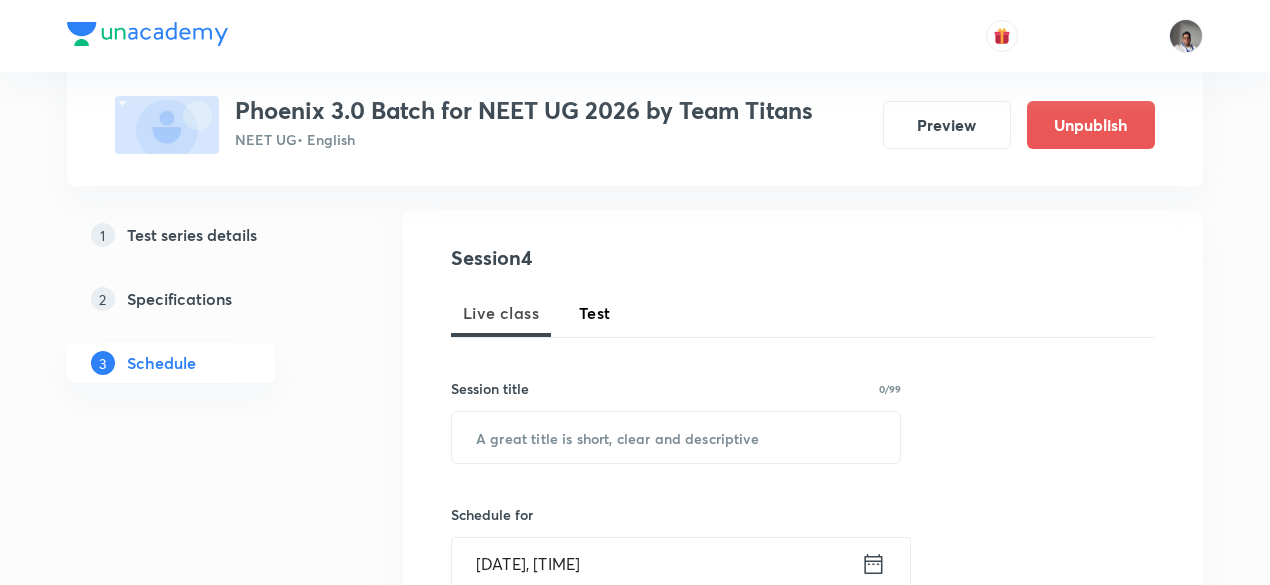 scroll, scrollTop: 0, scrollLeft: 0, axis: both 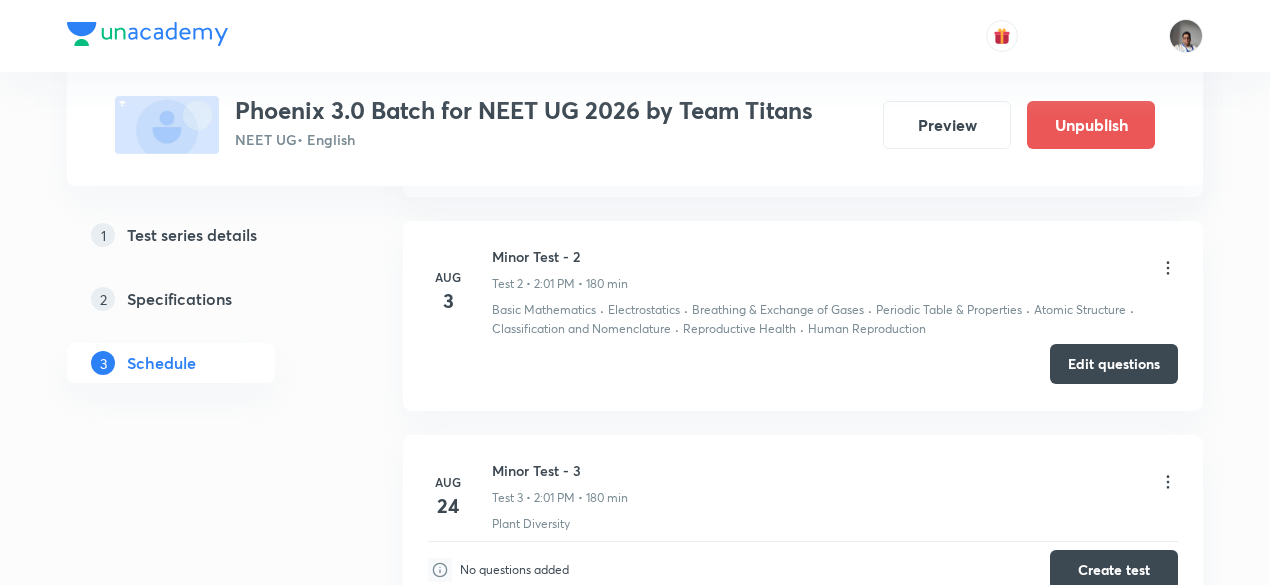 click on "Edit questions" at bounding box center (1114, 364) 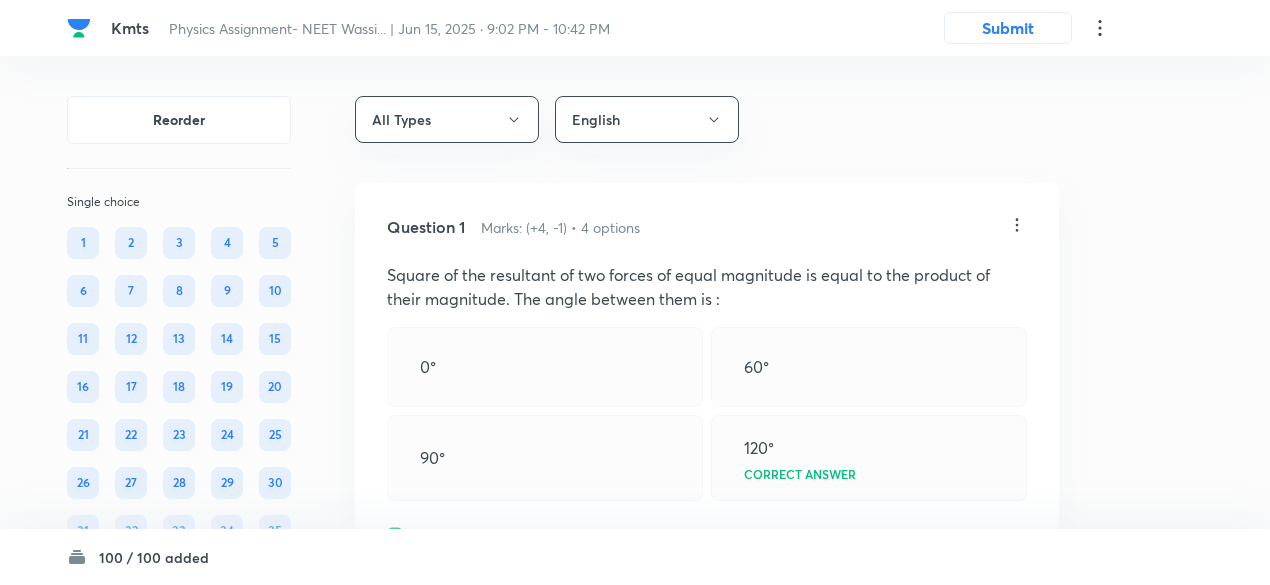 scroll, scrollTop: 0, scrollLeft: 0, axis: both 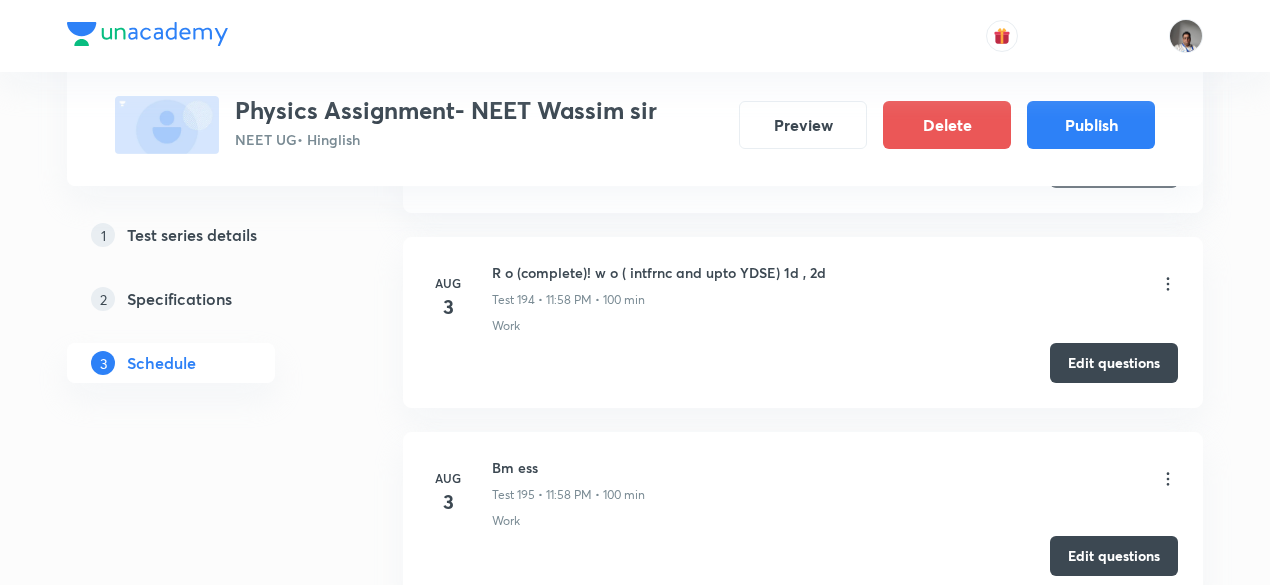 click on "Edit questions" at bounding box center [1114, 556] 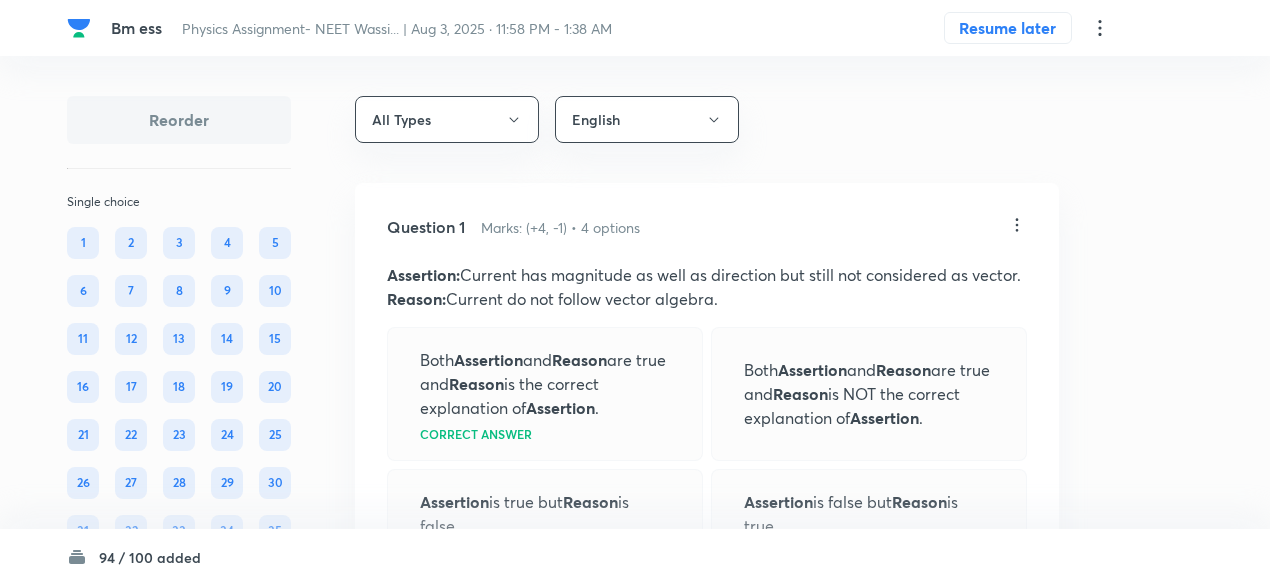 scroll, scrollTop: 110, scrollLeft: 0, axis: vertical 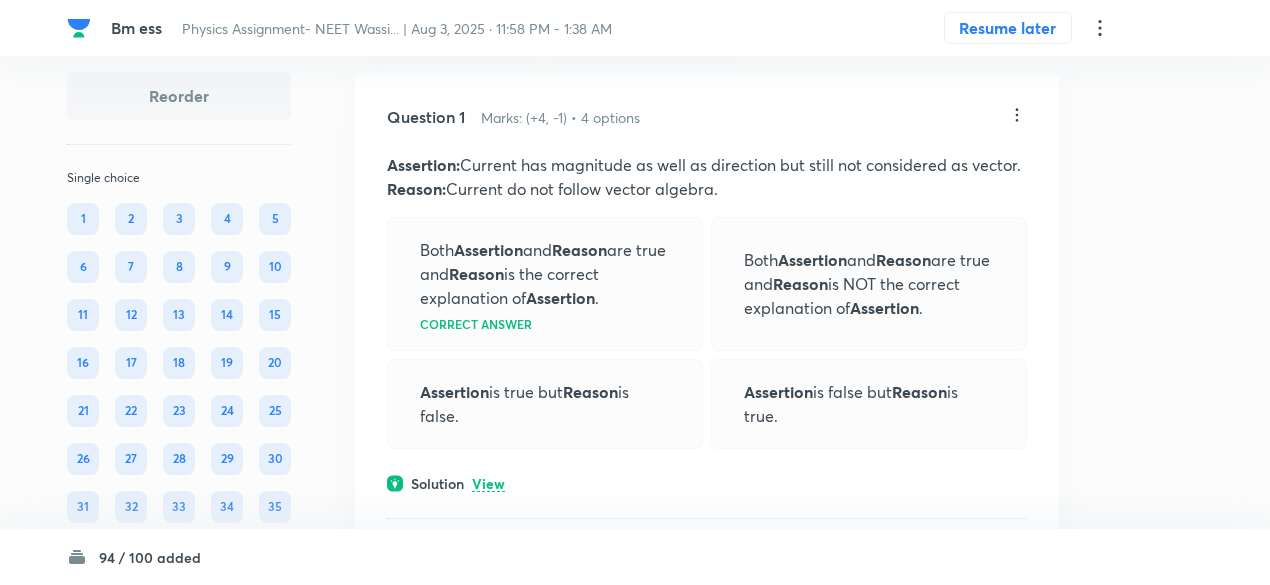 click on "View" at bounding box center [488, 484] 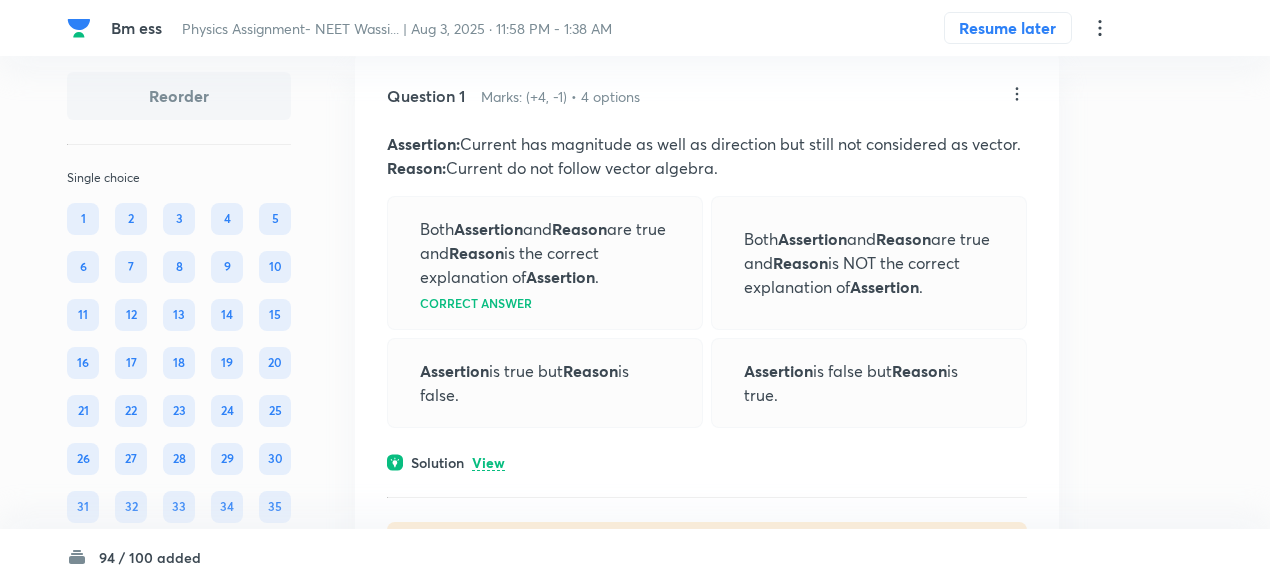 scroll, scrollTop: 132, scrollLeft: 0, axis: vertical 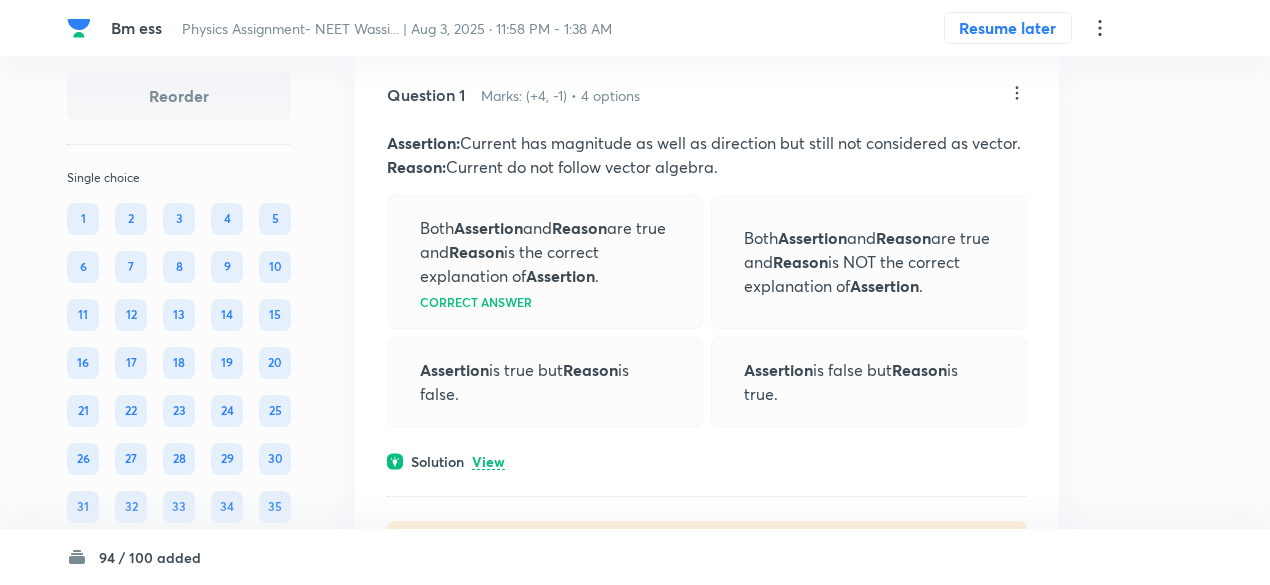click on "Reorder Single choice 1 2 3 4 5 6 7 8 9 10 11 12 13 14 15 16 17 18 19 20 21 22 23 24 25 26 27 28 29 30 31 32 33 34 35 36 37 38 39 40 41 42 43 44 45 46 47 48 49 50 51 52 53 54 55 56 57 58 59 60 61 62 63 64 65 66 67 68 69 70 71 72 73 74 75 76 77 78 79 80 81 82 83 84 85 86 87 88 89 90 91 92 93 94 95 96 97 98 99 100 All Types English Question 1 Marks: (+4, -1) • 4 options Assertion:  Current has magnitude as well as direction but still not considered as vector. Reason:  Current do not follow vector algebra. Both  Assertion  and  Reason  are true and  Reason  is the correct explanation of  Assertion . Correct answer Both  Assertion  and  Reason  are true and  Reason  is NOT the correct explanation of  Assertion . Assertion  is true but  Reason  is false. Assertion  is false but  Reason  is true. Solution View Last used:  1 year ago Used  1  times in past Learners attempted:  429 Difficulty: Easy Question 2 Marks: (+4, -1) • 4 options  For given fig. if horizontal component of  .  40 N 20 N 60 N Correct answer" at bounding box center (635, 27876) 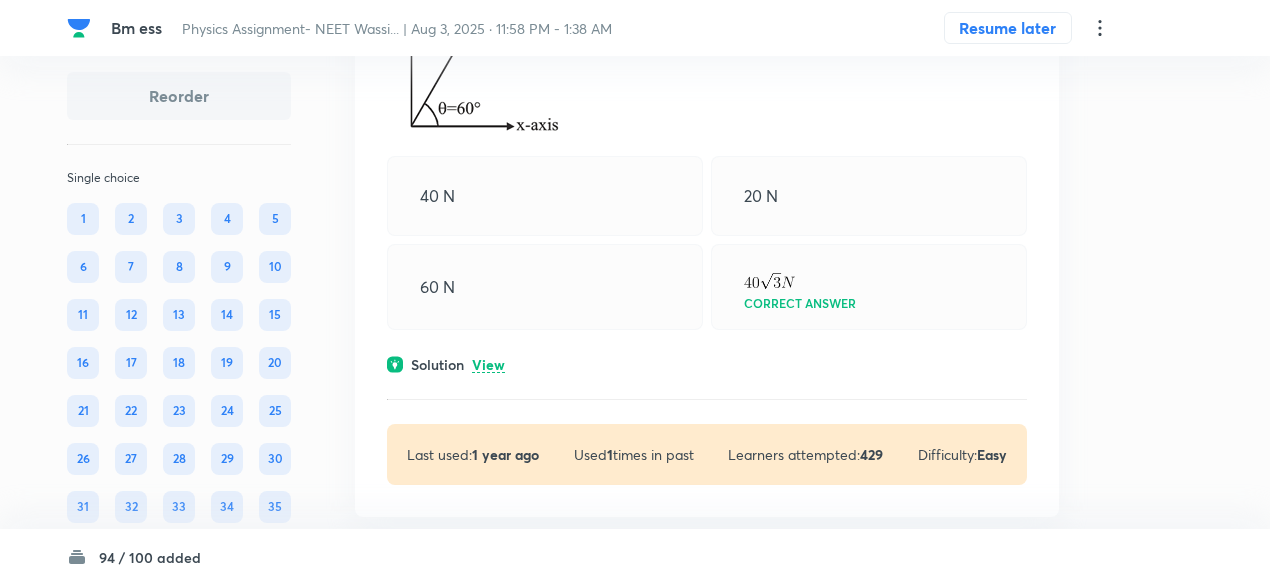 scroll, scrollTop: 868, scrollLeft: 0, axis: vertical 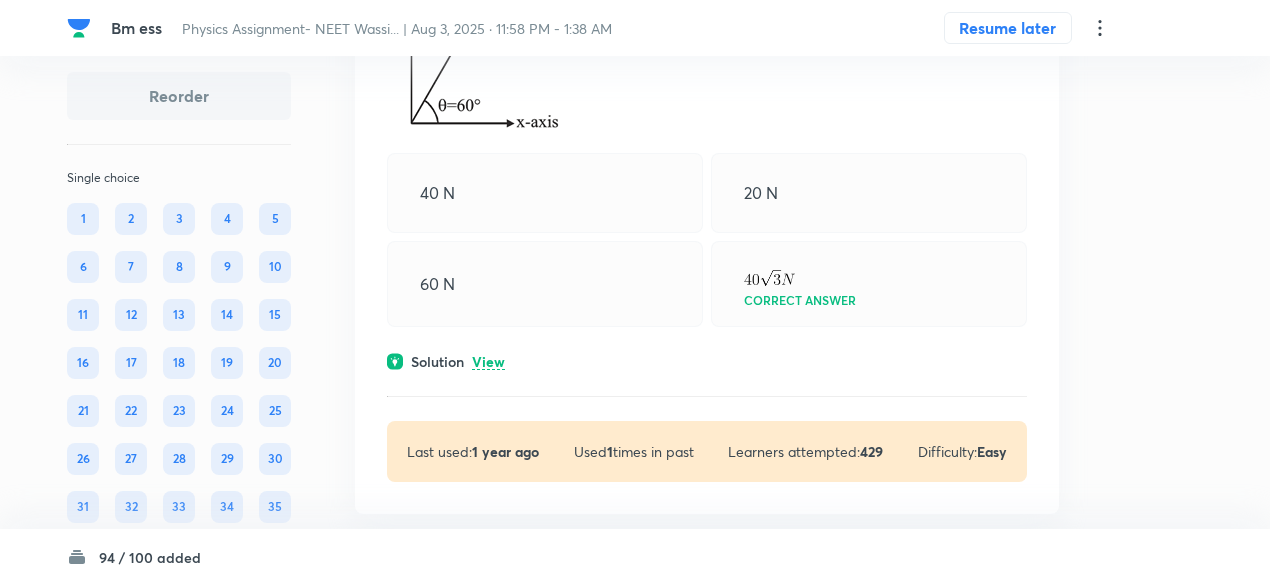 click on "View" at bounding box center (488, 362) 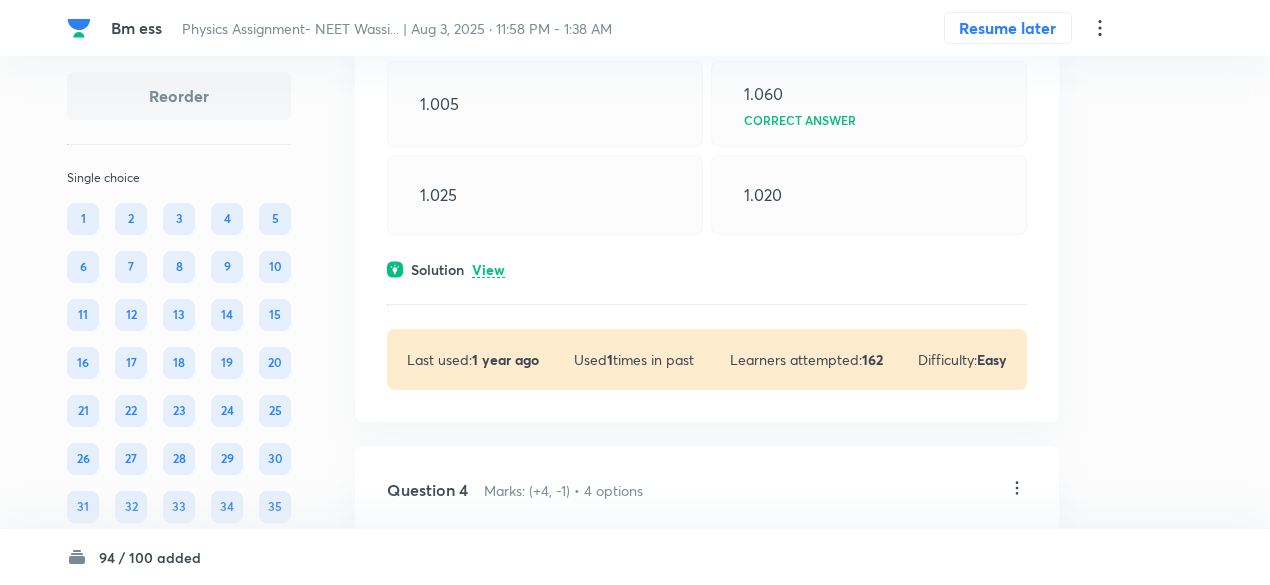 scroll, scrollTop: 1596, scrollLeft: 0, axis: vertical 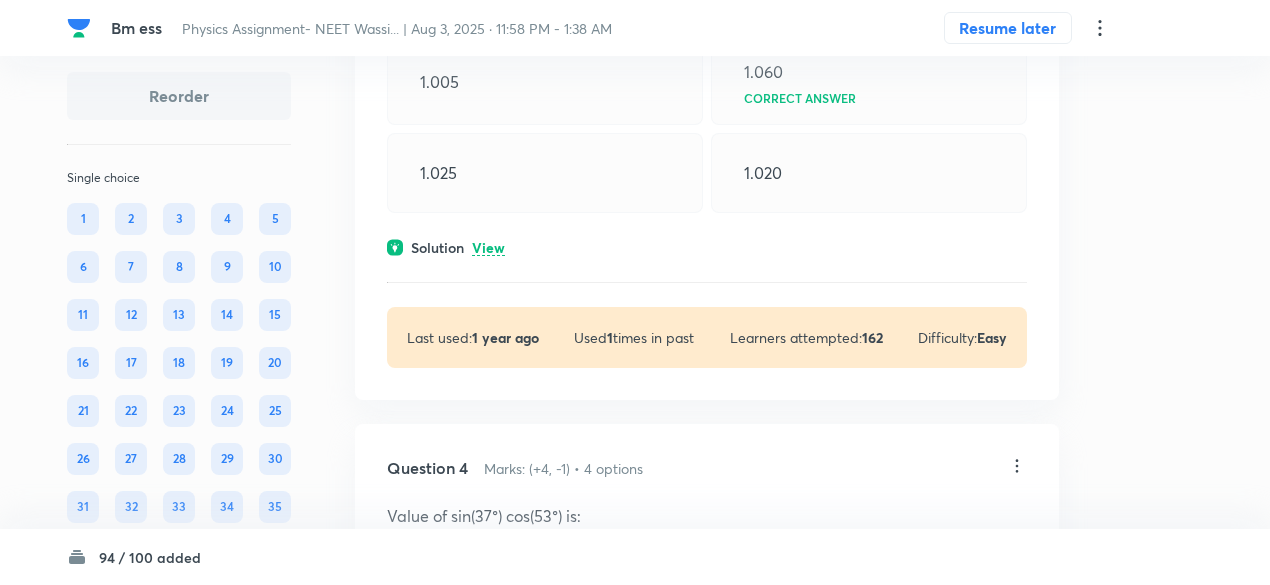 click on "View" at bounding box center (488, 248) 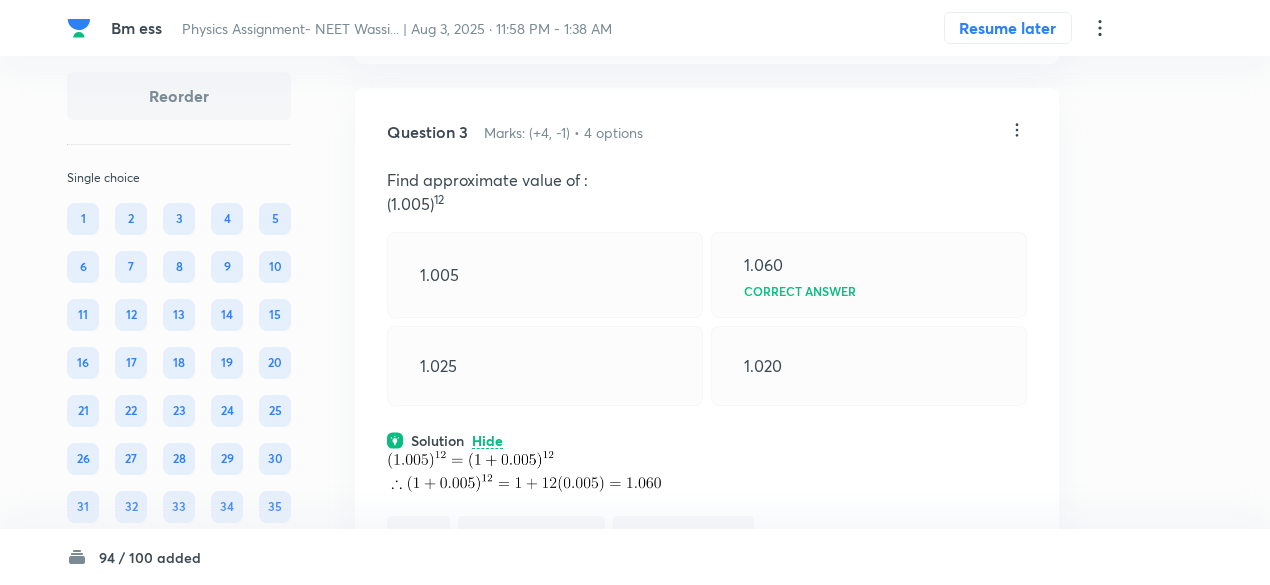 scroll, scrollTop: 1402, scrollLeft: 0, axis: vertical 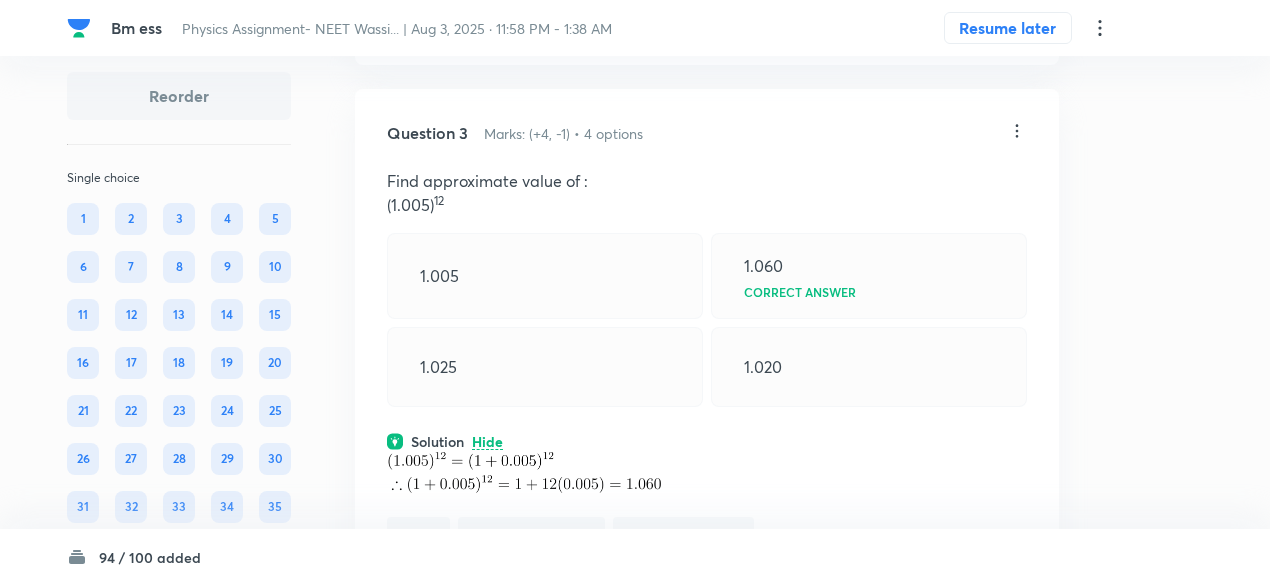 click on "Bm ess Physics Assignment- NEET Wassi... | Aug 3, 2025 · 11:58 PM - 1:38 AM Resume later Reorder Single choice 1 2 3 4 5 6 7 8 9 10 11 12 13 14 15 16 17 18 19 20 21 22 23 24 25 26 27 28 29 30 31 32 33 34 35 36 37 38 39 40 41 42 43 44 45 46 47 48 49 50 51 52 53 54 55 56 57 58 59 60 61 62 63 64 65 66 67 68 69 70 71 72 73 74 75 76 77 78 79 80 81 82 83 84 85 86 87 88 89 90 91 92 93 94 95 96 97 98 99 100 All Types English Question 1 Marks: (+4, -1) • 4 options Assertion:  Current has magnitude as well as direction but still not considered as vector. Reason:  Current do not follow vector algebra. Both  Assertion  and  Reason  are true and  Reason  is the correct explanation of  Assertion . Correct answer Both  Assertion  and  Reason  are true and  Reason  is NOT the correct explanation of  Assertion . Assertion  is true but  Reason  is false. Assertion  is false but  Reason  is true. Solution View Last used:  1 year ago Used  1  times in past Learners attempted:  429 Difficulty: Easy Question 2 .  40 N 20 N NA" at bounding box center [635, 26700] 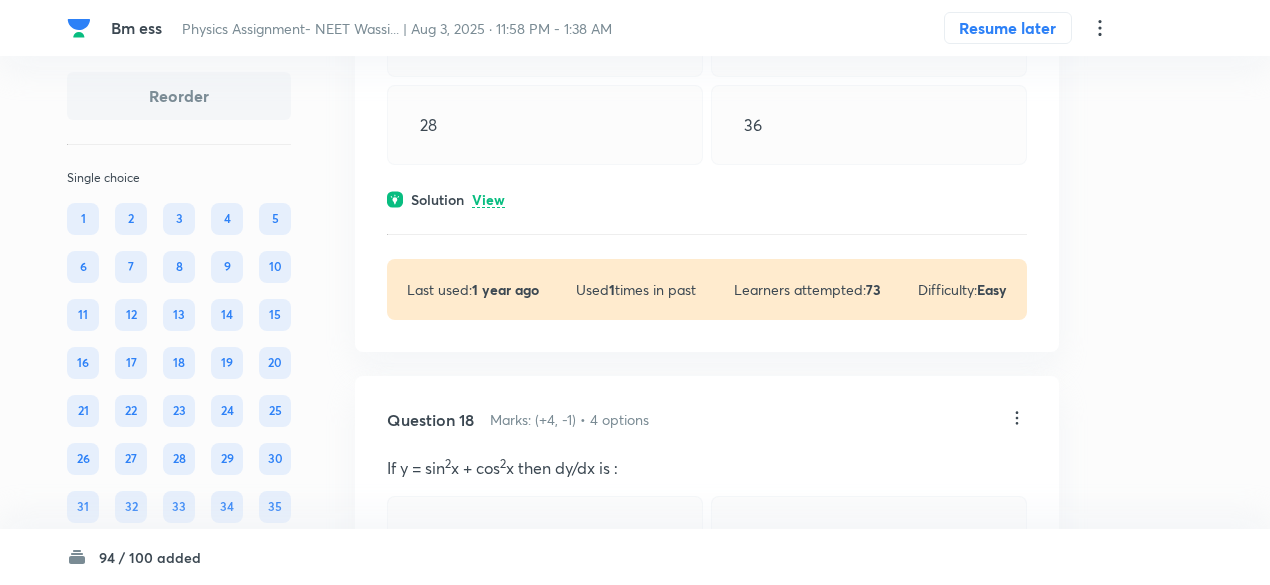 scroll, scrollTop: 9249, scrollLeft: 0, axis: vertical 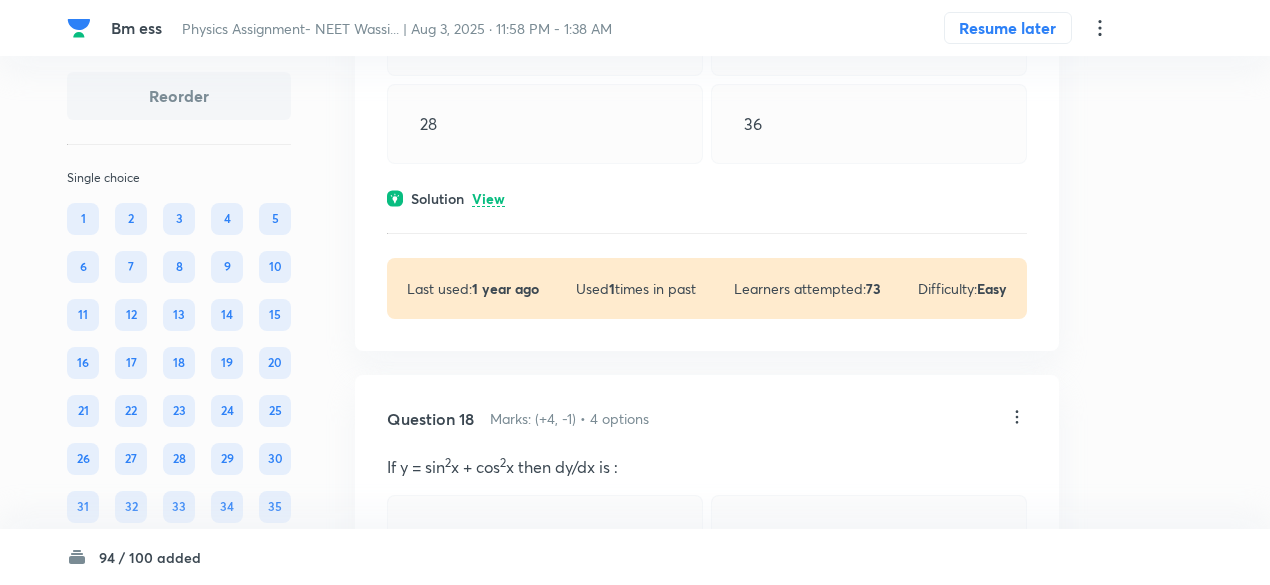 click on "View" at bounding box center [488, 199] 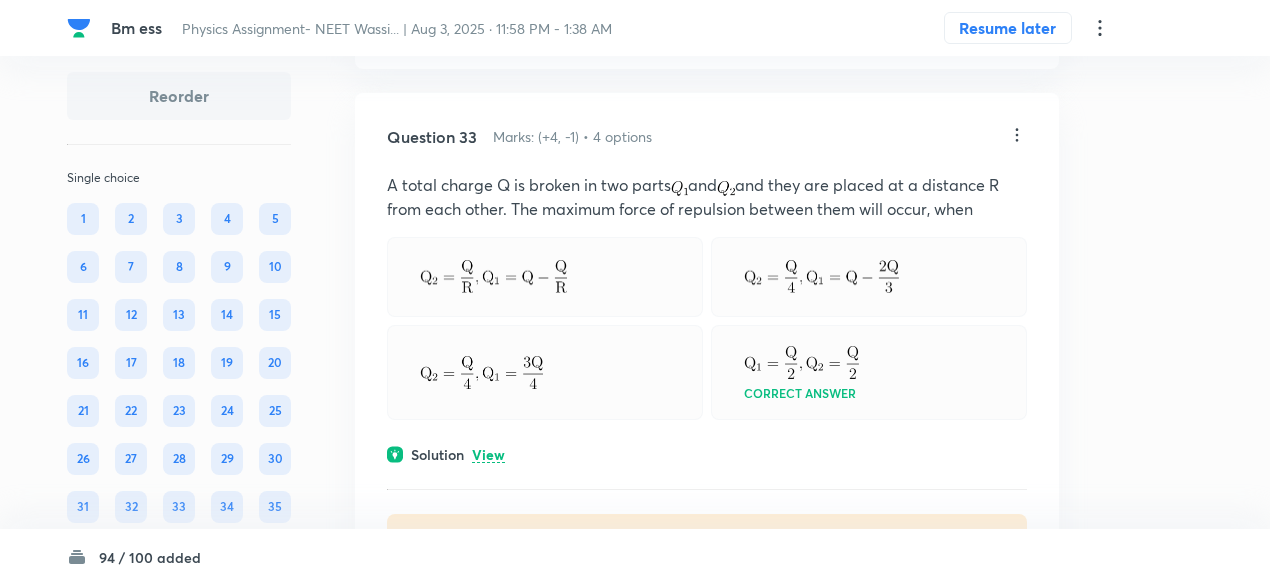 scroll, scrollTop: 18388, scrollLeft: 0, axis: vertical 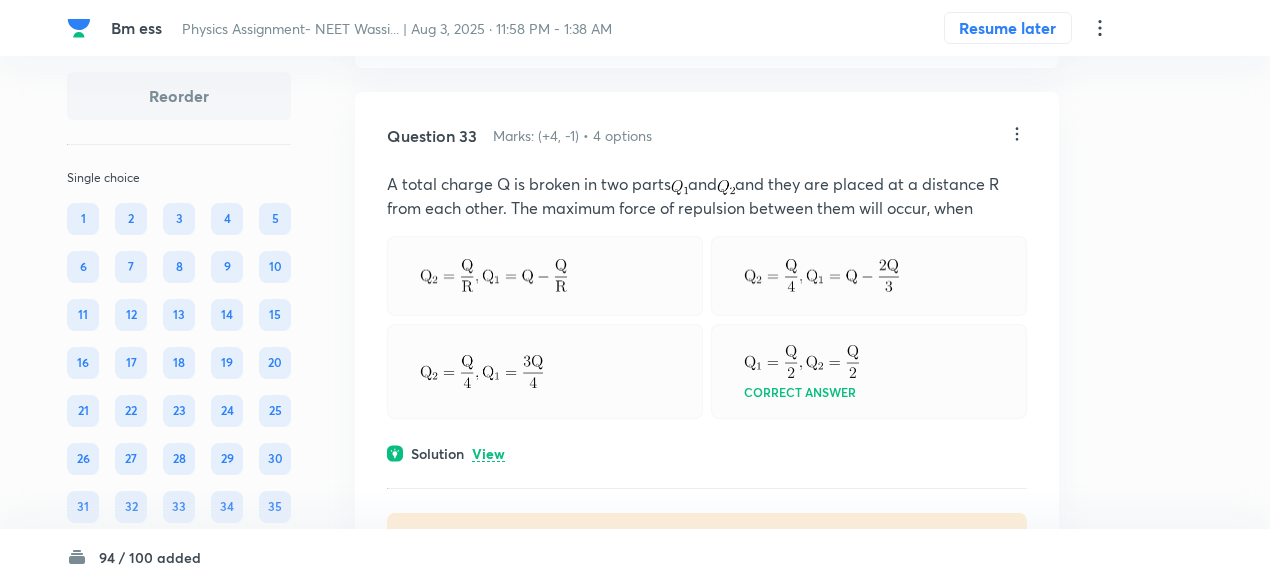 click on "View" at bounding box center [488, -84] 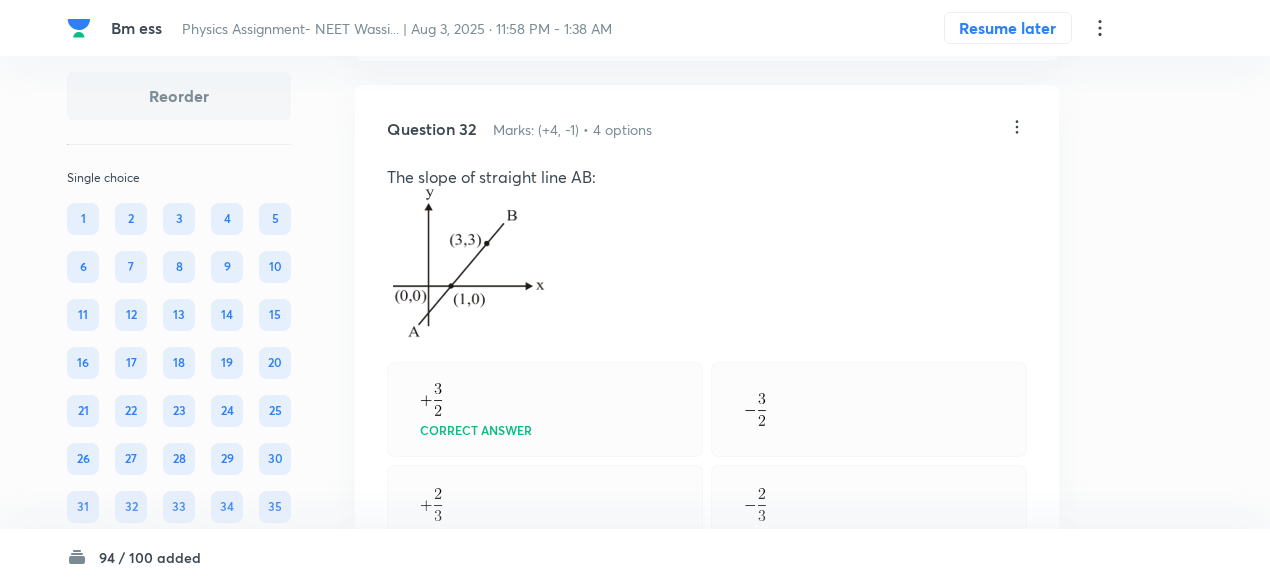 scroll, scrollTop: 17723, scrollLeft: 0, axis: vertical 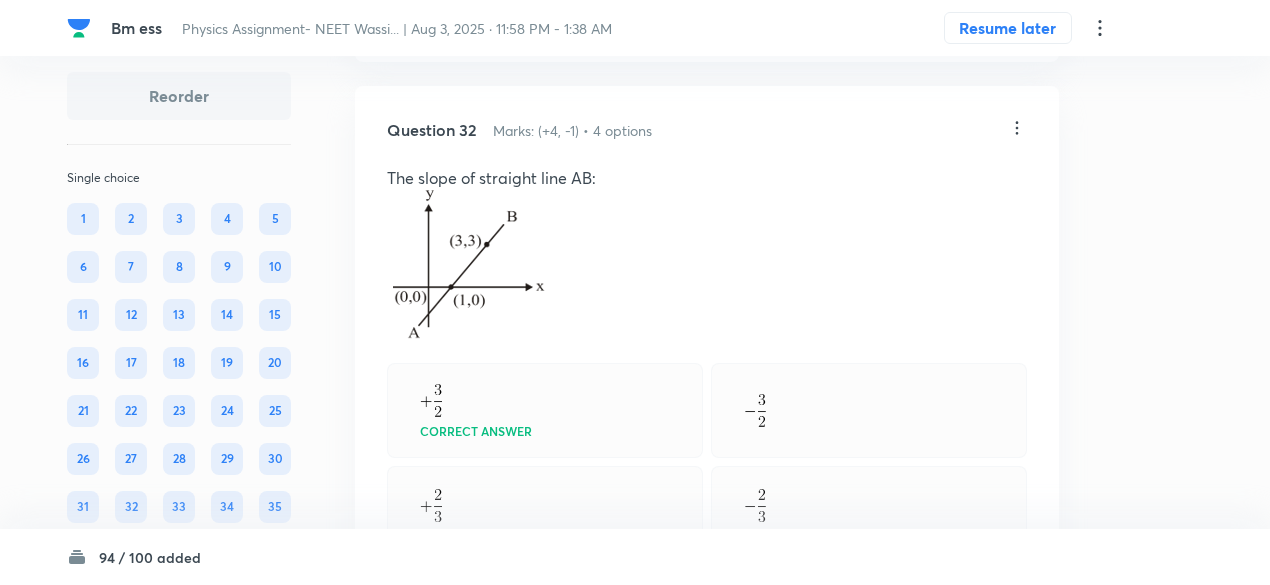 click on "Question 31 Marks: (+4, -1) • 4 options Given below are two statements: Statement I:  For every small angle  , we may use approximation sin        tan . Statement II:  For very small angle  , the hypotenuse and the base become approximately of the same length. Statement-I is true, Statement-II is true; Statement-II is a correct explanation for  Statement-I.   Correct answer Statement-I is true, Statement-II is true; Statement-II is not a correct explanation for Statement-I. Statement-I is true, Statement-II is false.   Statement-I is false, Statement-II is true.  Solution View Last used:  1 year ago Used  1  times in past Learners attempted:  92 Difficulty: Easy" at bounding box center (707, -280) 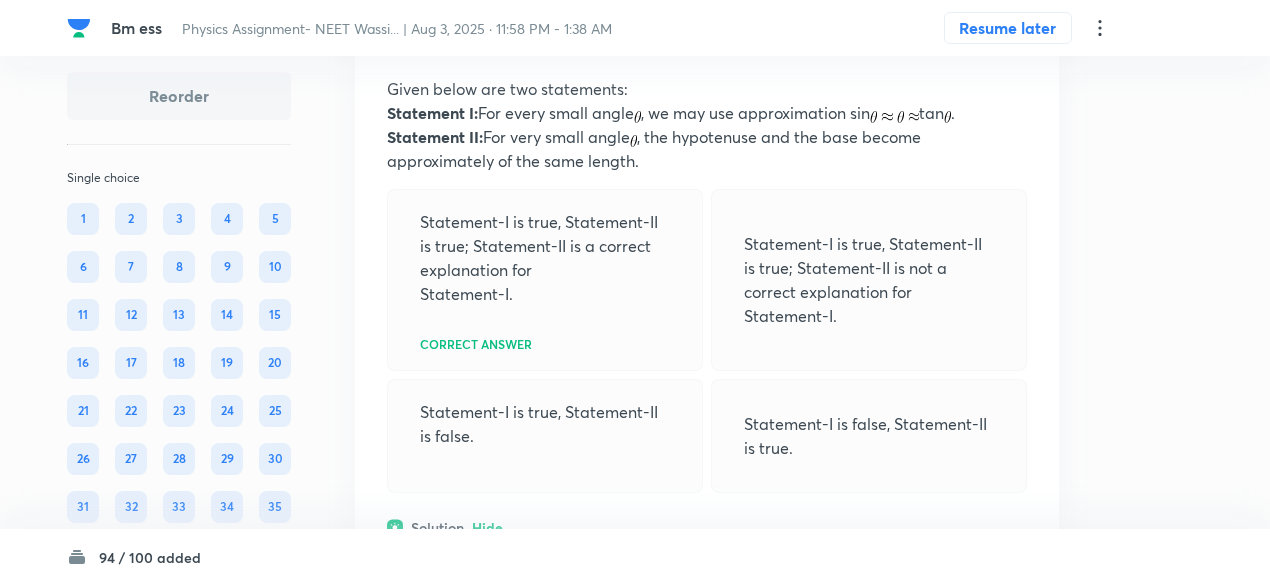 scroll, scrollTop: 17067, scrollLeft: 0, axis: vertical 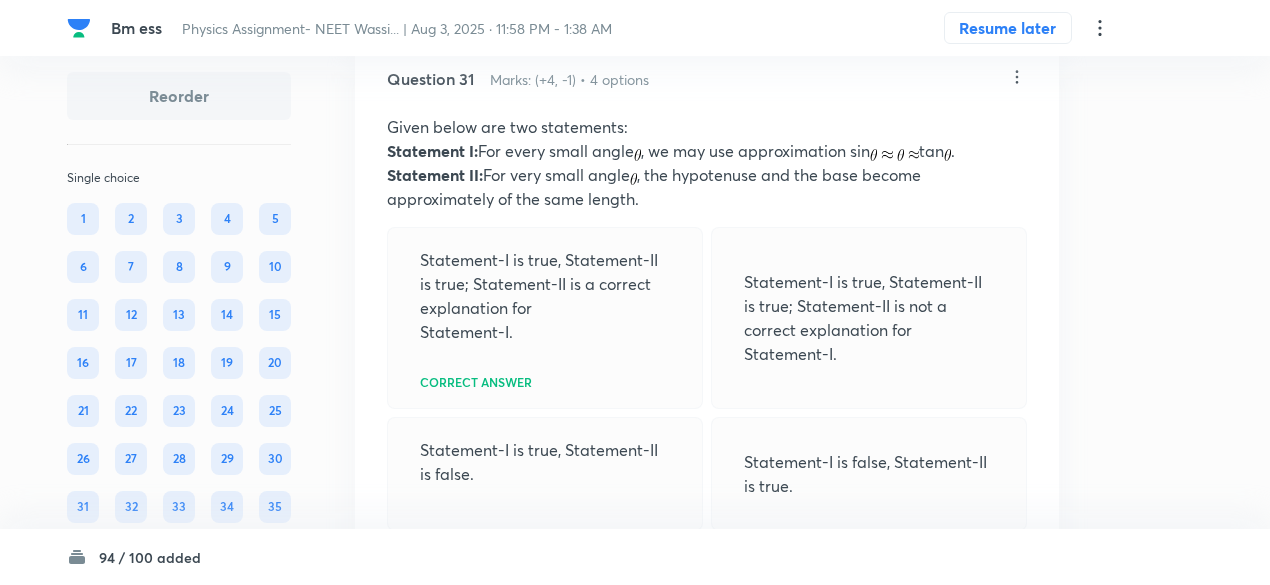 click on "View" at bounding box center [488, -141] 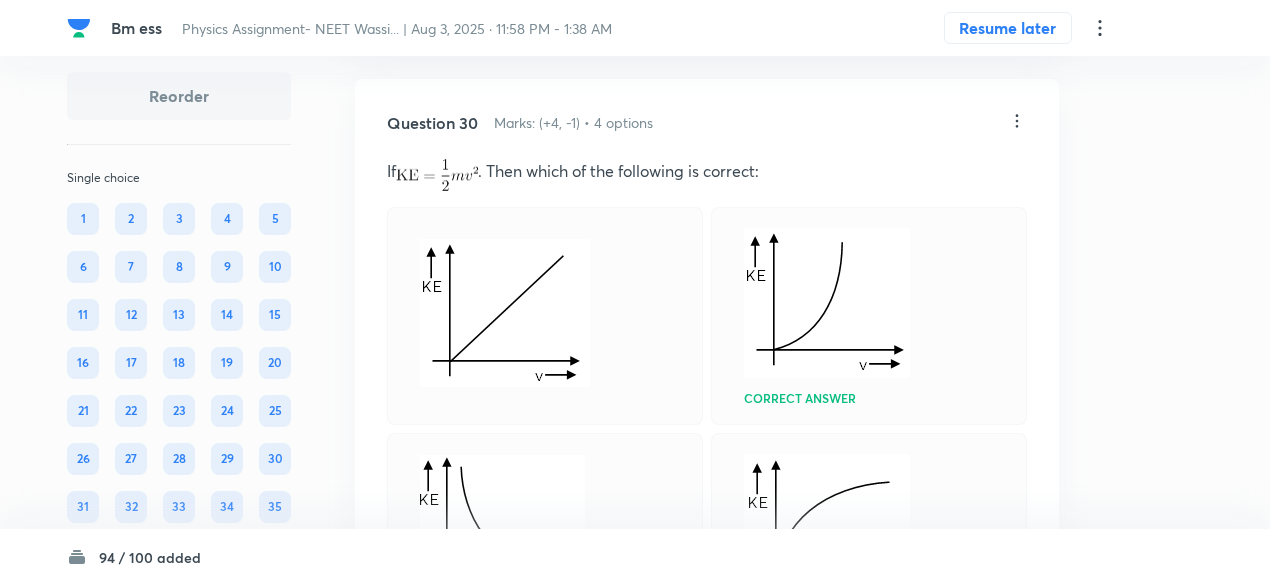 scroll, scrollTop: 16261, scrollLeft: 0, axis: vertical 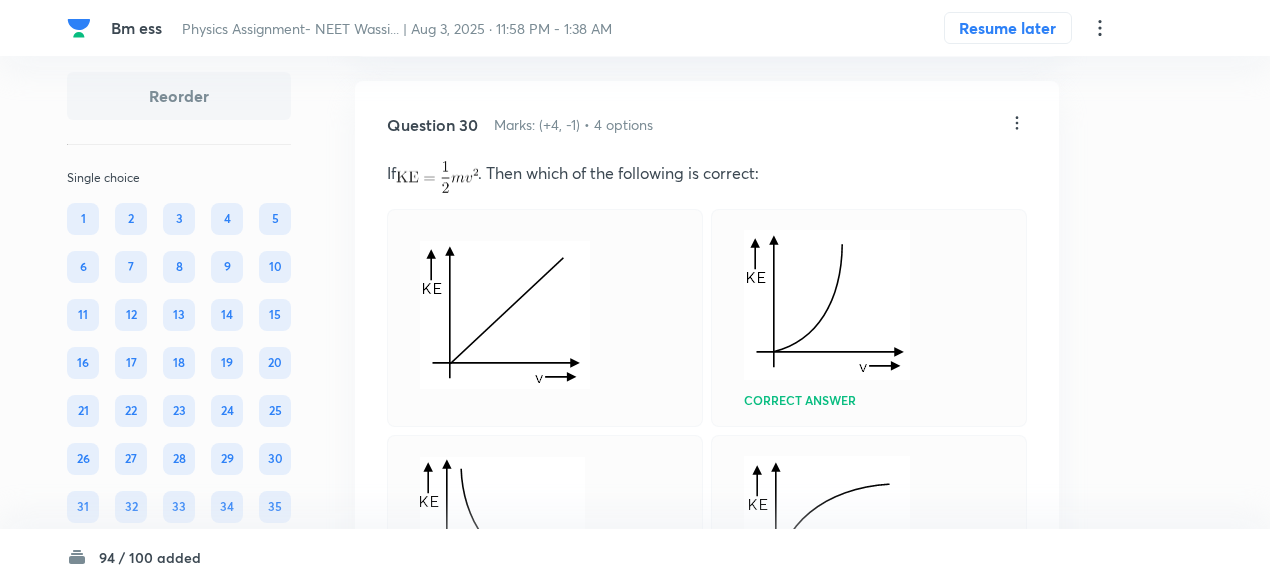 click on "View" at bounding box center (488, -95) 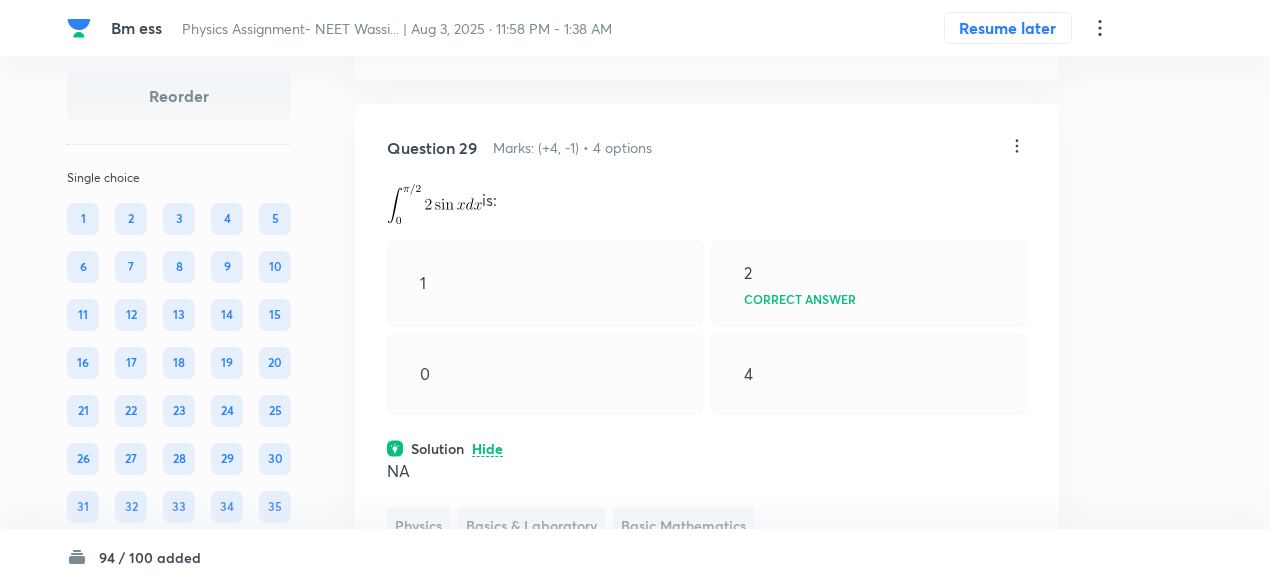 scroll, scrollTop: 15715, scrollLeft: 0, axis: vertical 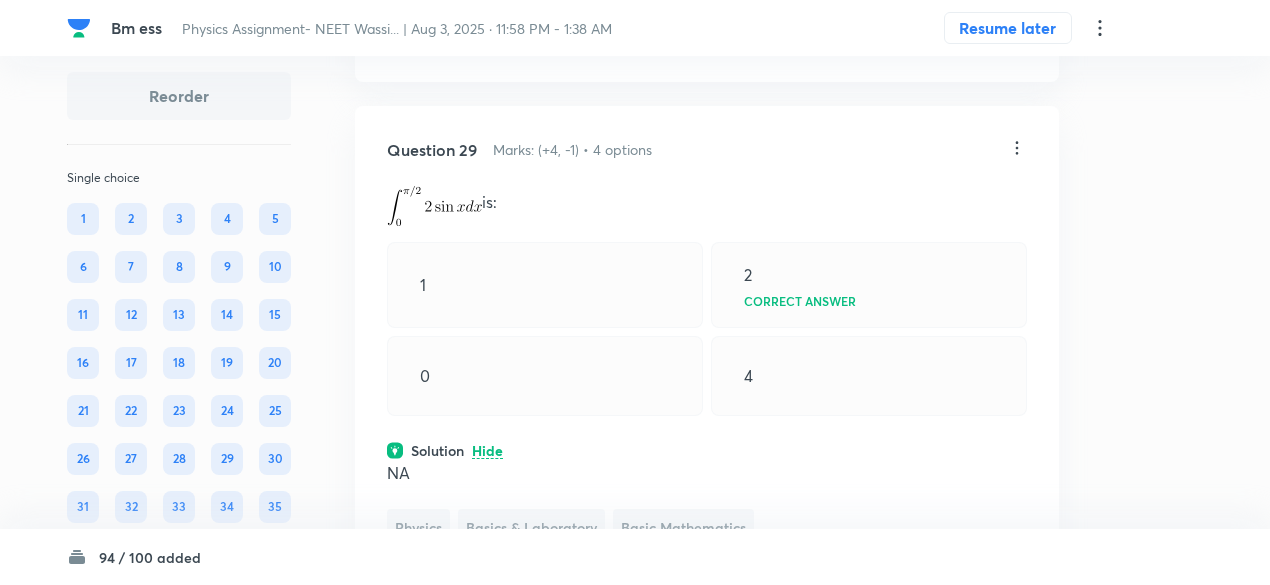 click on "View" at bounding box center (488, -70) 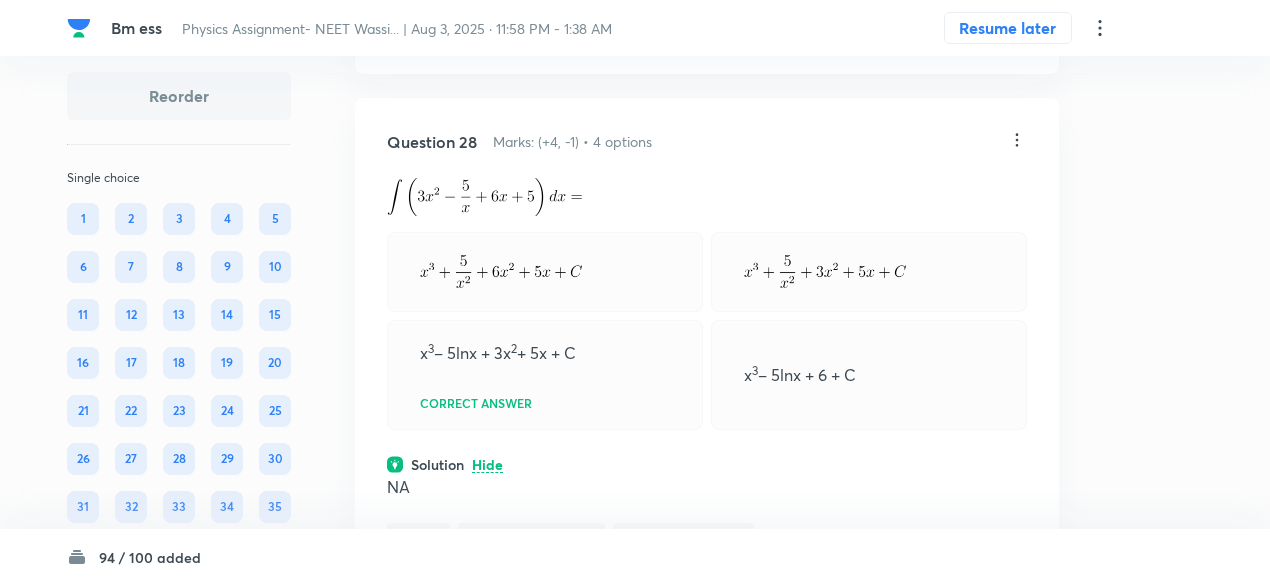 scroll, scrollTop: 15113, scrollLeft: 0, axis: vertical 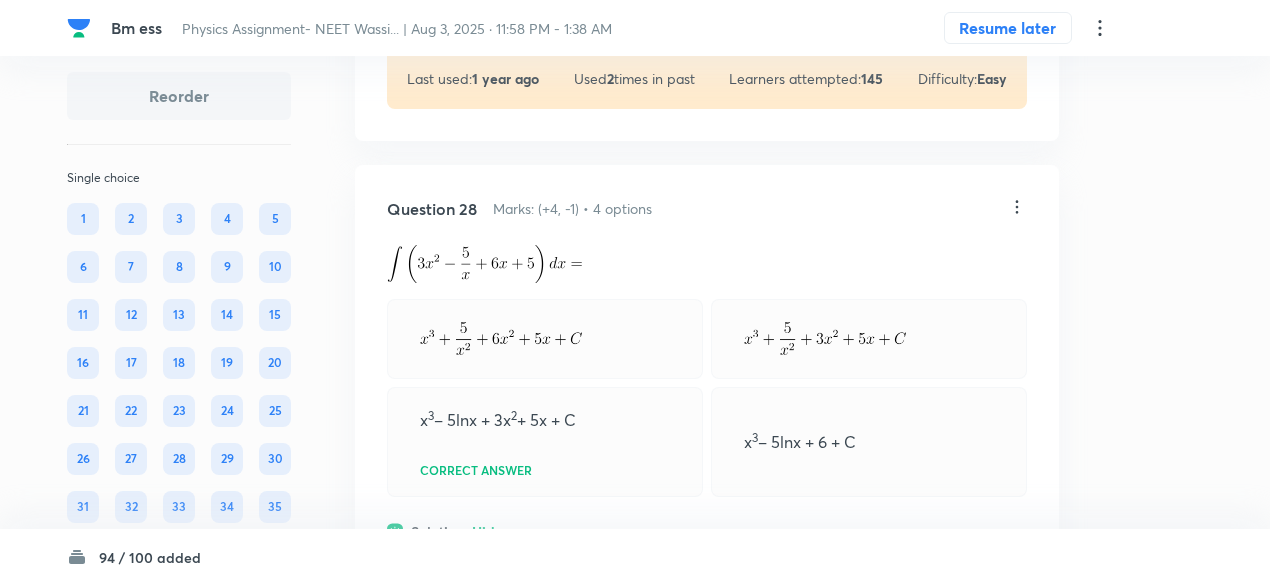 click on "View" at bounding box center [488, -11] 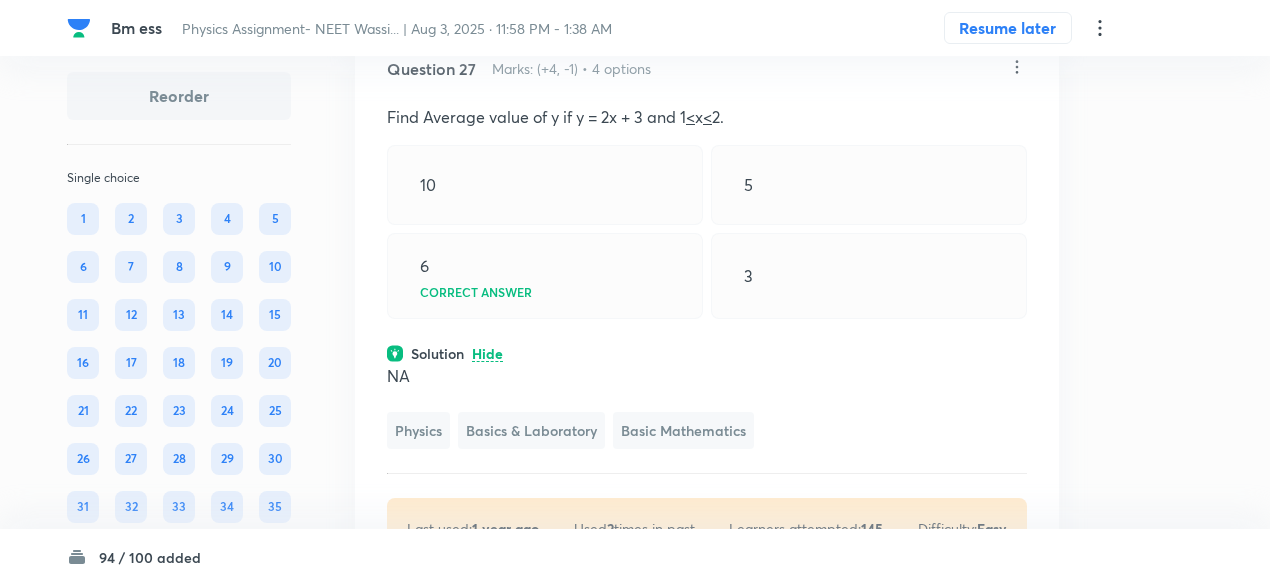scroll, scrollTop: 14737, scrollLeft: 0, axis: vertical 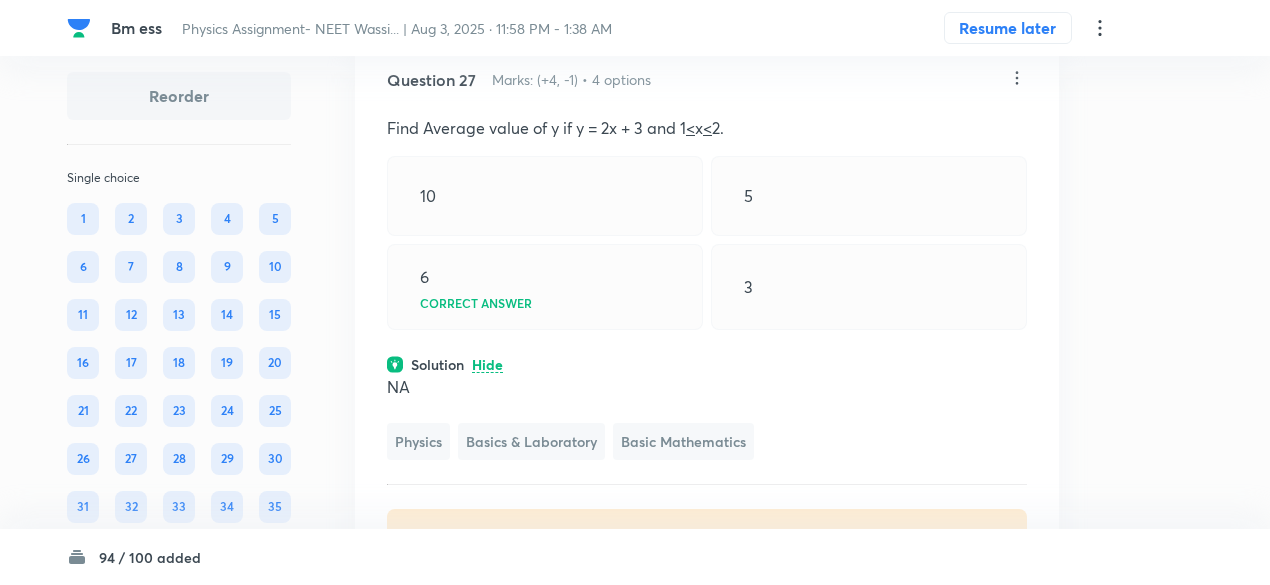 click on "View" at bounding box center [488, -140] 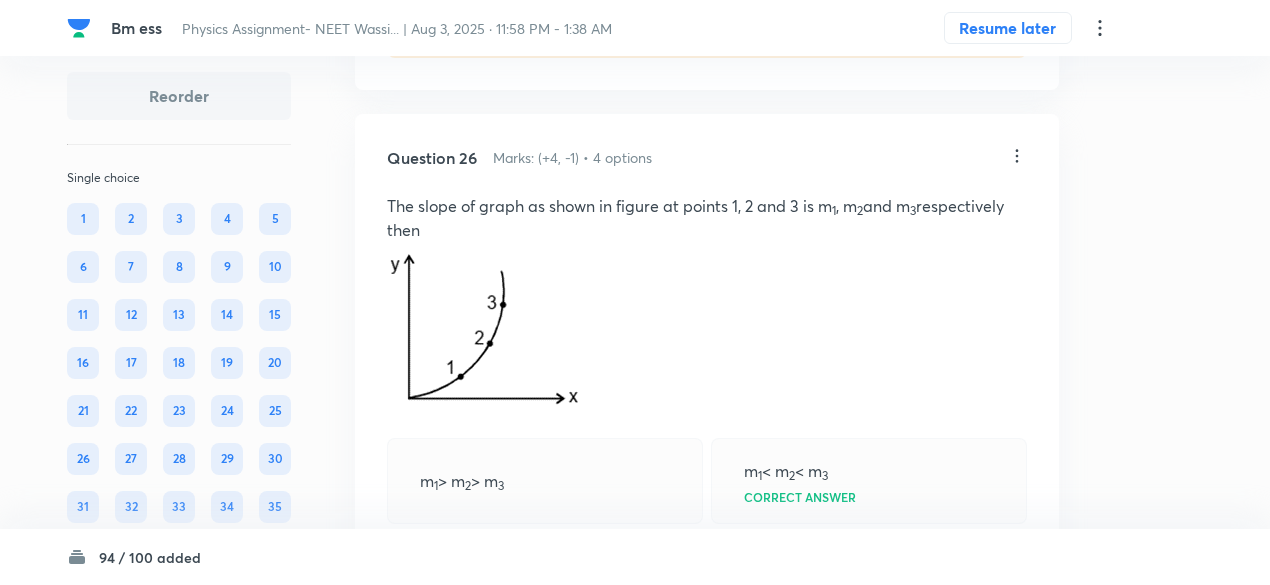 scroll, scrollTop: 13947, scrollLeft: 0, axis: vertical 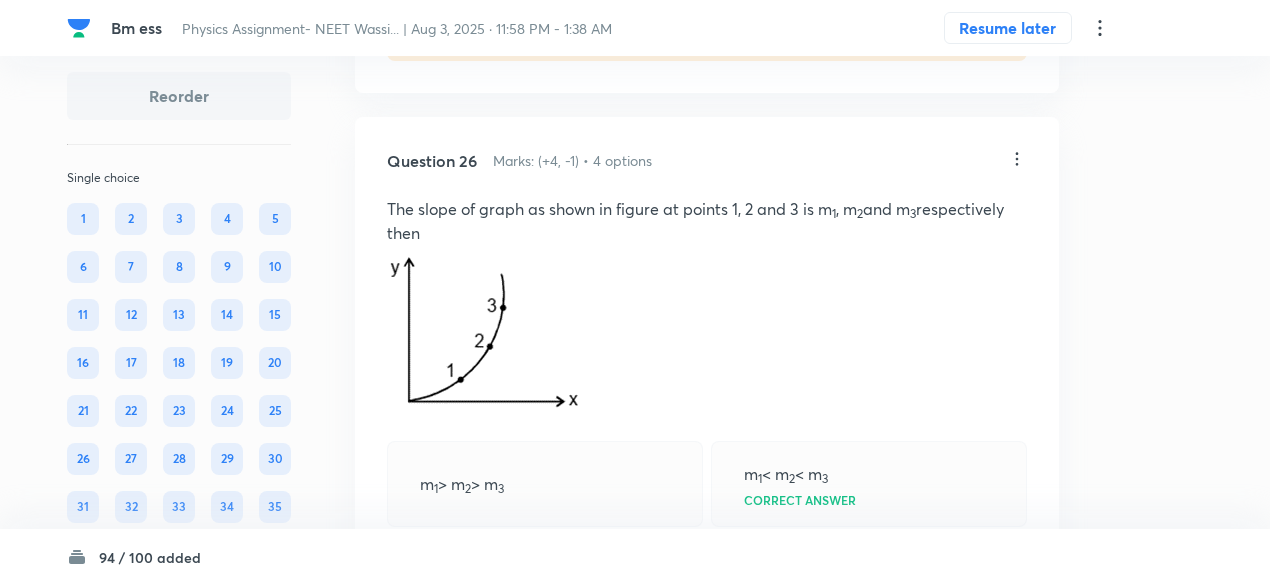 click on "View" at bounding box center (488, -59) 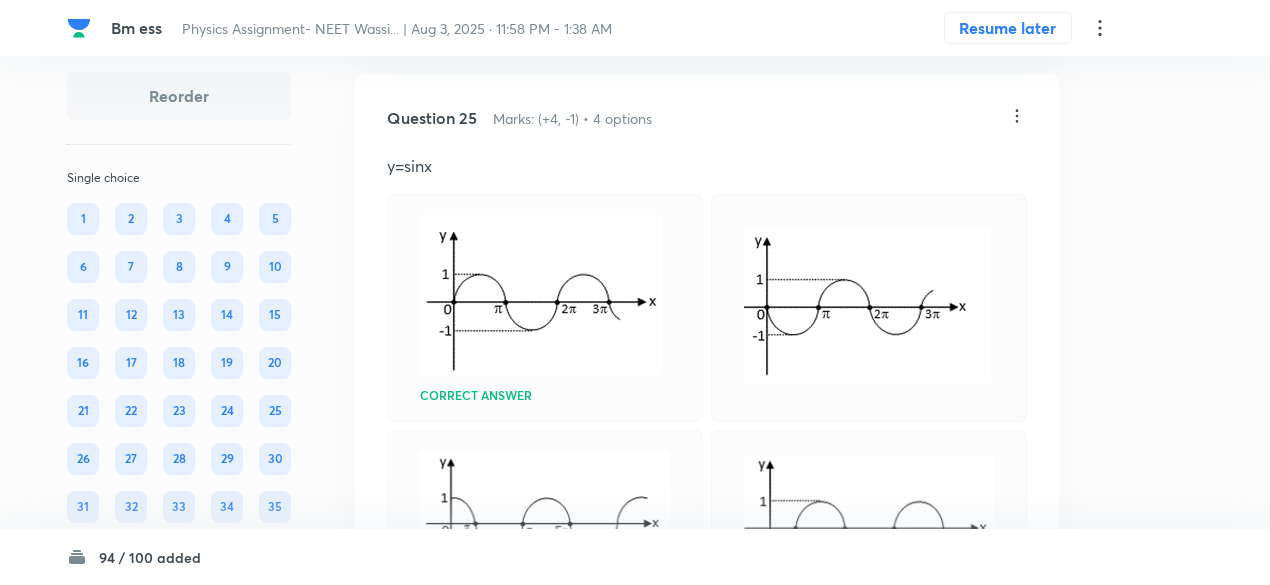 scroll, scrollTop: 13230, scrollLeft: 0, axis: vertical 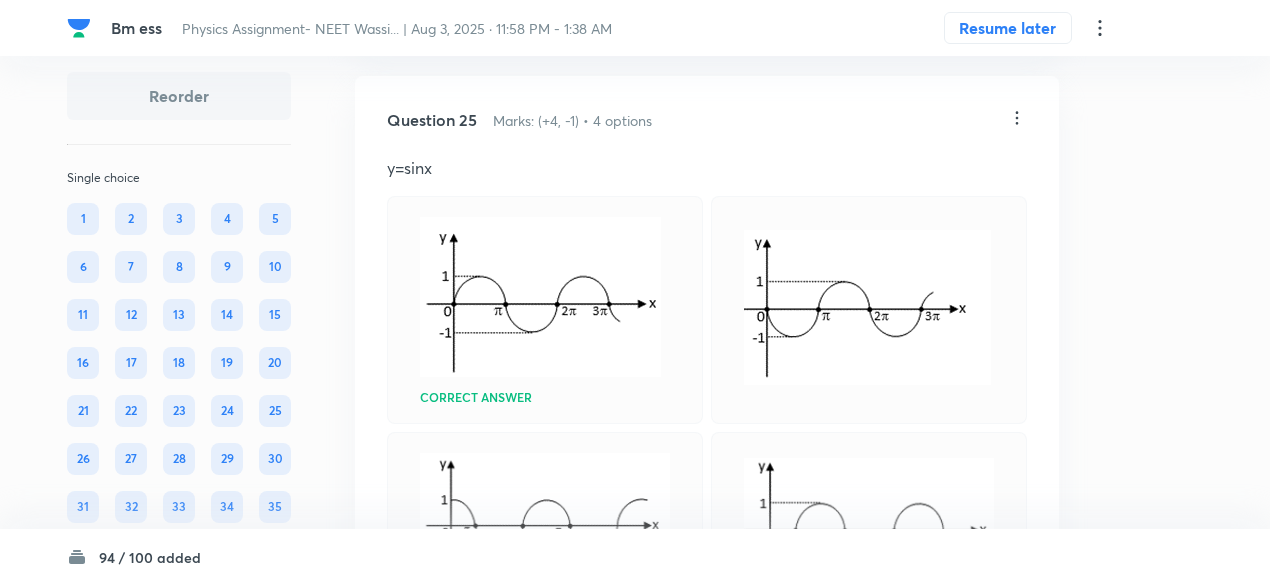 click on "View" at bounding box center (488, -100) 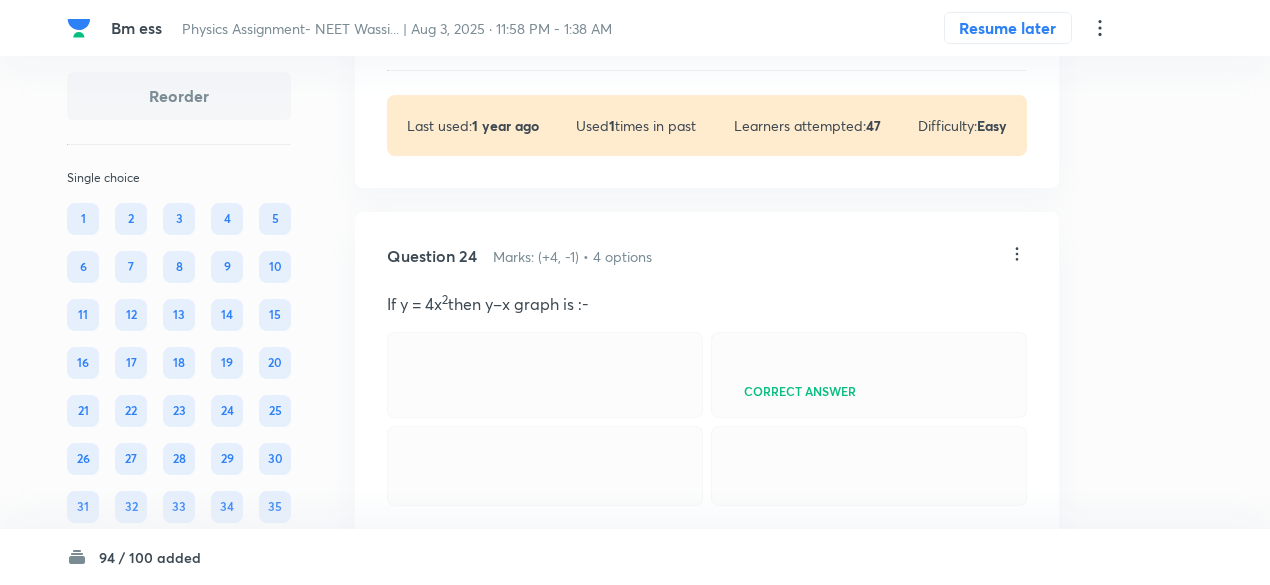 scroll, scrollTop: 12588, scrollLeft: 0, axis: vertical 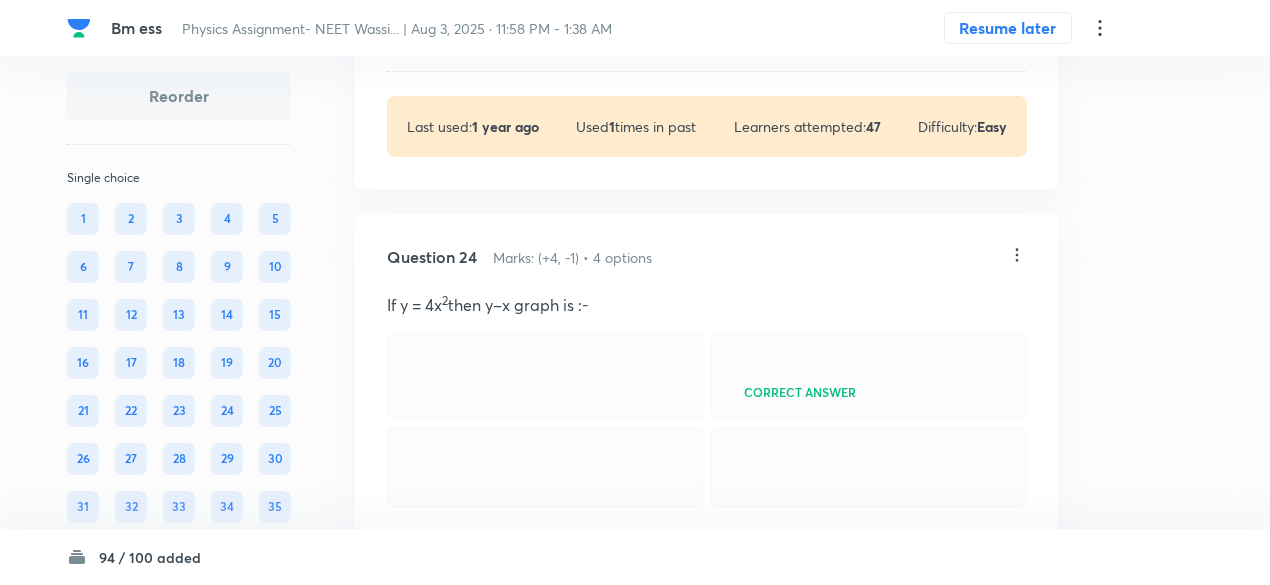 click on "View" at bounding box center [488, 37] 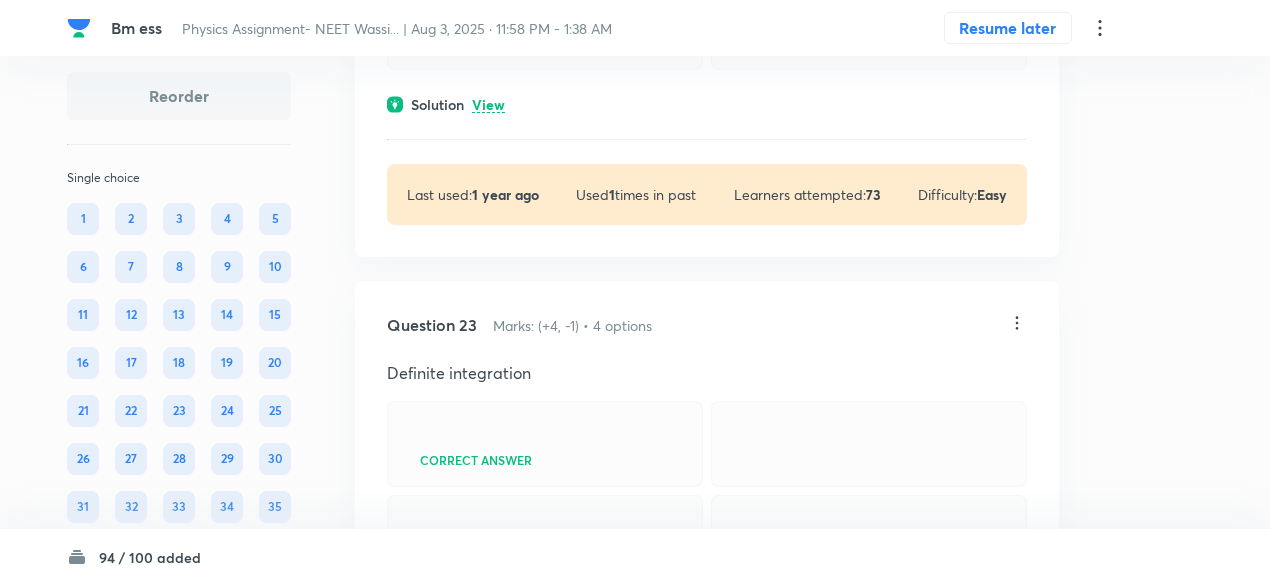 scroll, scrollTop: 12013, scrollLeft: 0, axis: vertical 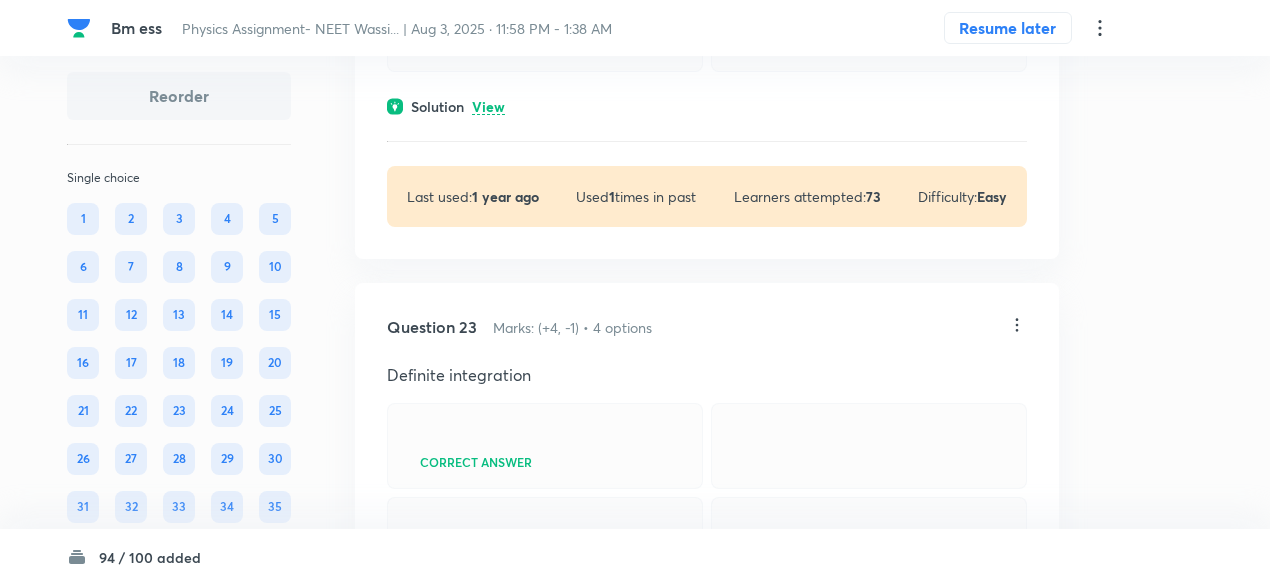 click on "View" at bounding box center (488, 107) 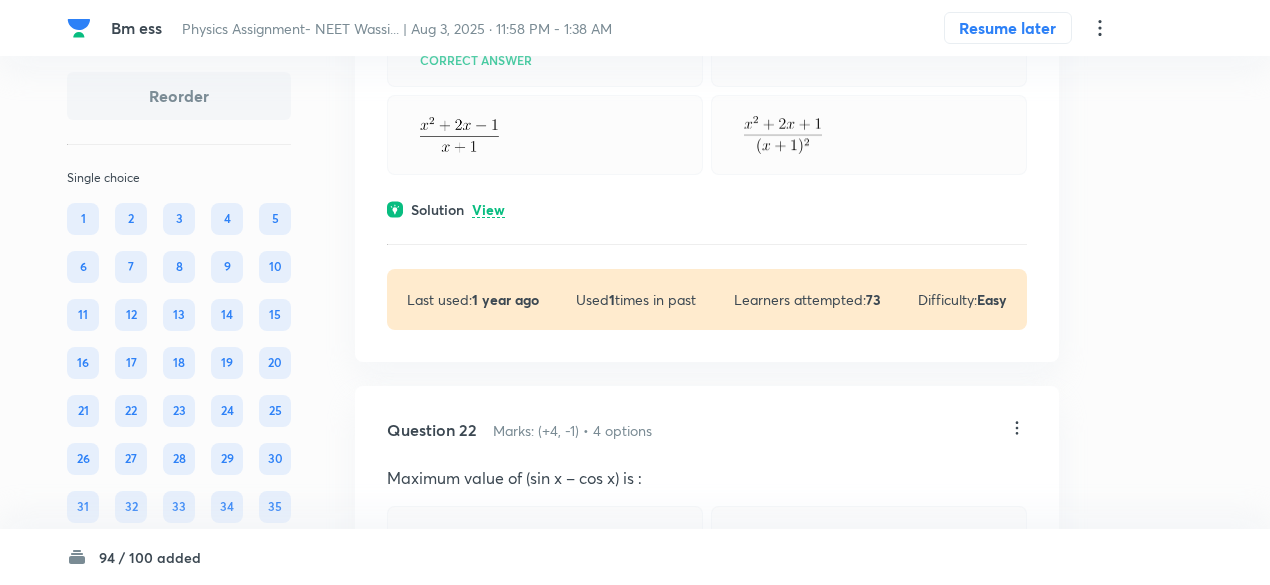 scroll, scrollTop: 11401, scrollLeft: 0, axis: vertical 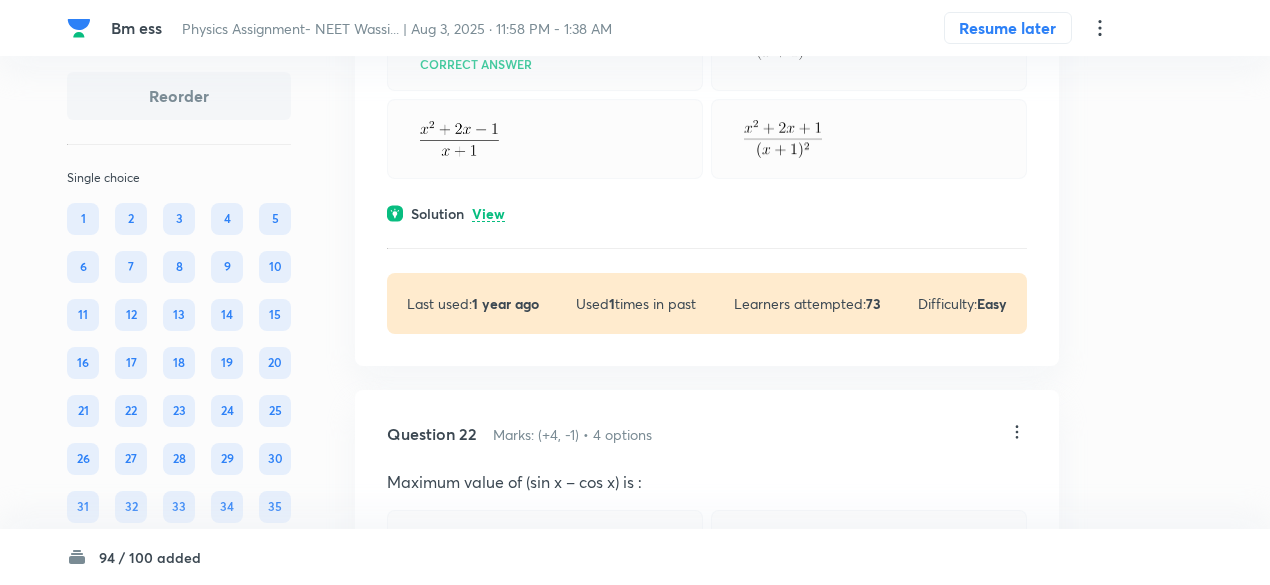 click on "View" at bounding box center [488, 214] 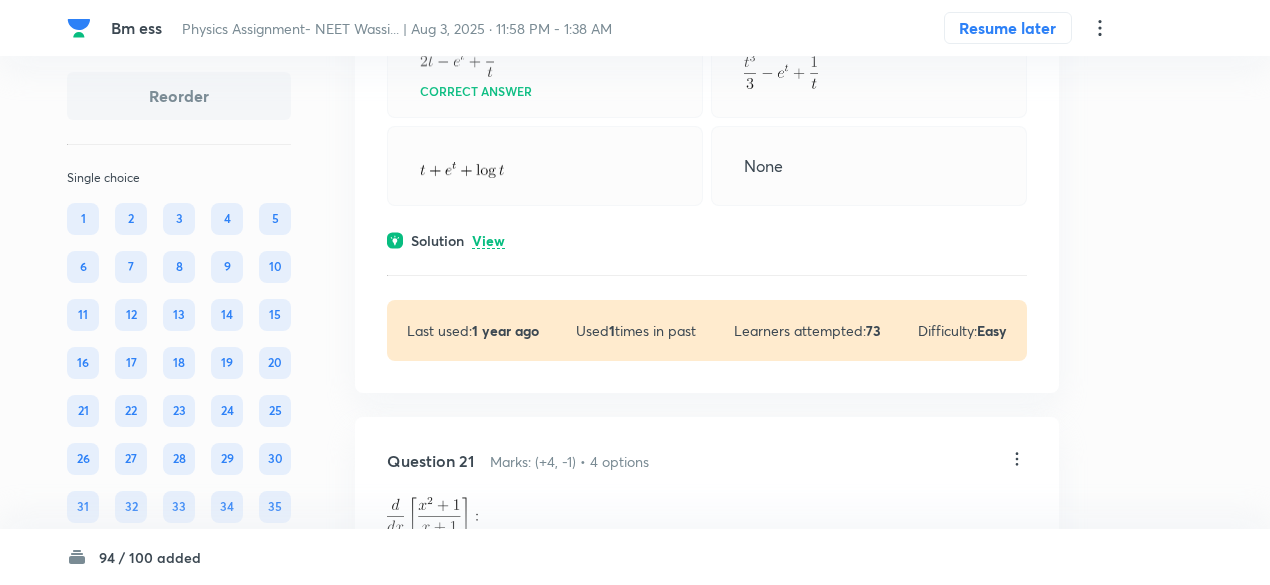 scroll, scrollTop: 10837, scrollLeft: 0, axis: vertical 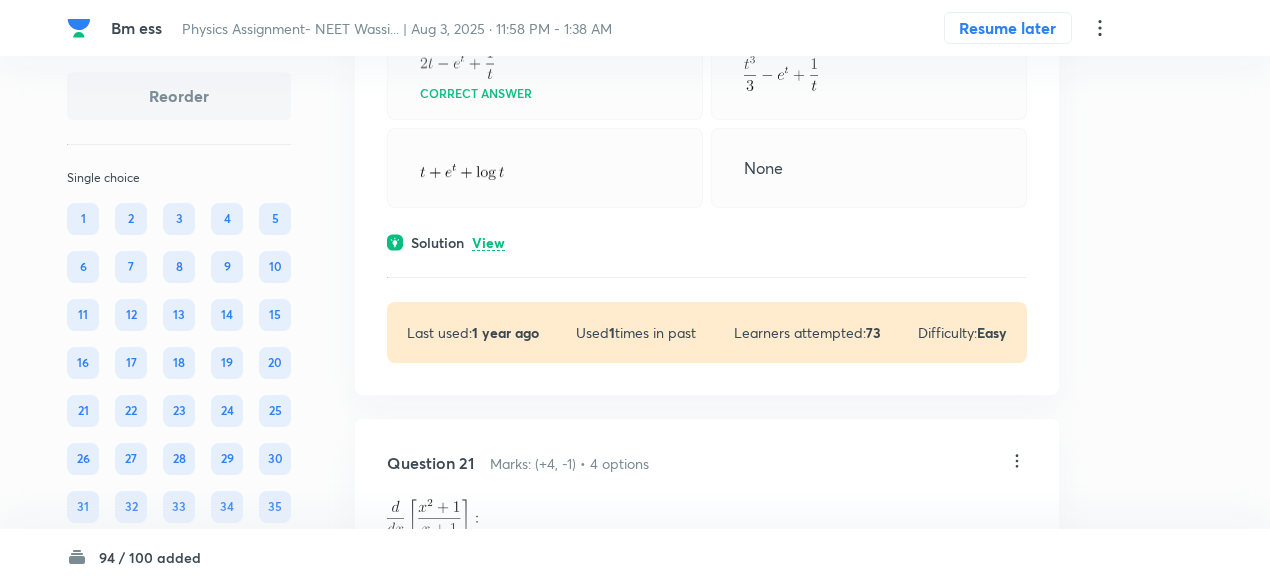 click on "View" at bounding box center [488, 243] 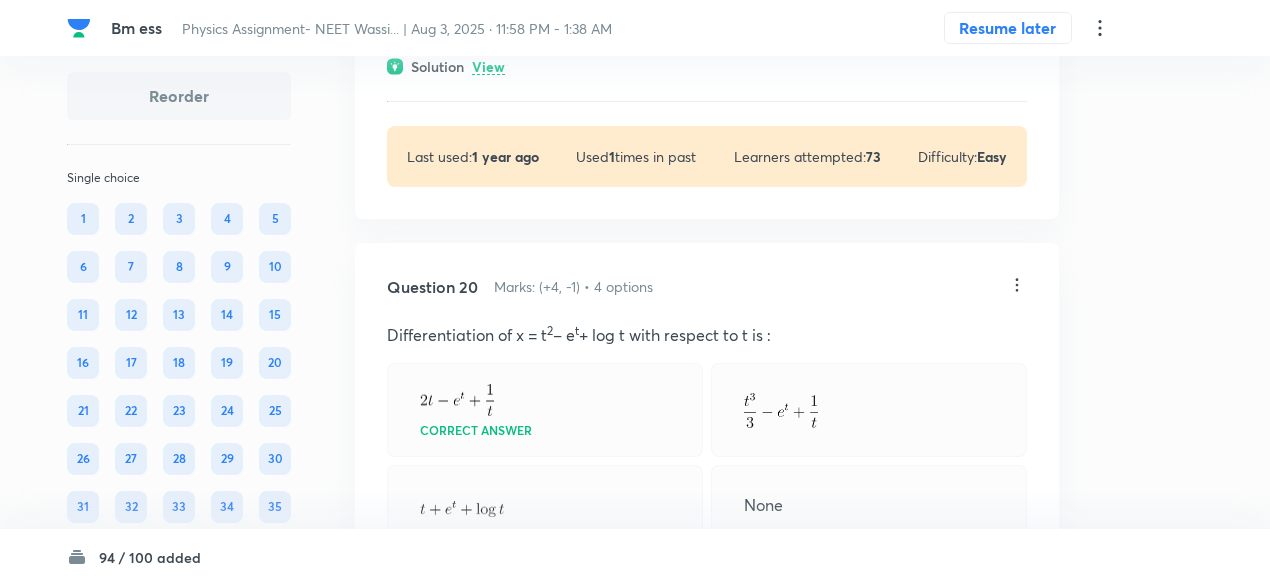 scroll, scrollTop: 10433, scrollLeft: 0, axis: vertical 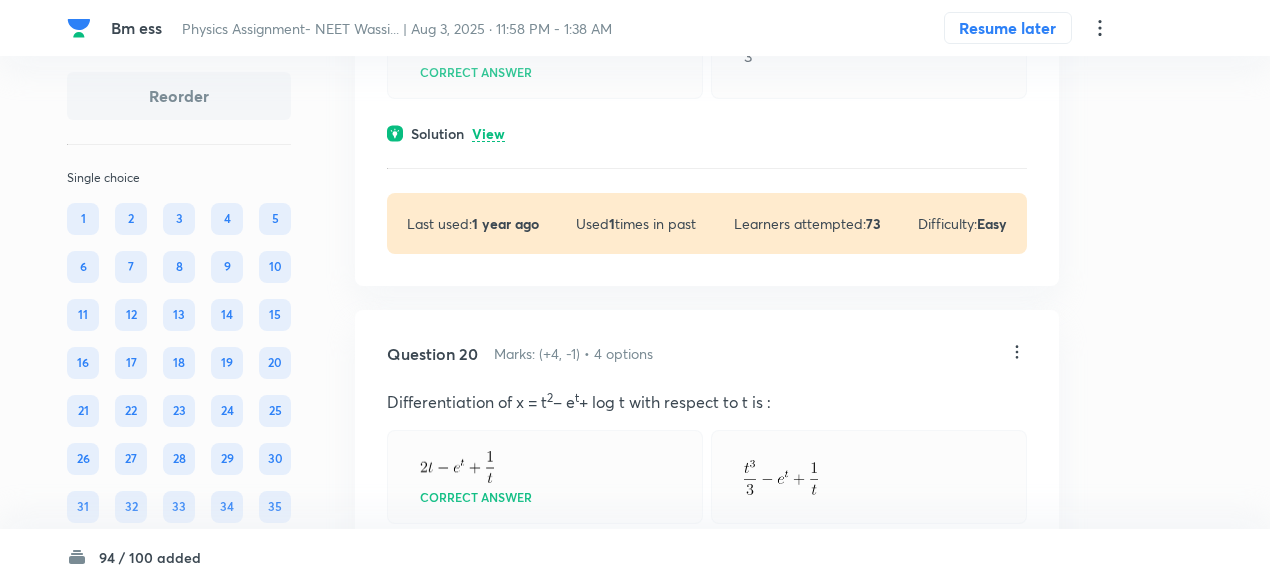 click on "View" at bounding box center (488, 134) 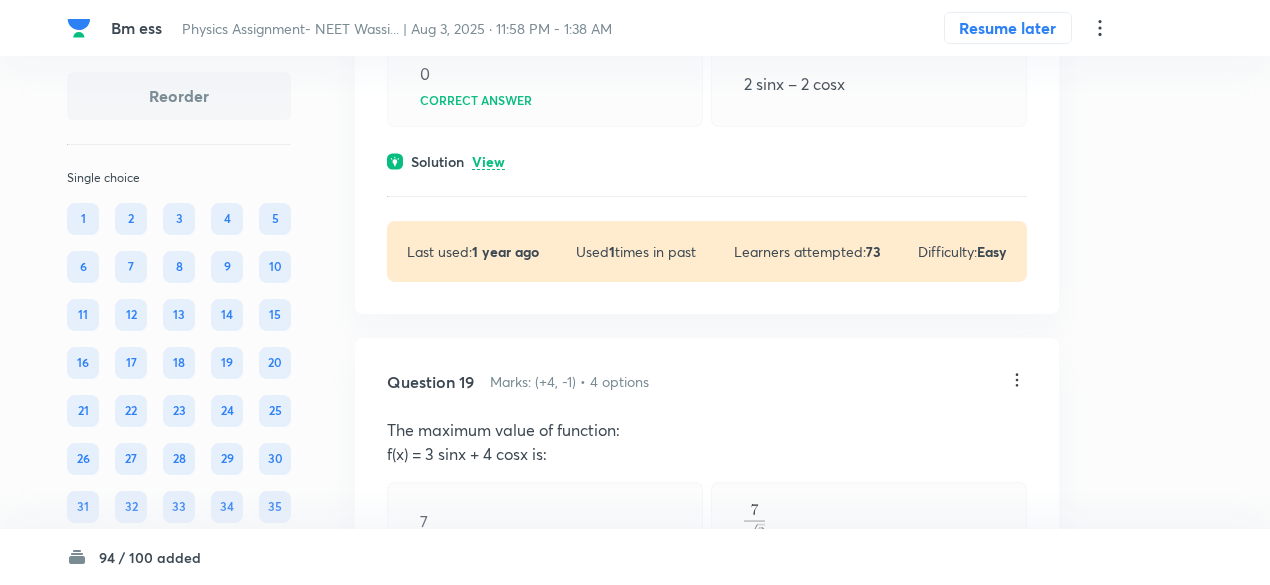 scroll, scrollTop: 9869, scrollLeft: 0, axis: vertical 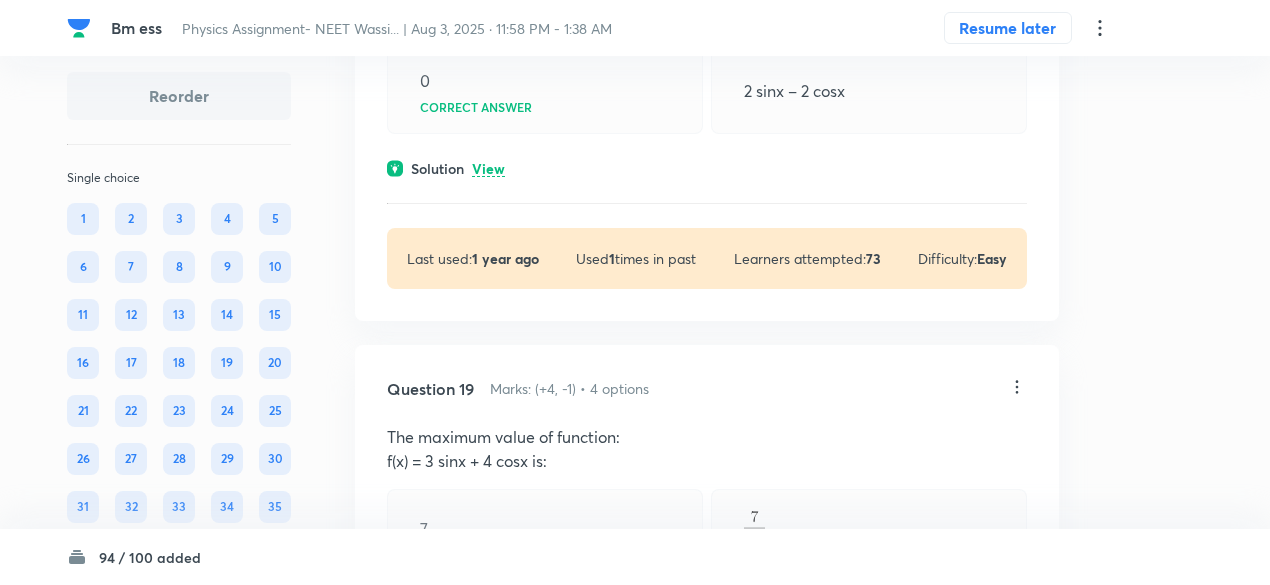 click on "View" at bounding box center (488, 169) 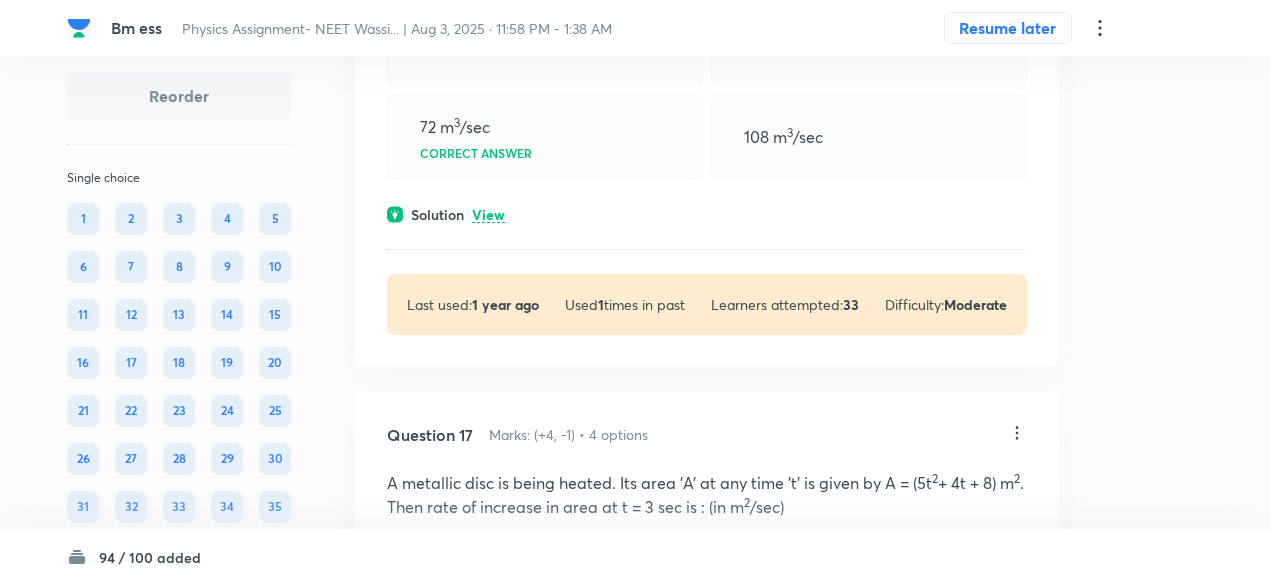 scroll, scrollTop: 8703, scrollLeft: 0, axis: vertical 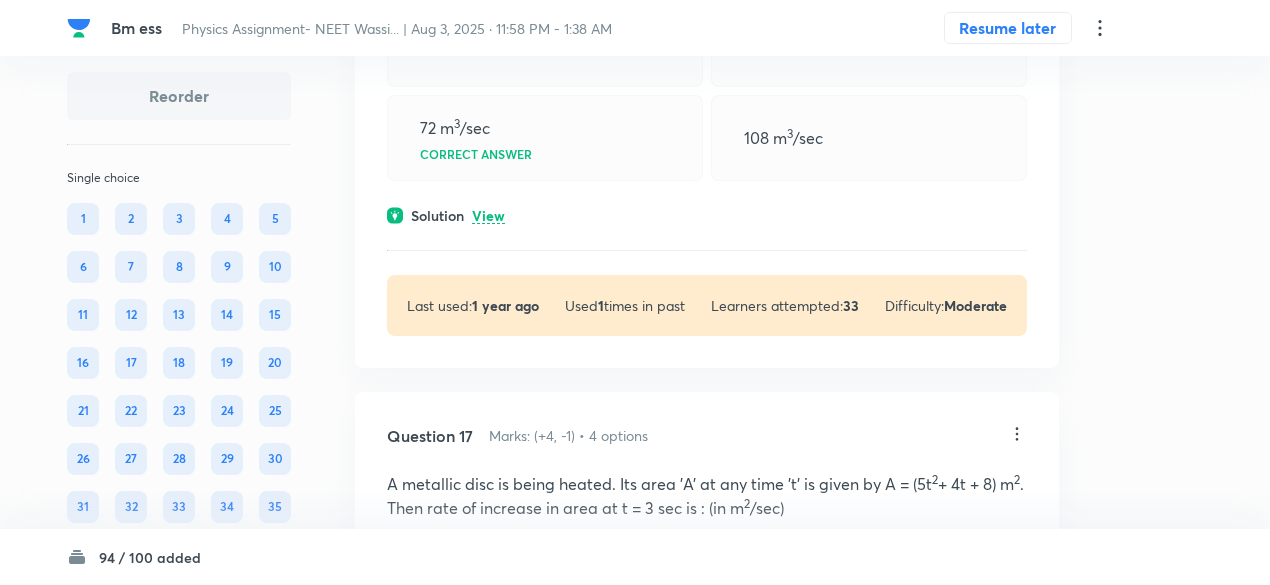 click on "View" at bounding box center (488, 216) 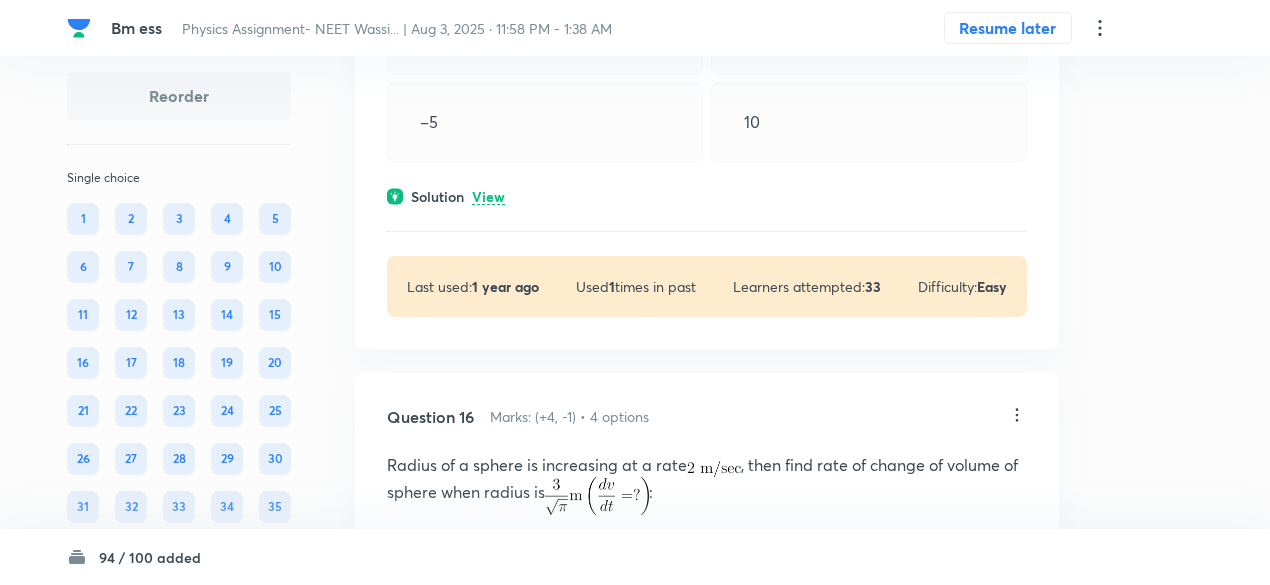 scroll, scrollTop: 8178, scrollLeft: 0, axis: vertical 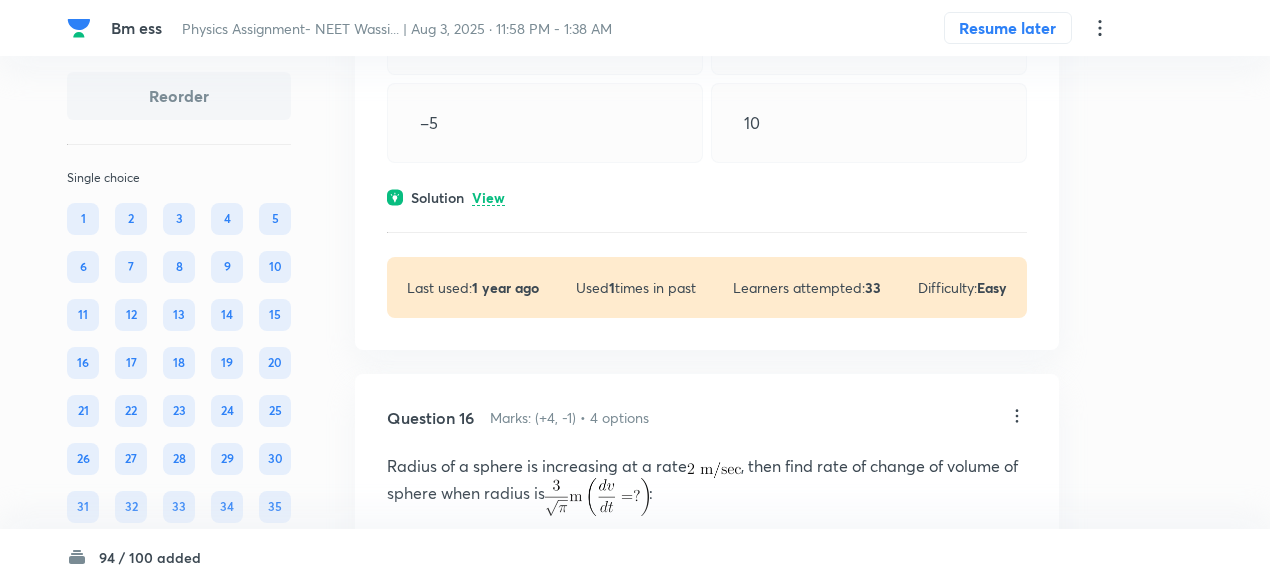 click on "View" at bounding box center (488, 198) 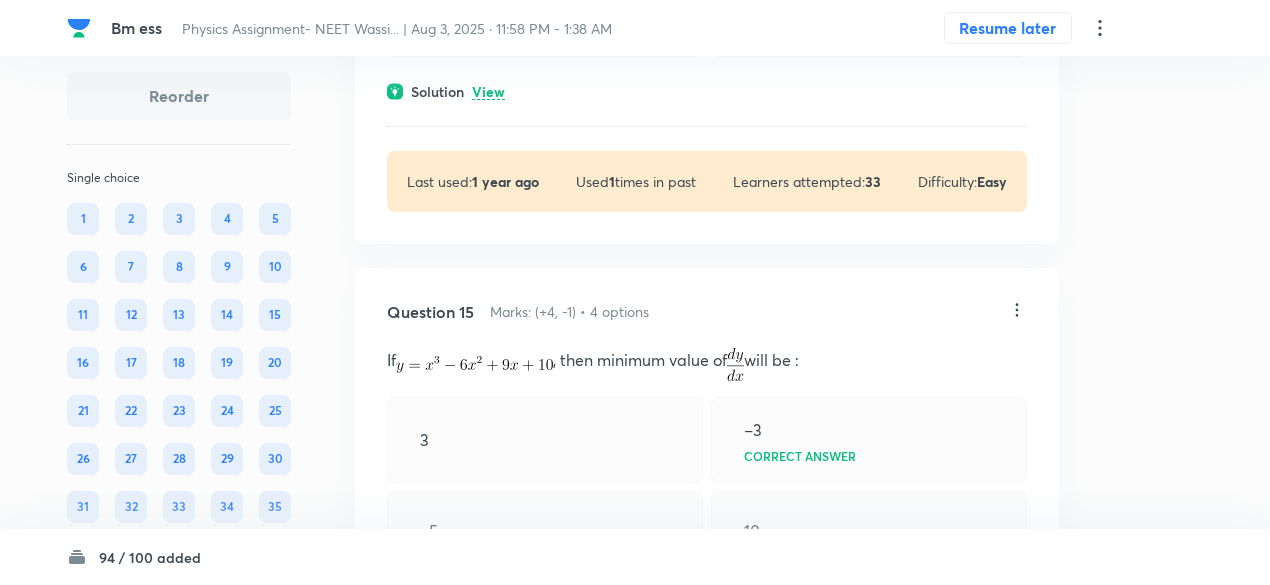 scroll, scrollTop: 7731, scrollLeft: 0, axis: vertical 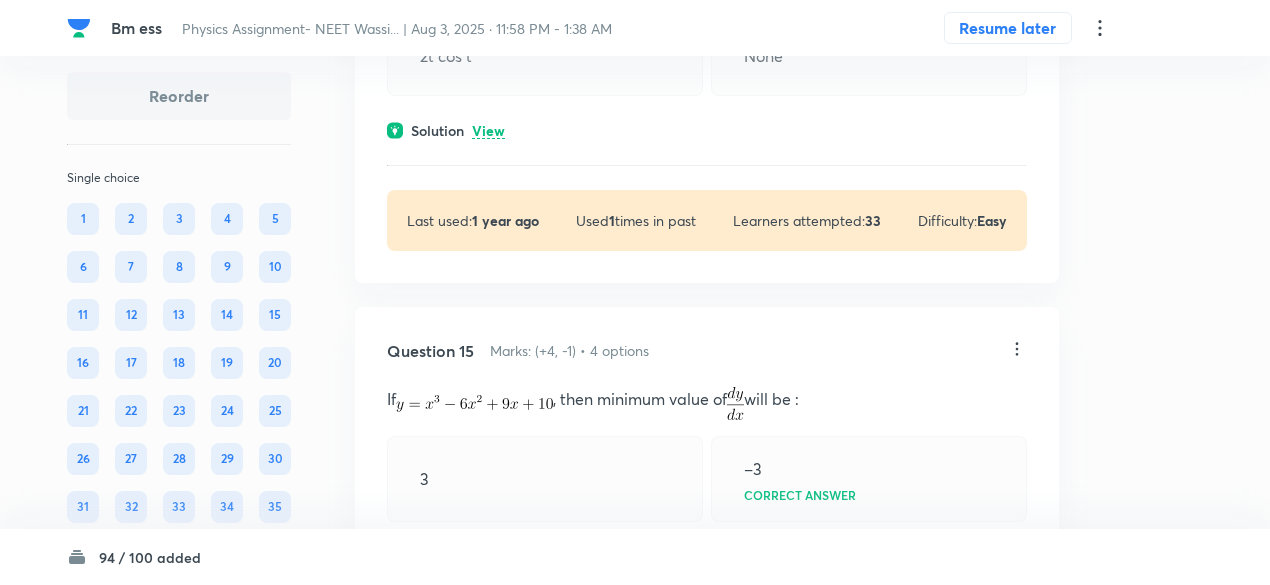 click on "View" at bounding box center (488, 131) 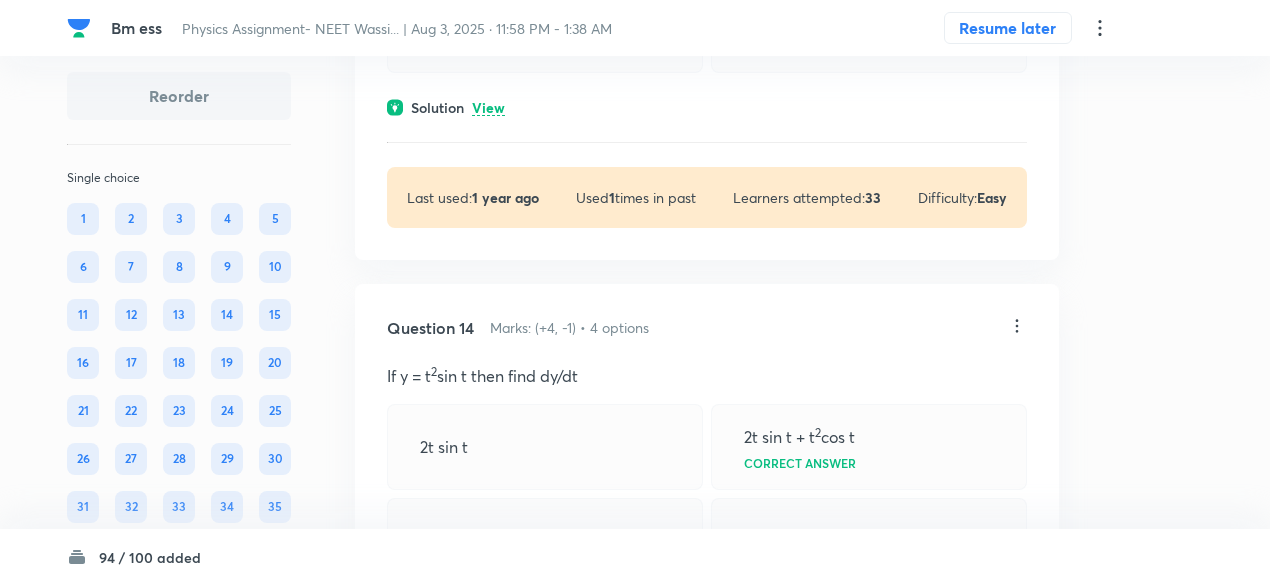 scroll, scrollTop: 7248, scrollLeft: 0, axis: vertical 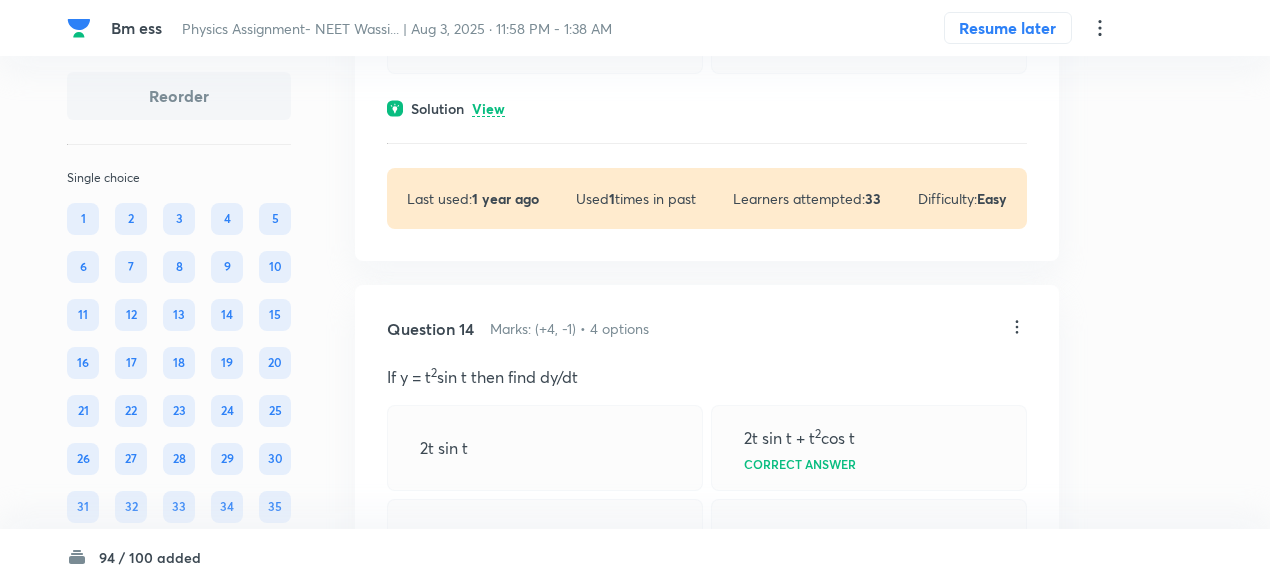 click on "View" at bounding box center (488, 109) 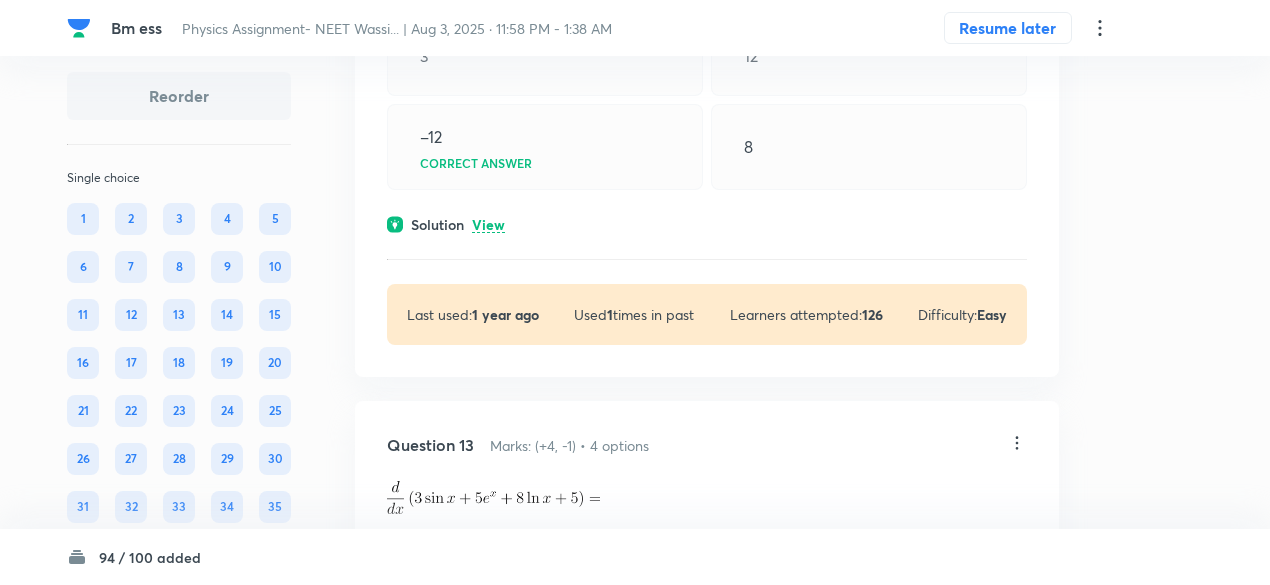 scroll, scrollTop: 6589, scrollLeft: 0, axis: vertical 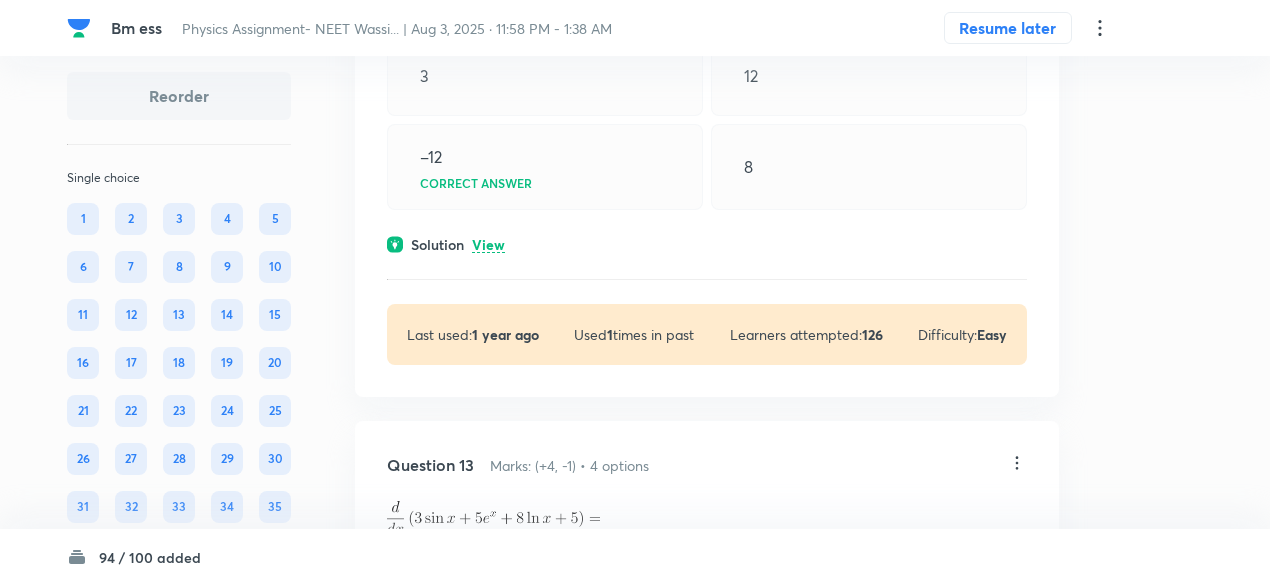 click on "View" at bounding box center (488, 245) 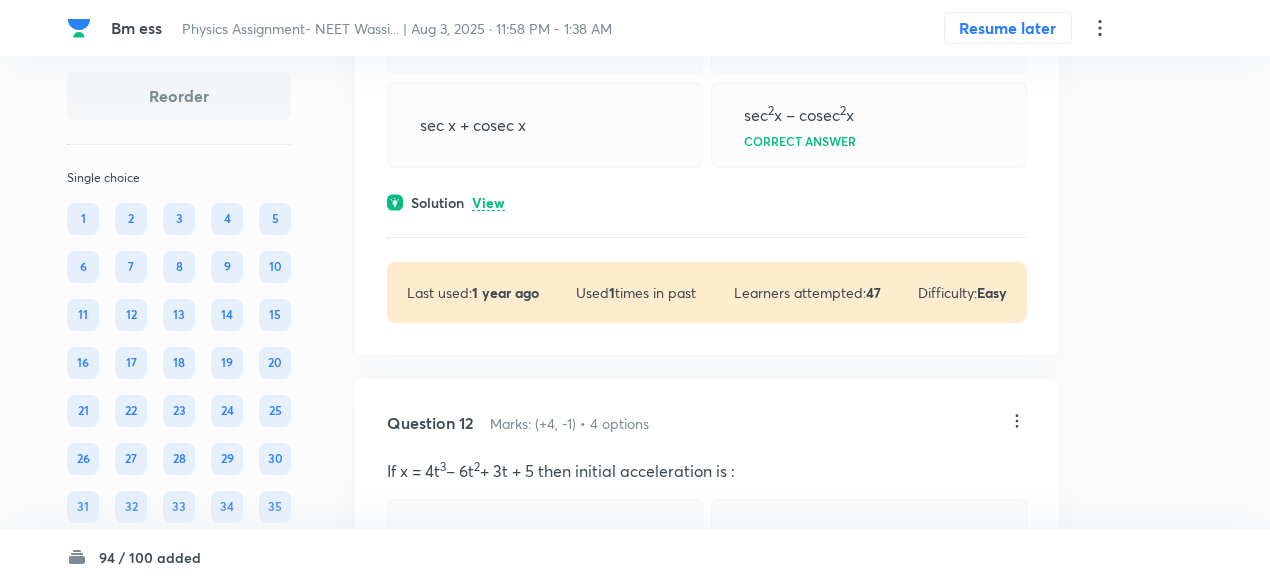 scroll, scrollTop: 6117, scrollLeft: 0, axis: vertical 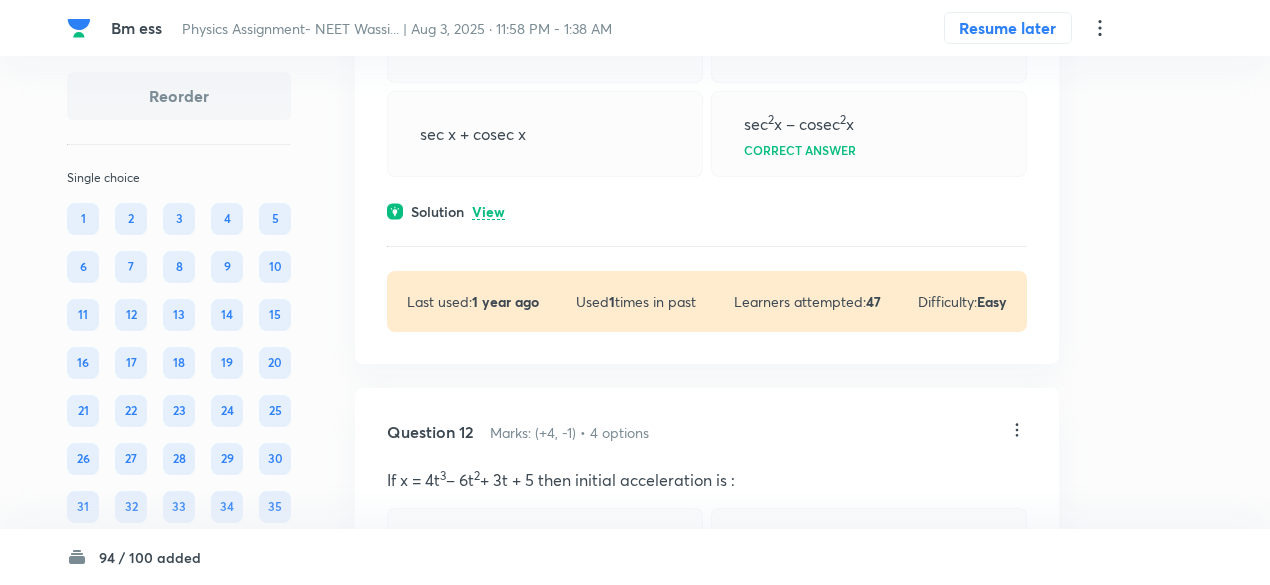 click on "View" at bounding box center [488, 212] 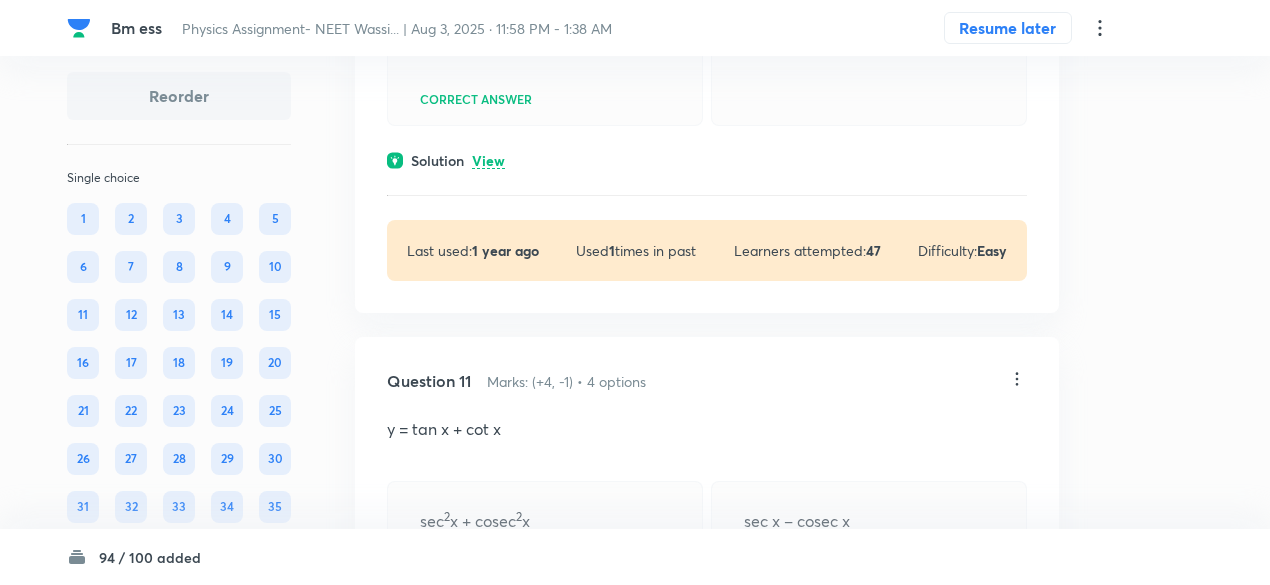 scroll, scrollTop: 5637, scrollLeft: 0, axis: vertical 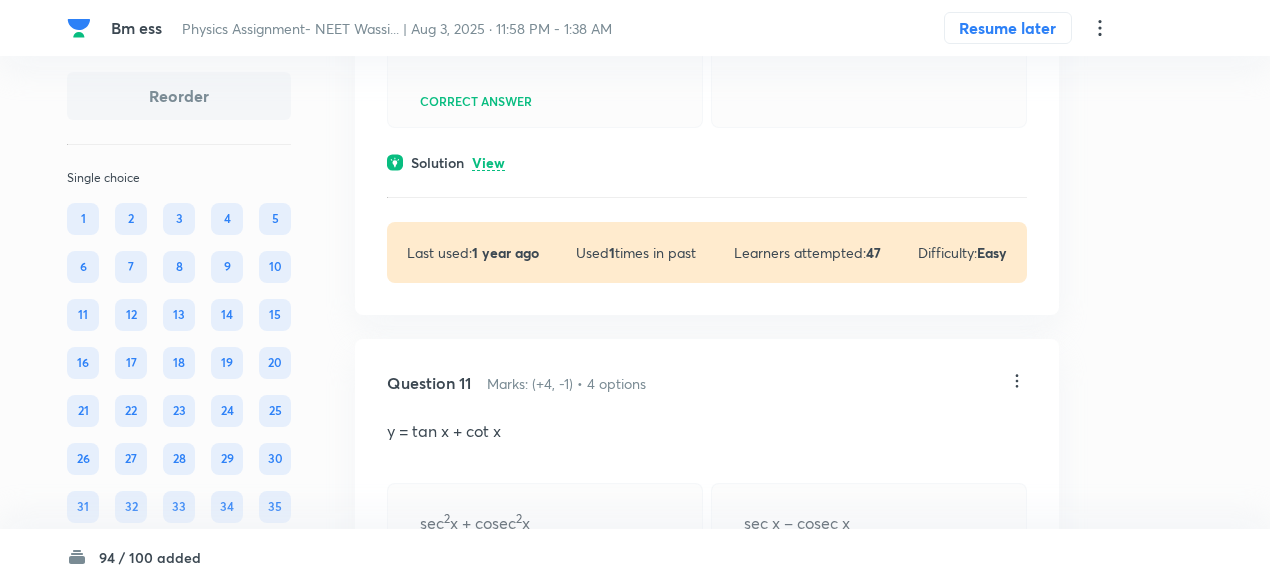 click on "View" at bounding box center [488, 163] 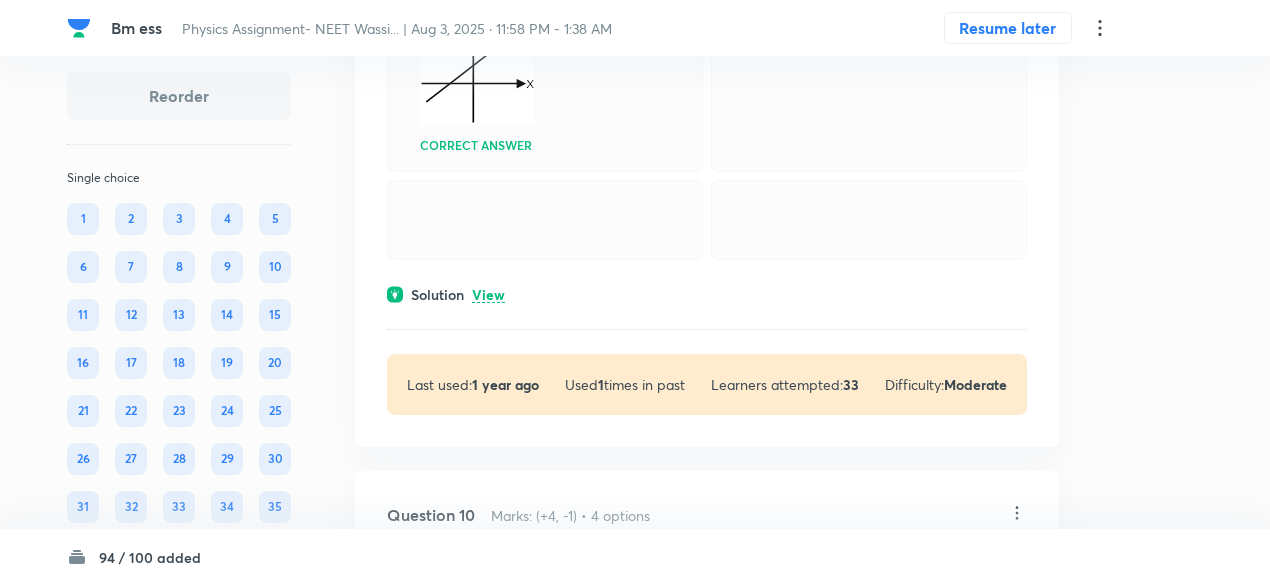 scroll, scrollTop: 4967, scrollLeft: 0, axis: vertical 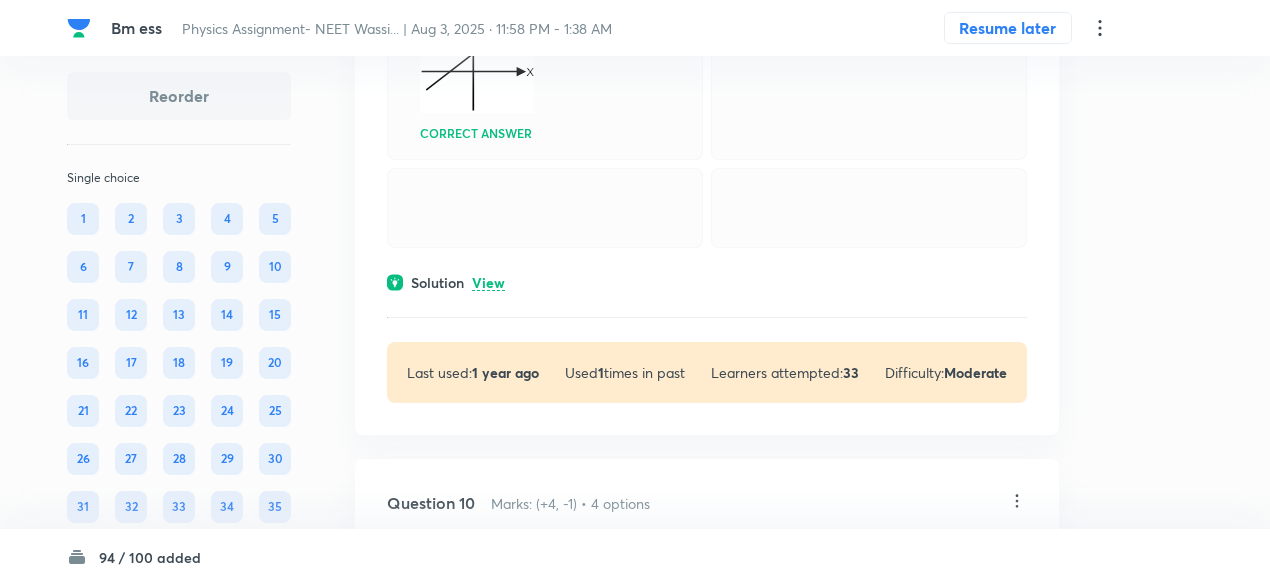 click on "View" at bounding box center (488, 283) 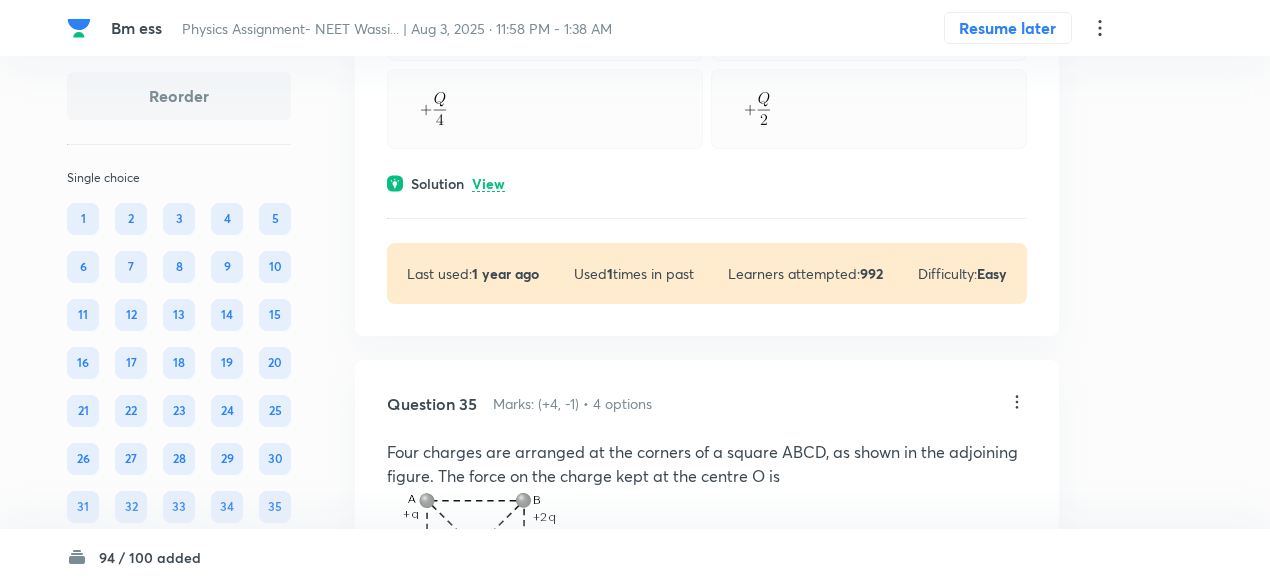 scroll, scrollTop: 21404, scrollLeft: 0, axis: vertical 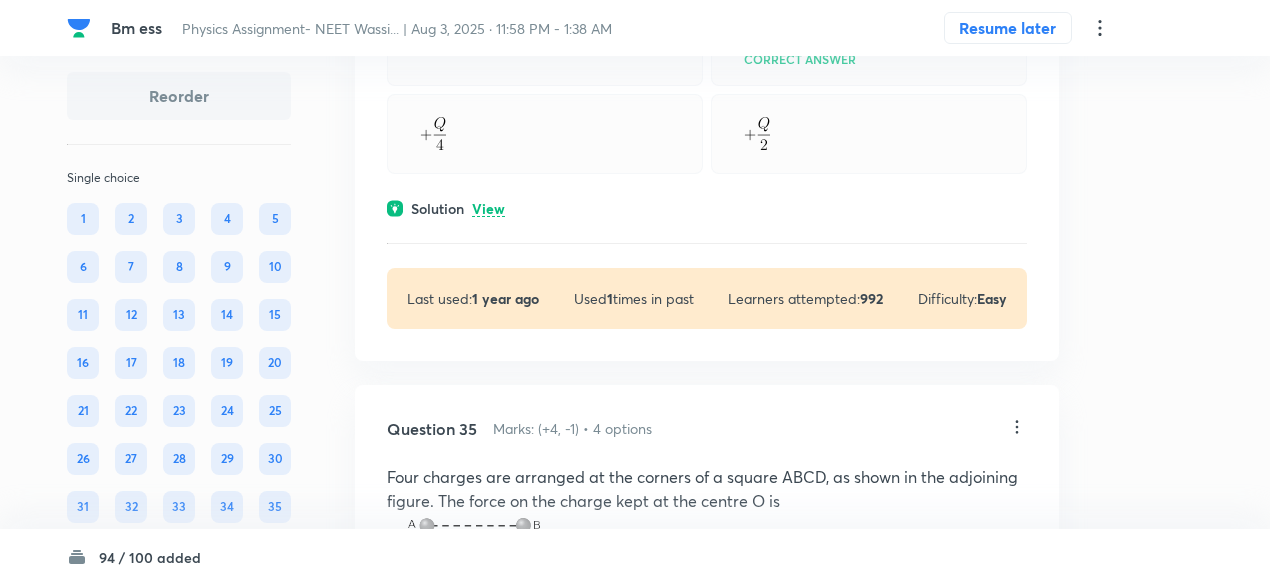 click on "View" at bounding box center (488, -329) 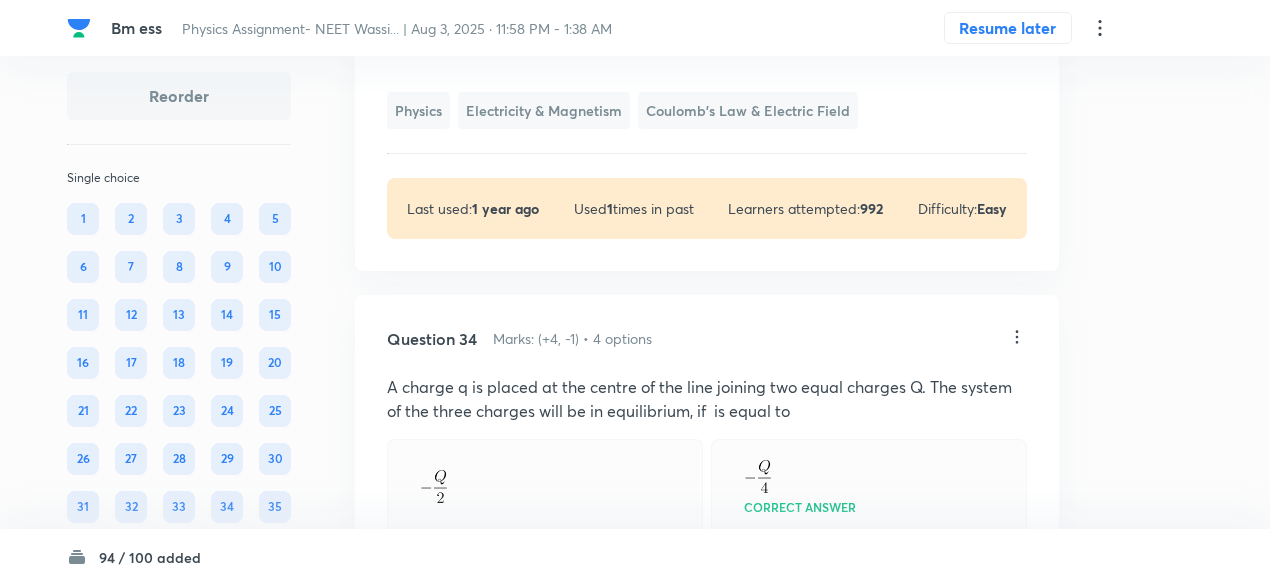 scroll, scrollTop: 21278, scrollLeft: 0, axis: vertical 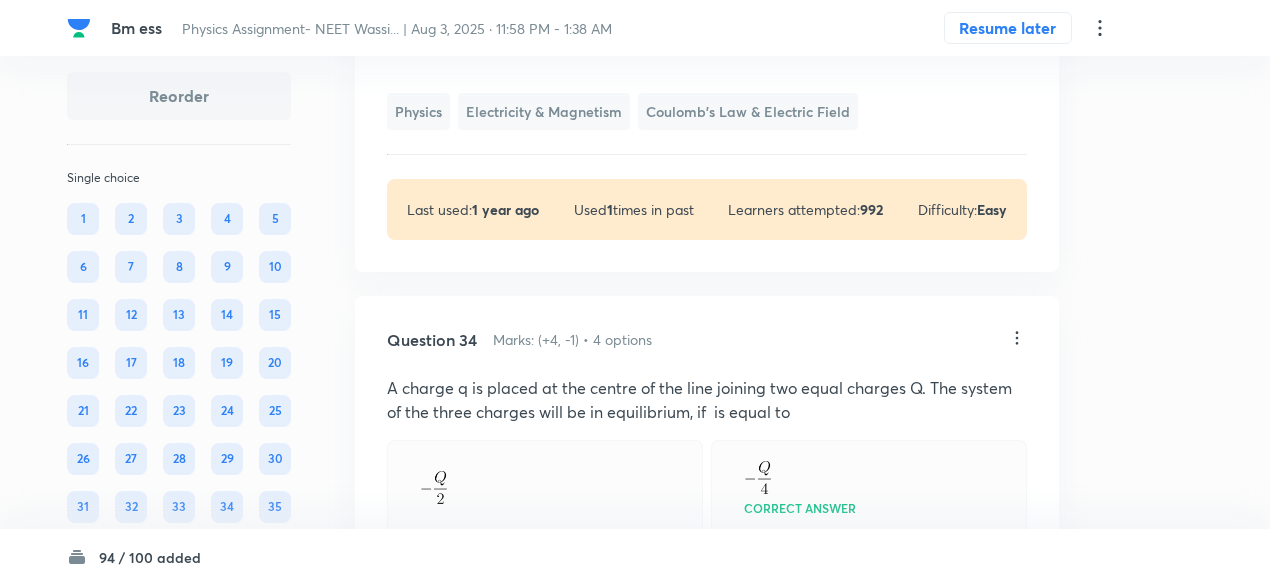 click on "Bm ess Physics Assignment- NEET Wassi... | Aug 3, 2025 · 11:58 PM - 1:38 AM Resume later Reorder Single choice 1 2 3 4 5 6 7 8 9 10 11 12 13 14 15 16 17 18 19 20 21 22 23 24 25 26 27 28 29 30 31 32 33 34 35 36 37 38 39 40 41 42 43 44 45 46 47 48 49 50 51 52 53 54 55 56 57 58 59 60 61 62 63 64 65 66 67 68 69 70 71 72 73 74 75 76 77 78 79 80 81 82 83 84 85 86 87 88 89 90 91 92 93 94 95 96 97 98 99 100 All Types English Question 1 Marks: (+4, -1) • 4 options Assertion:  Current has magnitude as well as direction but still not considered as vector. Reason:  Current do not follow vector algebra. Both  Assertion  and  Reason  are true and  Reason  is the correct explanation of  Assertion . Correct answer Both  Assertion  and  Reason  are true and  Reason  is NOT the correct explanation of  Assertion . Assertion  is true but  Reason  is false. Assertion  is false but  Reason  is true. Solution View Last used:  1 year ago Used  1  times in past Learners attempted:  429 Difficulty: Easy Question 2 .  40 N 20 N NA" at bounding box center [635, 8144] 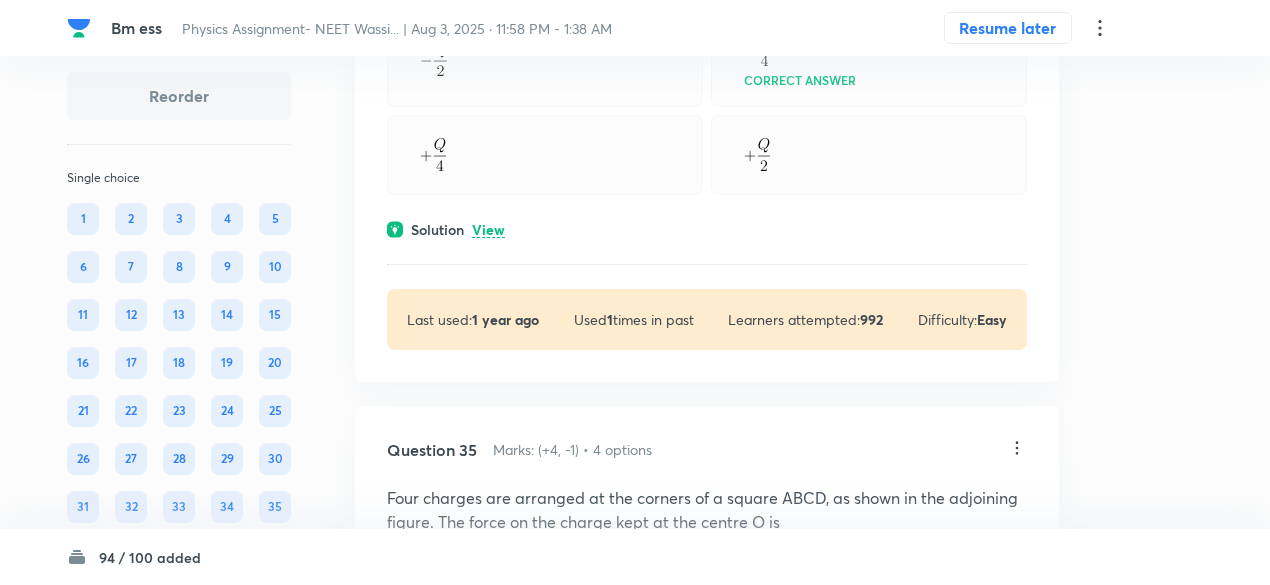 click on "Physics Electricity & Magnetism Coulomb's Law & Electric Field" at bounding box center [707, -460] 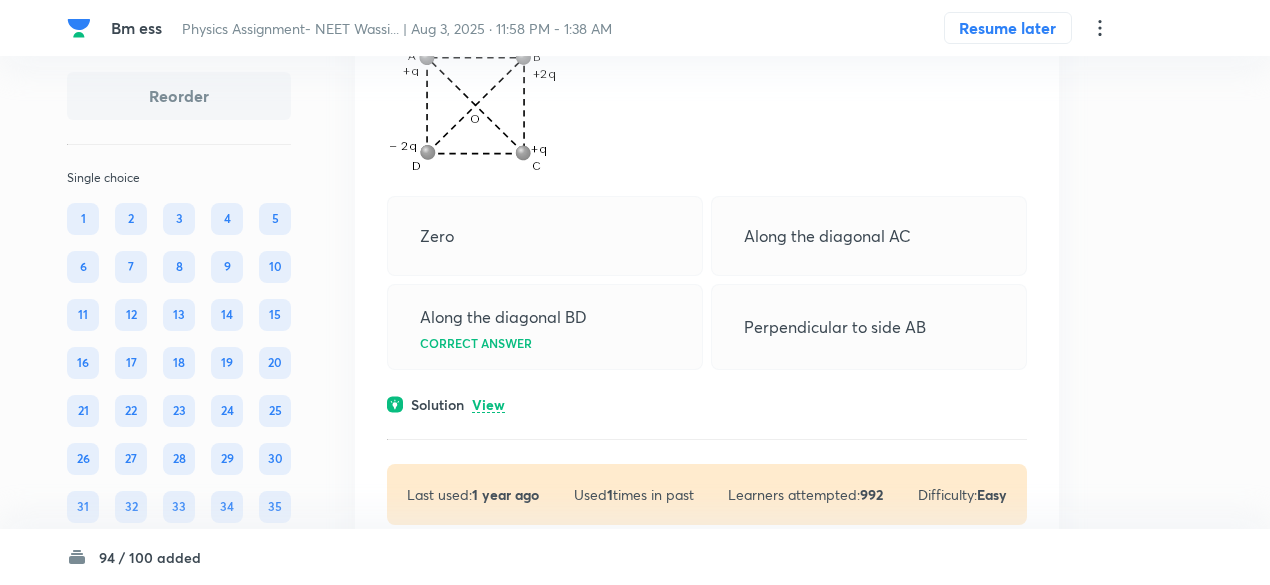 scroll, scrollTop: 22199, scrollLeft: 0, axis: vertical 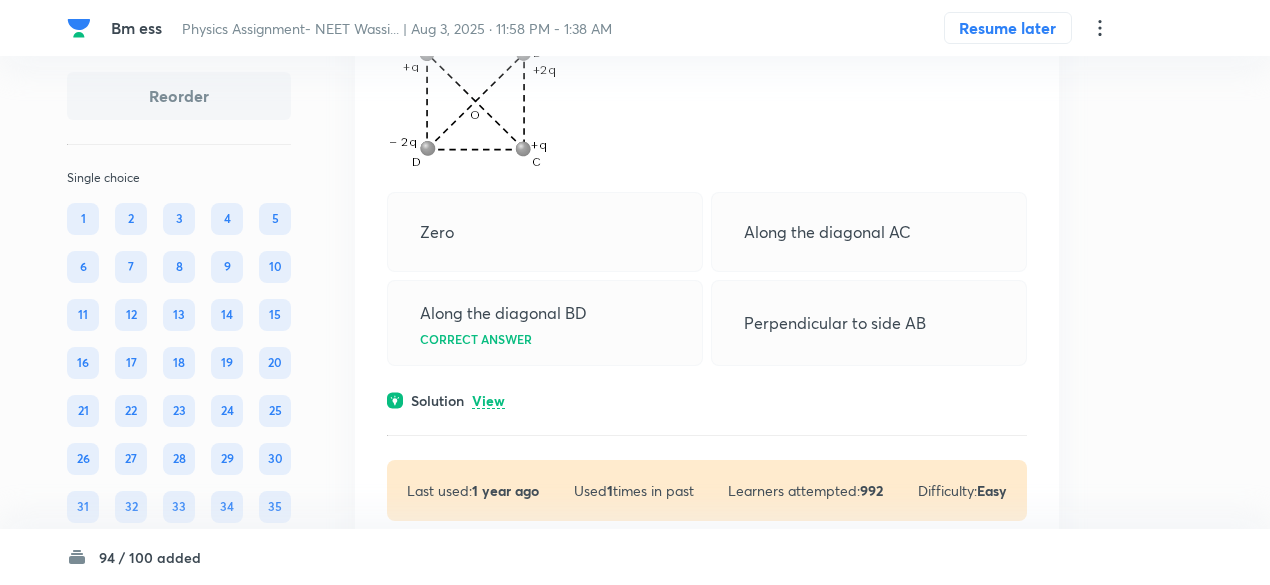 click on "View" at bounding box center [488, -263] 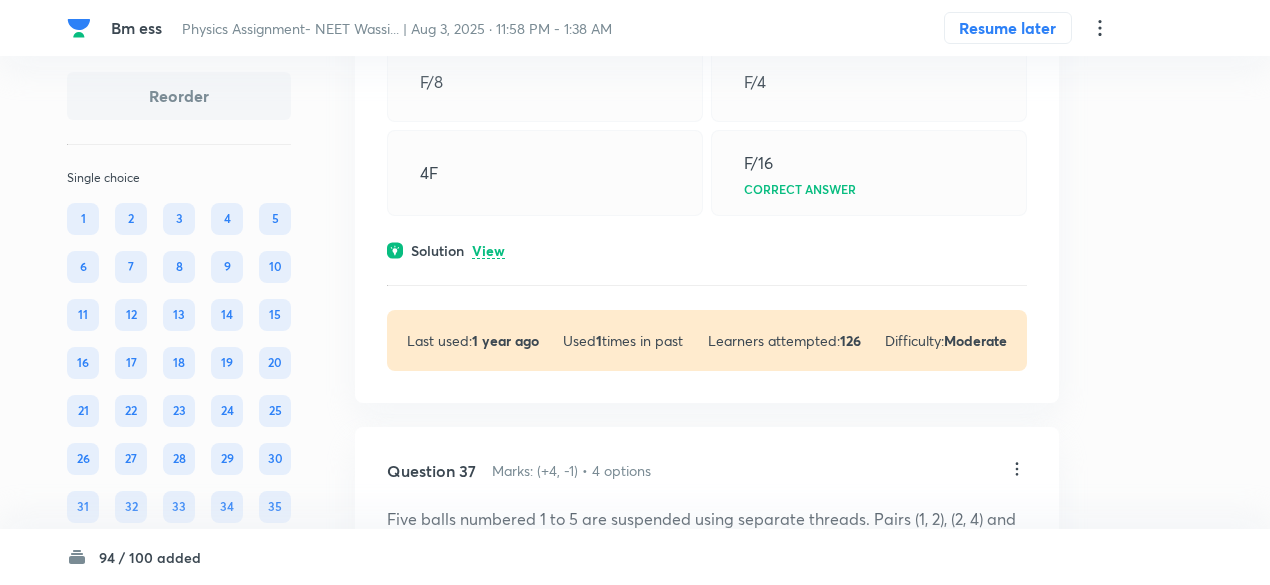 scroll, scrollTop: 24006, scrollLeft: 0, axis: vertical 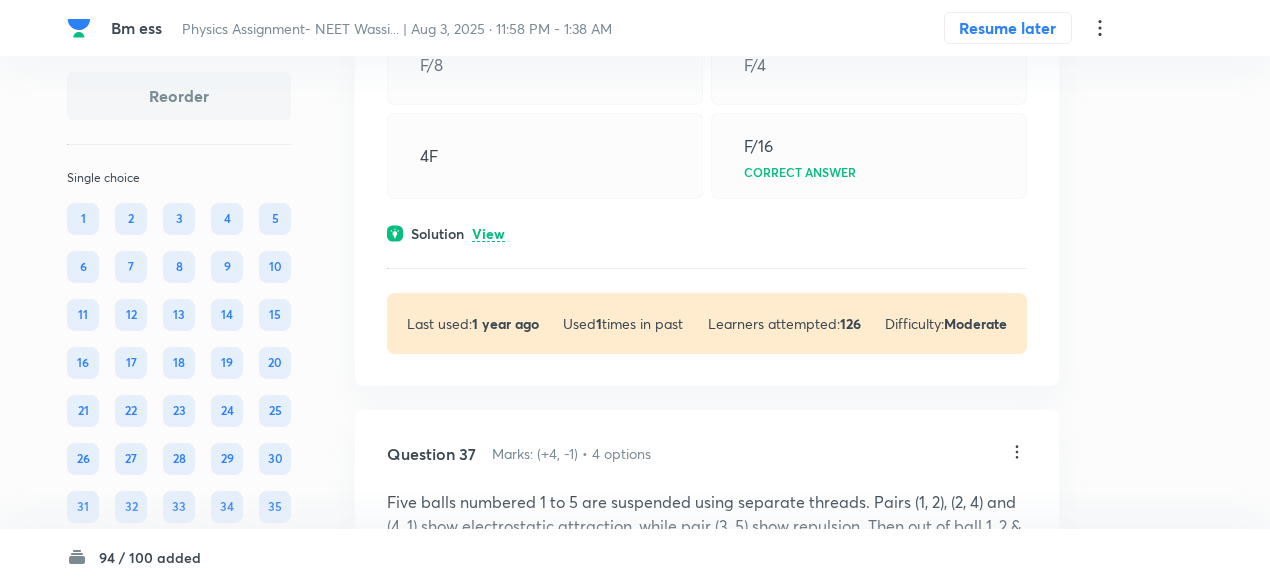 click on "View" at bounding box center [488, -319] 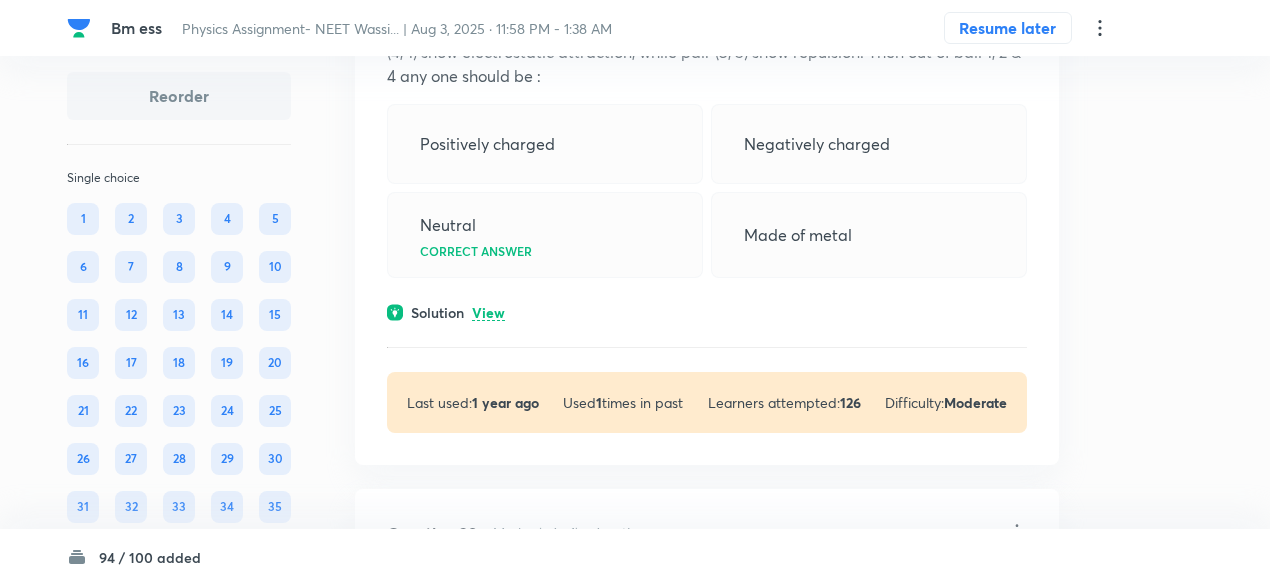 scroll, scrollTop: 24594, scrollLeft: 0, axis: vertical 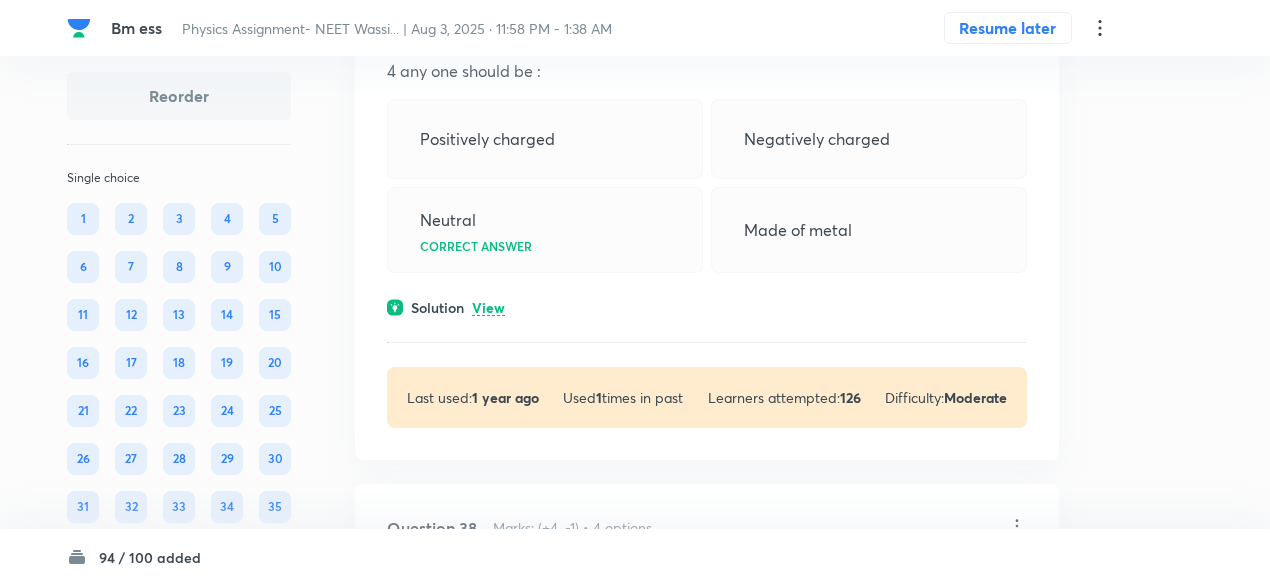 click on "View" at bounding box center [488, -245] 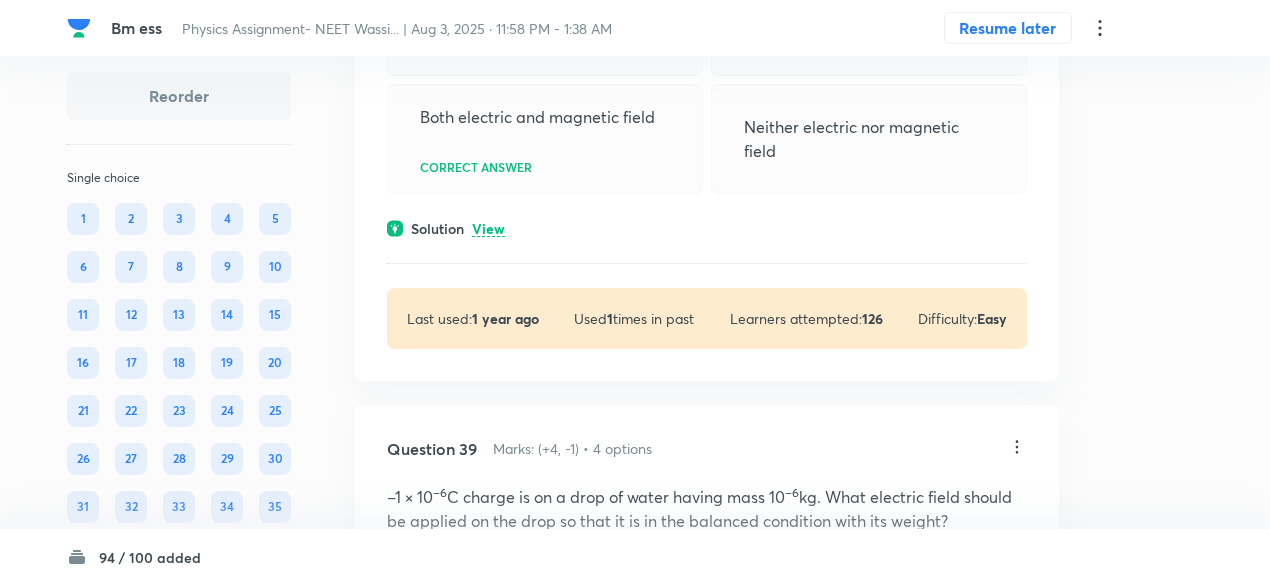 scroll, scrollTop: 25362, scrollLeft: 0, axis: vertical 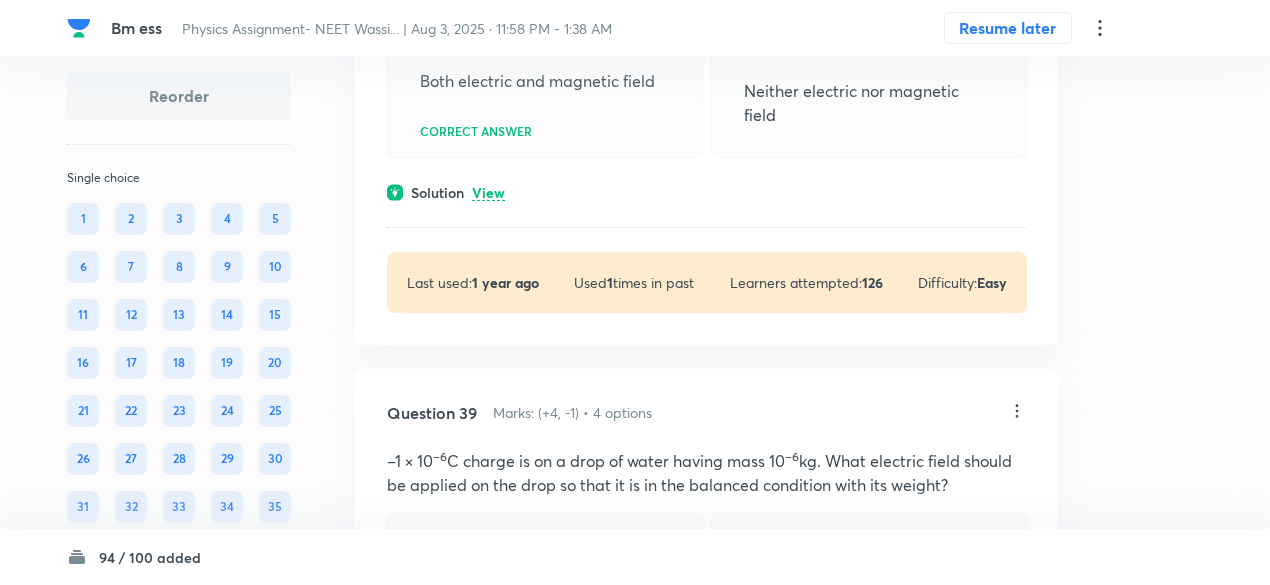click on "View" at bounding box center [488, -346] 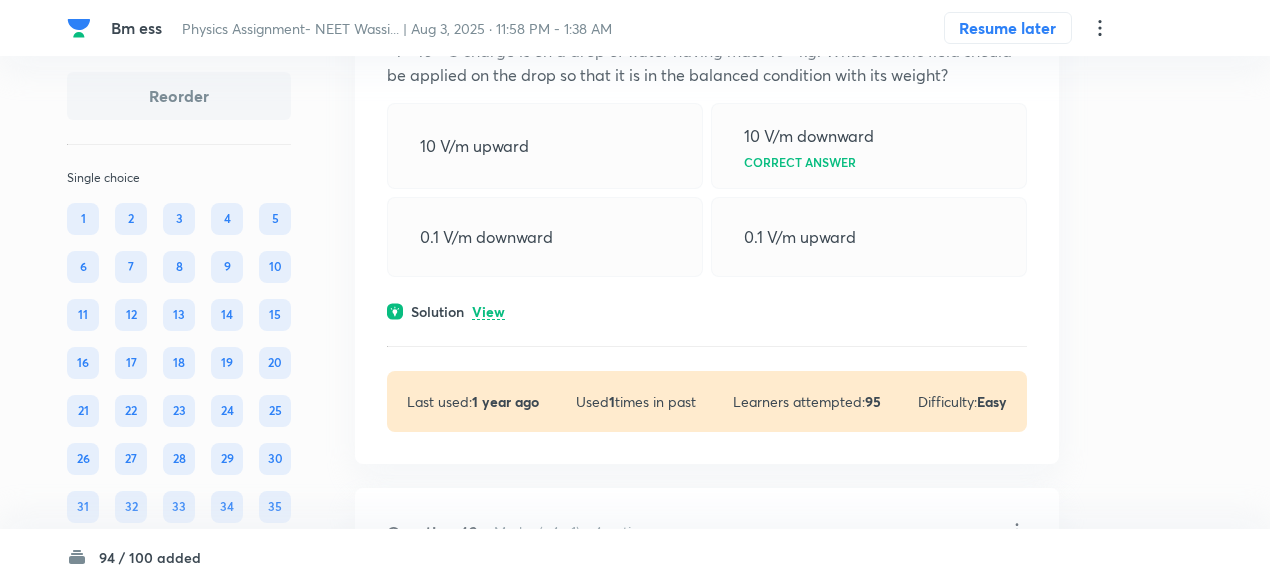 scroll, scrollTop: 25906, scrollLeft: 0, axis: vertical 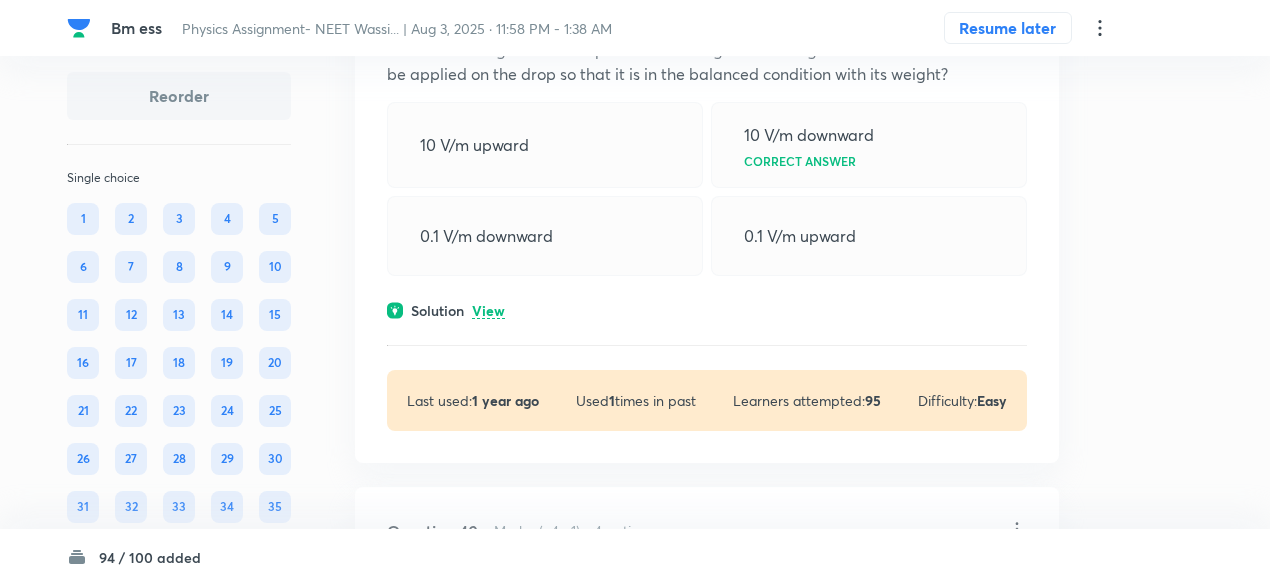 click on "View" at bounding box center [488, -218] 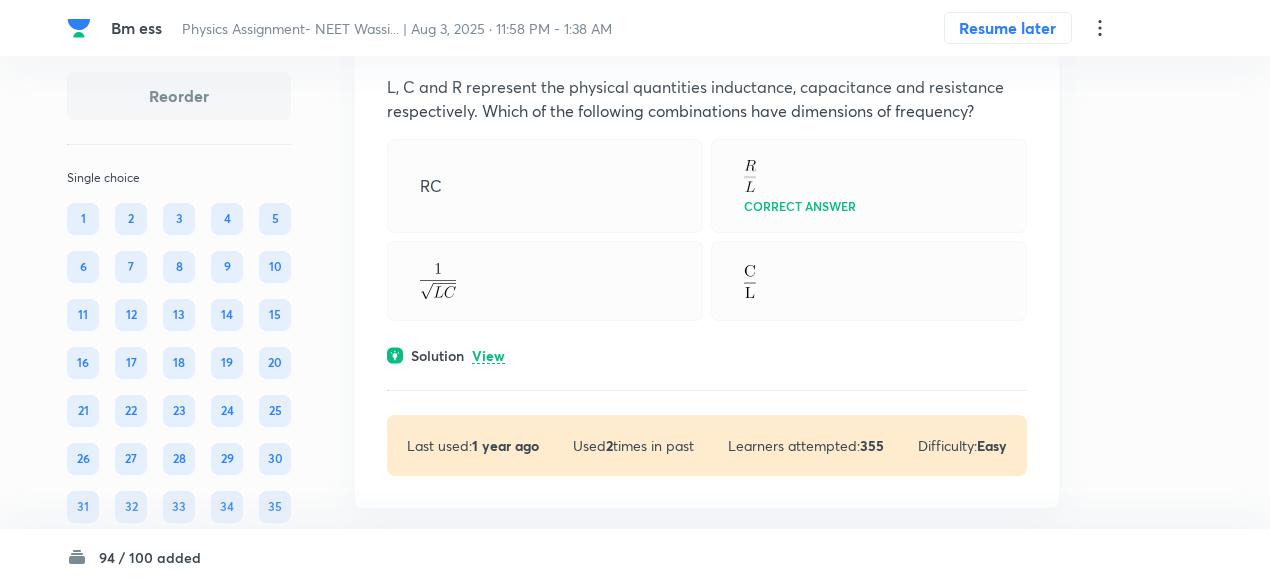 scroll, scrollTop: 26484, scrollLeft: 0, axis: vertical 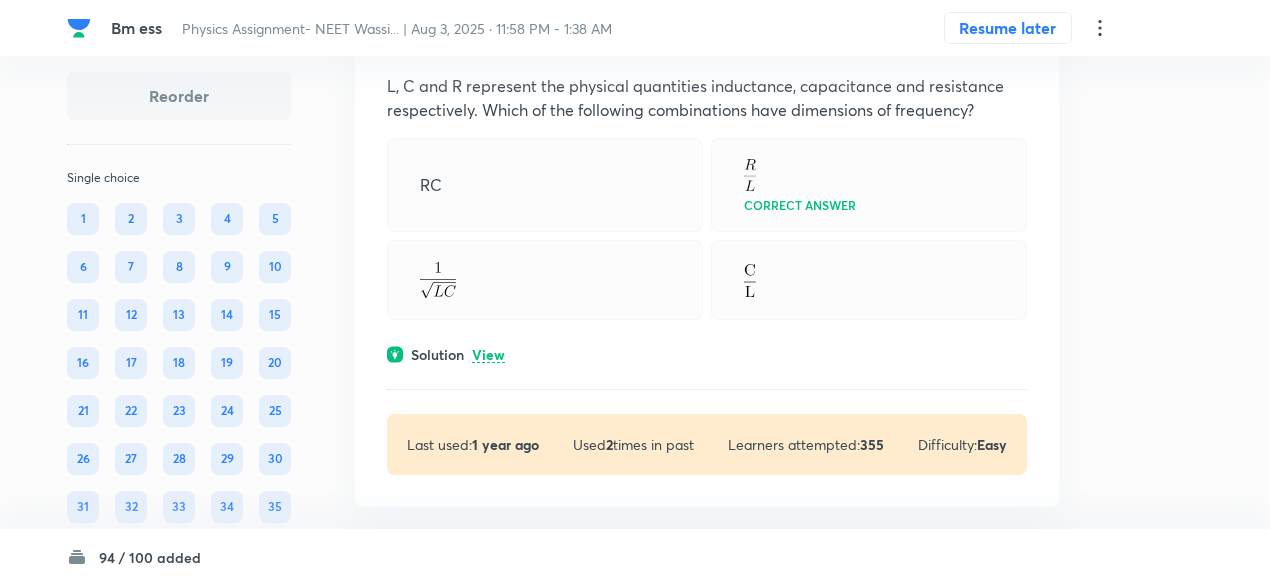 click on "View" at bounding box center [488, -182] 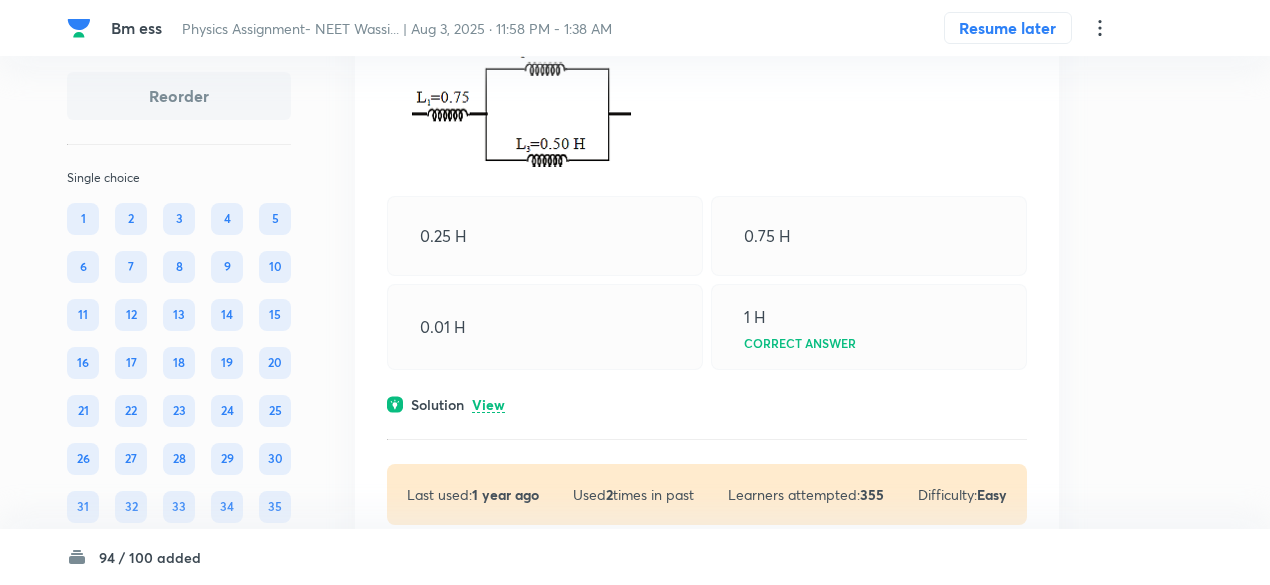 scroll, scrollTop: 27190, scrollLeft: 0, axis: vertical 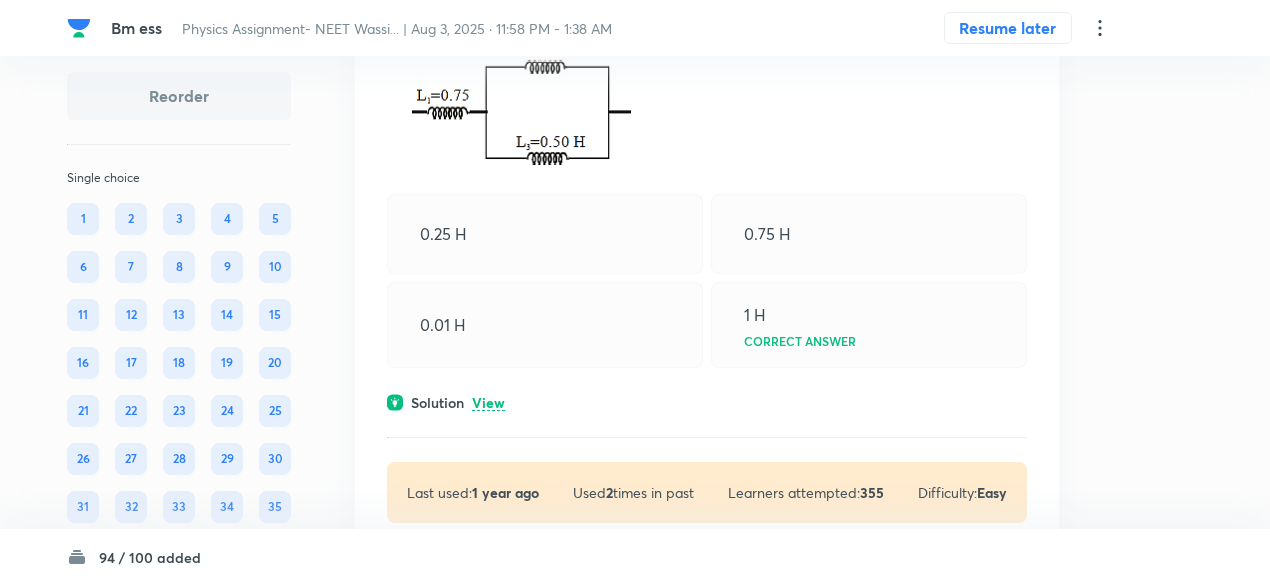 click on "View" at bounding box center [488, -266] 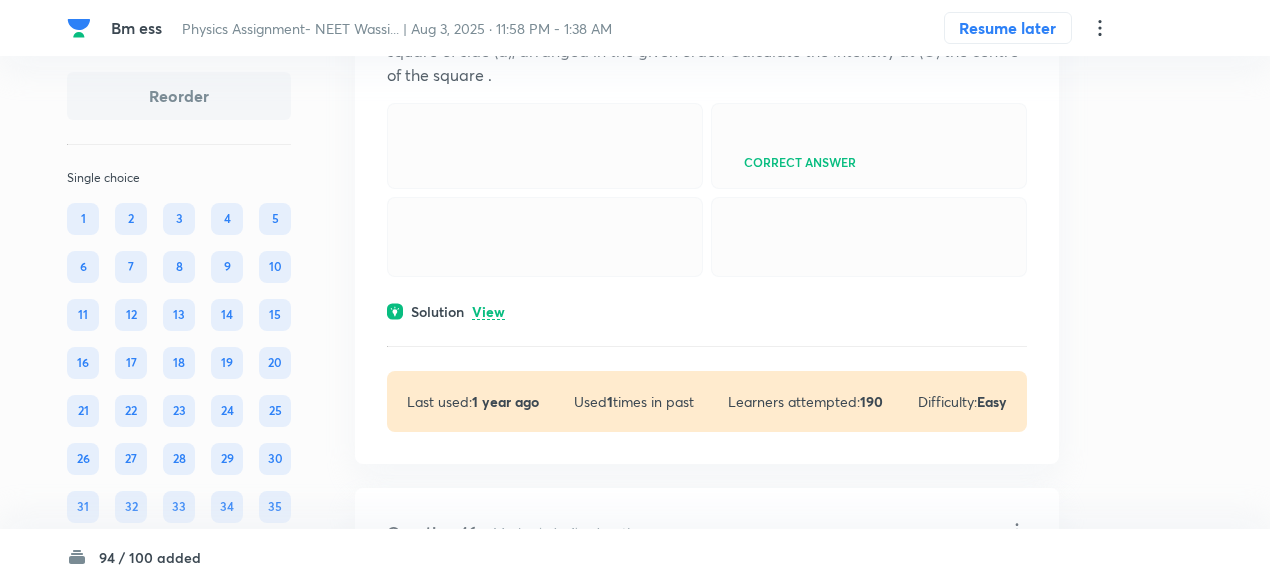 scroll, scrollTop: 29865, scrollLeft: 0, axis: vertical 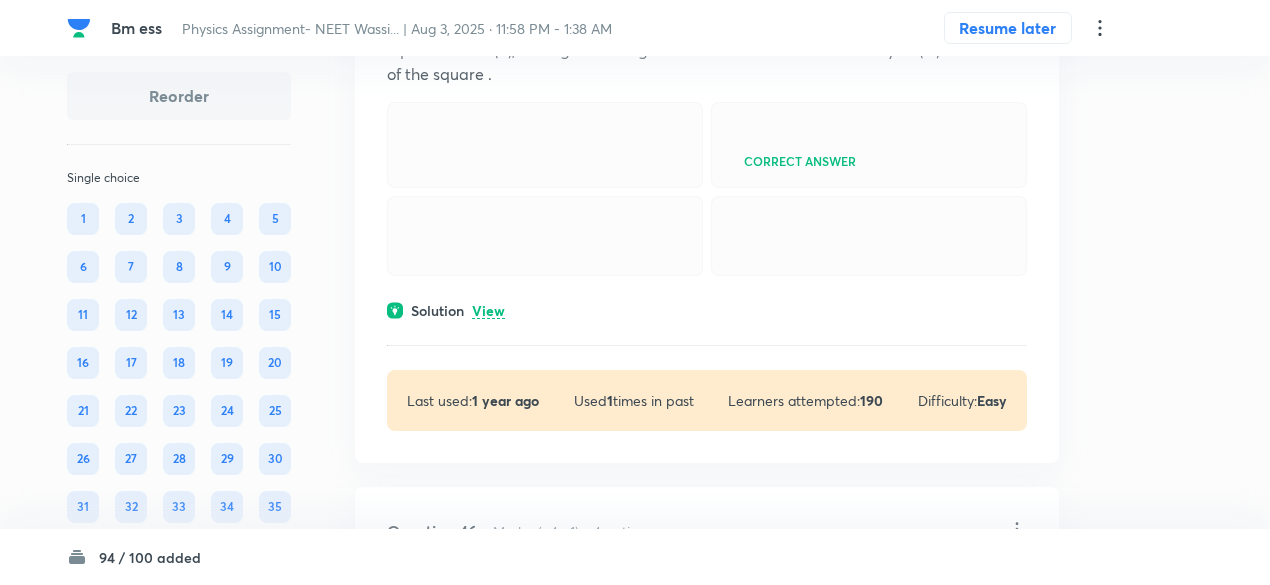 click on "View" at bounding box center [488, -242] 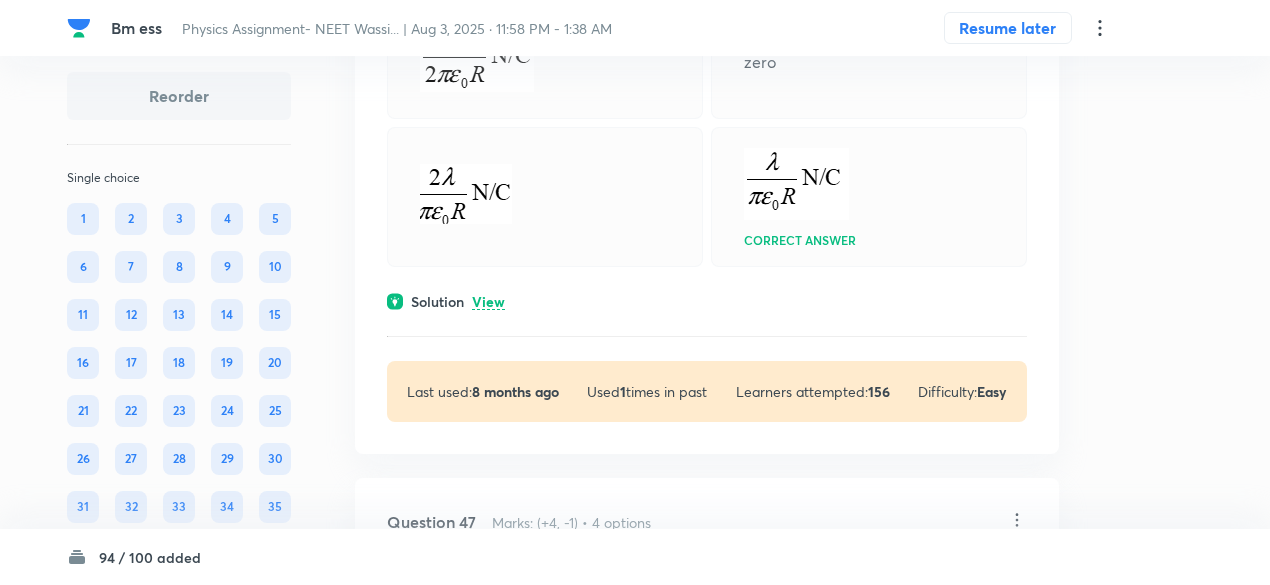 scroll, scrollTop: 30676, scrollLeft: 0, axis: vertical 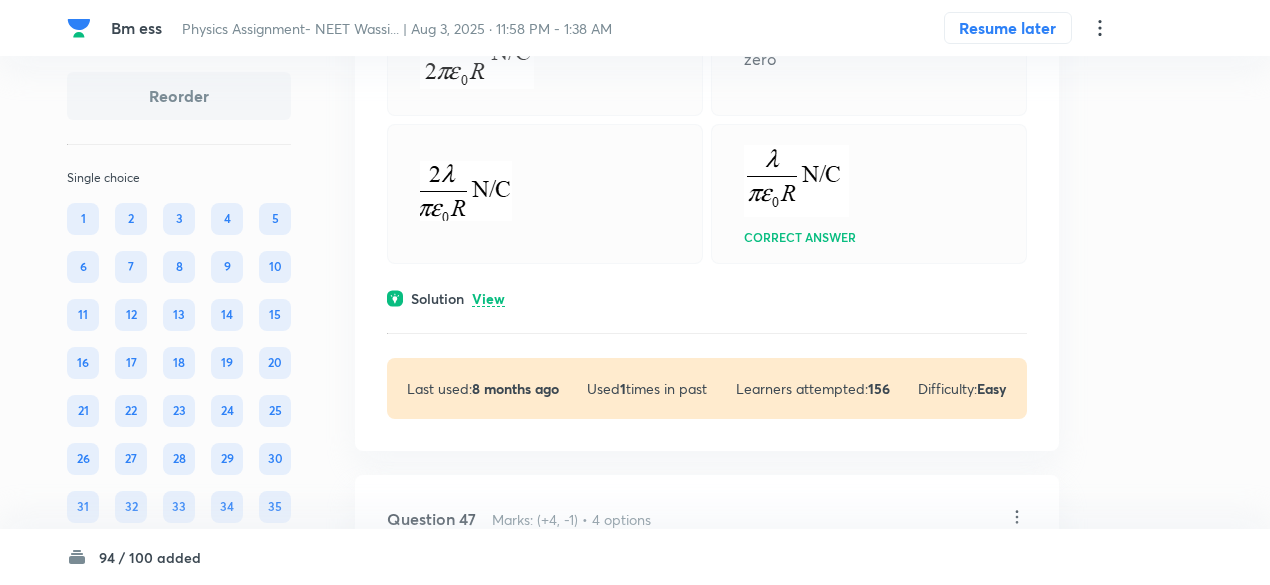 click on "View" at bounding box center (488, -343) 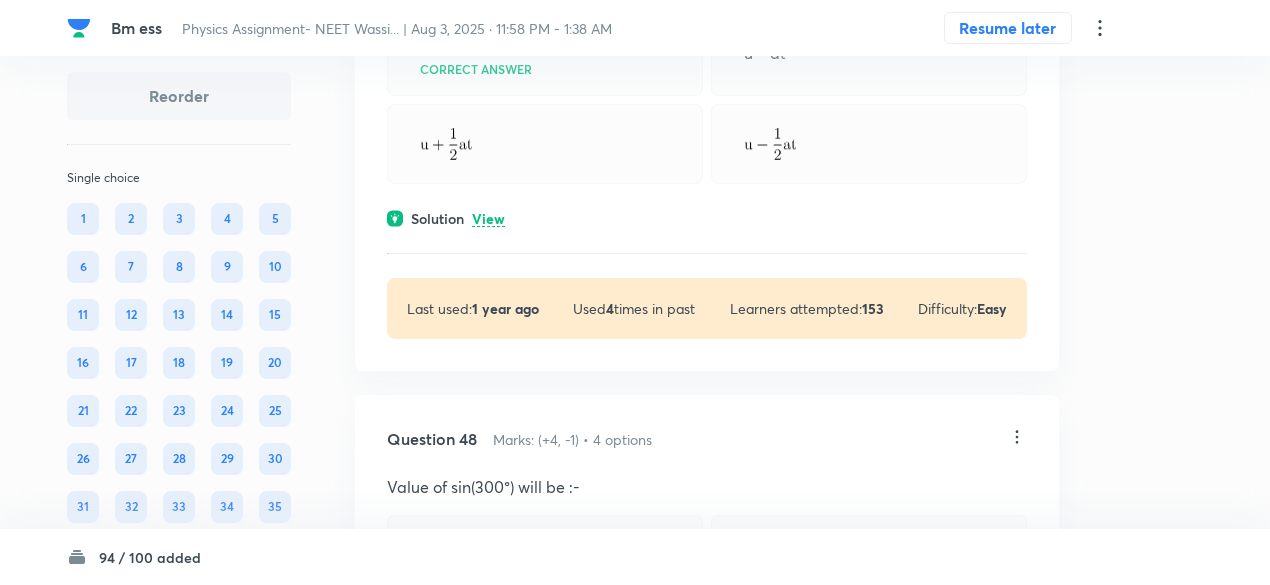 scroll, scrollTop: 31357, scrollLeft: 0, axis: vertical 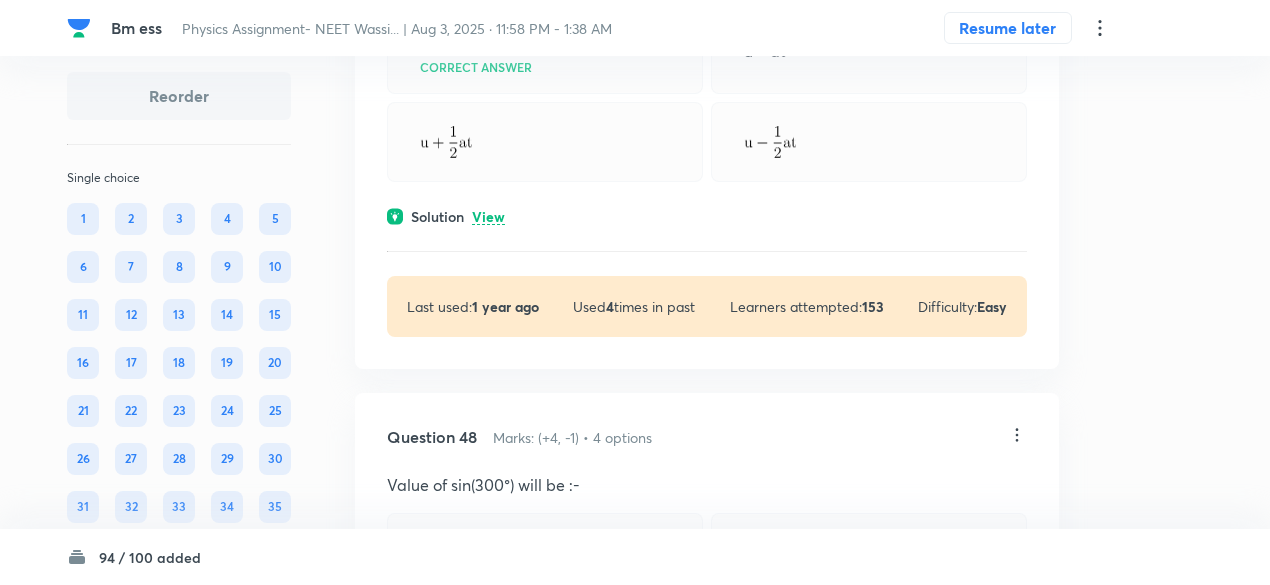 click on "View" at bounding box center (488, -297) 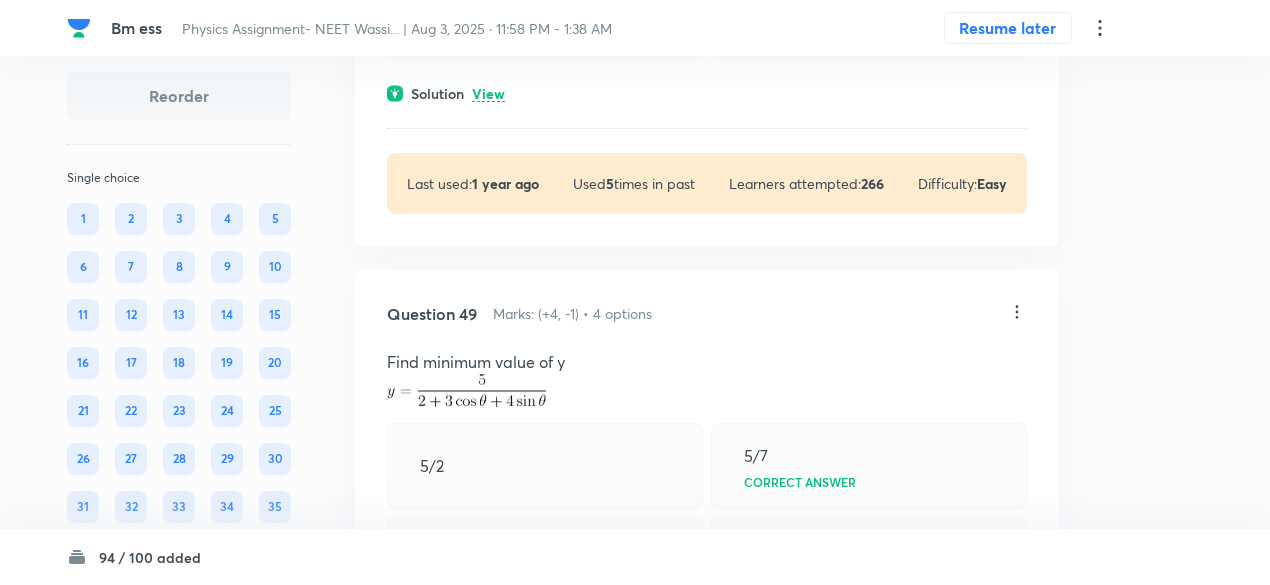 scroll, scrollTop: 32498, scrollLeft: 0, axis: vertical 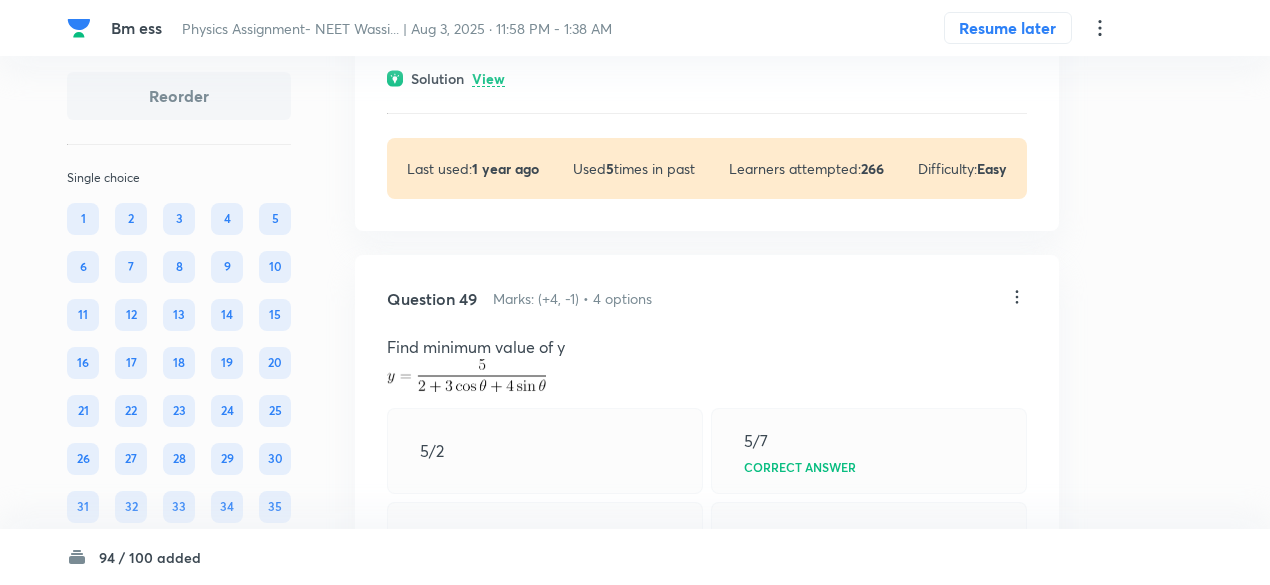 click on "View" at bounding box center [488, -438] 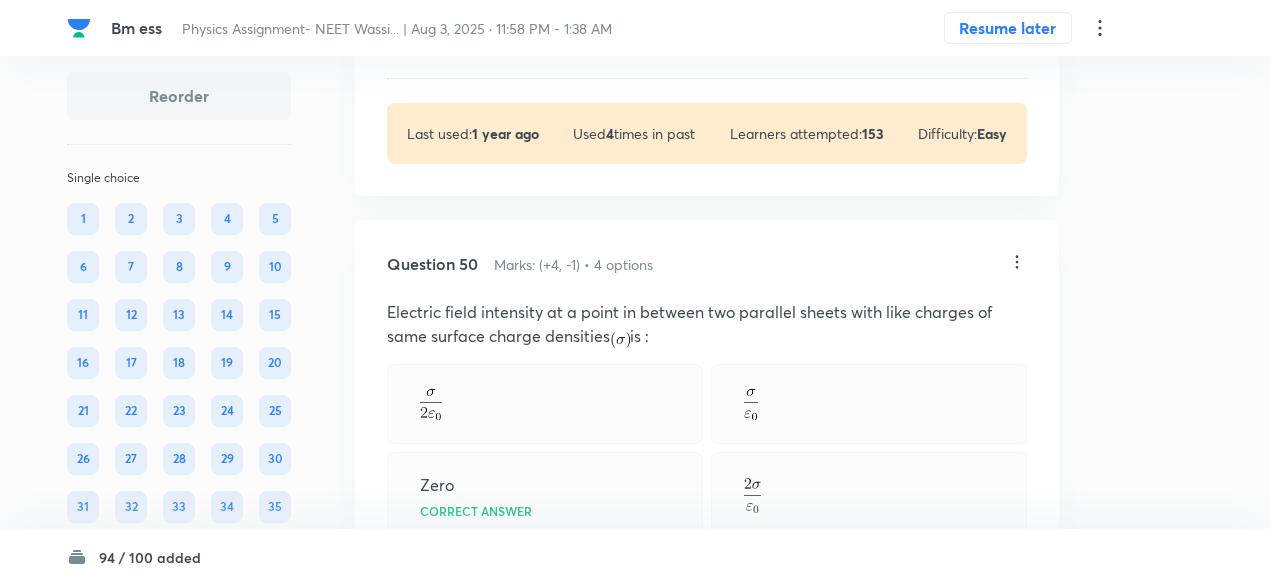 scroll, scrollTop: 33183, scrollLeft: 0, axis: vertical 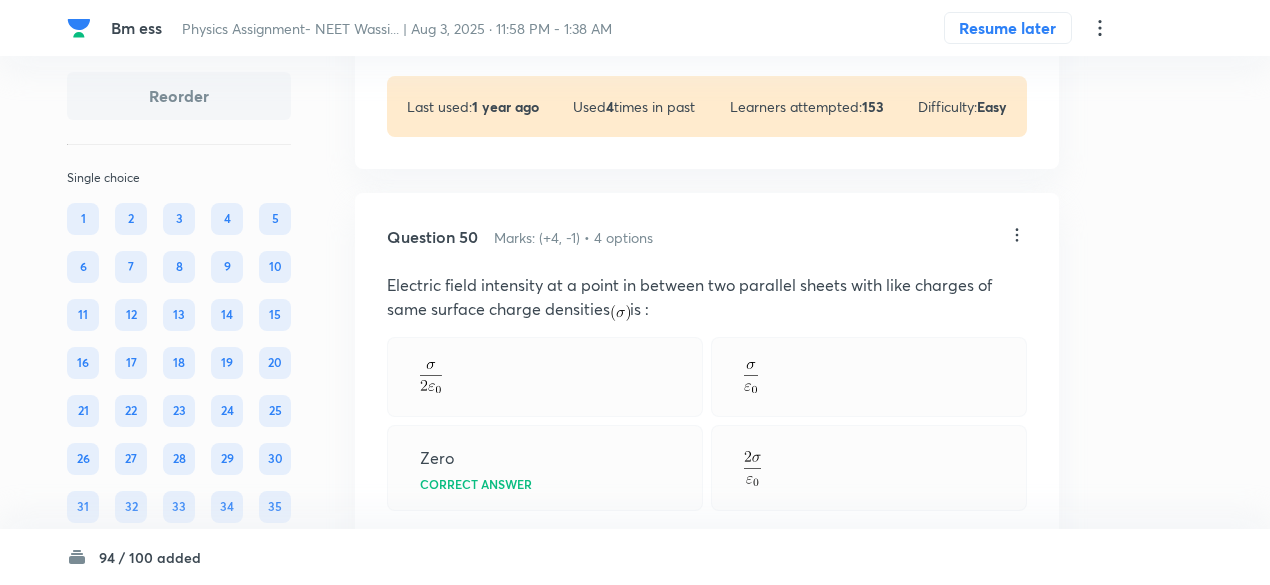 click on "View" at bounding box center (488, -521) 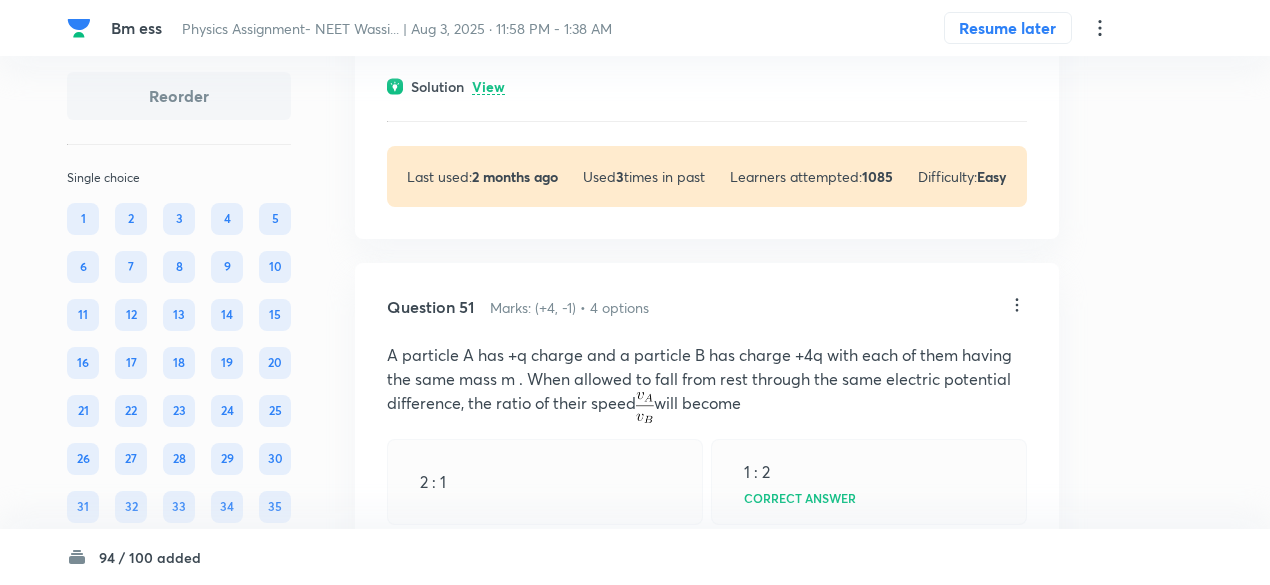 scroll, scrollTop: 33730, scrollLeft: 0, axis: vertical 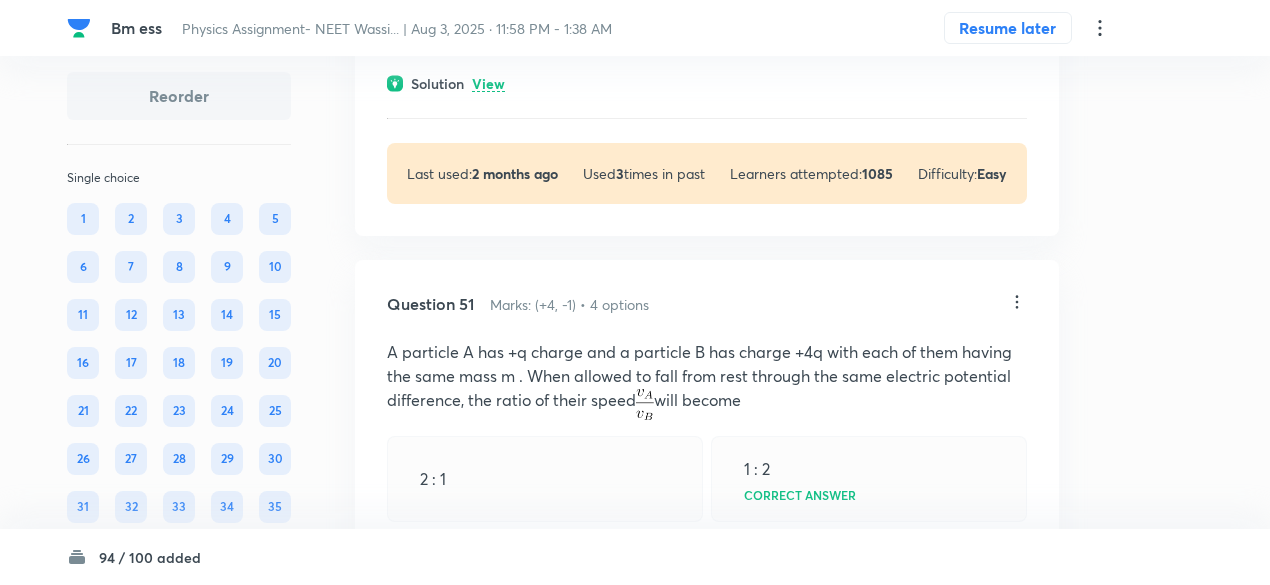 click on "View" at bounding box center (488, -445) 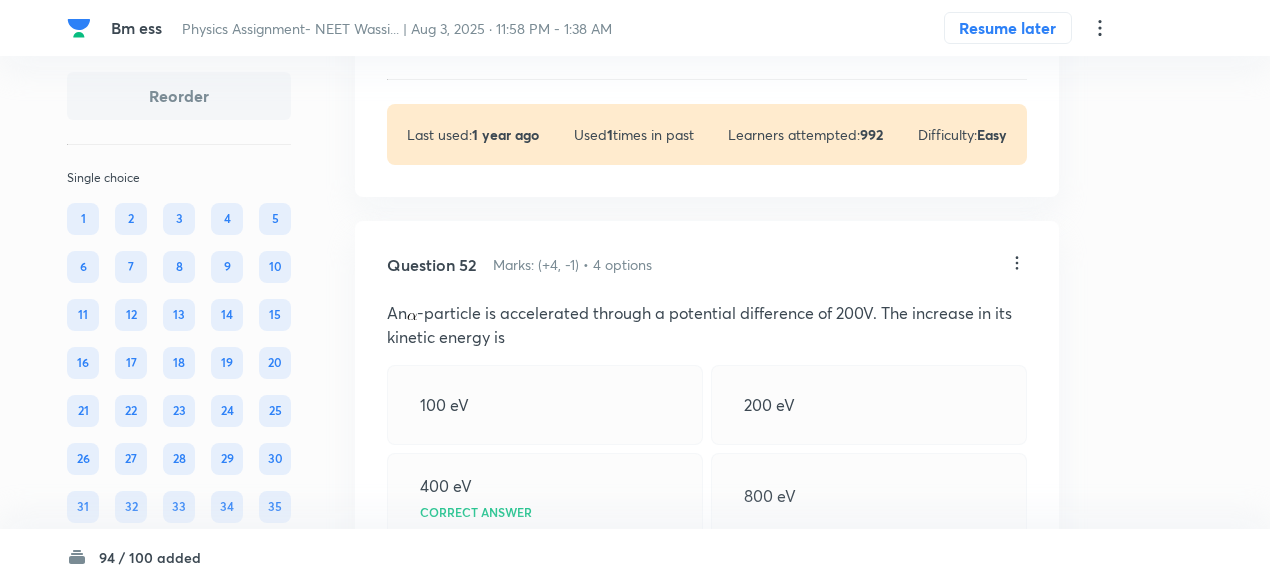 scroll, scrollTop: 34581, scrollLeft: 0, axis: vertical 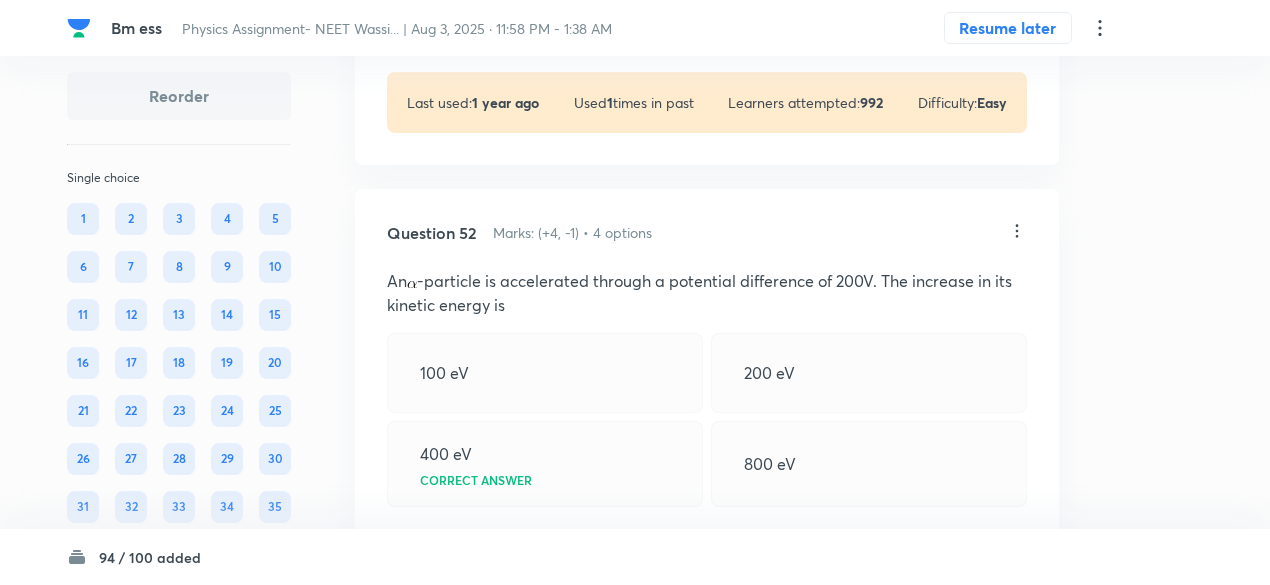 click on "View" at bounding box center [488, -548] 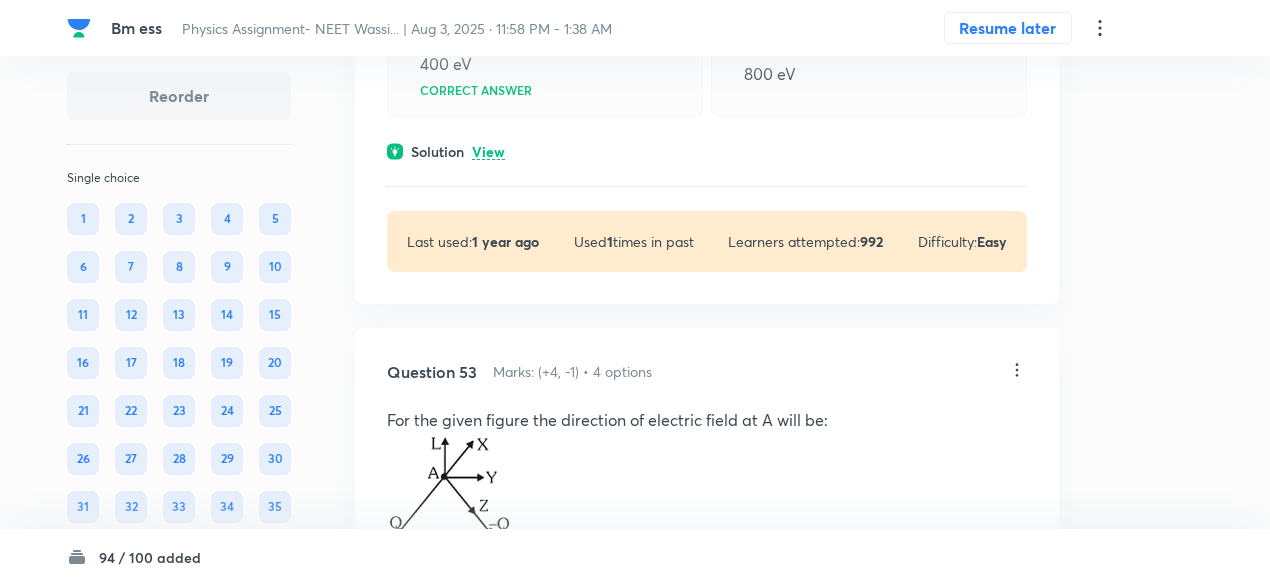 scroll, scrollTop: 35260, scrollLeft: 0, axis: vertical 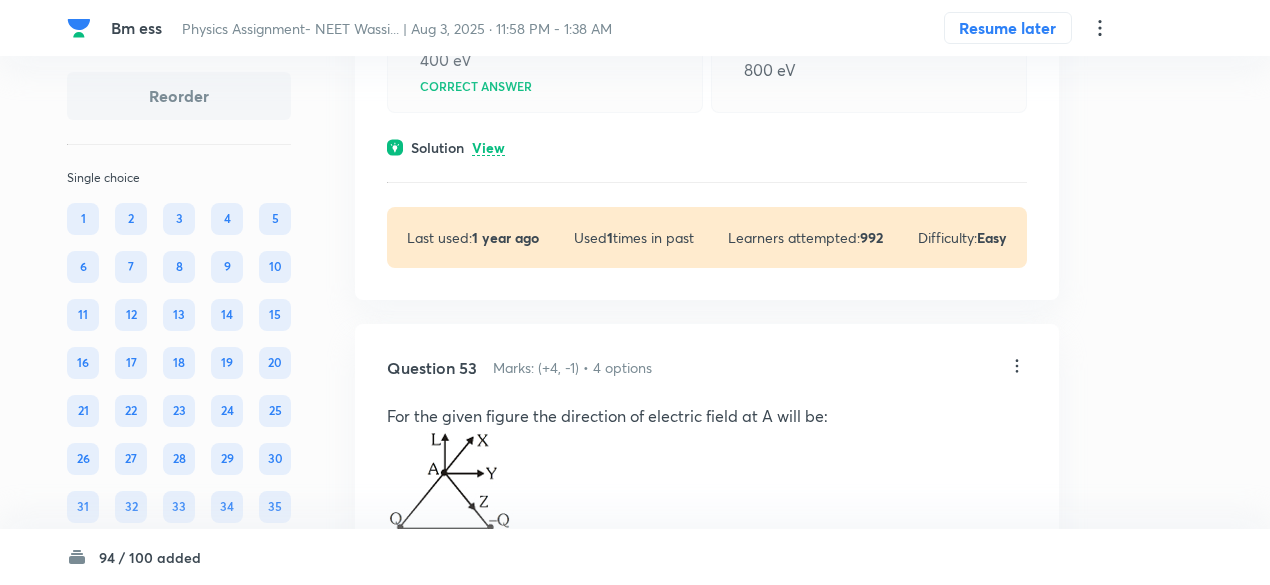 click on "View" at bounding box center [488, -381] 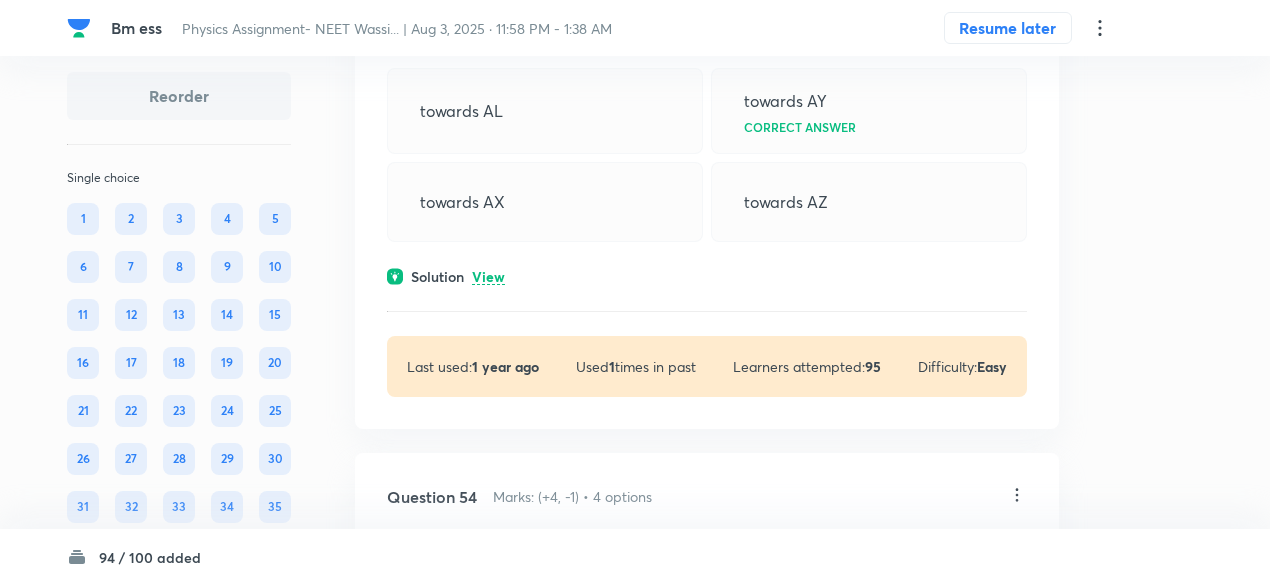 scroll, scrollTop: 35955, scrollLeft: 0, axis: vertical 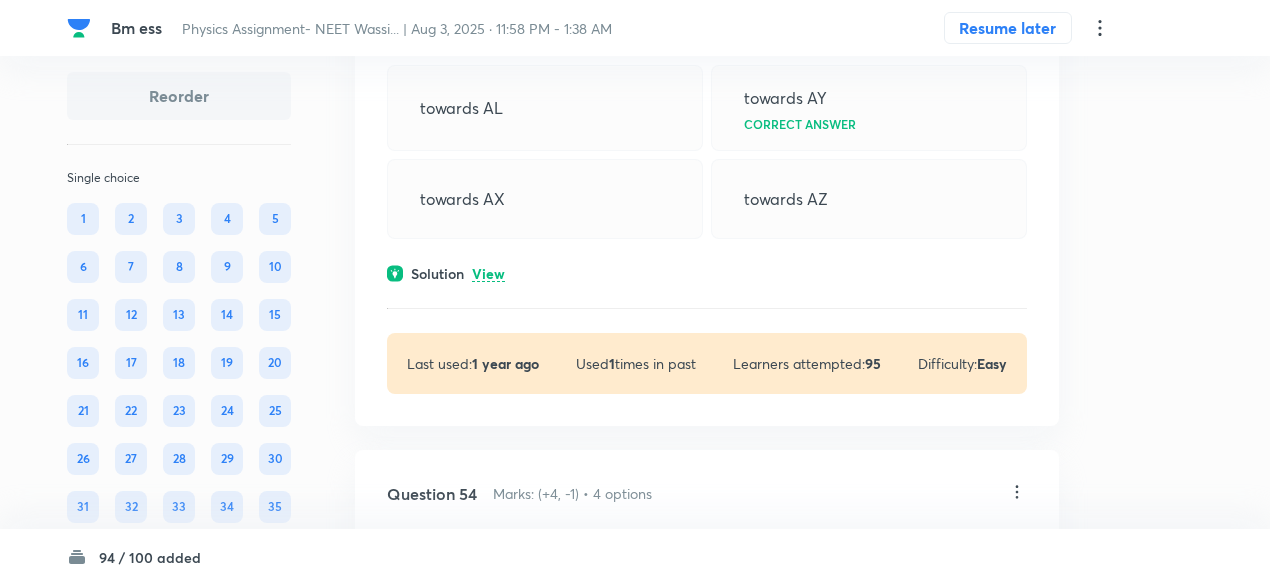click on "View" at bounding box center [488, -361] 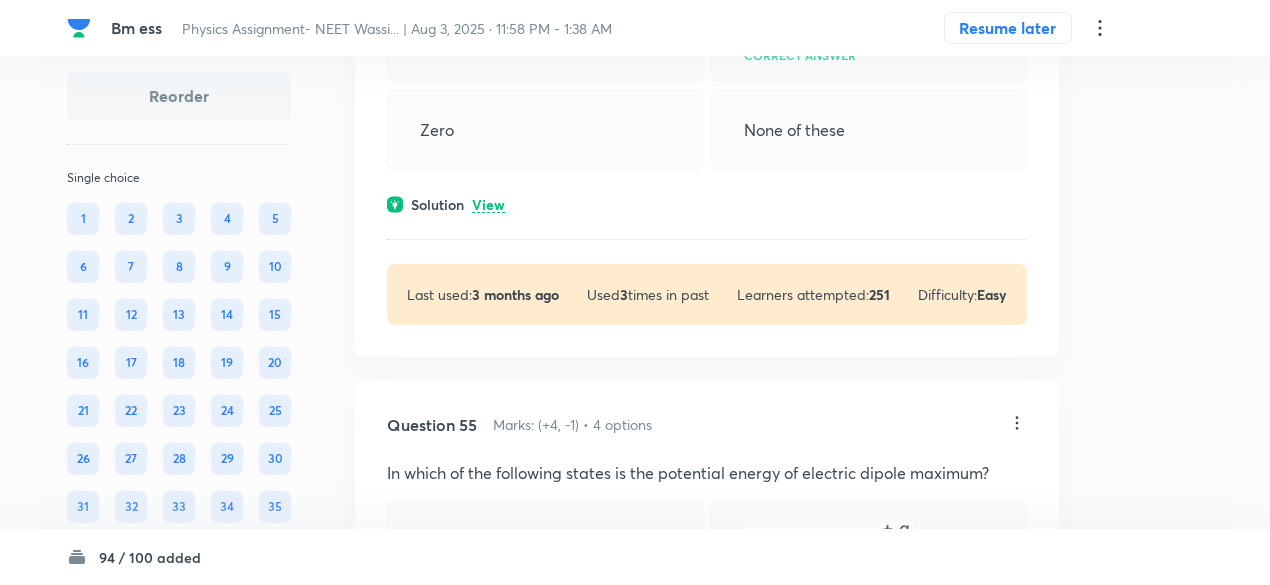 scroll, scrollTop: 36657, scrollLeft: 0, axis: vertical 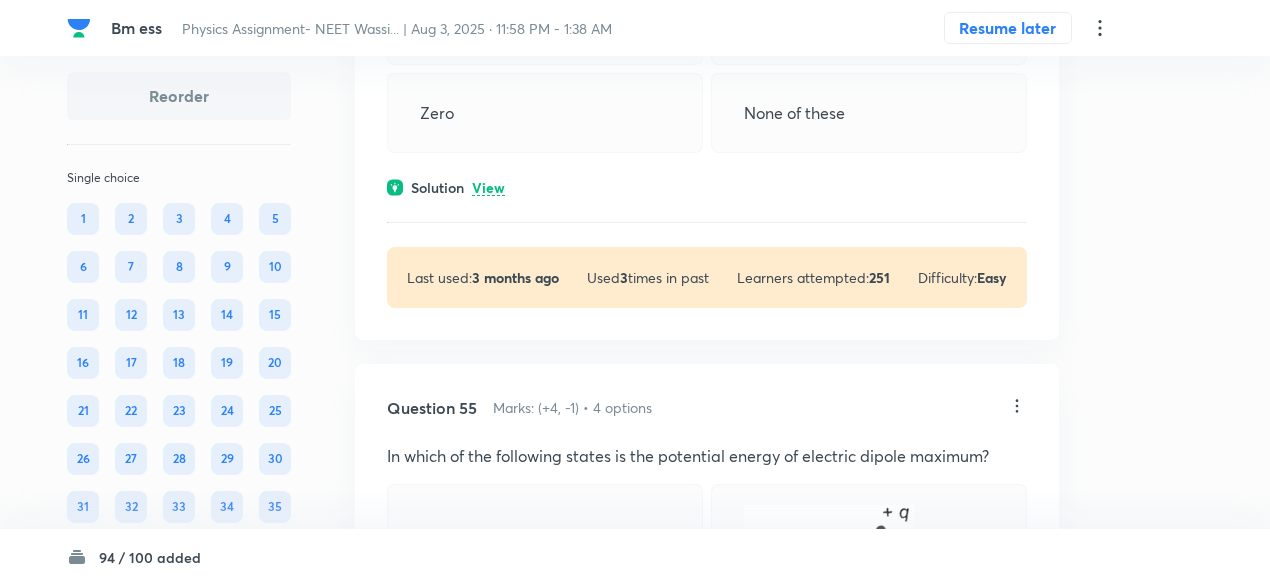 click on "View" at bounding box center (488, -341) 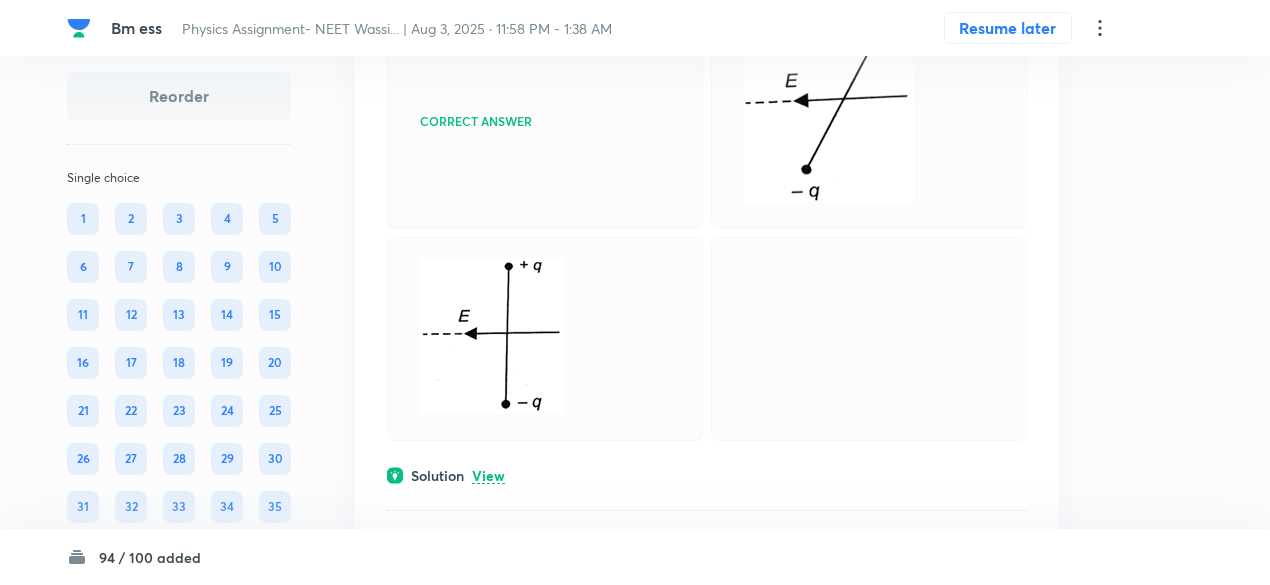 scroll, scrollTop: 37266, scrollLeft: 0, axis: vertical 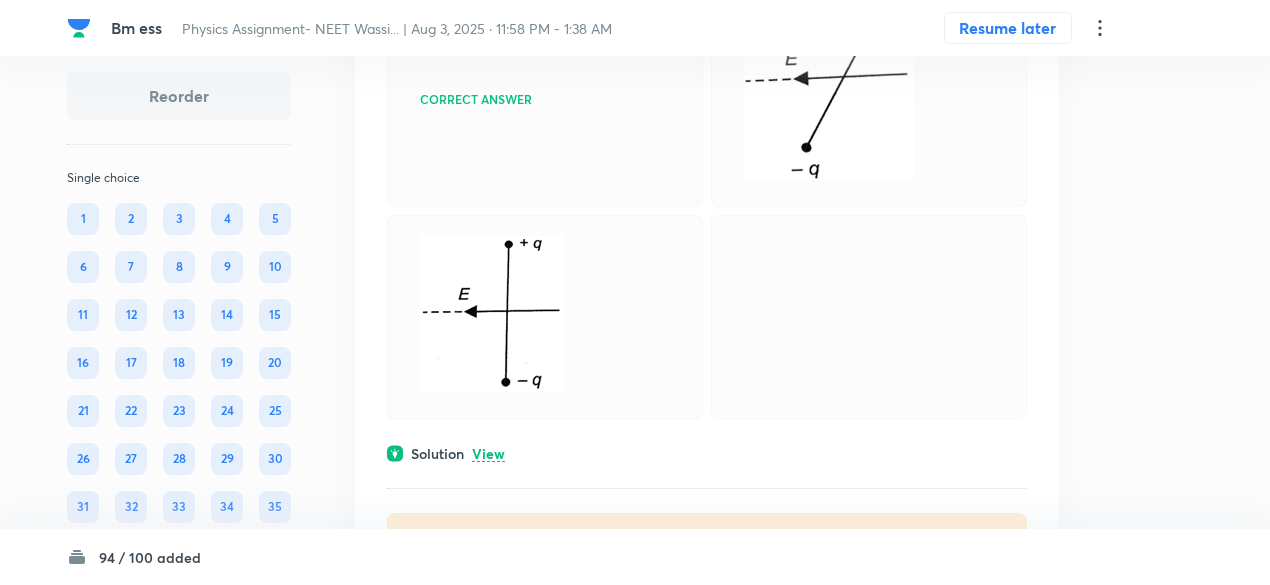 click on "View" at bounding box center (488, -336) 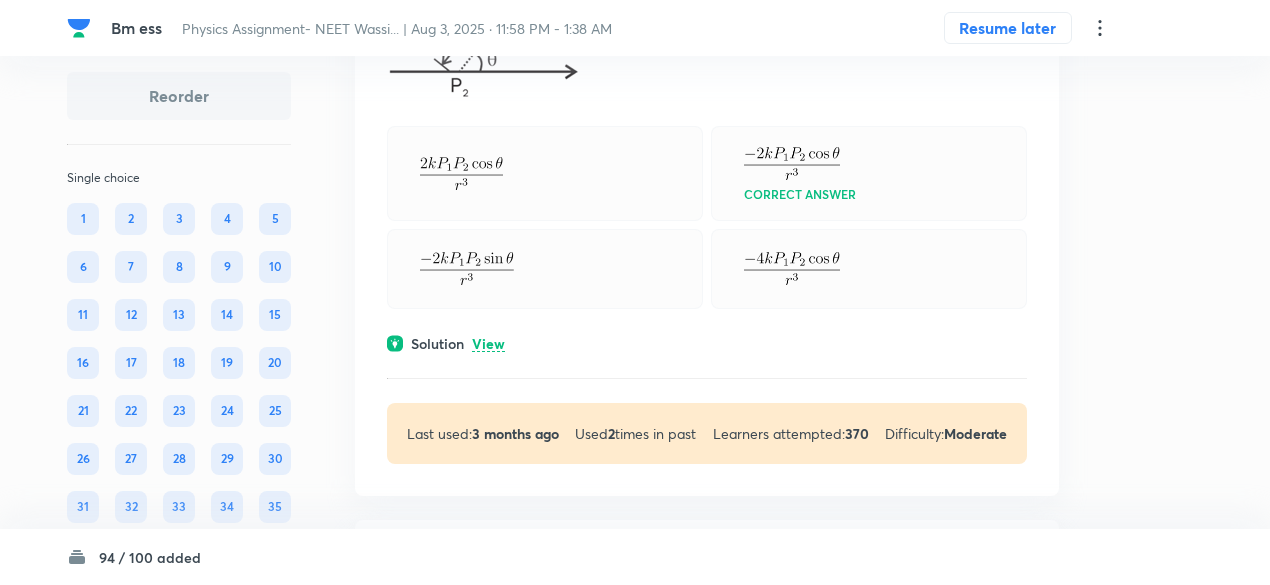 scroll, scrollTop: 38206, scrollLeft: 0, axis: vertical 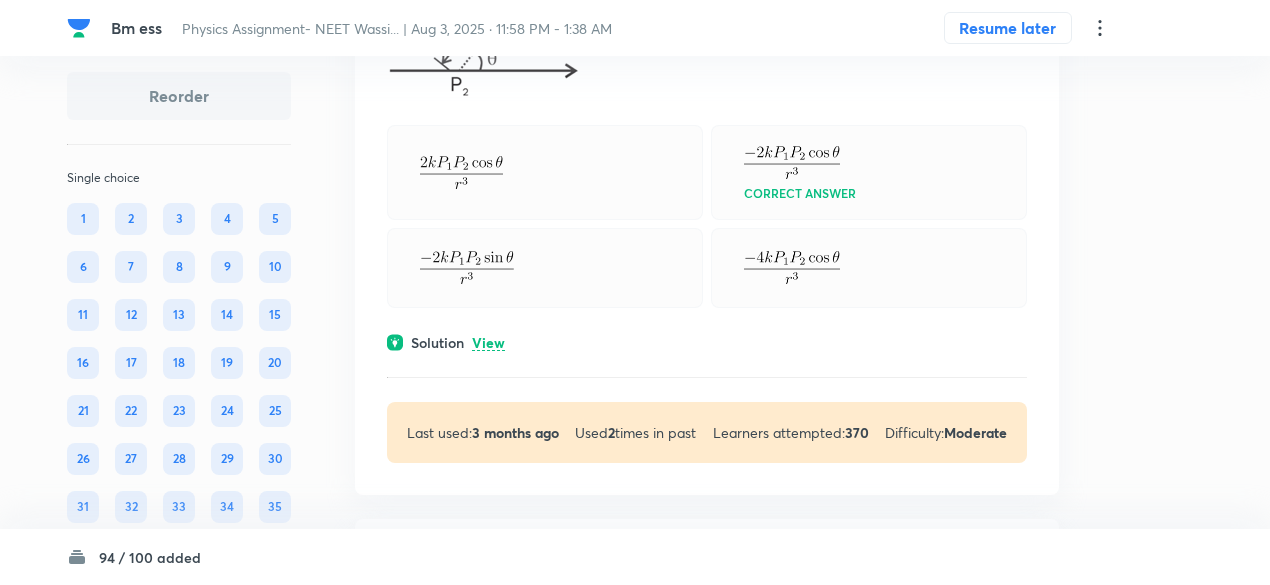 click on "Solution View" at bounding box center (707, -340) 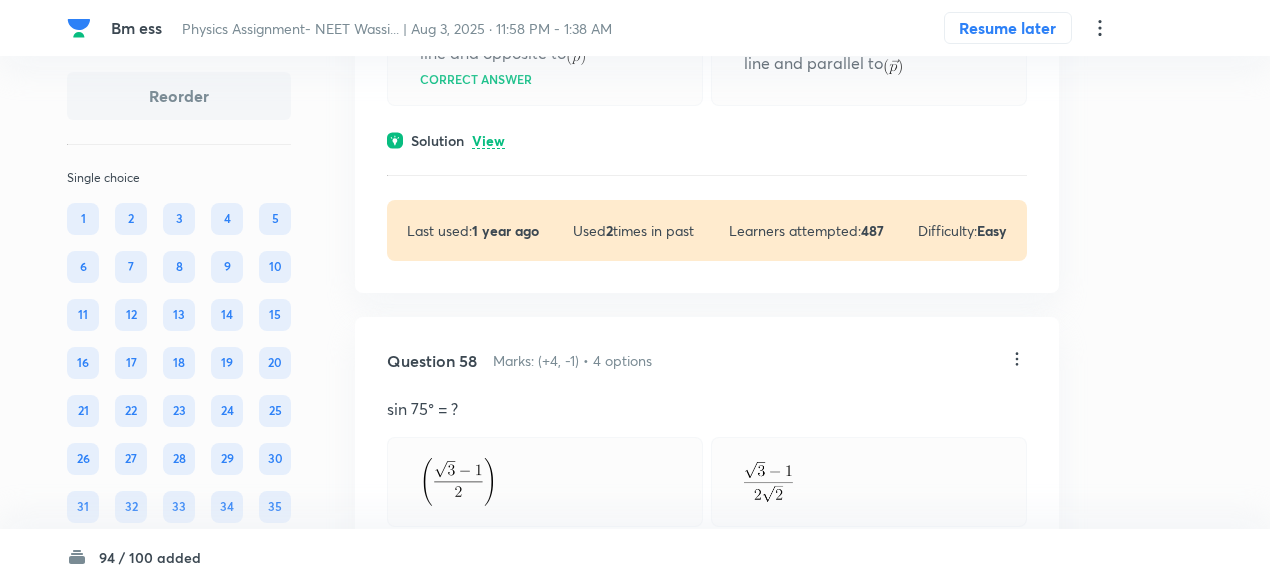 scroll, scrollTop: 39091, scrollLeft: 0, axis: vertical 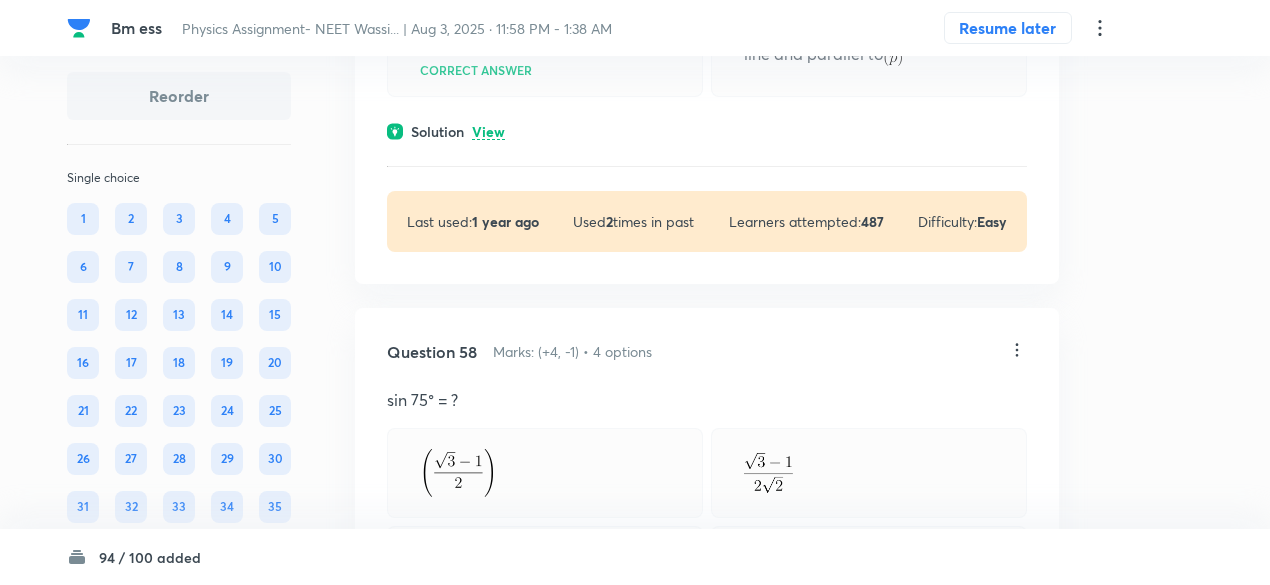 click on "View" at bounding box center [488, -433] 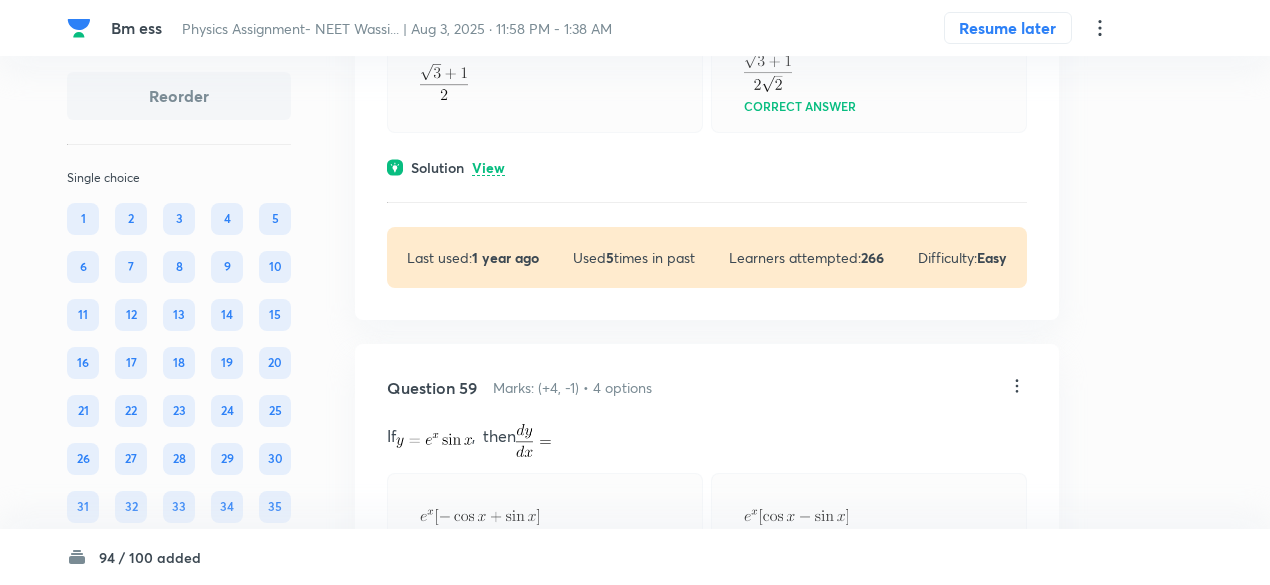 scroll, scrollTop: 40067, scrollLeft: 0, axis: vertical 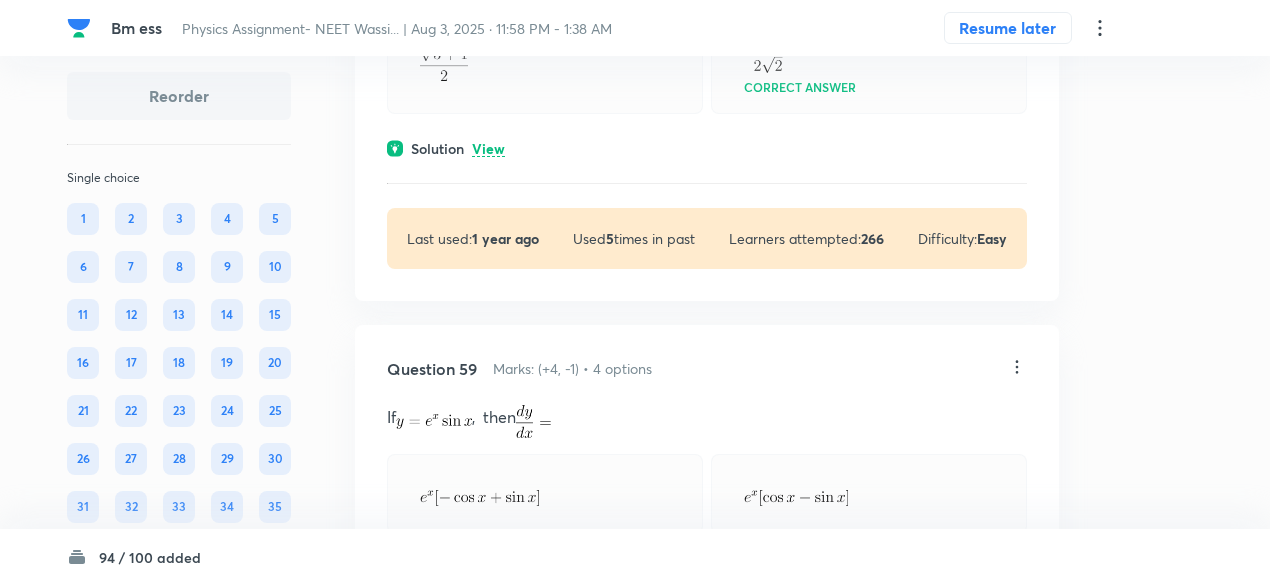 click on "View" at bounding box center [488, -382] 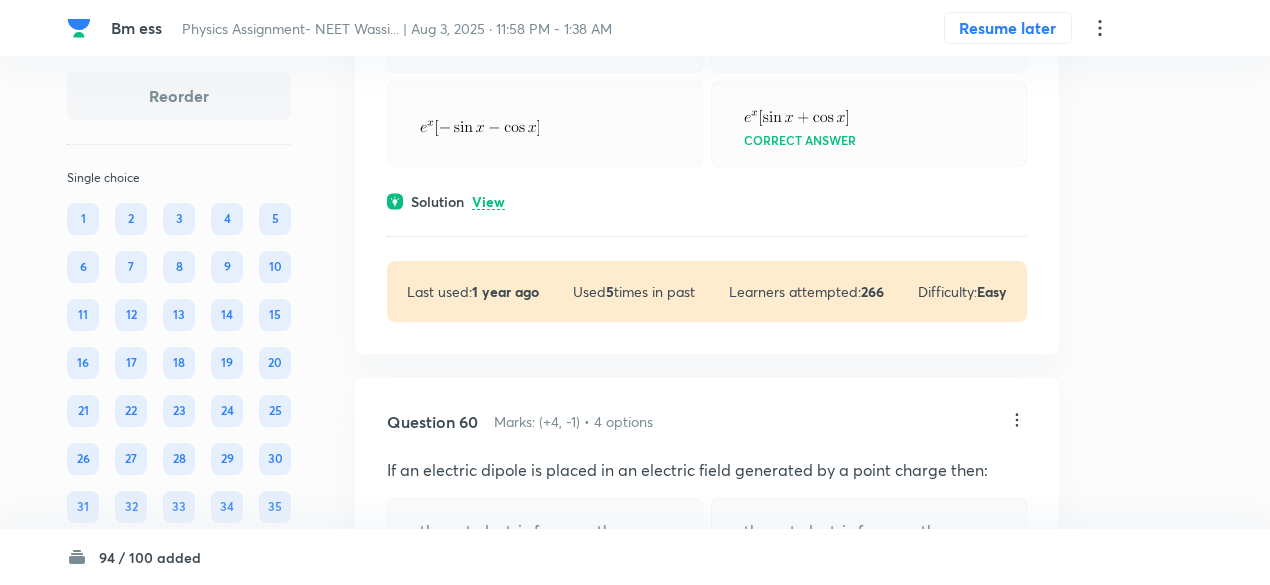 scroll, scrollTop: 40737, scrollLeft: 0, axis: vertical 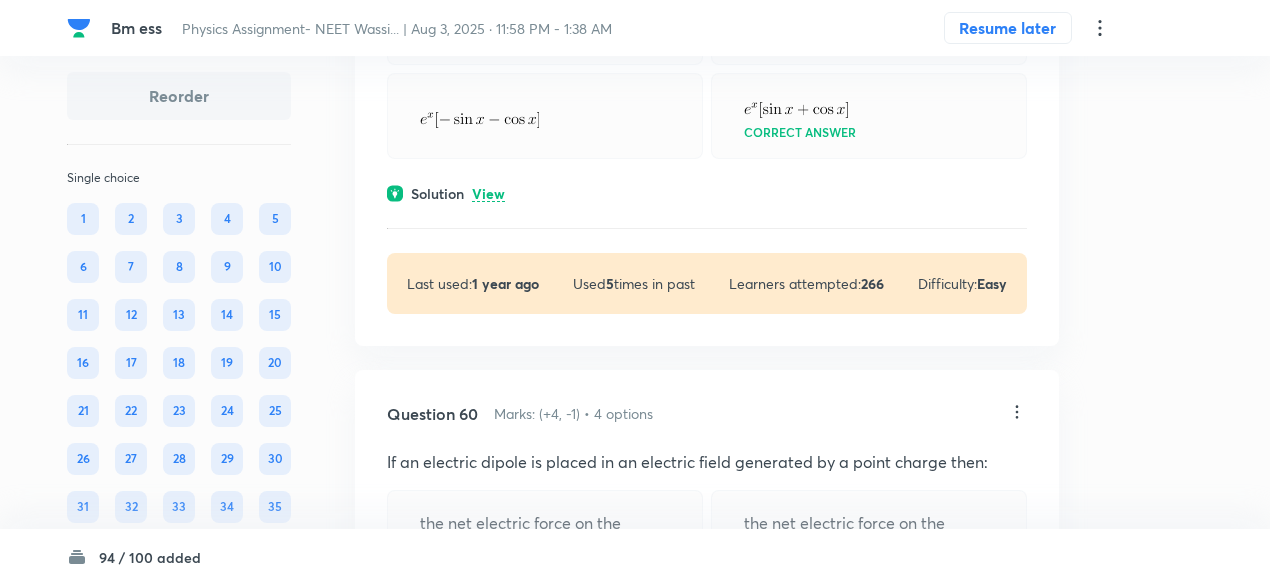 click on "View" at bounding box center [488, -320] 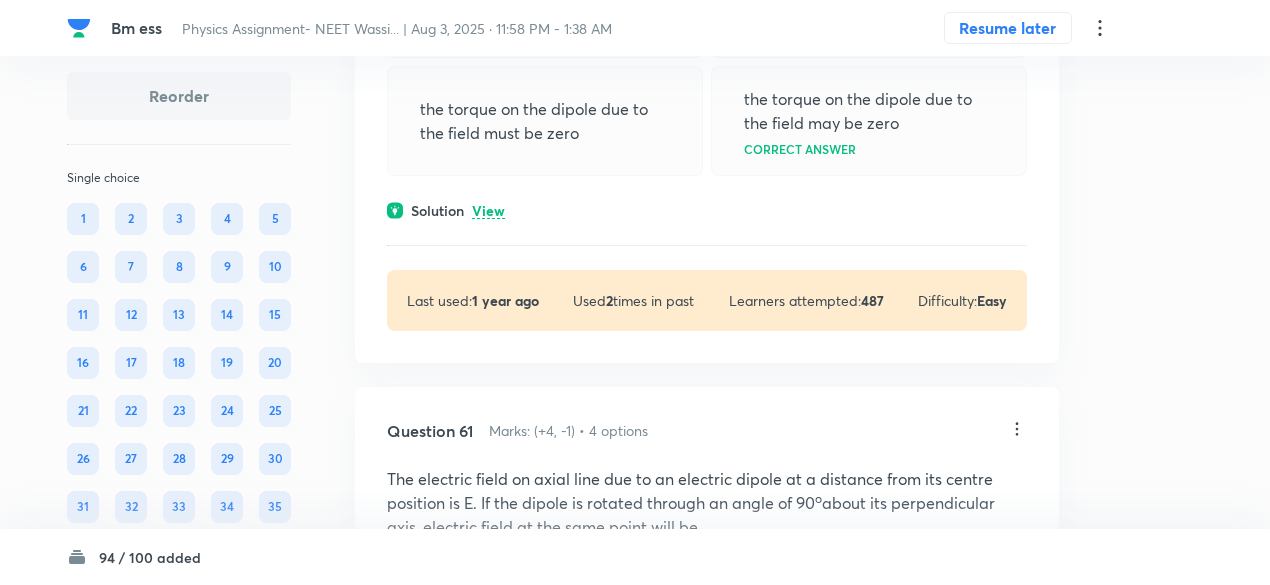 click on "View" at bounding box center (488, -328) 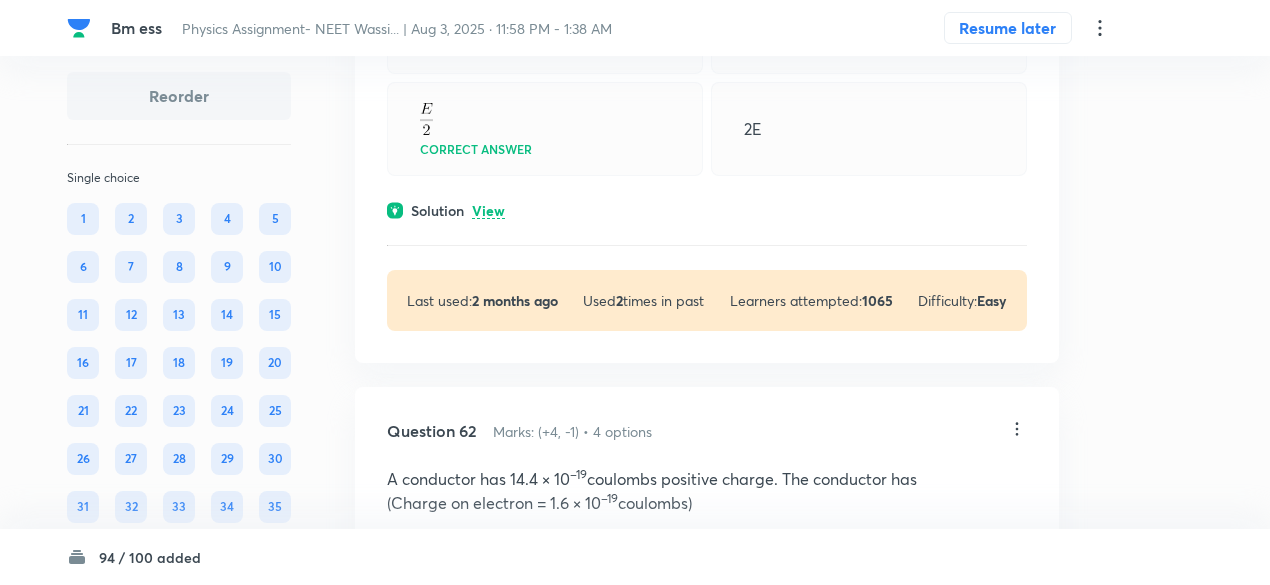 scroll, scrollTop: 42116, scrollLeft: 0, axis: vertical 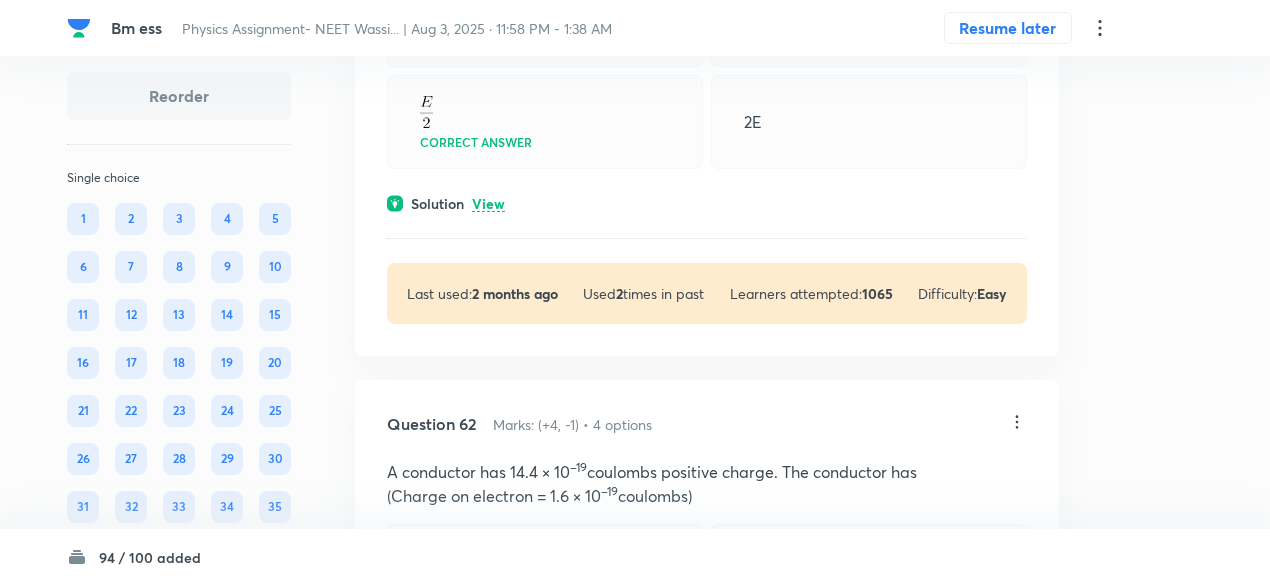 click on "View" at bounding box center (488, -357) 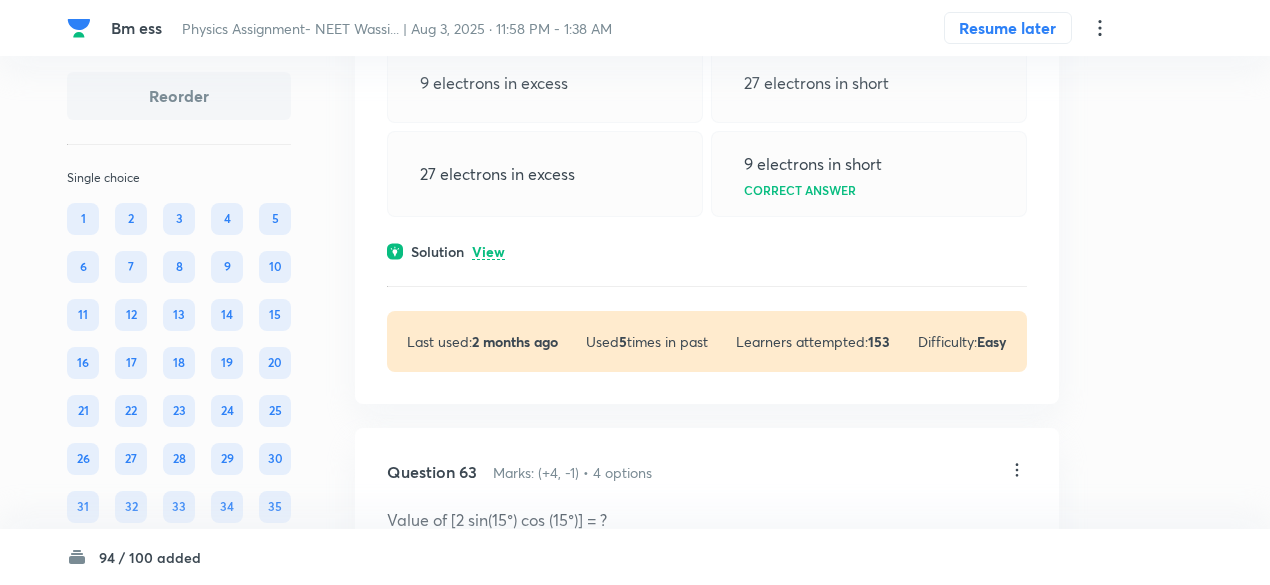 scroll, scrollTop: 42688, scrollLeft: 0, axis: vertical 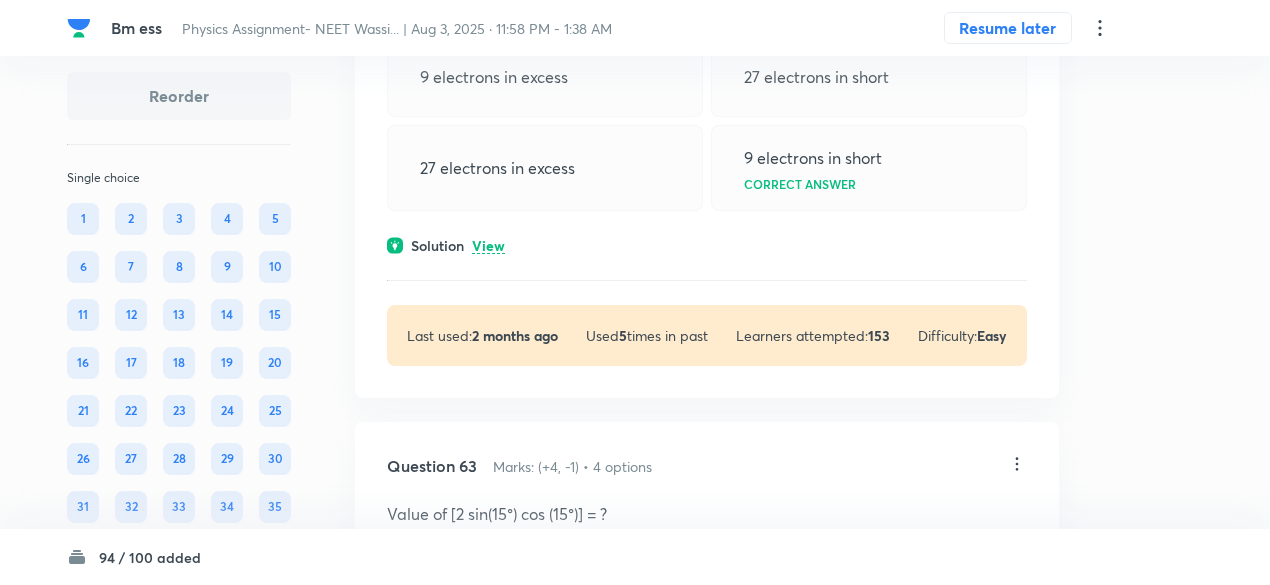 click on "View" at bounding box center (488, -283) 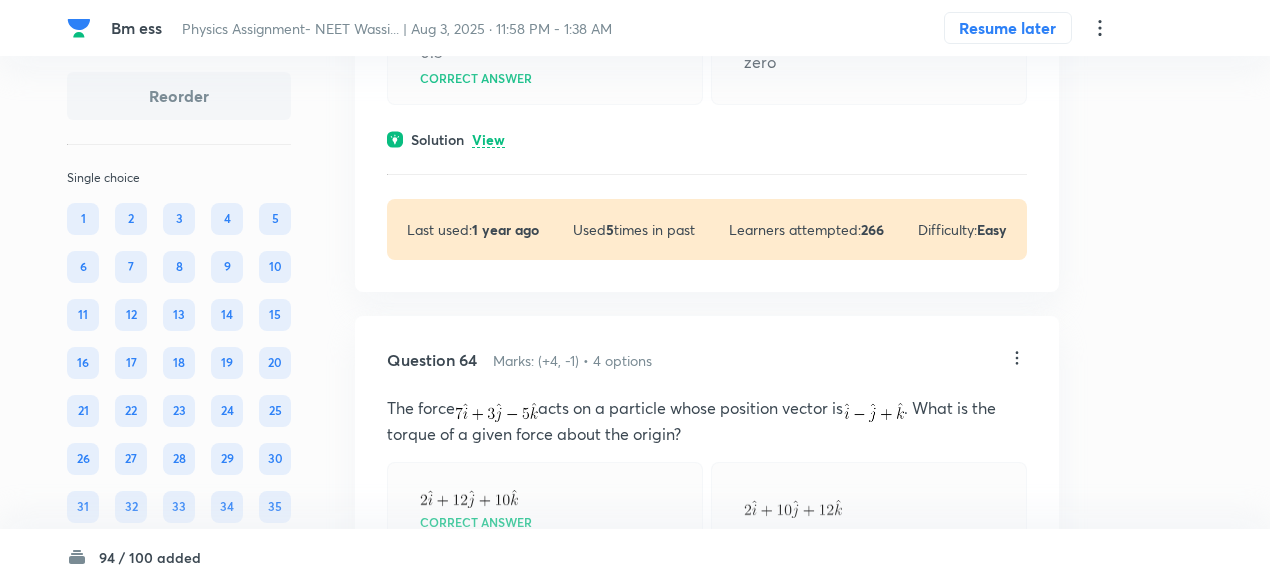scroll, scrollTop: 43467, scrollLeft: 0, axis: vertical 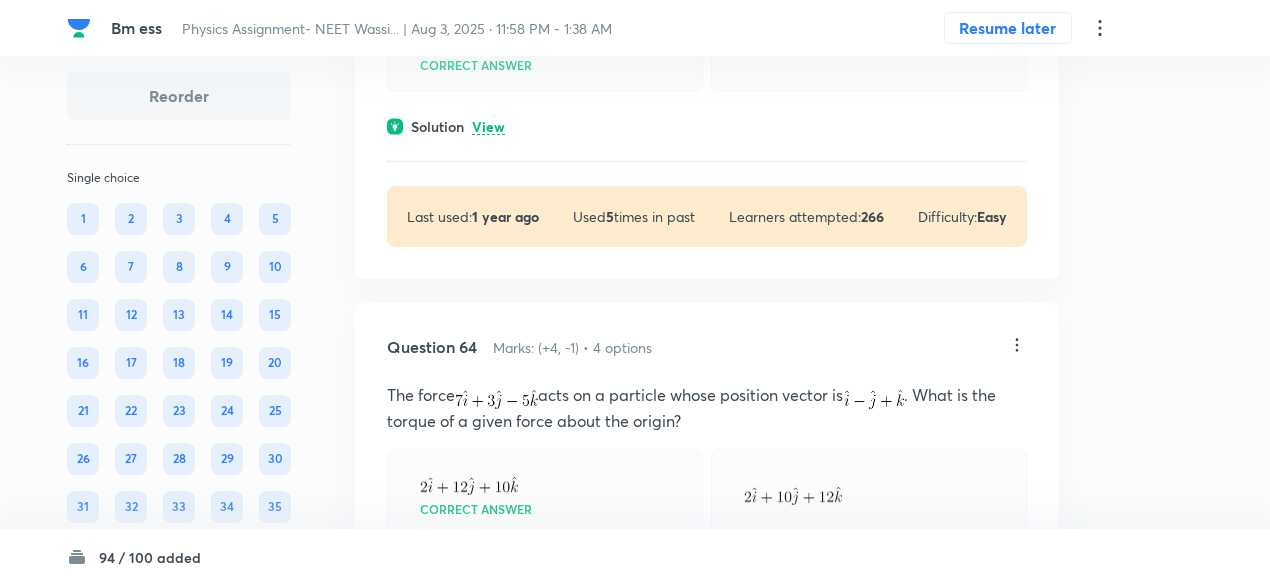 click on "View" at bounding box center [488, -378] 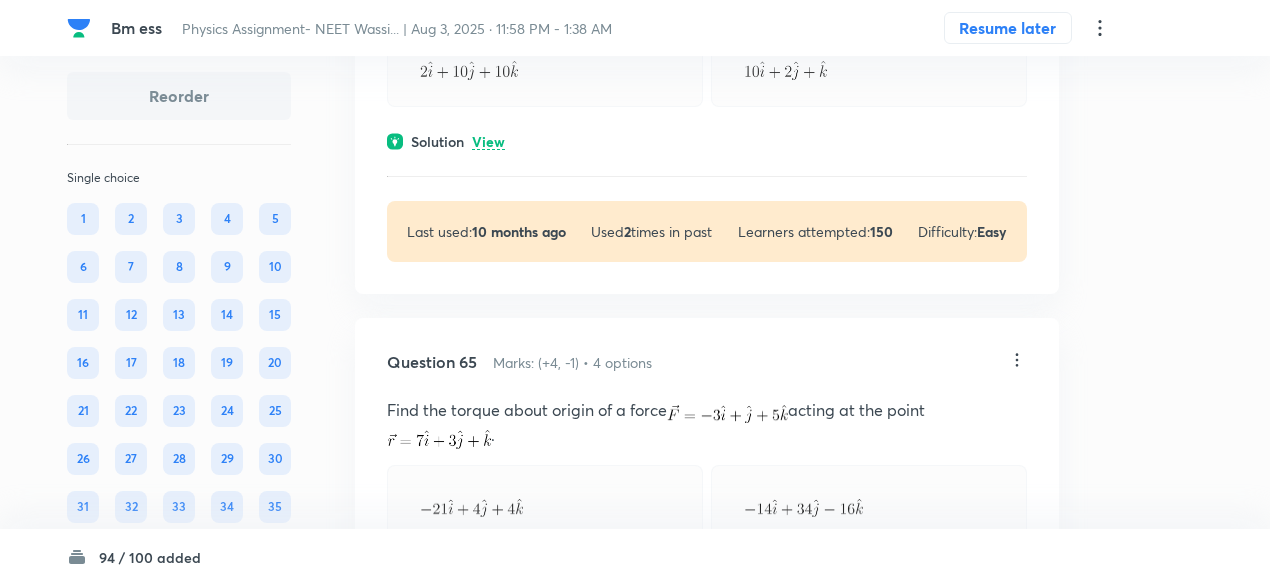 scroll, scrollTop: 44082, scrollLeft: 0, axis: vertical 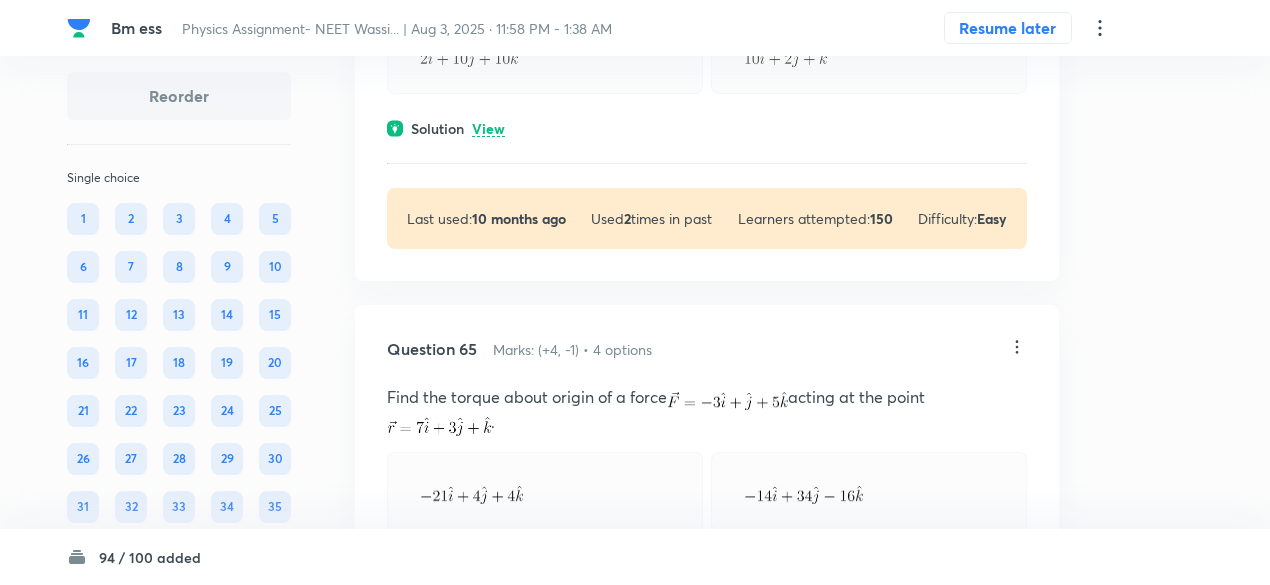 click on "View" at bounding box center (488, -403) 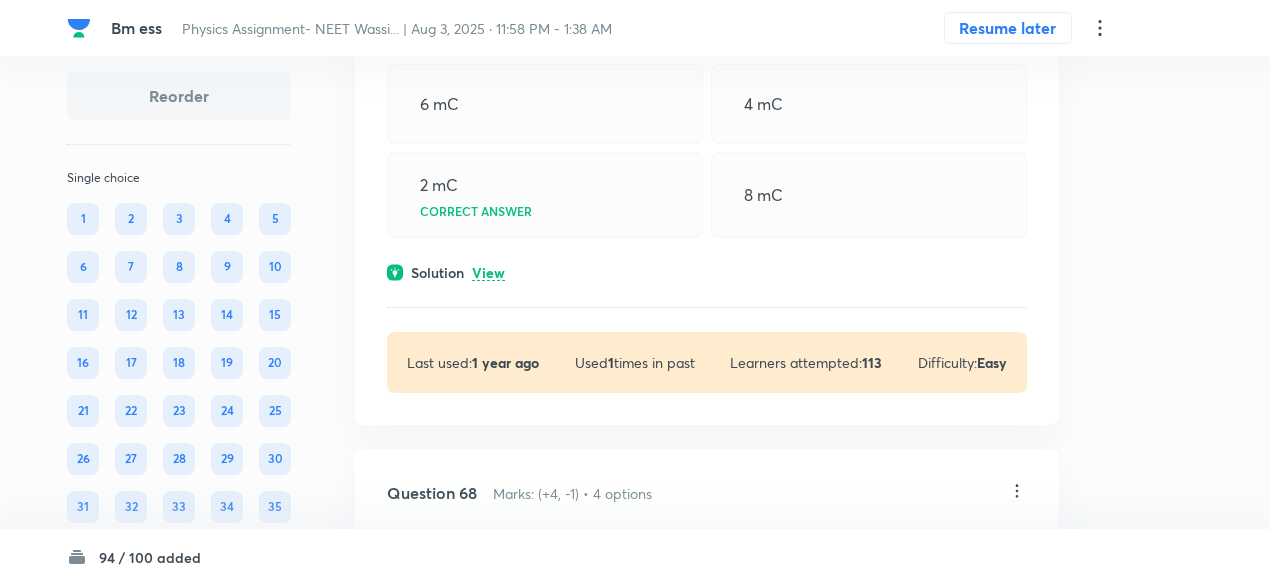 scroll, scrollTop: 45813, scrollLeft: 0, axis: vertical 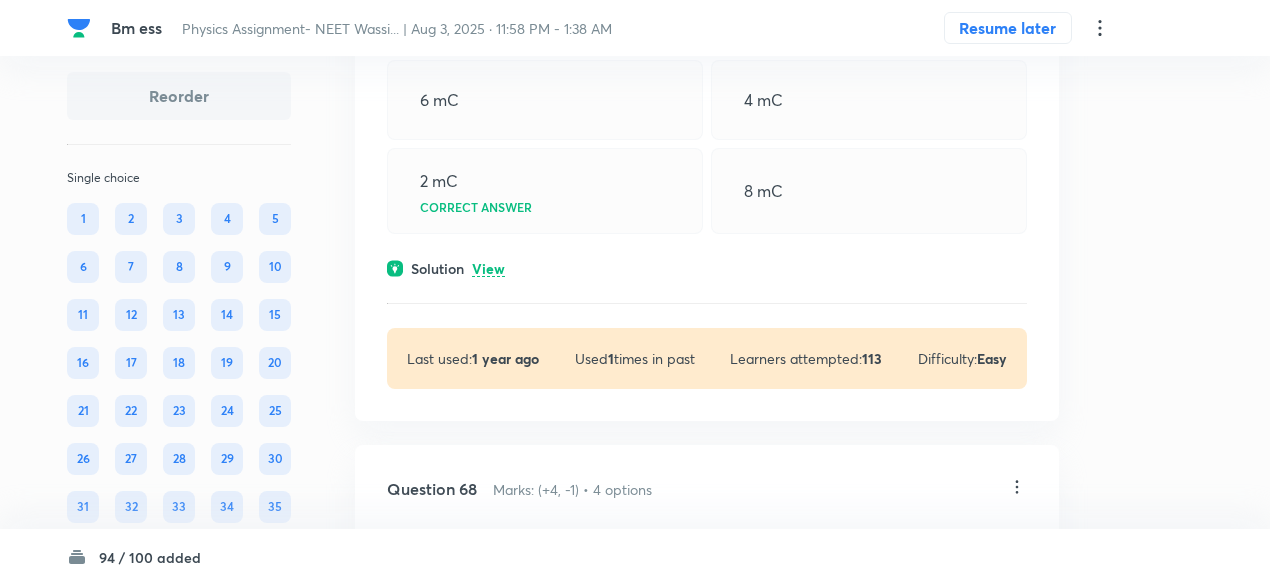 click on "View" at bounding box center [488, -308] 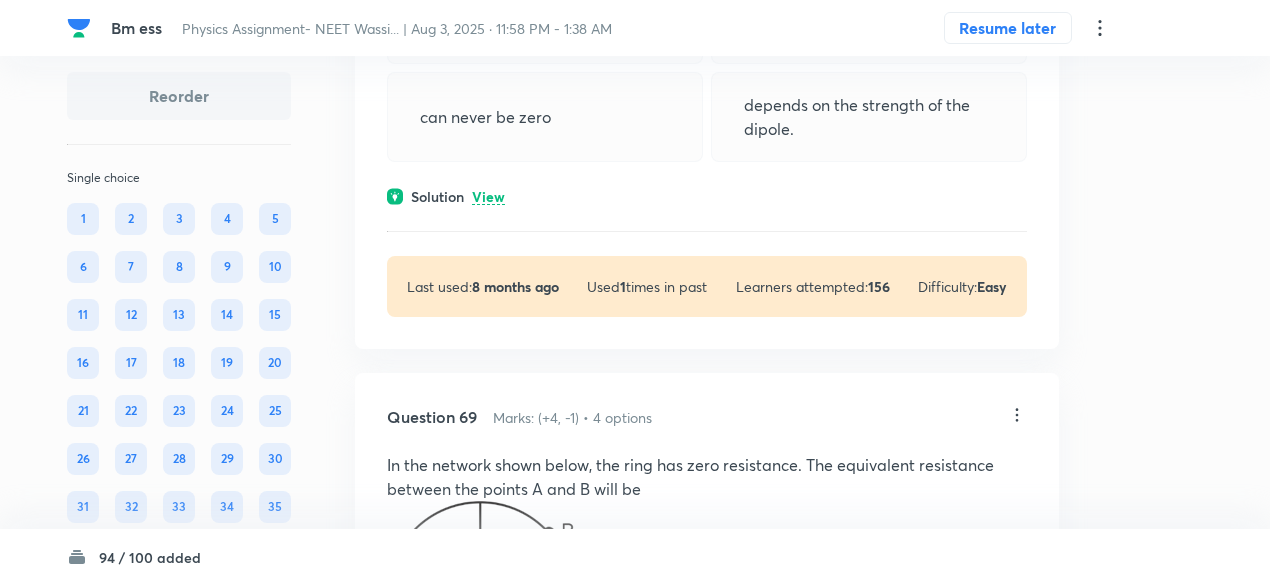 scroll, scrollTop: 46750, scrollLeft: 0, axis: vertical 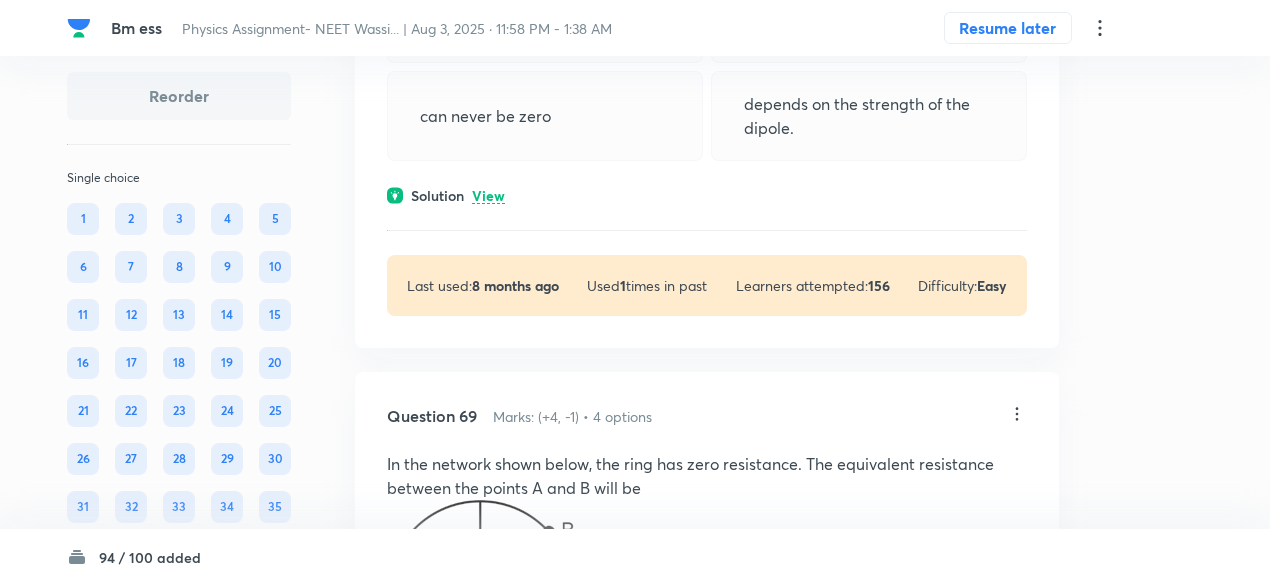 click on "Question 67 Marks: (+4, -1) • 4 options An electric dipole is placed at an angle of 30 0  with an electric field of intensity 2 × 10 5  NC —1 . It experiences a torque equal to 4 Nm. Calculate the magnitude of charge on the dipole, if the dipole length is 2 cm.   6 mC 4 mC 2 mC Correct answer 8 mC Solution View Last used:  1 year ago Used  1  times in past Learners attempted:  113 Difficulty: Easy" at bounding box center (707, -472) 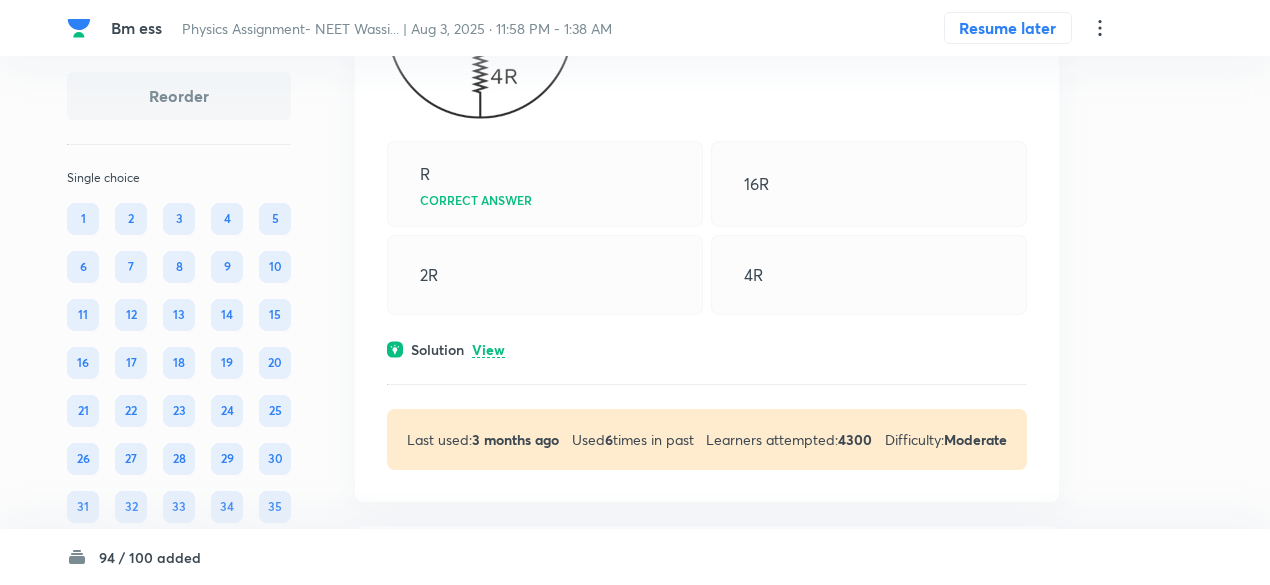 click on "View" at bounding box center [488, -371] 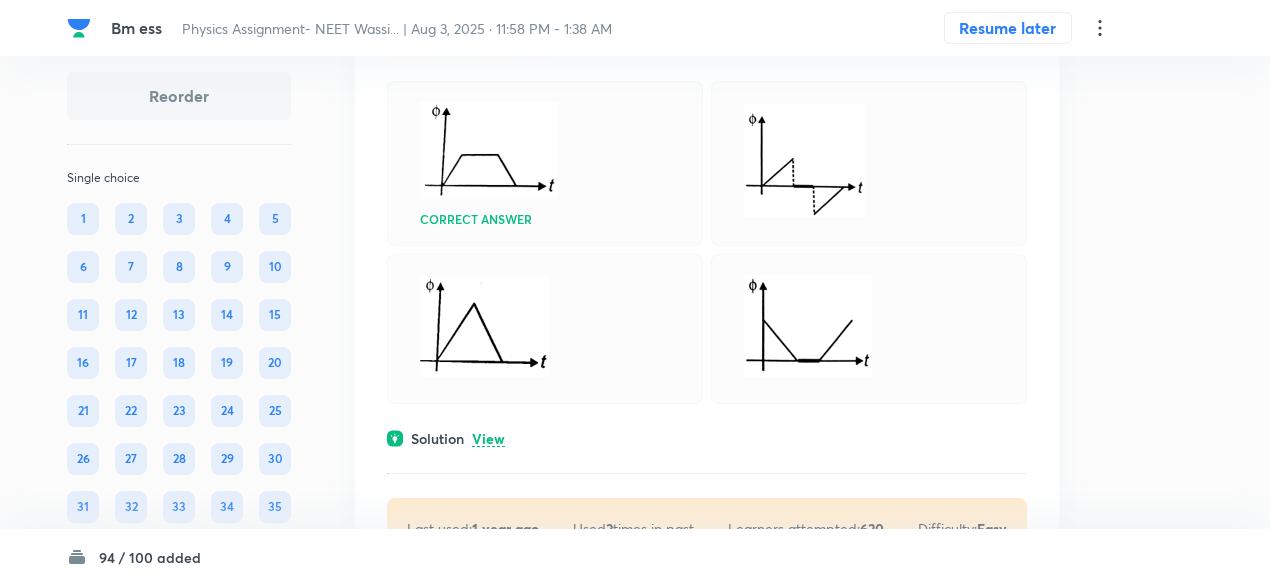 scroll, scrollTop: 48734, scrollLeft: 0, axis: vertical 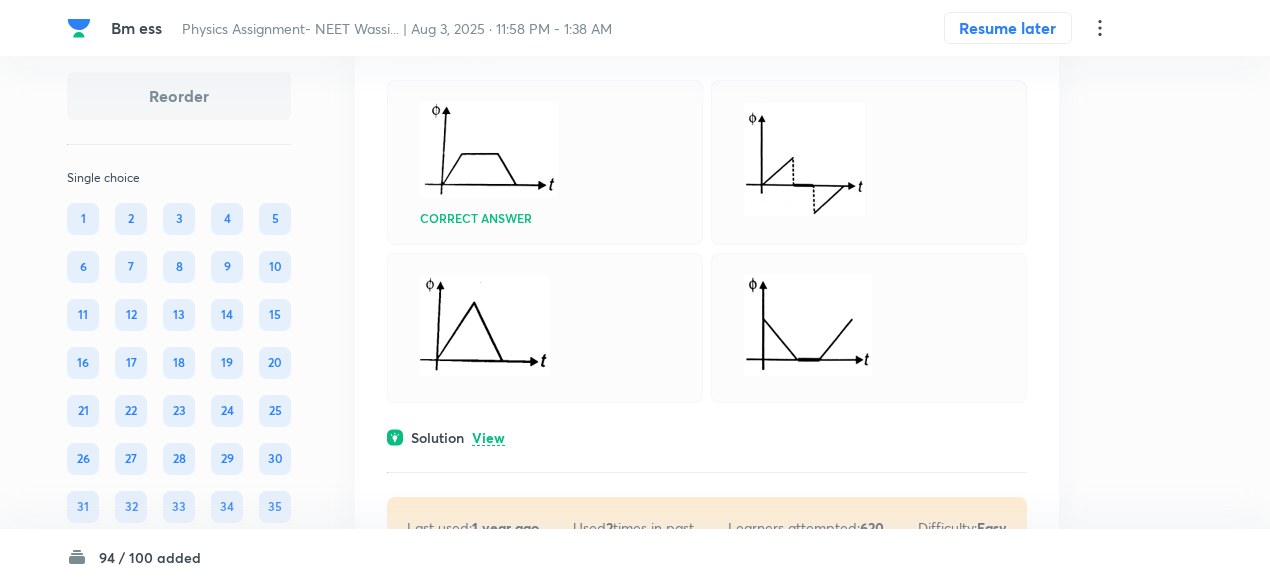 click on "View" at bounding box center [488, -354] 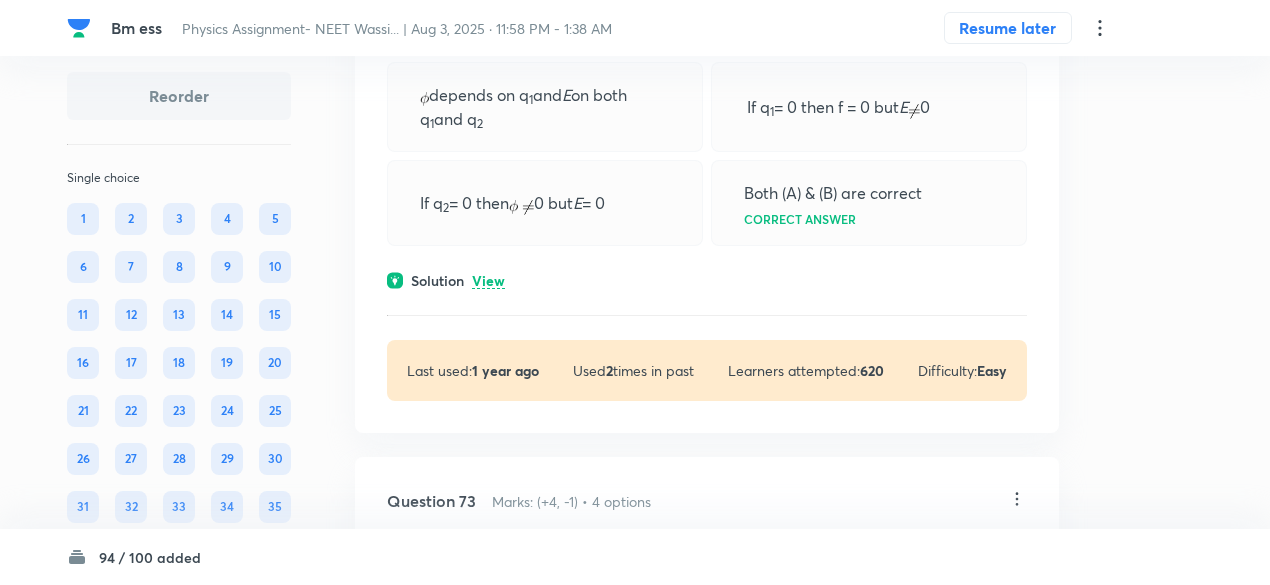 scroll, scrollTop: 49654, scrollLeft: 0, axis: vertical 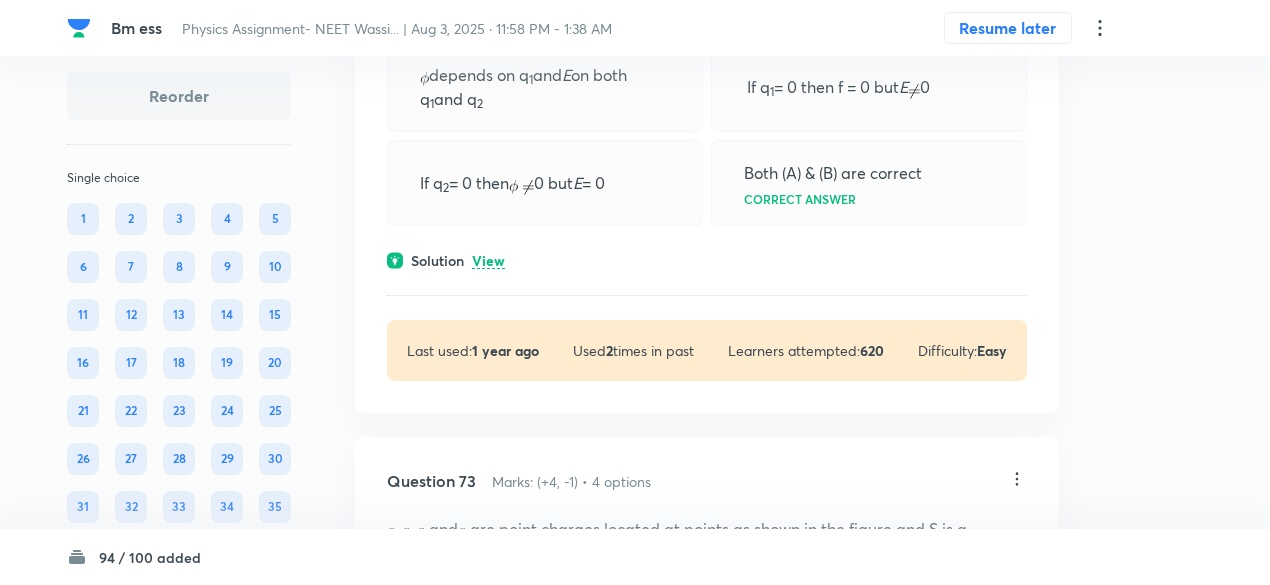 click on "View" at bounding box center (488, -397) 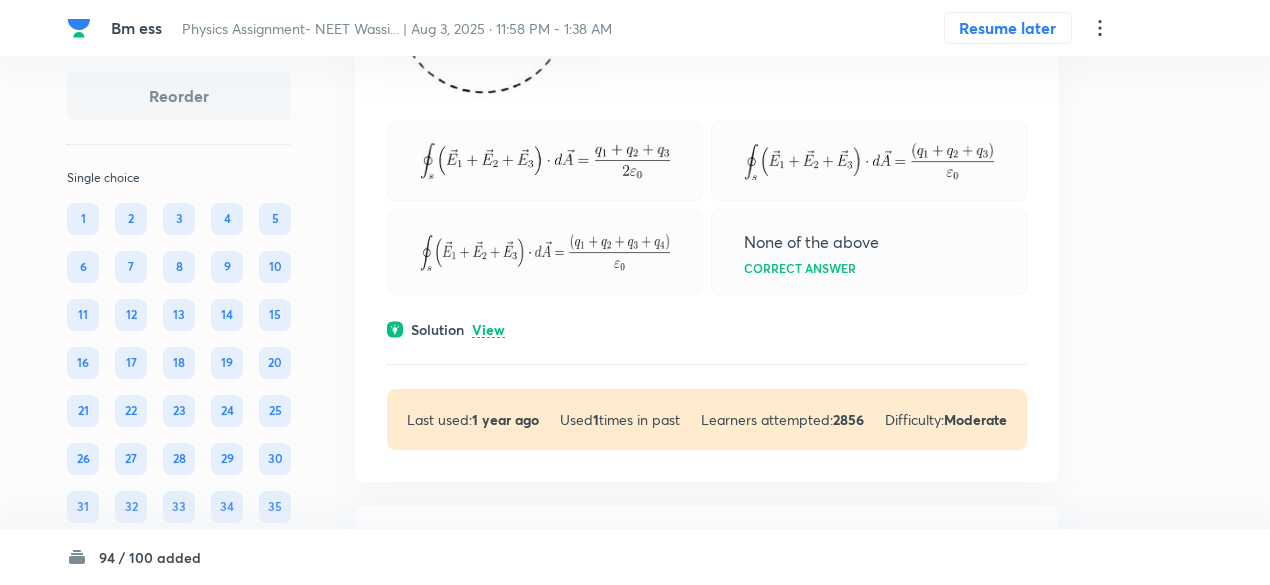 scroll, scrollTop: 50726, scrollLeft: 0, axis: vertical 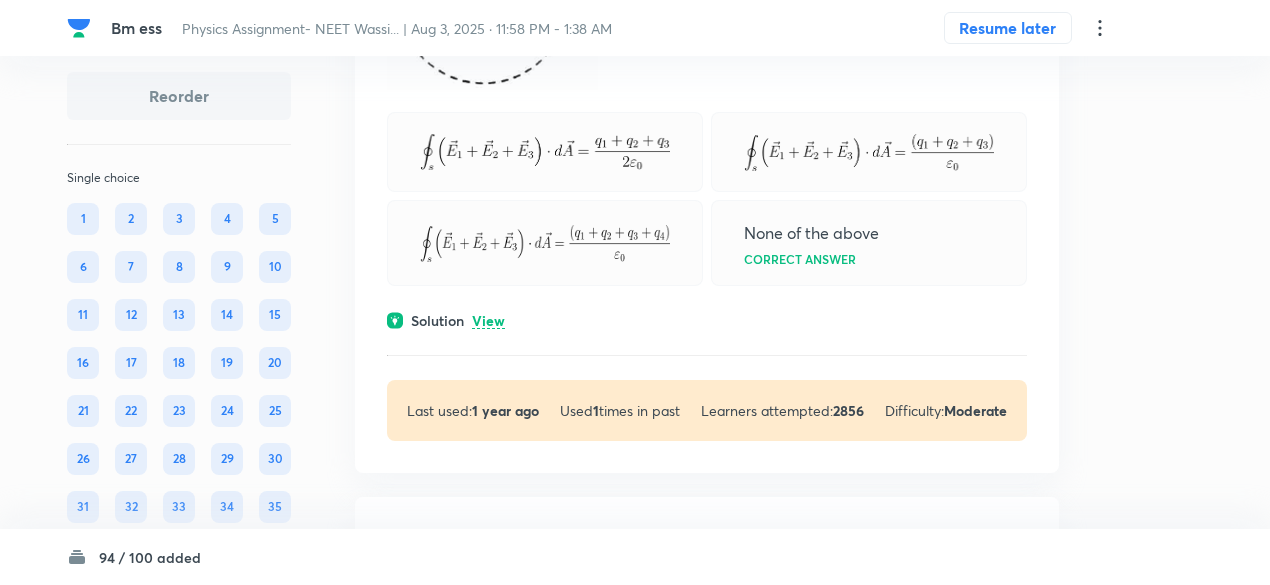 click on "View" at bounding box center [488, -442] 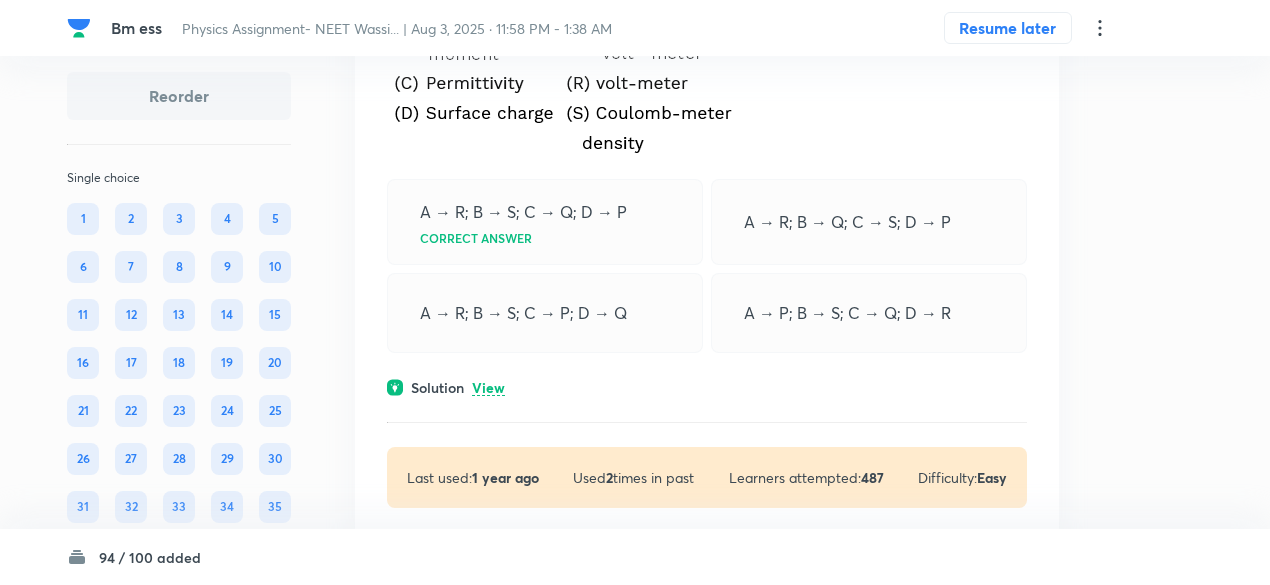 scroll, scrollTop: 51487, scrollLeft: 0, axis: vertical 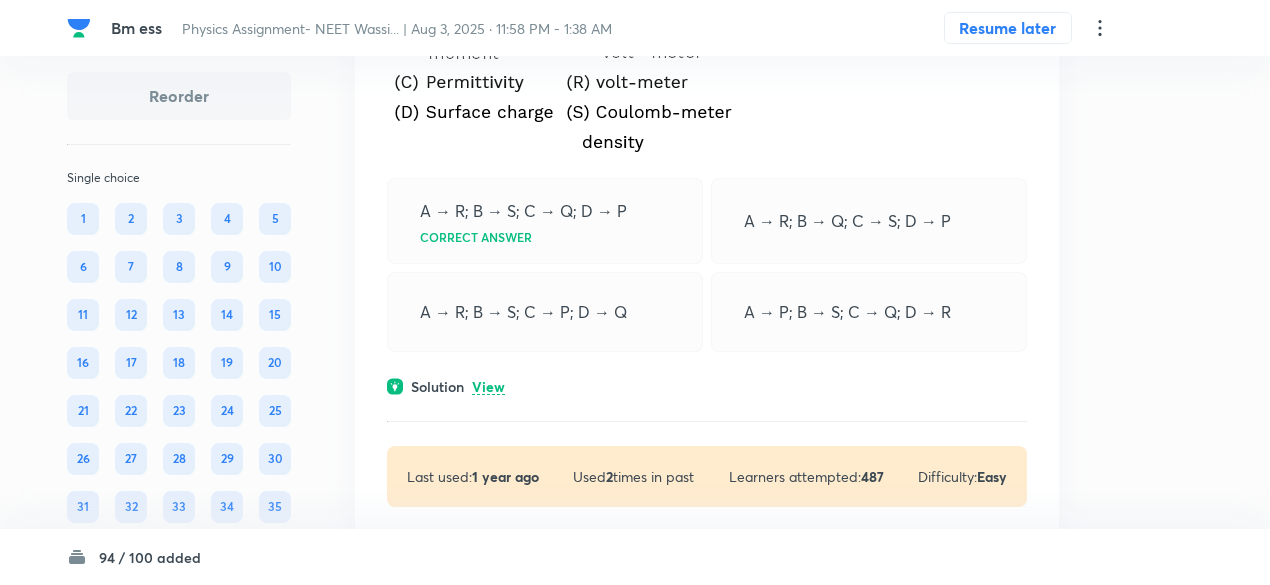 click on "View" at bounding box center [488, -355] 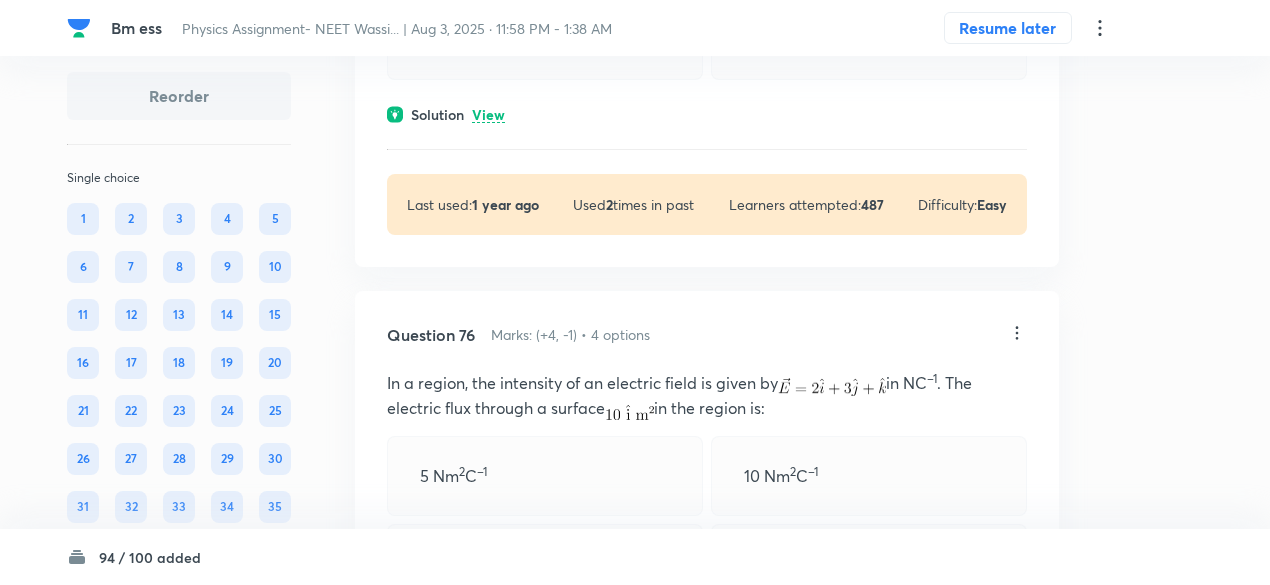 scroll, scrollTop: 52412, scrollLeft: 0, axis: vertical 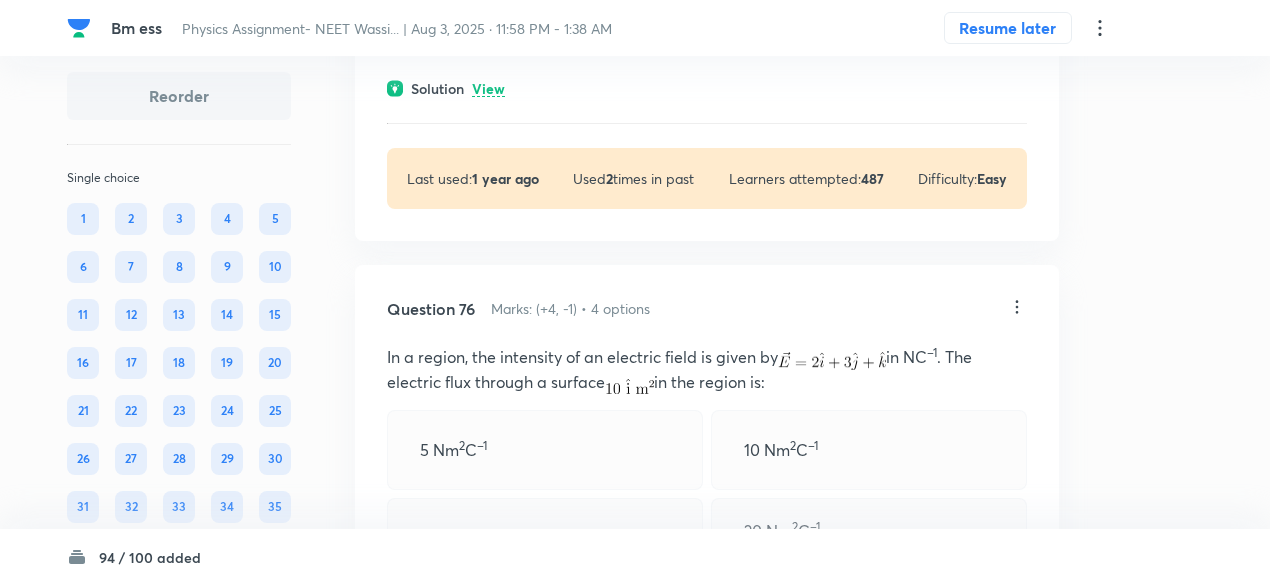 click on "View" at bounding box center (488, -441) 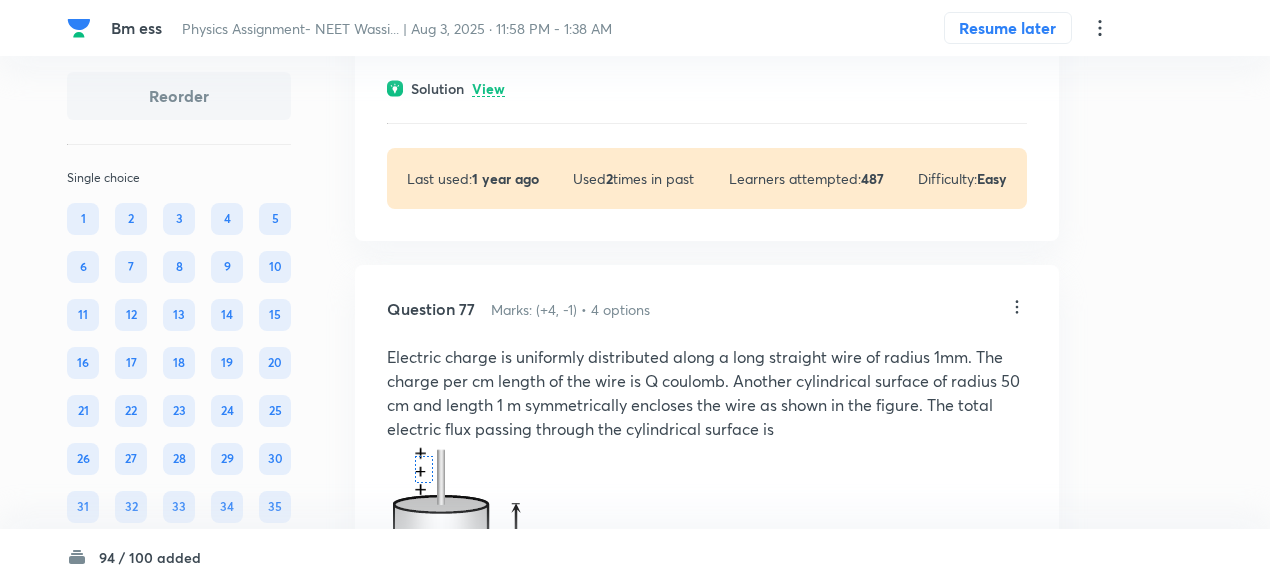 scroll, scrollTop: 53029, scrollLeft: 0, axis: vertical 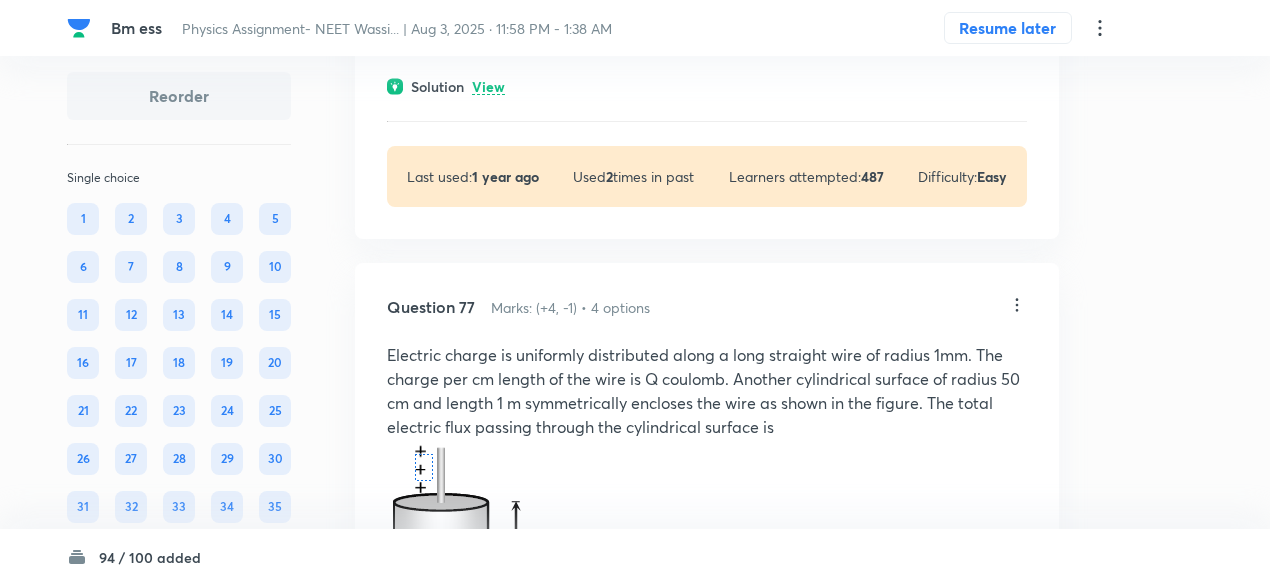 click on "View" at bounding box center (488, -443) 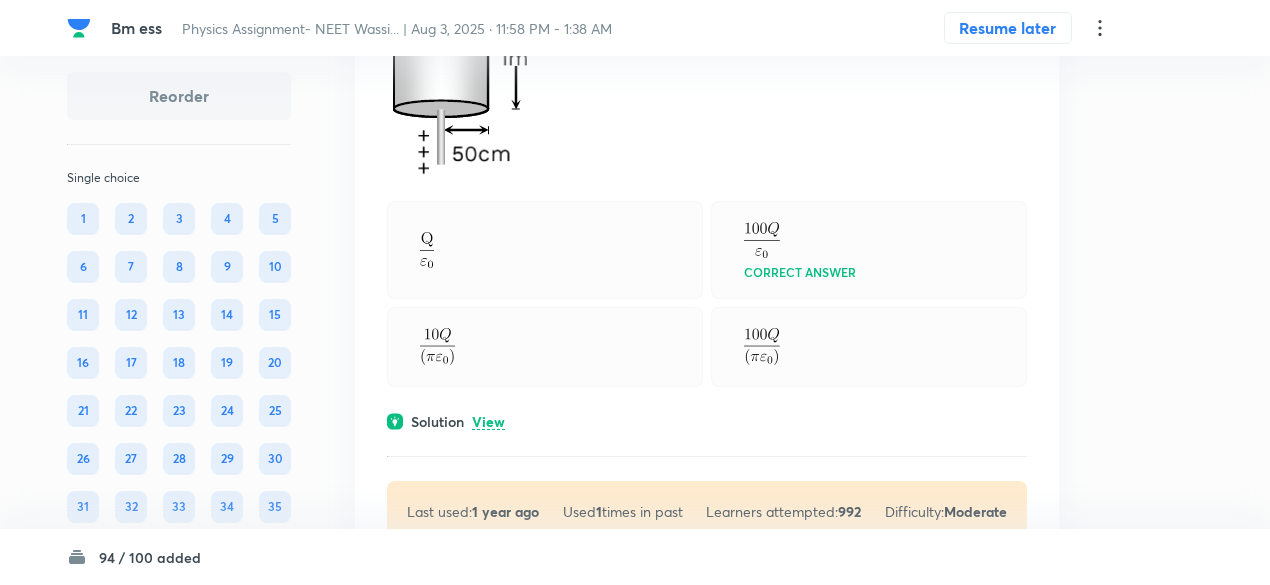 scroll, scrollTop: 53786, scrollLeft: 0, axis: vertical 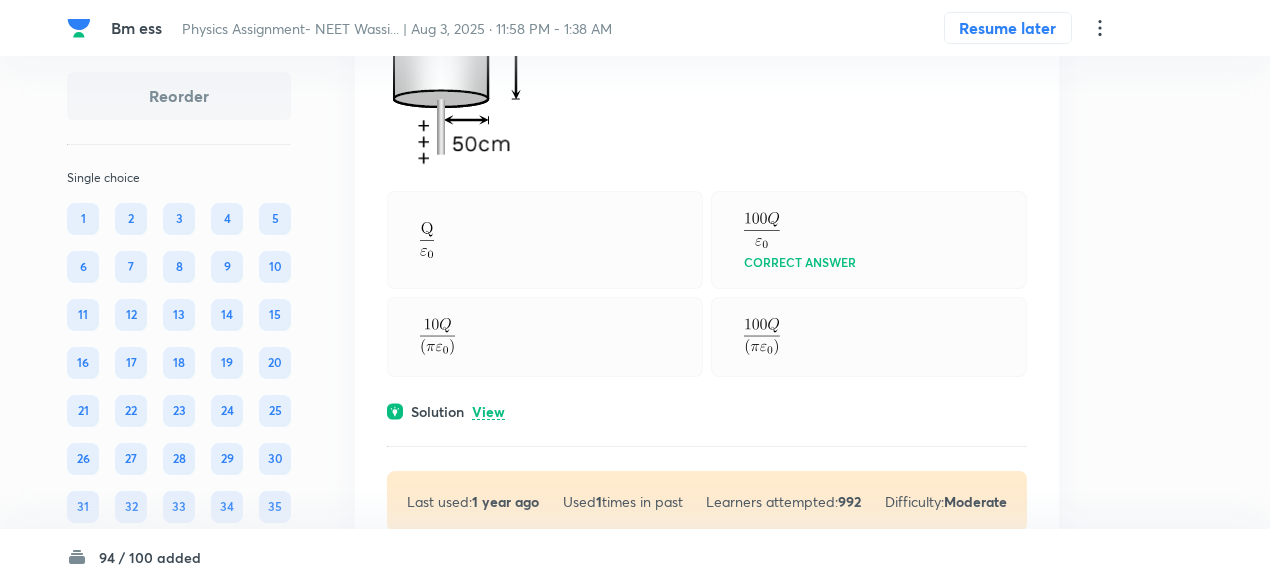 click on "View" at bounding box center (488, -427) 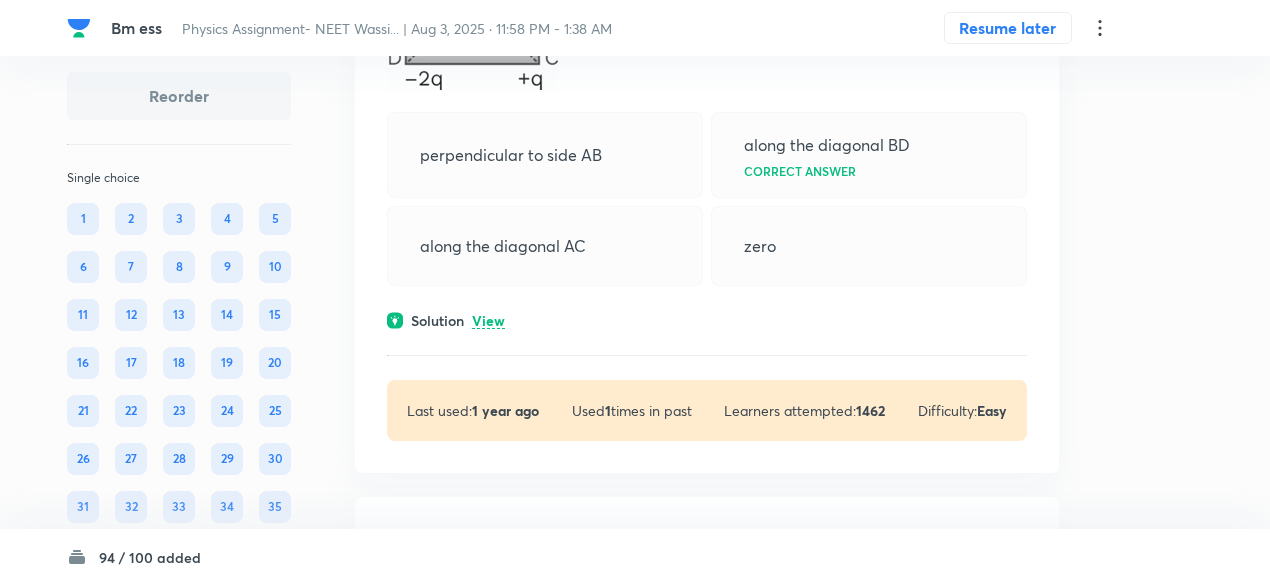 scroll, scrollTop: 54833, scrollLeft: 0, axis: vertical 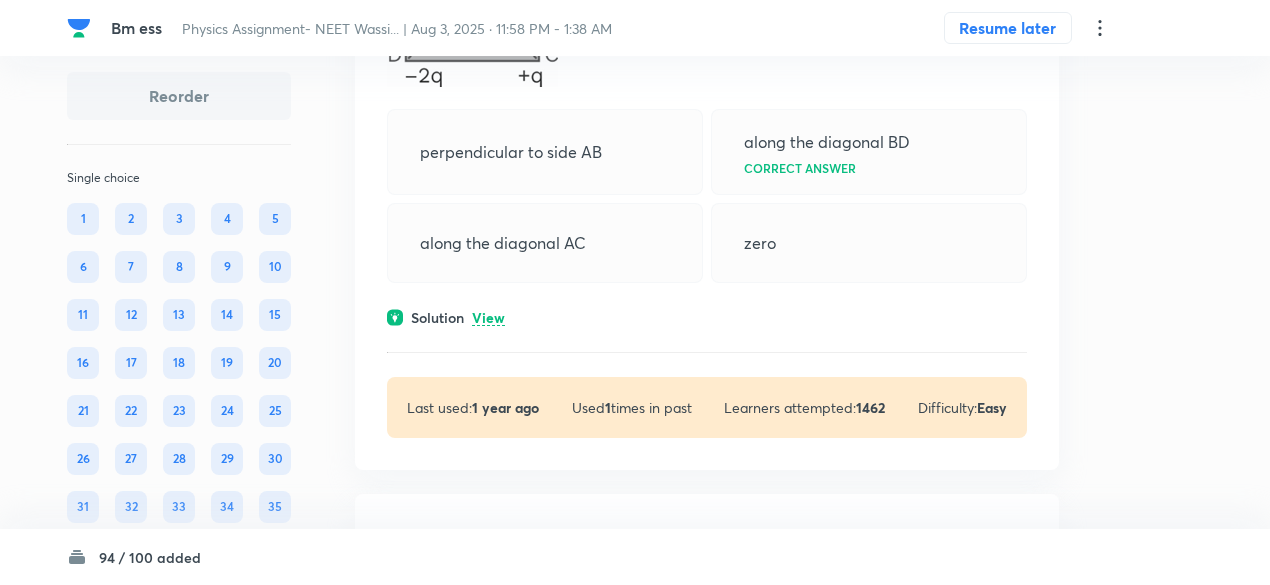 click on "View" at bounding box center [488, -400] 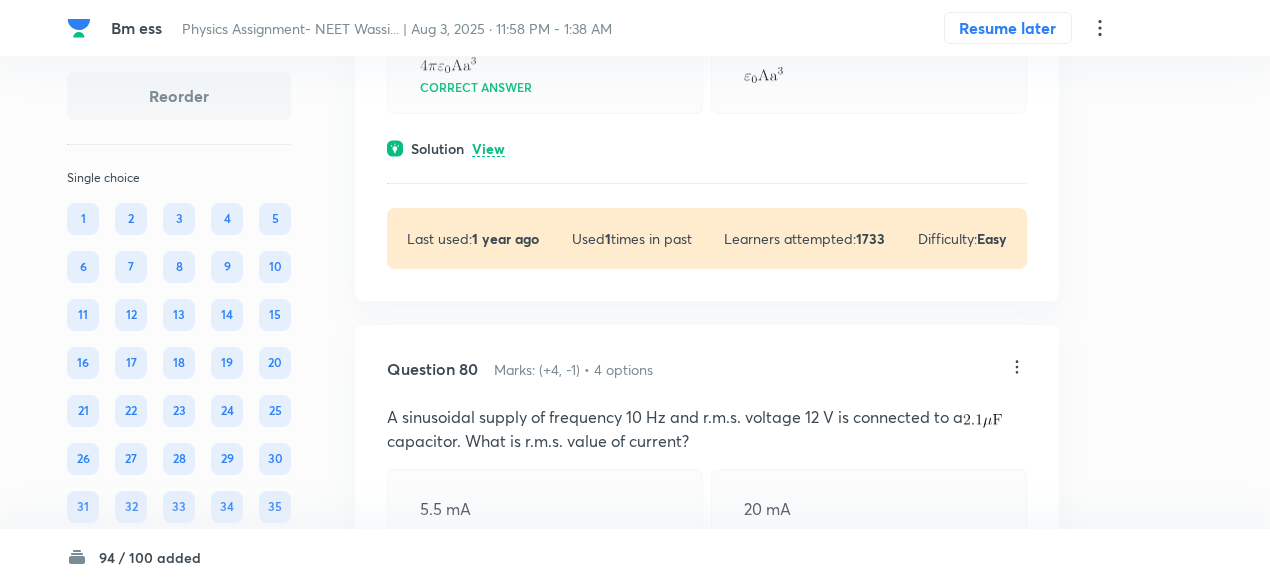 scroll, scrollTop: 55999, scrollLeft: 0, axis: vertical 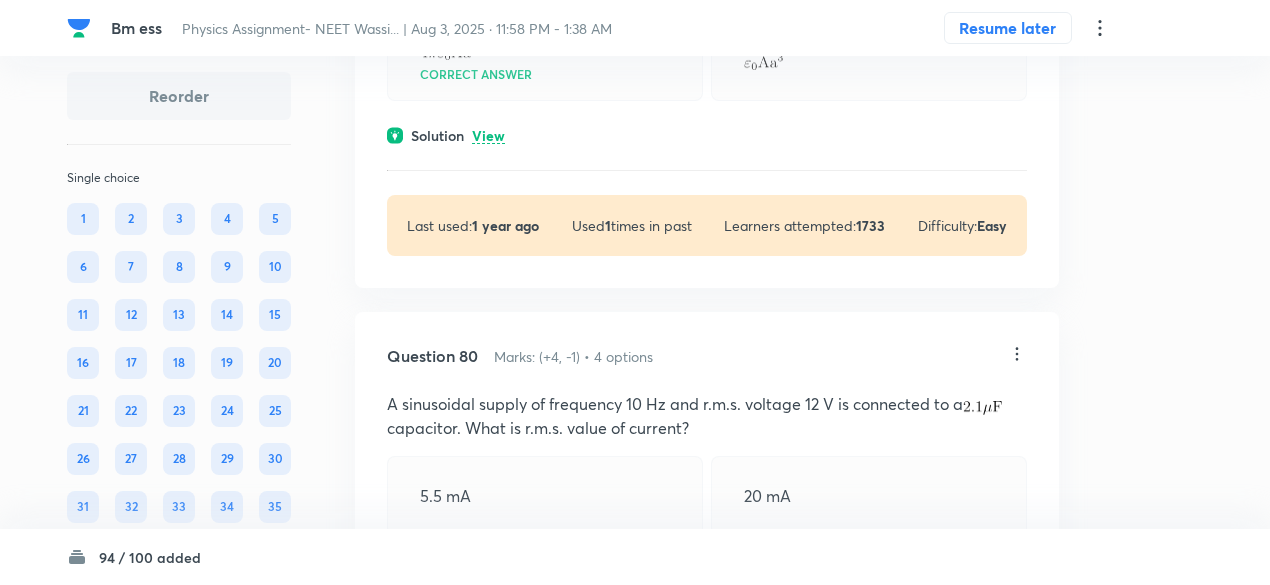 click on "View" at bounding box center (488, -417) 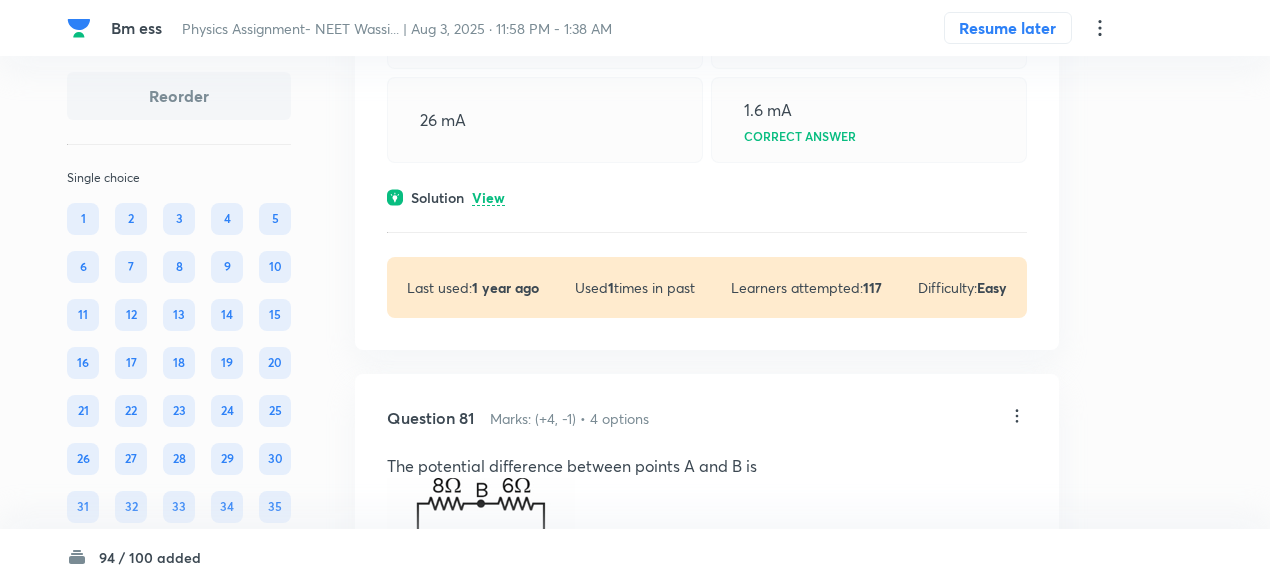 scroll, scrollTop: 56577, scrollLeft: 0, axis: vertical 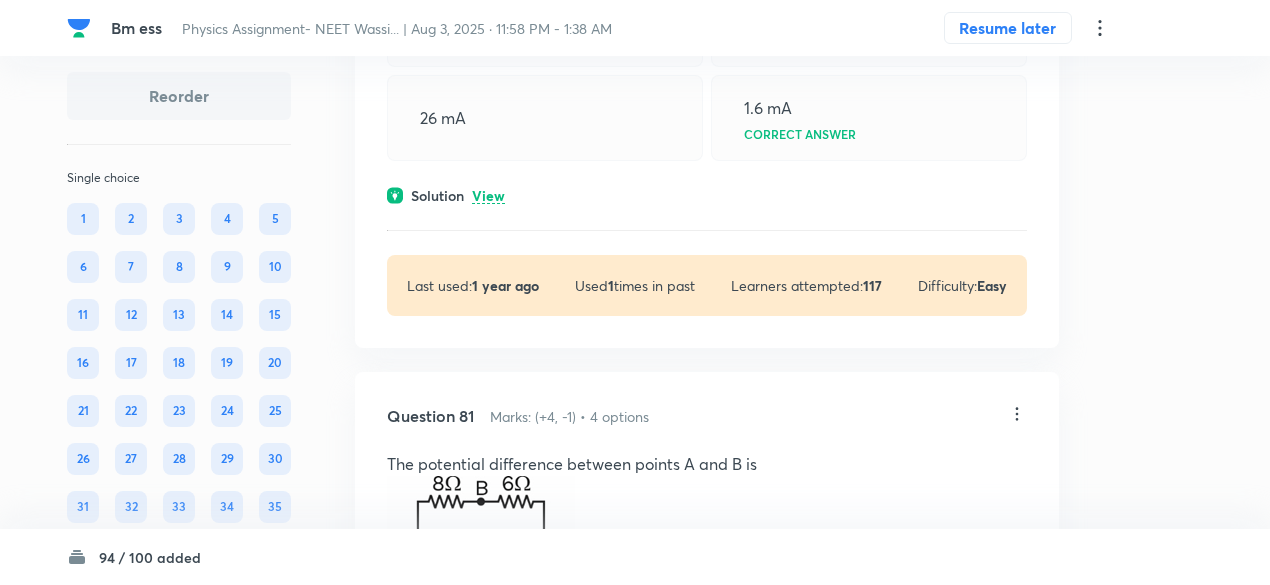 click on "View" at bounding box center (488, -333) 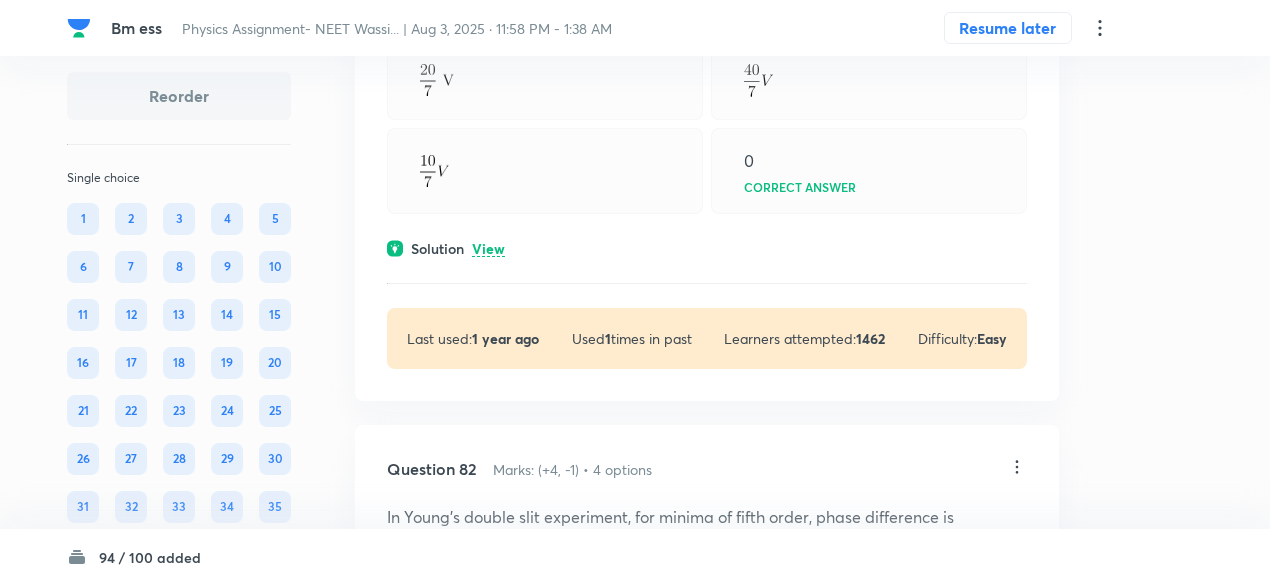 scroll, scrollTop: 57719, scrollLeft: 0, axis: vertical 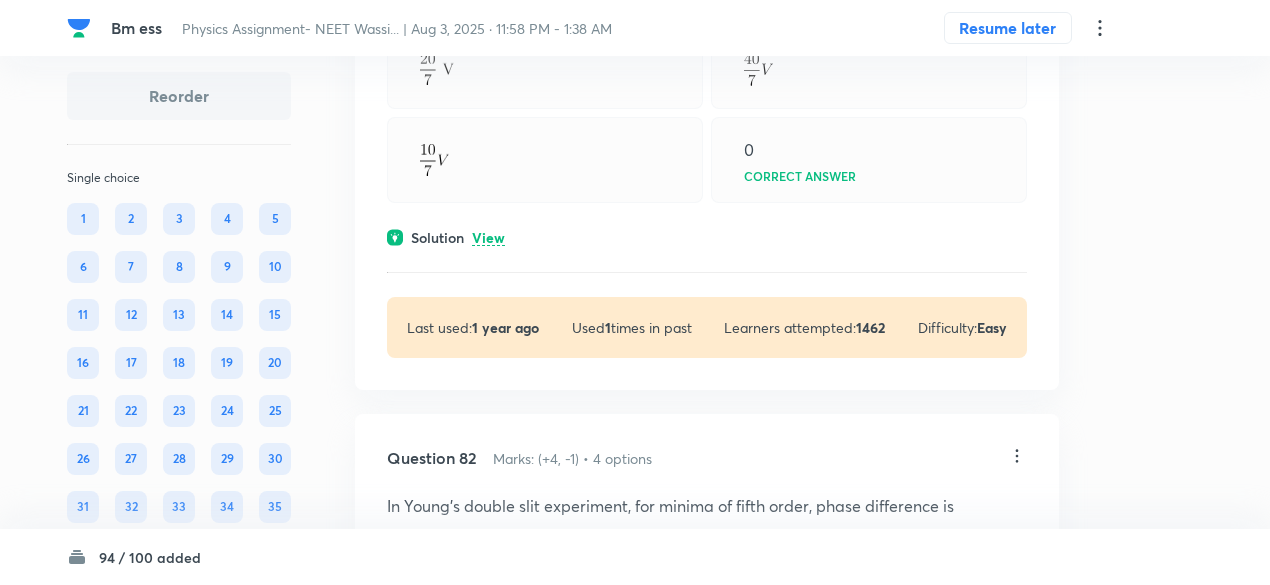 click on "View" at bounding box center (488, -475) 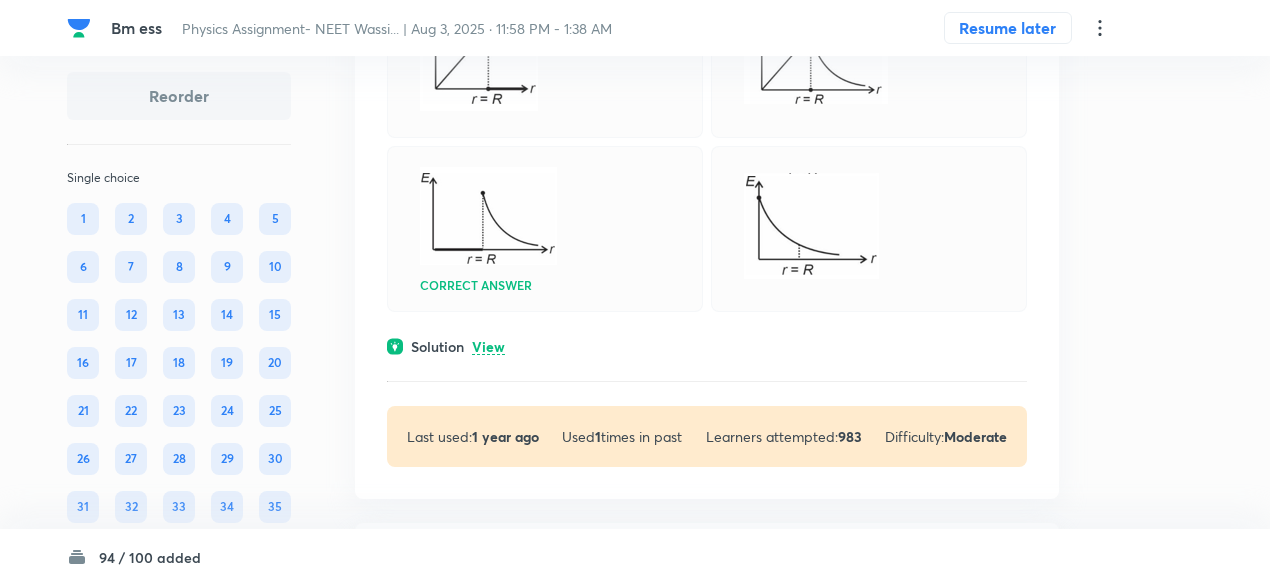 scroll, scrollTop: 59020, scrollLeft: 0, axis: vertical 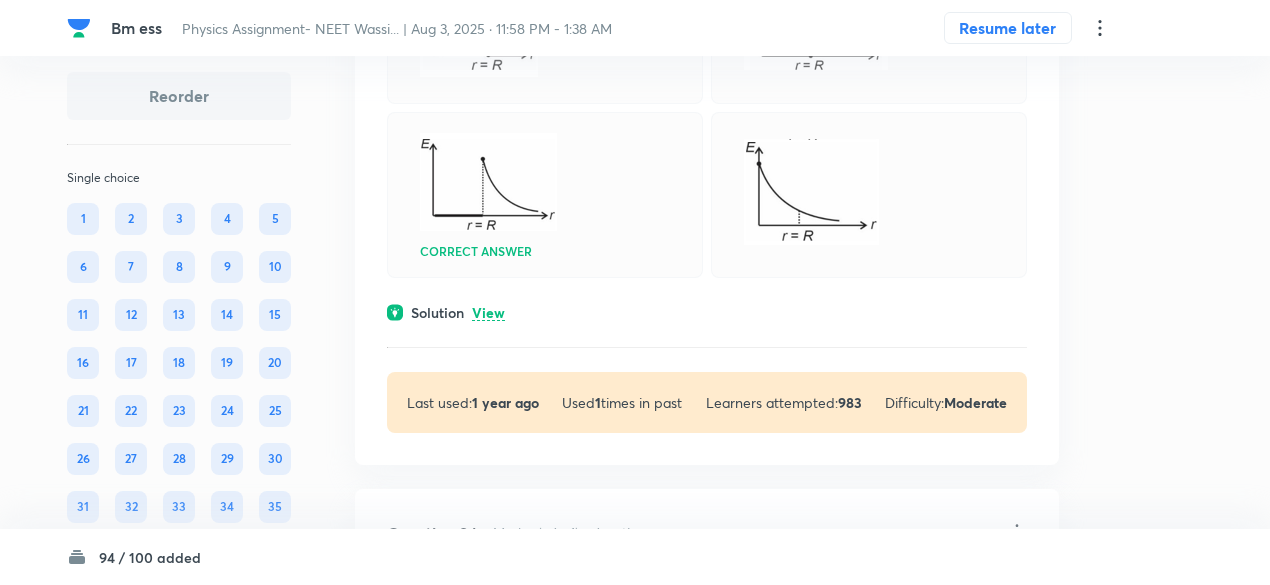 click on "View" at bounding box center [488, -372] 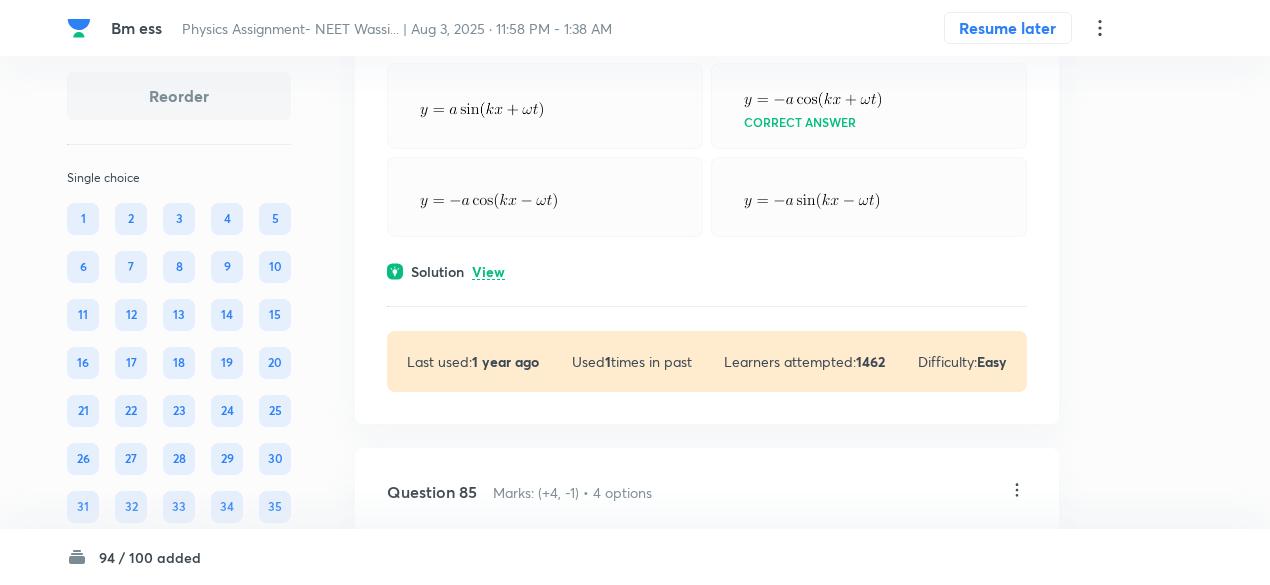 scroll, scrollTop: 59810, scrollLeft: 0, axis: vertical 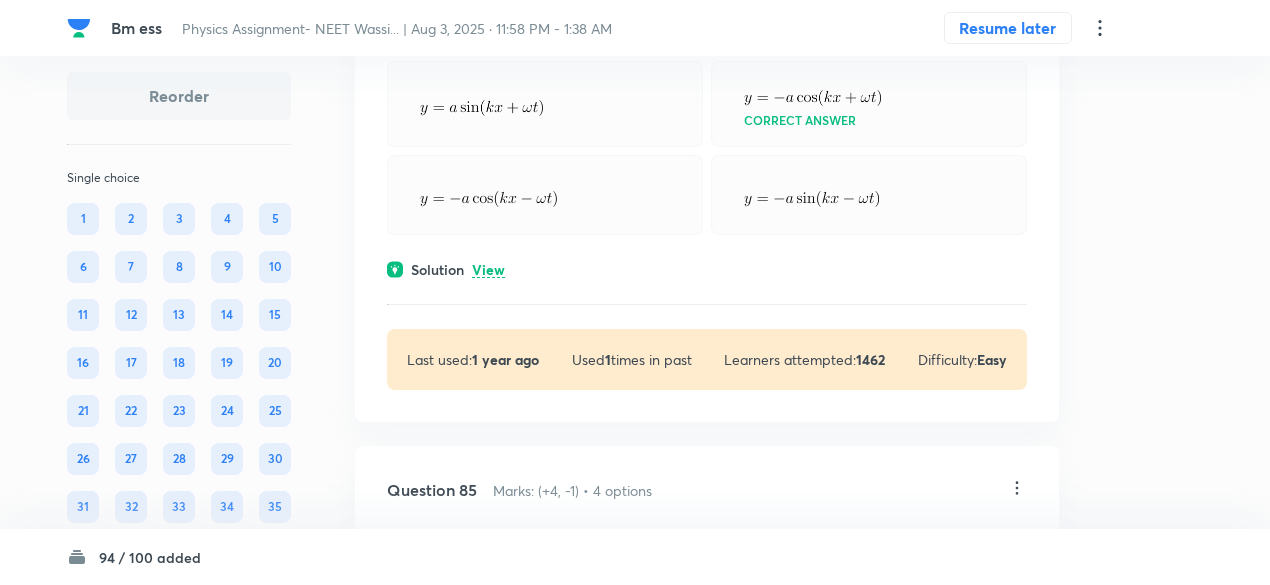click on "View" at bounding box center (488, -283) 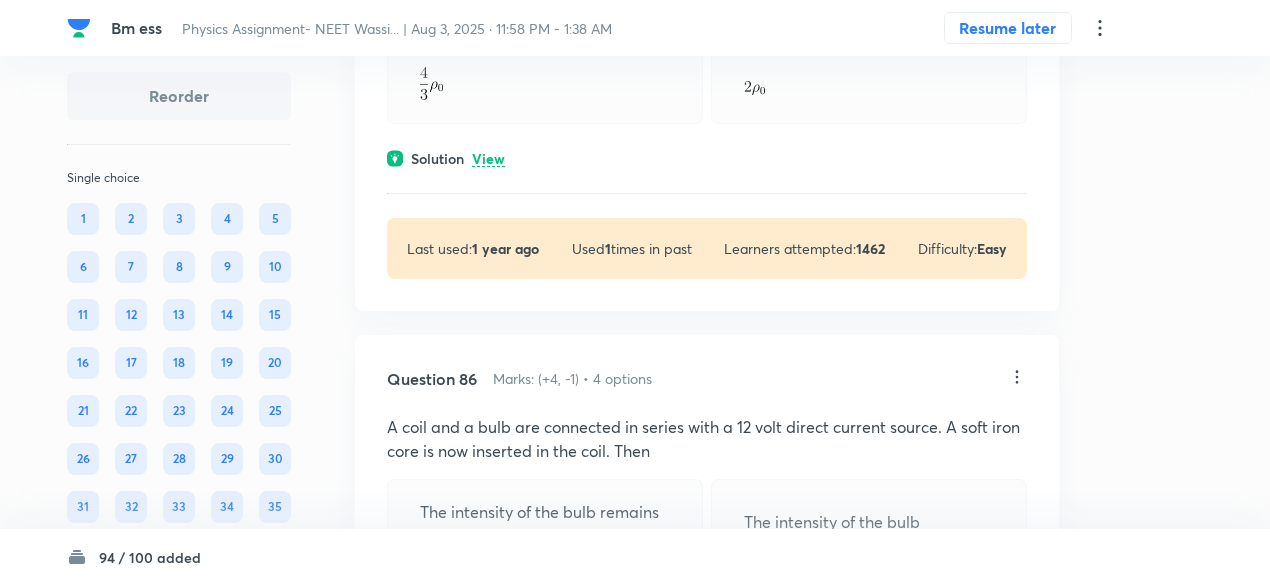 scroll, scrollTop: 60746, scrollLeft: 0, axis: vertical 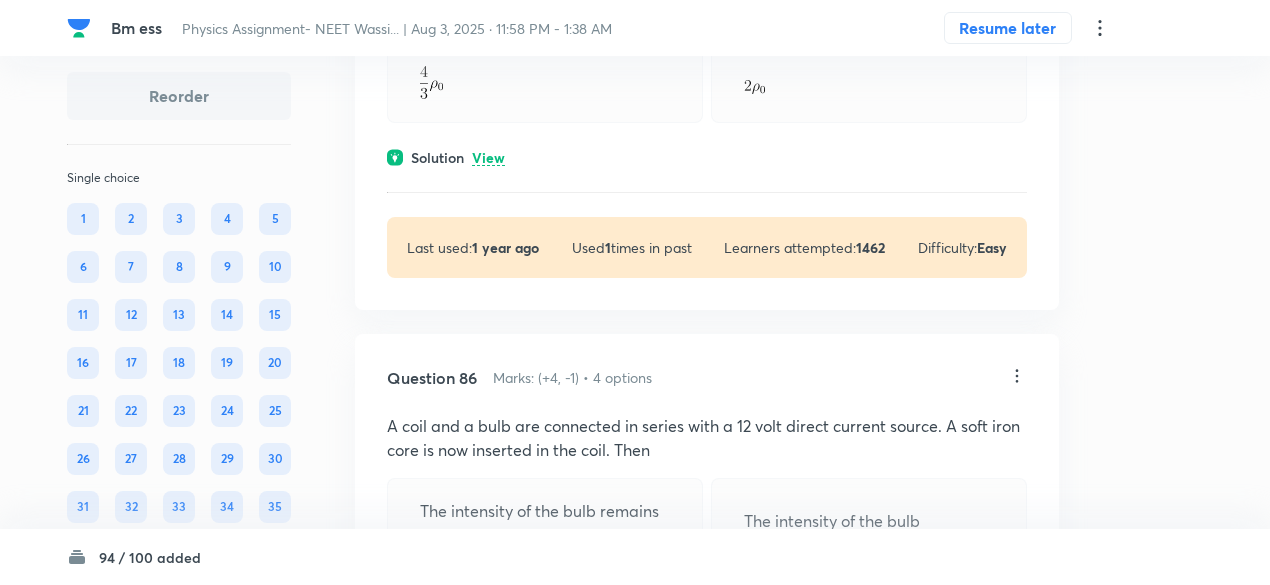 click on "View" at bounding box center [488, -557] 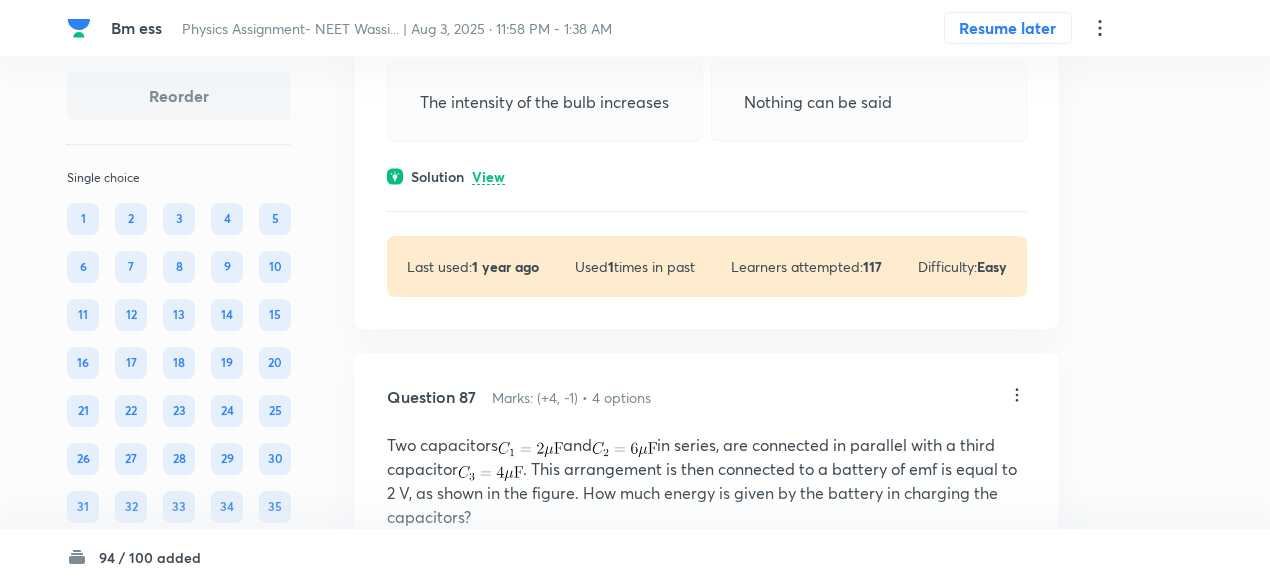 scroll, scrollTop: 61480, scrollLeft: 0, axis: vertical 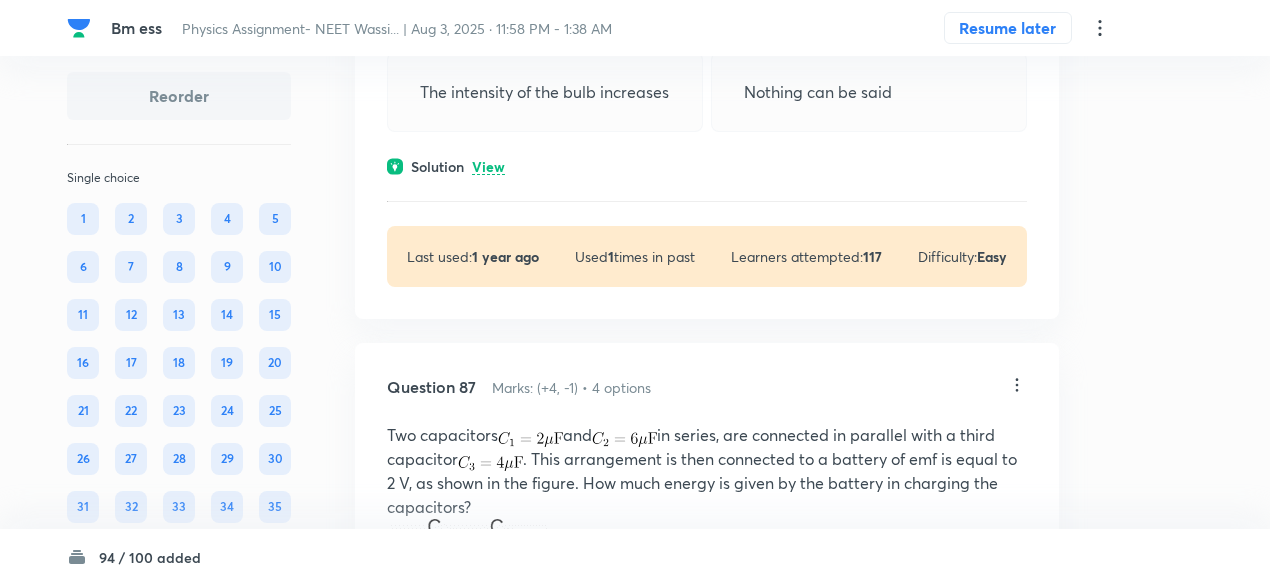 click on "View" at bounding box center (488, -386) 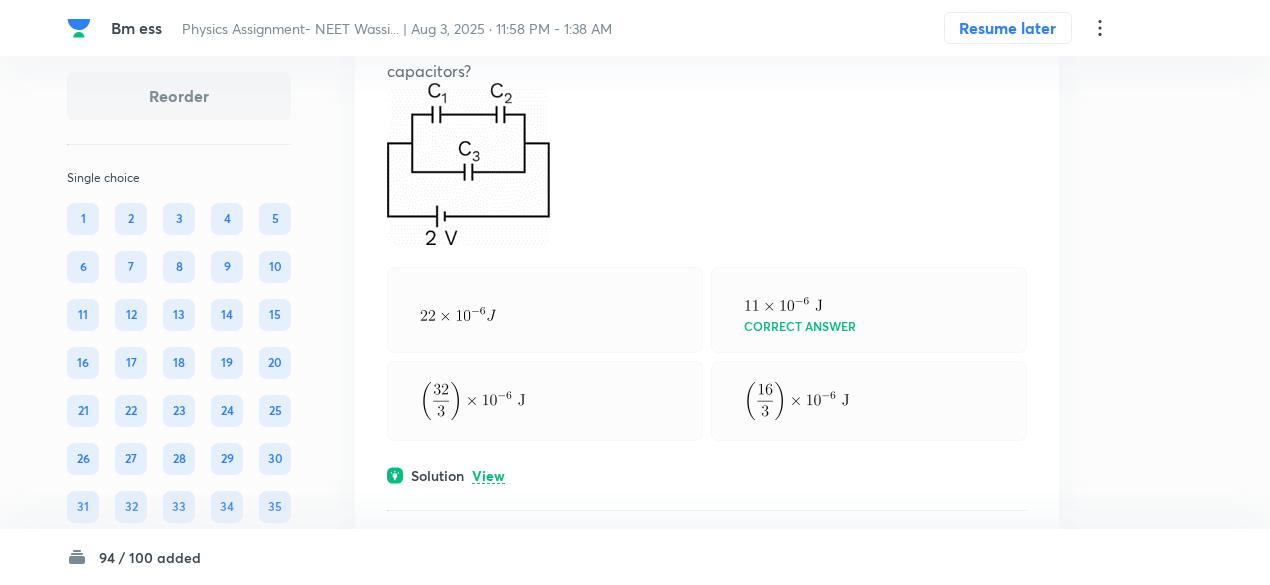 scroll, scrollTop: 62097, scrollLeft: 0, axis: vertical 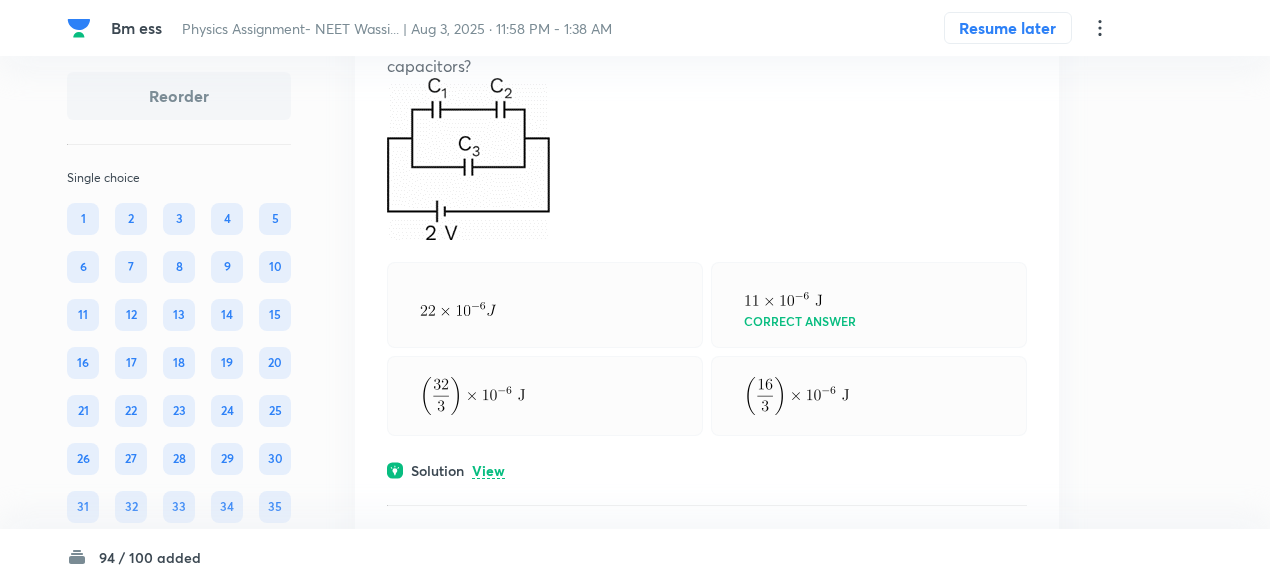 click on "View" at bounding box center [488, -274] 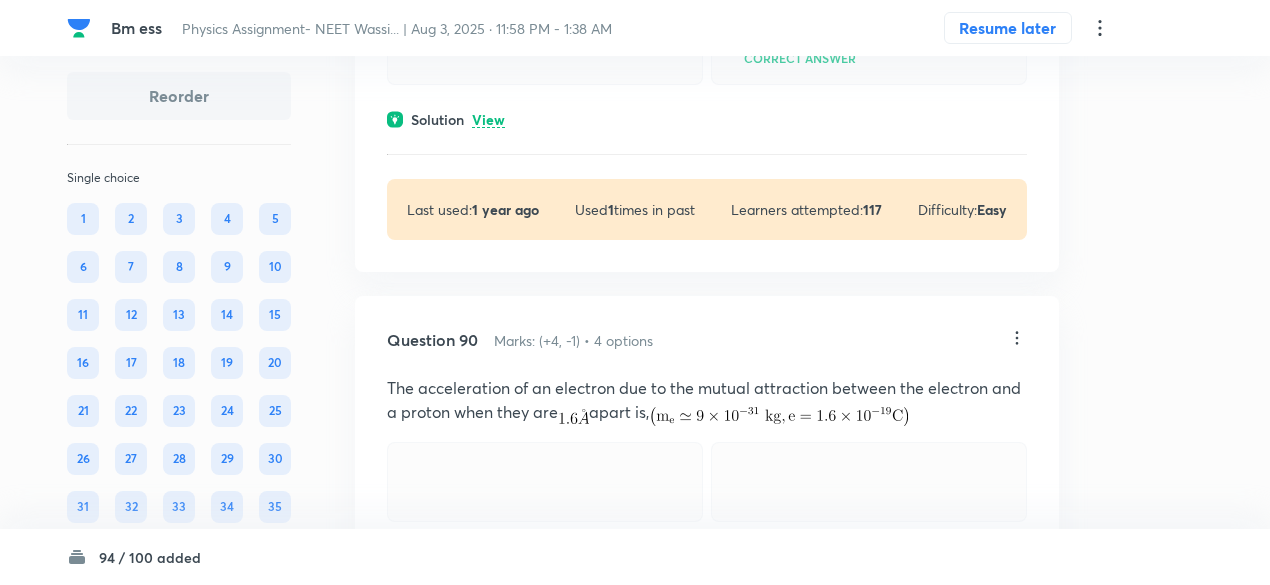 scroll, scrollTop: 63740, scrollLeft: 0, axis: vertical 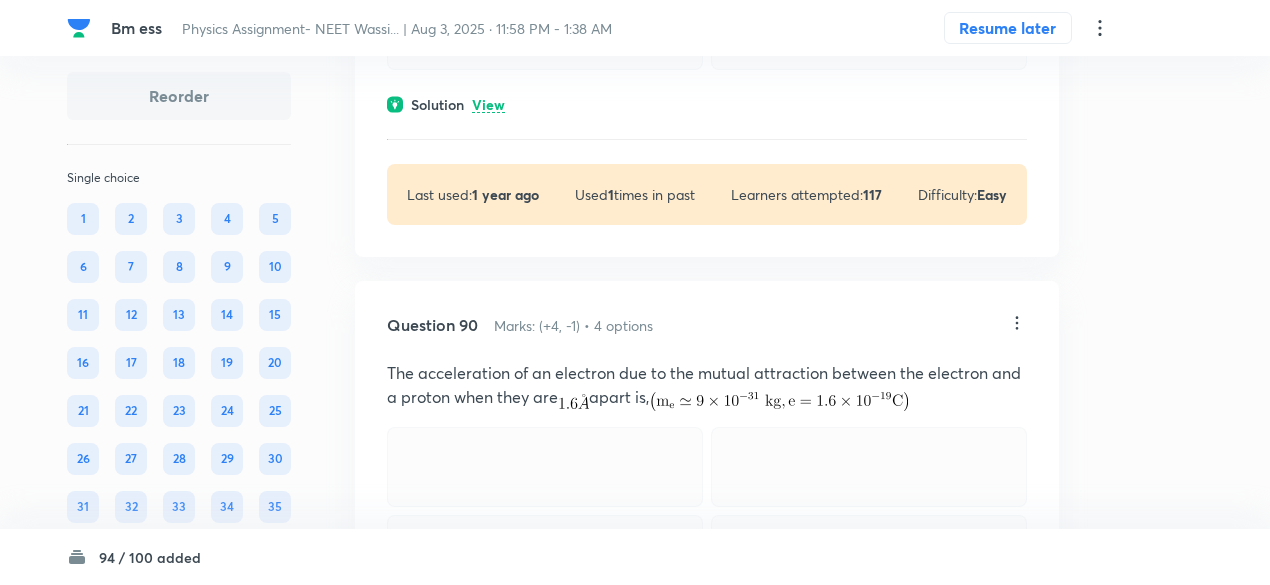 click on "View" at bounding box center (488, -448) 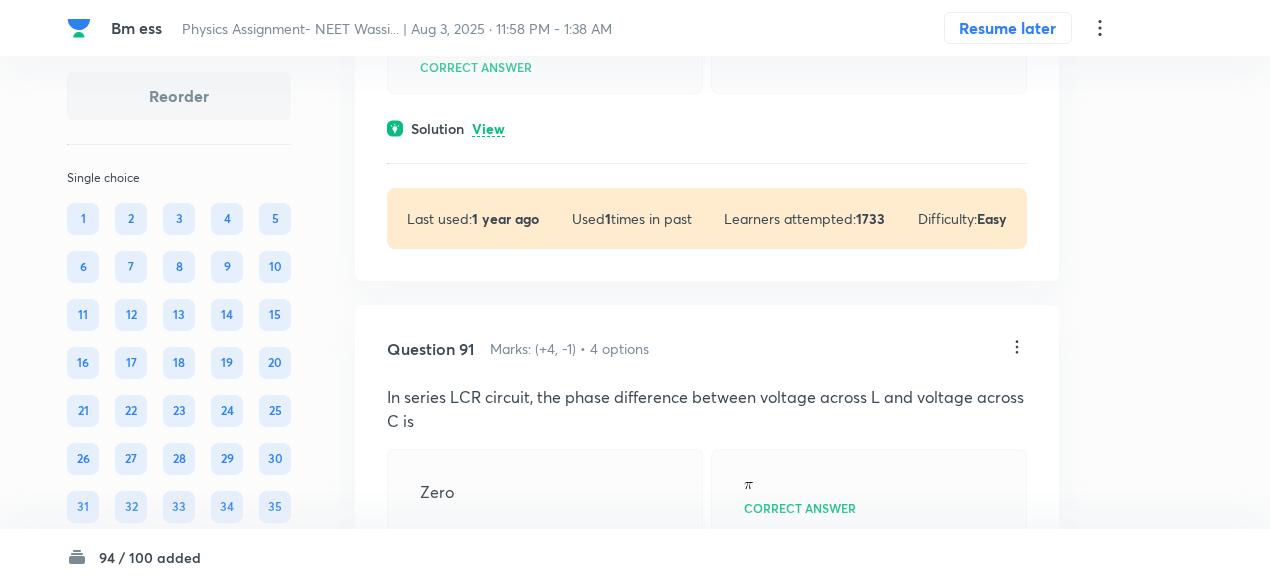 scroll, scrollTop: 64365, scrollLeft: 0, axis: vertical 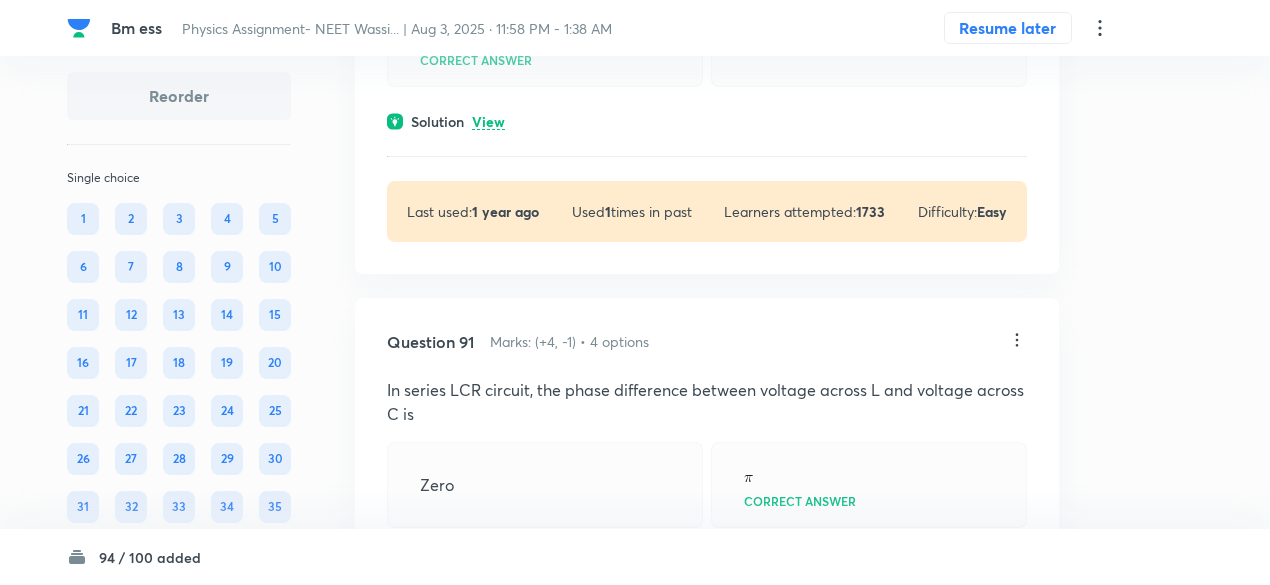 click on "Question 89 Marks: (+4, -1) • 4 options An inductive circuit contains a resistance of 10 ohms and an inductance of 2 henry. If an alternating voltage of 120 V and frequency 60 Hz is applied to this circuit, the current in the circuit would be nearly   0.32 A 0.80 A 0.48 A 0.16 A Correct answer Solution View Last used:  1 year ago Used  1  times in past Learners attempted:  117 Difficulty: Easy" at bounding box center (707, -522) 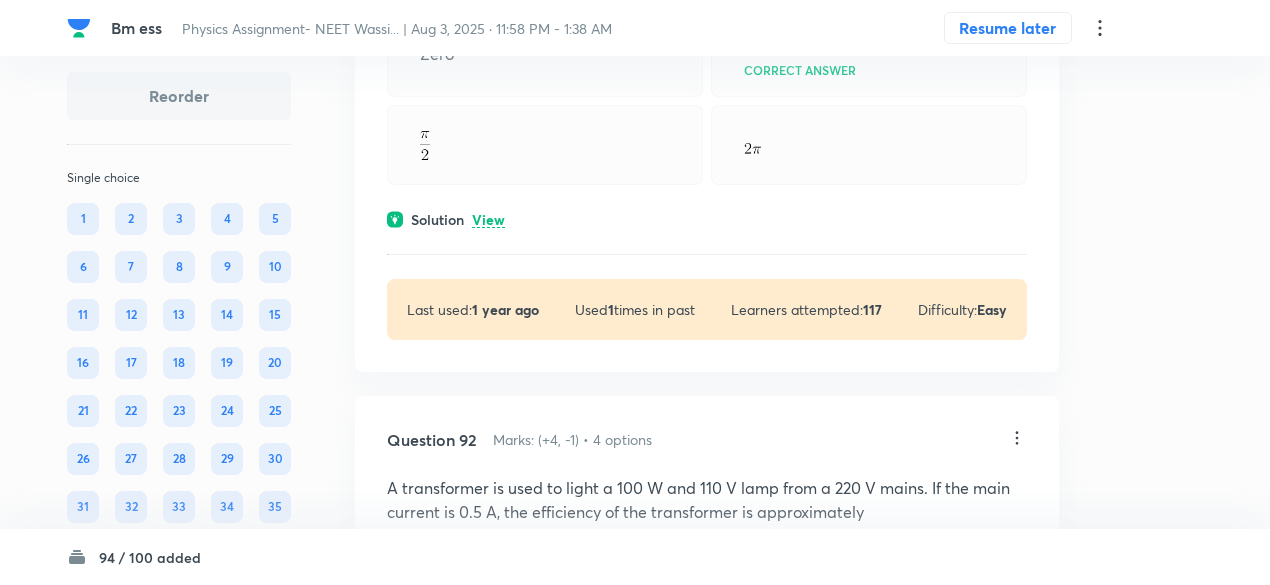 scroll, scrollTop: 65010, scrollLeft: 0, axis: vertical 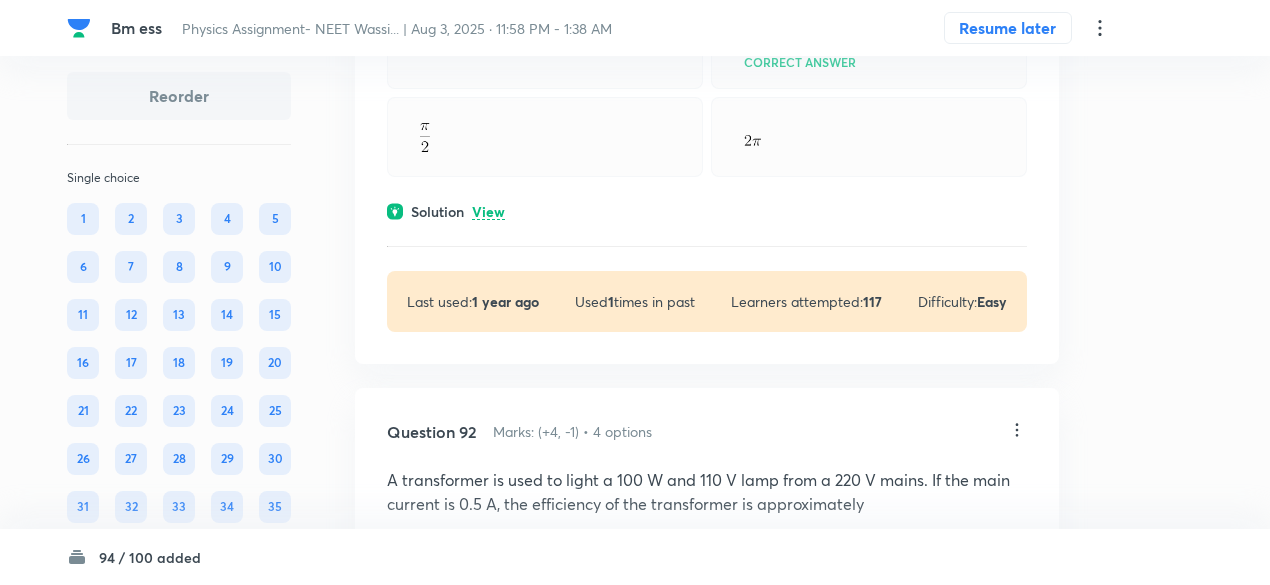 click on "View" at bounding box center (488, -317) 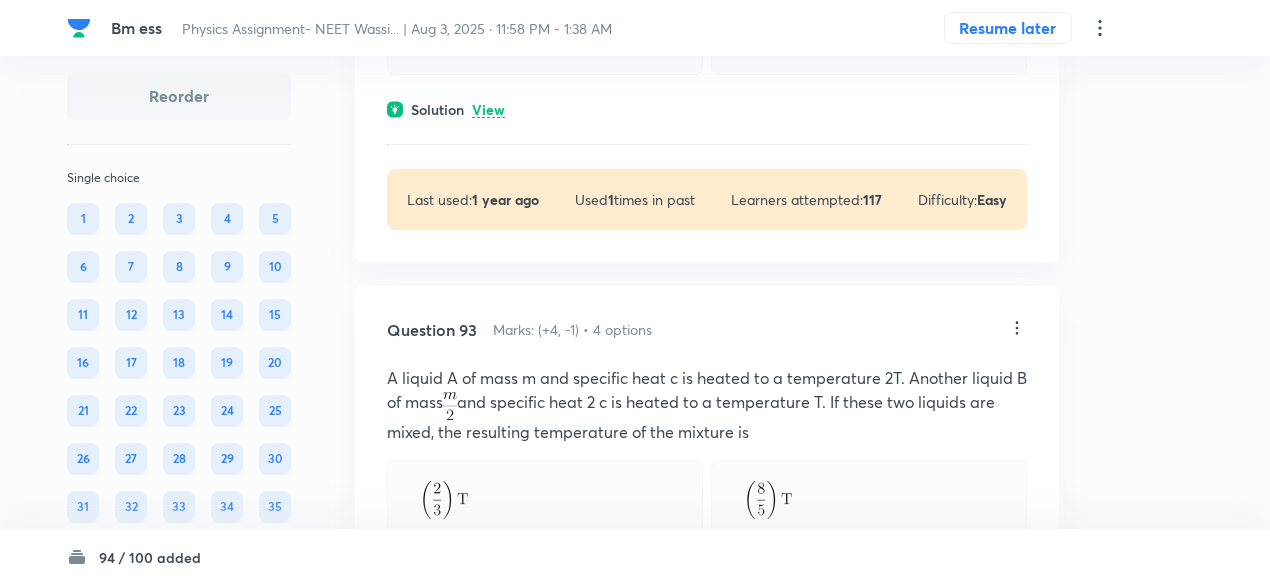 scroll, scrollTop: 66089, scrollLeft: 0, axis: vertical 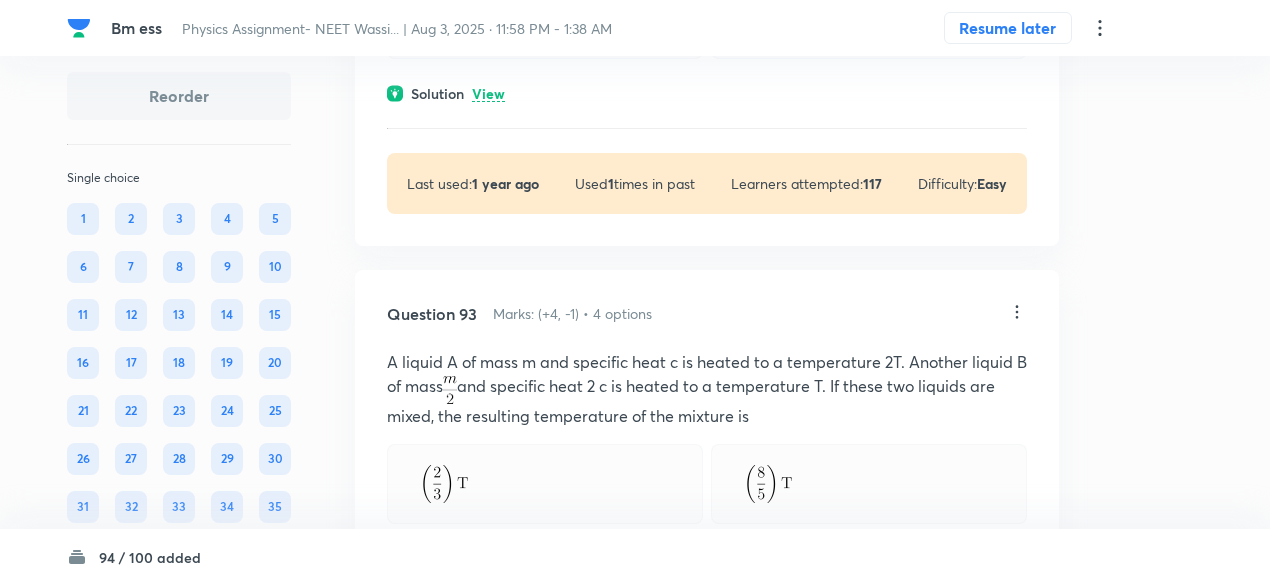 click on "View" at bounding box center [488, -435] 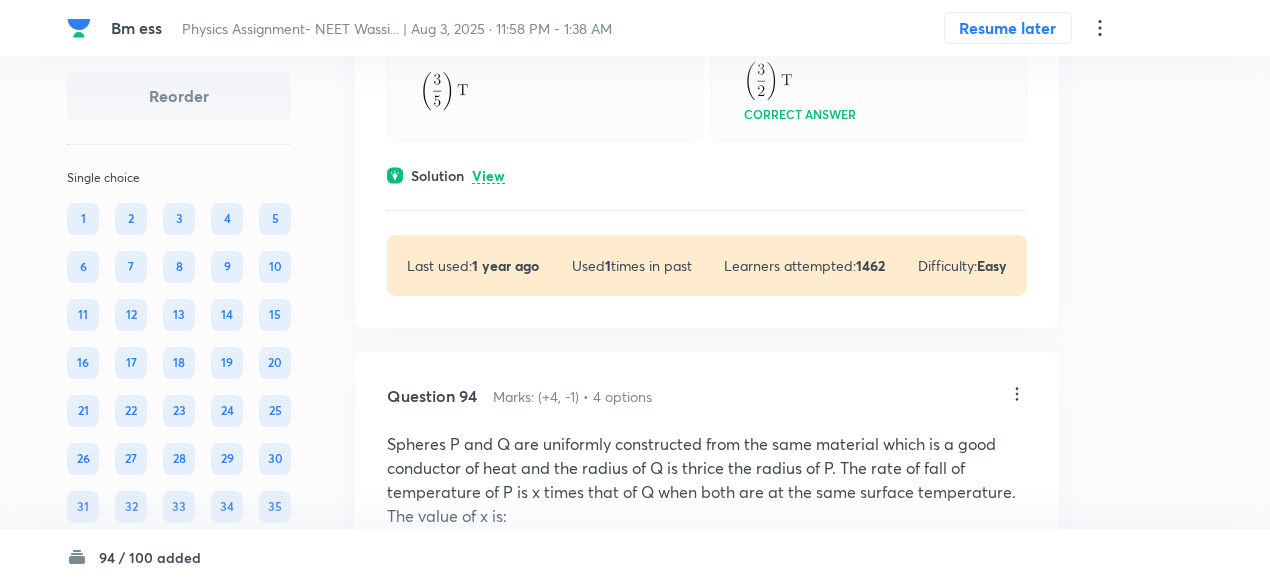 scroll, scrollTop: 66667, scrollLeft: 0, axis: vertical 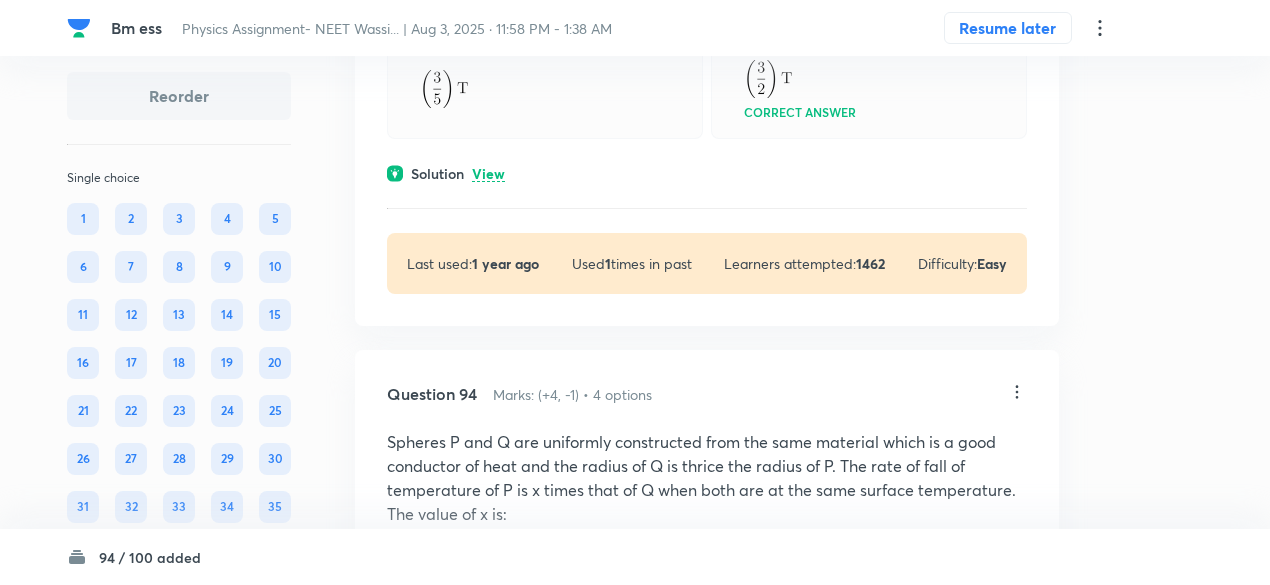 click on "View" at bounding box center [488, -399] 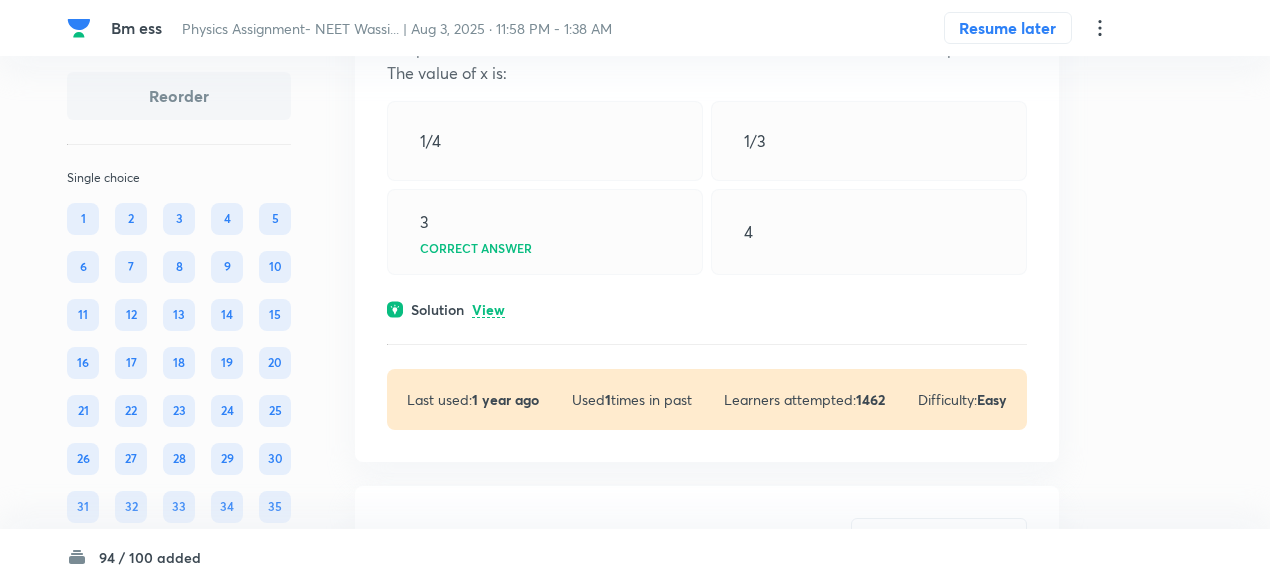 scroll, scrollTop: 67395, scrollLeft: 0, axis: vertical 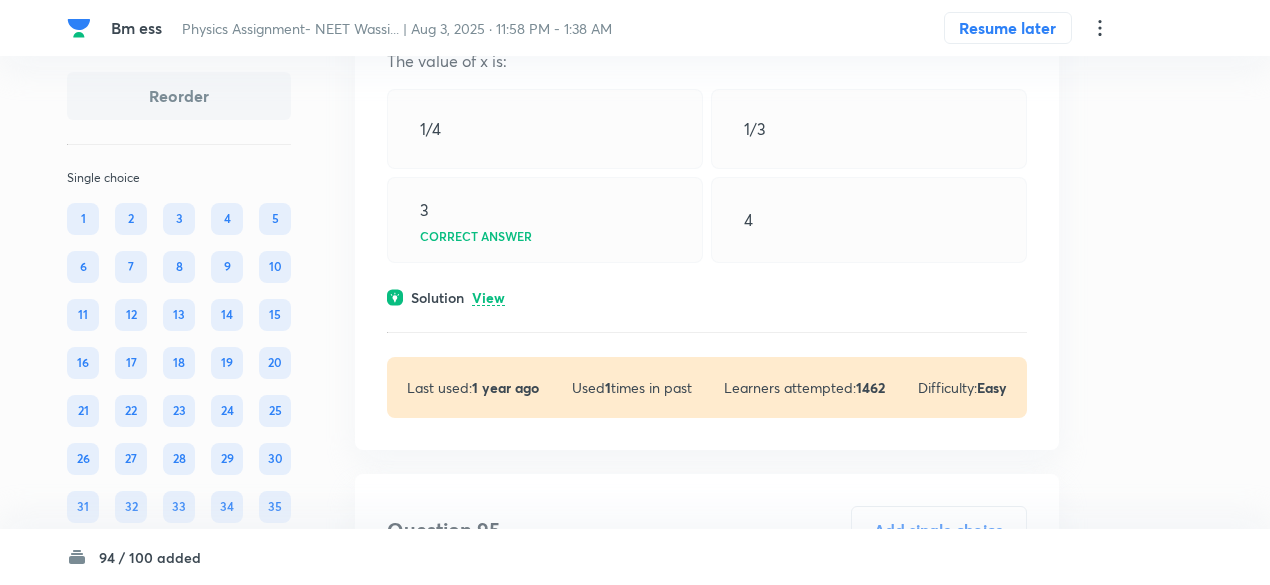 click on "Solution View" at bounding box center [707, -280] 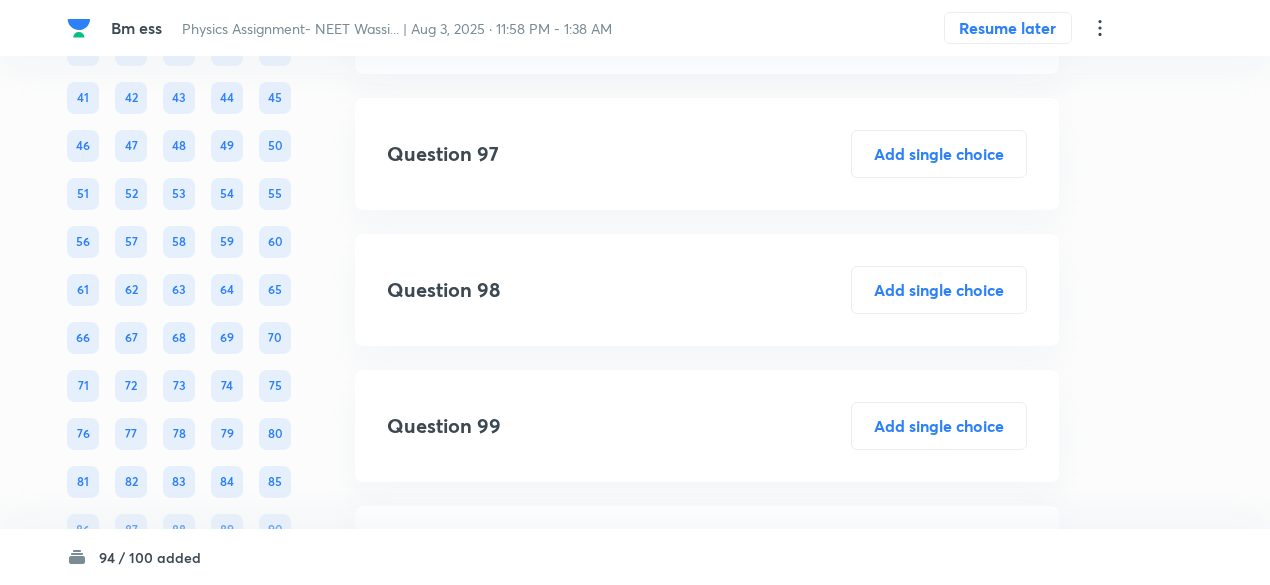 scroll, scrollTop: 68276, scrollLeft: 0, axis: vertical 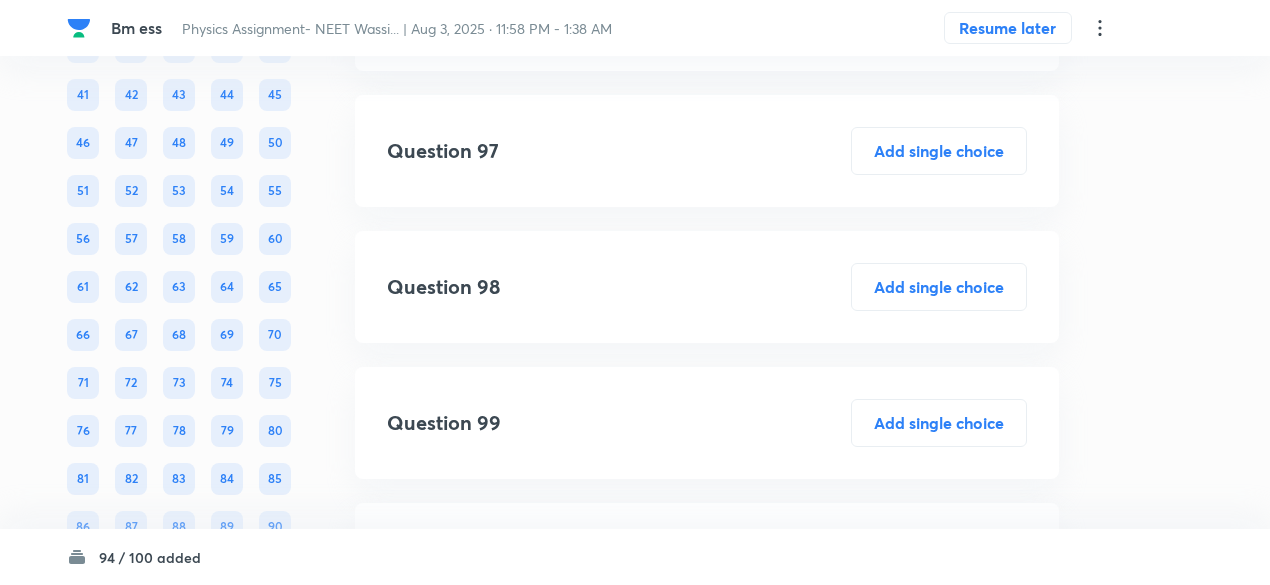 click on "Solution View" at bounding box center (707, -354) 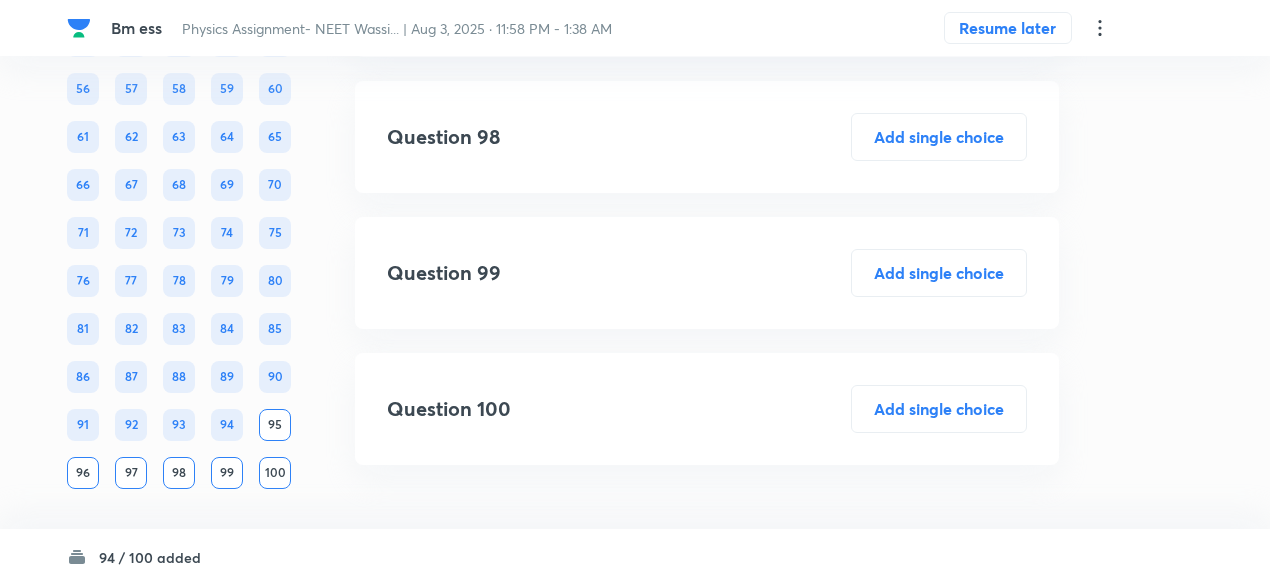 scroll, scrollTop: 69236, scrollLeft: 0, axis: vertical 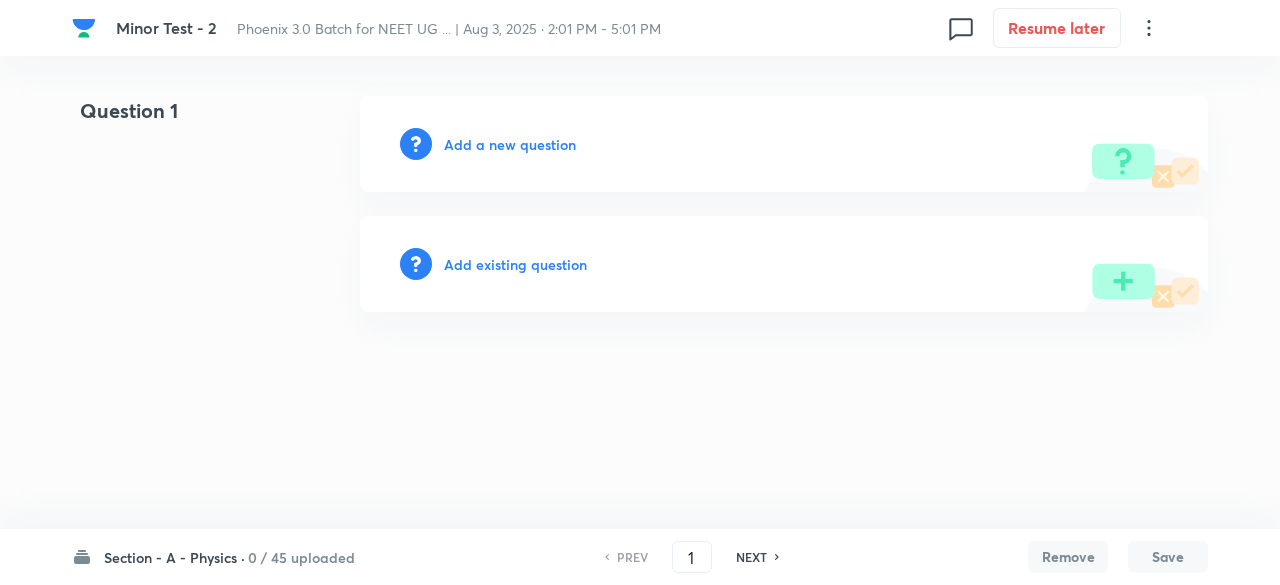 click on "Add existing question" at bounding box center [515, 264] 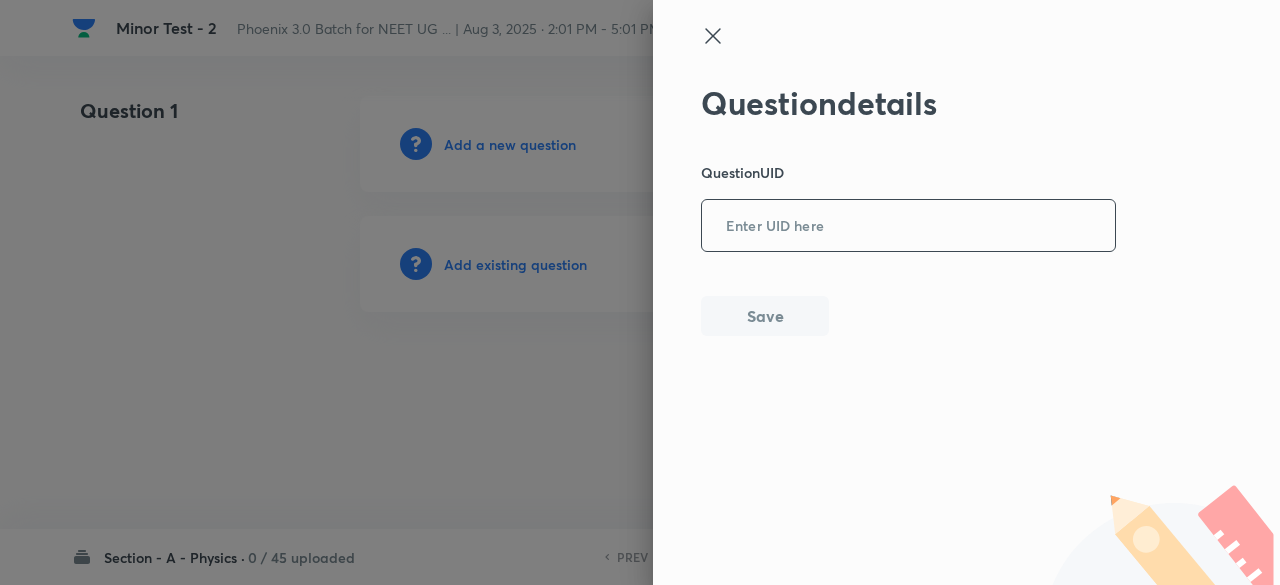 click at bounding box center [908, 226] 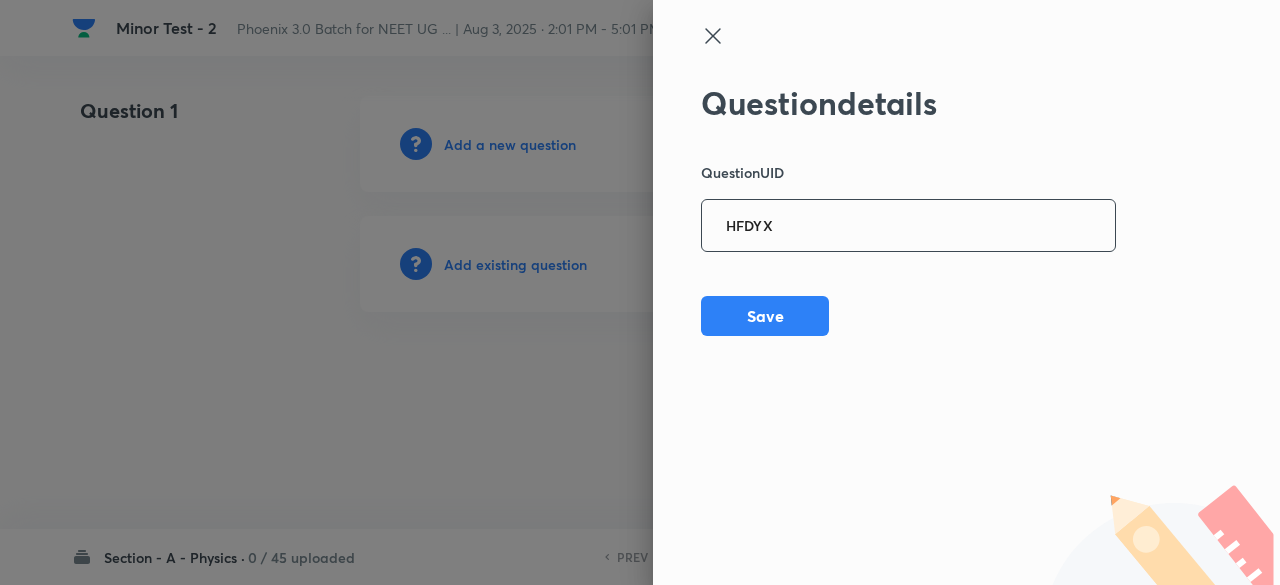 type on "HFDYX" 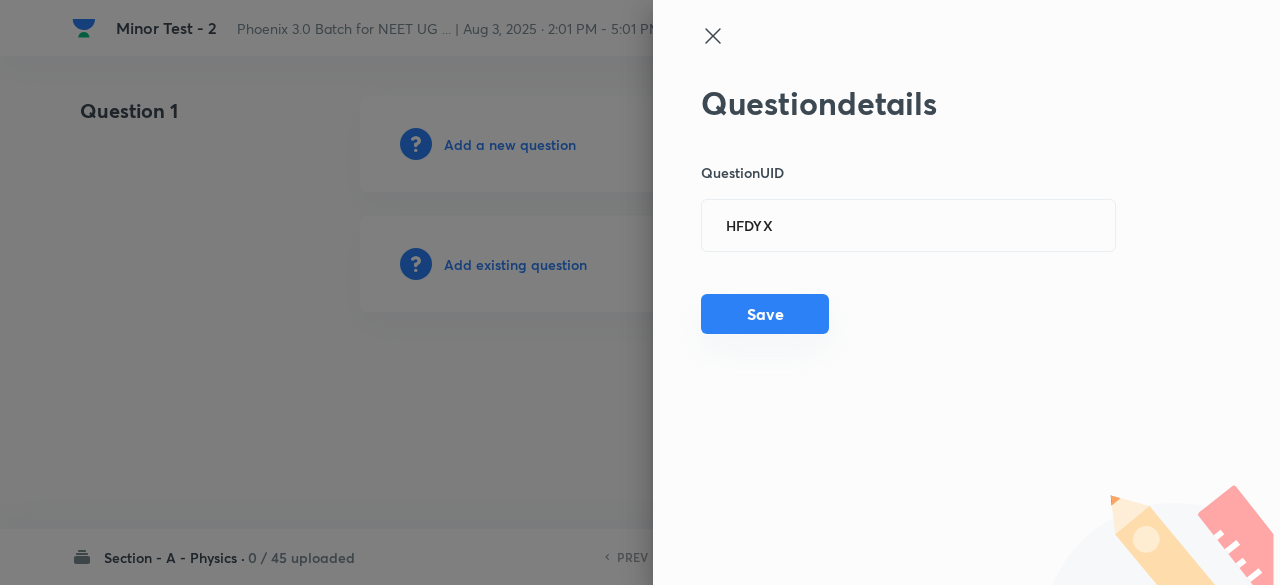 click on "Save" at bounding box center [765, 314] 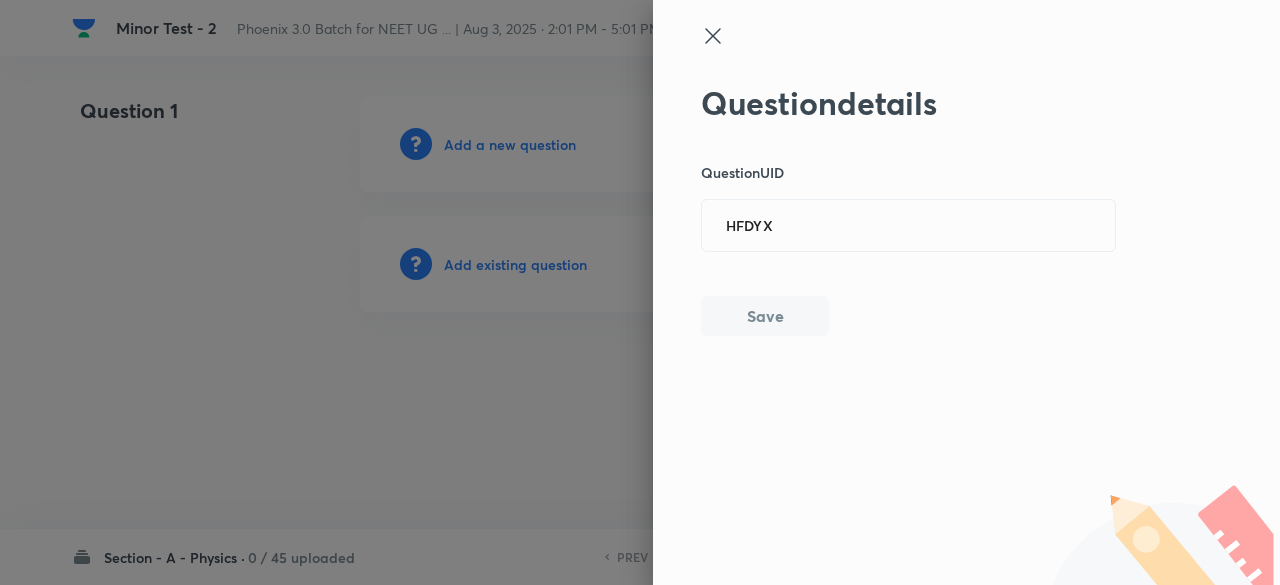 type 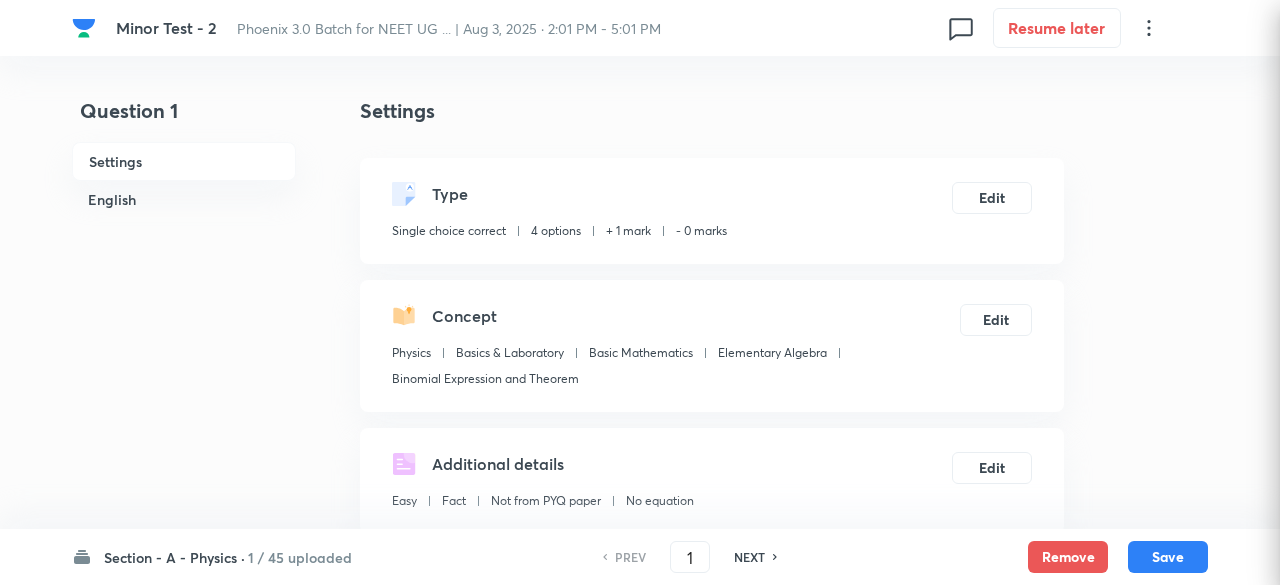 checkbox on "true" 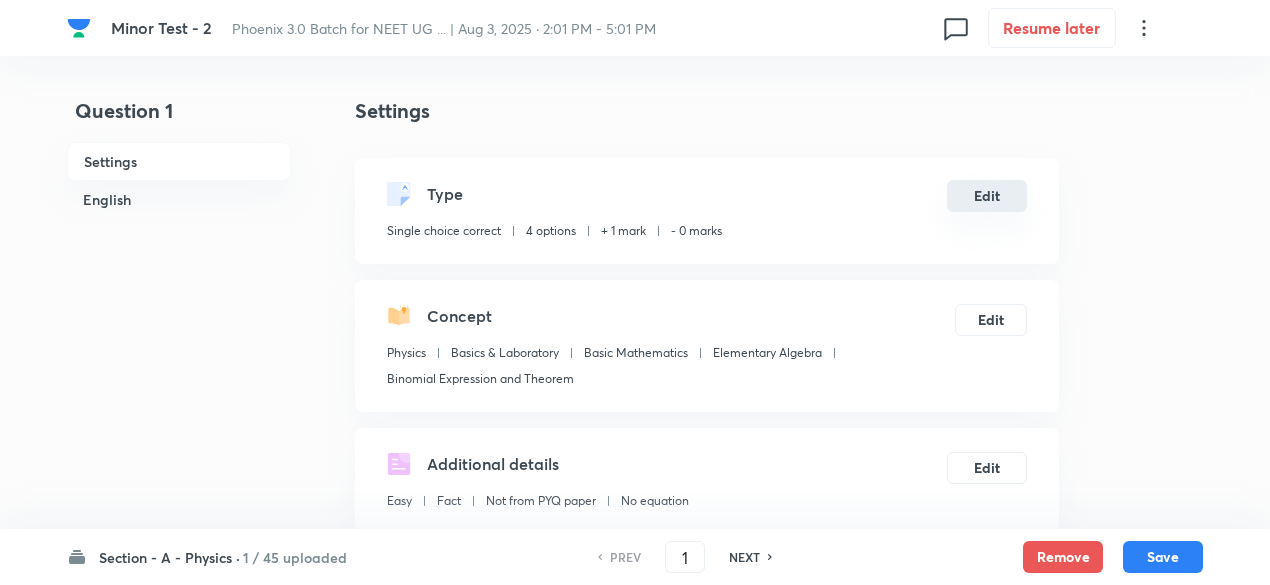 click on "Edit" at bounding box center [987, 196] 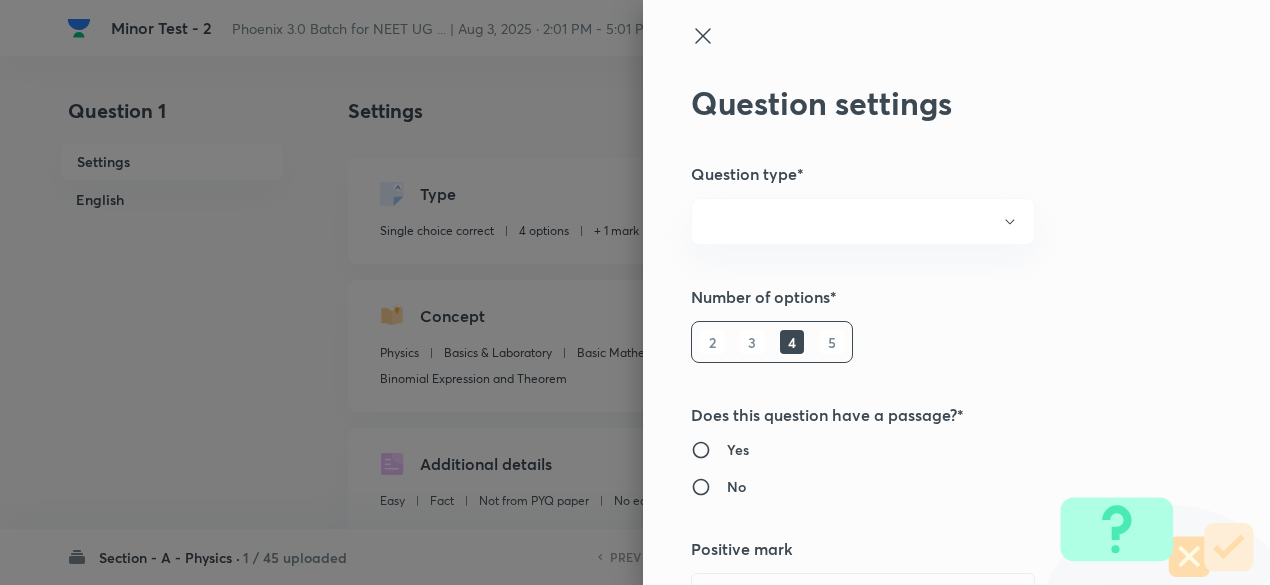 radio on "true" 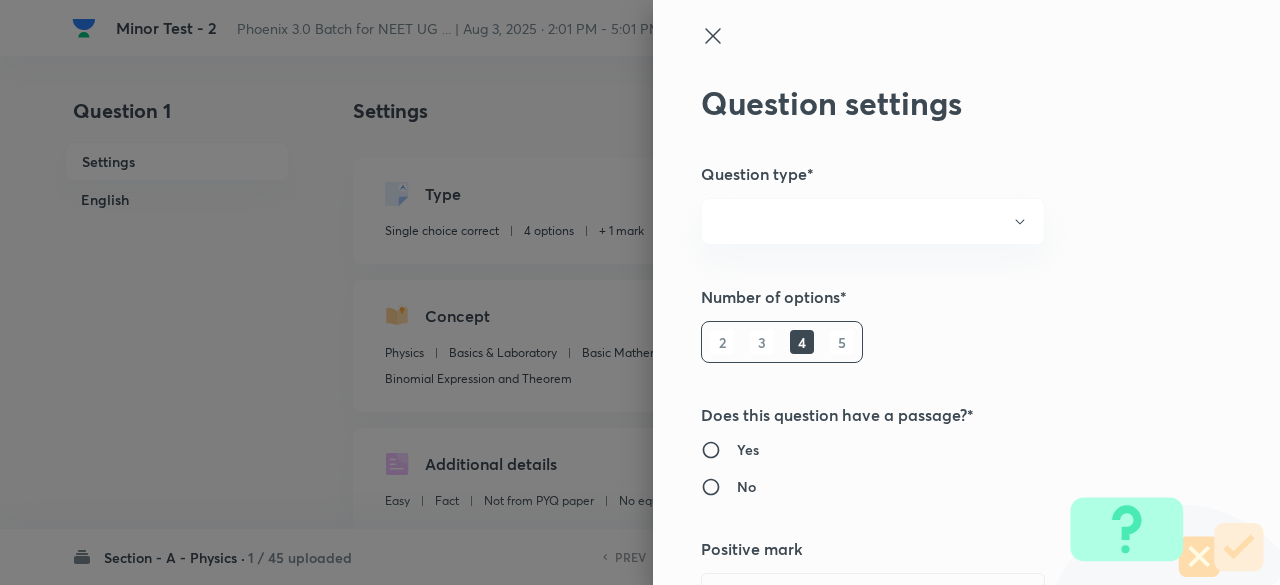 type on "1" 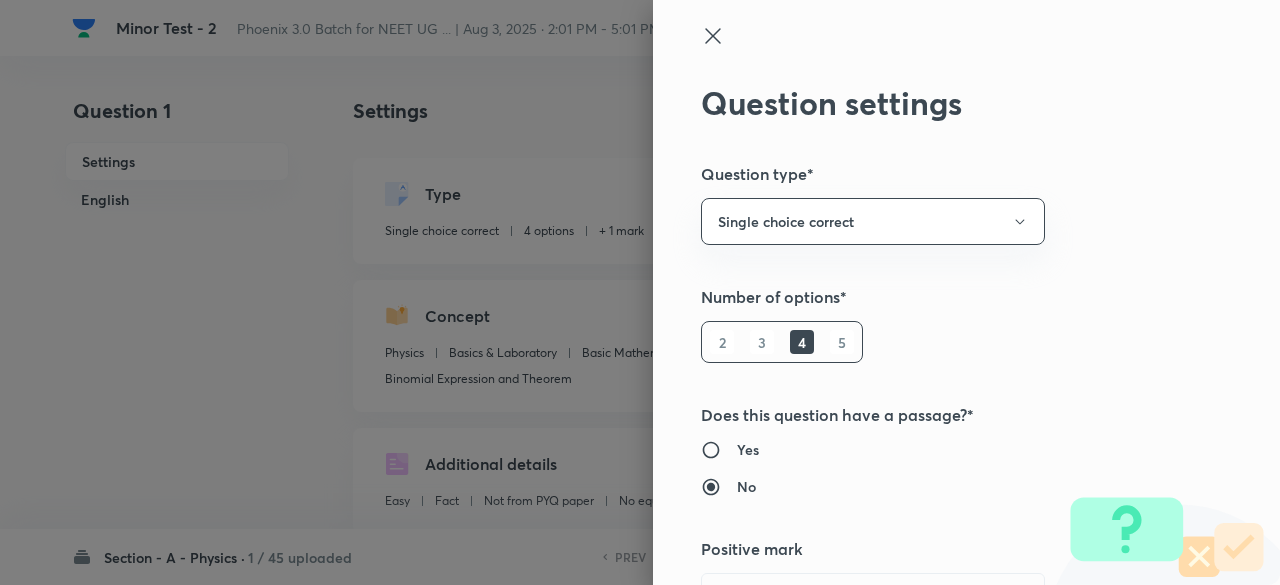 type 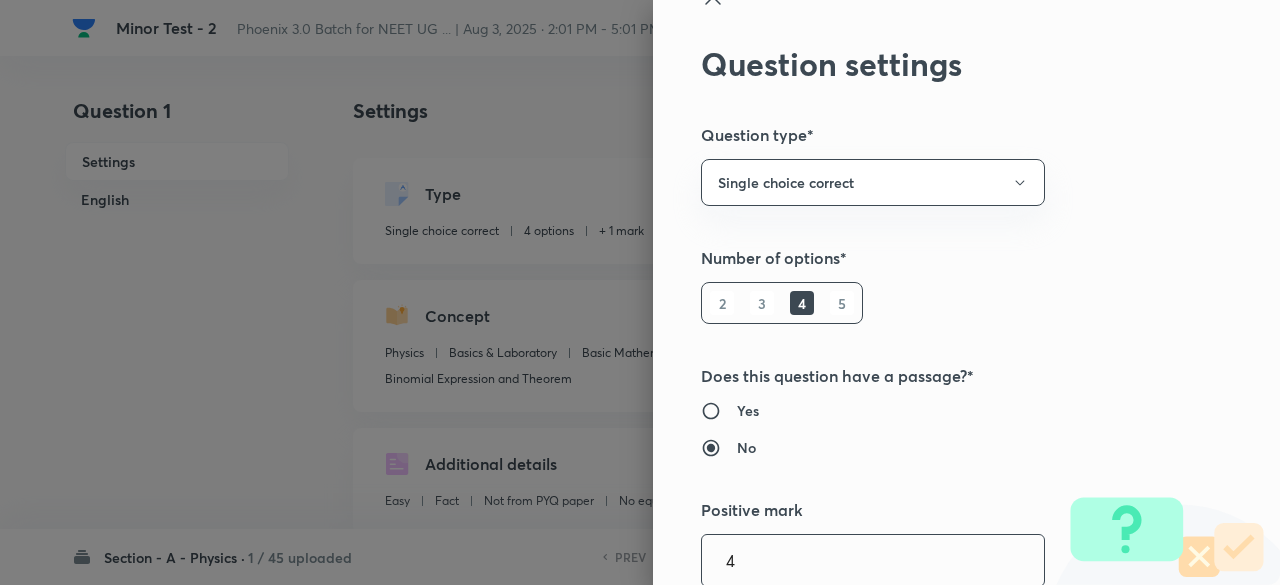 type on "4" 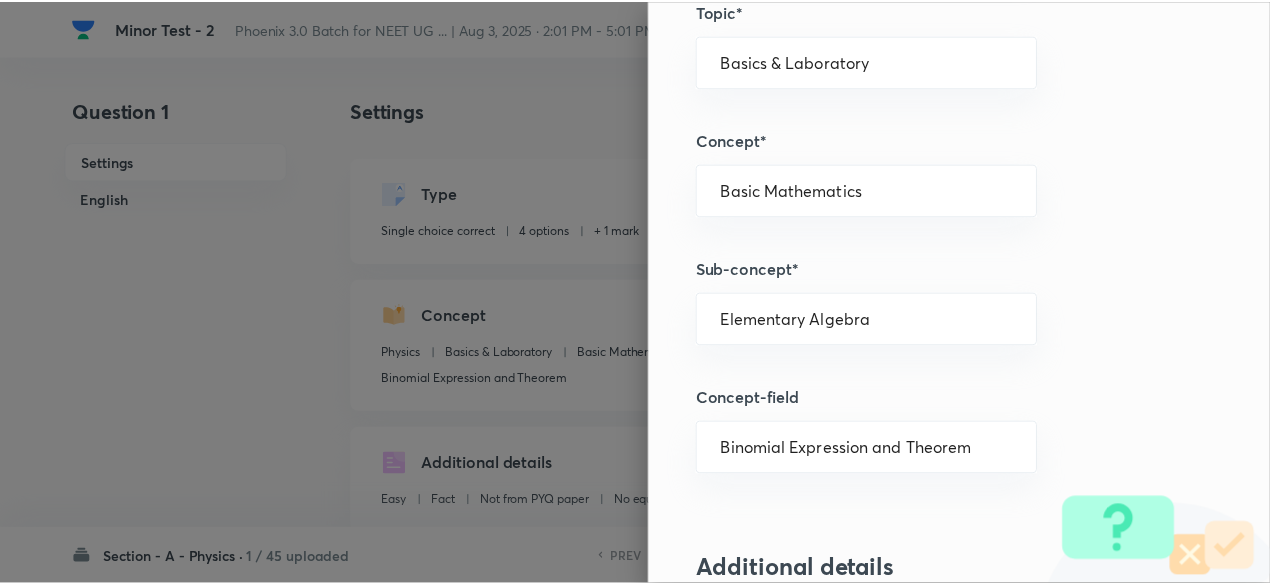 scroll, scrollTop: 2135, scrollLeft: 0, axis: vertical 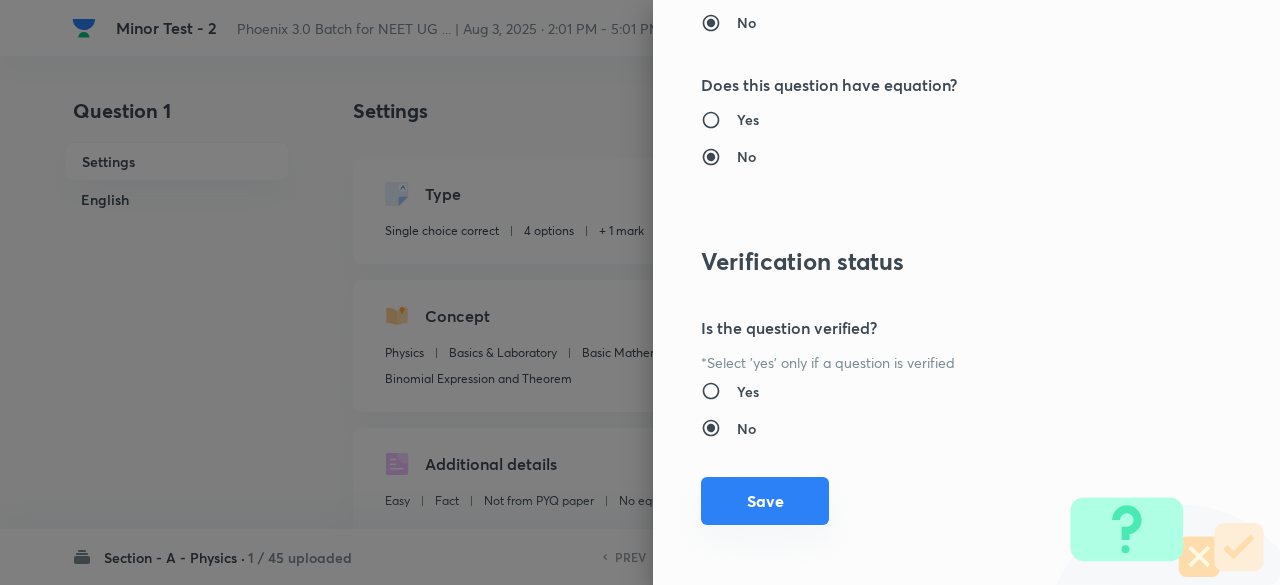 type on "1" 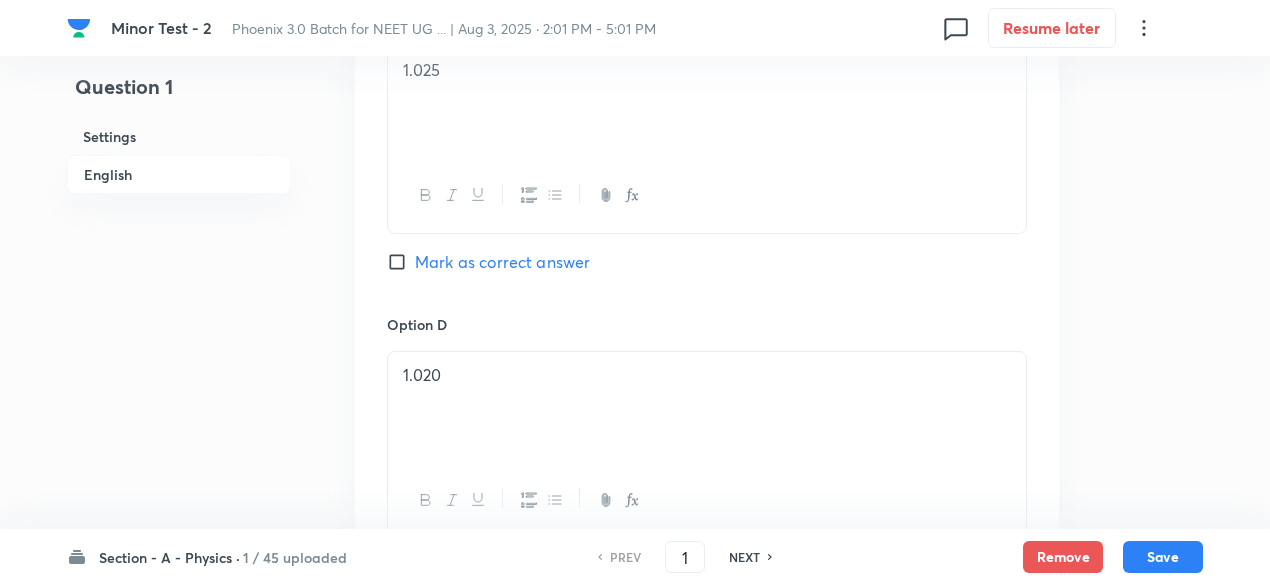 scroll, scrollTop: 2147, scrollLeft: 0, axis: vertical 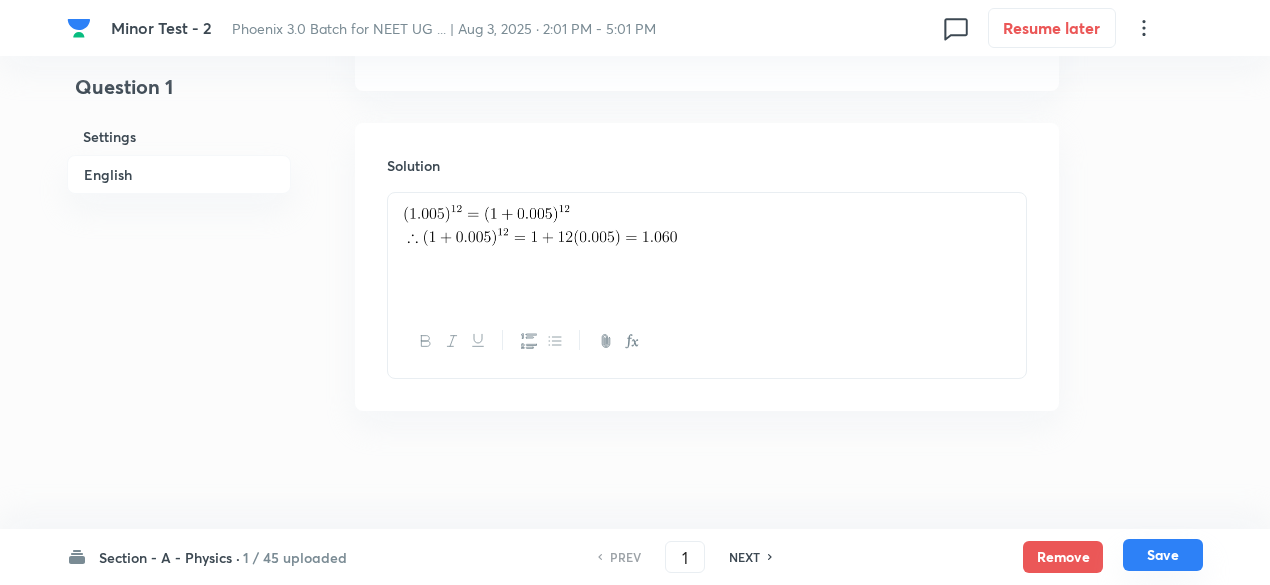 click on "Save" at bounding box center [1163, 555] 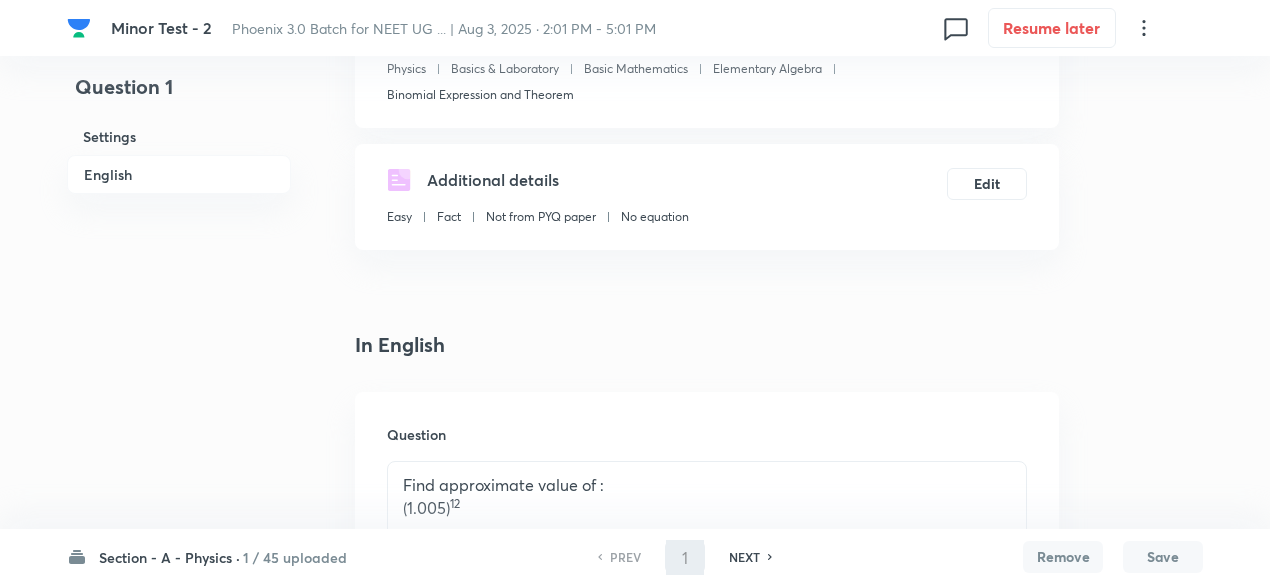 scroll, scrollTop: 0, scrollLeft: 0, axis: both 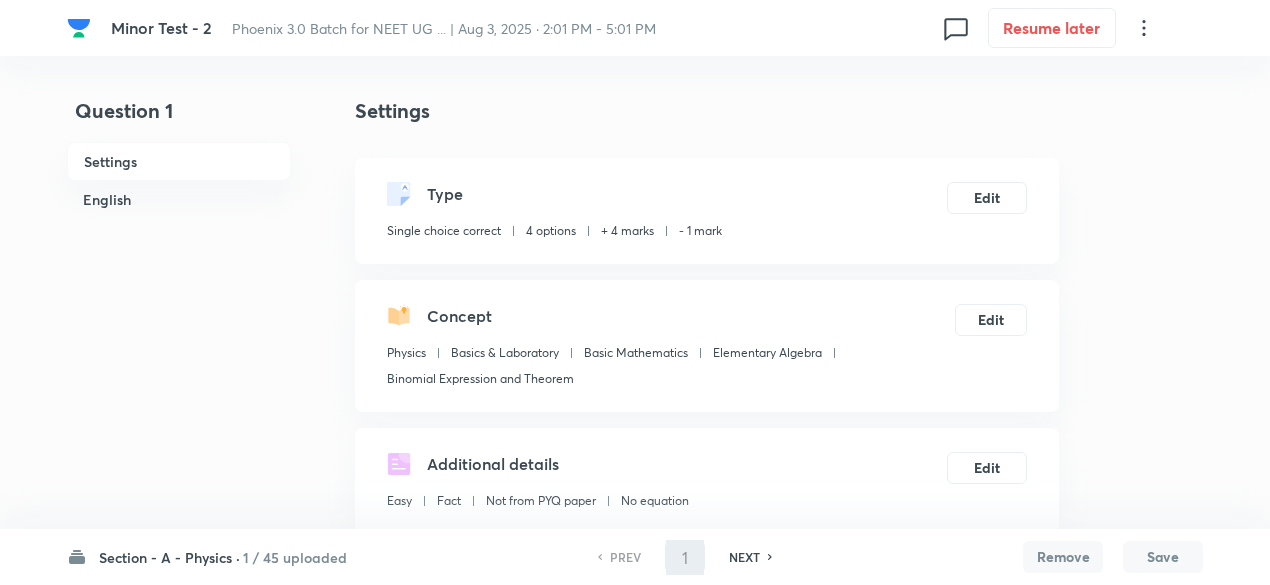 type on "2" 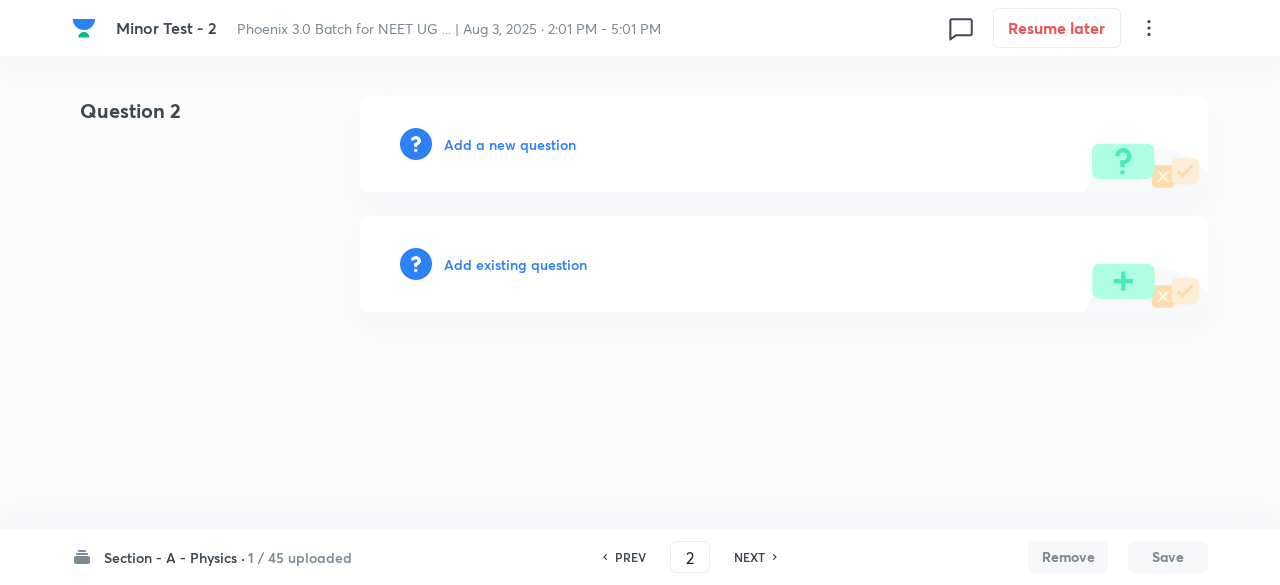 click on "Add existing question" at bounding box center (515, 264) 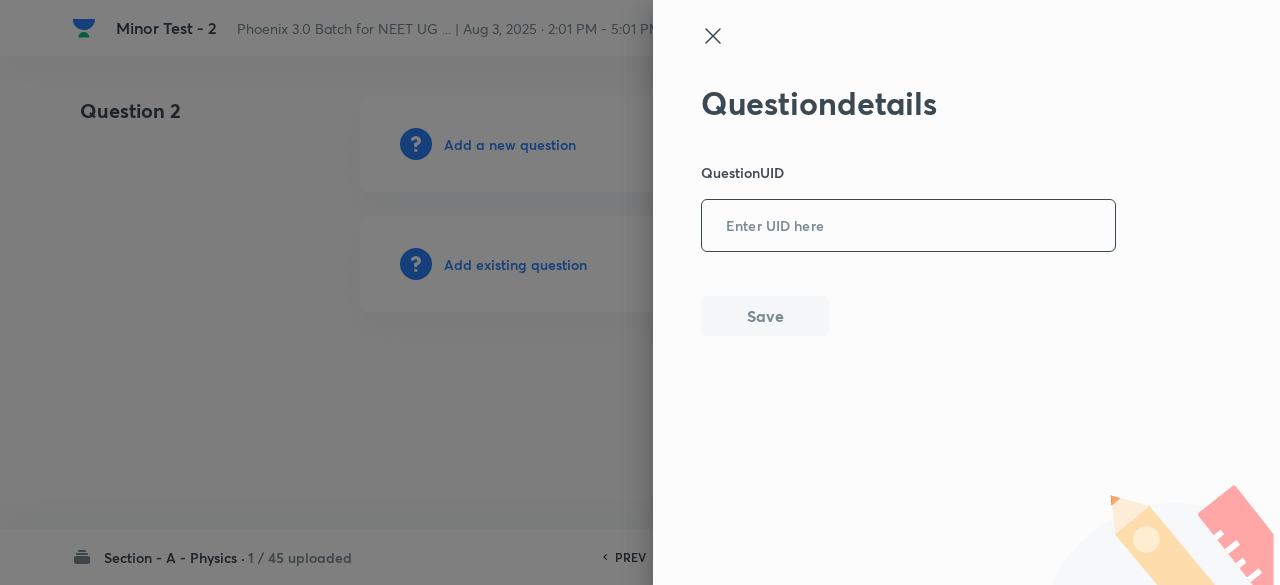 click on "Question  details Question  UID ​ Save" at bounding box center [909, 210] 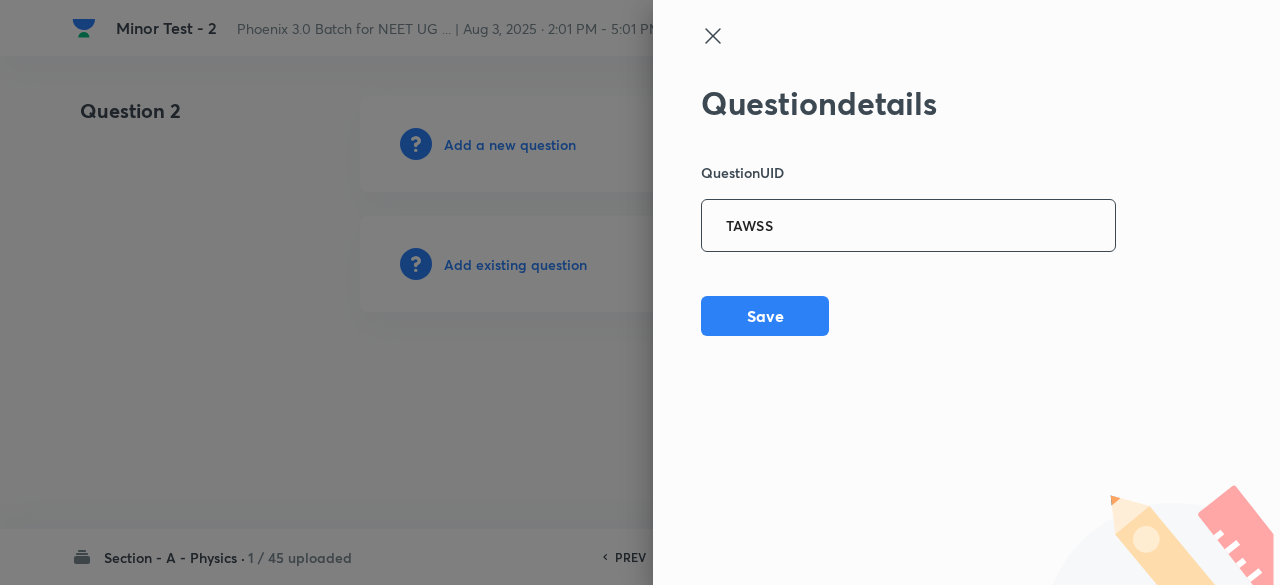 type on "TAWSS" 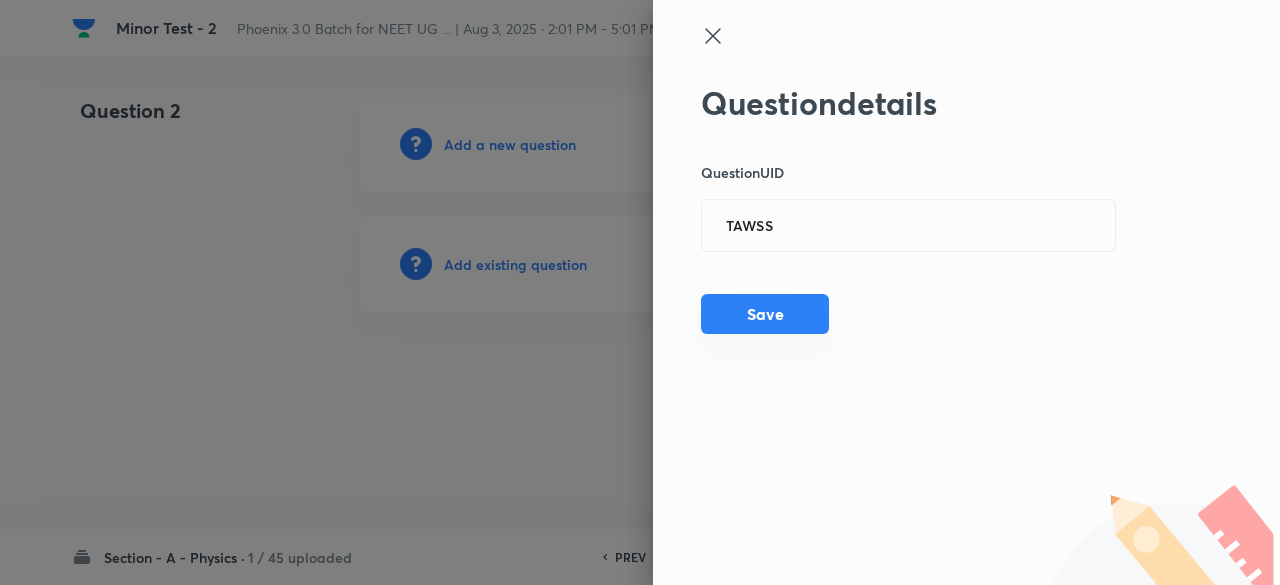 click on "Save" at bounding box center [765, 314] 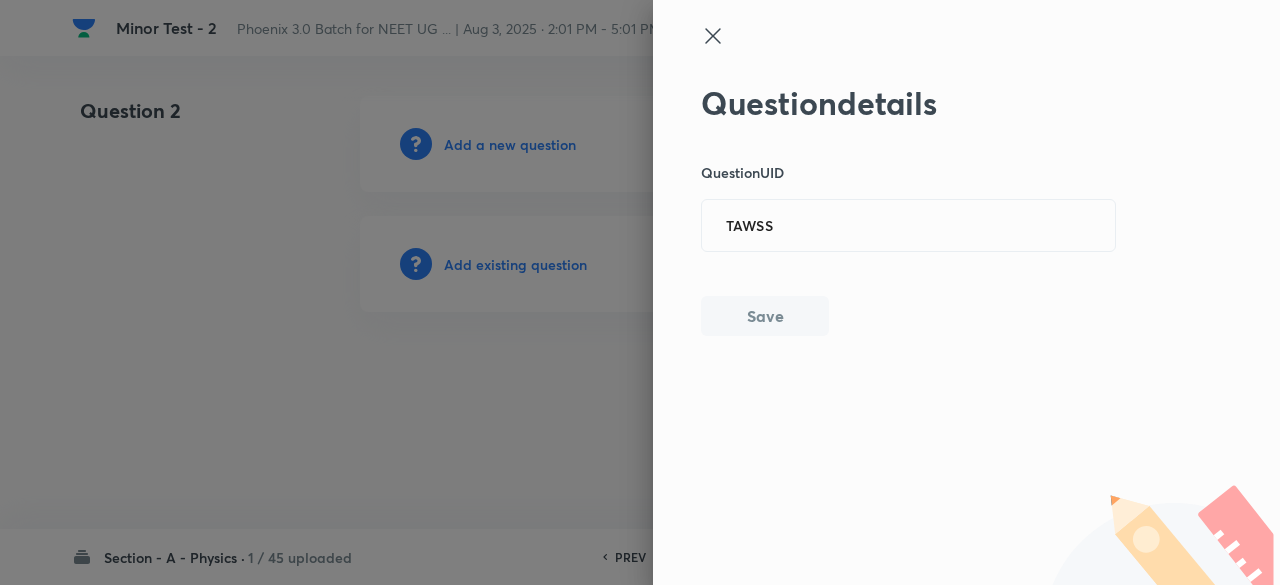 type 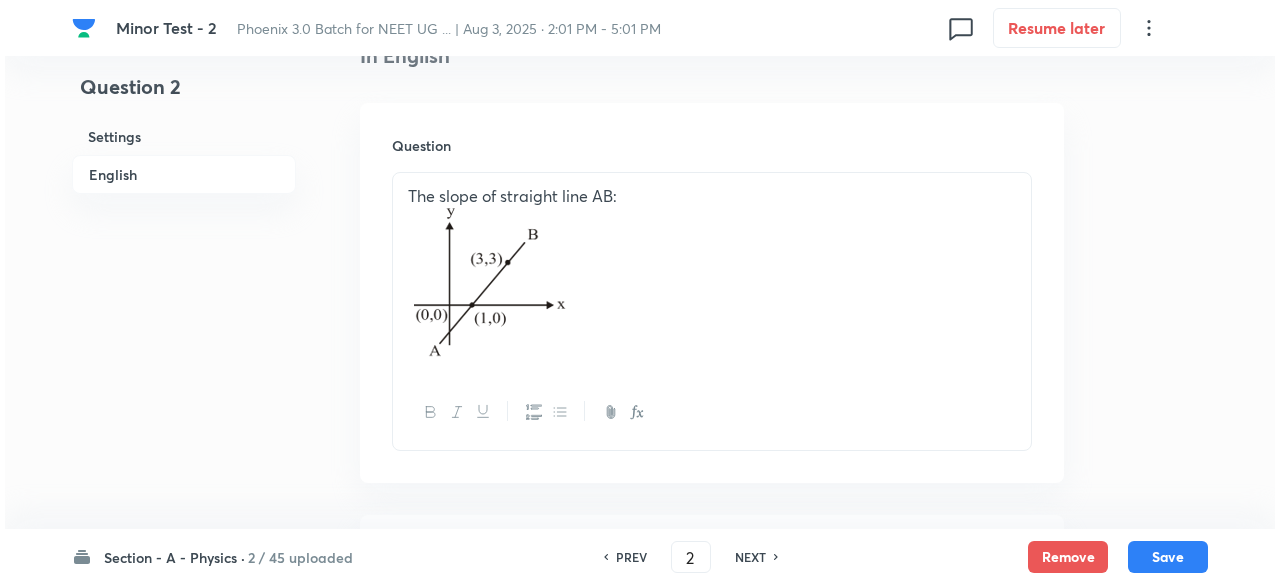 scroll, scrollTop: 0, scrollLeft: 0, axis: both 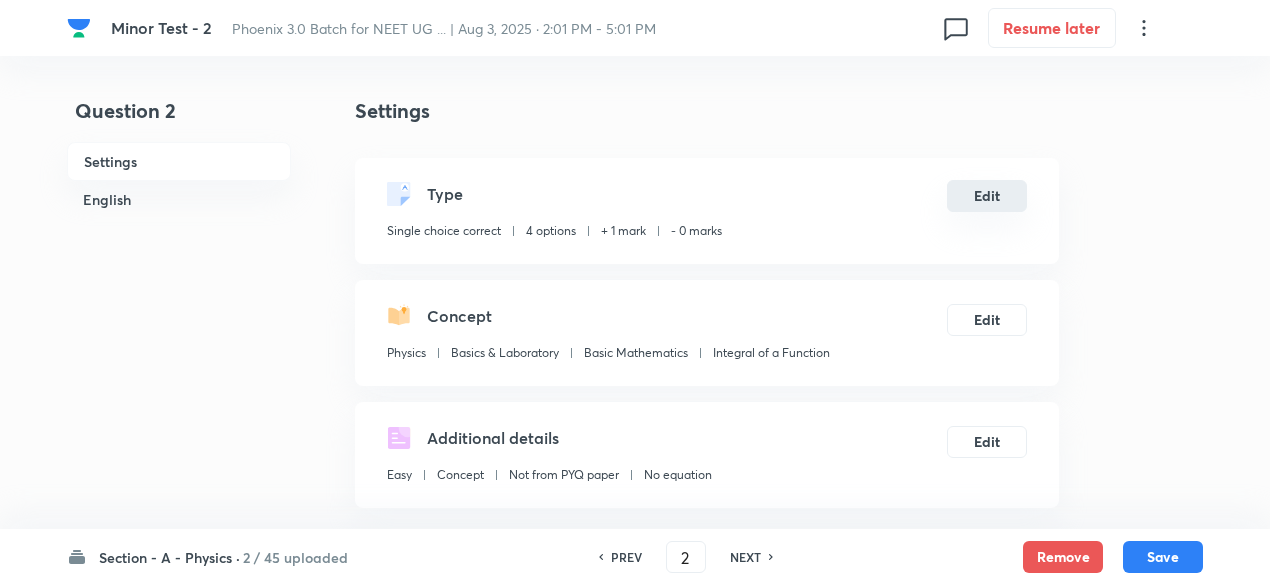 click on "Edit" at bounding box center [987, 196] 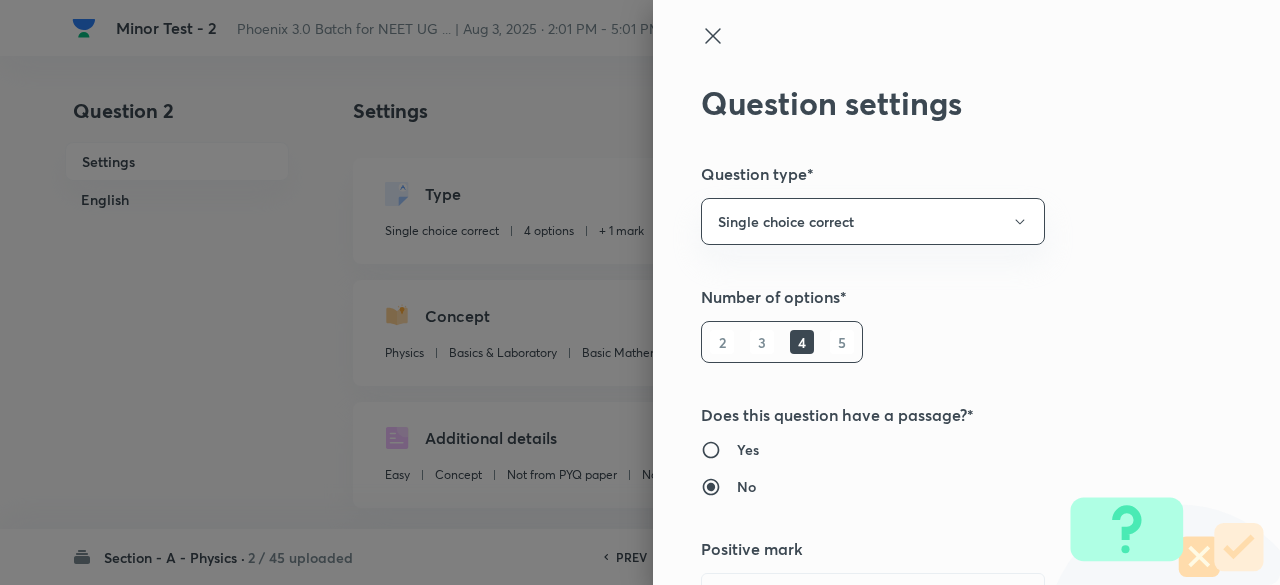 type 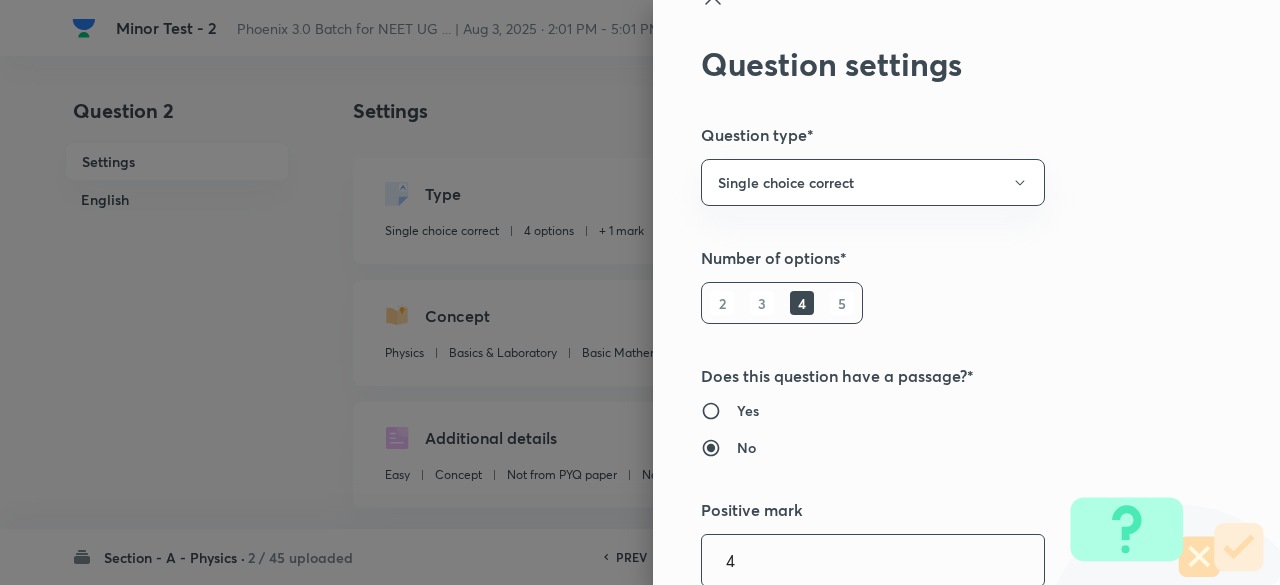 type on "4" 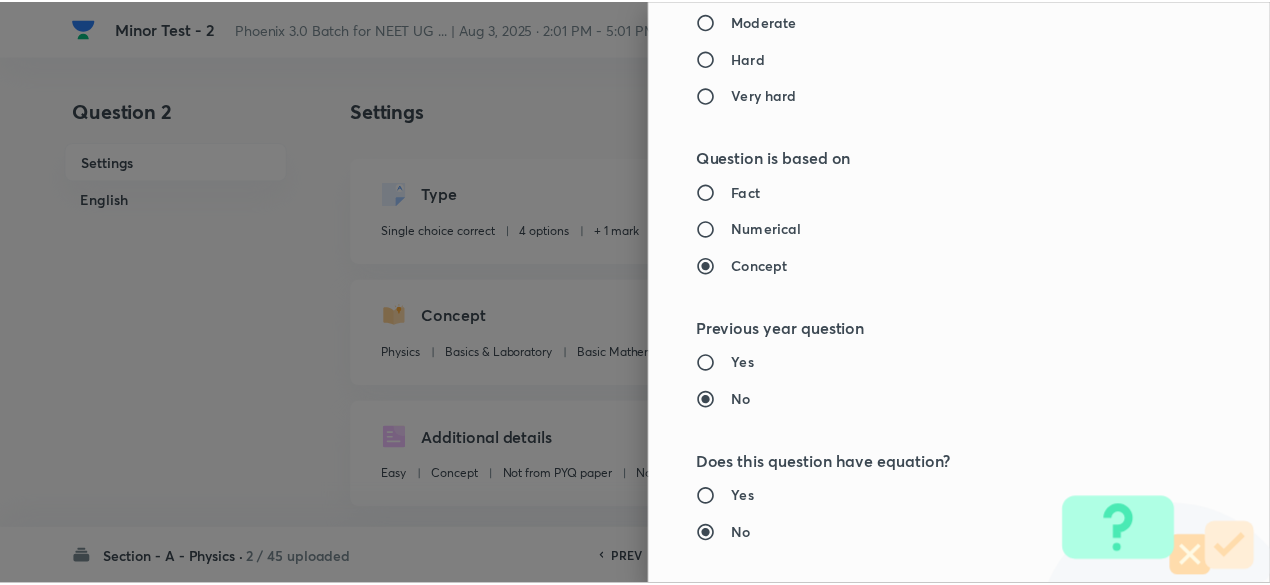 scroll, scrollTop: 2135, scrollLeft: 0, axis: vertical 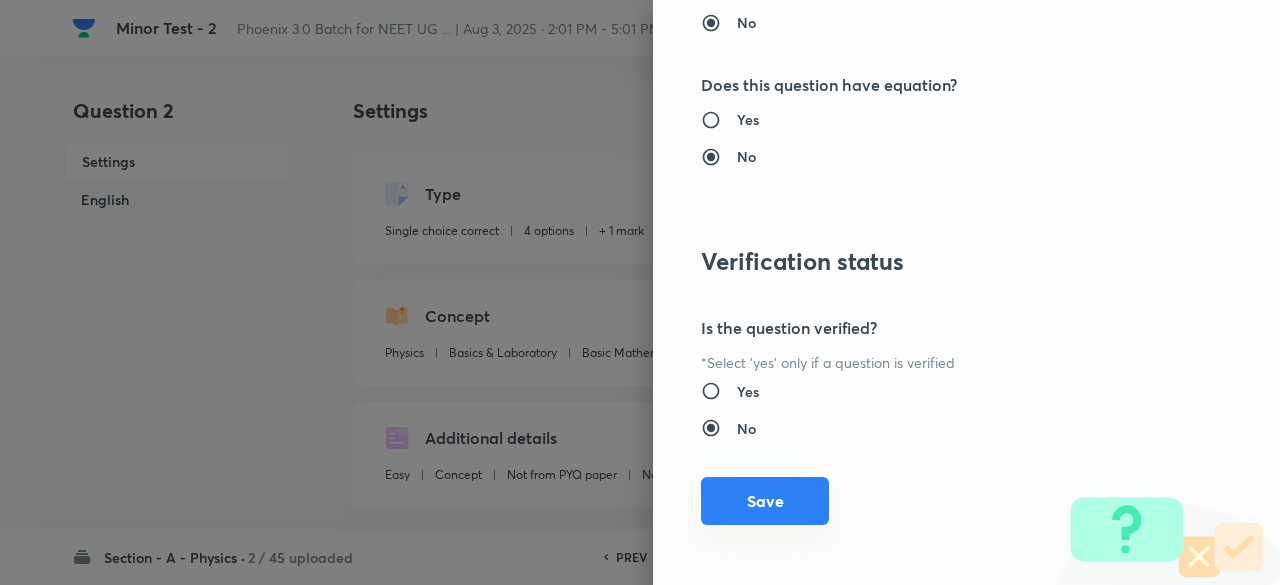 type on "1" 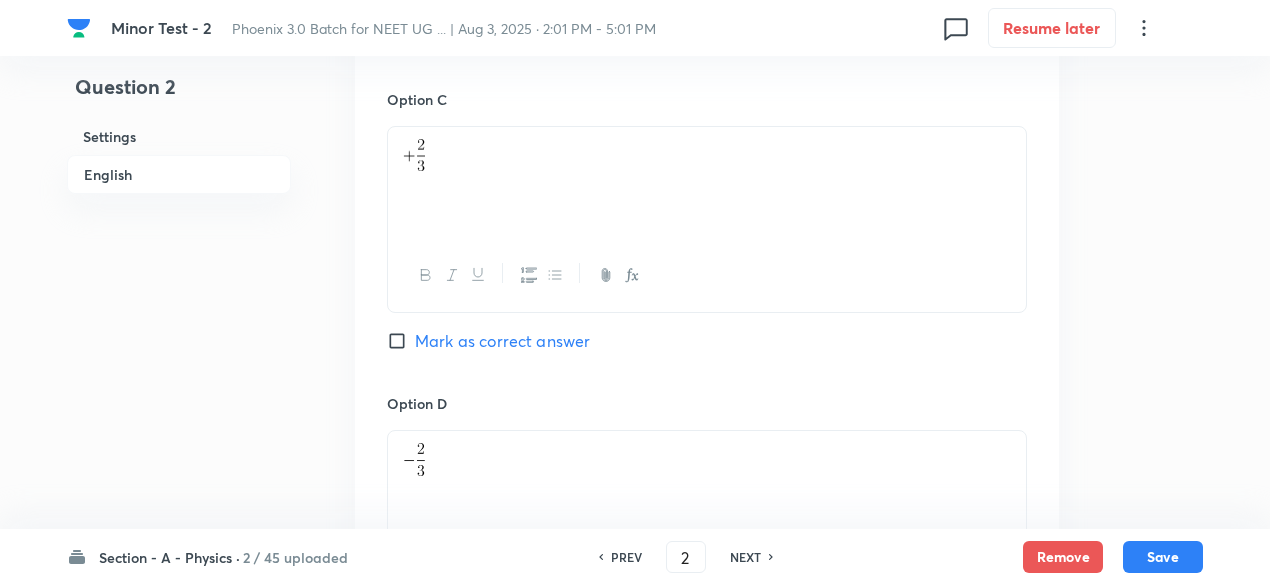 scroll, scrollTop: 2212, scrollLeft: 0, axis: vertical 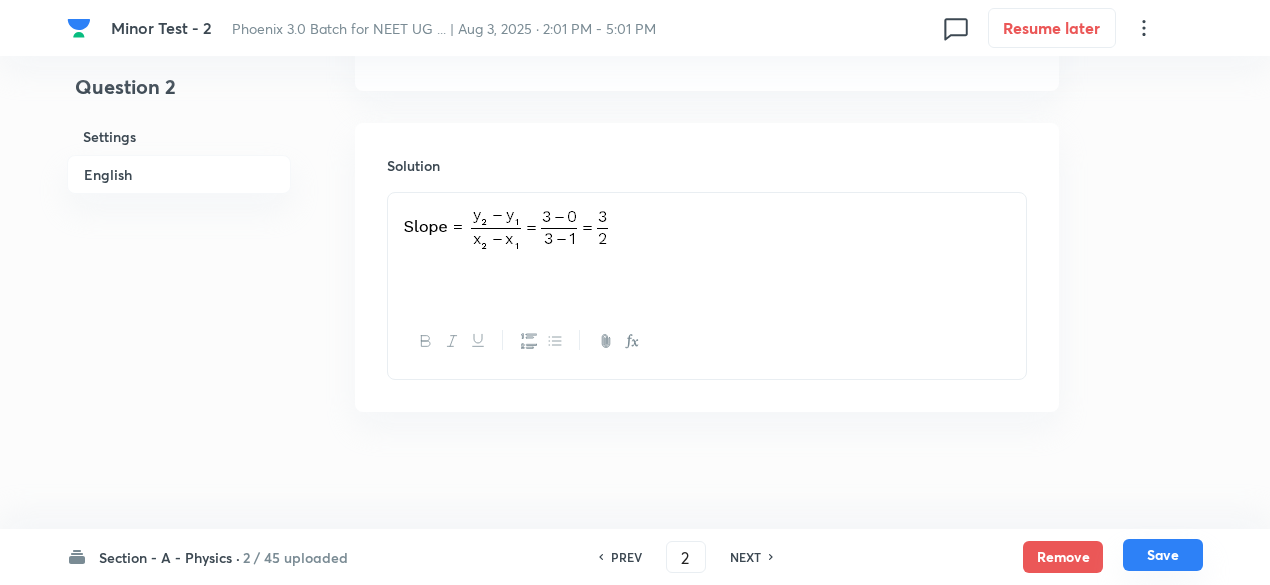 click on "Save" at bounding box center [1163, 555] 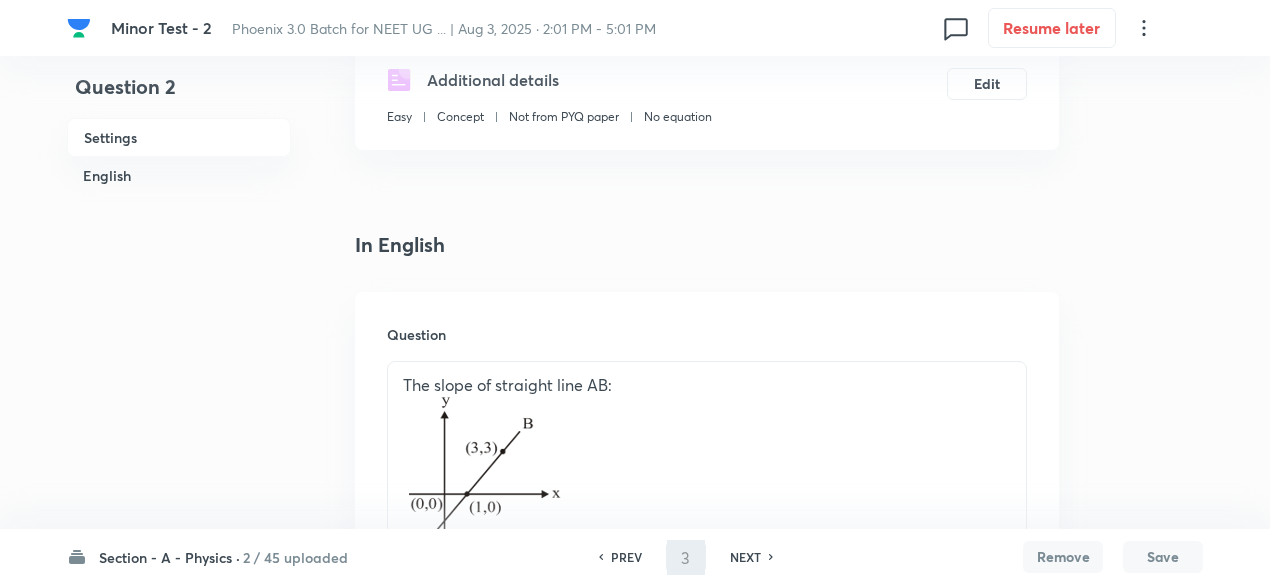 scroll, scrollTop: 0, scrollLeft: 0, axis: both 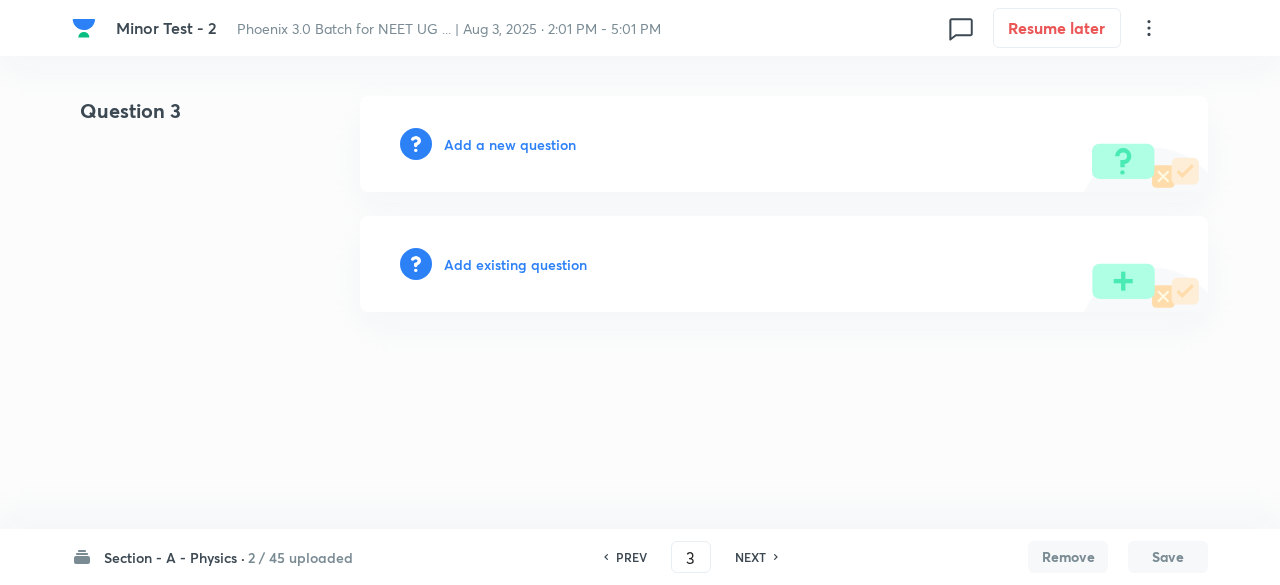 click on "PREV" at bounding box center (631, 557) 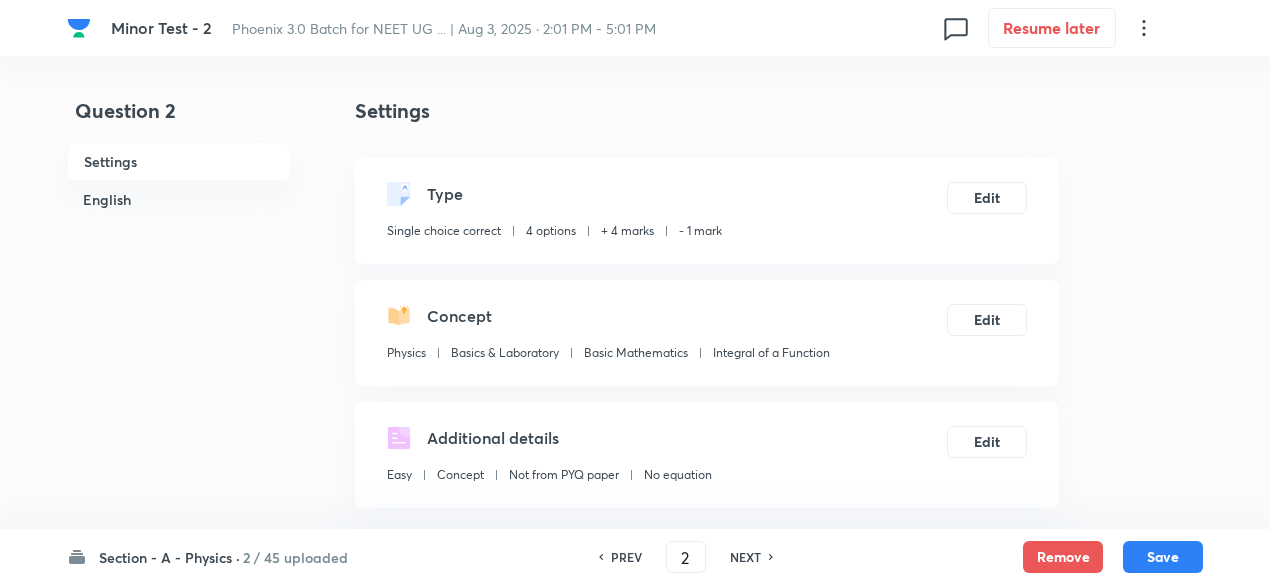 checkbox on "true" 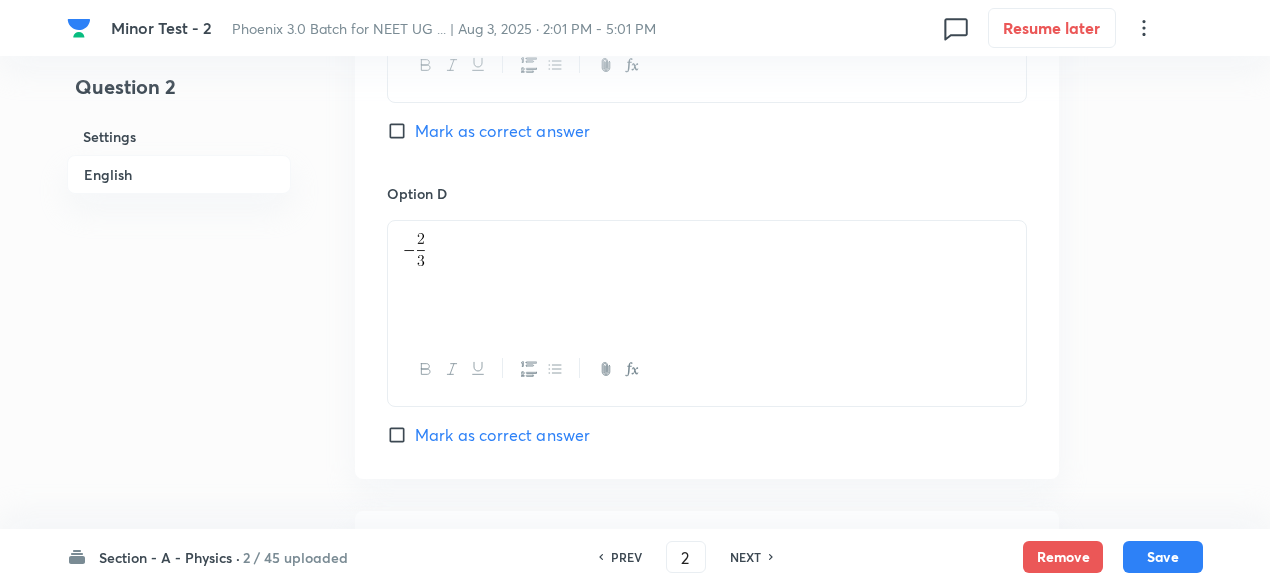 scroll, scrollTop: 2212, scrollLeft: 0, axis: vertical 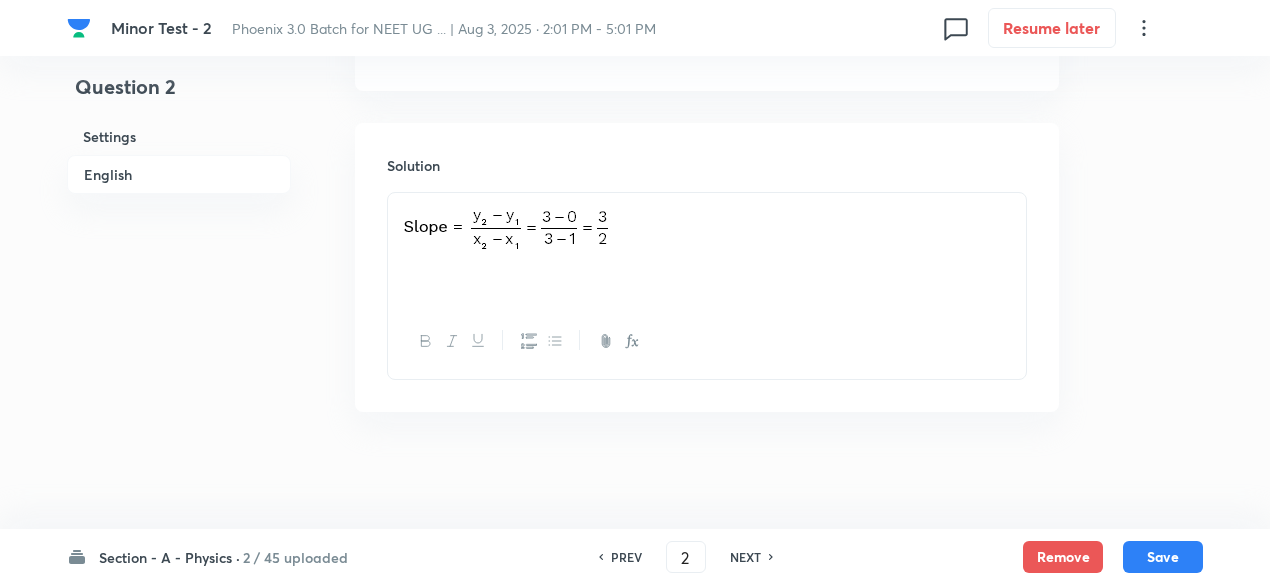 click on "NEXT" at bounding box center [745, 557] 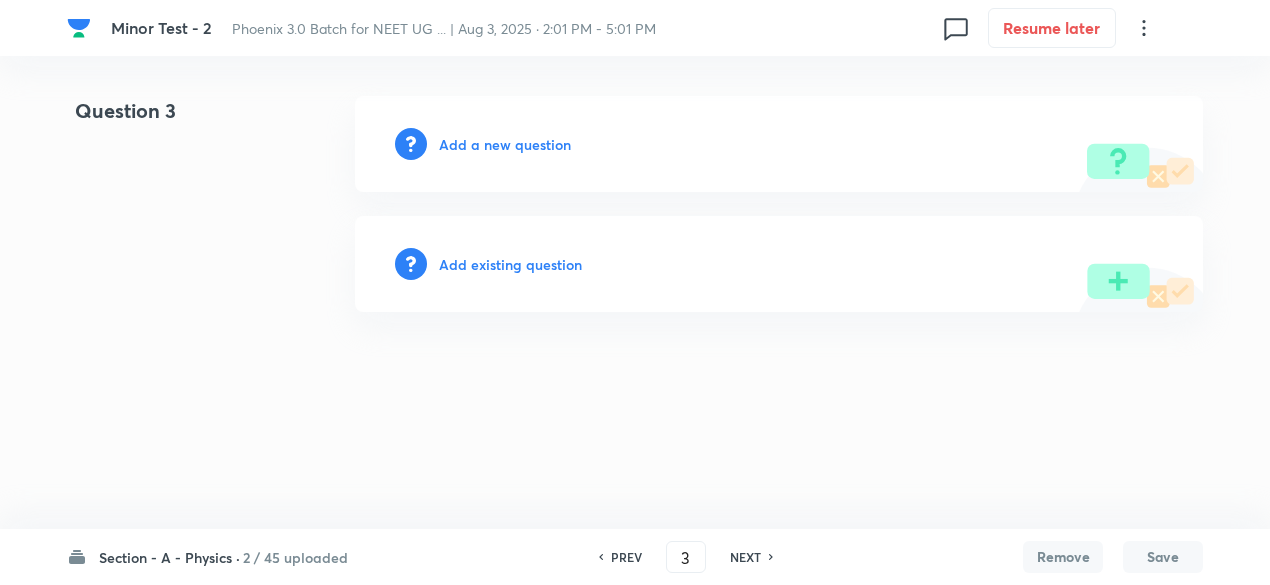 scroll, scrollTop: 0, scrollLeft: 0, axis: both 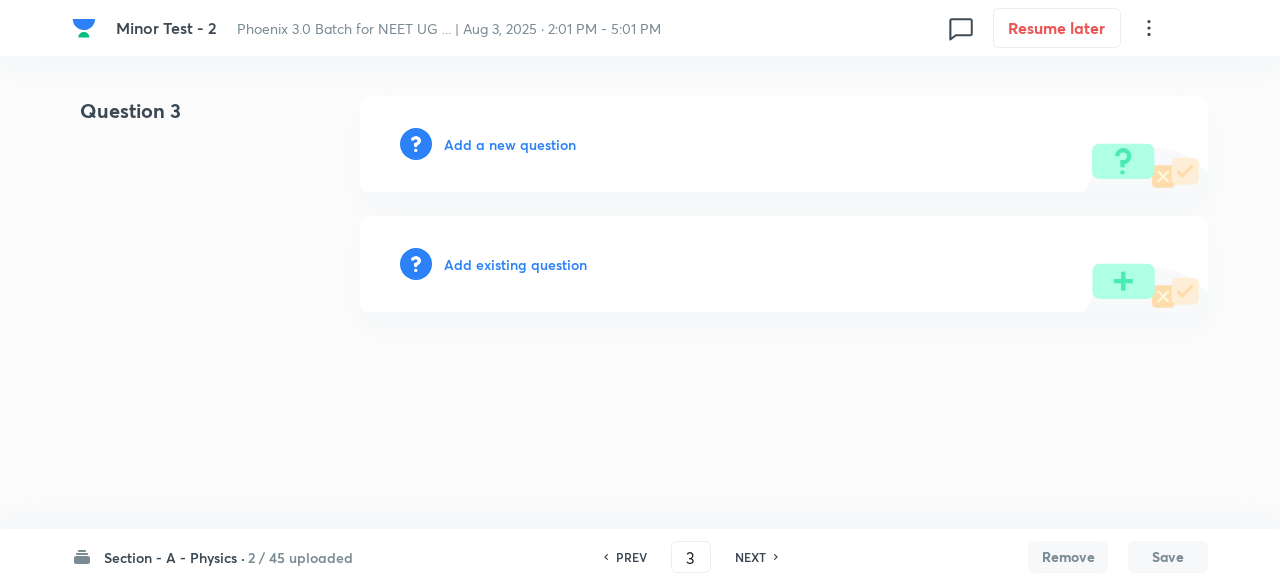 click on "PREV" at bounding box center [631, 557] 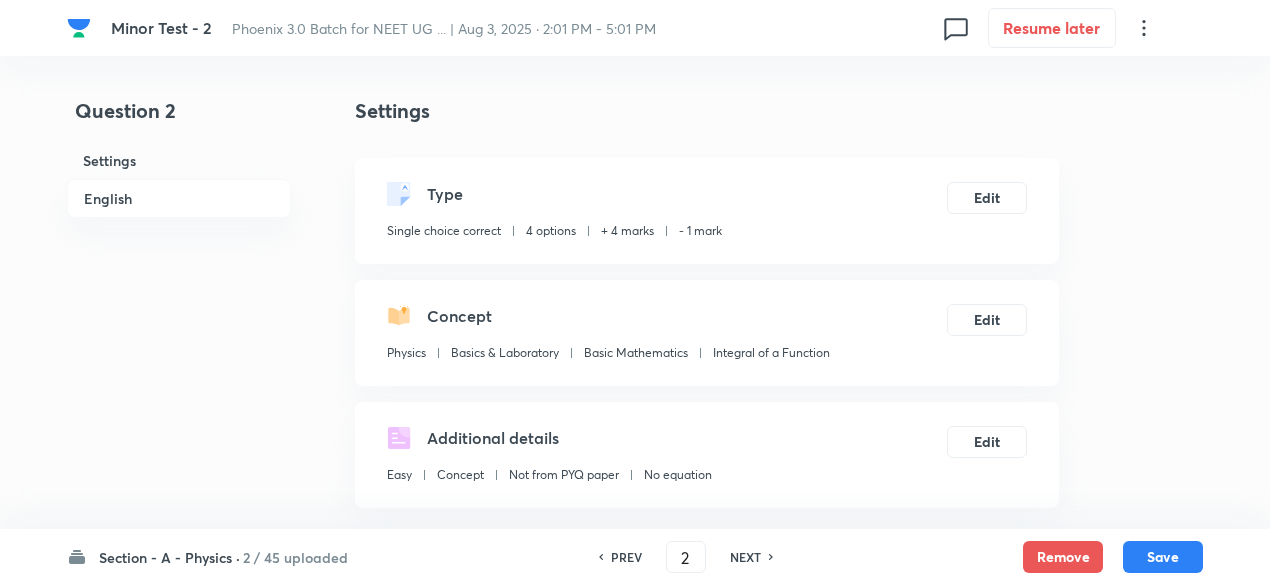 checkbox on "true" 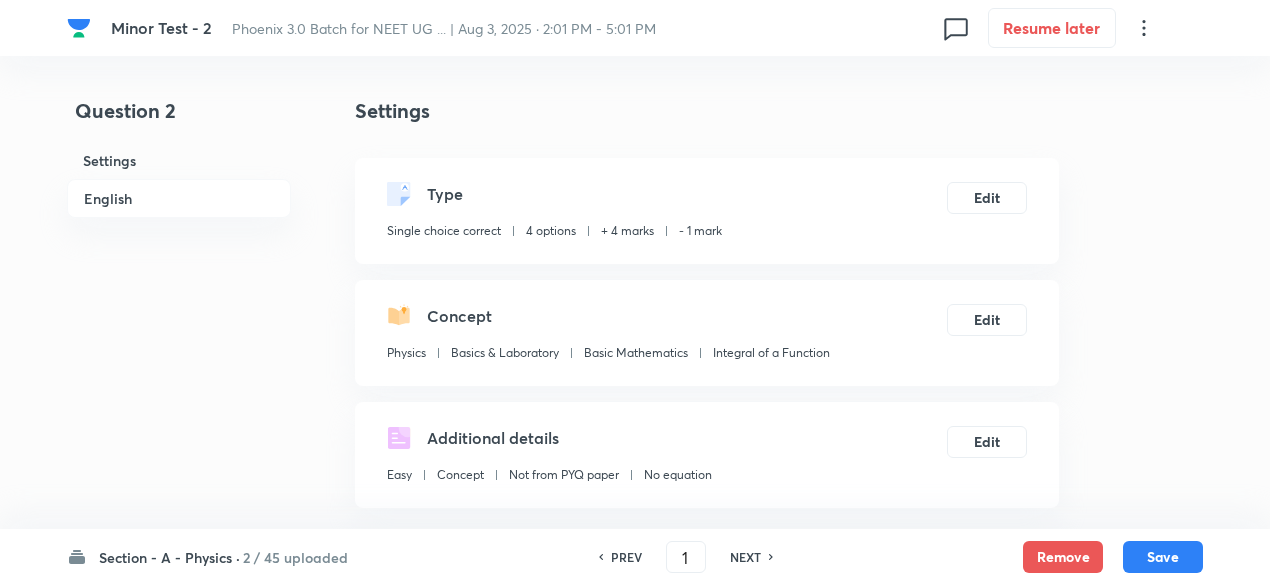 checkbox on "false" 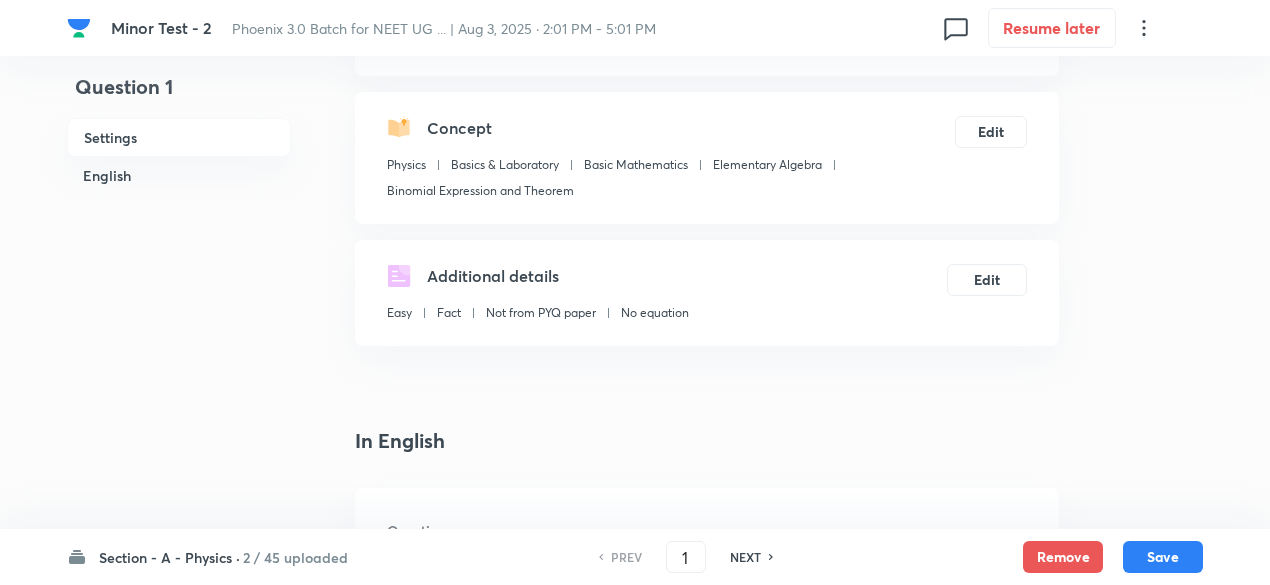 scroll, scrollTop: 0, scrollLeft: 0, axis: both 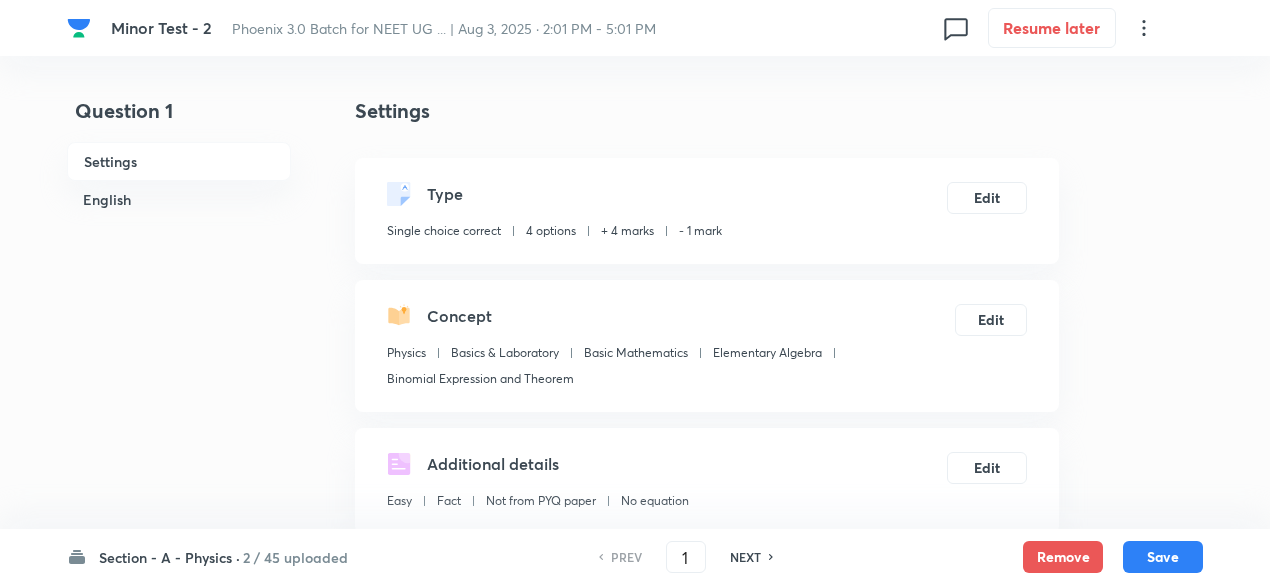 click on "NEXT" at bounding box center (745, 557) 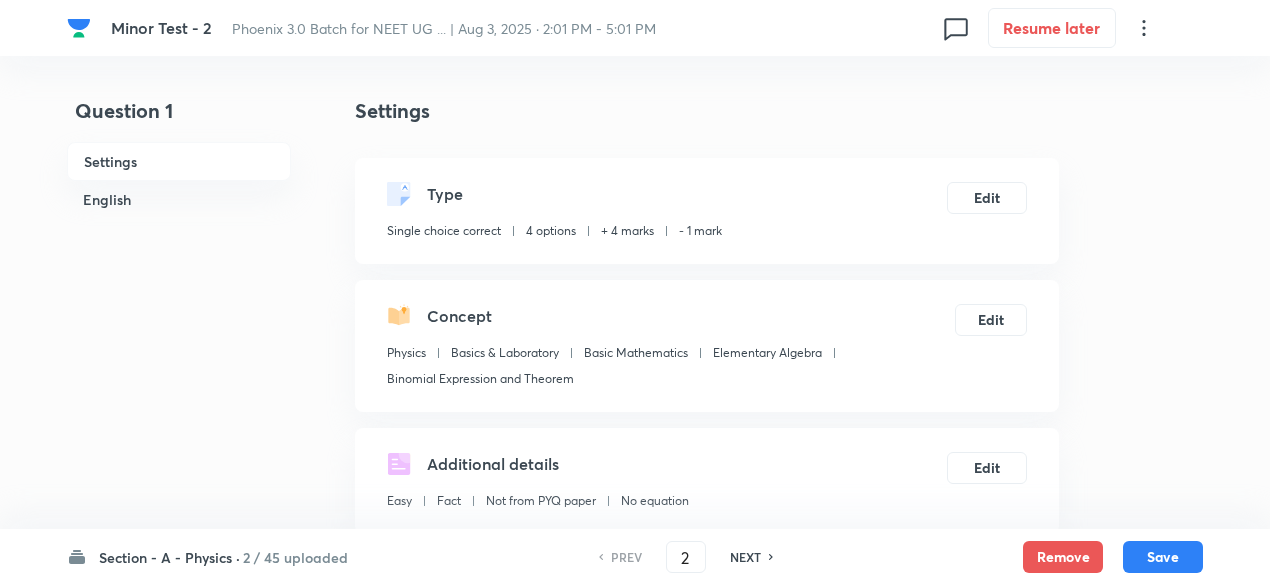 checkbox on "false" 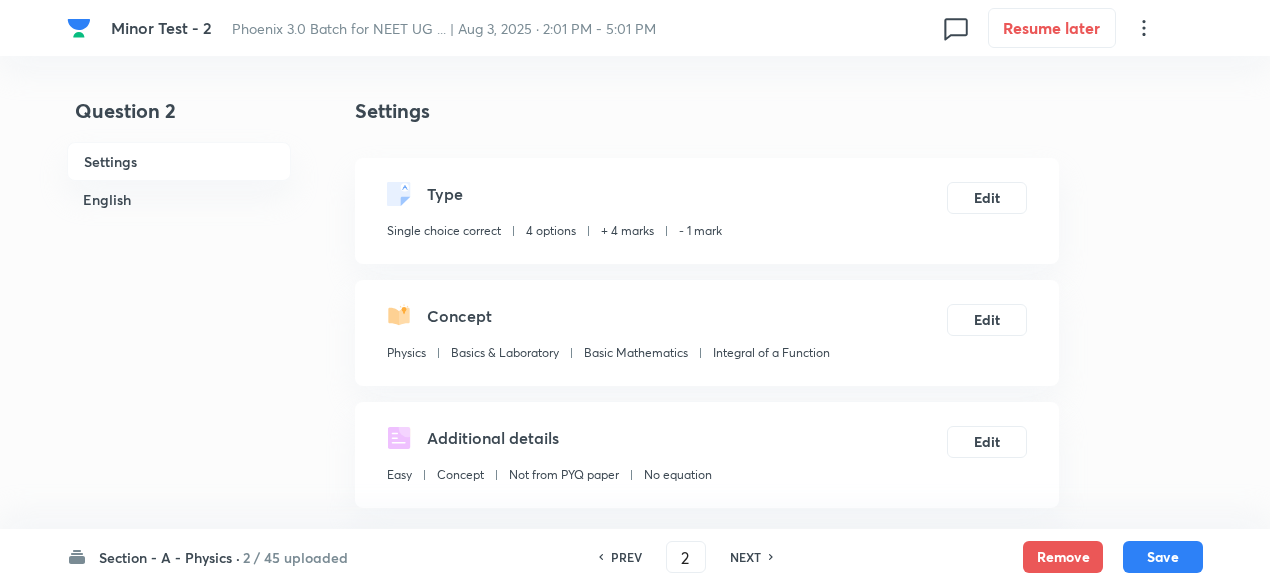 click on "NEXT" at bounding box center [745, 557] 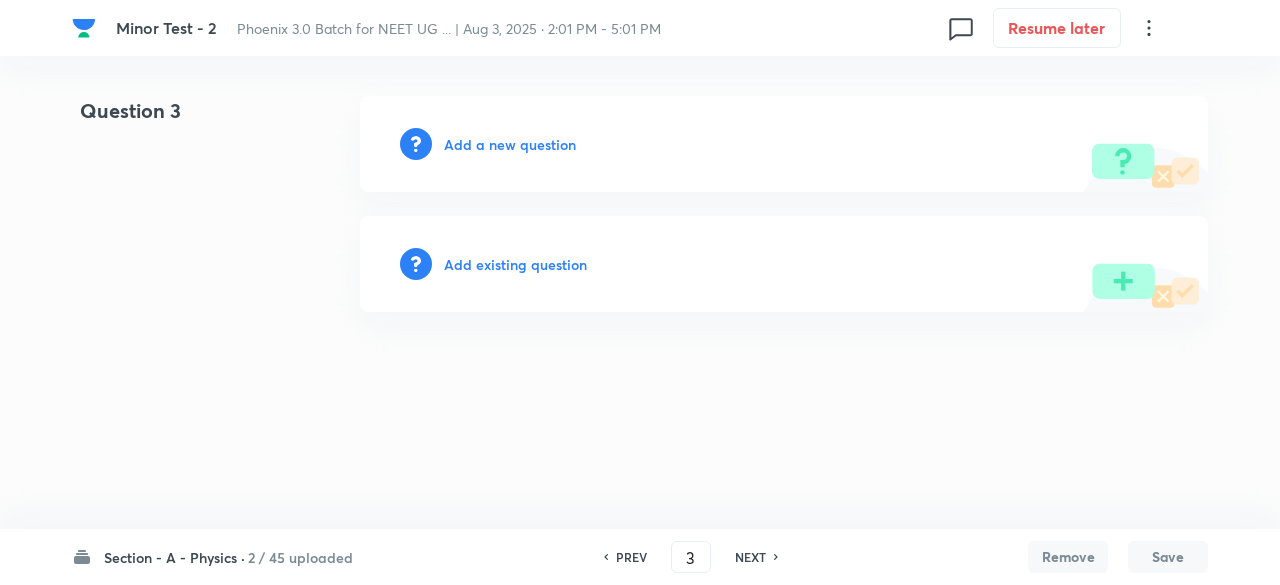 click on "Add existing question" at bounding box center (515, 264) 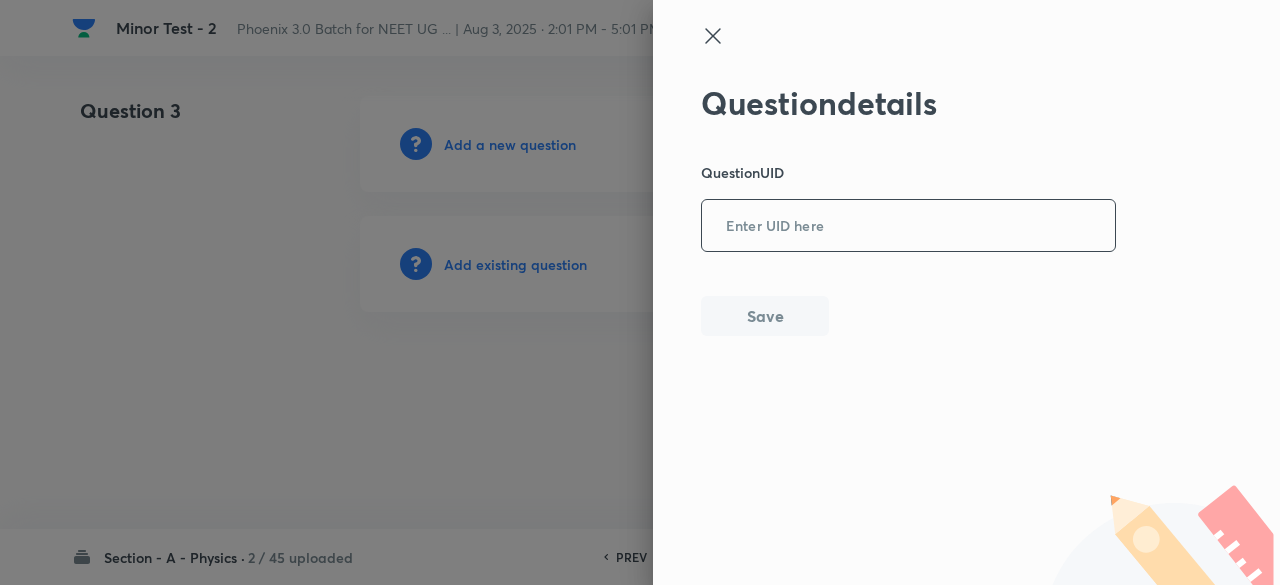 click at bounding box center (908, 226) 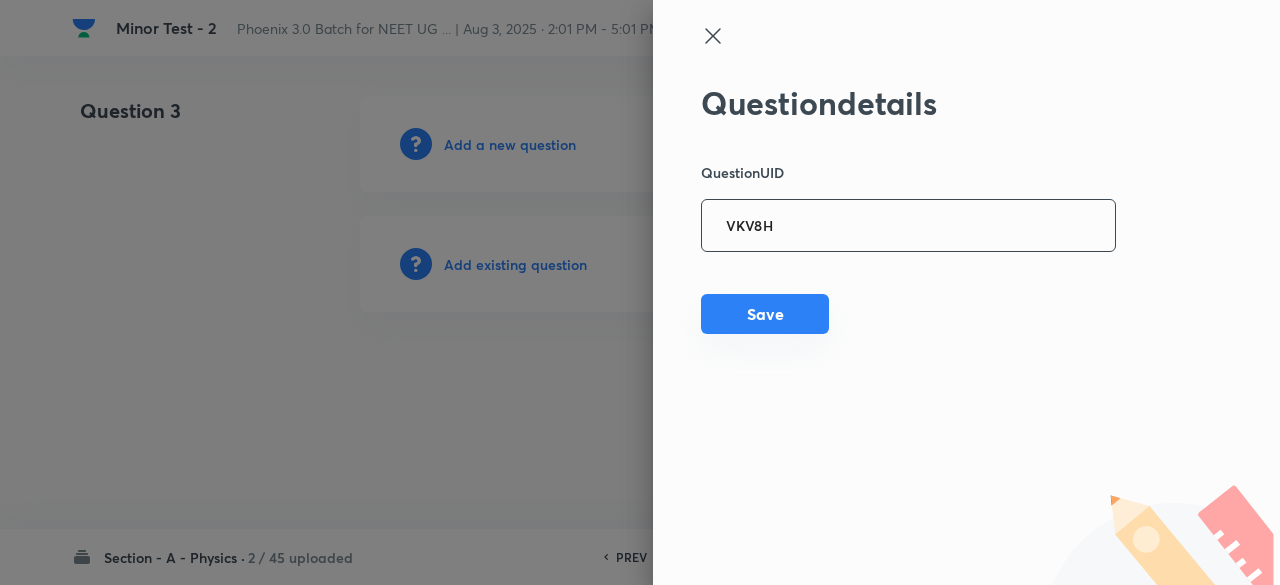 type on "VKV8H" 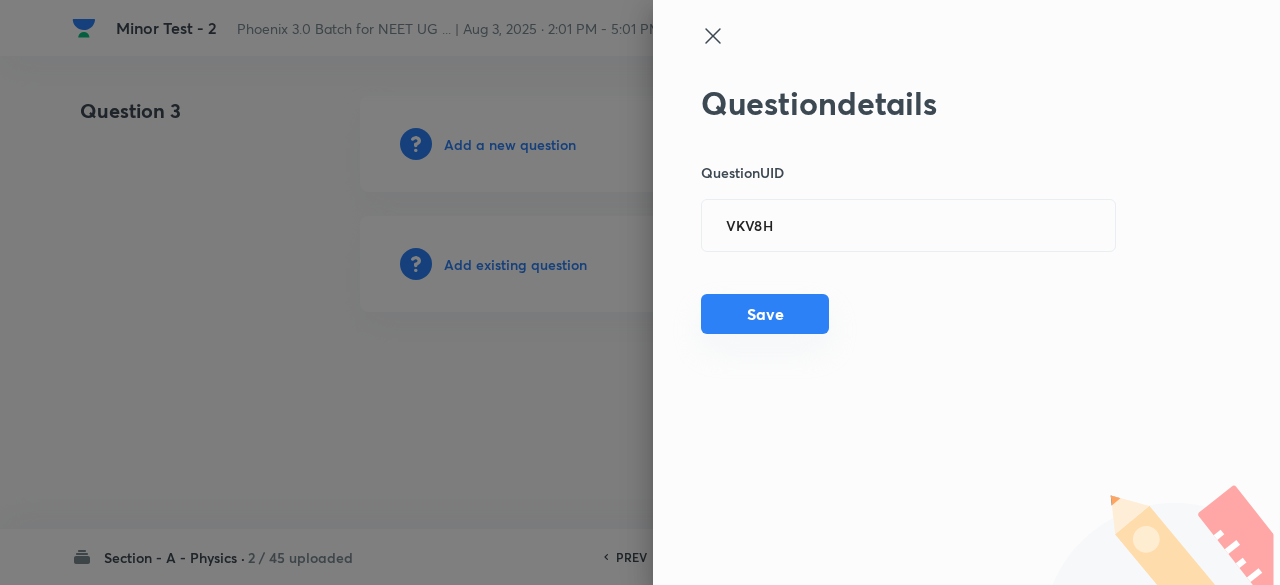 click on "Save" at bounding box center [765, 314] 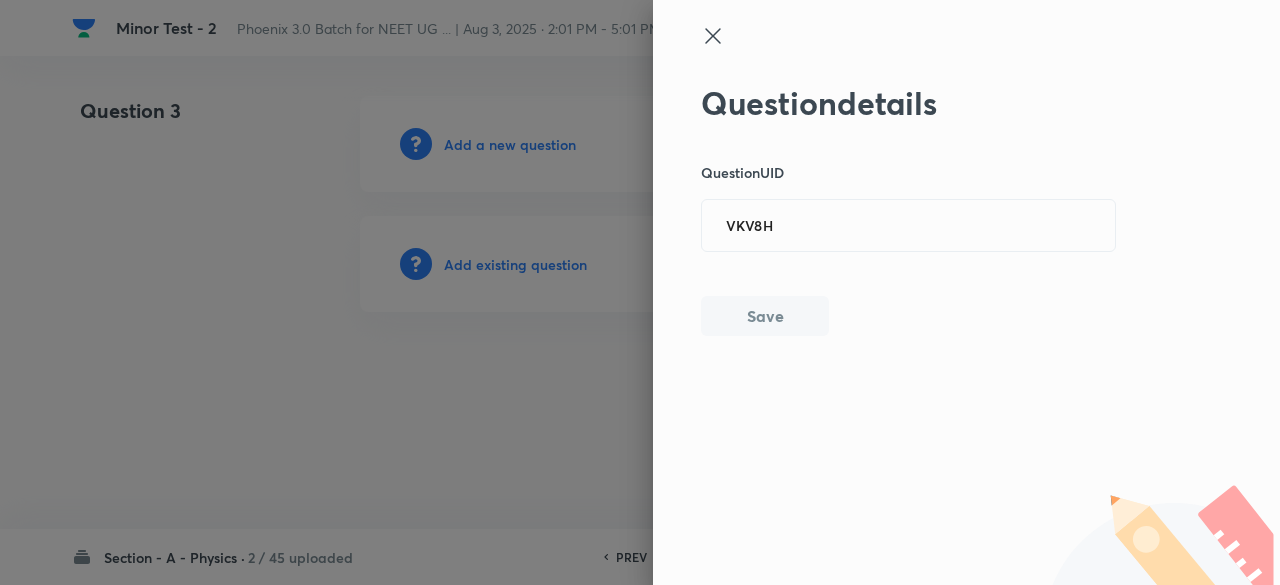 type 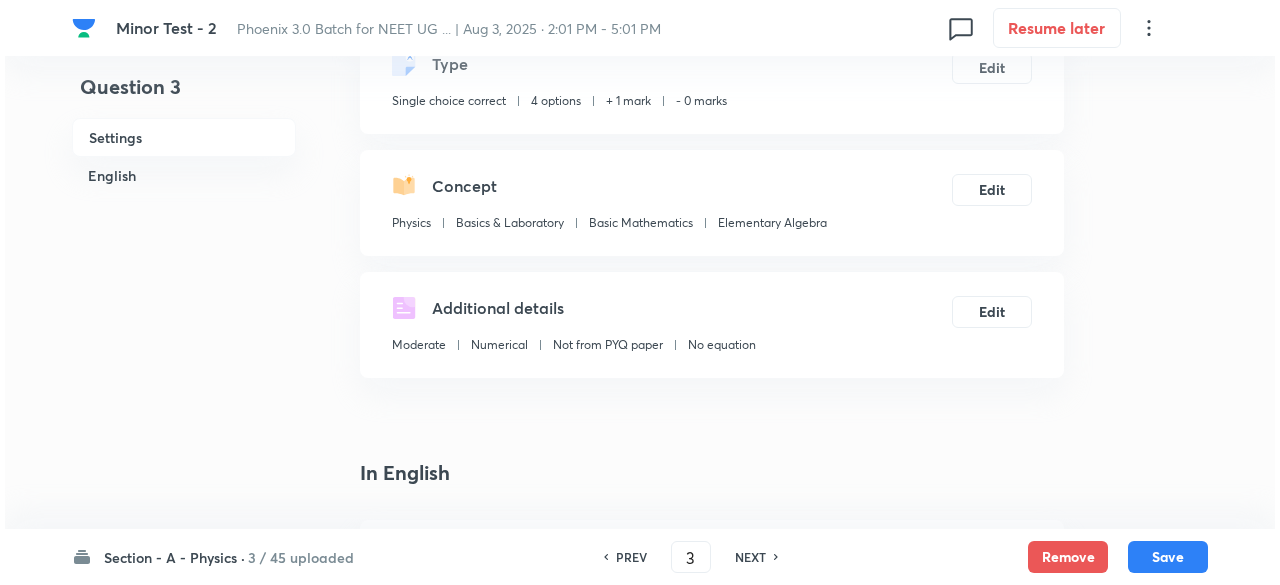 scroll, scrollTop: 0, scrollLeft: 0, axis: both 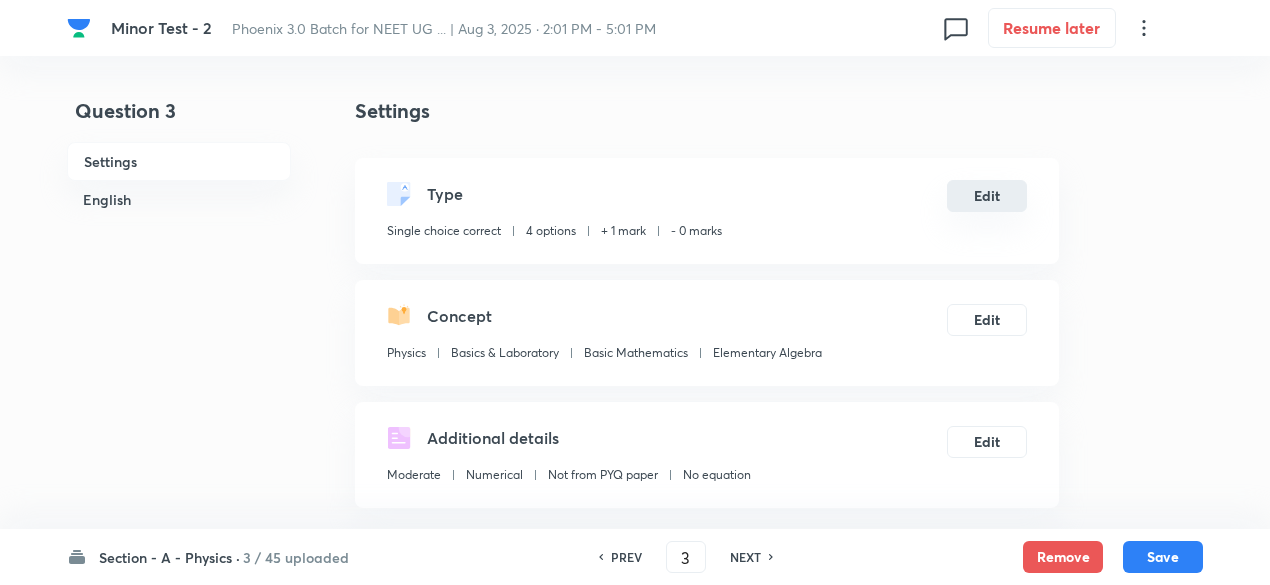 click on "Edit" at bounding box center [987, 196] 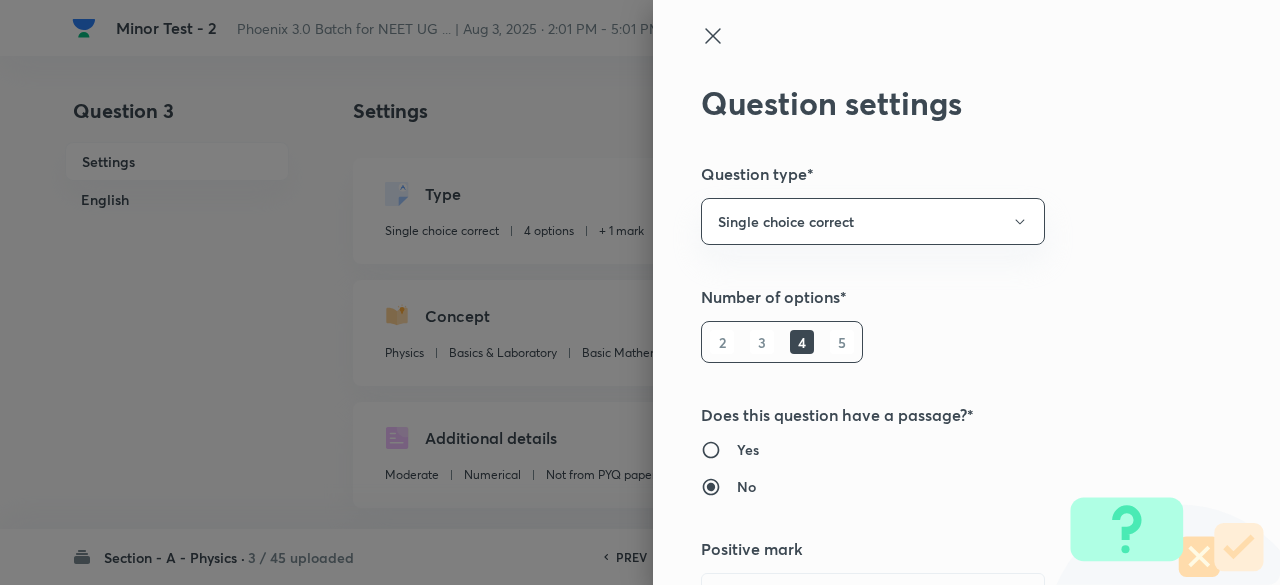 type 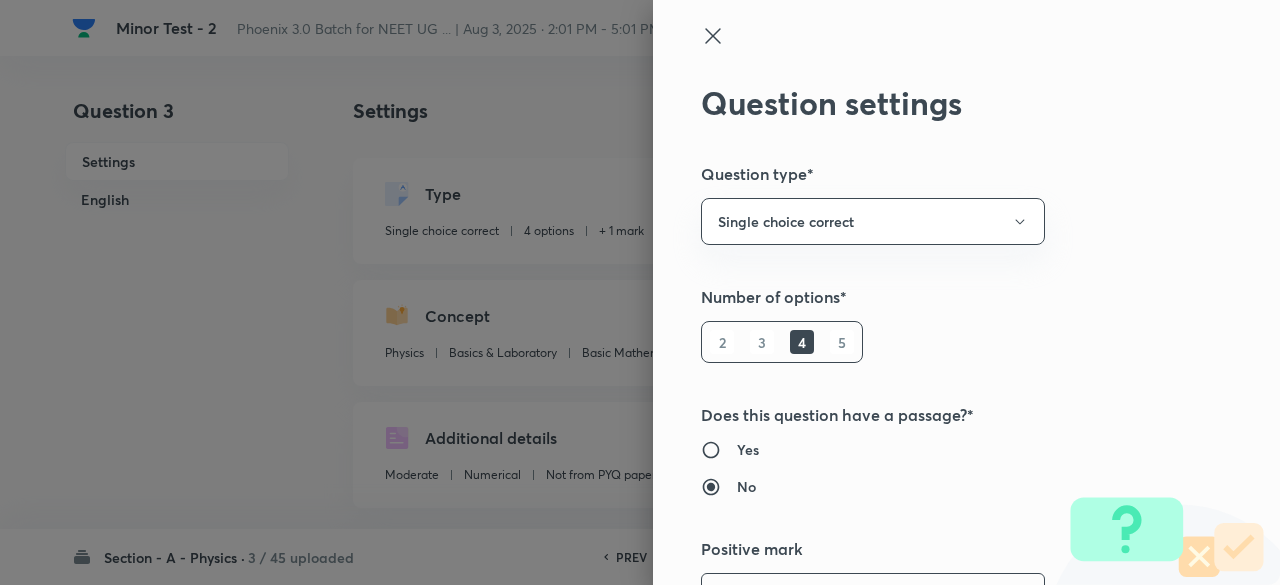scroll, scrollTop: 39, scrollLeft: 0, axis: vertical 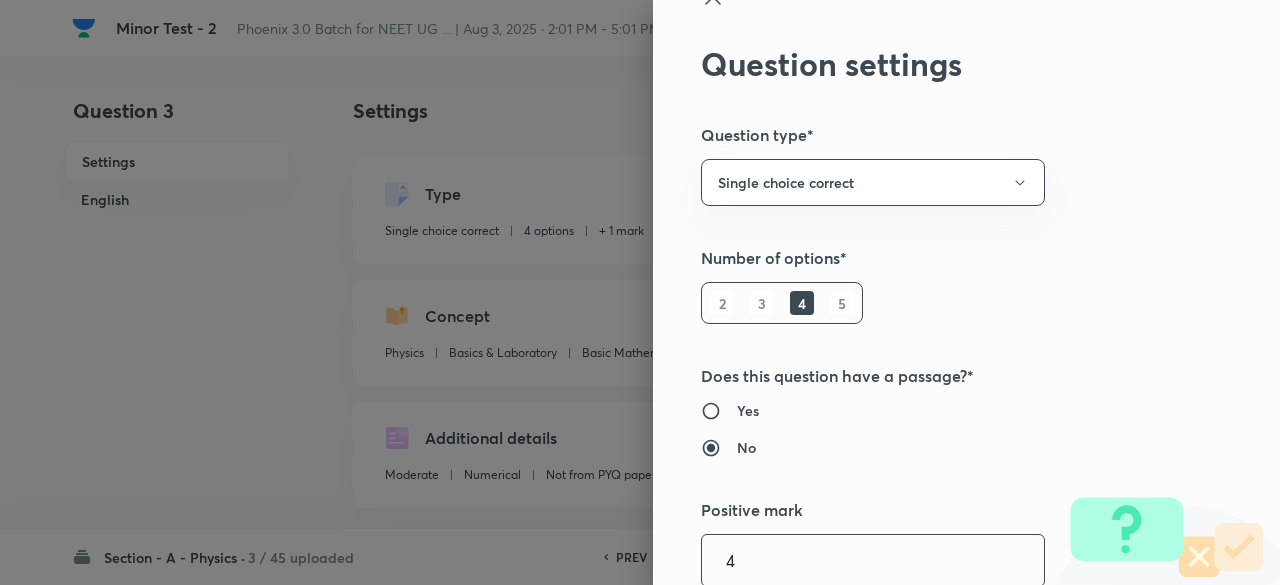 type on "4" 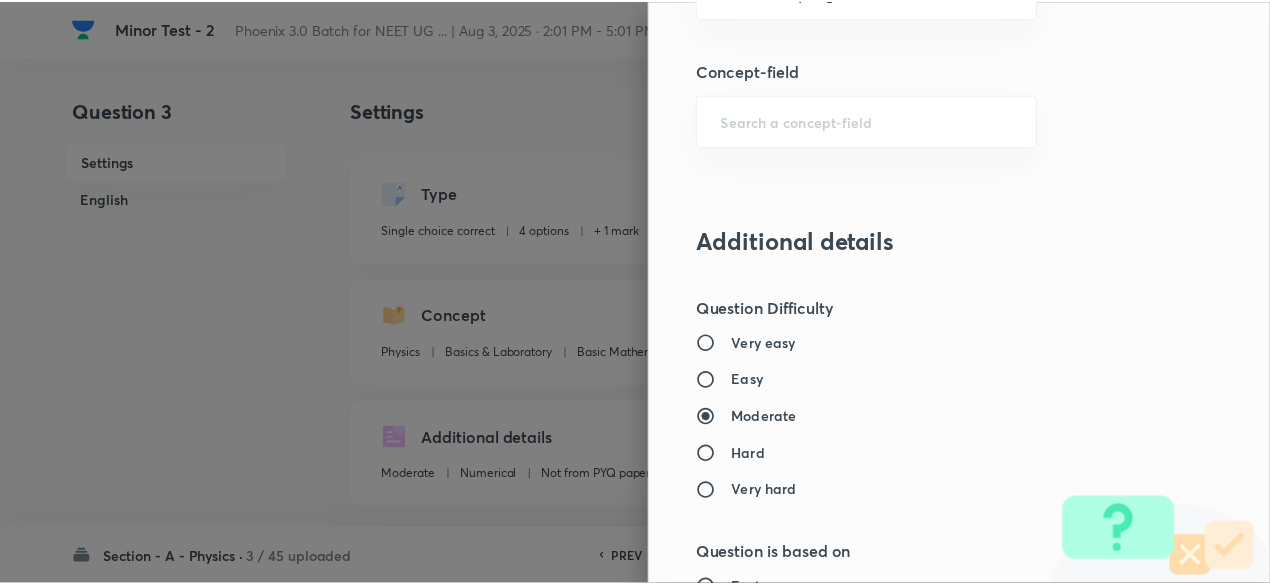 scroll, scrollTop: 2135, scrollLeft: 0, axis: vertical 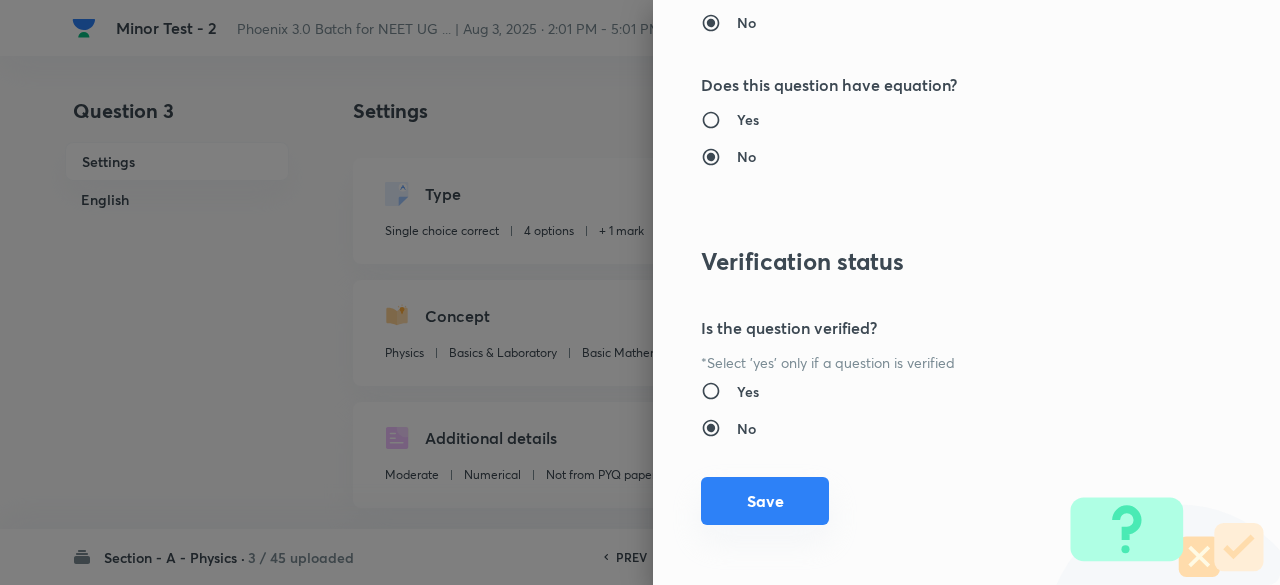 type on "1" 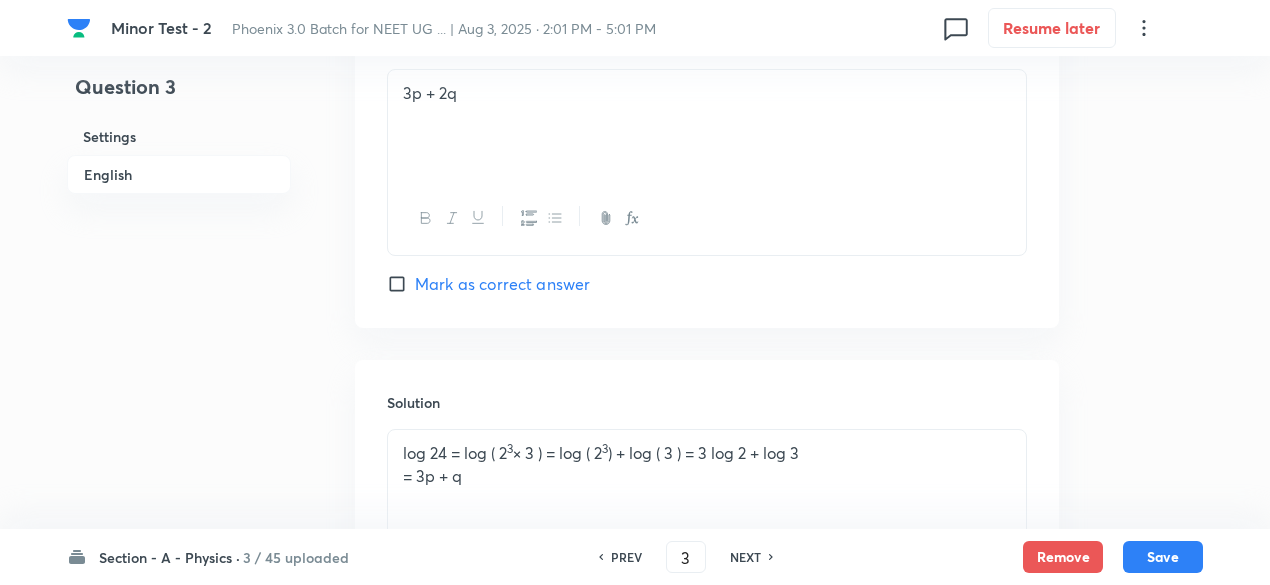 scroll, scrollTop: 2121, scrollLeft: 0, axis: vertical 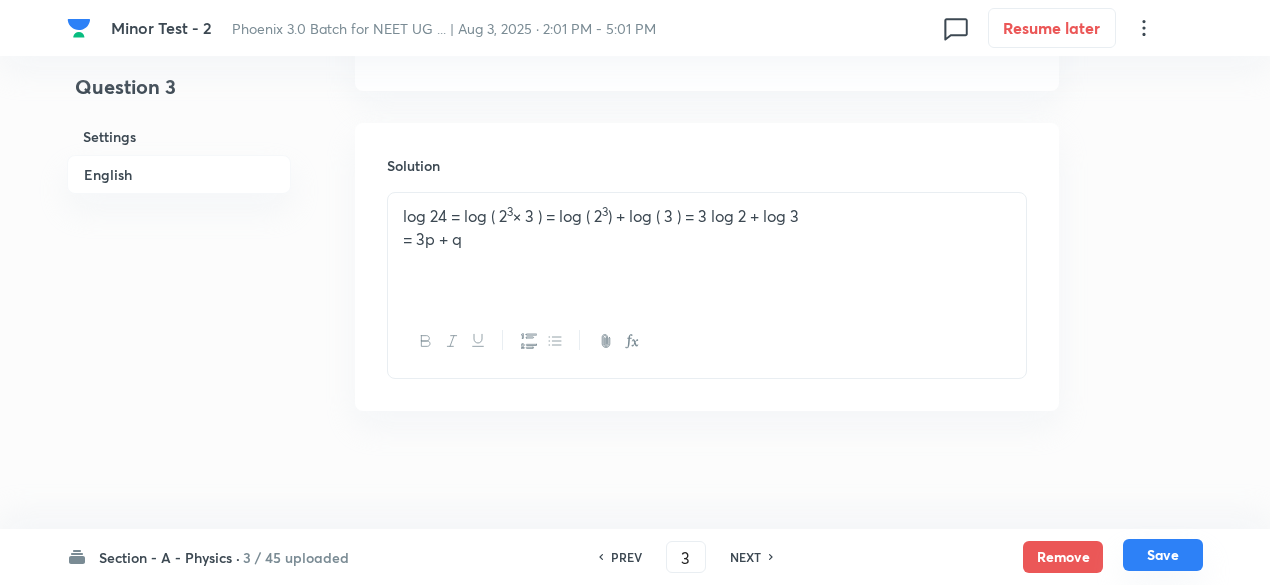 click on "Save" at bounding box center [1163, 555] 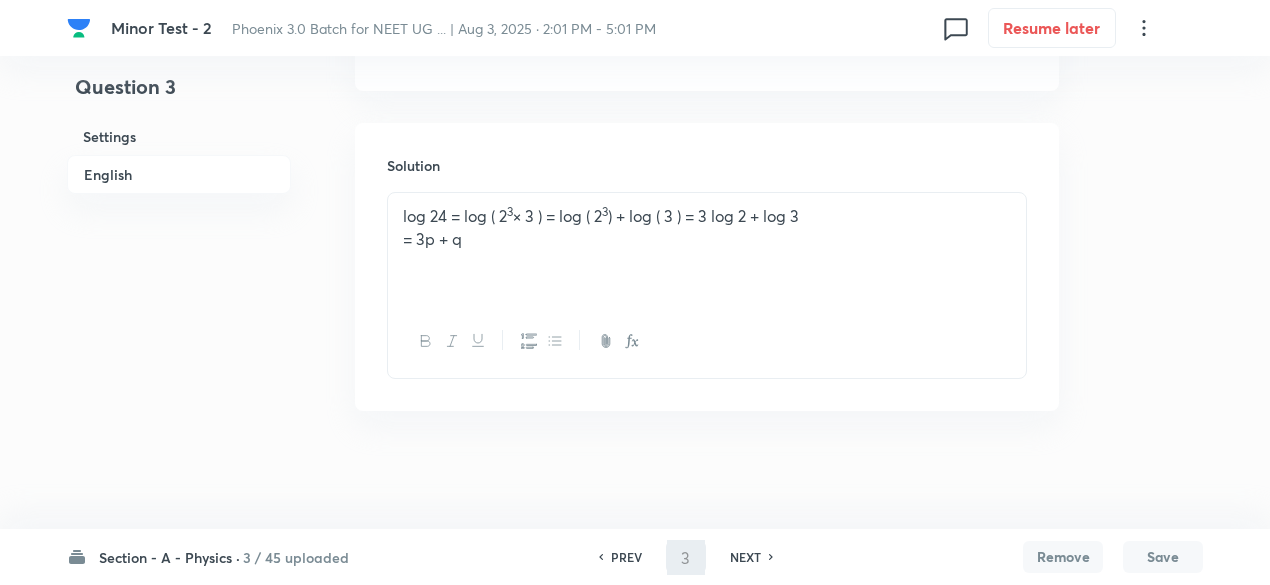 type on "4" 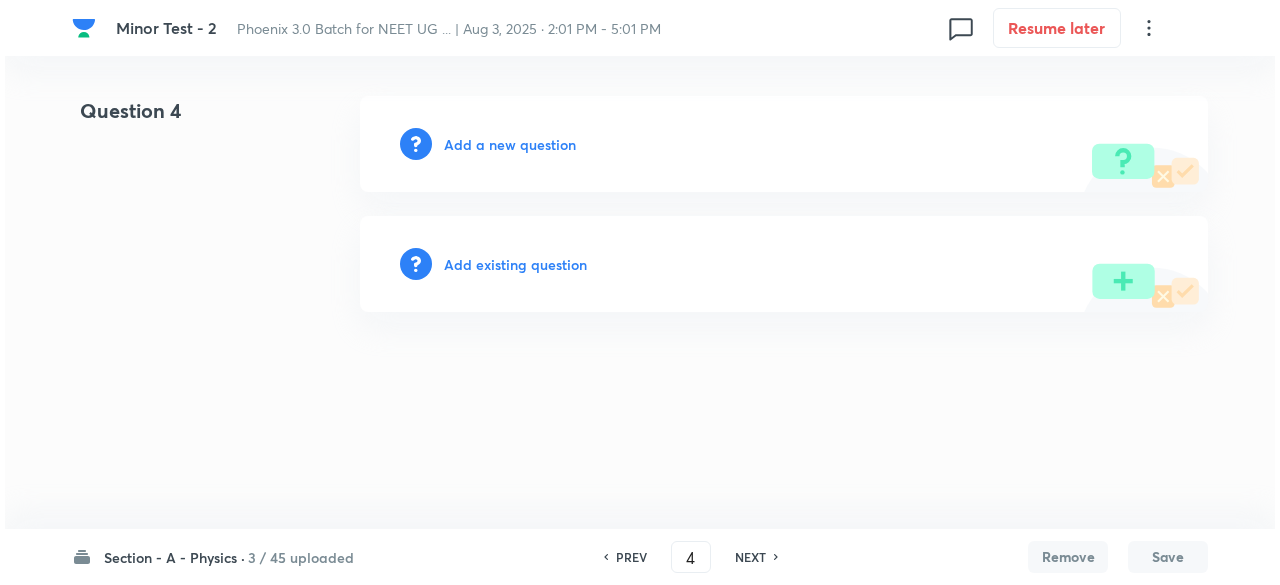 scroll, scrollTop: 0, scrollLeft: 0, axis: both 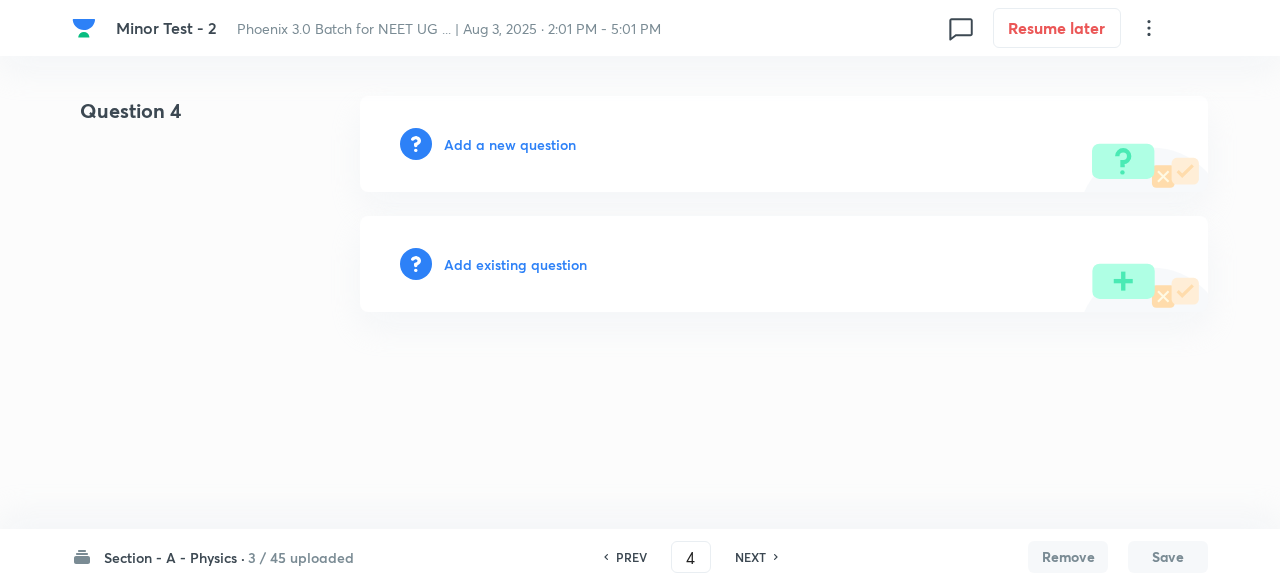 click on "Add existing question" at bounding box center [515, 264] 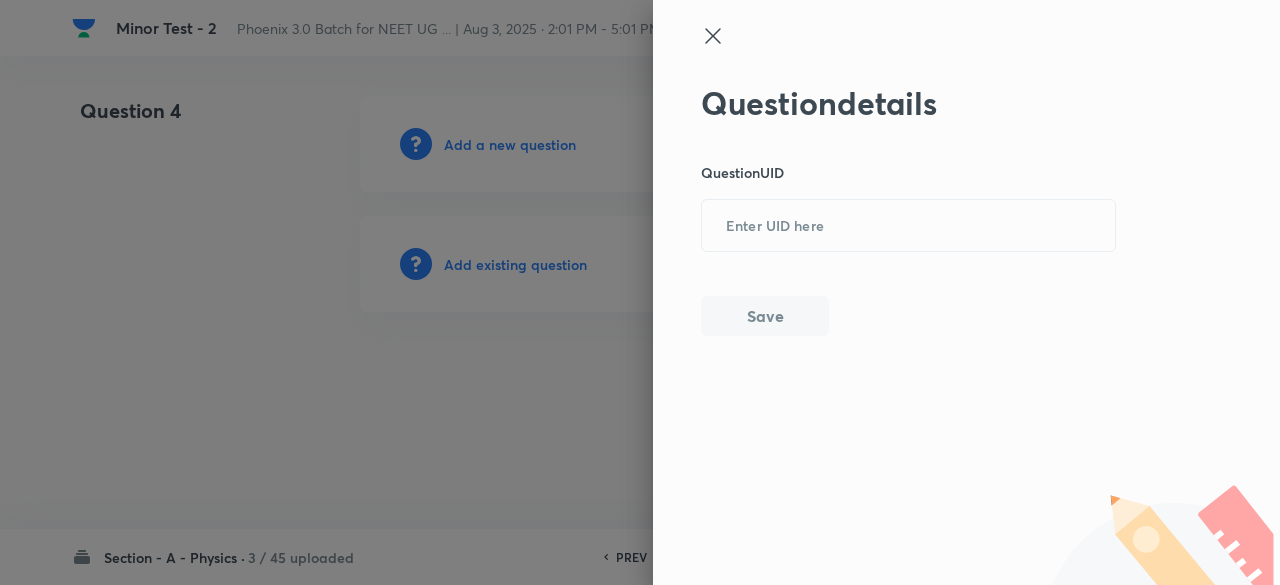 click on "Question  details Question  UID ​ Save" at bounding box center (909, 210) 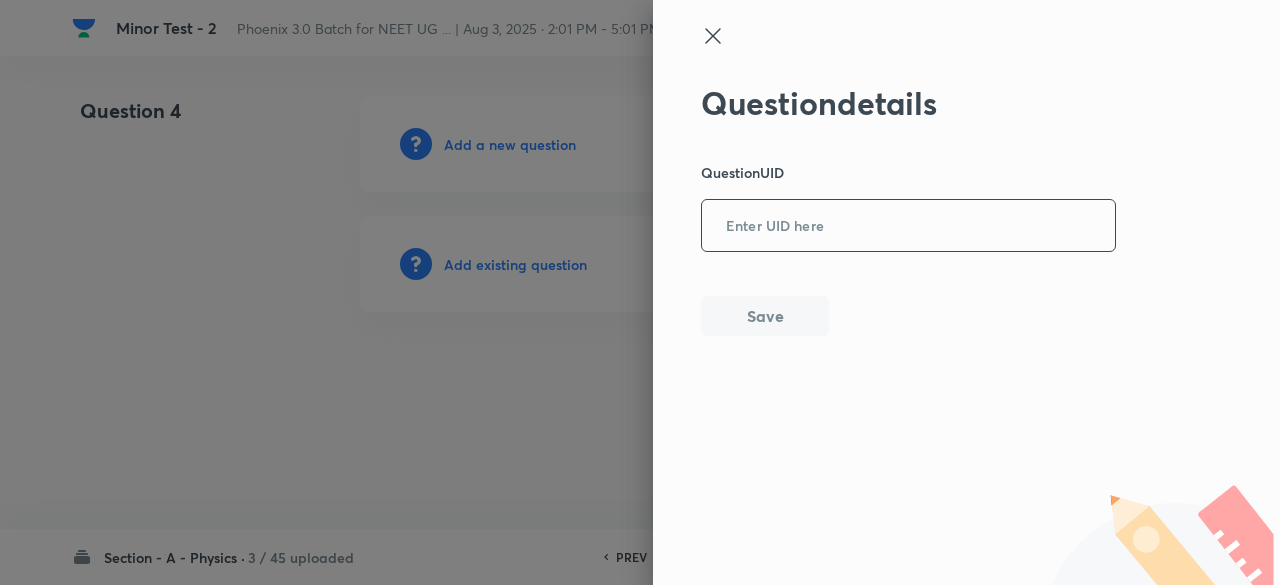 click at bounding box center [908, 226] 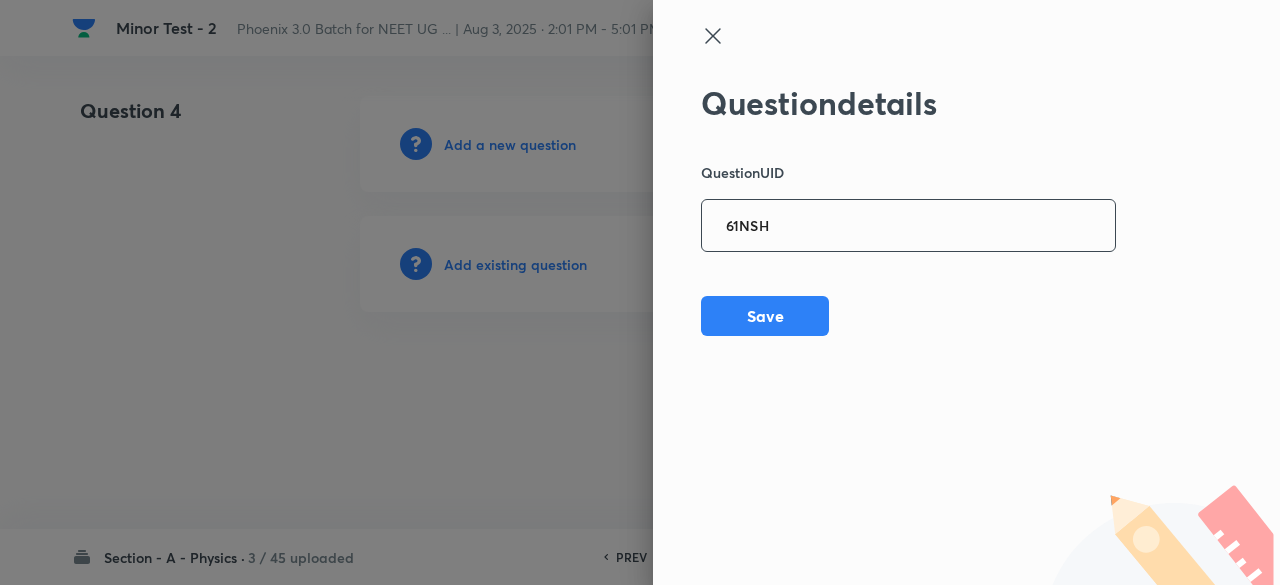 type on "61NSH" 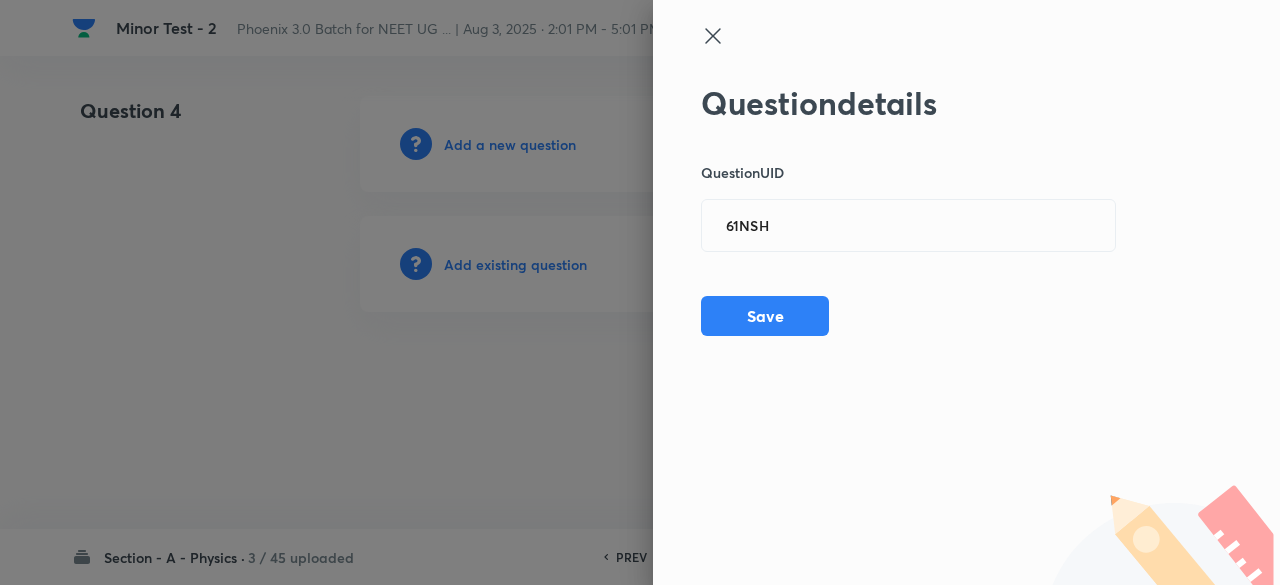 click on "Question  details Question  UID 61NSH ​ Save" at bounding box center (909, 210) 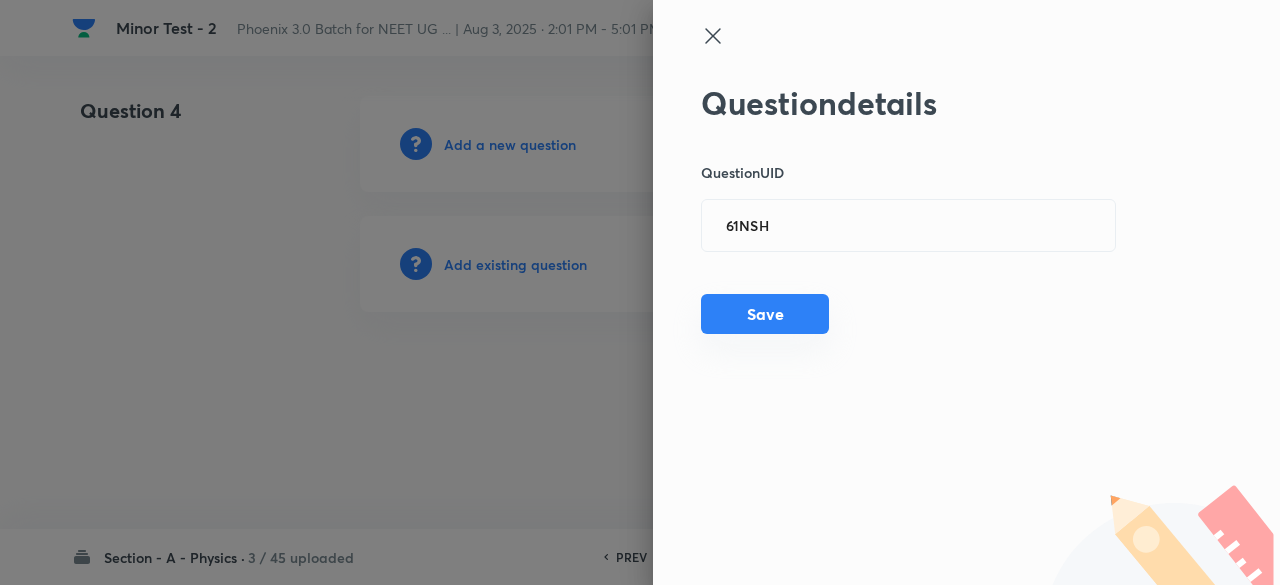click on "Save" at bounding box center (765, 314) 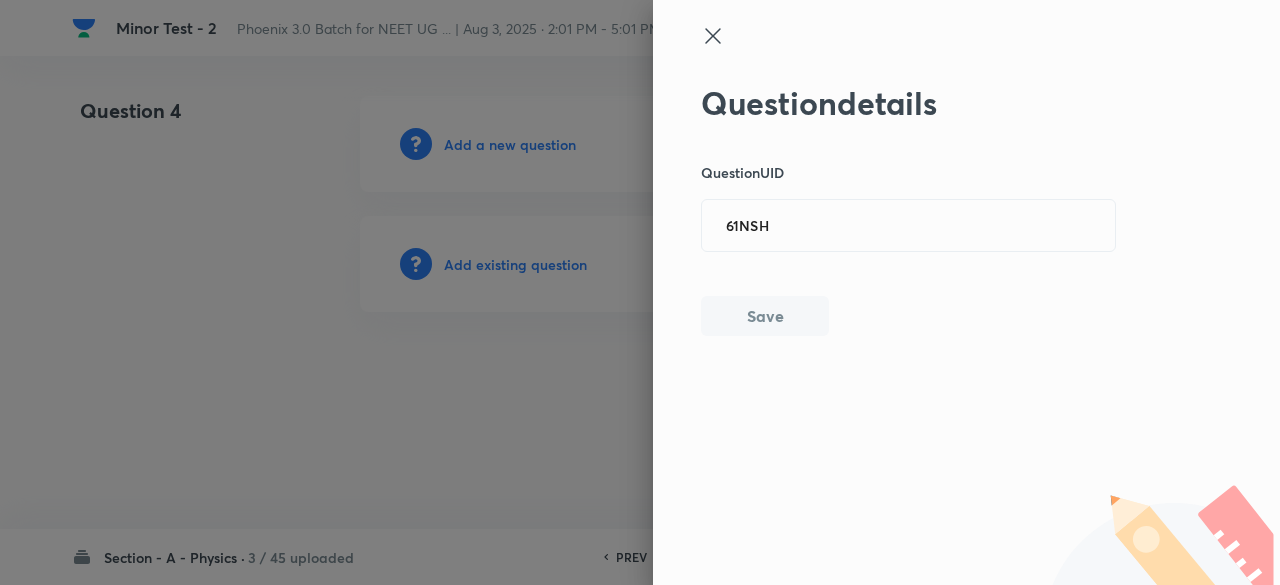 type 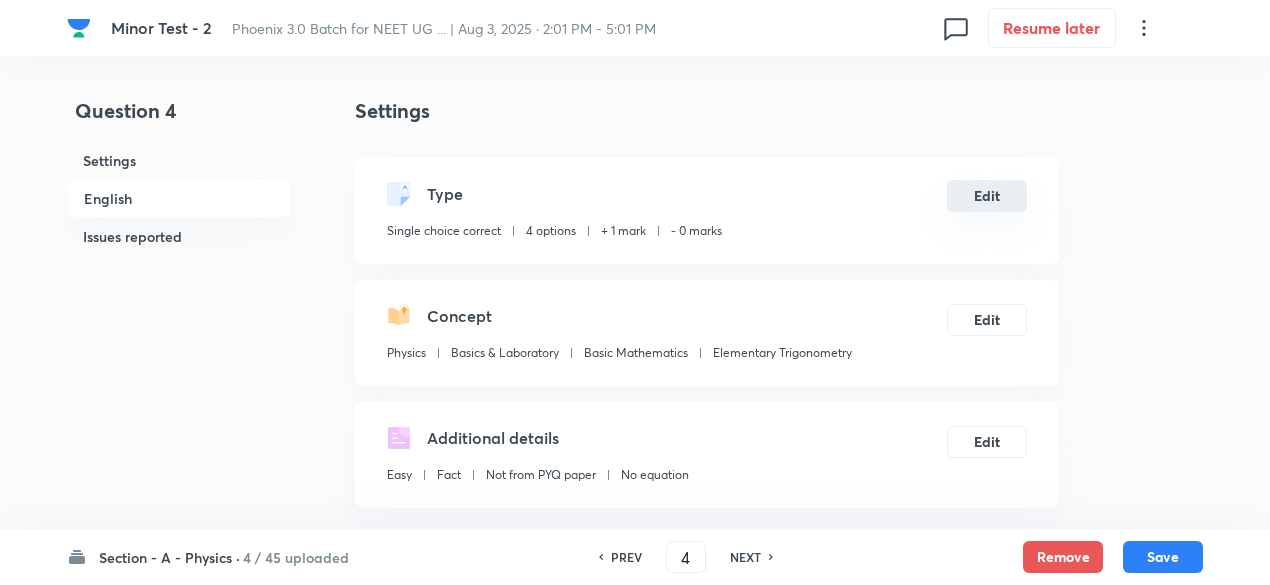 click on "Edit" at bounding box center [987, 196] 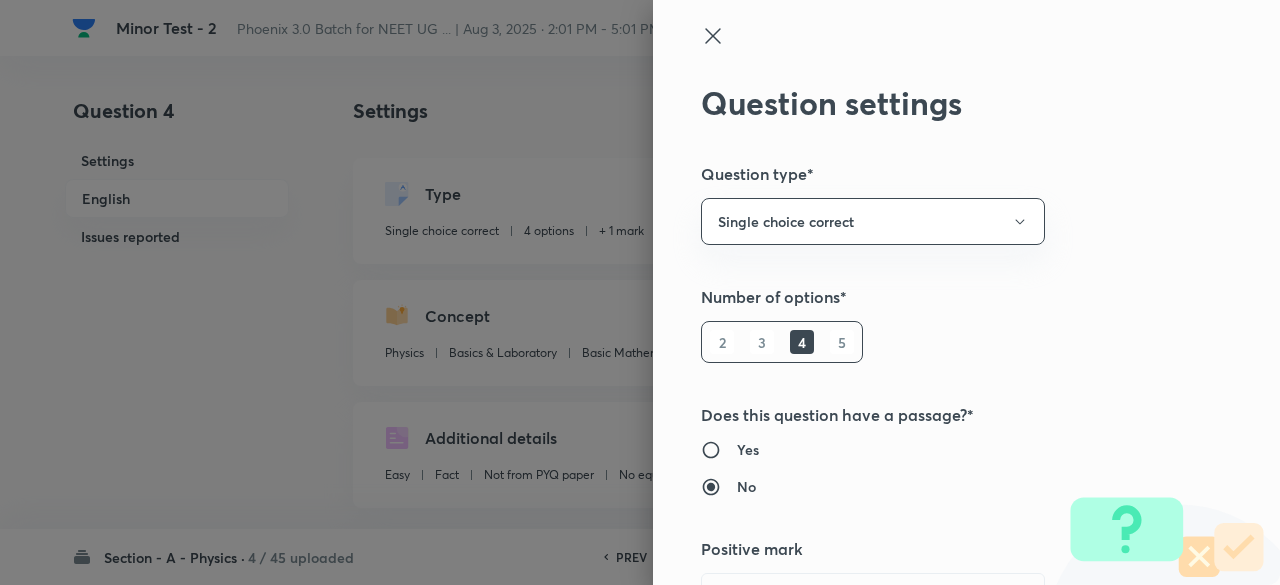 type 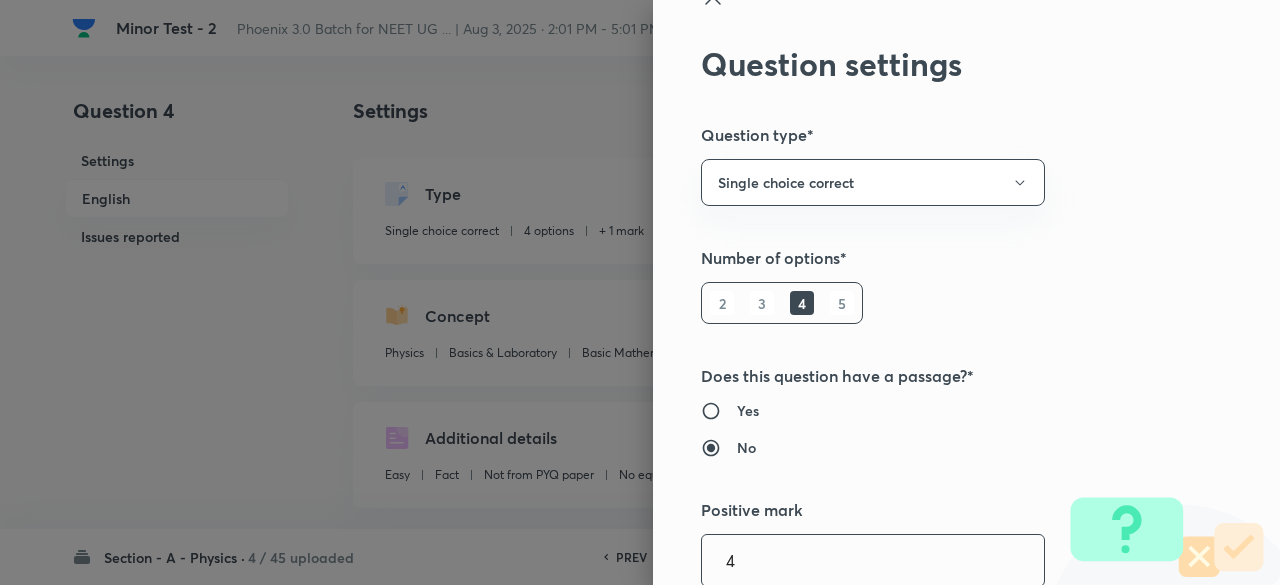 type on "4" 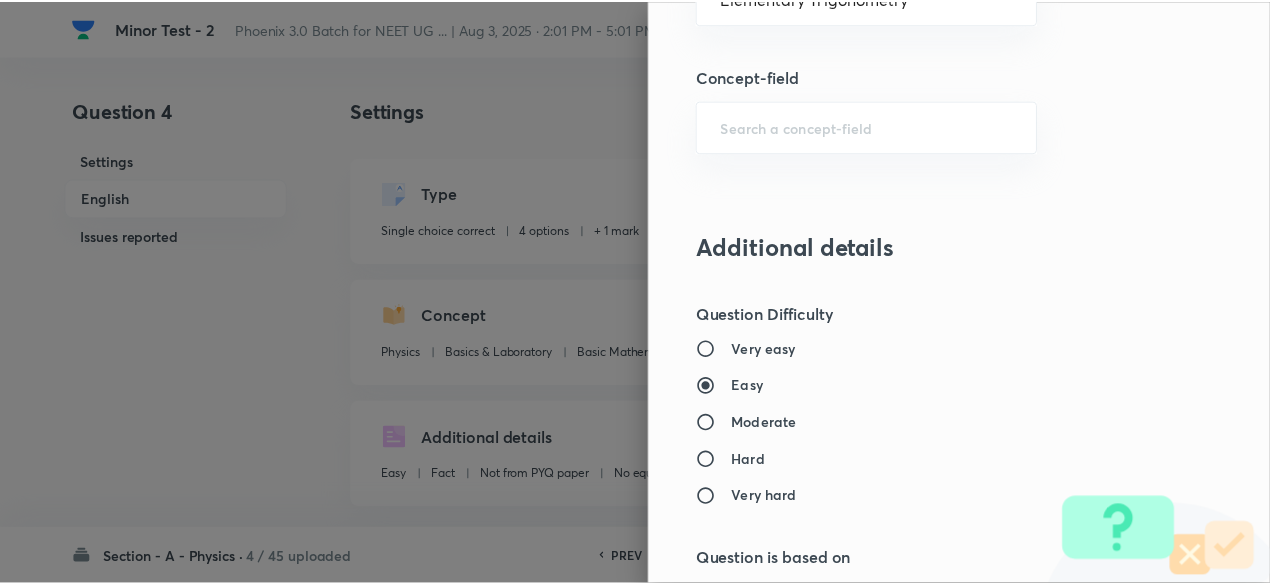 scroll, scrollTop: 2135, scrollLeft: 0, axis: vertical 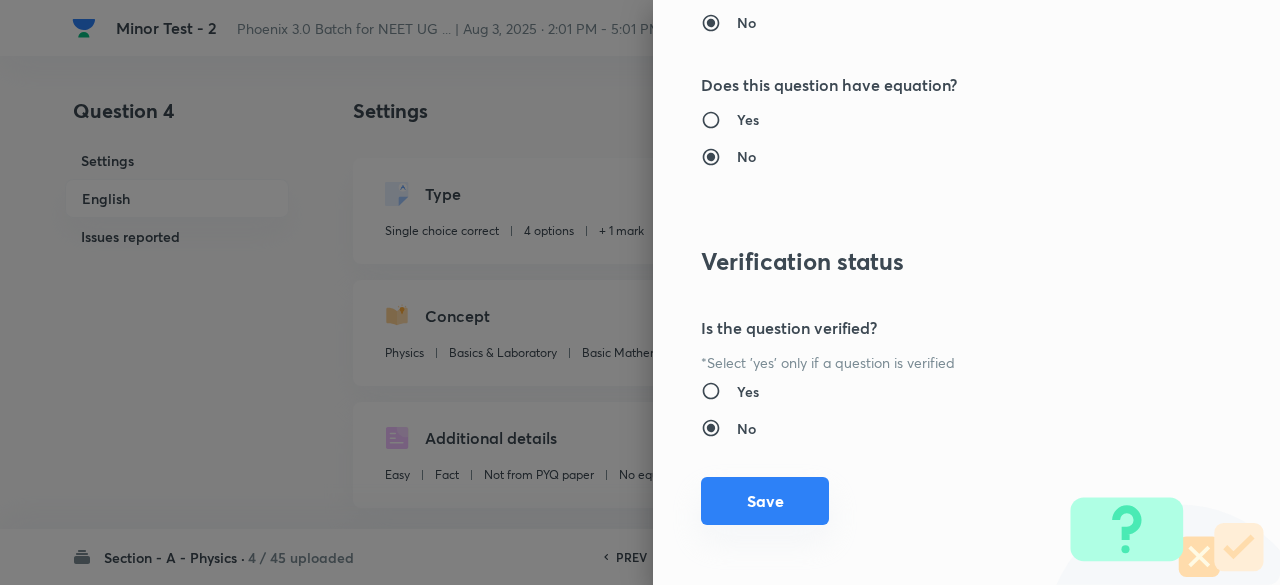 type on "1" 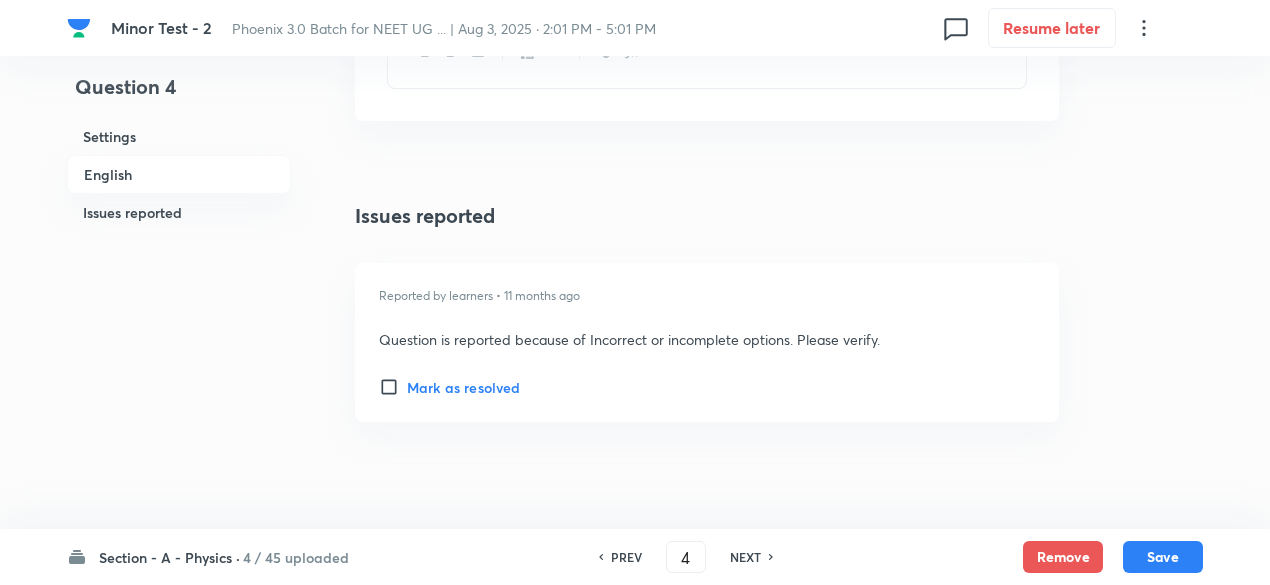 scroll, scrollTop: 2445, scrollLeft: 0, axis: vertical 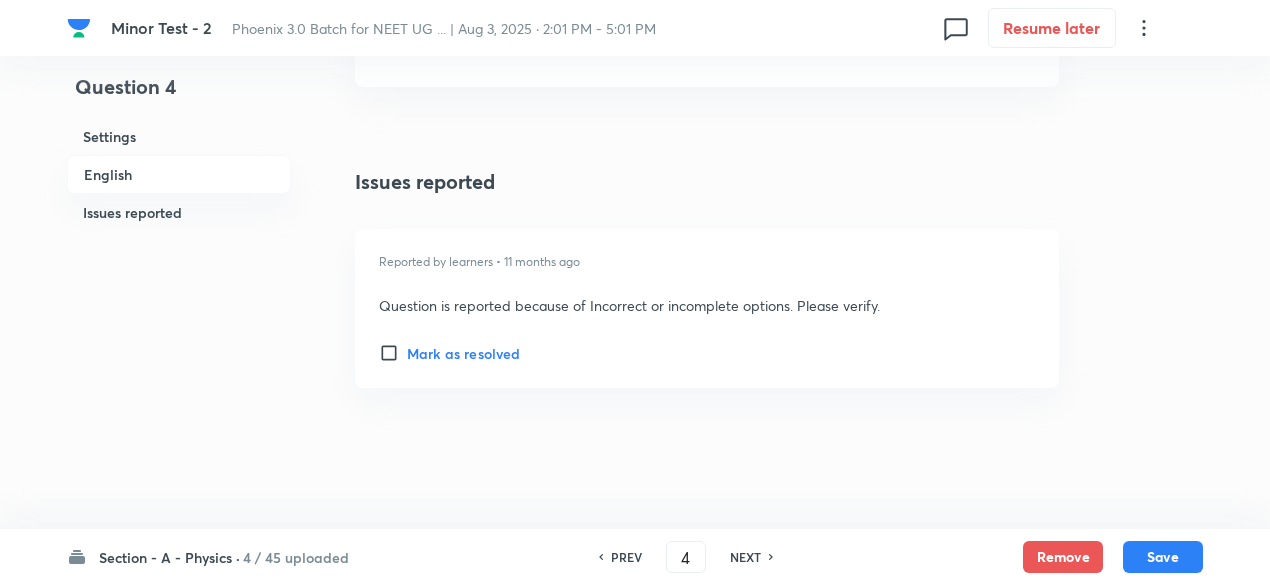 click on "Mark as resolved" at bounding box center [463, 353] 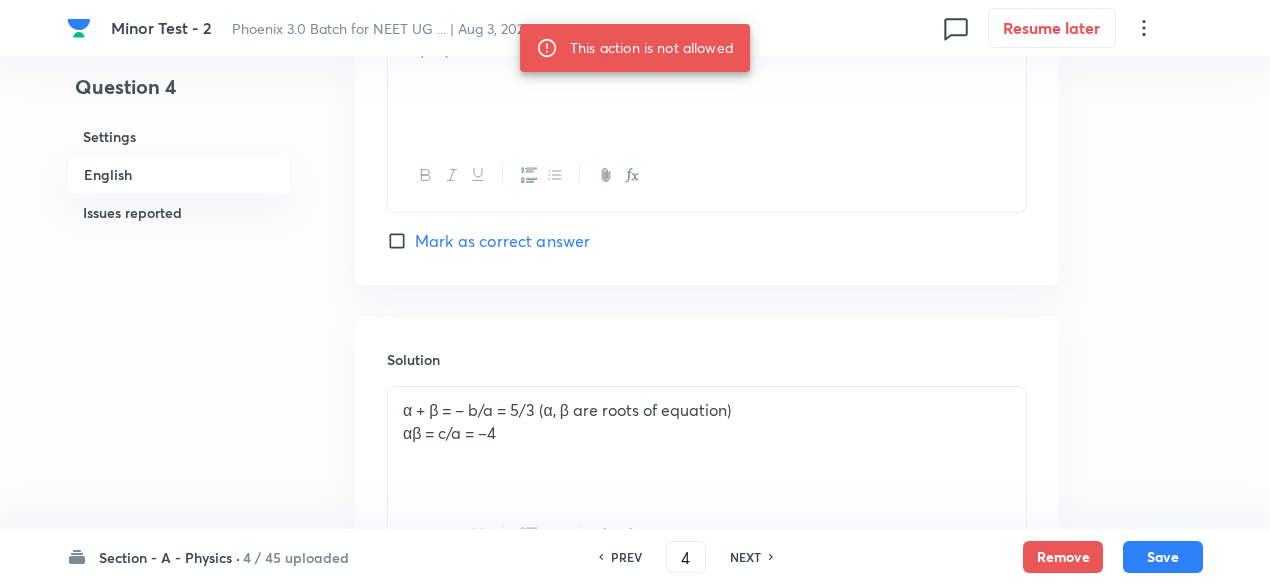 scroll, scrollTop: 1926, scrollLeft: 0, axis: vertical 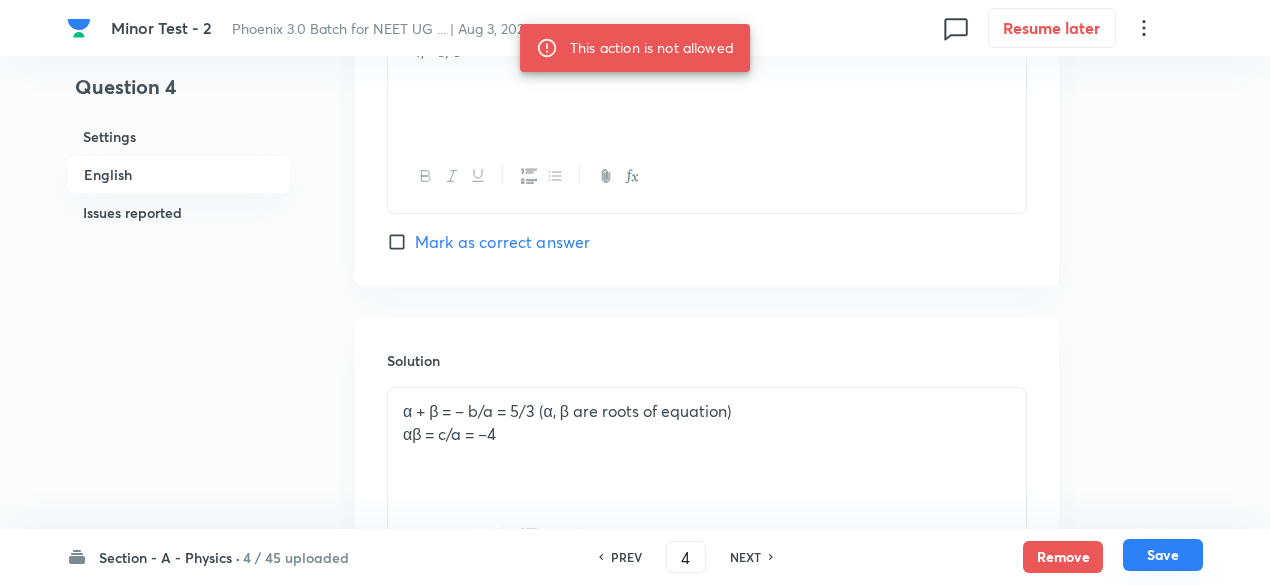 click on "Save" at bounding box center (1163, 555) 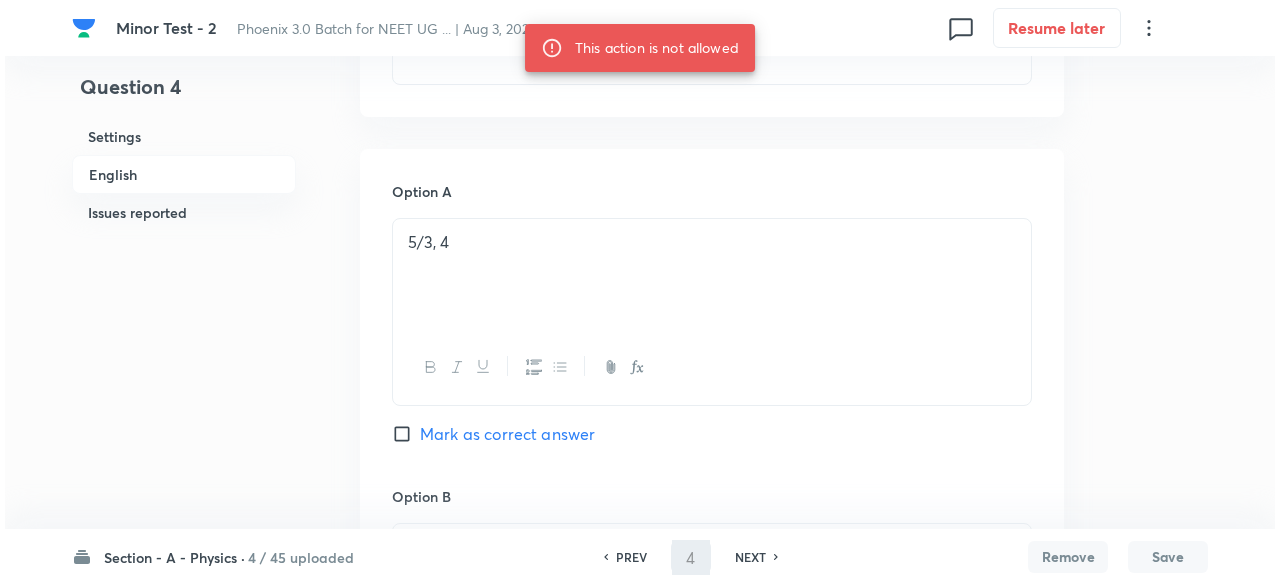 scroll, scrollTop: 0, scrollLeft: 0, axis: both 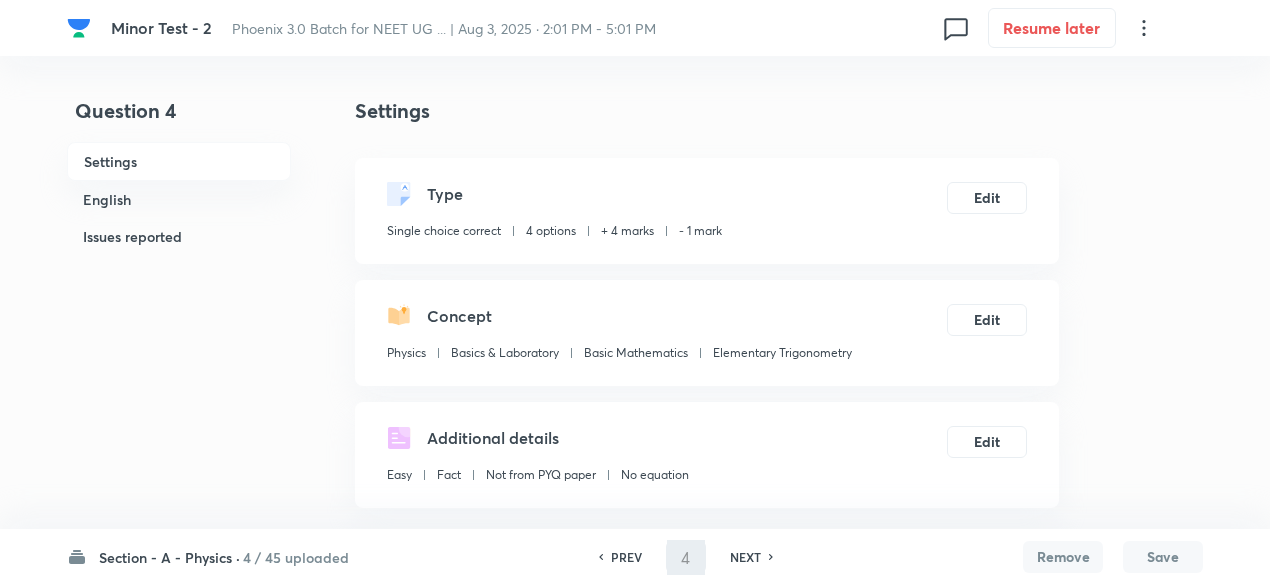type on "5" 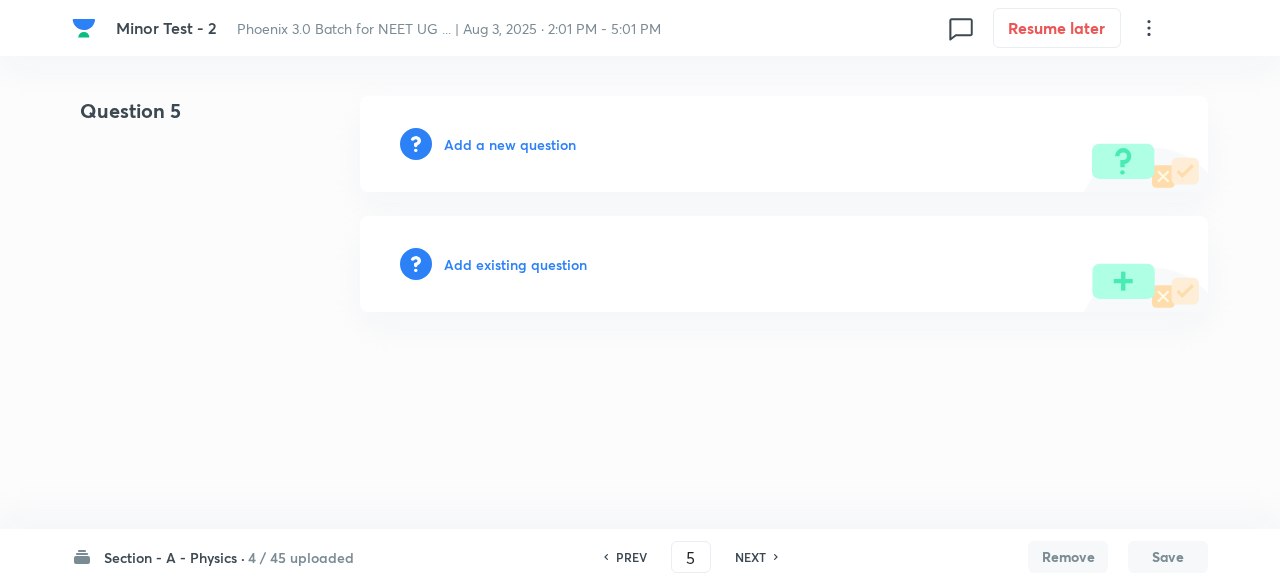 click on "Add existing question" at bounding box center [515, 264] 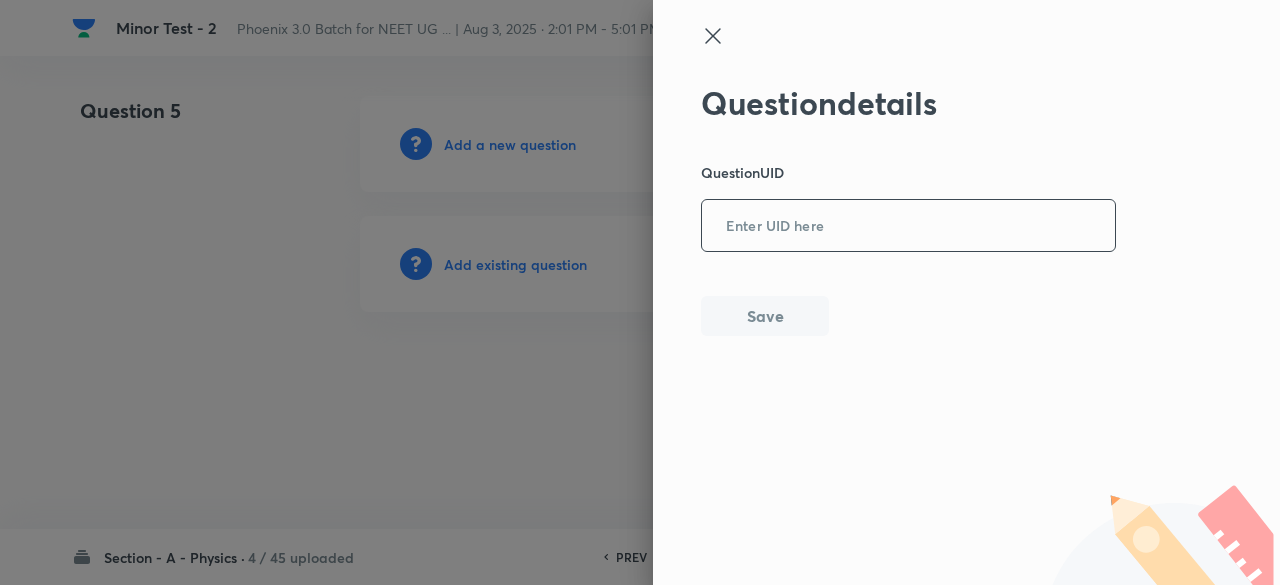 click at bounding box center (908, 226) 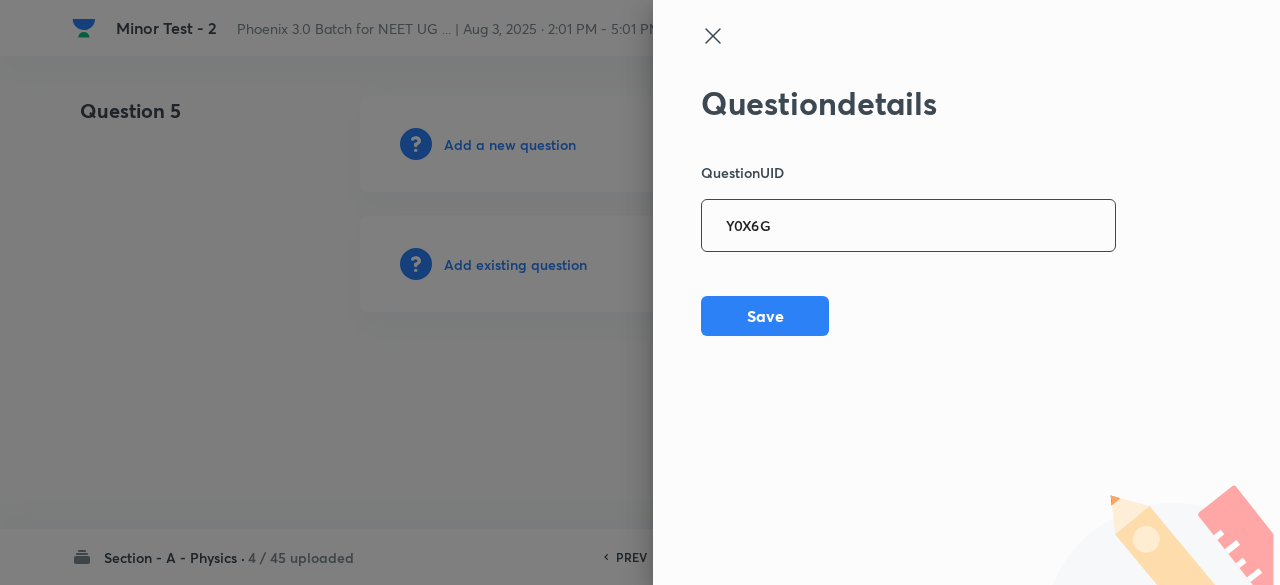 type on "Y0X6G" 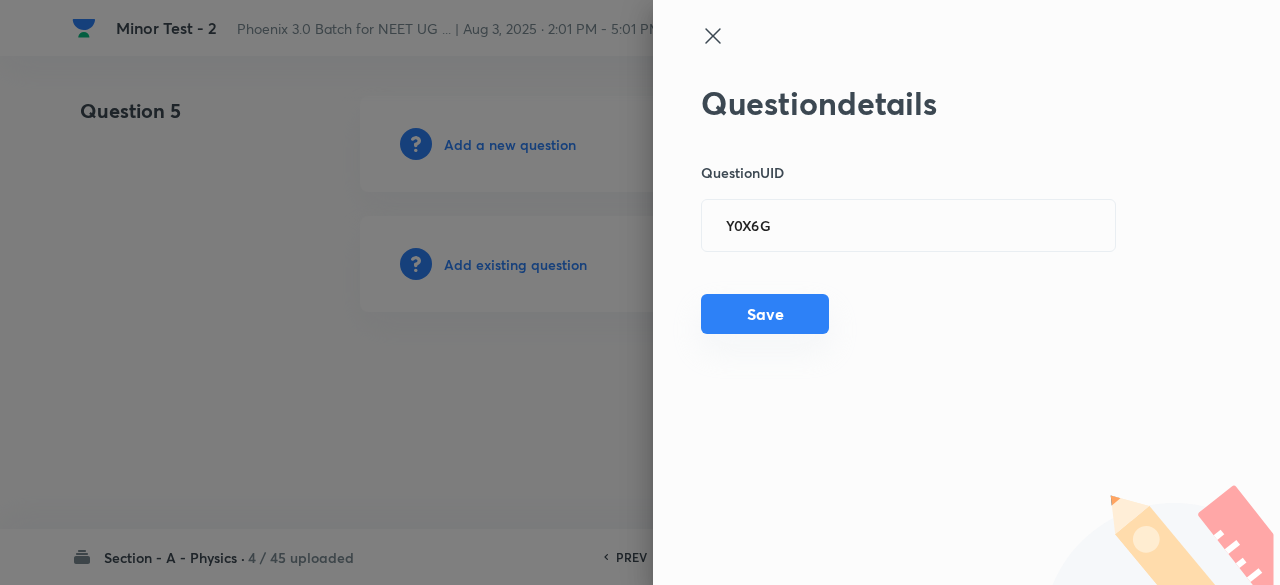 click on "Save" at bounding box center (765, 314) 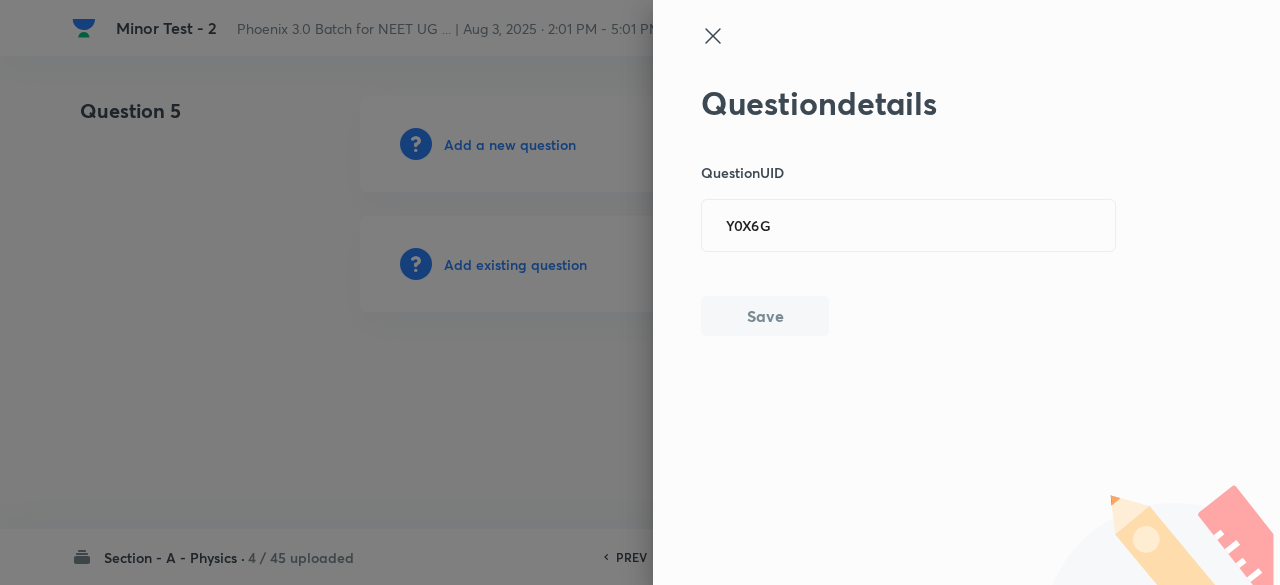 type 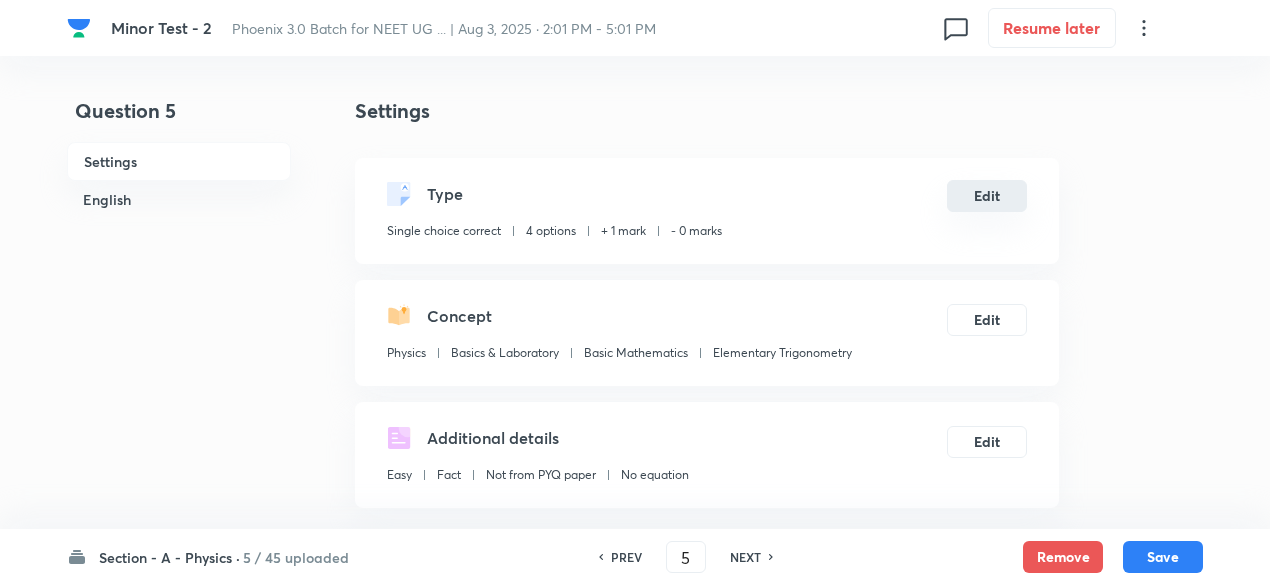 click on "Edit" at bounding box center (987, 196) 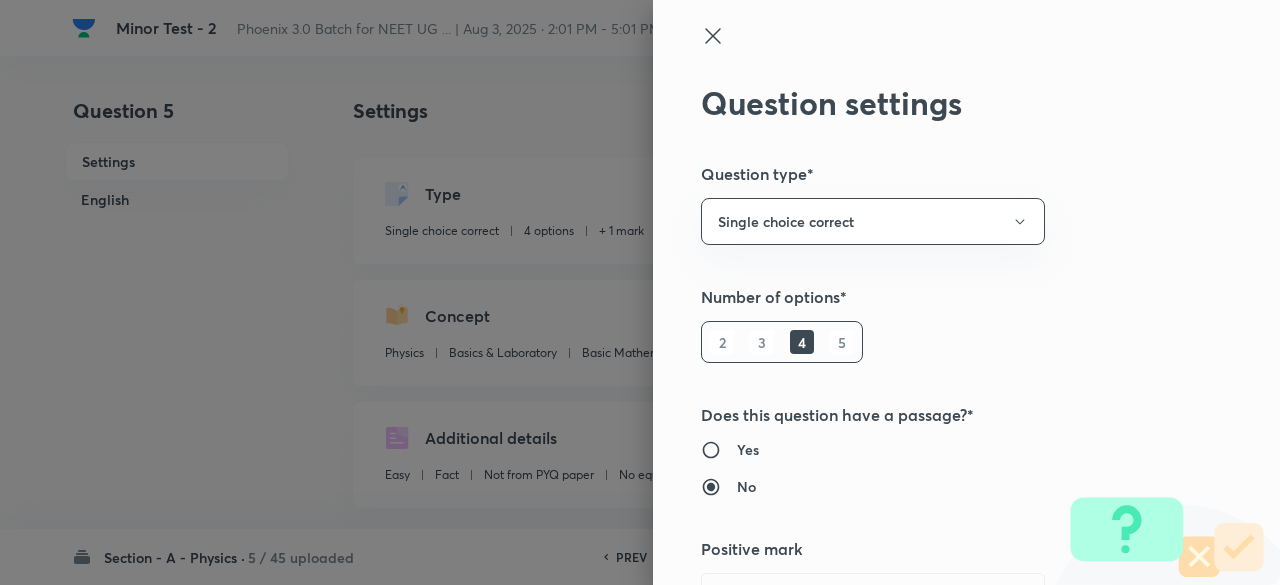 type 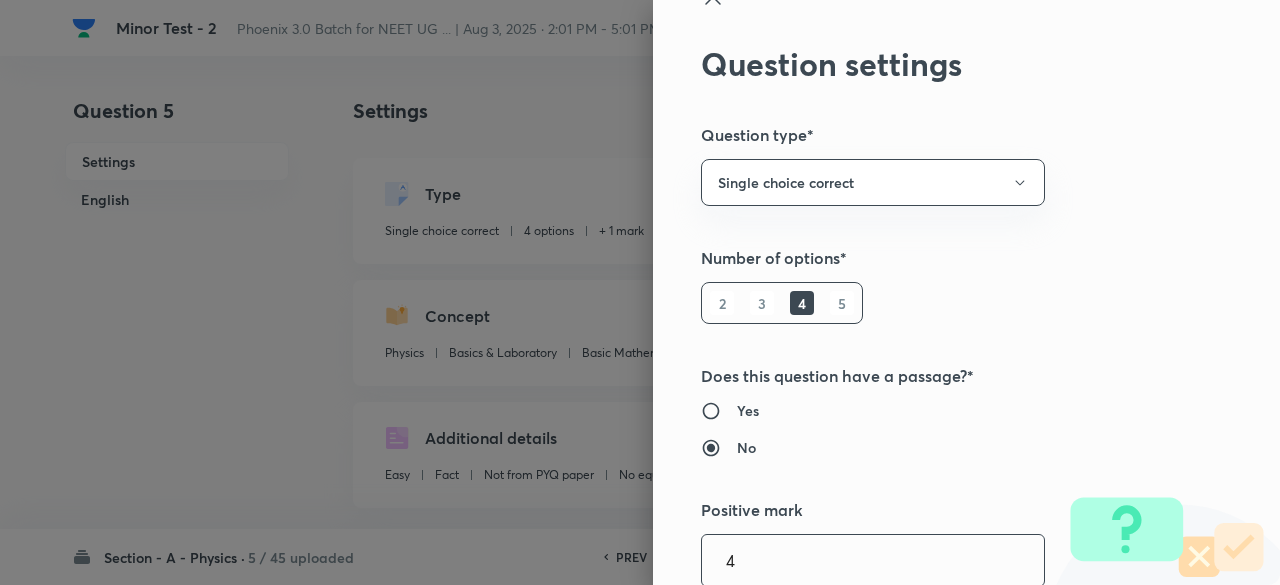 type on "4" 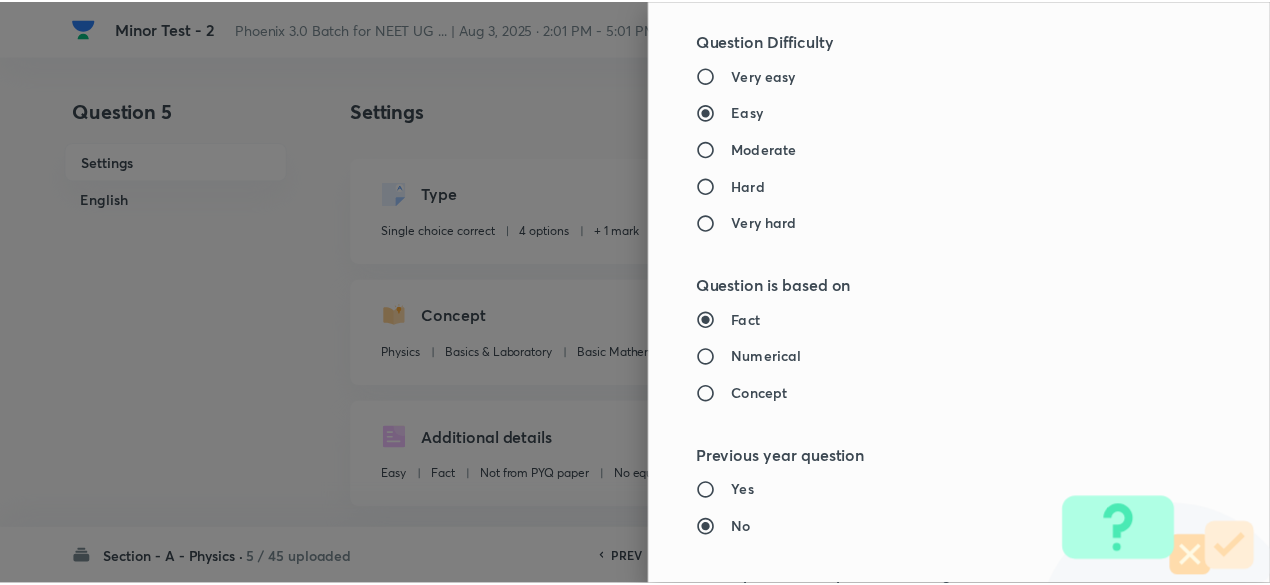 scroll, scrollTop: 2135, scrollLeft: 0, axis: vertical 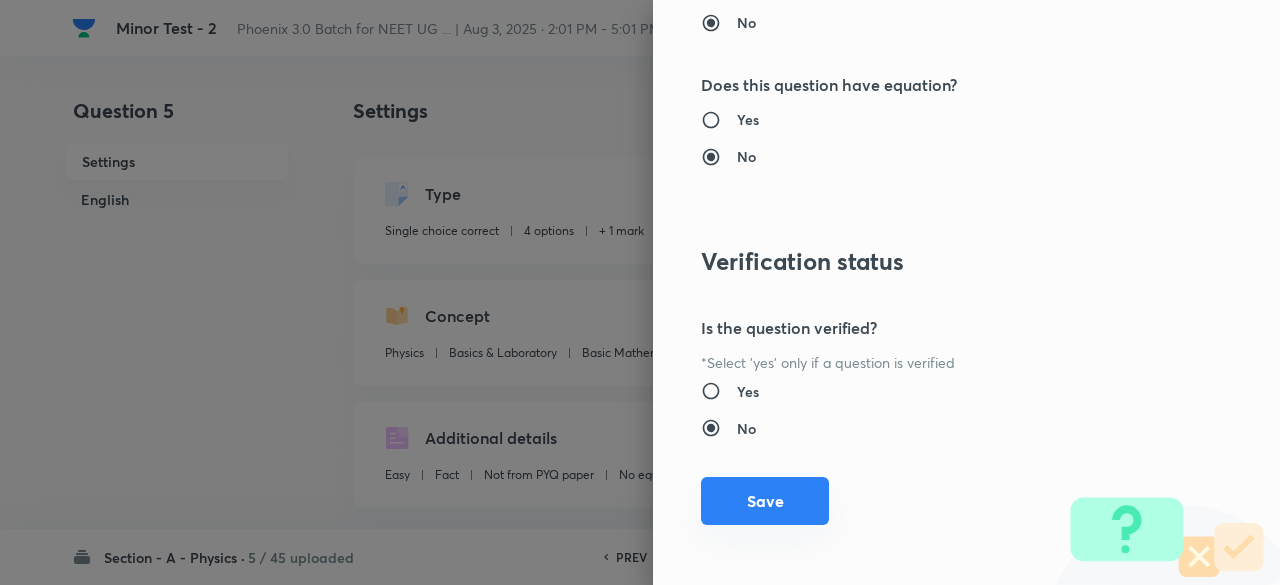 type on "1" 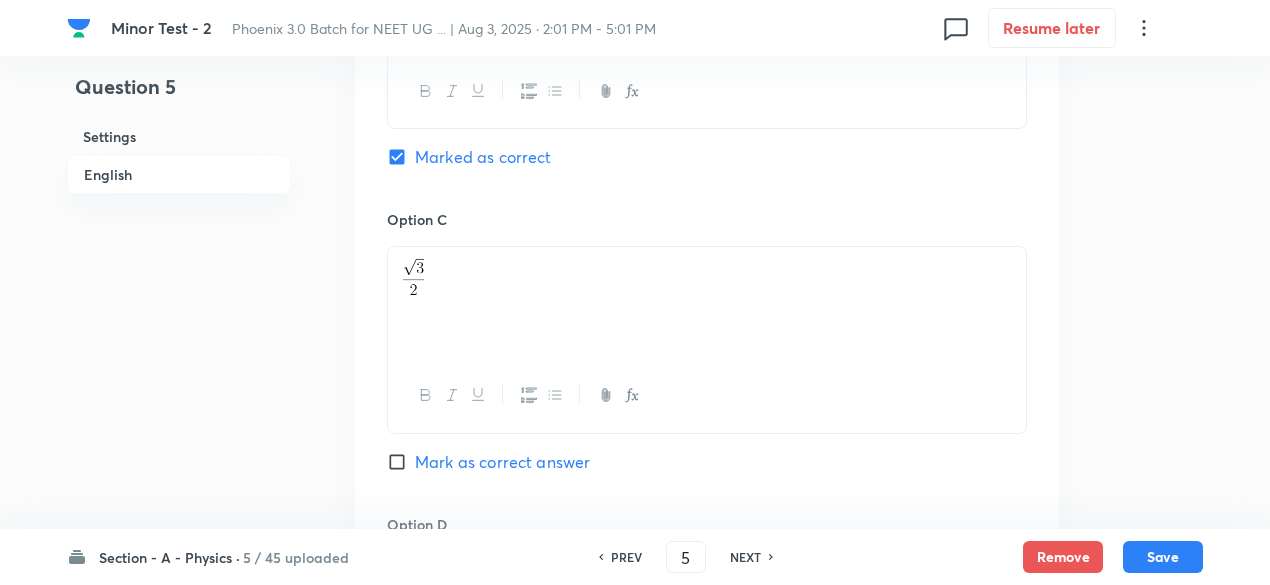 scroll, scrollTop: 2170, scrollLeft: 0, axis: vertical 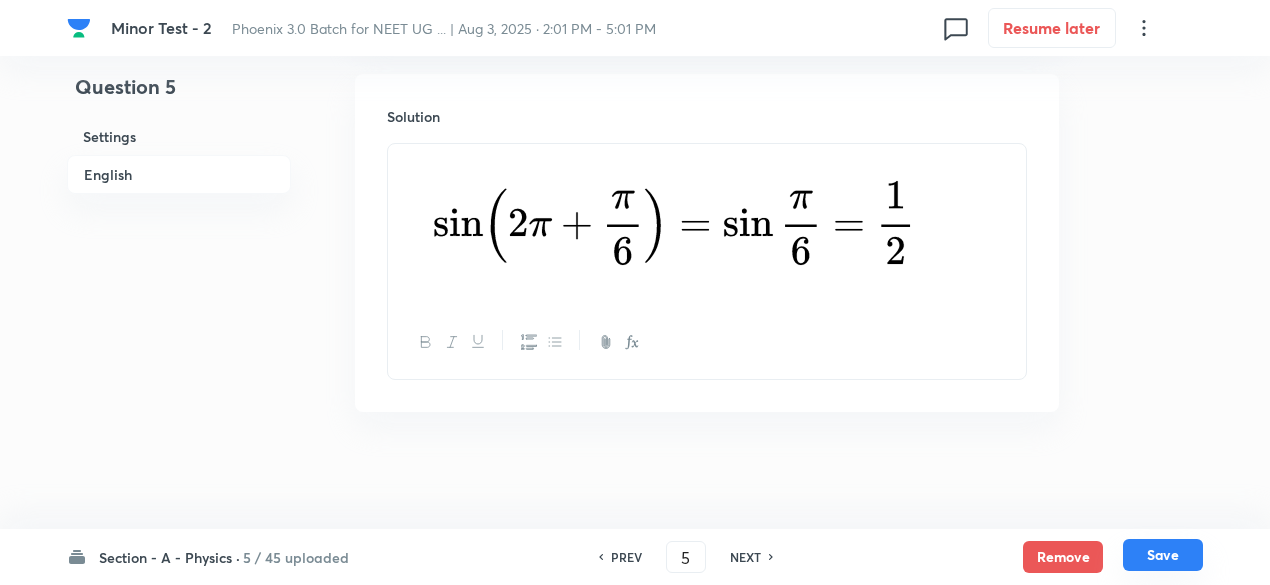 click on "Save" at bounding box center [1163, 555] 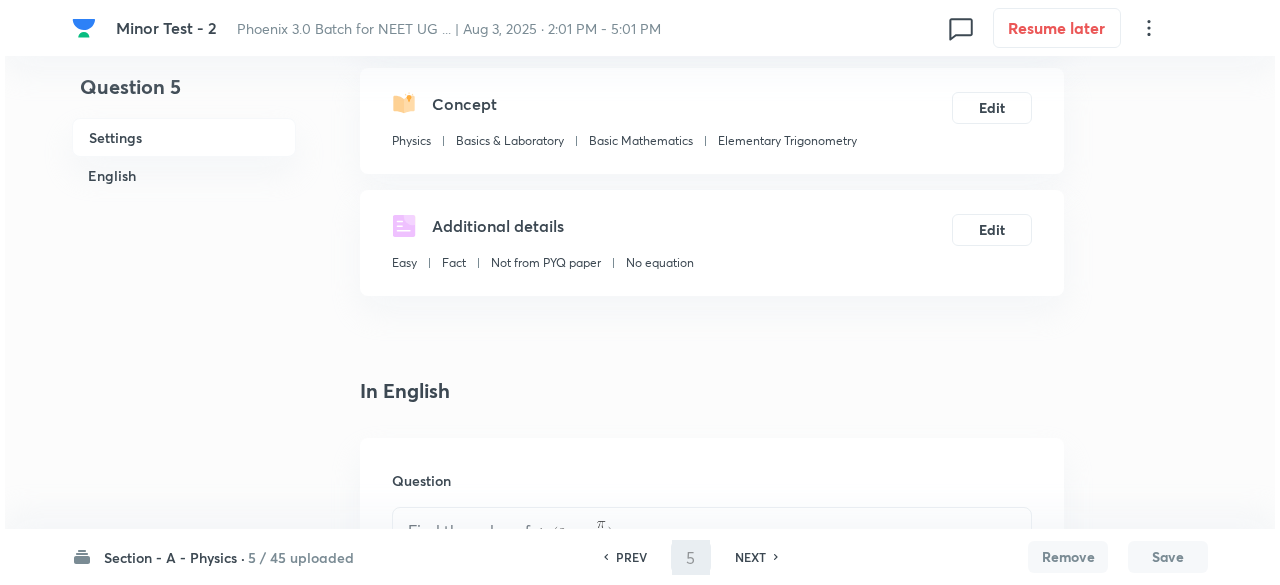 scroll, scrollTop: 0, scrollLeft: 0, axis: both 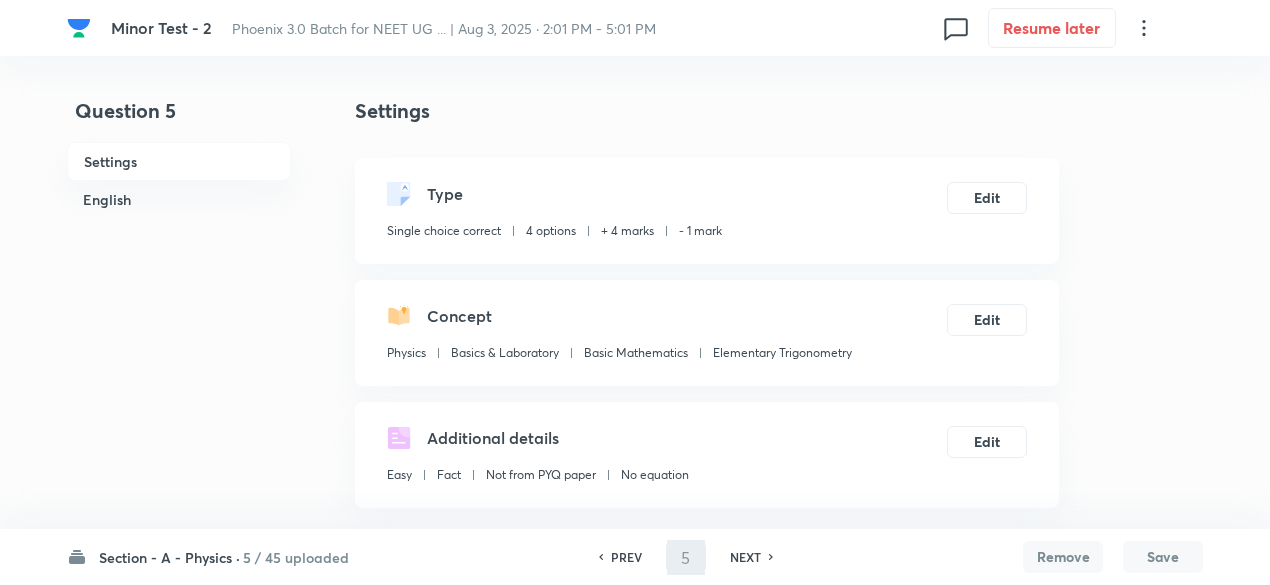 type on "6" 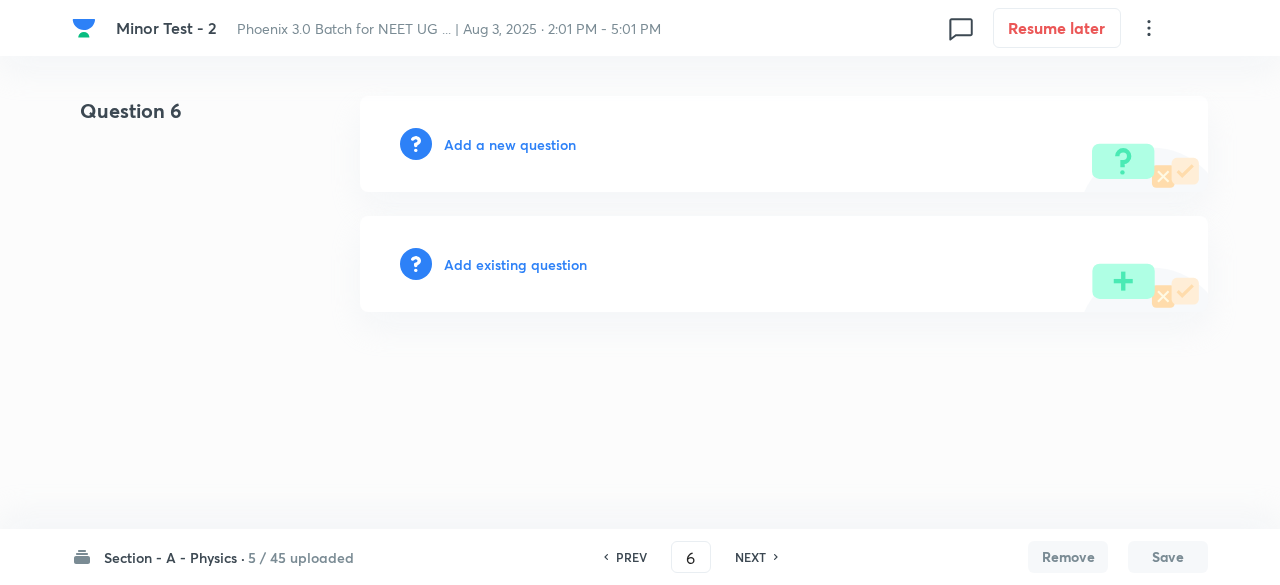 click on "Add existing question" at bounding box center [515, 264] 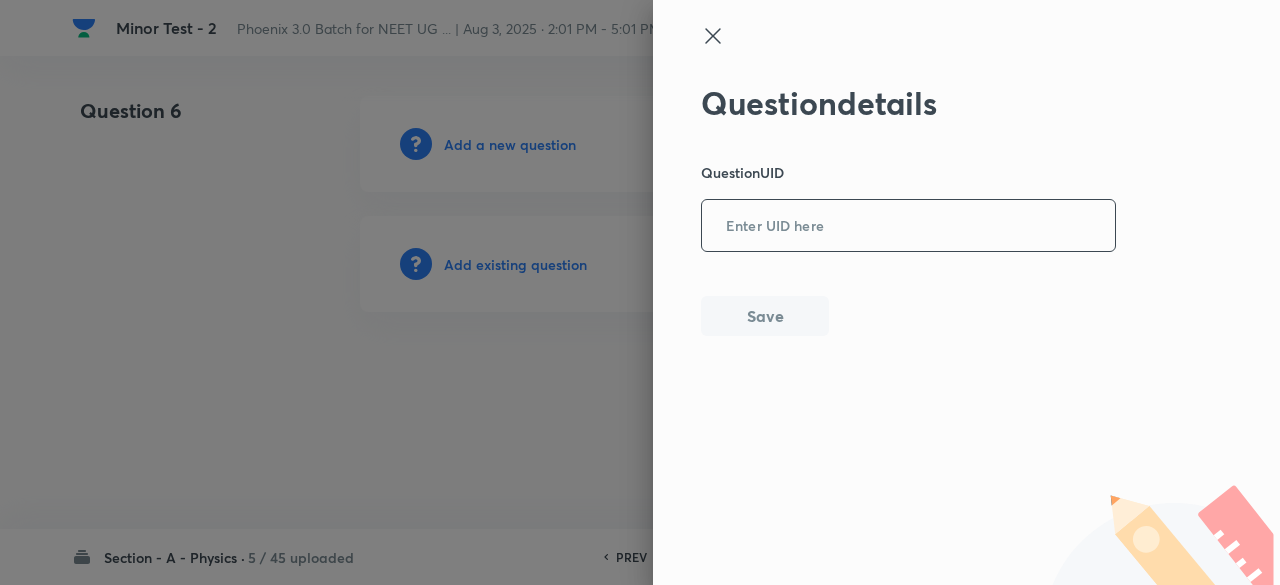 click at bounding box center [908, 226] 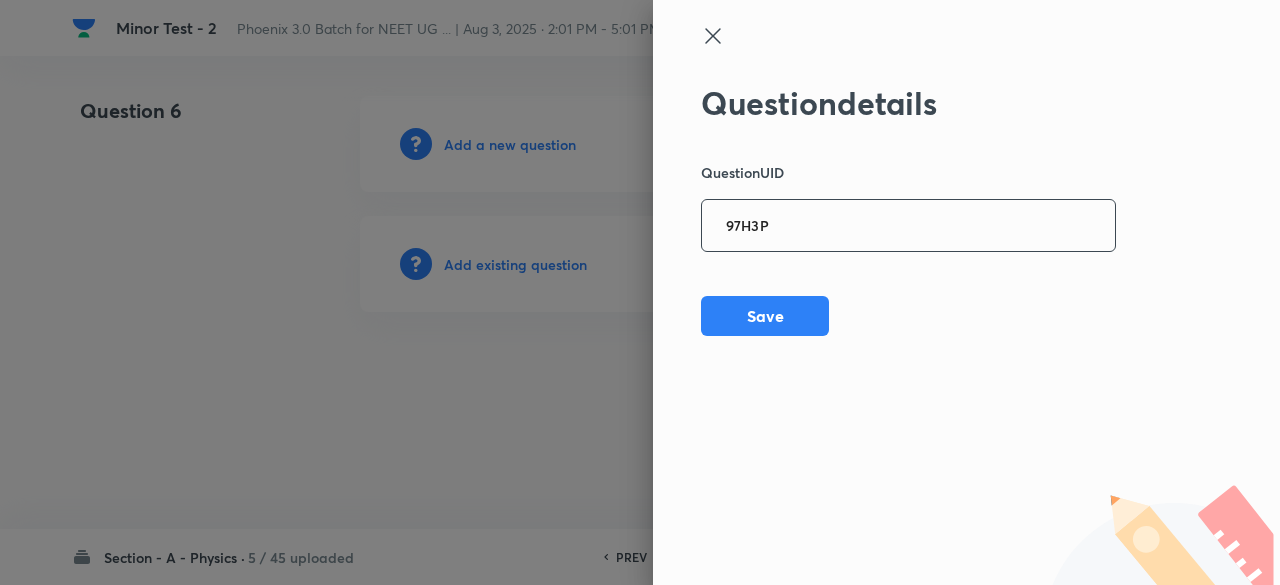 type on "97H3P" 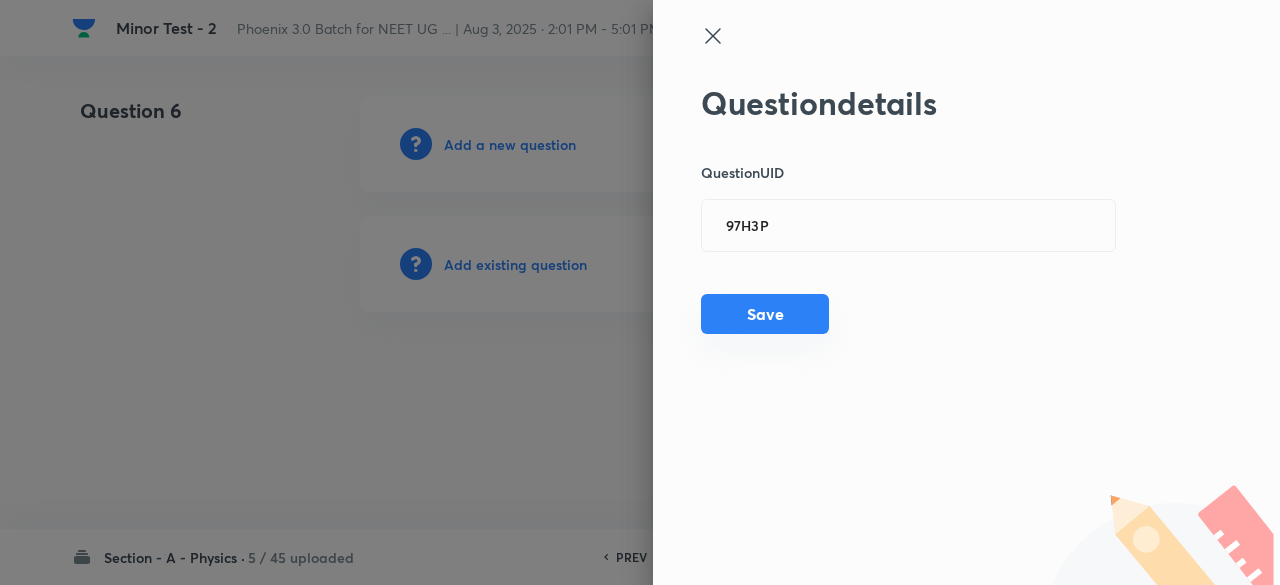 click on "Save" at bounding box center [765, 314] 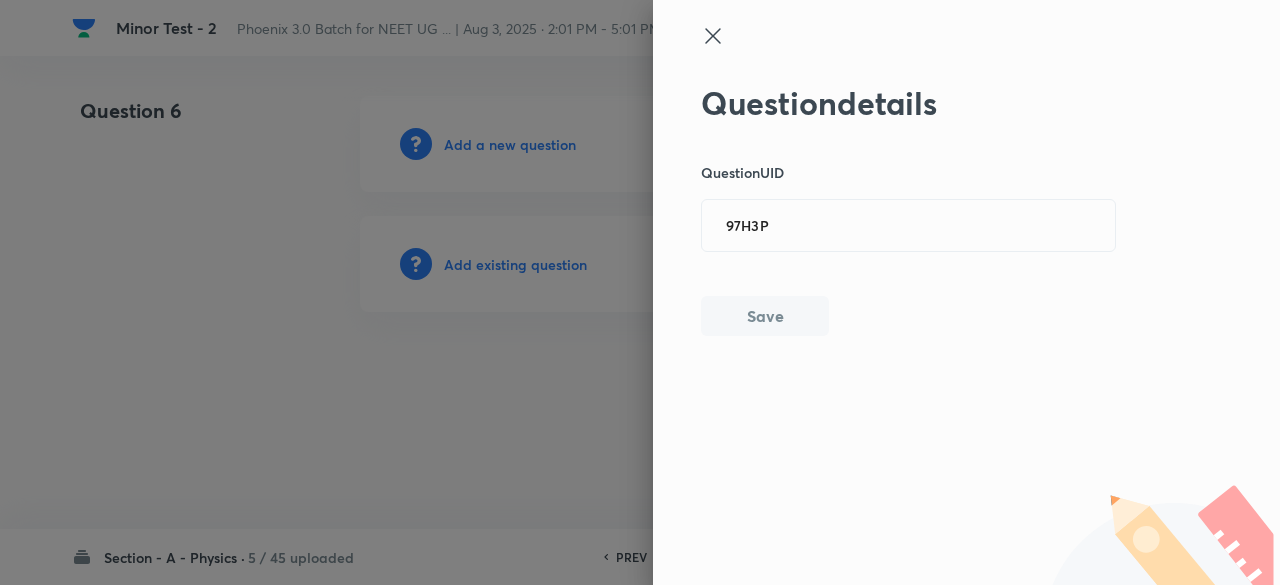 type 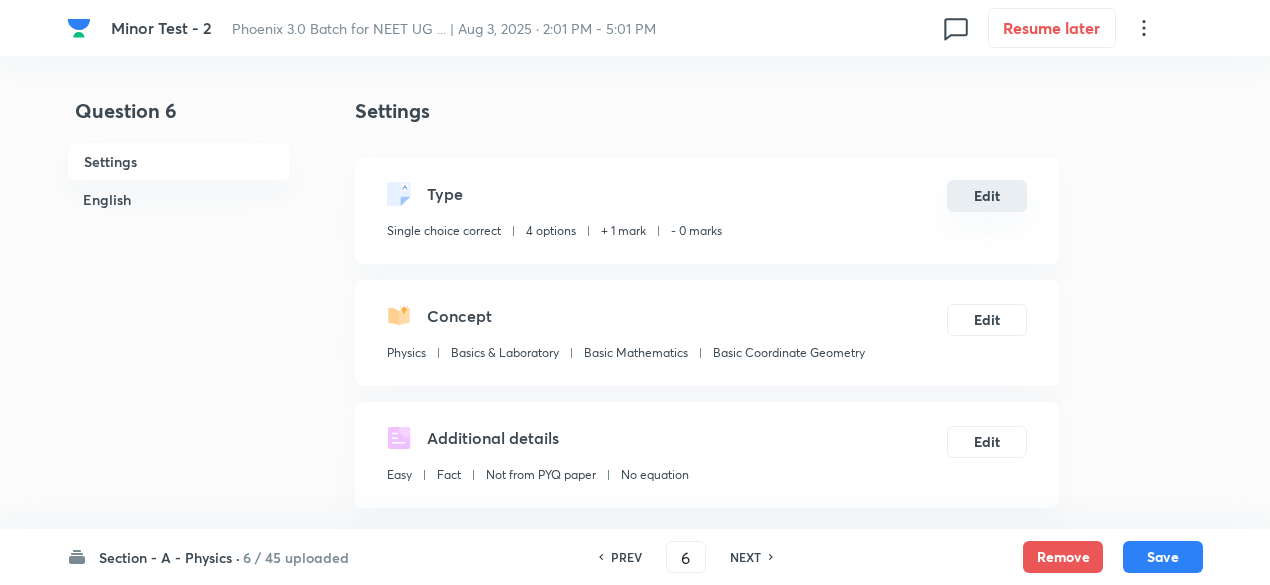 click on "Edit" at bounding box center [987, 196] 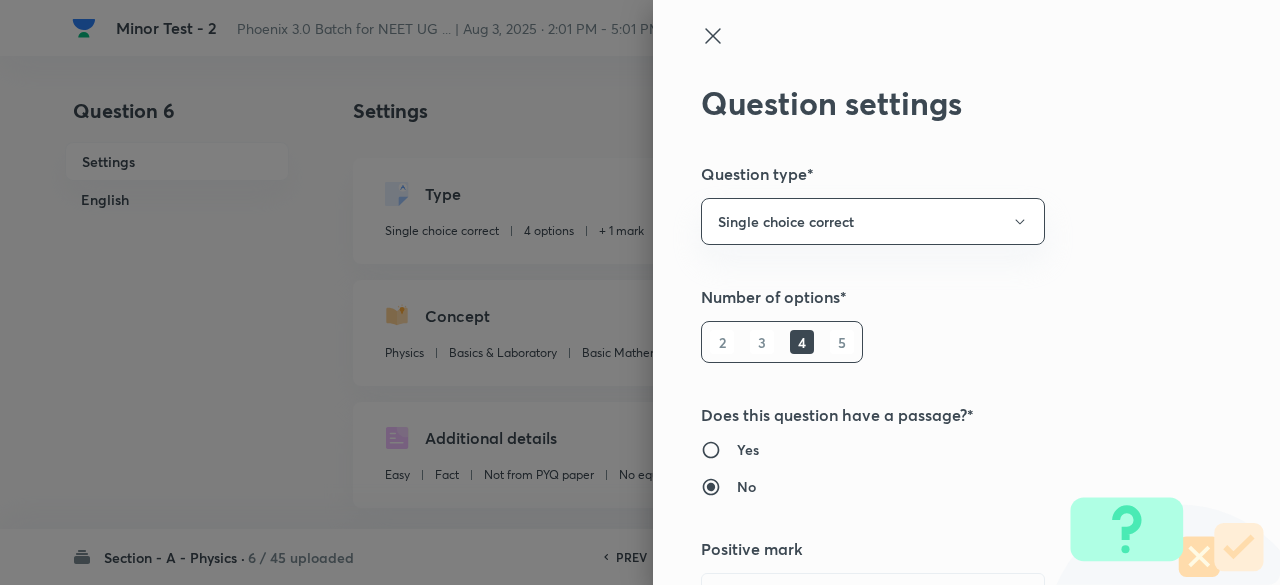 type 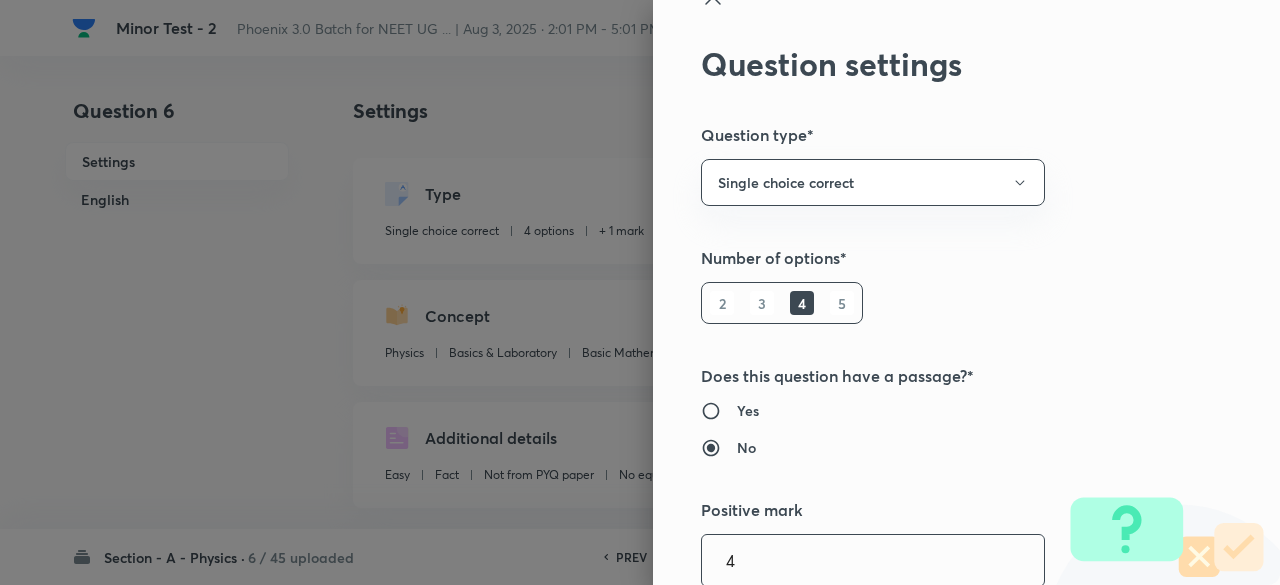 type on "4" 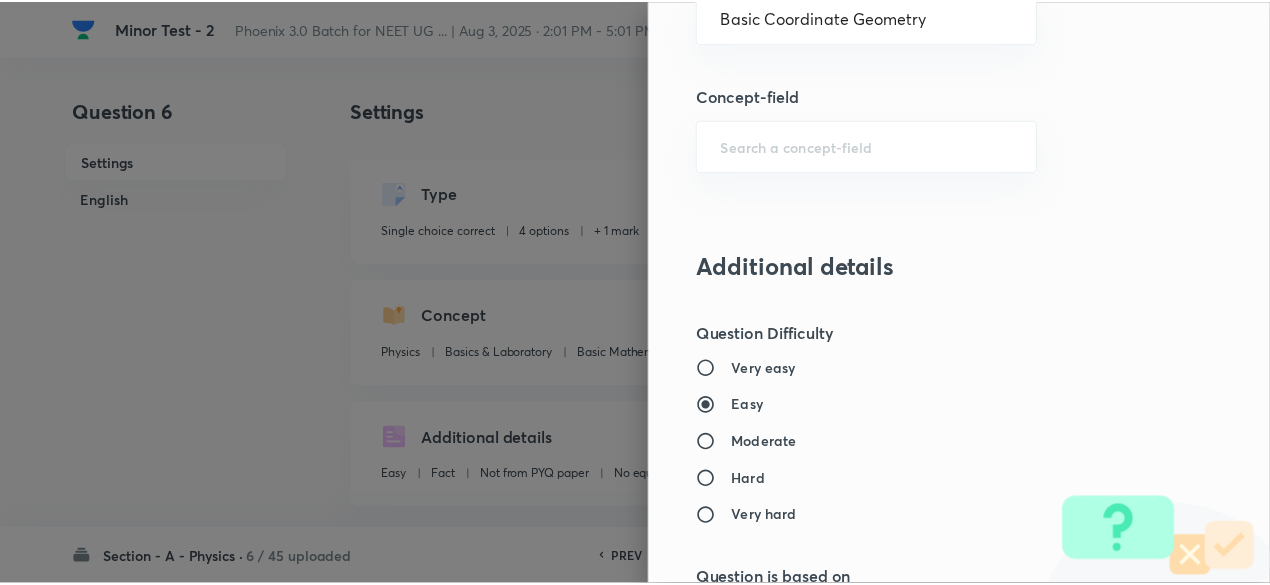 scroll, scrollTop: 2135, scrollLeft: 0, axis: vertical 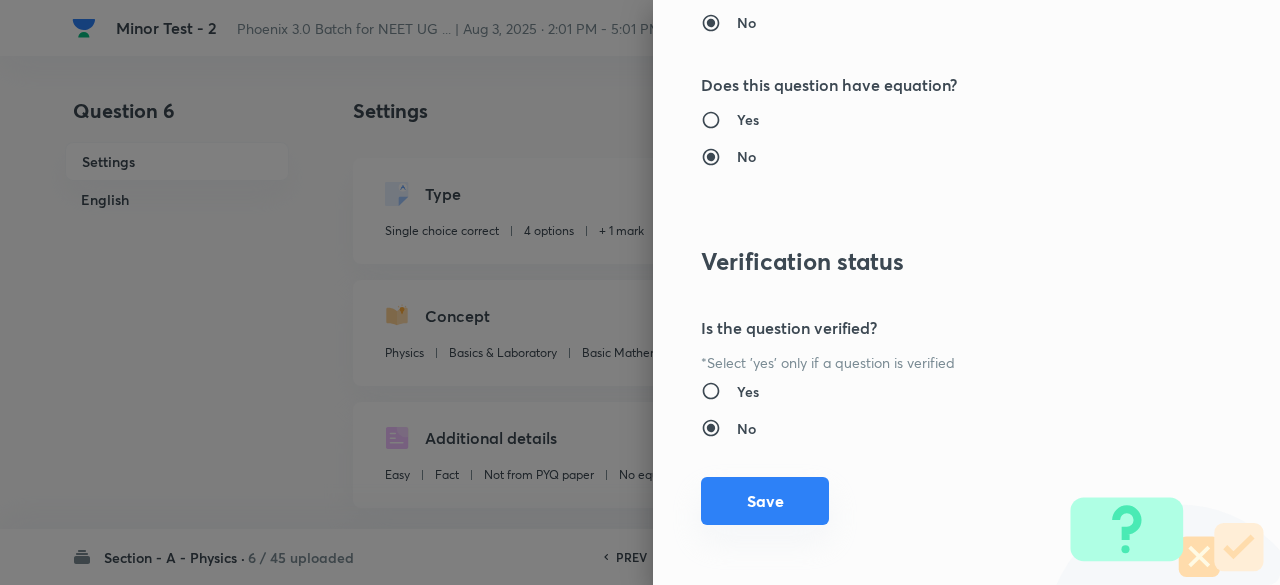 type on "1" 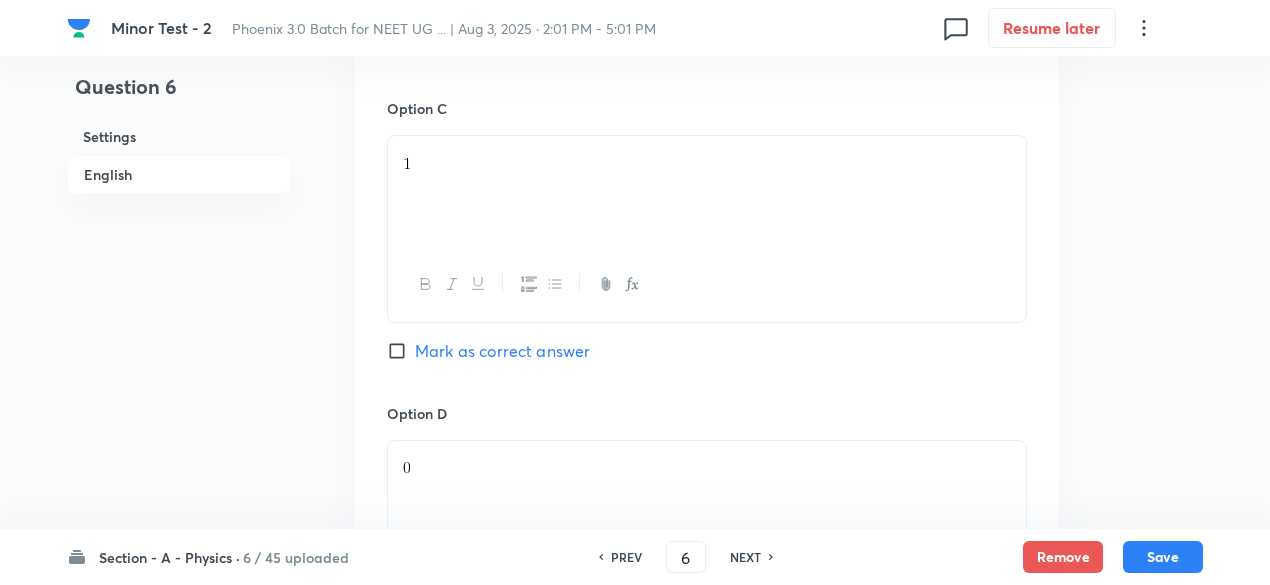 scroll, scrollTop: 2169, scrollLeft: 0, axis: vertical 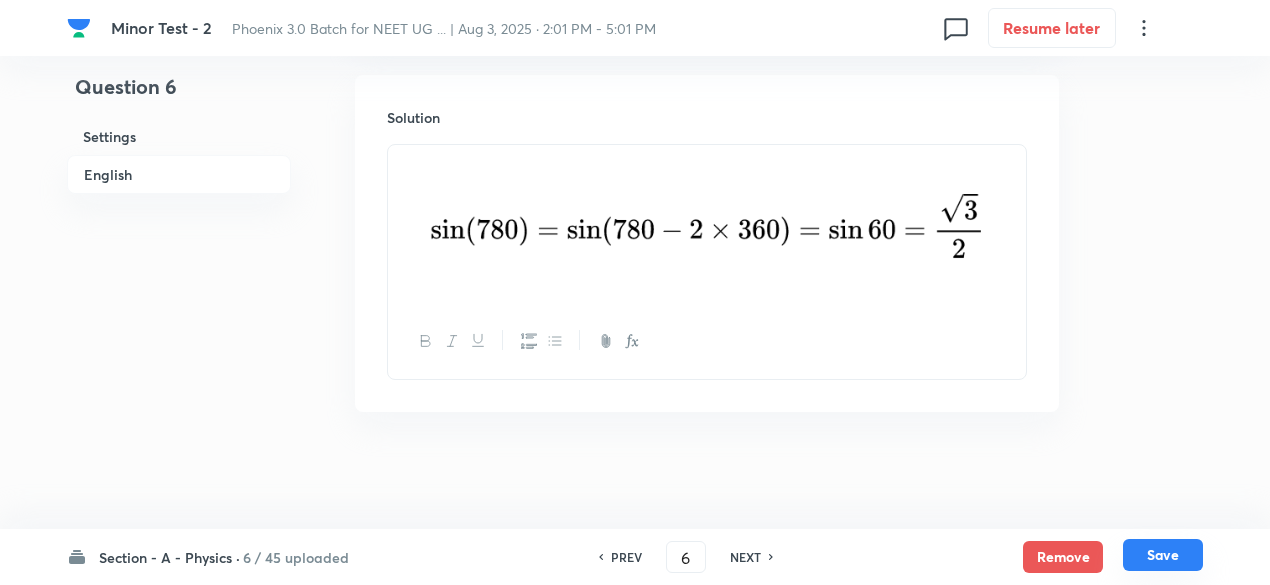 click on "Save" at bounding box center [1163, 555] 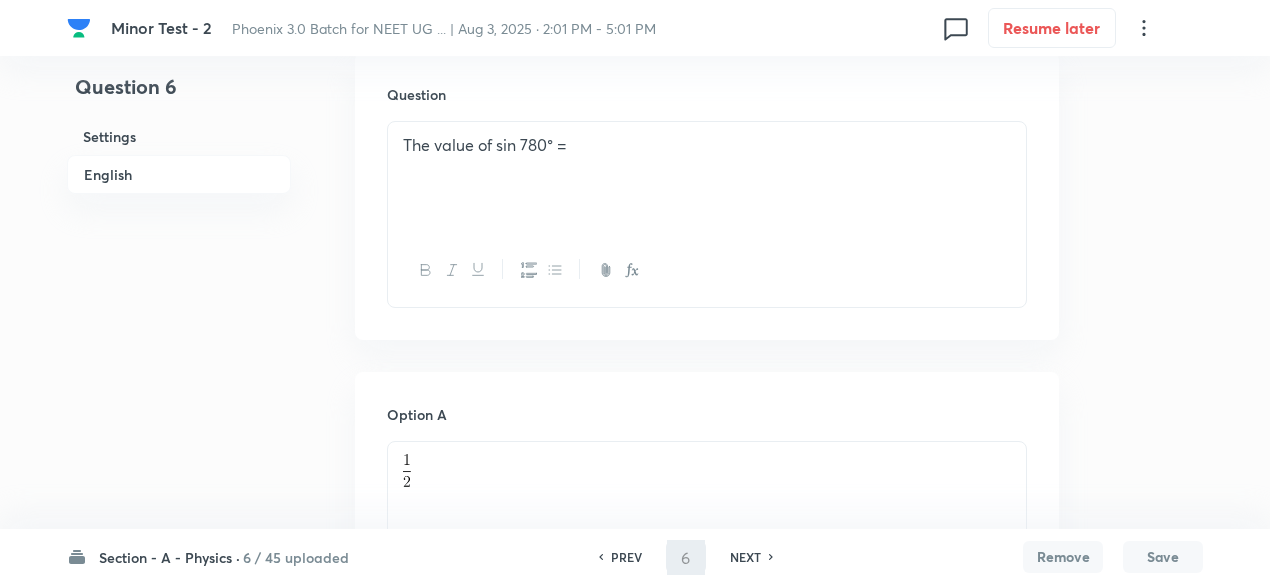 scroll, scrollTop: 309, scrollLeft: 0, axis: vertical 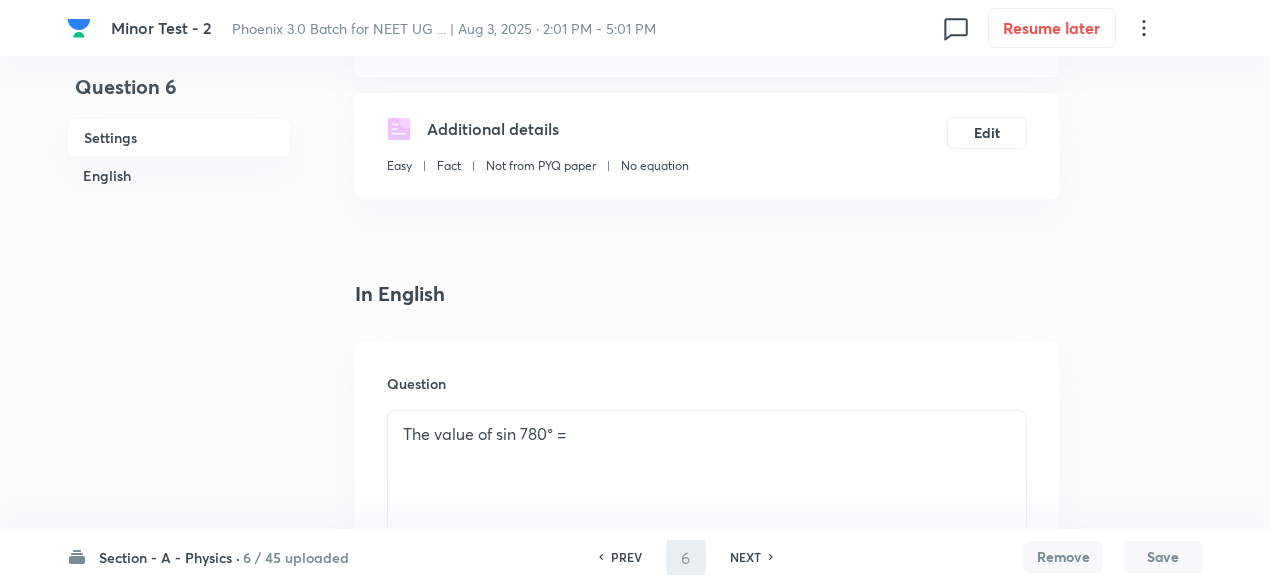 type on "7" 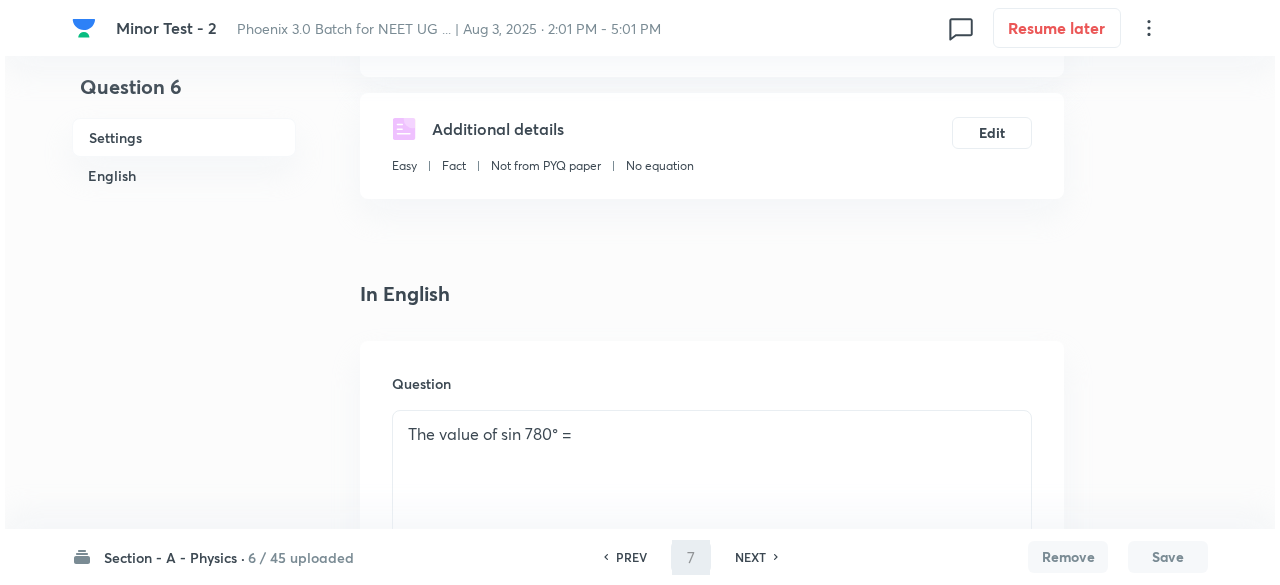 scroll, scrollTop: 0, scrollLeft: 0, axis: both 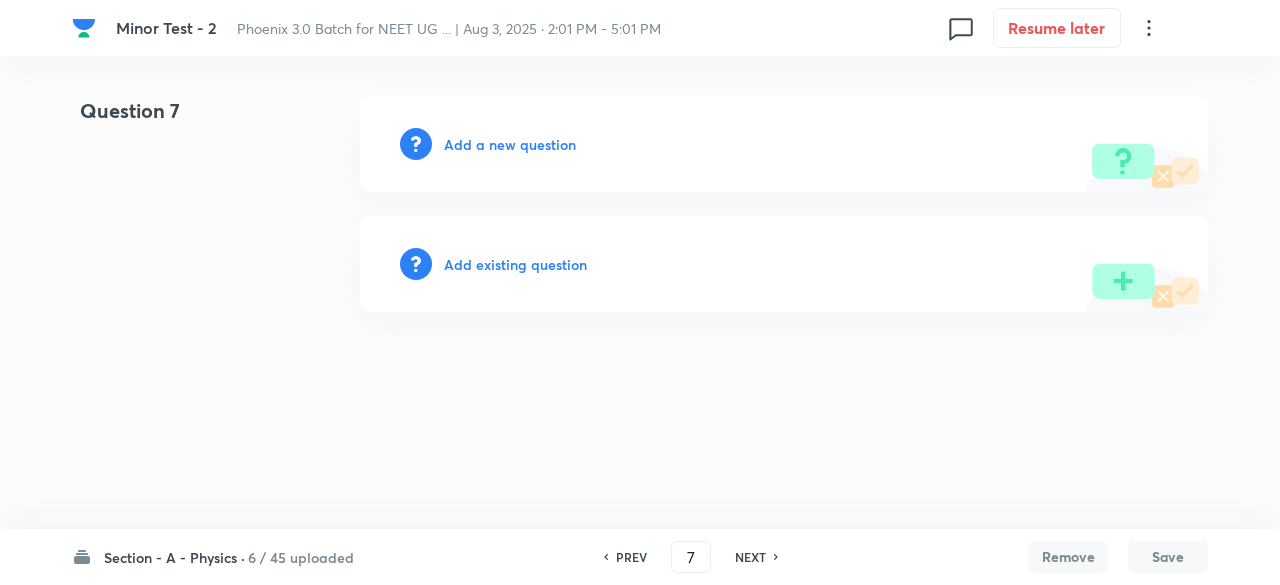 click on "Add existing question" at bounding box center [515, 264] 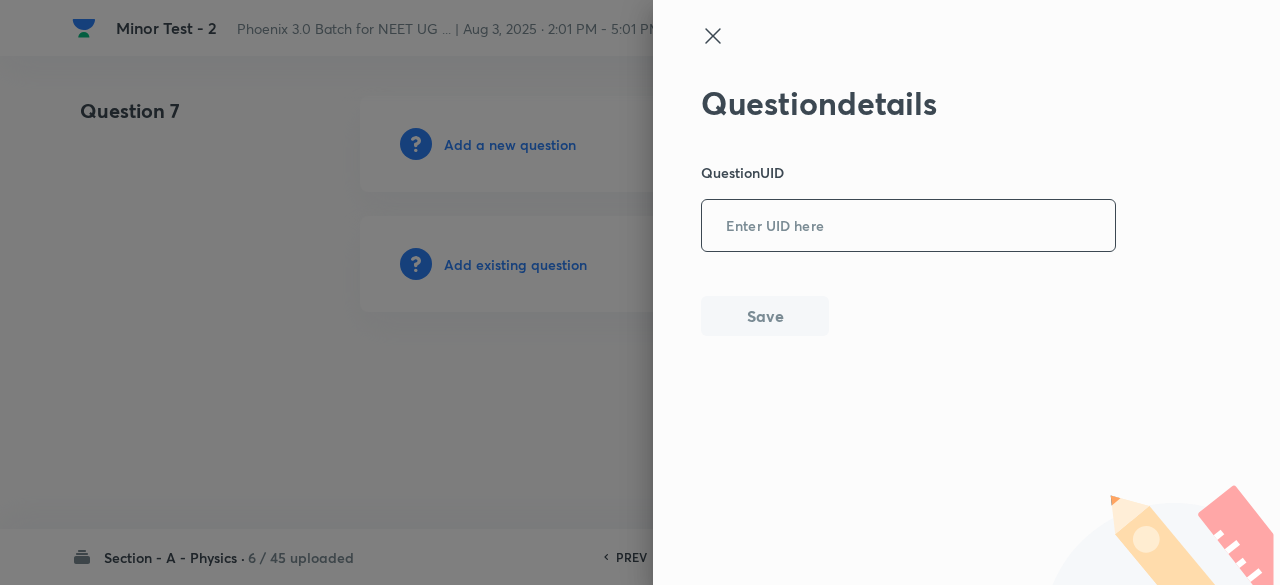 click at bounding box center [908, 226] 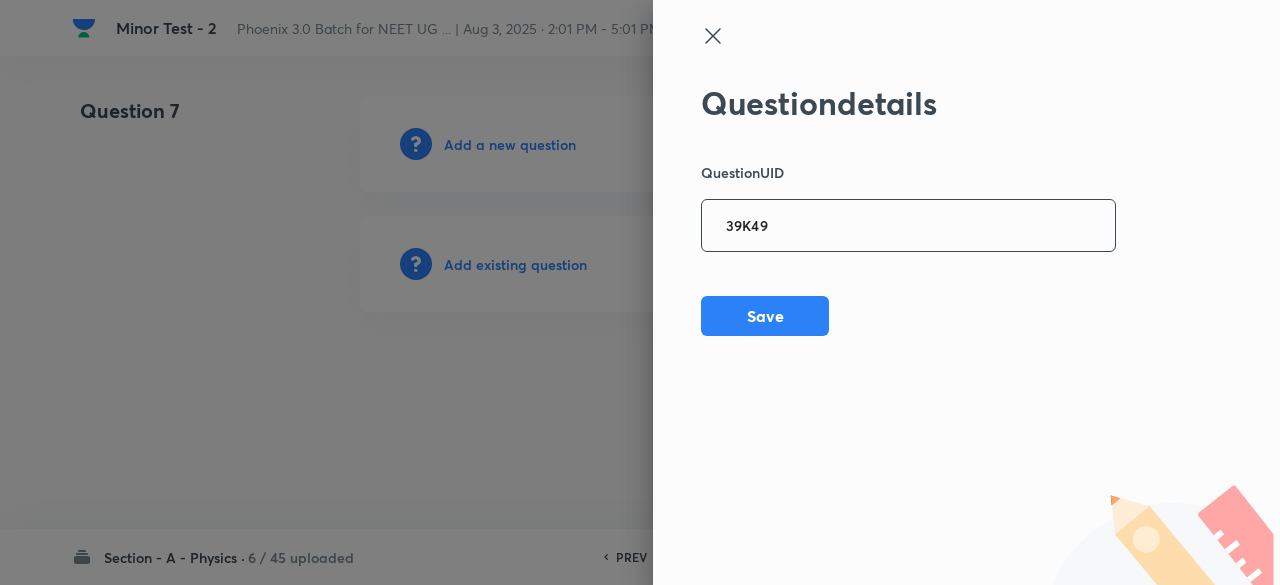 type on "39K49" 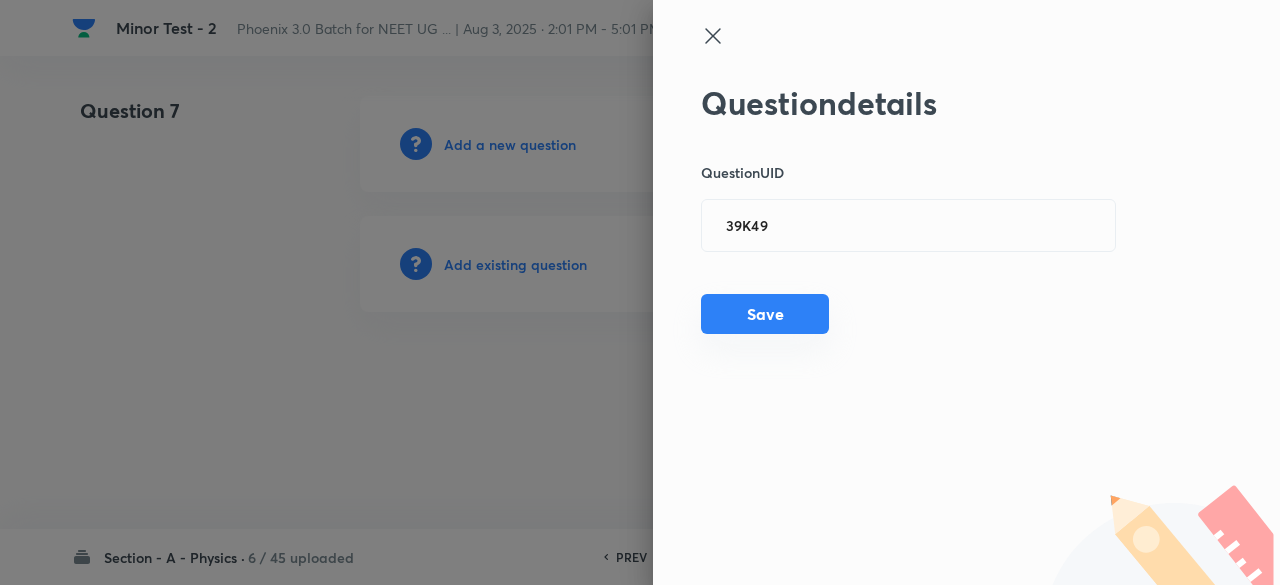 click on "Save" at bounding box center [765, 314] 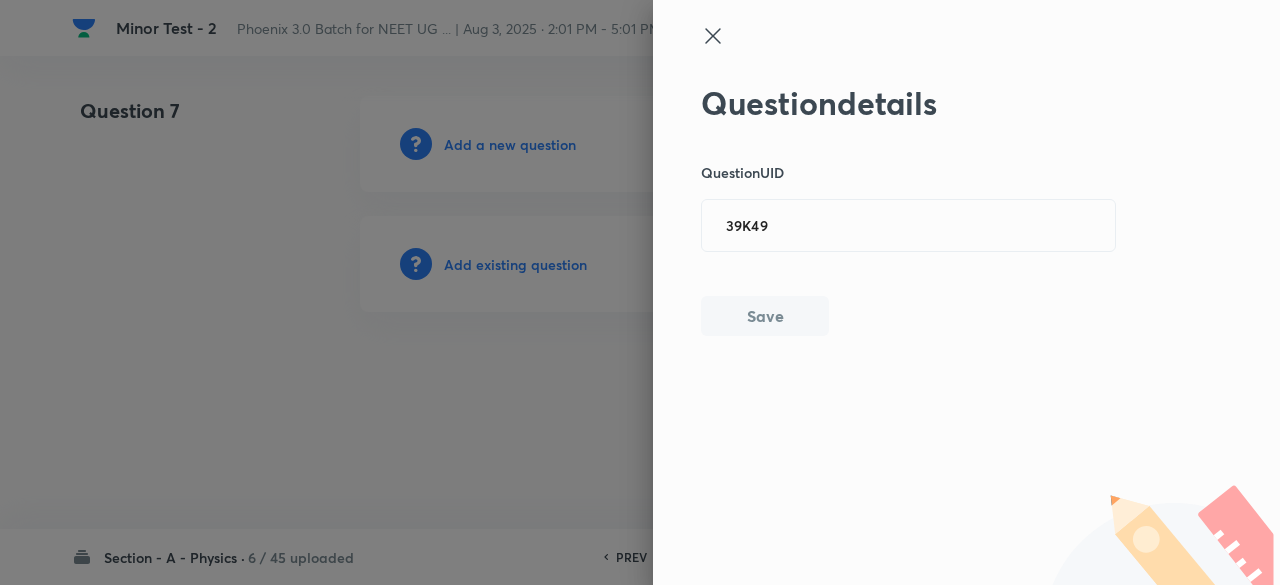 type 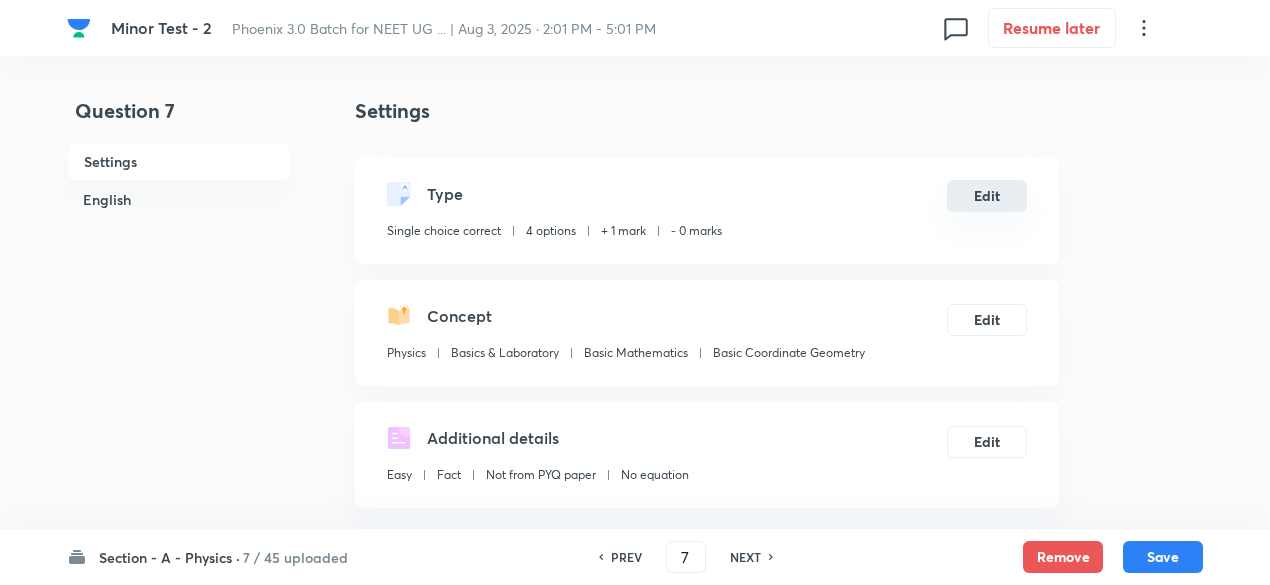 click on "Edit" at bounding box center (987, 196) 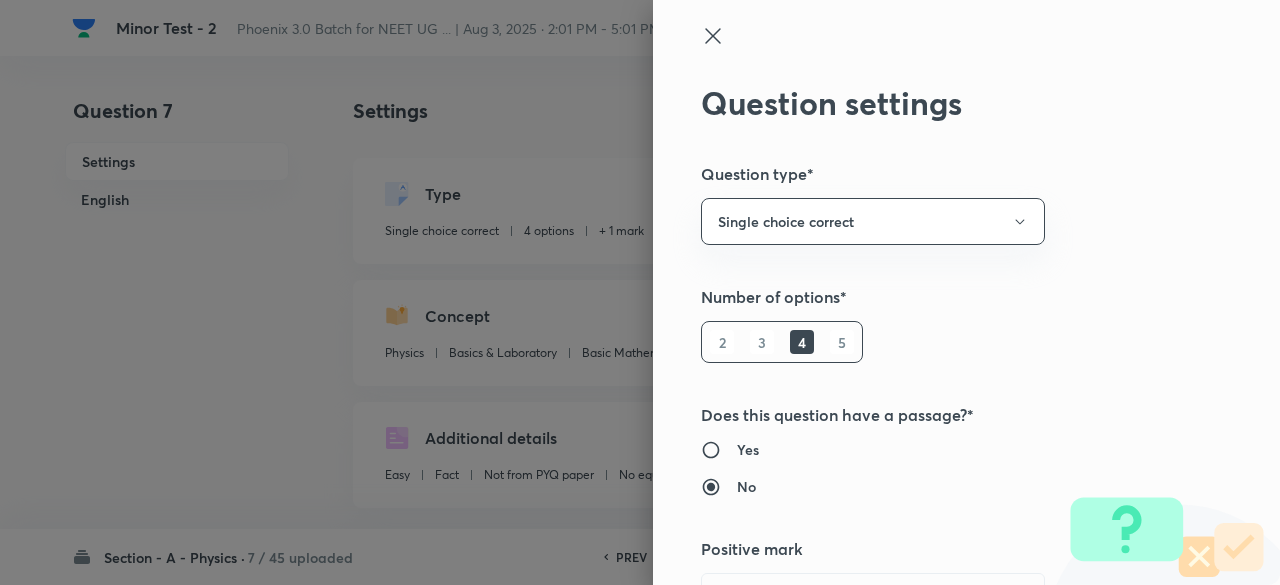 type 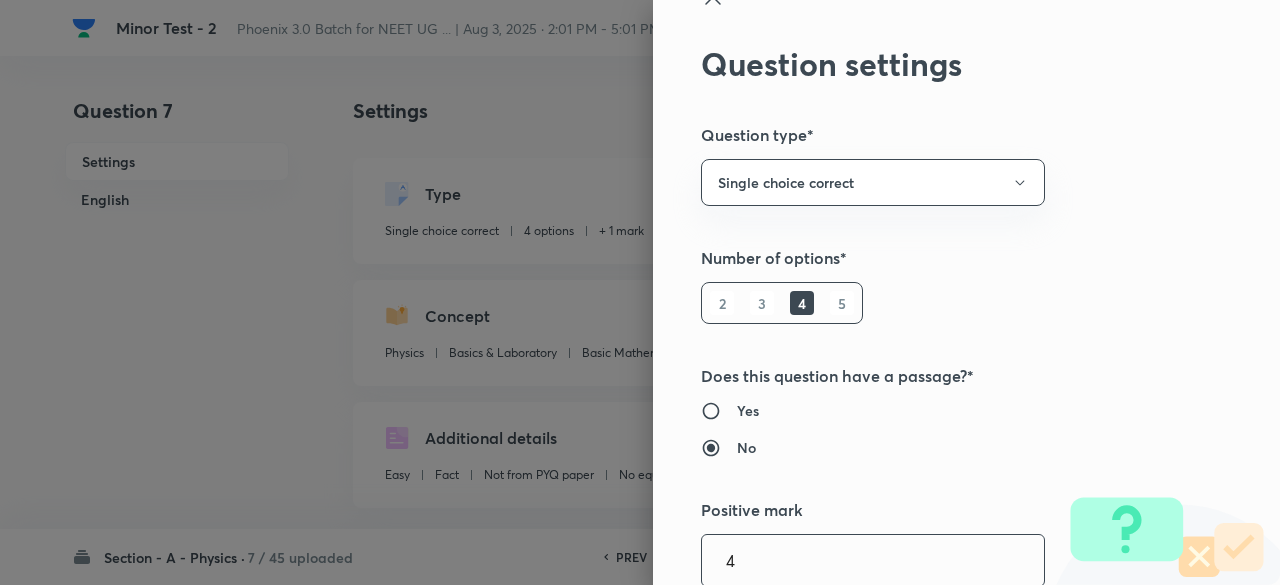 type on "4" 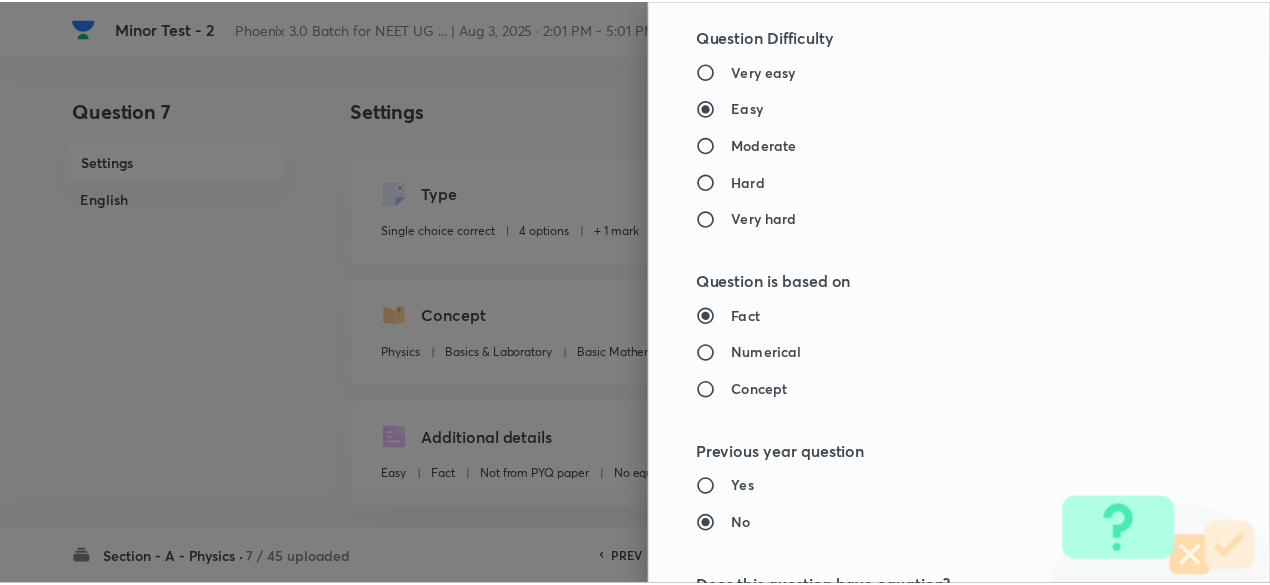 scroll, scrollTop: 2135, scrollLeft: 0, axis: vertical 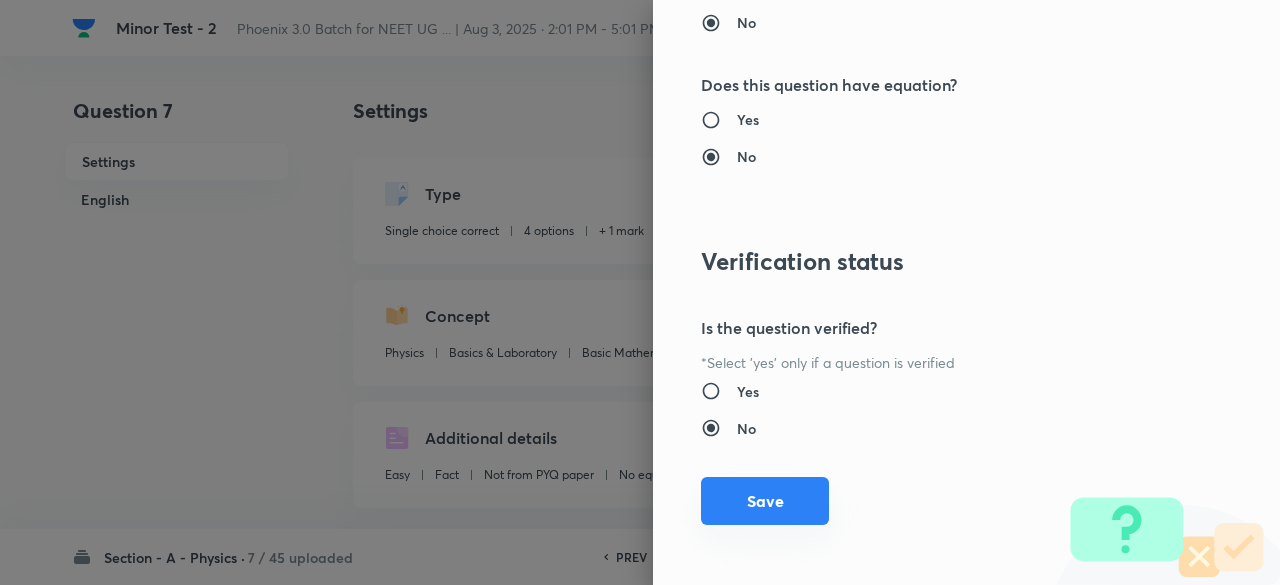 type on "1" 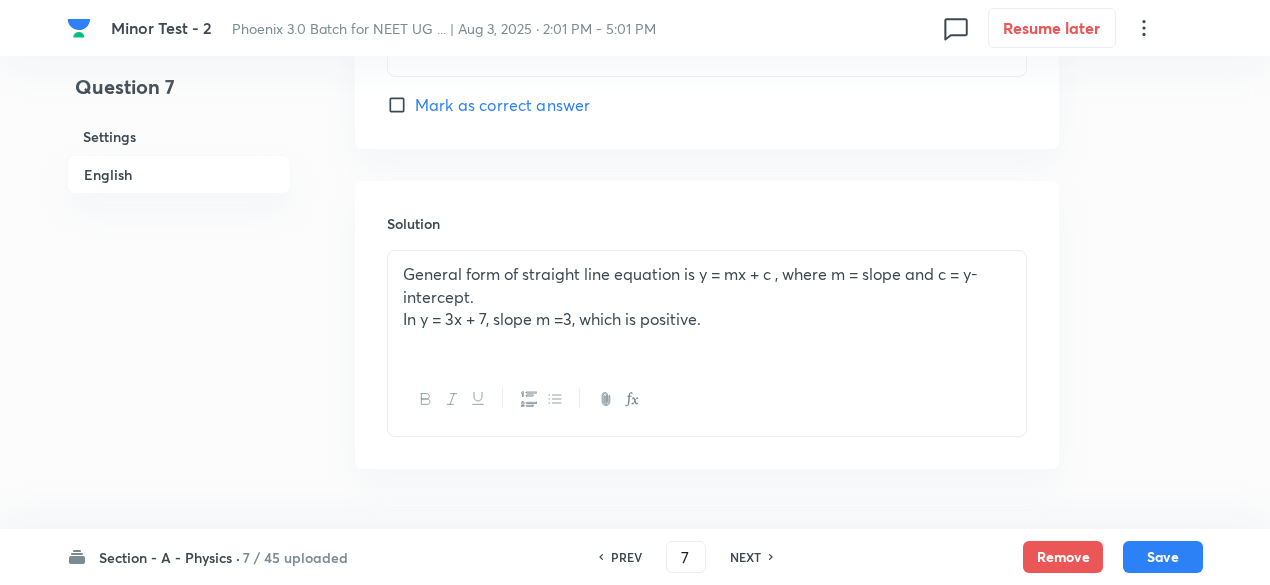 scroll, scrollTop: 2121, scrollLeft: 0, axis: vertical 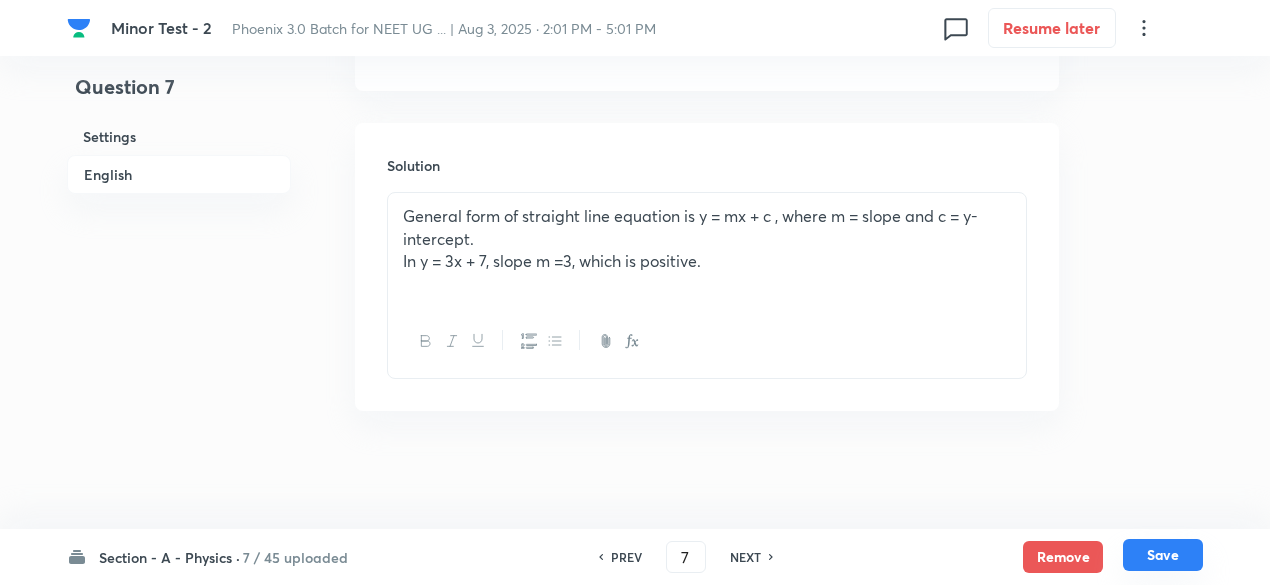 click on "Save" at bounding box center [1163, 555] 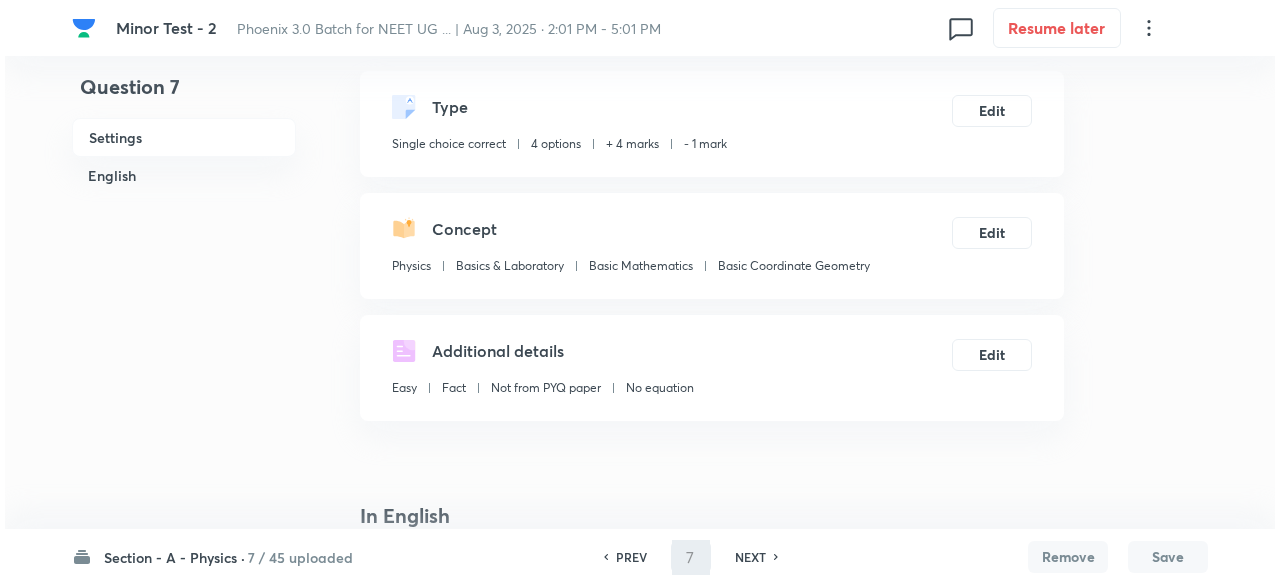 scroll, scrollTop: 0, scrollLeft: 0, axis: both 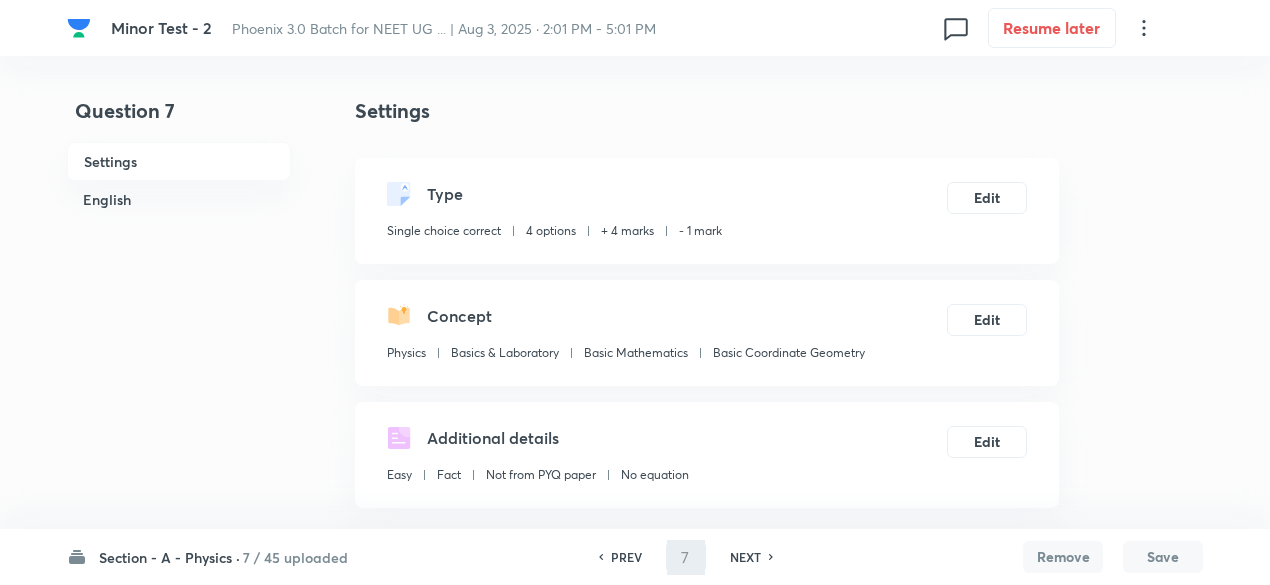 type on "8" 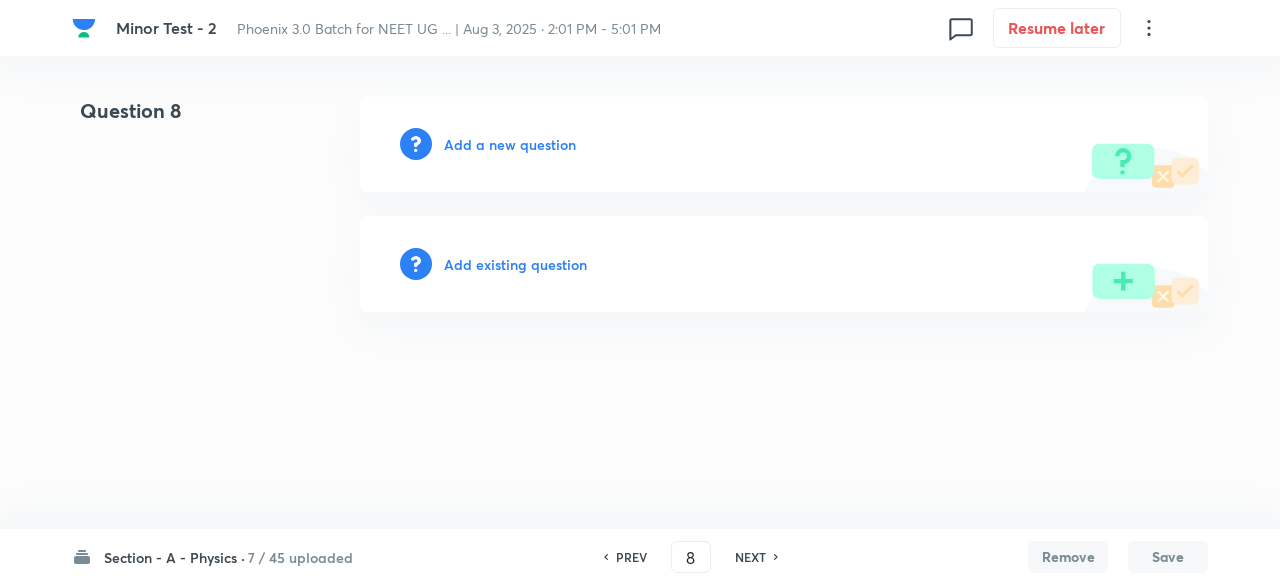 click on "Add existing question" at bounding box center [515, 264] 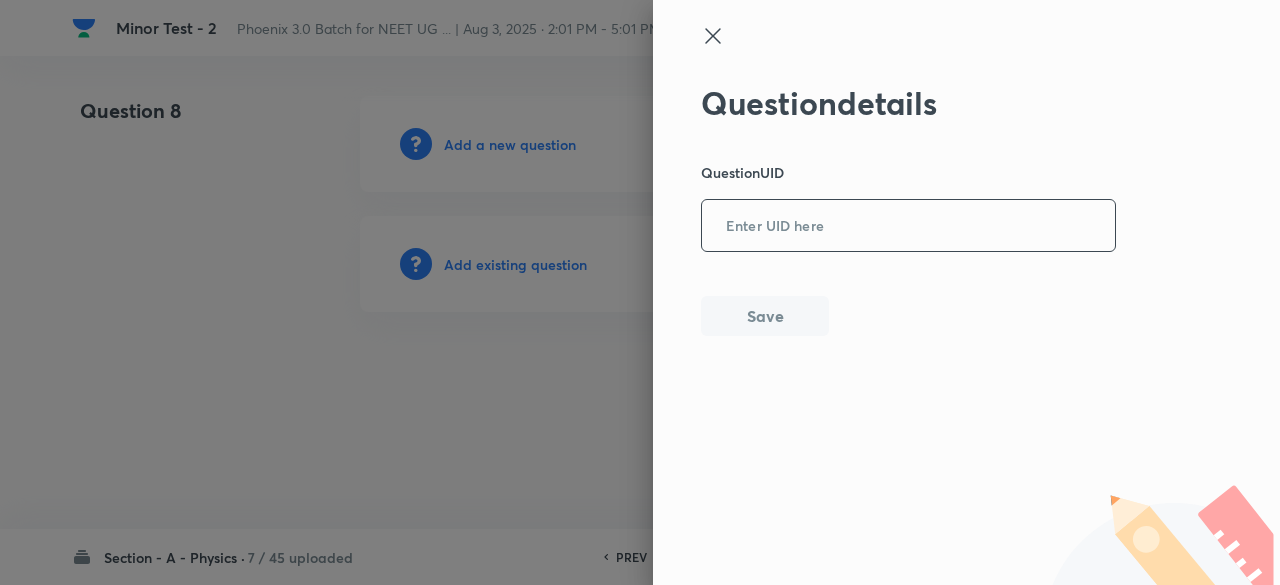 click at bounding box center [908, 226] 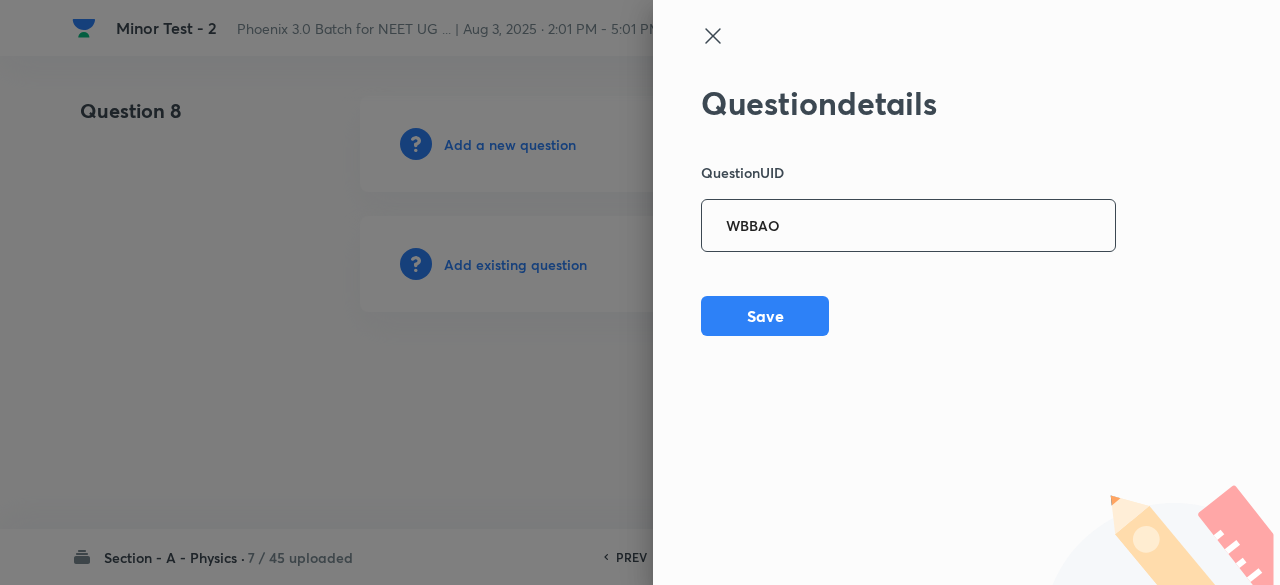 type on "WBBAO" 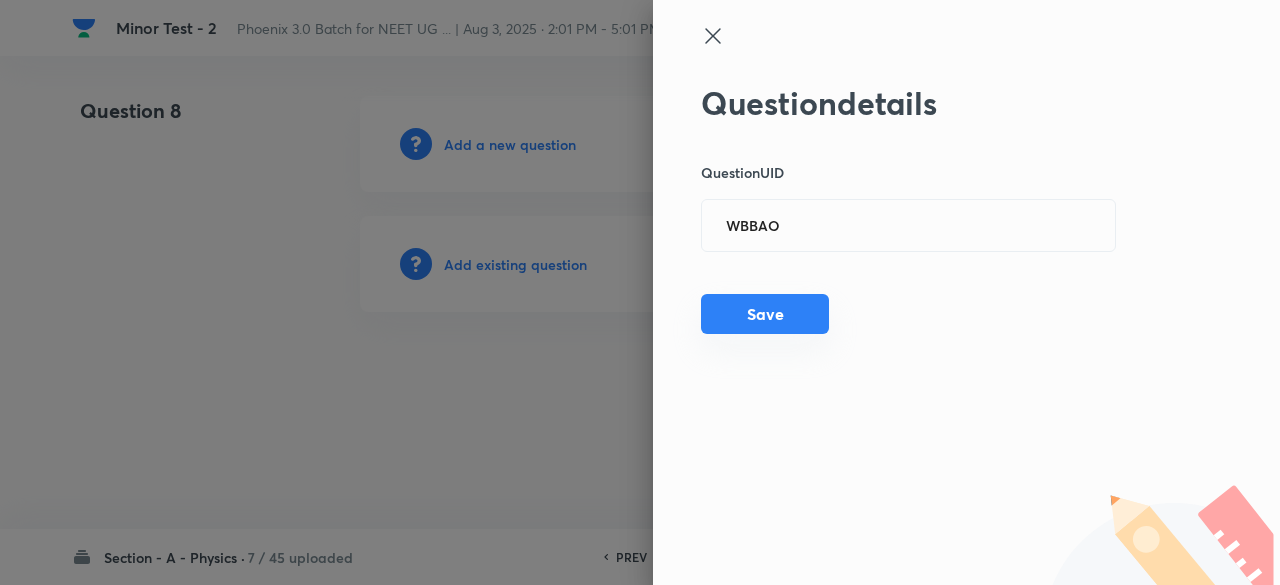 click on "Save" at bounding box center (765, 314) 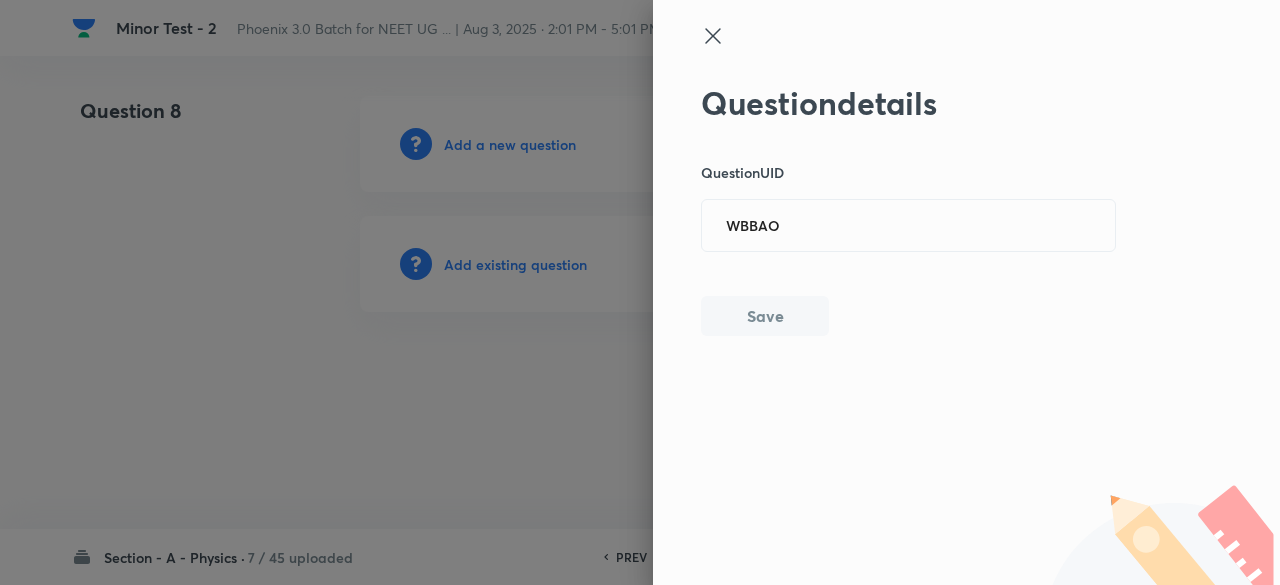 type 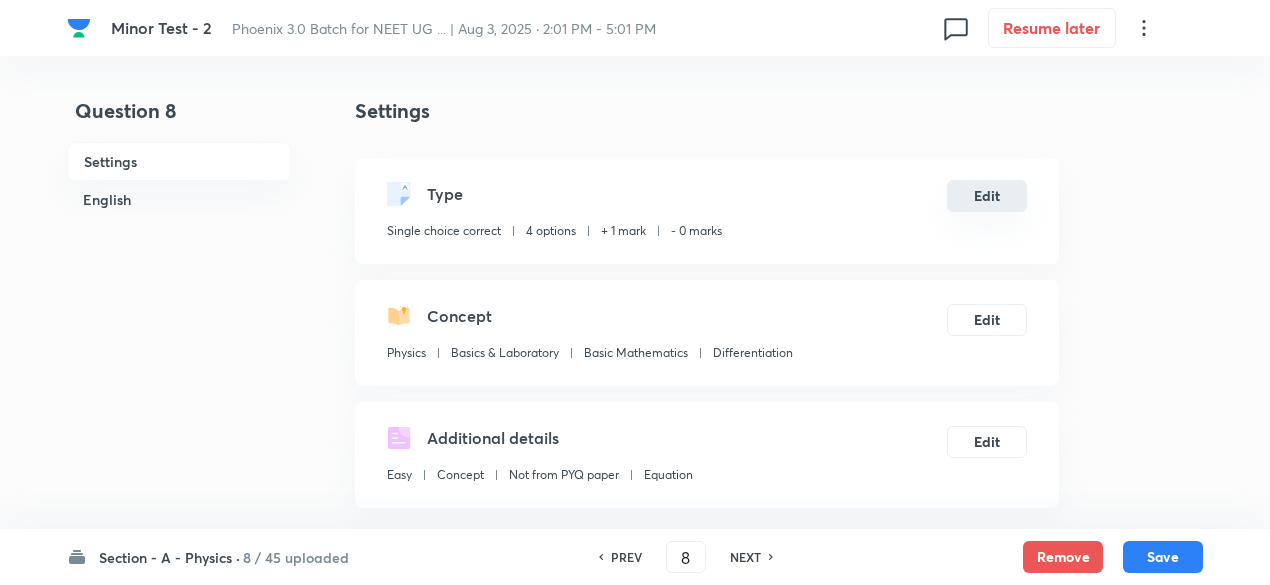 click on "Edit" at bounding box center (987, 196) 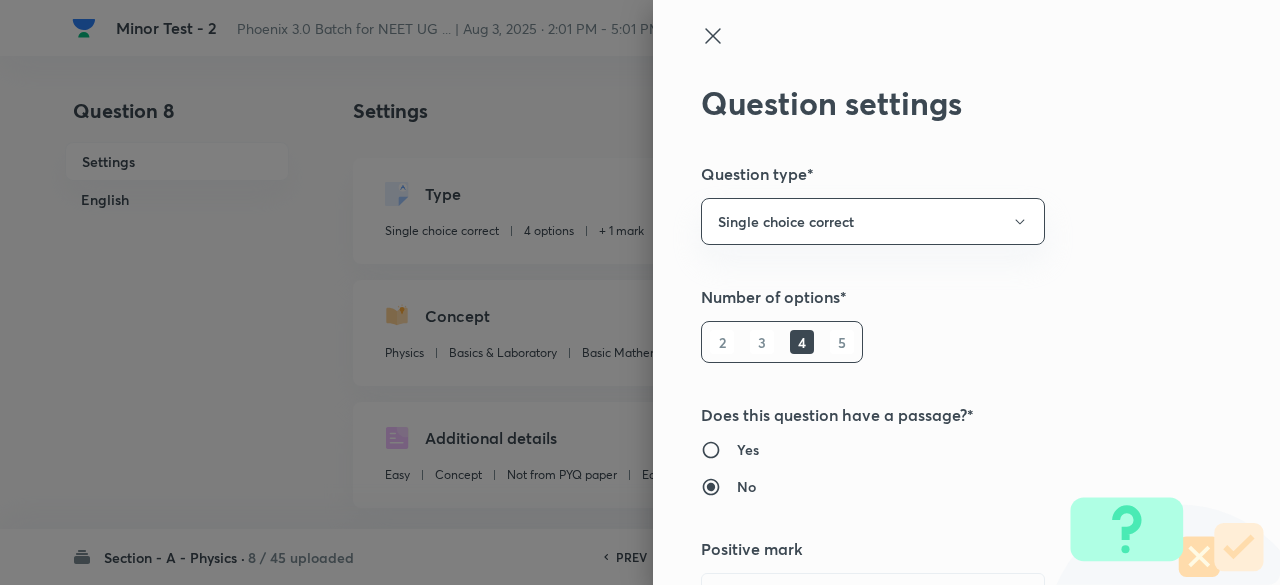type 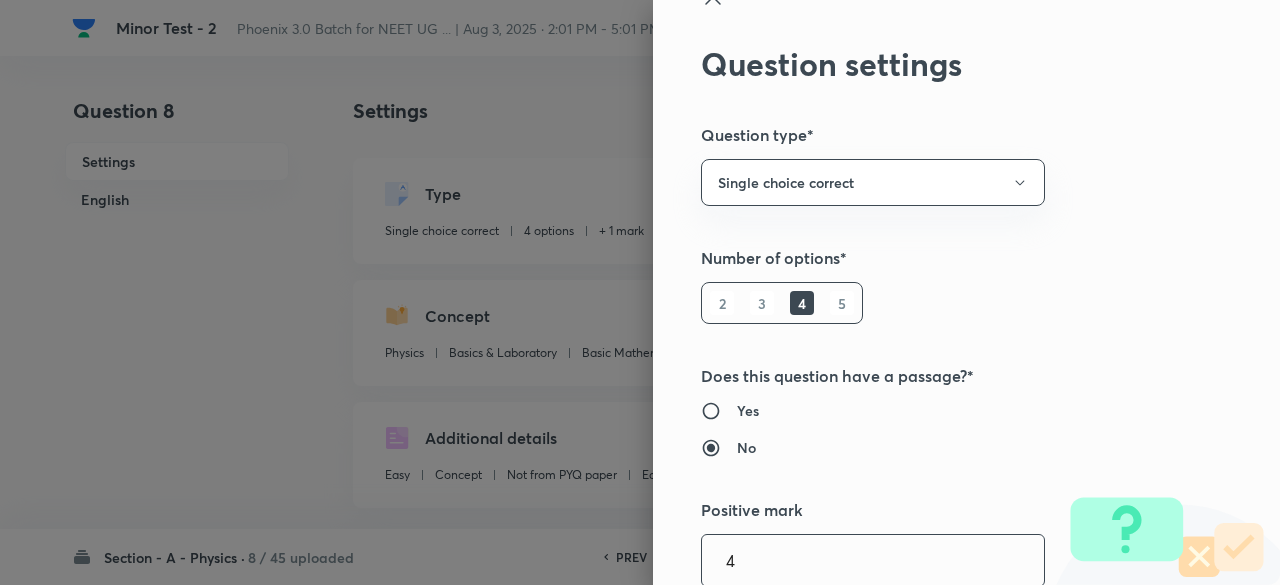 type on "4" 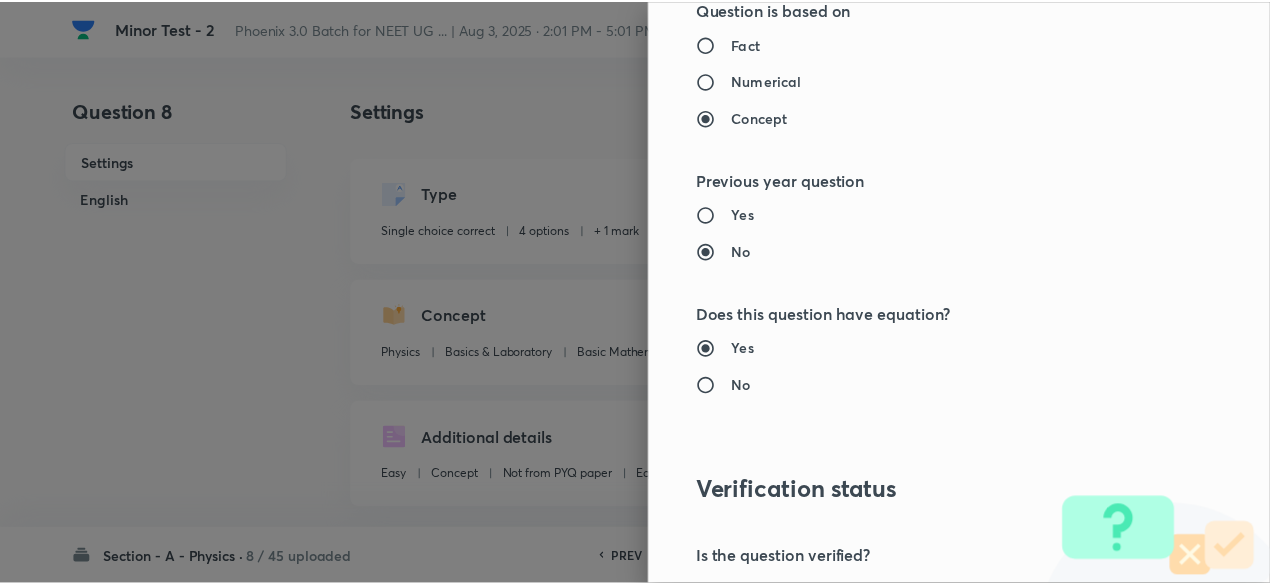 scroll, scrollTop: 2135, scrollLeft: 0, axis: vertical 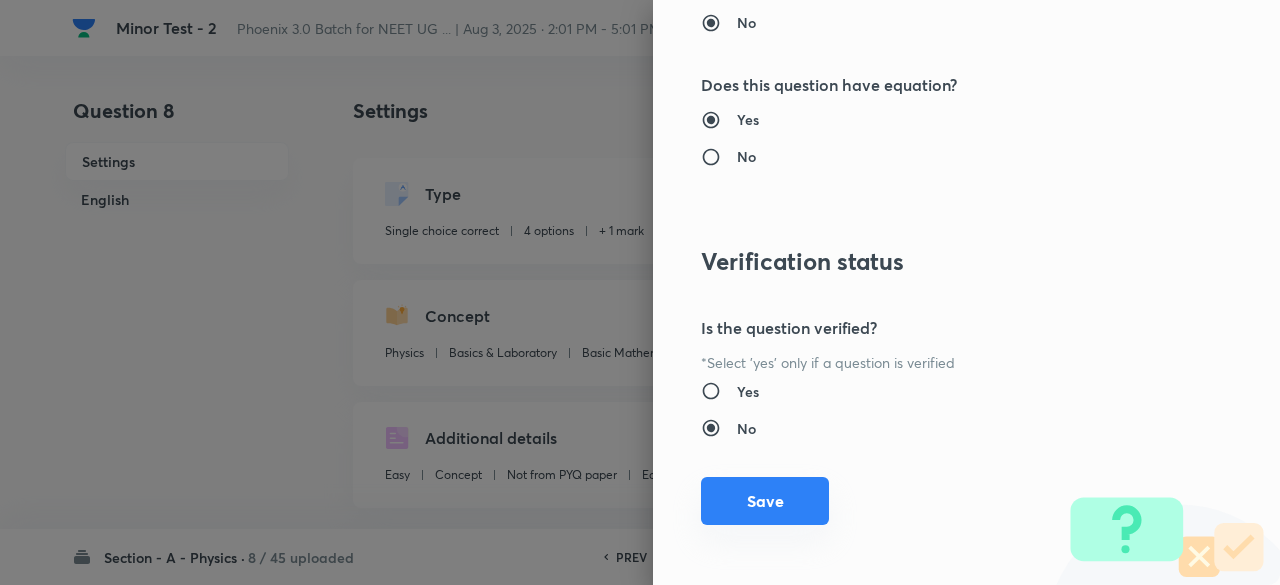 type on "1" 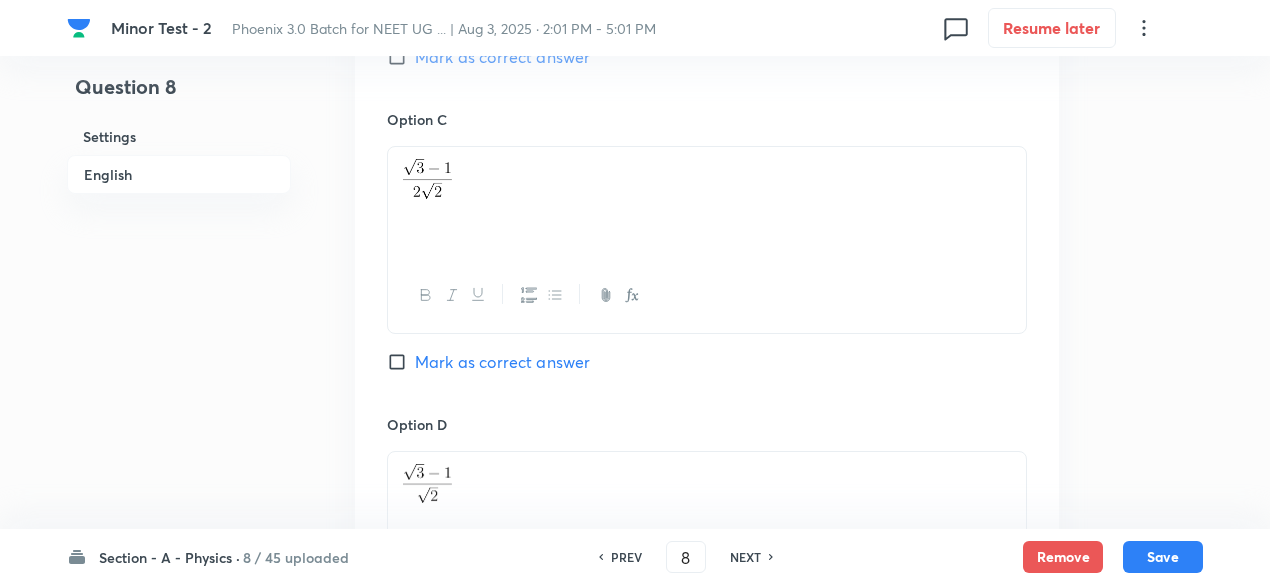 scroll, scrollTop: 2312, scrollLeft: 0, axis: vertical 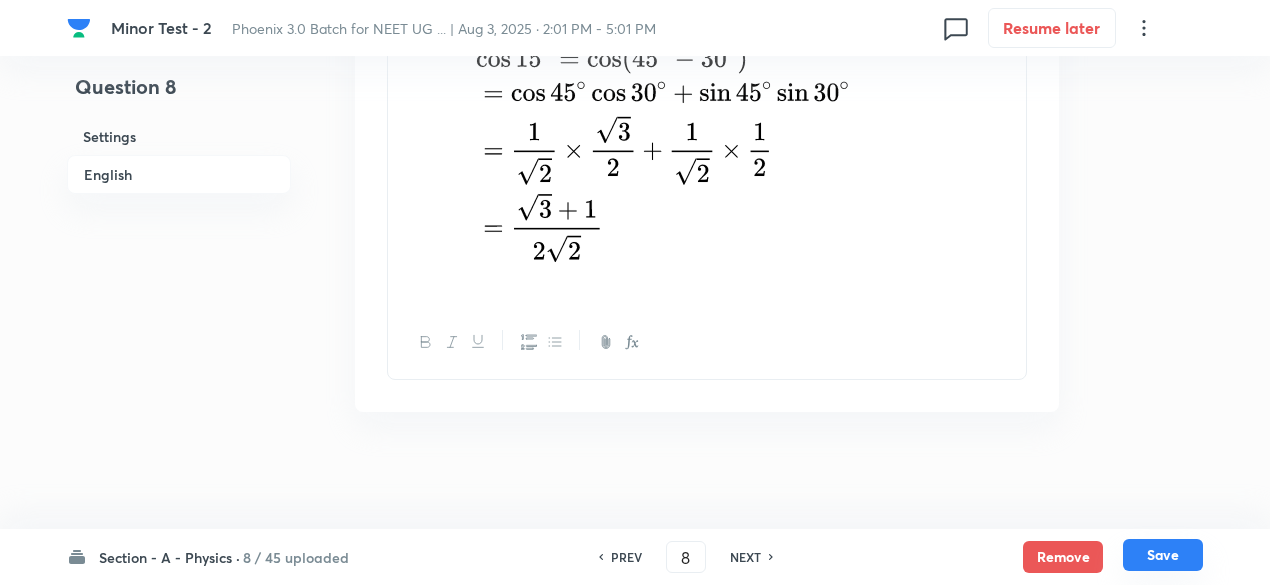 click on "Save" at bounding box center [1163, 555] 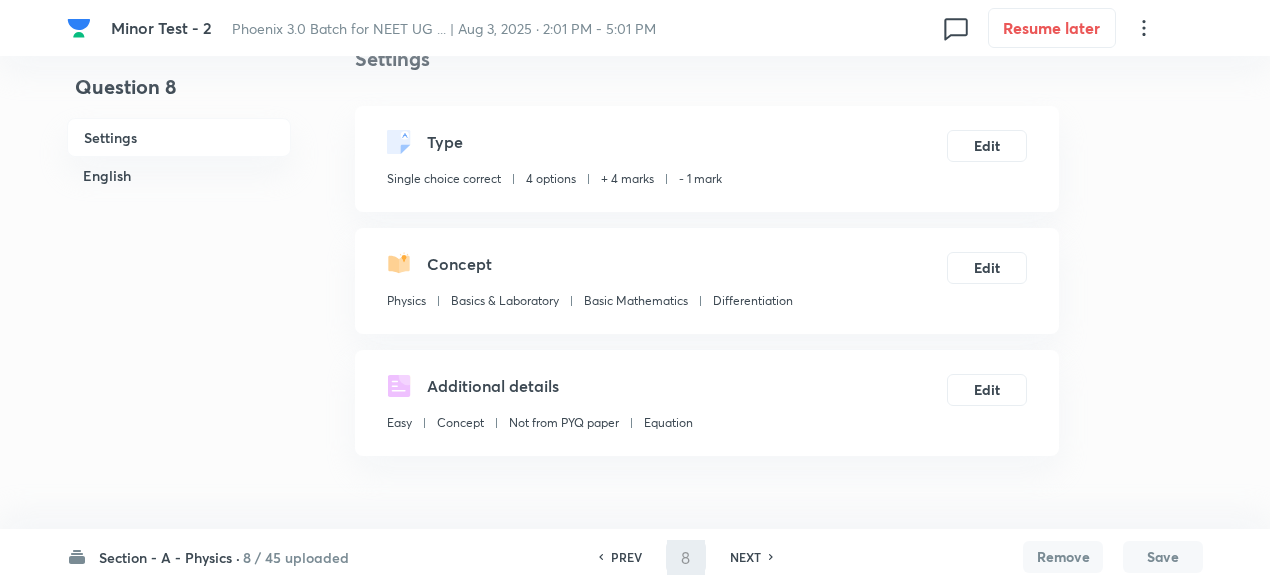 scroll, scrollTop: 0, scrollLeft: 0, axis: both 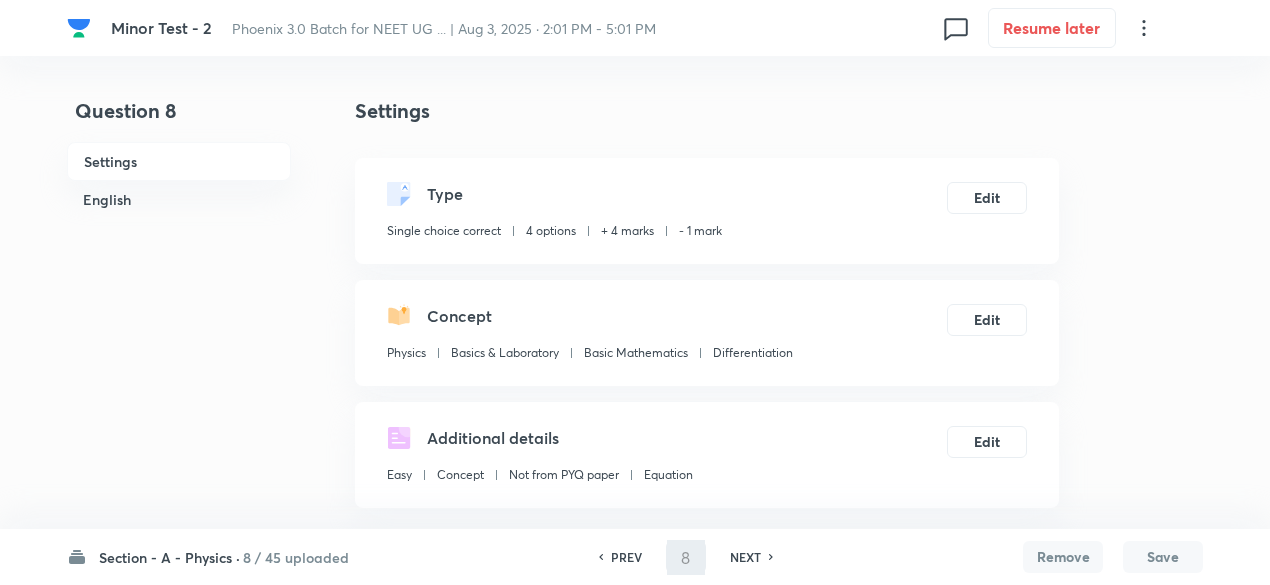type on "9" 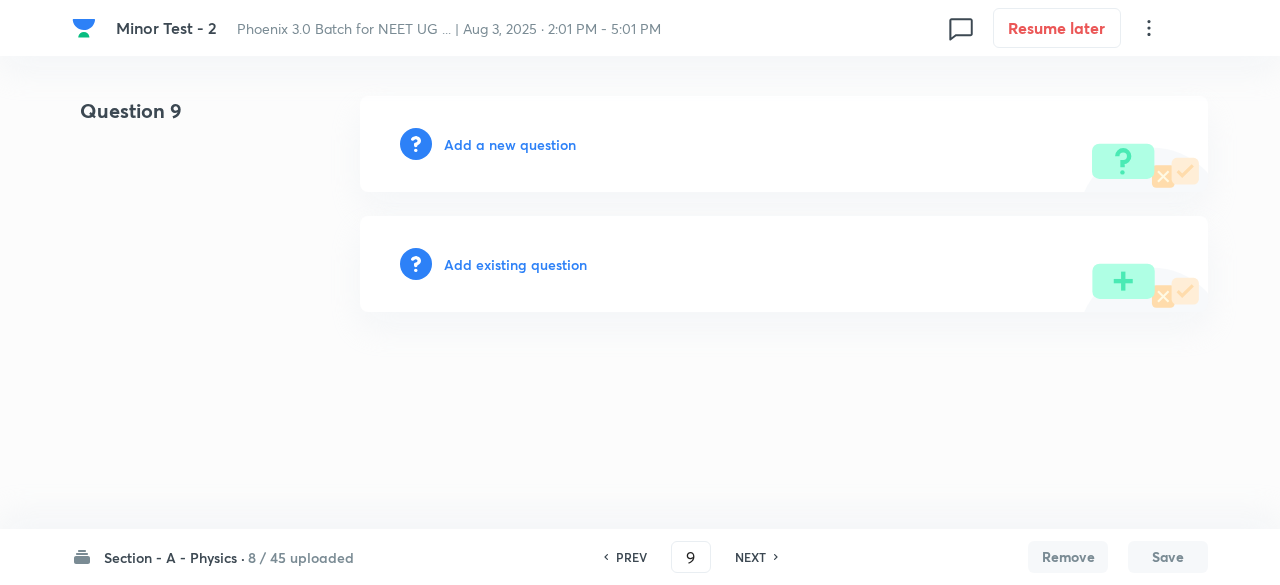 click on "Add existing question" at bounding box center (515, 264) 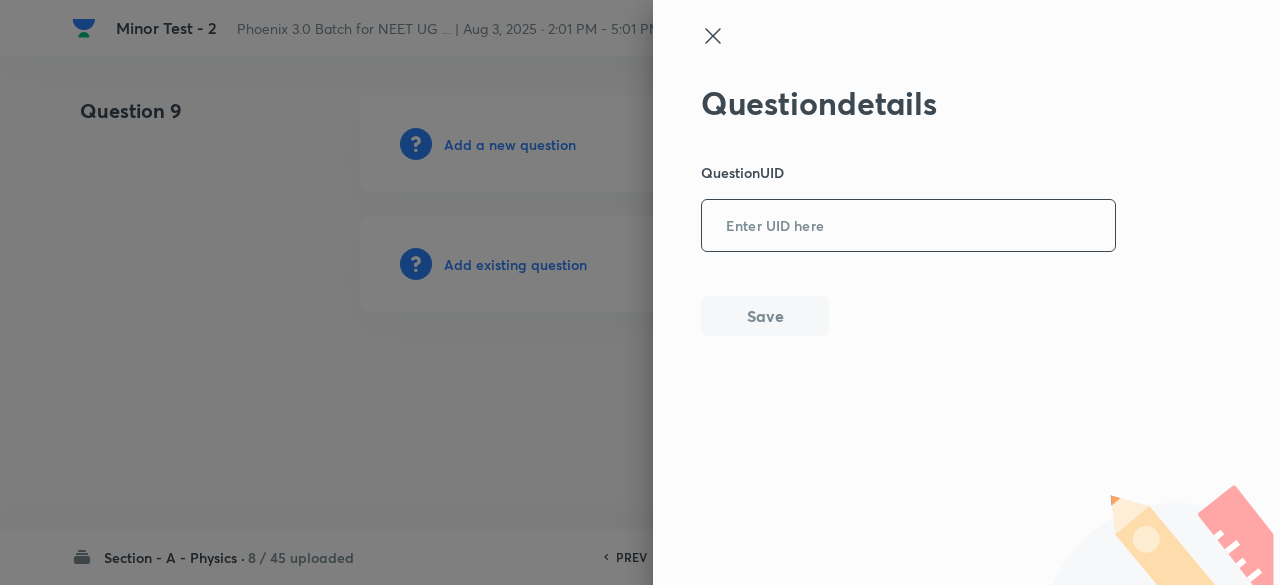 click at bounding box center (908, 226) 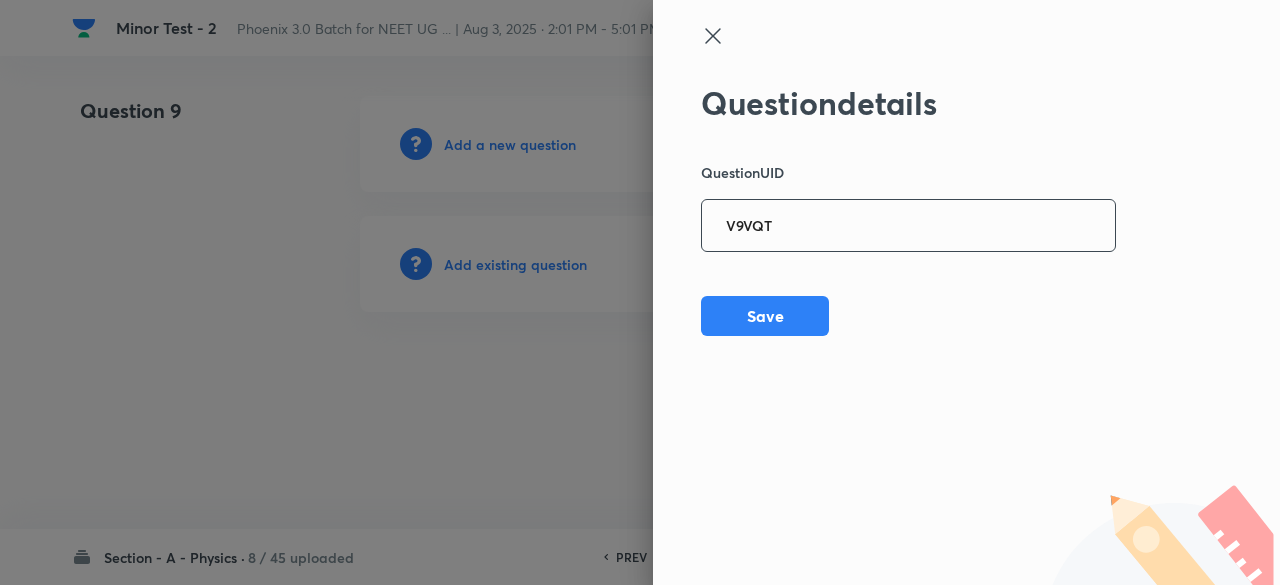 type on "V9VQT" 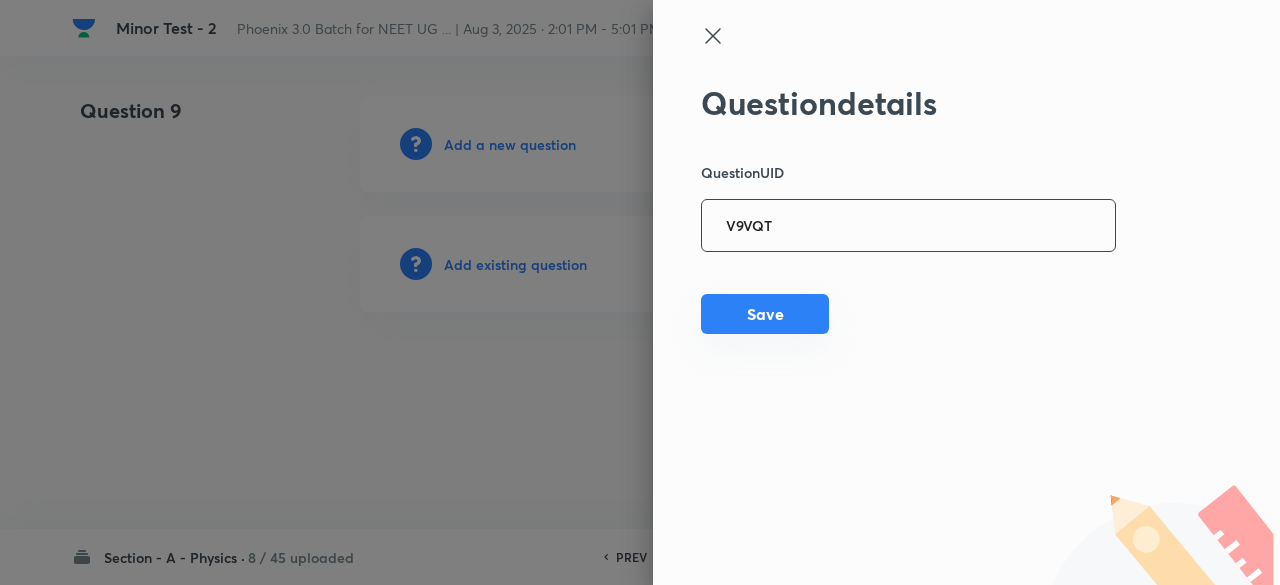 click on "Save" at bounding box center [765, 314] 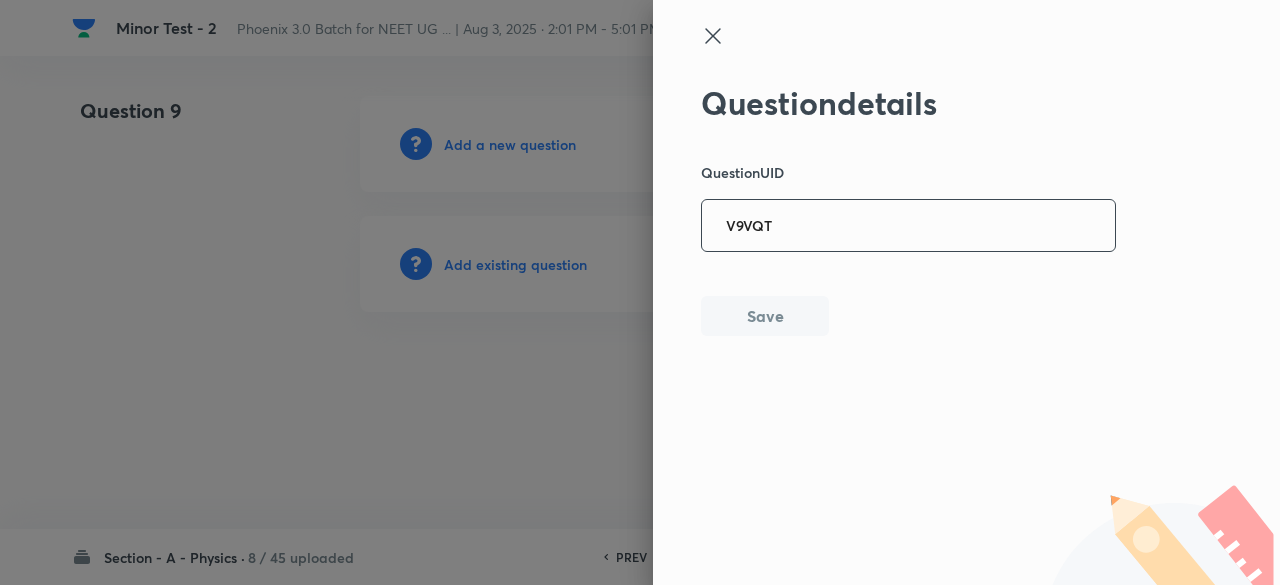 click on "V9VQT" at bounding box center [908, 226] 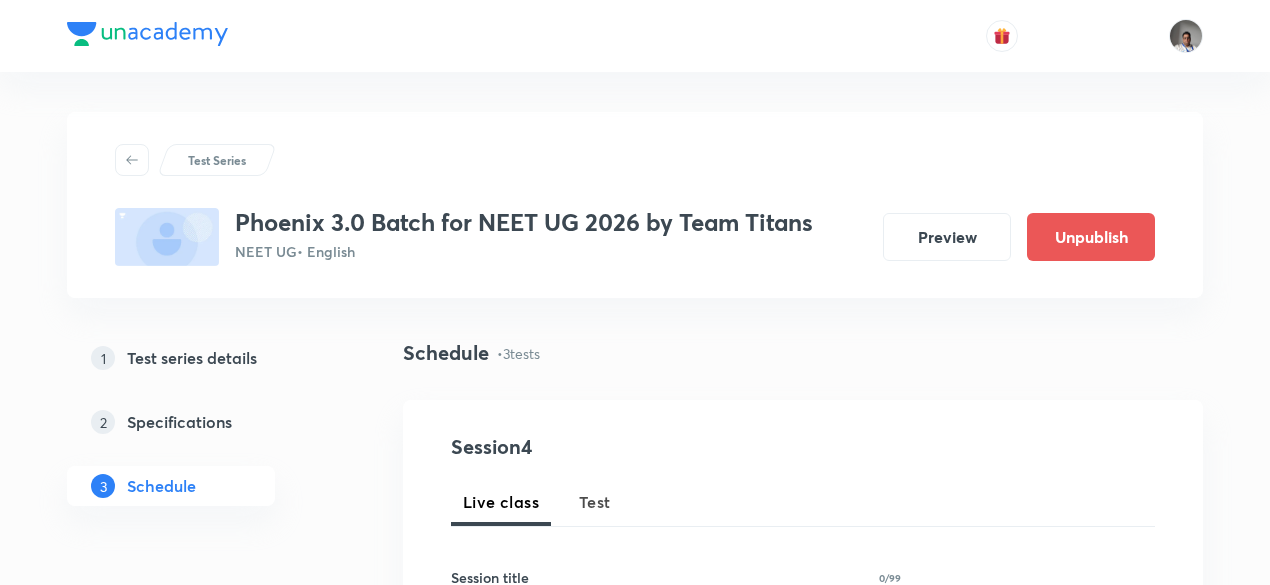 scroll, scrollTop: 1301, scrollLeft: 0, axis: vertical 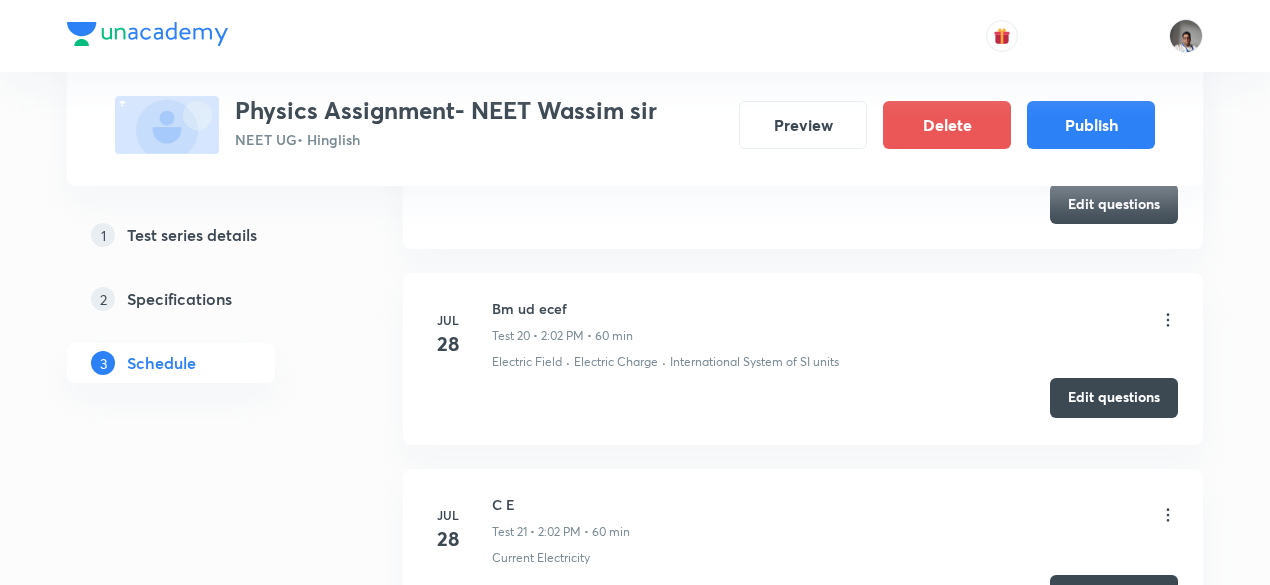 click on "Edit questions" at bounding box center (1114, 398) 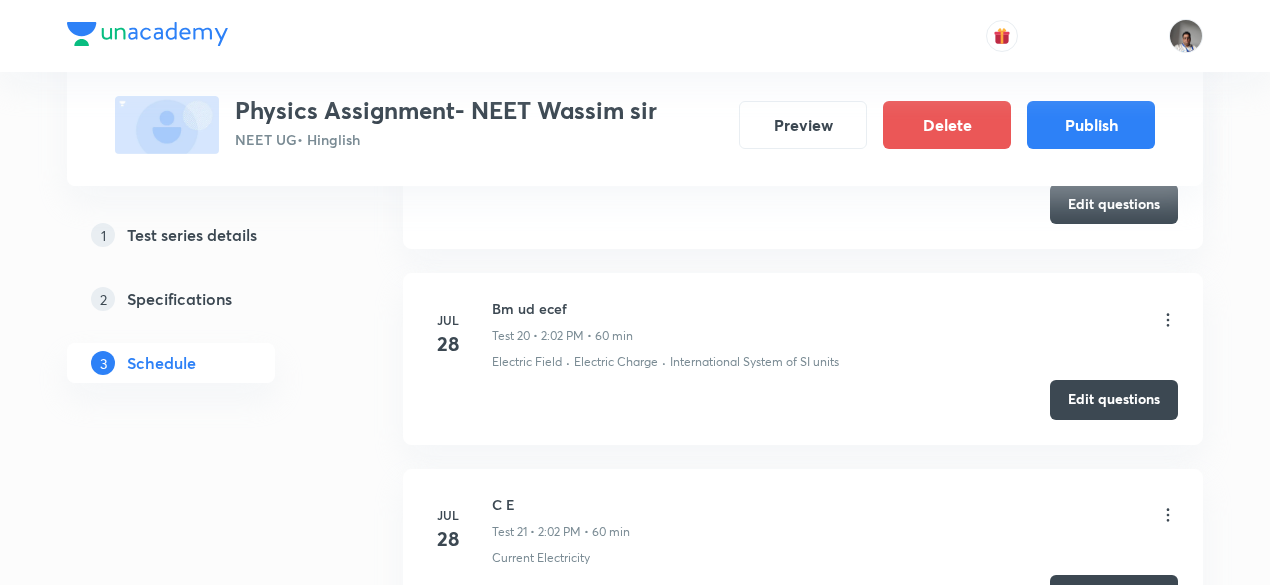 scroll, scrollTop: 5819, scrollLeft: 0, axis: vertical 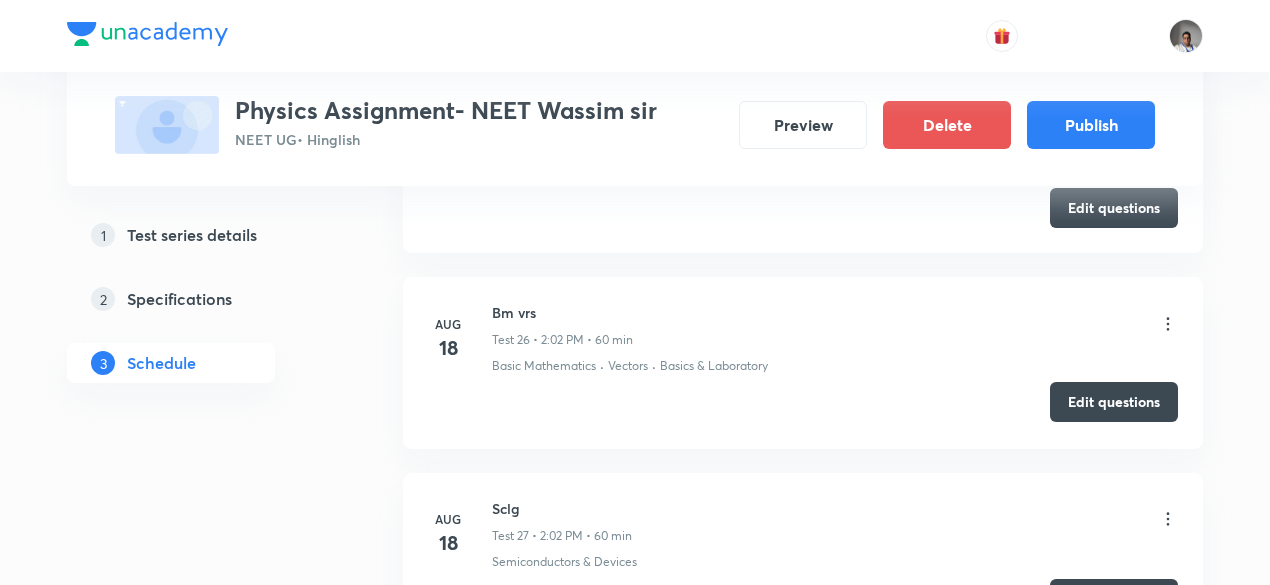 click on "Edit questions" at bounding box center (1114, 402) 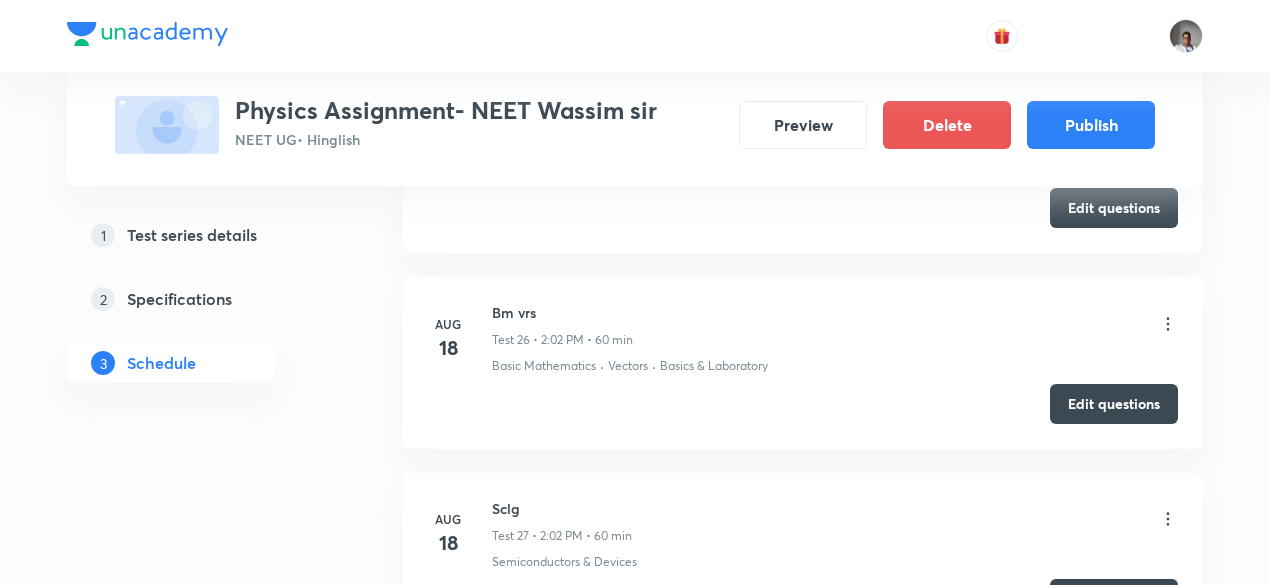 scroll, scrollTop: 21442, scrollLeft: 0, axis: vertical 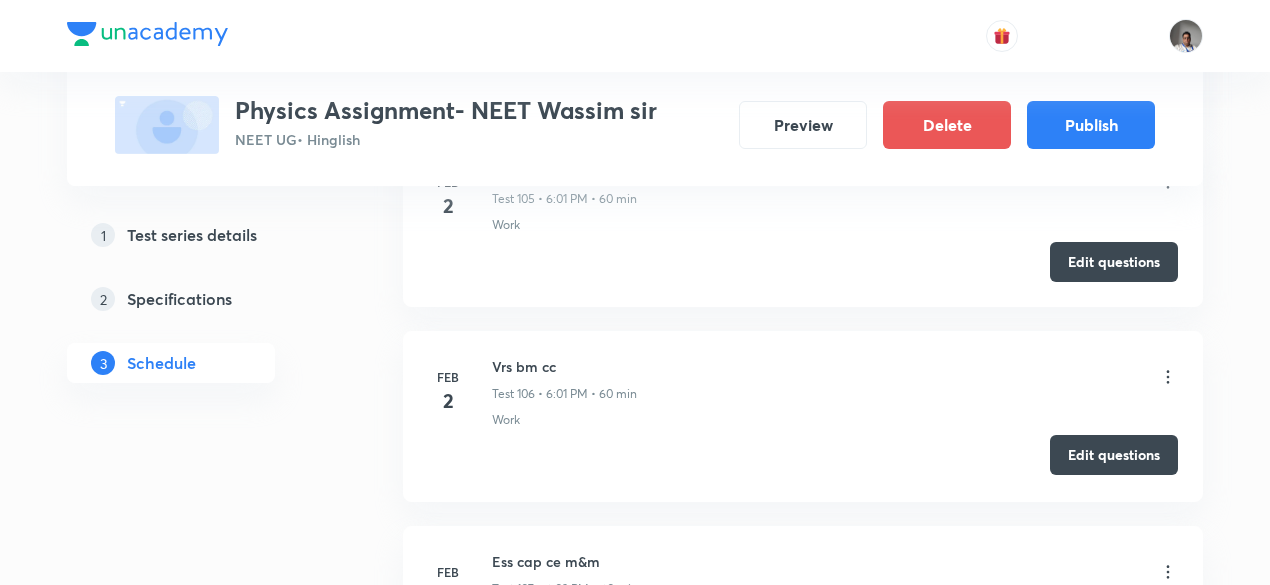 click on "Edit questions" at bounding box center (1114, 455) 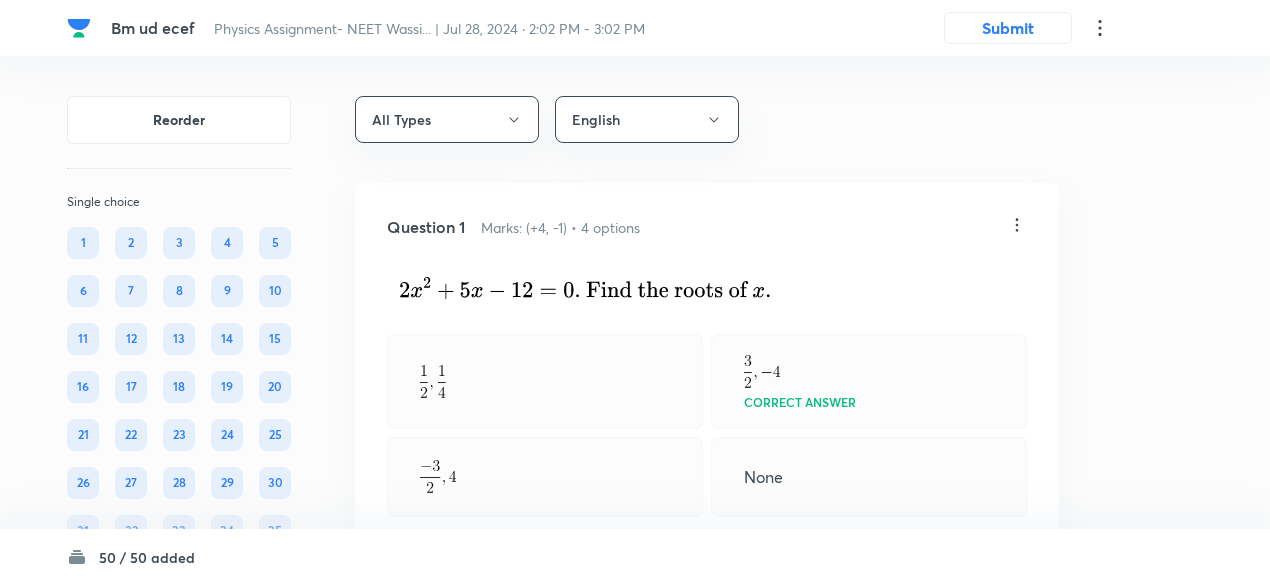 scroll, scrollTop: 0, scrollLeft: 0, axis: both 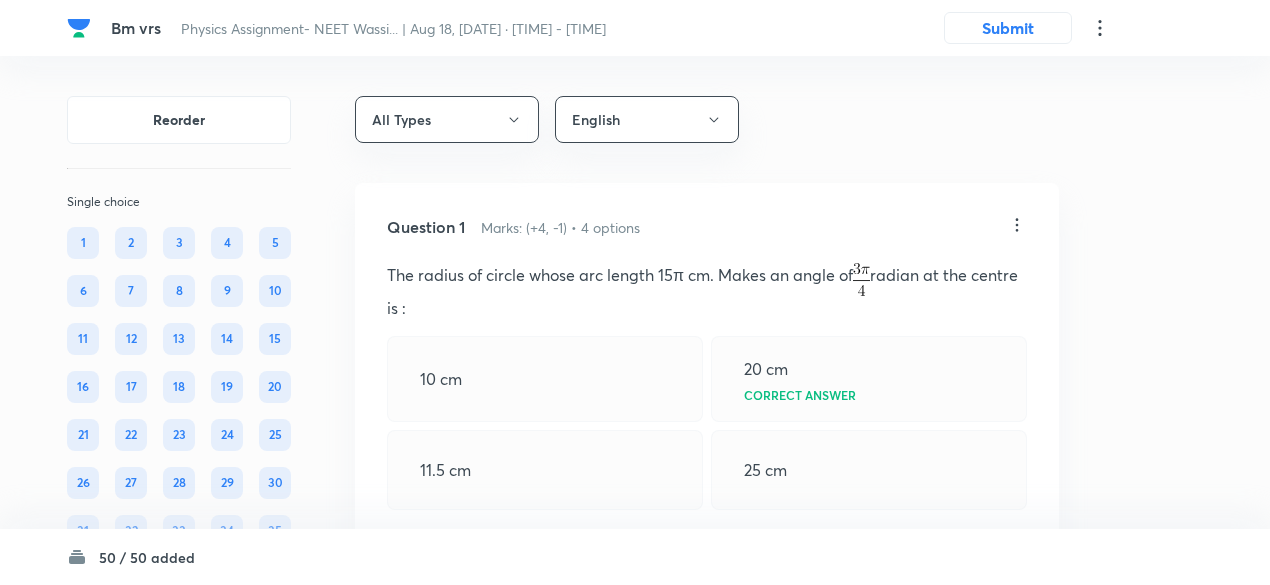 click on "Bm vrs Physics Assignment- NEET Wassi... | Aug 18, [DATE] · [TIME] - [TIME] Submit Reorder Single choice 1 2 3 4 5 6 7 8 9 10 11 12 13 14 15 16 17 18 19 20 21 22 23 24 25 26 27 28 29 30 31 32 33 34 35 36 37 38 39 40 41 42 43 44 45 46 47 48 49 50 All Types English Question 1 Marks: (+4, -1) • 4 options The radius of circle whose arc length 15π cm. Makes an angle of  radian at the centre is :  10 cm   20 cm  Correct answer  11.5 cm   25 cm  Solution View Last used:  2 years ago Used  1  times in past Learners attempted:  133 Difficulty: Easy Question 2 Marks: (+4, -1) • 4 options Given log 2 = p and log 3 = q, then log 24 can be expressed as: 3p + q Correct answer  p + 3q p + q 3p + 2q Solution View Last used:  2 years ago Used  1  times in past Learners attempted:  133 Difficulty: Moderate Question 3 Marks: (+4, -1) • 4 options For quadratic equation ax 2  + bx + c = 0, roots are equal if: b 2  – 4ac > 0 b 2  – 4ac < 0 b 2  – 4ac = 0 Correct answer b 2  – 4ac >> 0 Solution View Last used:  1" at bounding box center (635, 14324) 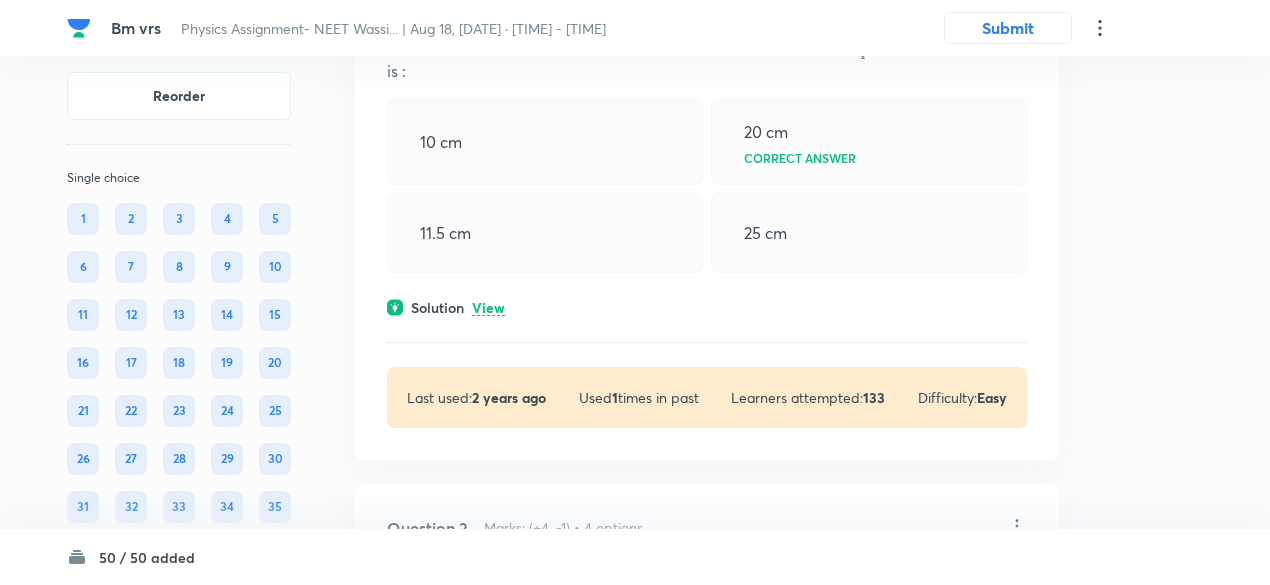 scroll, scrollTop: 250, scrollLeft: 0, axis: vertical 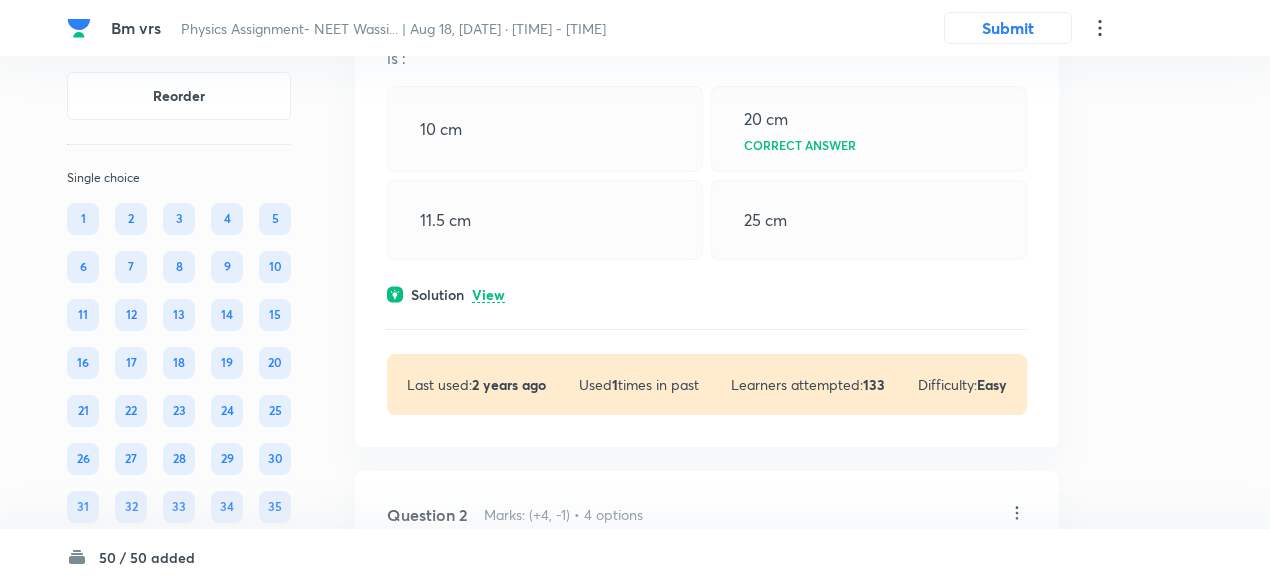 click on "View" at bounding box center (488, 295) 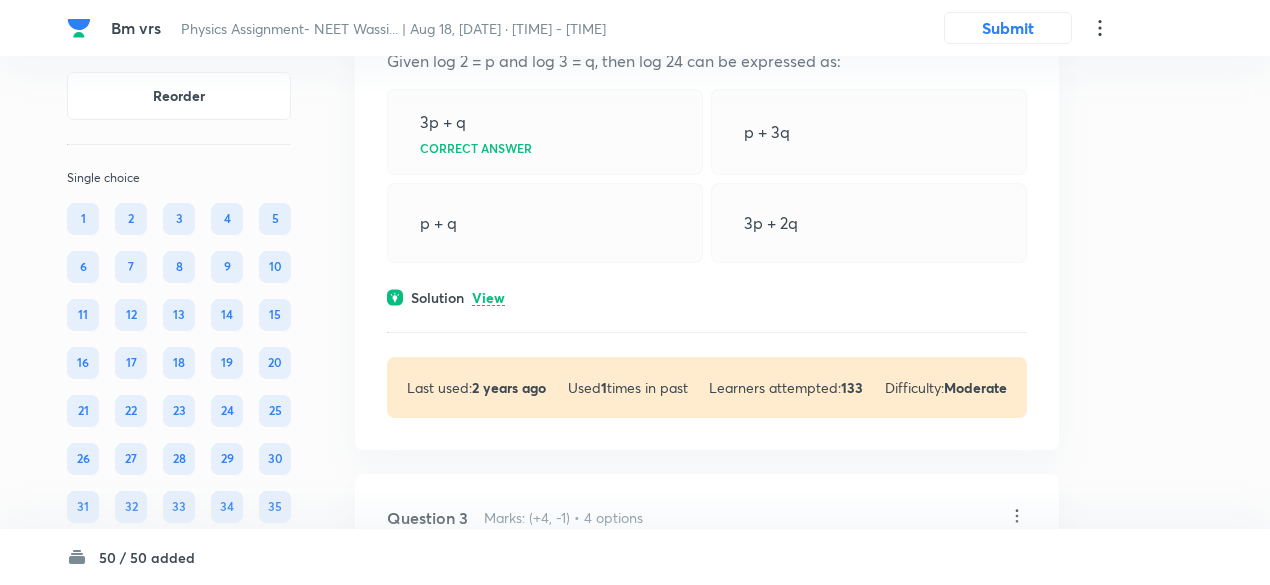 scroll, scrollTop: 993, scrollLeft: 0, axis: vertical 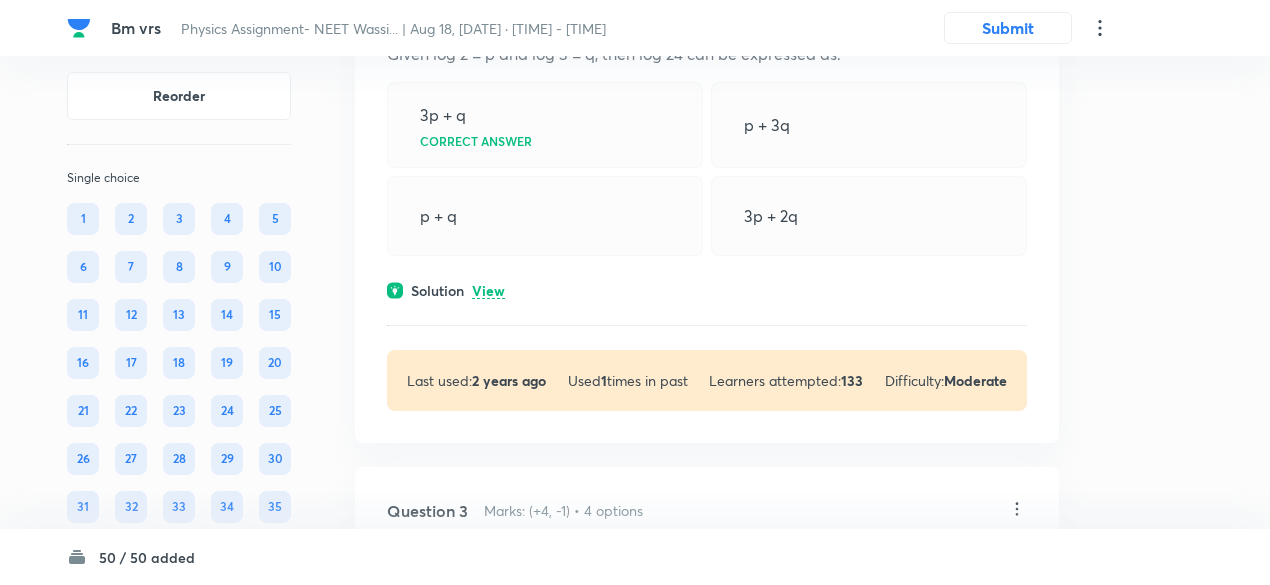 click on "View" at bounding box center (488, 291) 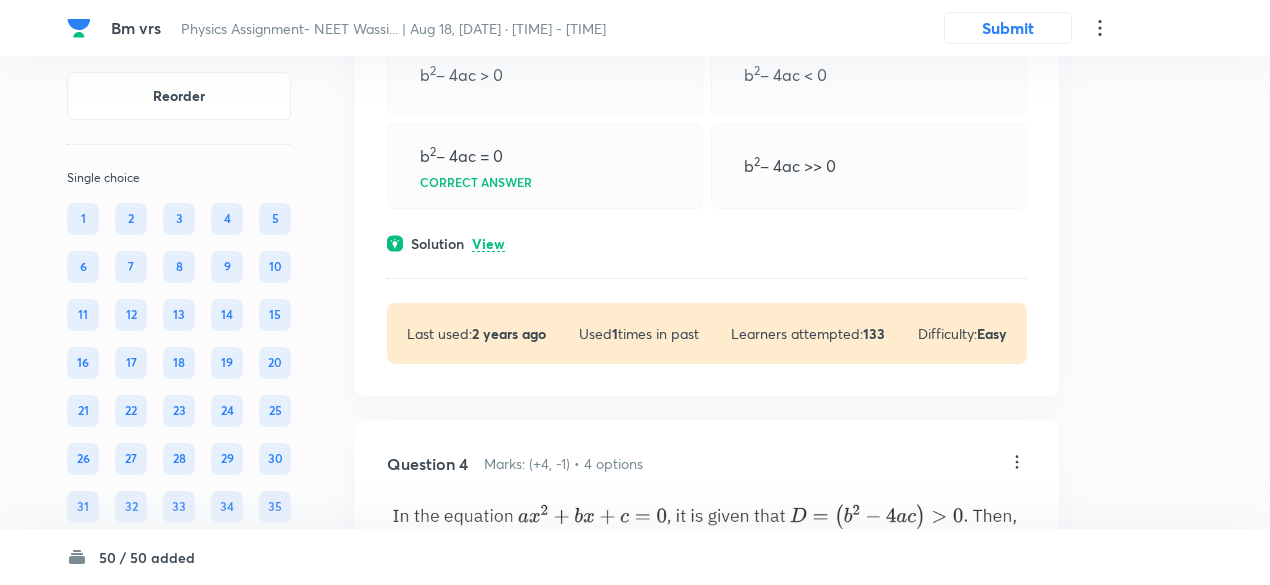 scroll, scrollTop: 1655, scrollLeft: 0, axis: vertical 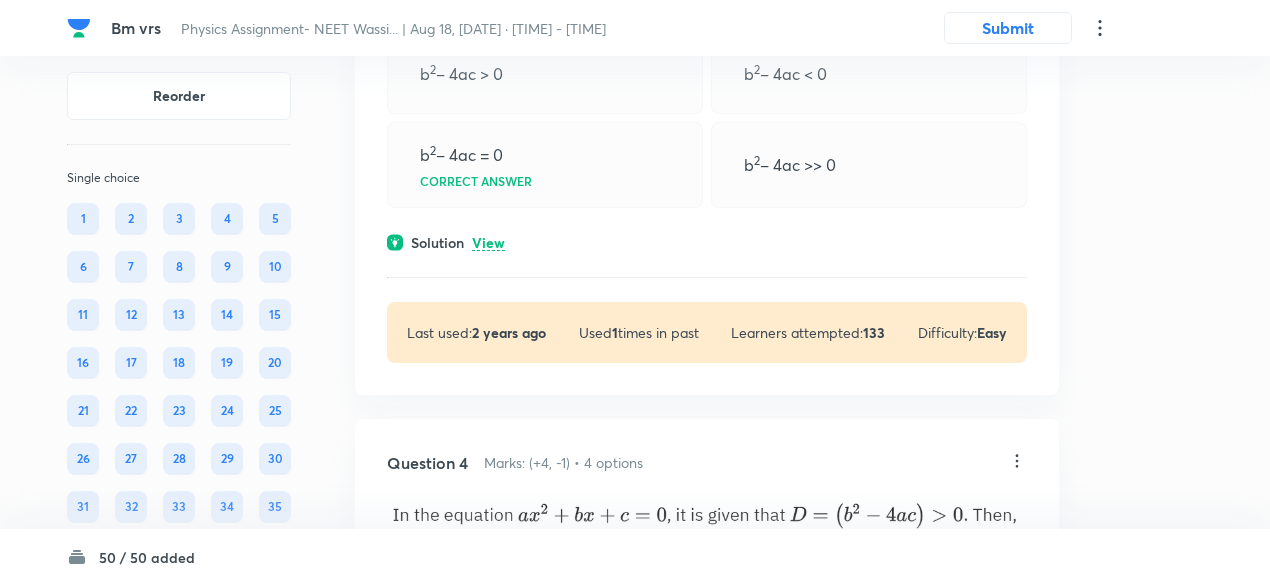 click on "View" at bounding box center (488, 243) 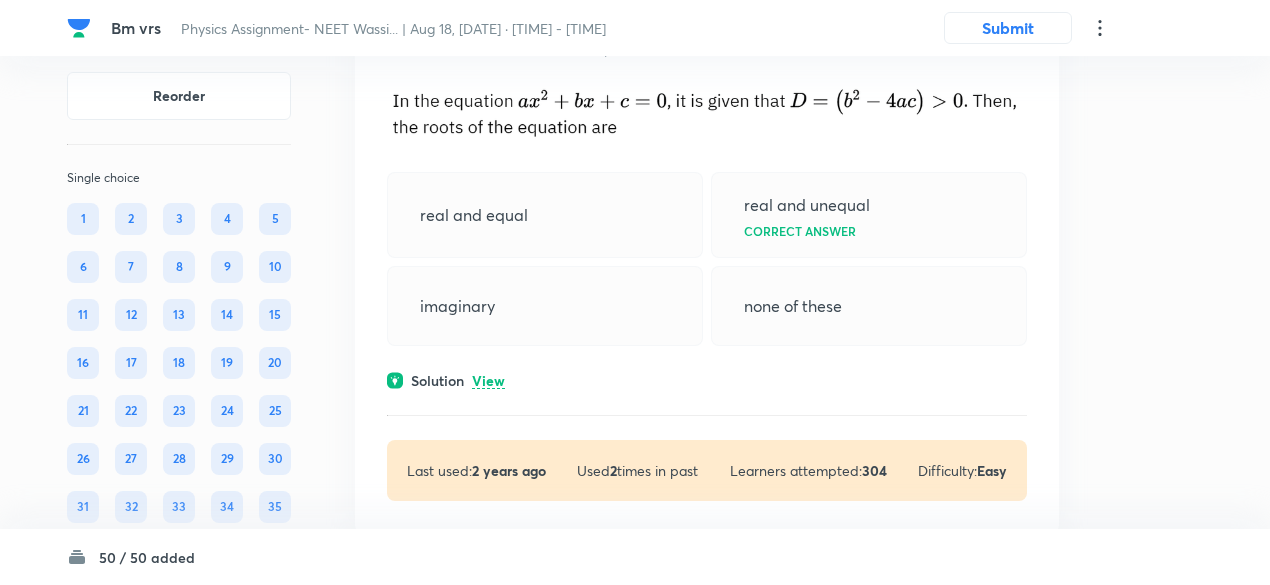 scroll, scrollTop: 2235, scrollLeft: 0, axis: vertical 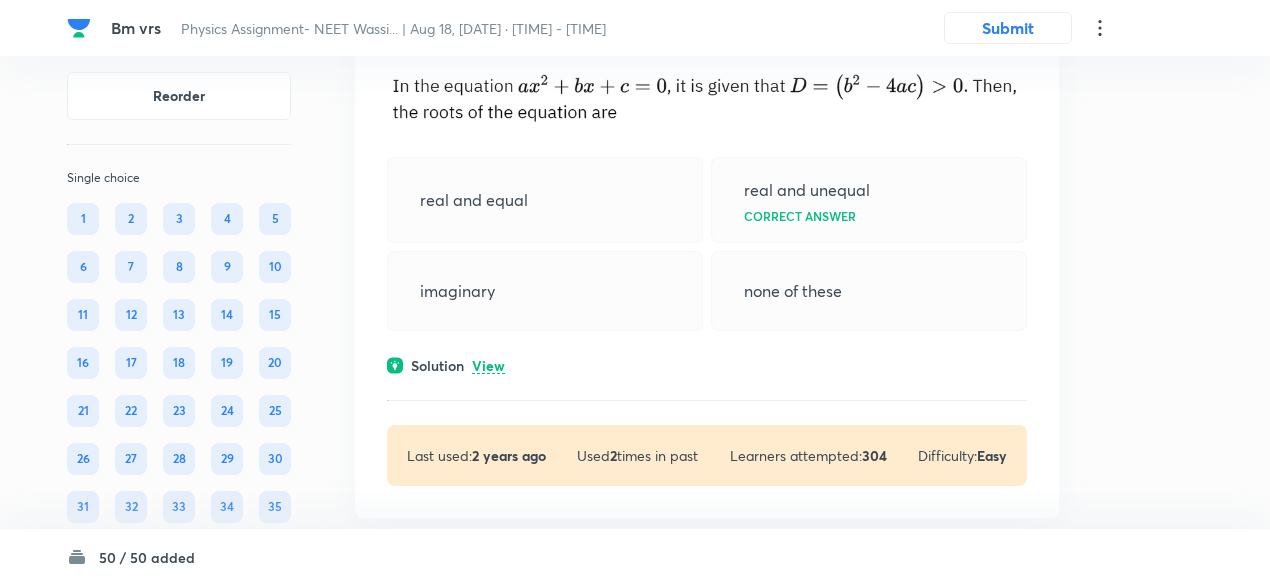 click on "View" at bounding box center [488, 366] 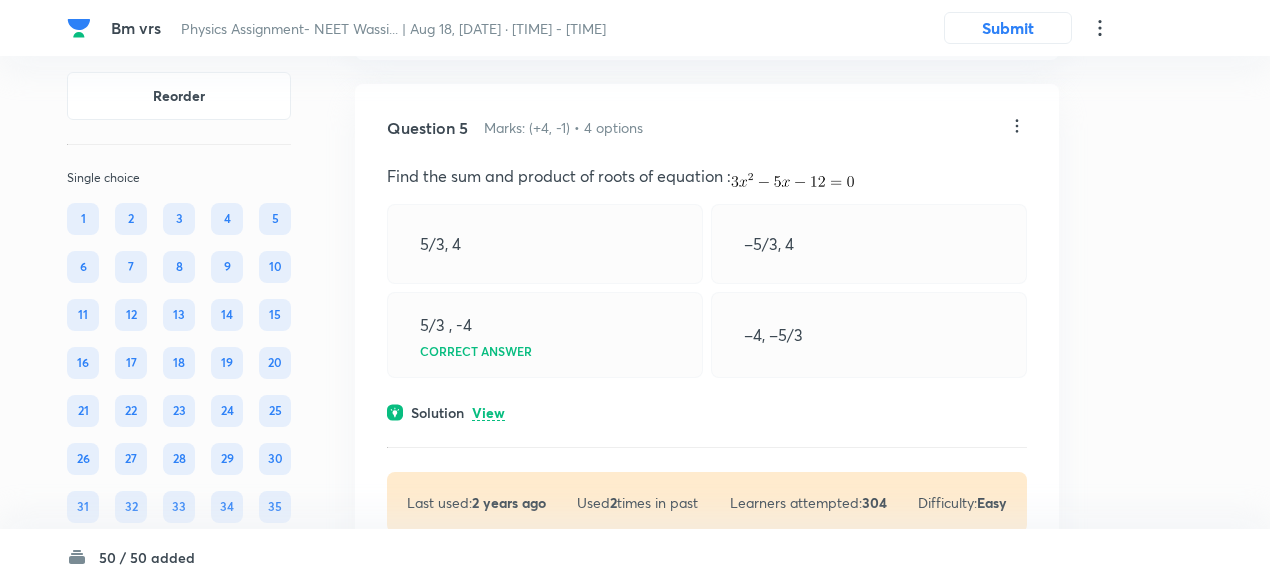 scroll, scrollTop: 2823, scrollLeft: 0, axis: vertical 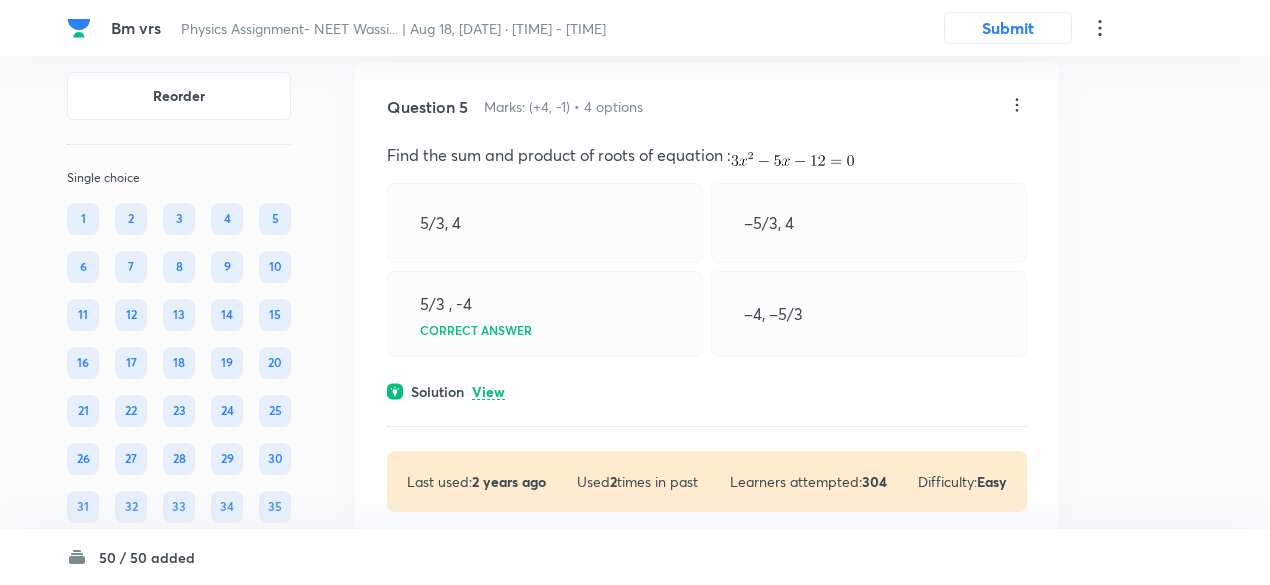 click on "View" at bounding box center [488, 392] 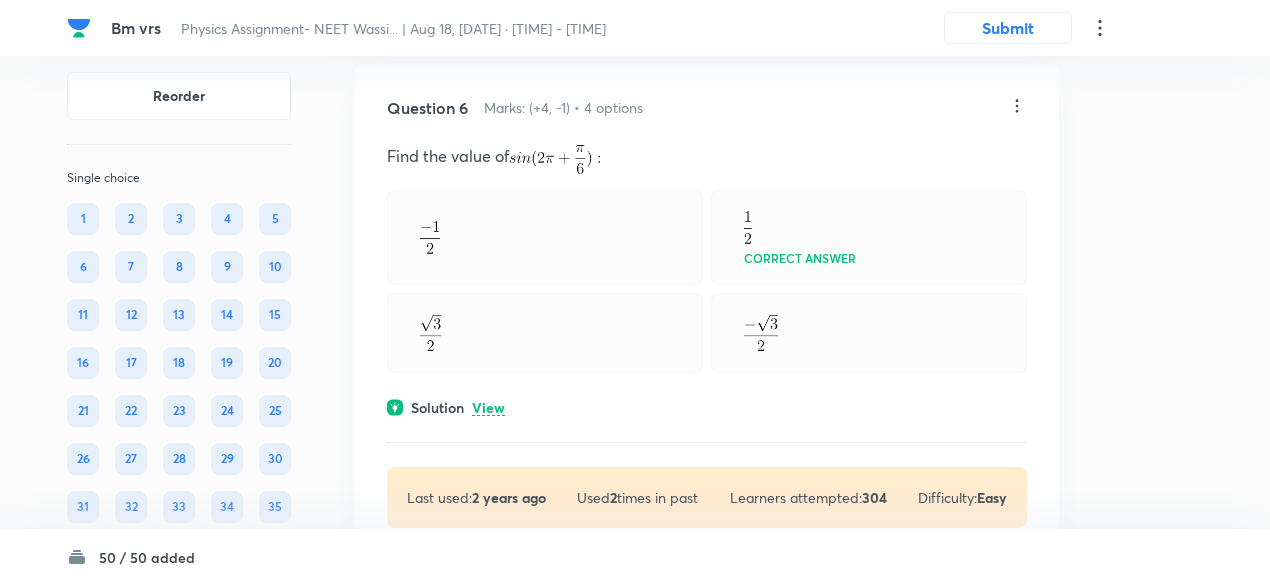scroll, scrollTop: 3437, scrollLeft: 0, axis: vertical 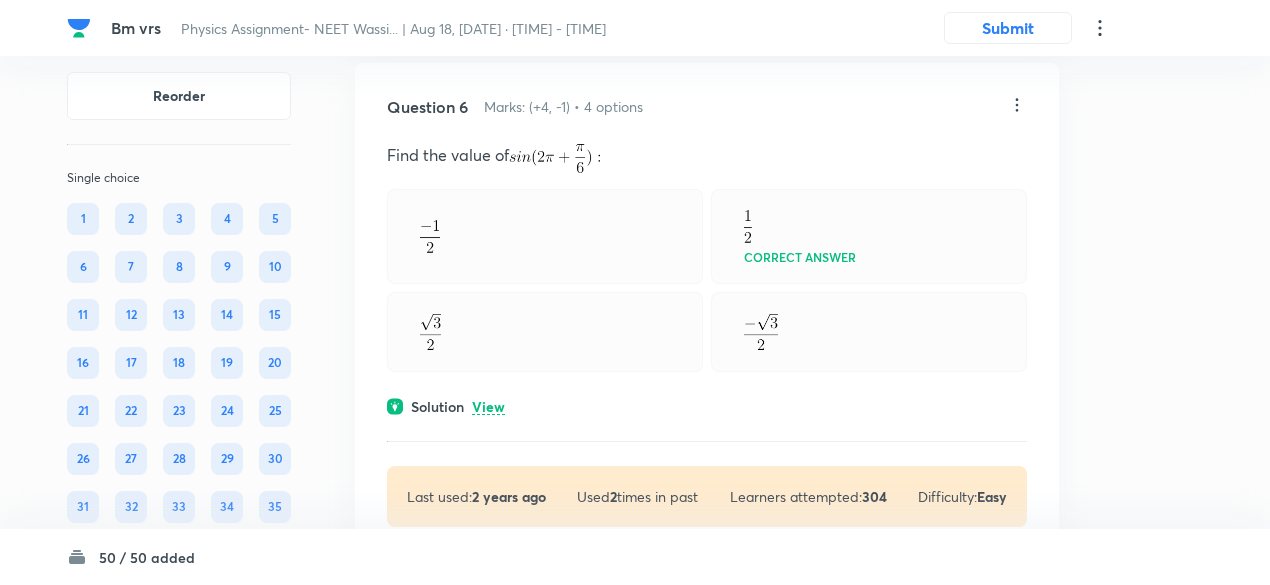 click on "Question 6 Marks: (+4, -1) • 4 options Find the value of    Correct answer Solution View Last used:  2 years ago Used  2  times in past Learners attempted:  304 Difficulty: Easy" at bounding box center [707, 311] 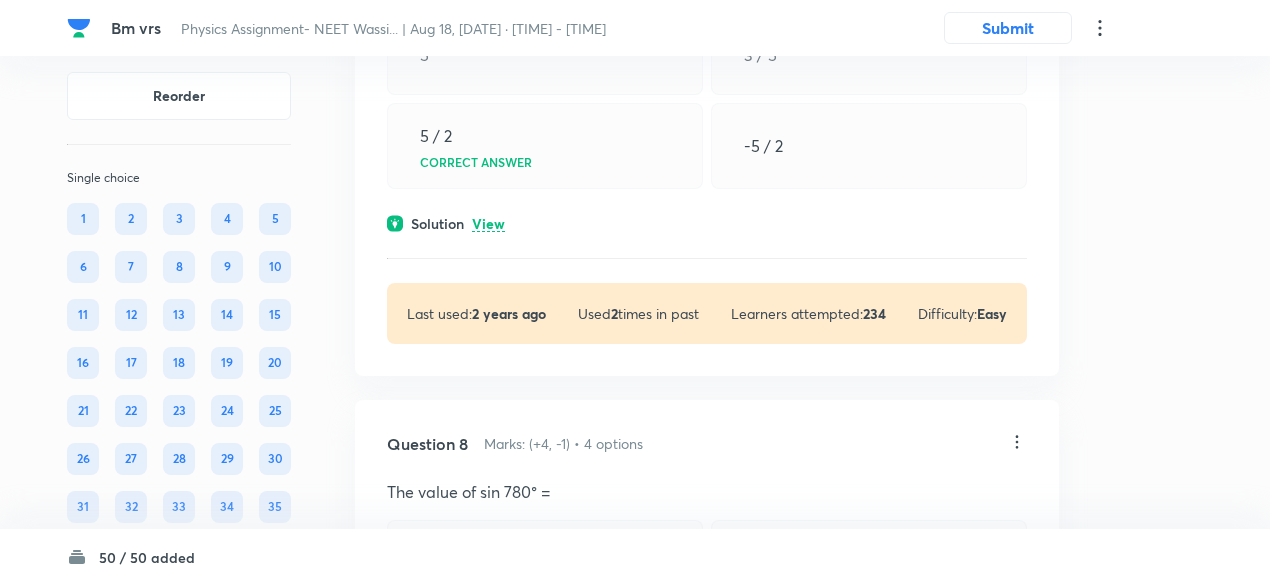 scroll, scrollTop: 4310, scrollLeft: 0, axis: vertical 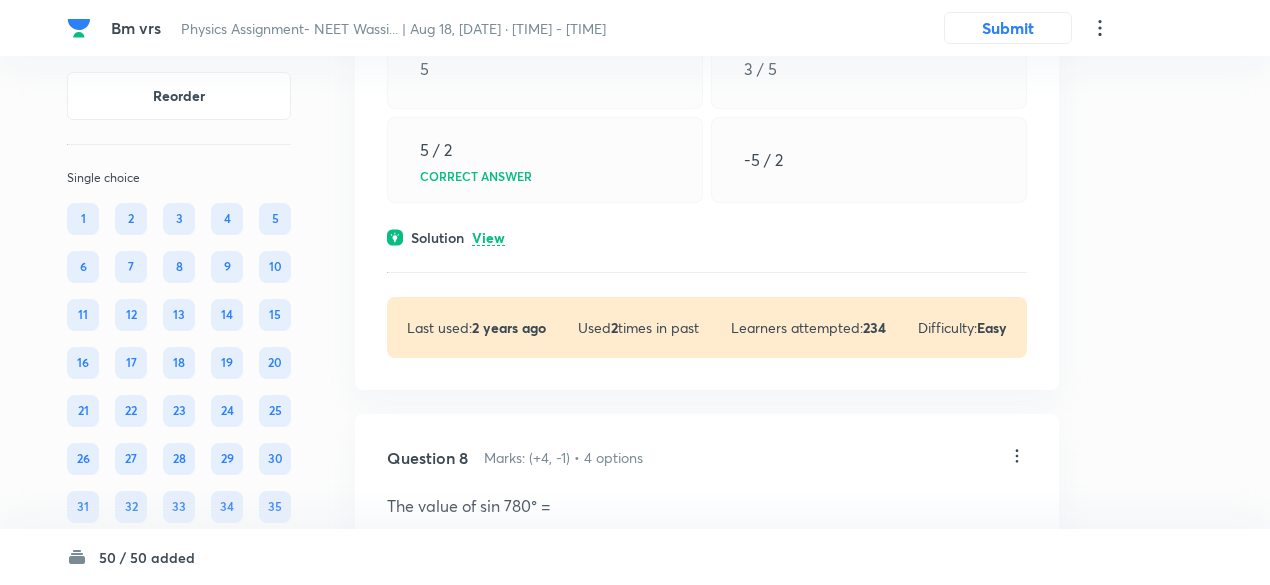 click on "View" at bounding box center (488, 238) 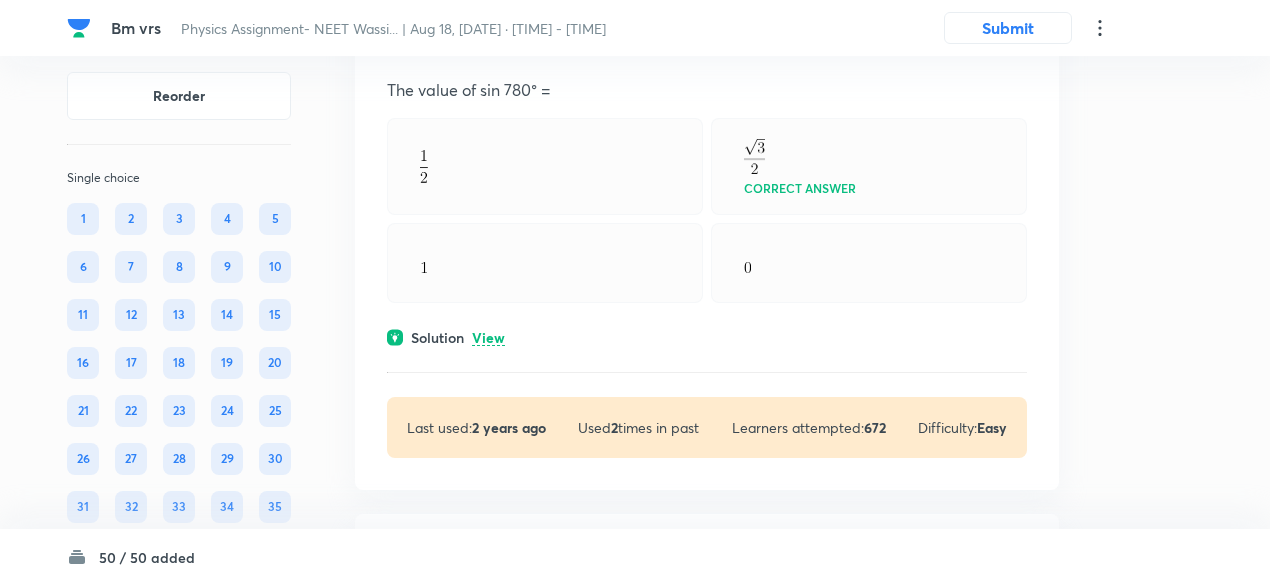 scroll, scrollTop: 5024, scrollLeft: 0, axis: vertical 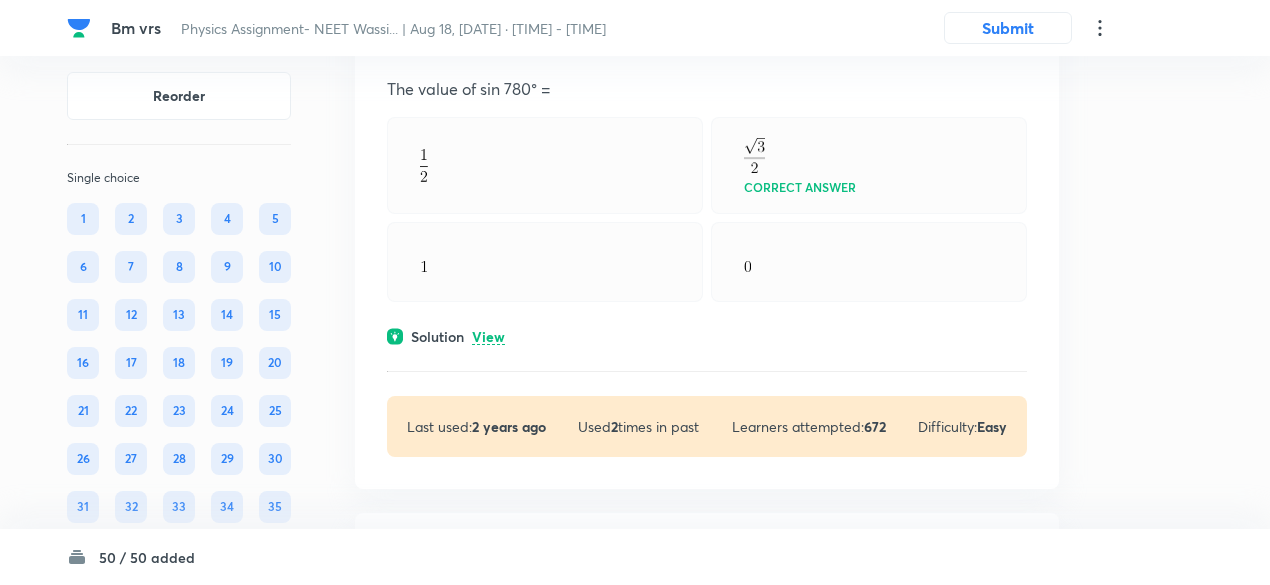 click on "View" at bounding box center [488, 337] 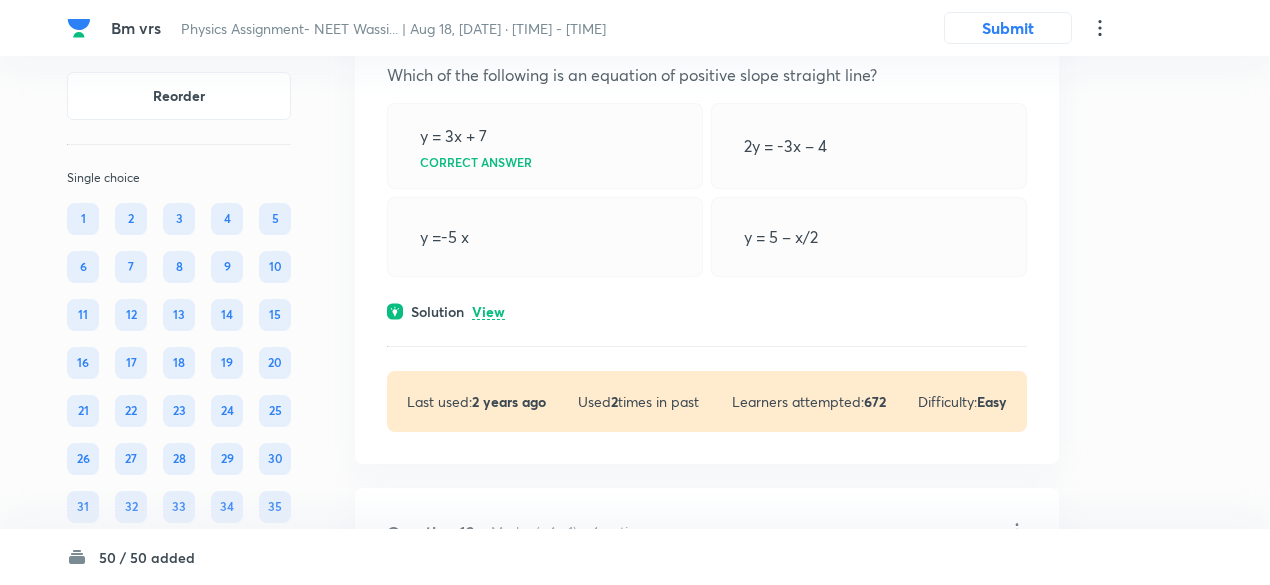 scroll, scrollTop: 5762, scrollLeft: 0, axis: vertical 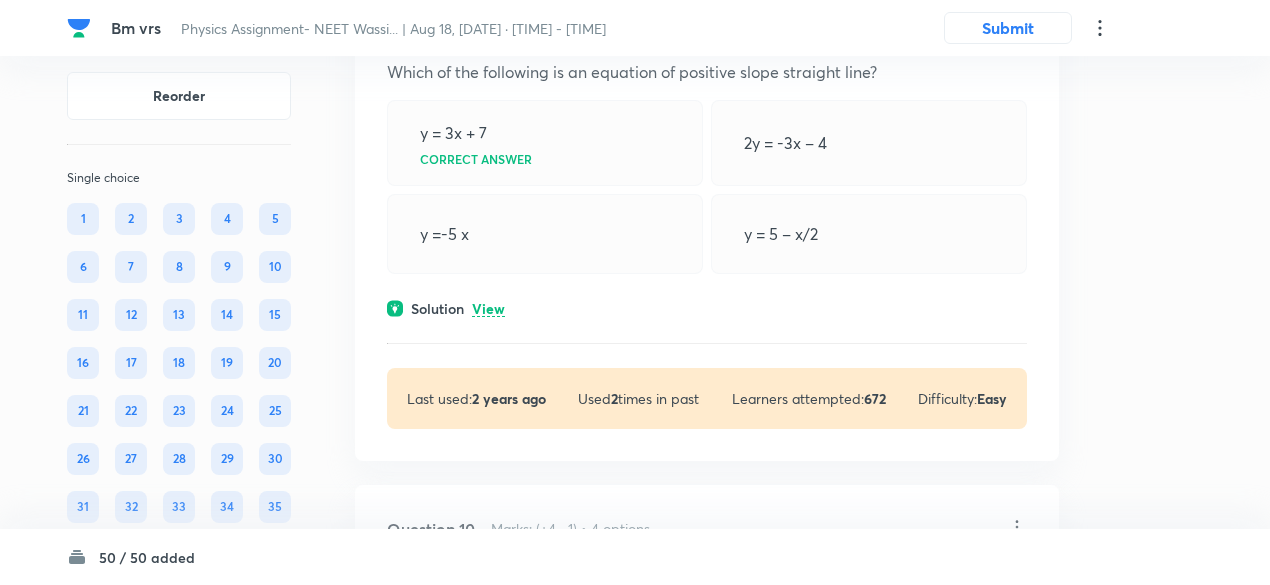 click on "View" at bounding box center (488, 309) 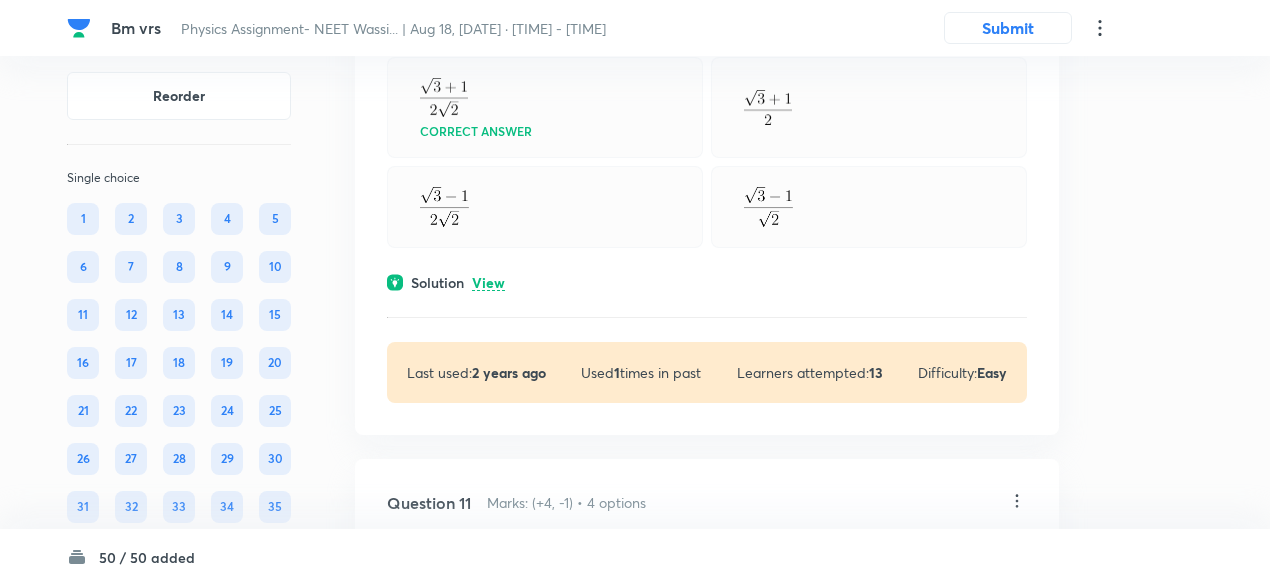 scroll, scrollTop: 6446, scrollLeft: 0, axis: vertical 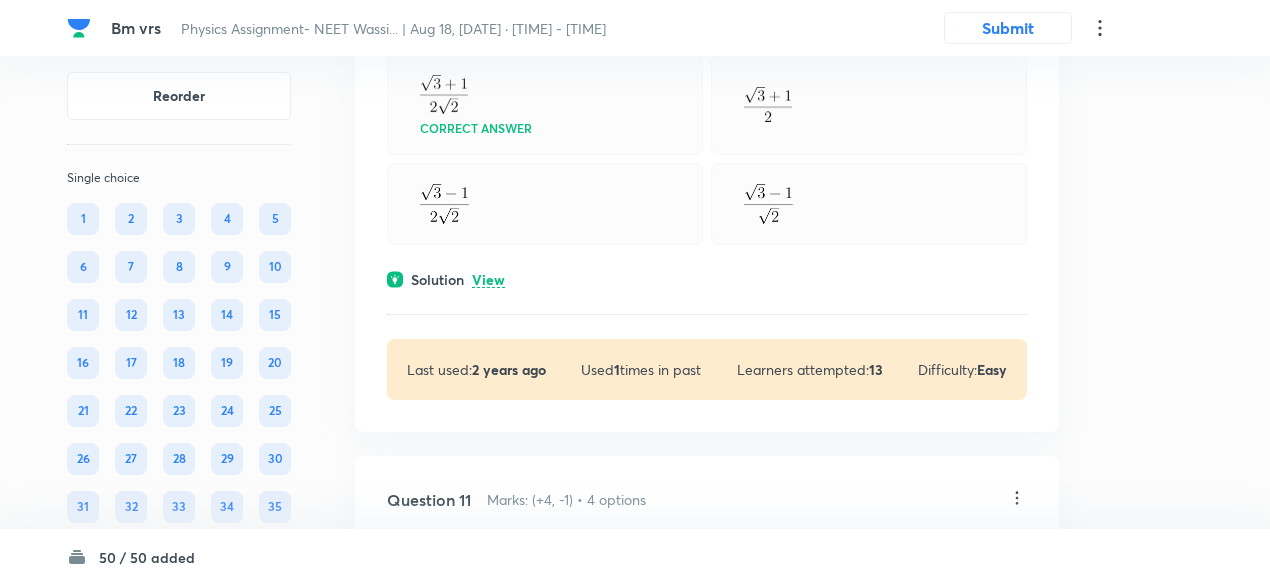click on "View" at bounding box center (488, 280) 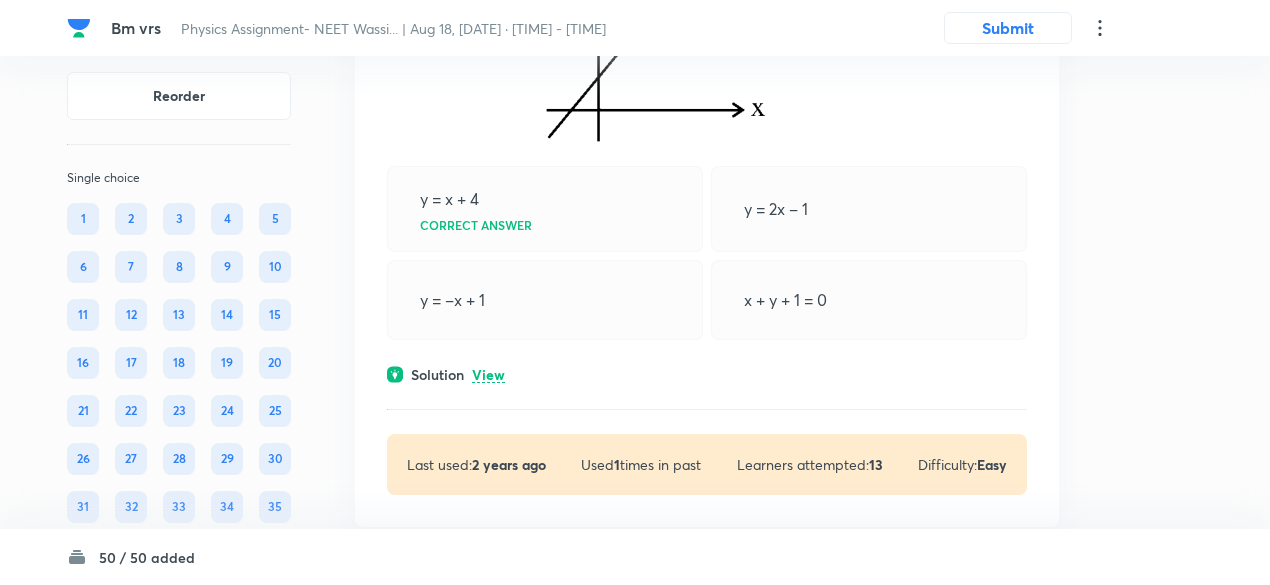 scroll, scrollTop: 7371, scrollLeft: 0, axis: vertical 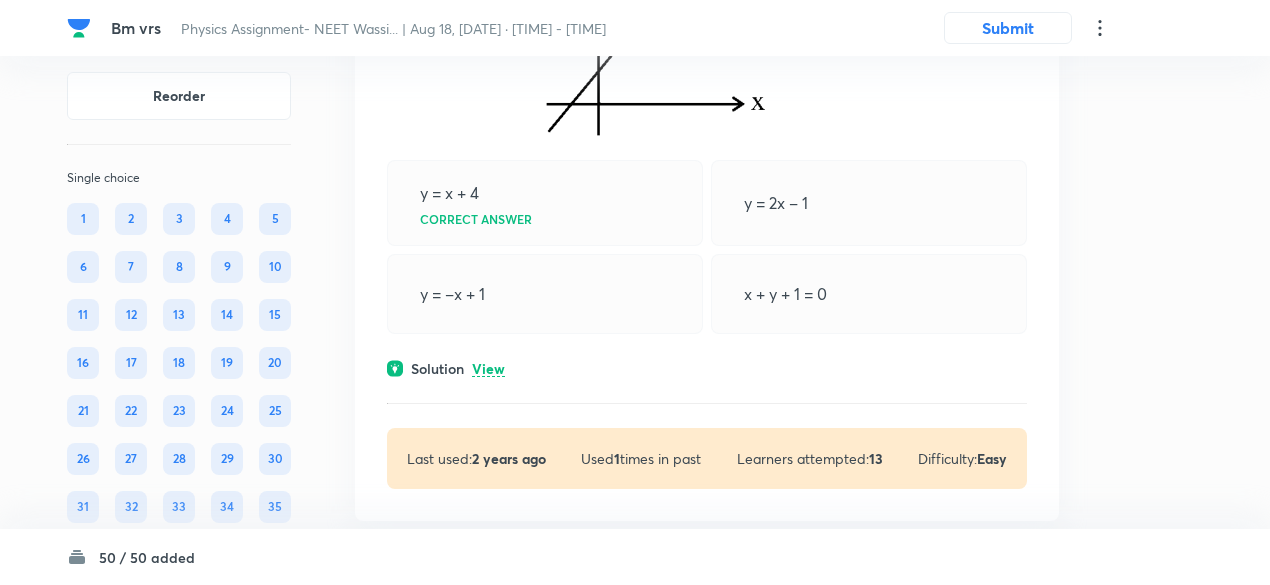 click on "View" at bounding box center [488, 369] 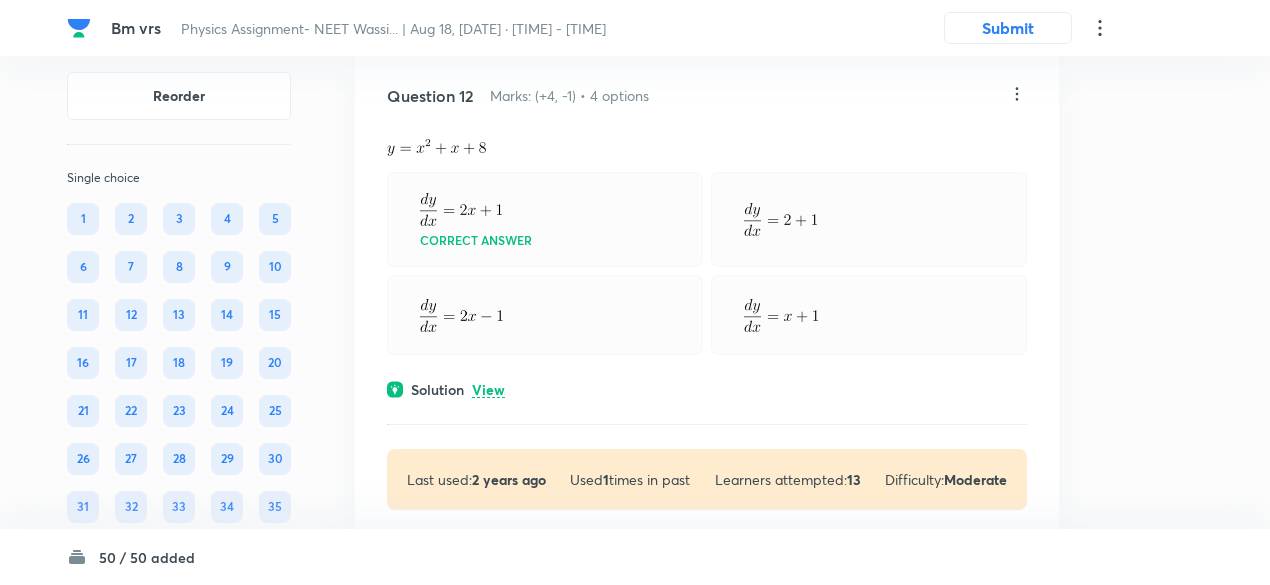 scroll, scrollTop: 7959, scrollLeft: 0, axis: vertical 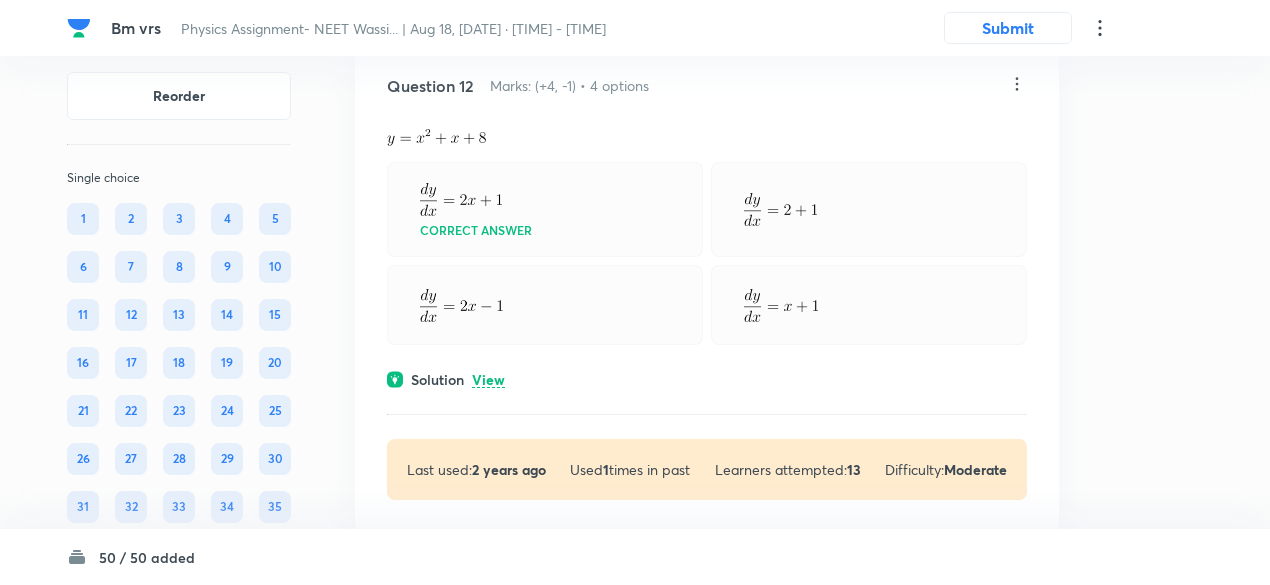 click on "View" at bounding box center (488, 380) 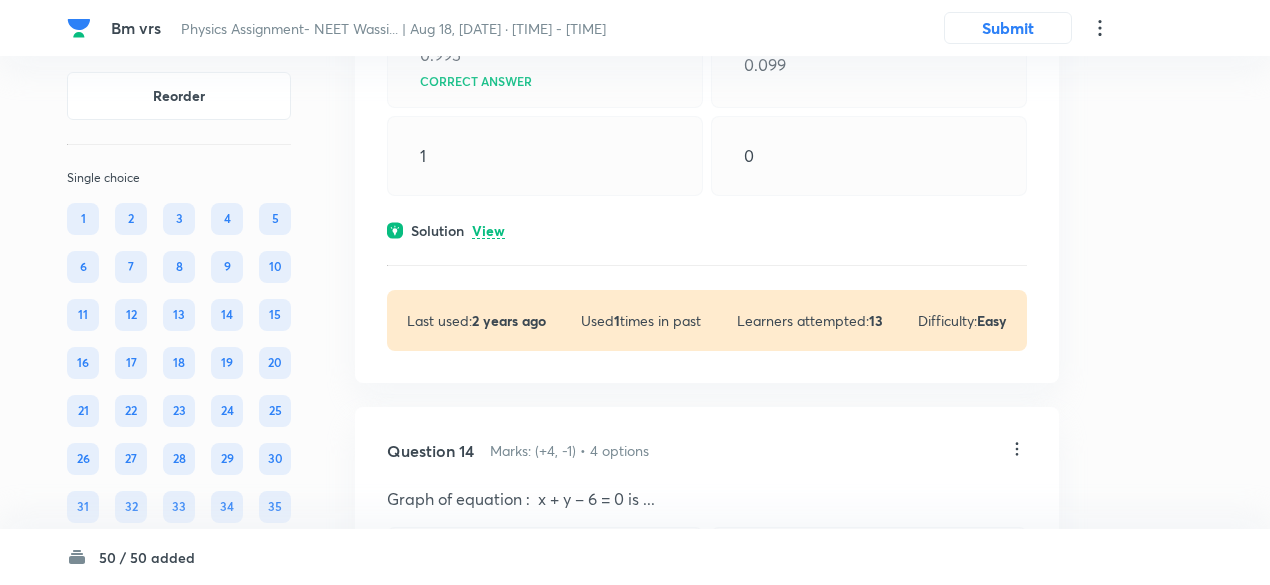 scroll, scrollTop: 8705, scrollLeft: 0, axis: vertical 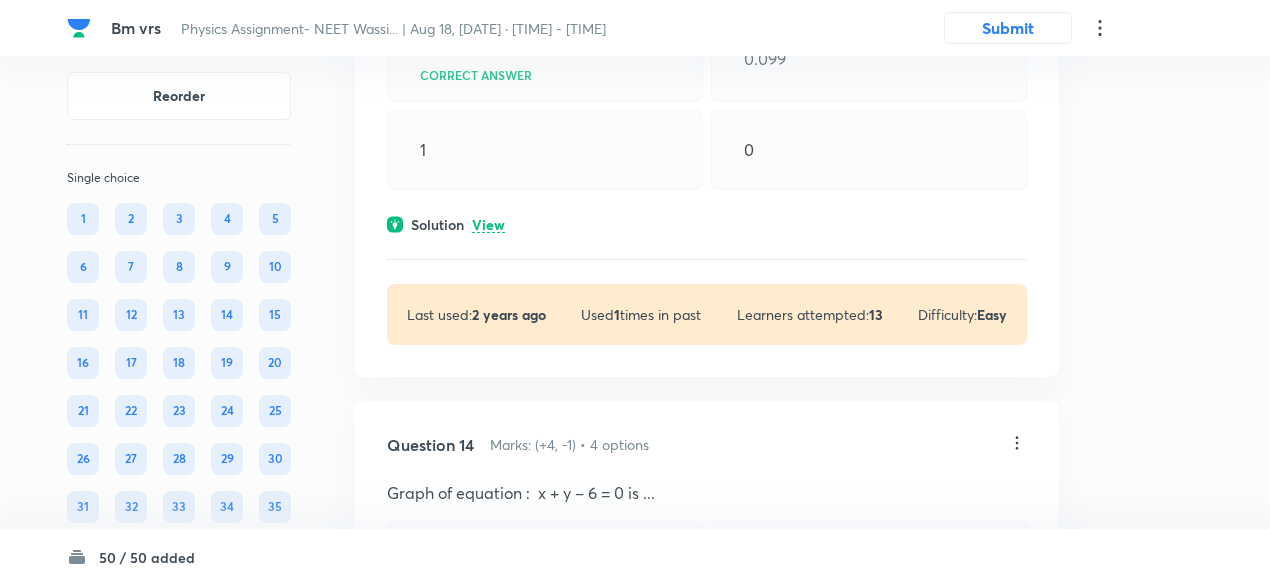 click on "View" at bounding box center (488, 225) 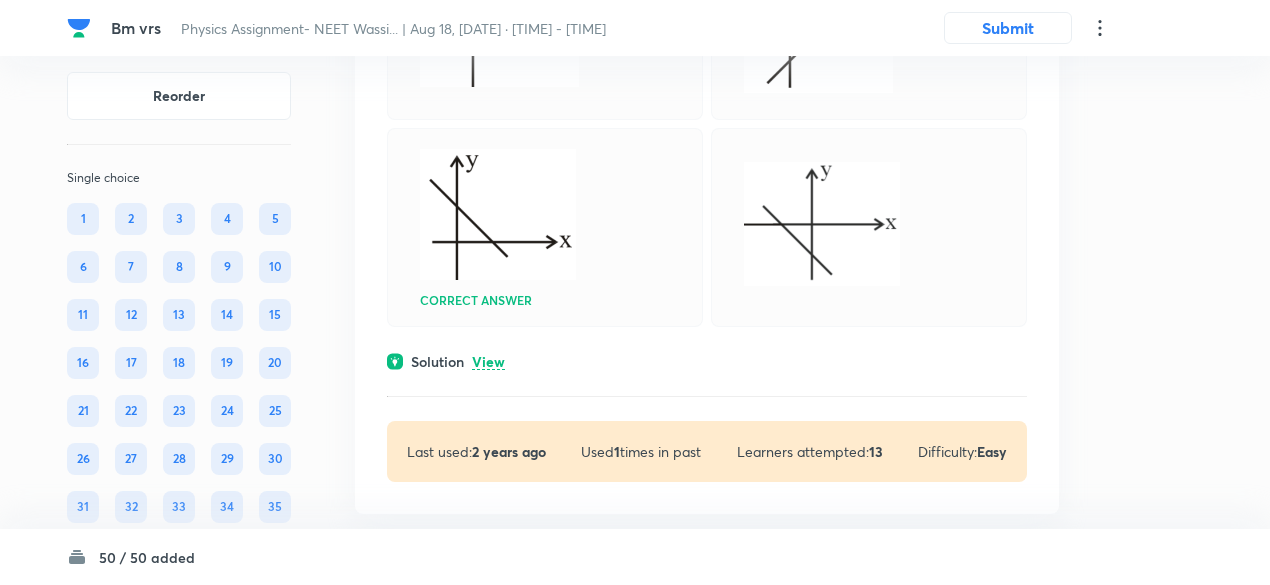 scroll, scrollTop: 9481, scrollLeft: 0, axis: vertical 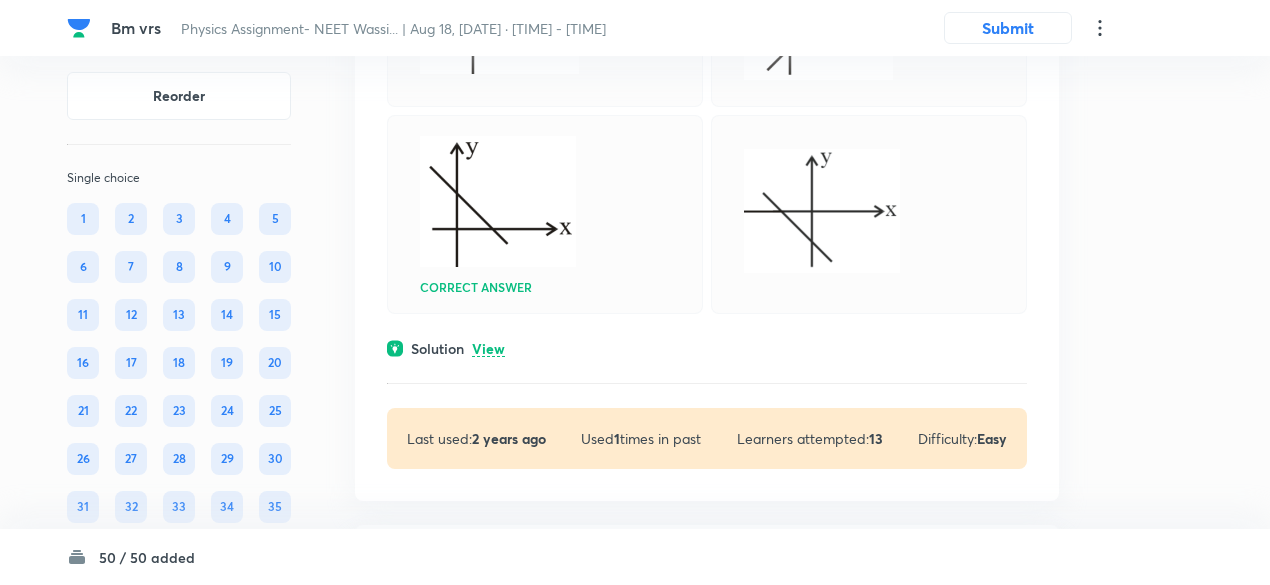 click on "View" at bounding box center [488, 349] 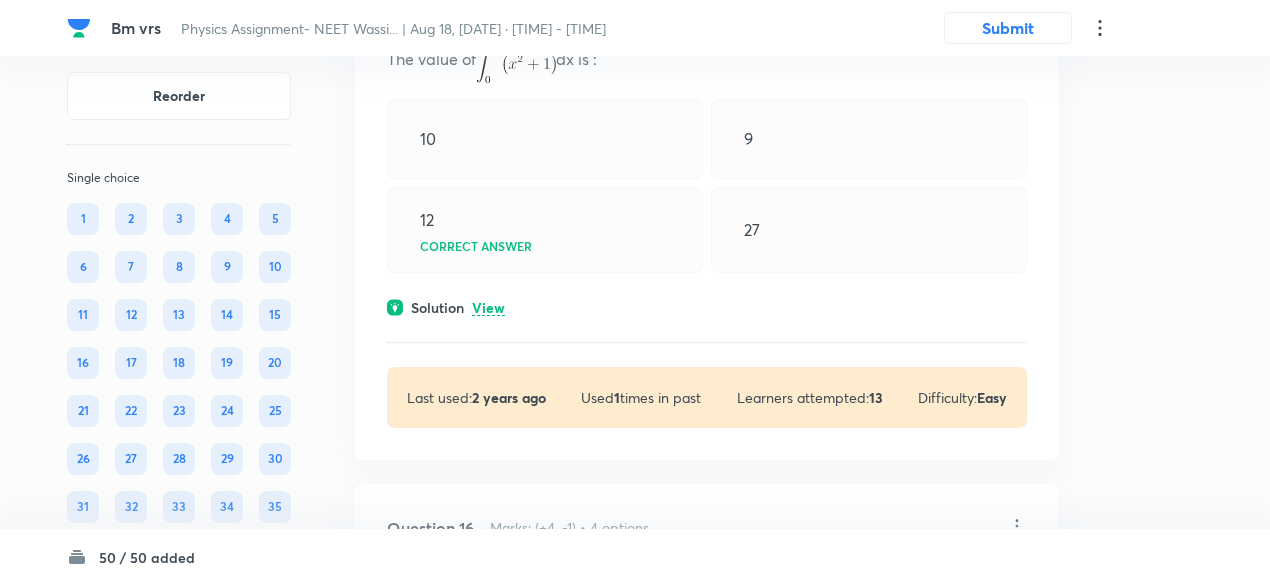 scroll, scrollTop: 10231, scrollLeft: 0, axis: vertical 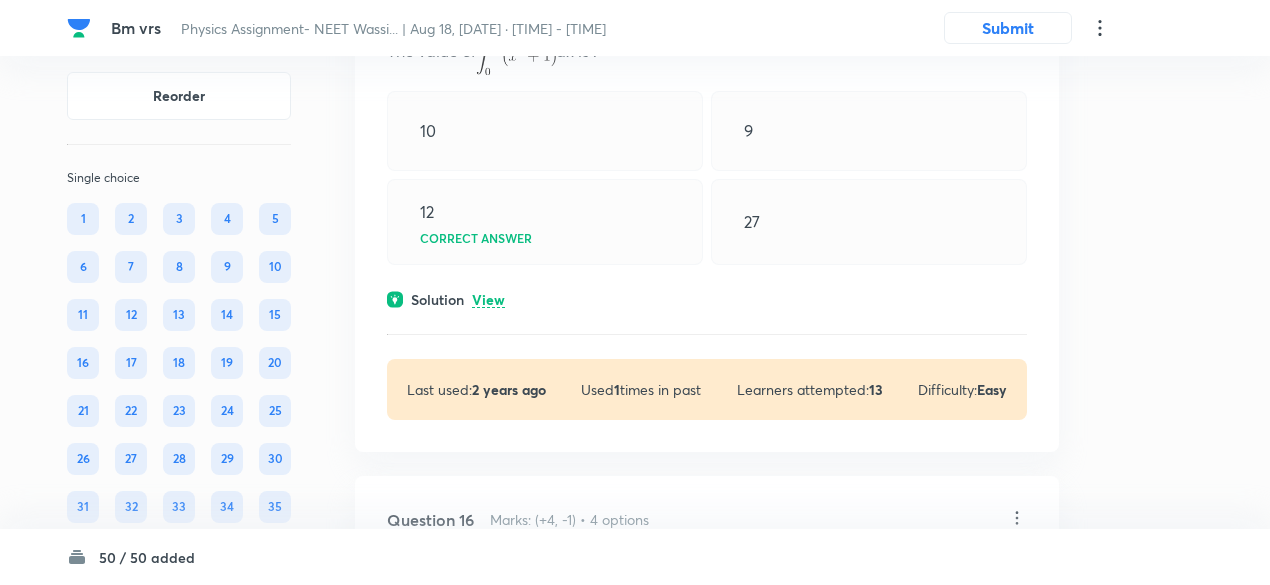 click on "Solution View" at bounding box center (707, 299) 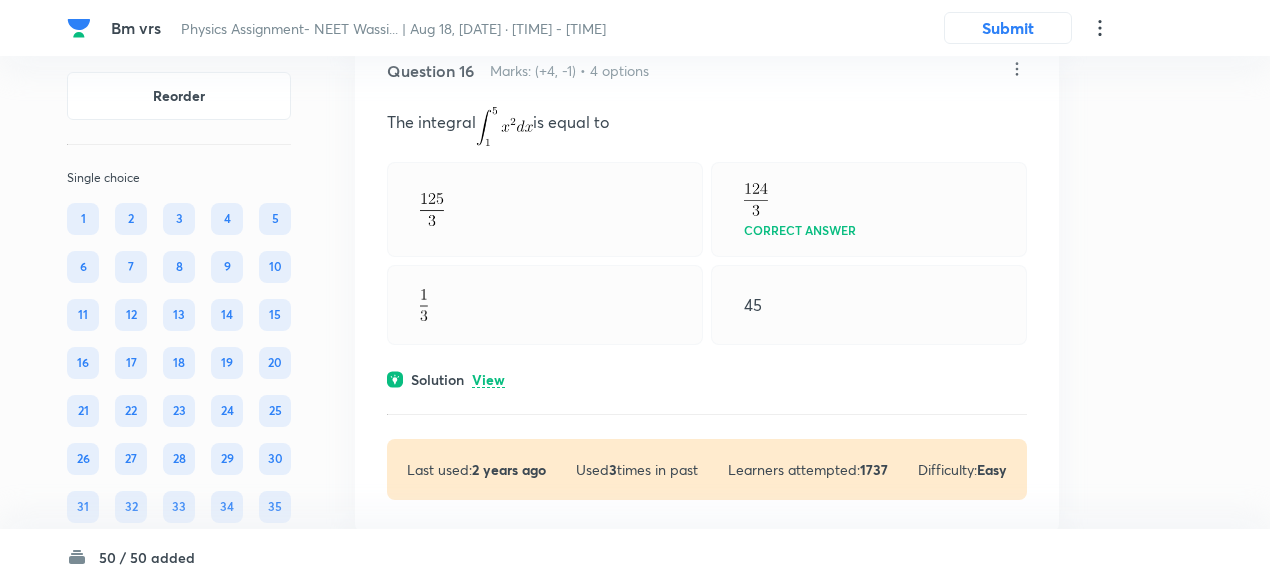 scroll, scrollTop: 10852, scrollLeft: 0, axis: vertical 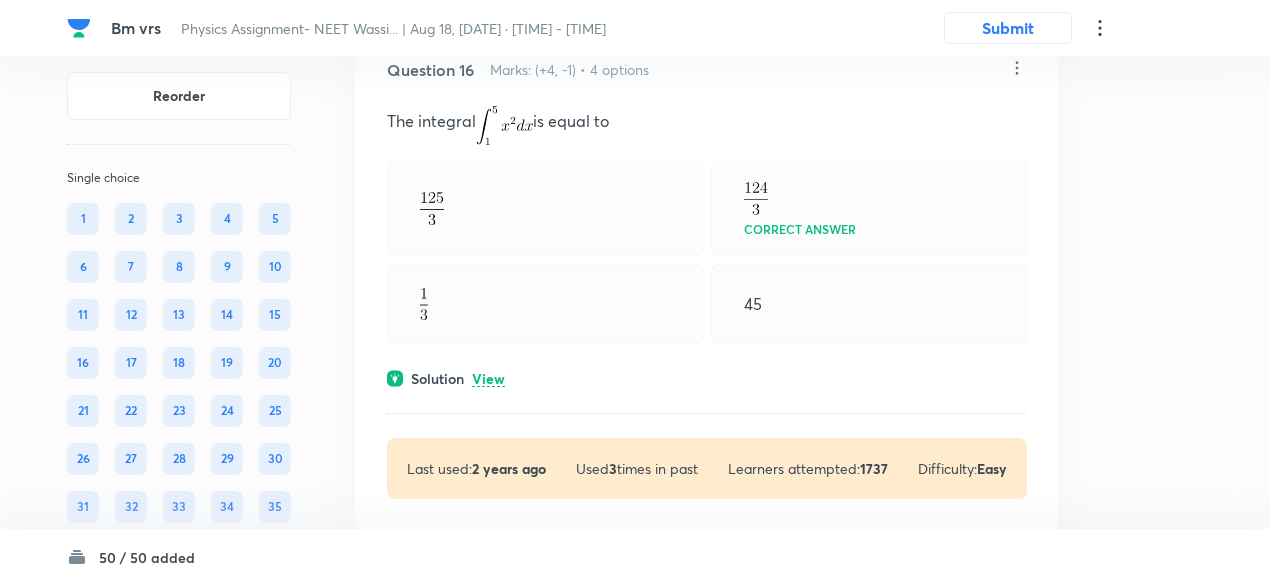 click on "View" at bounding box center [488, 379] 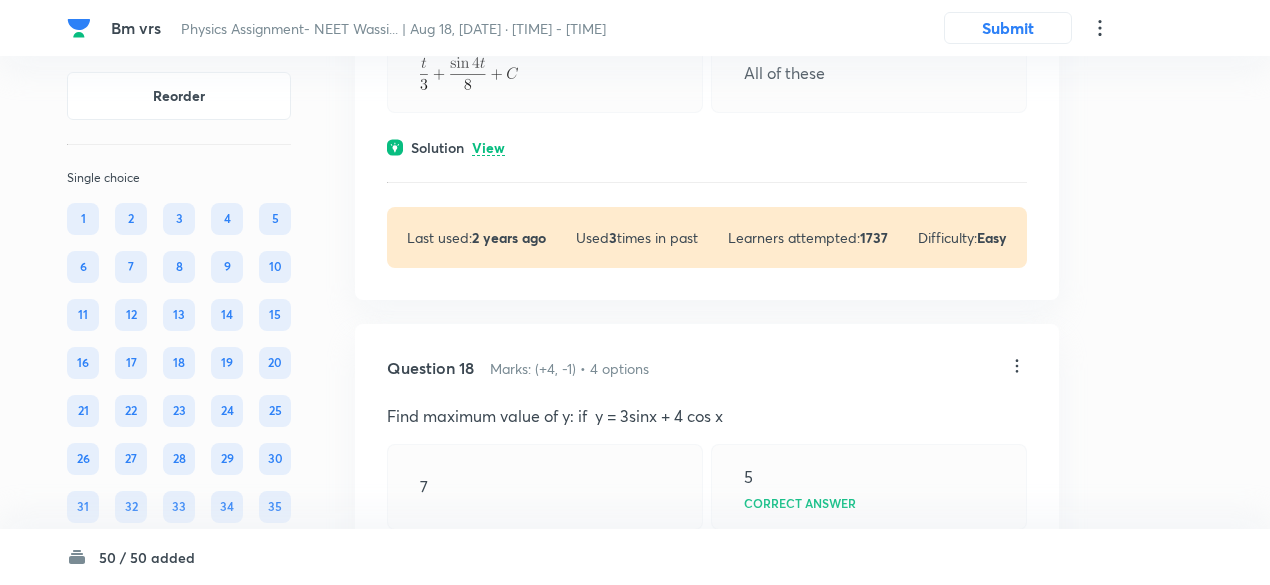 scroll, scrollTop: 11712, scrollLeft: 0, axis: vertical 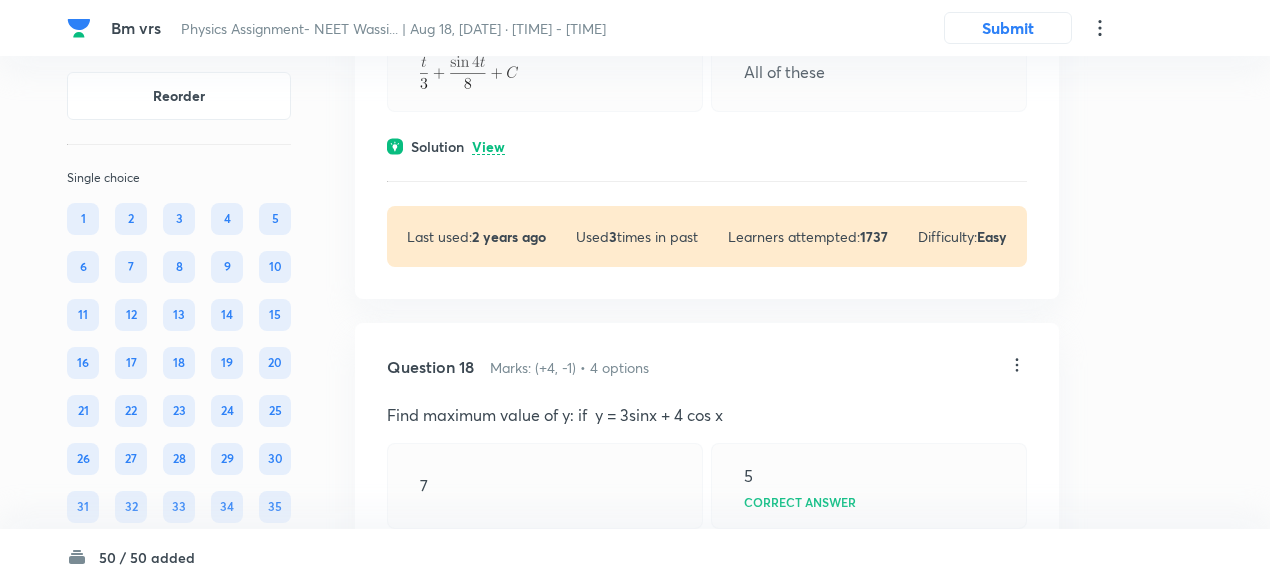 click on "View" at bounding box center (488, 147) 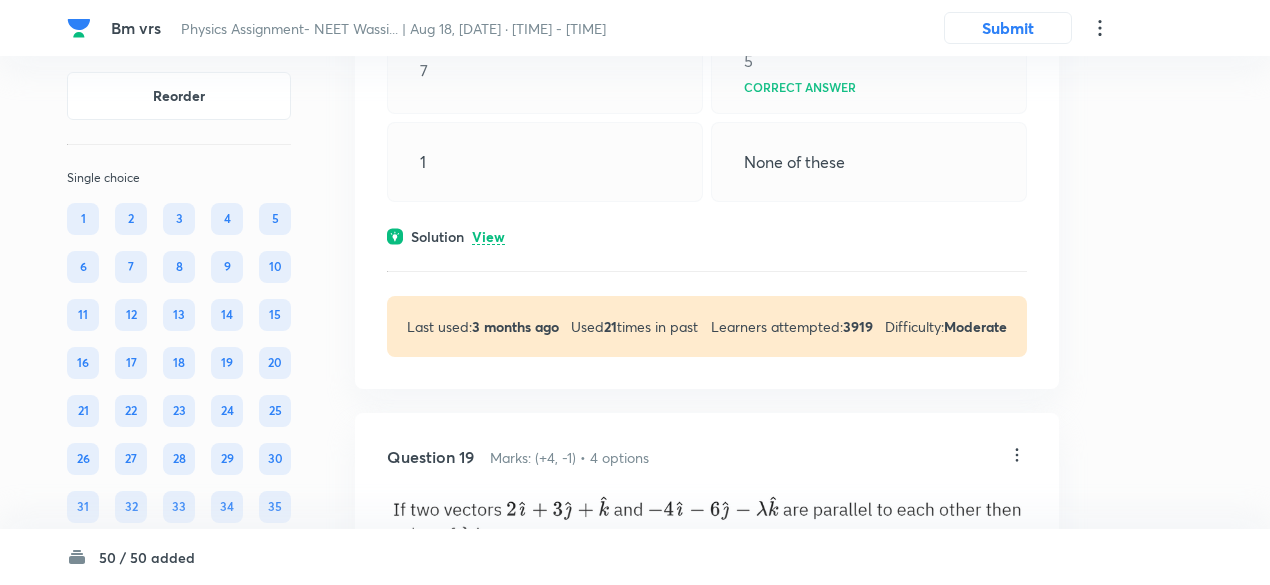 scroll, scrollTop: 12368, scrollLeft: 0, axis: vertical 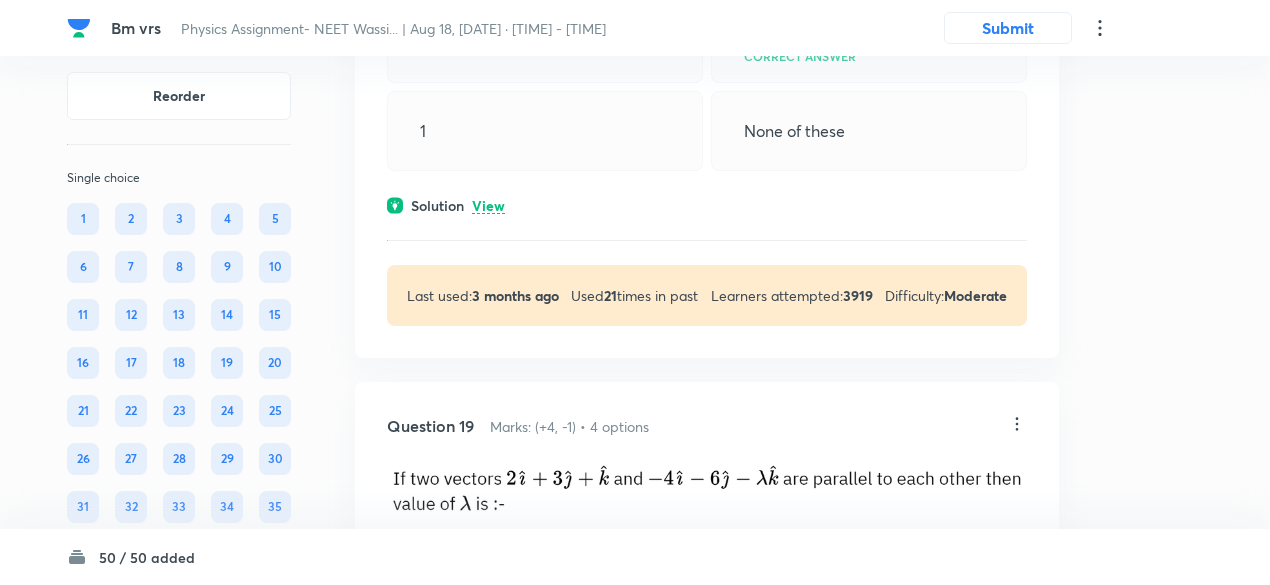 click on "View" at bounding box center (488, 206) 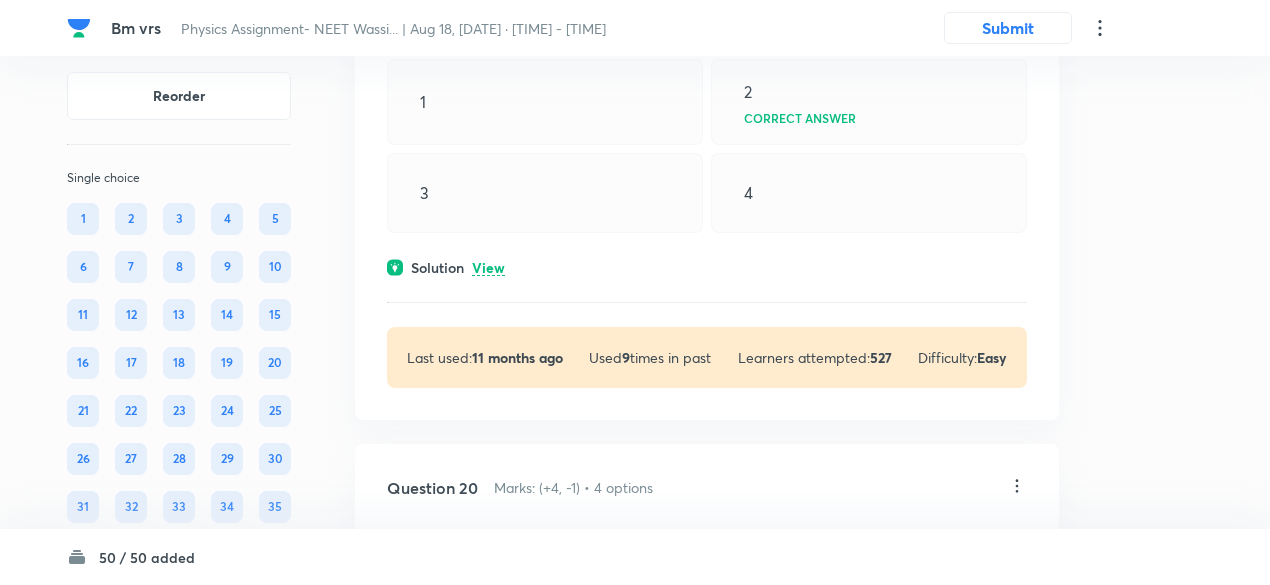 scroll, scrollTop: 12944, scrollLeft: 0, axis: vertical 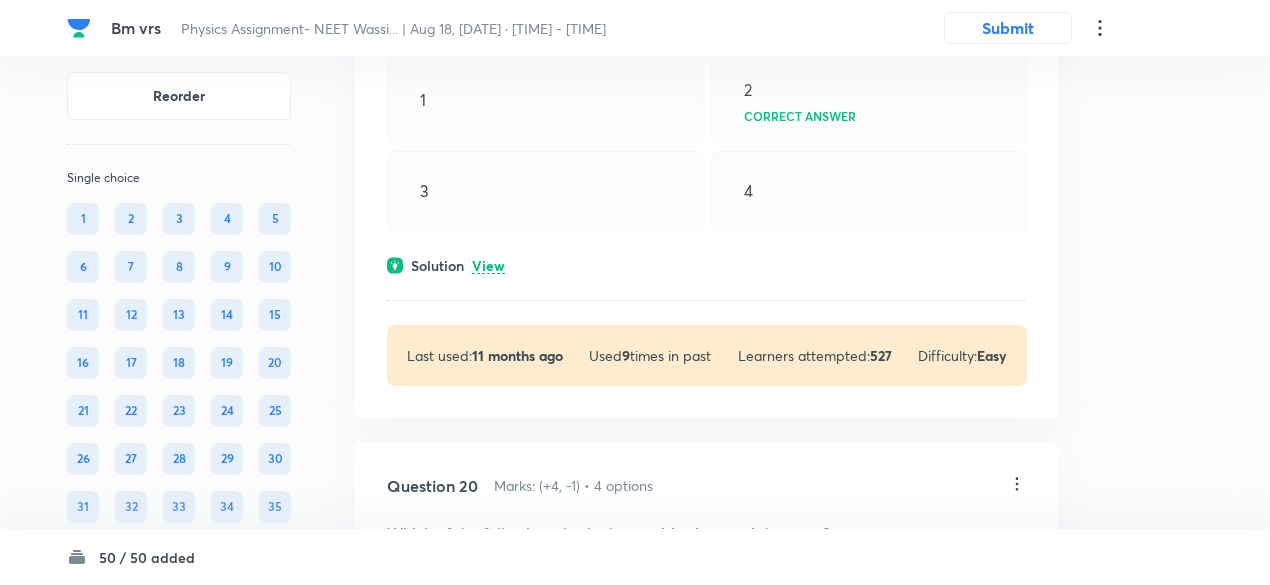 click on "View" at bounding box center (488, 266) 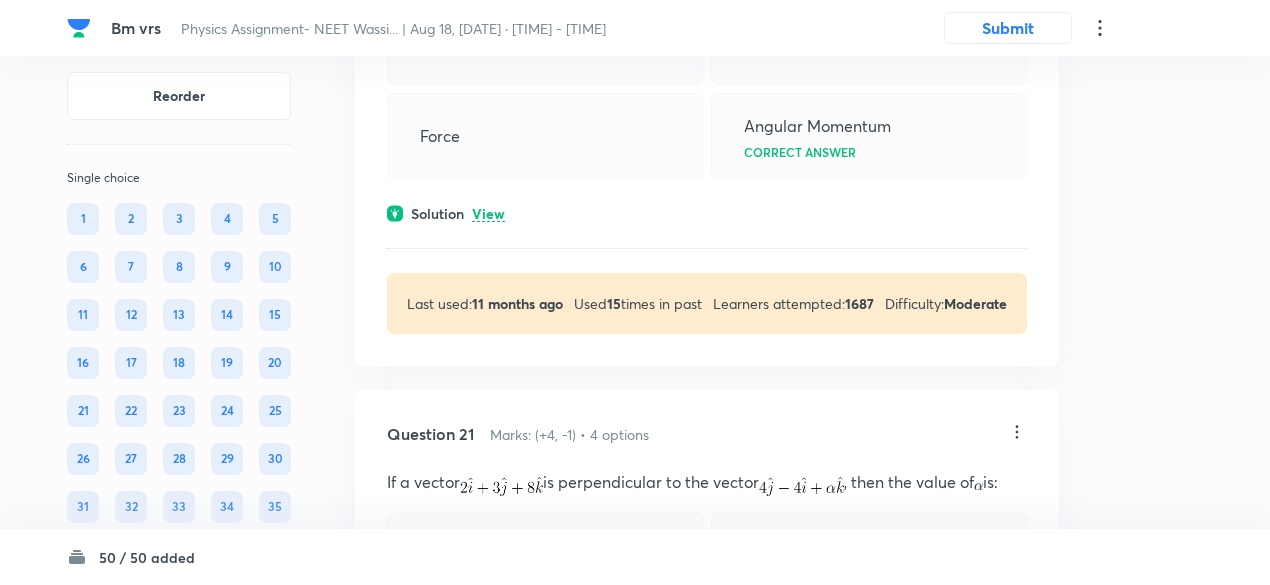 scroll, scrollTop: 13923, scrollLeft: 0, axis: vertical 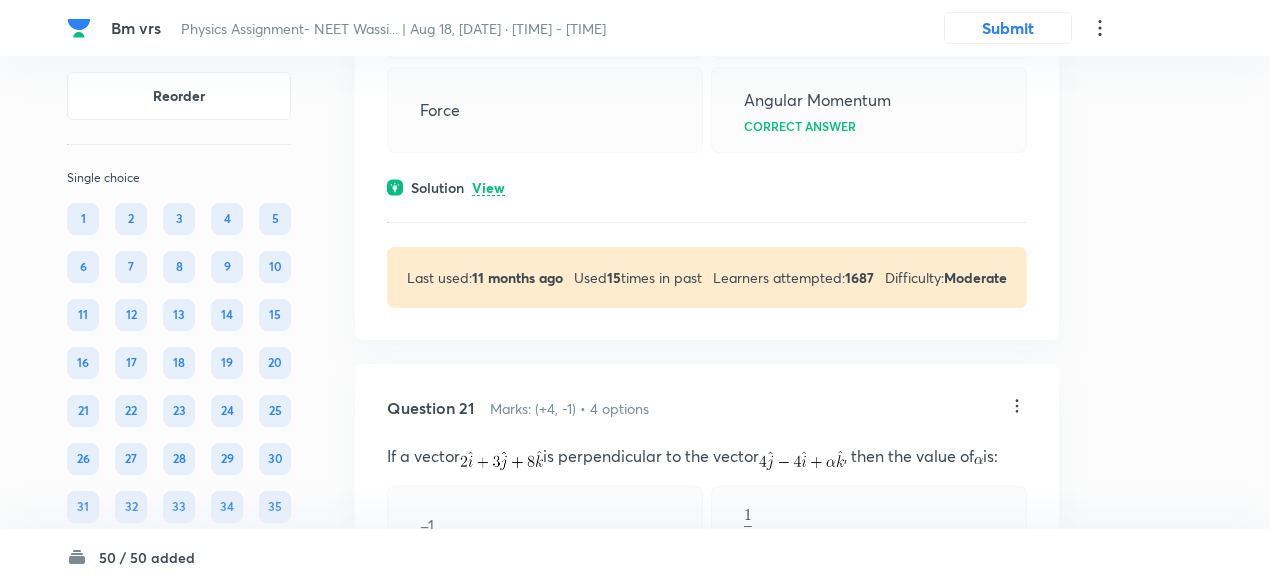 click on "Solution View" at bounding box center [707, 187] 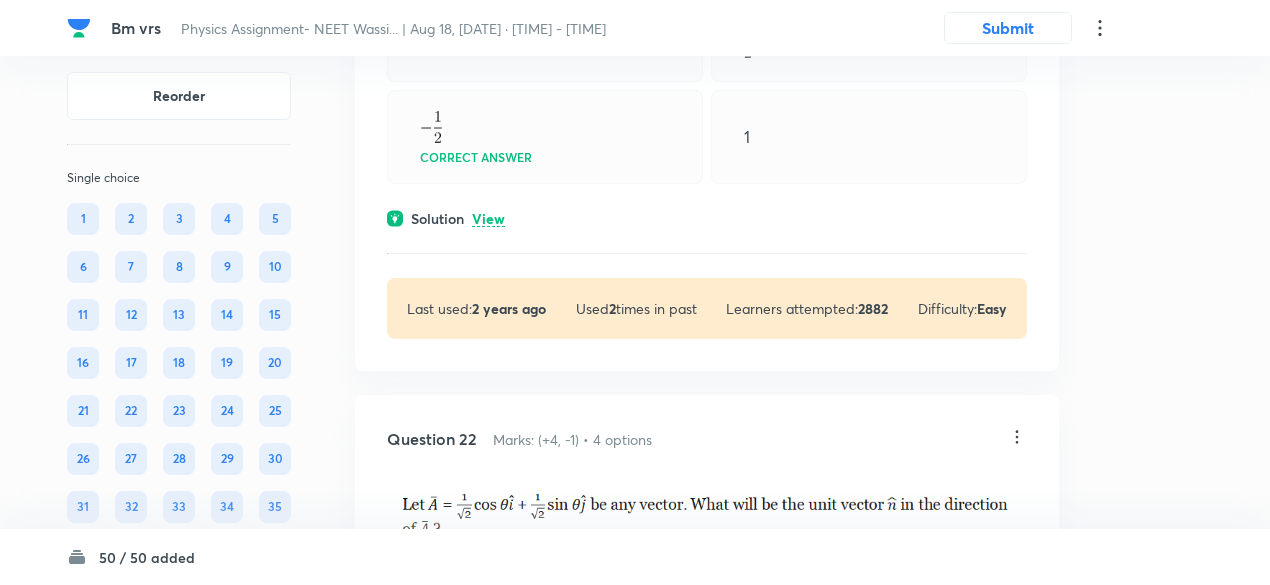 scroll, scrollTop: 14513, scrollLeft: 0, axis: vertical 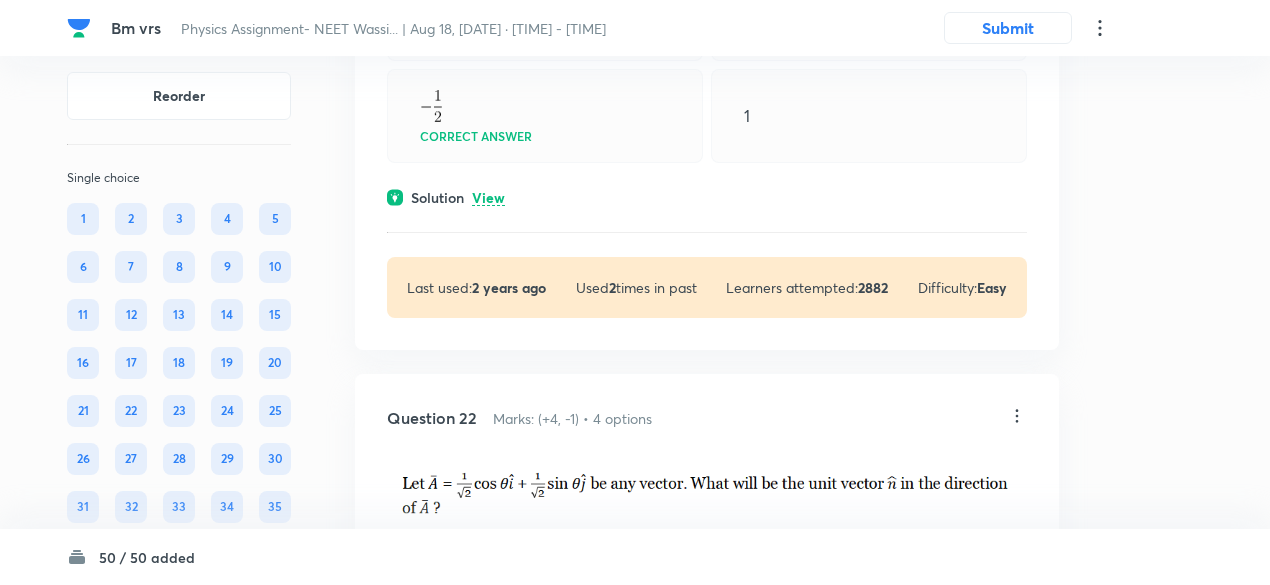 click on "View" at bounding box center (488, 198) 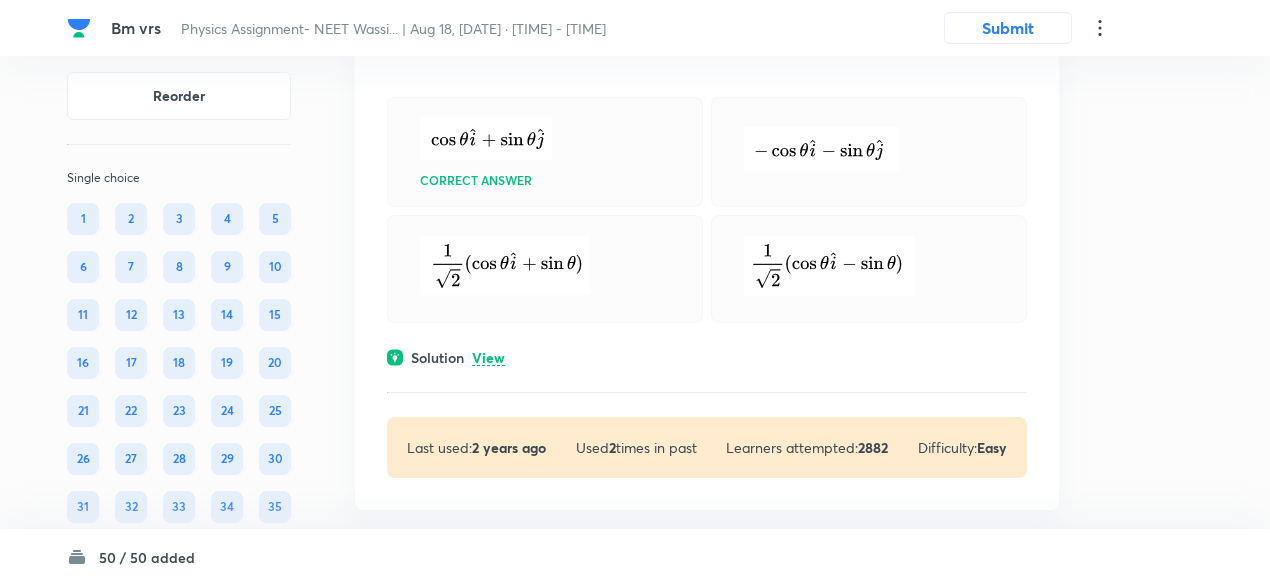 scroll, scrollTop: 15234, scrollLeft: 0, axis: vertical 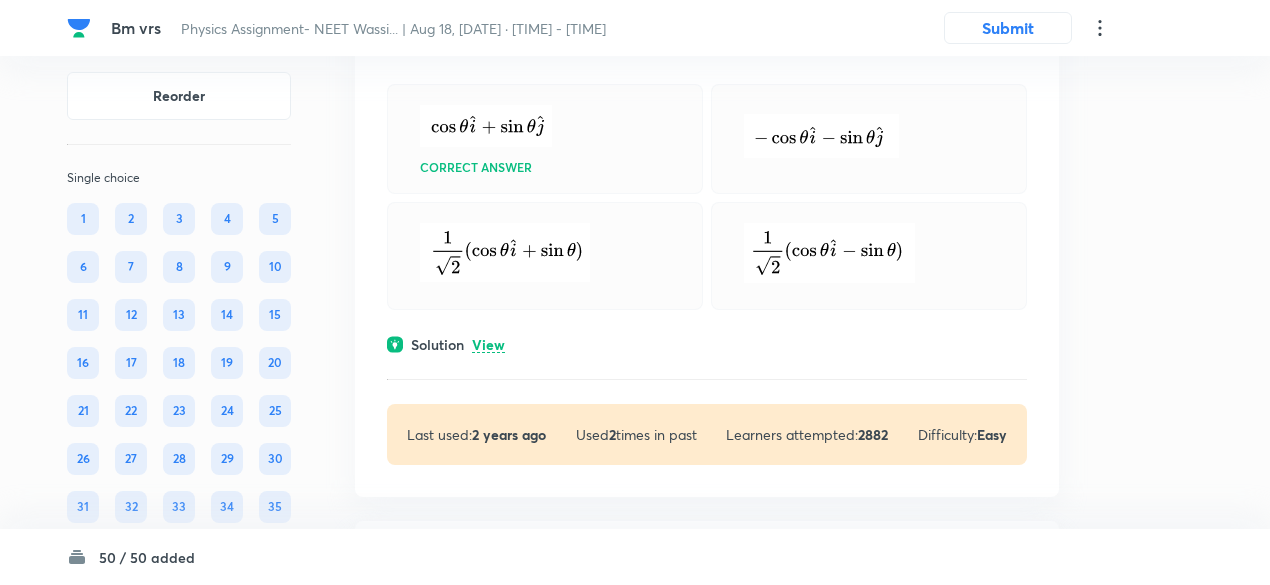 click on "Solution View" at bounding box center (707, 344) 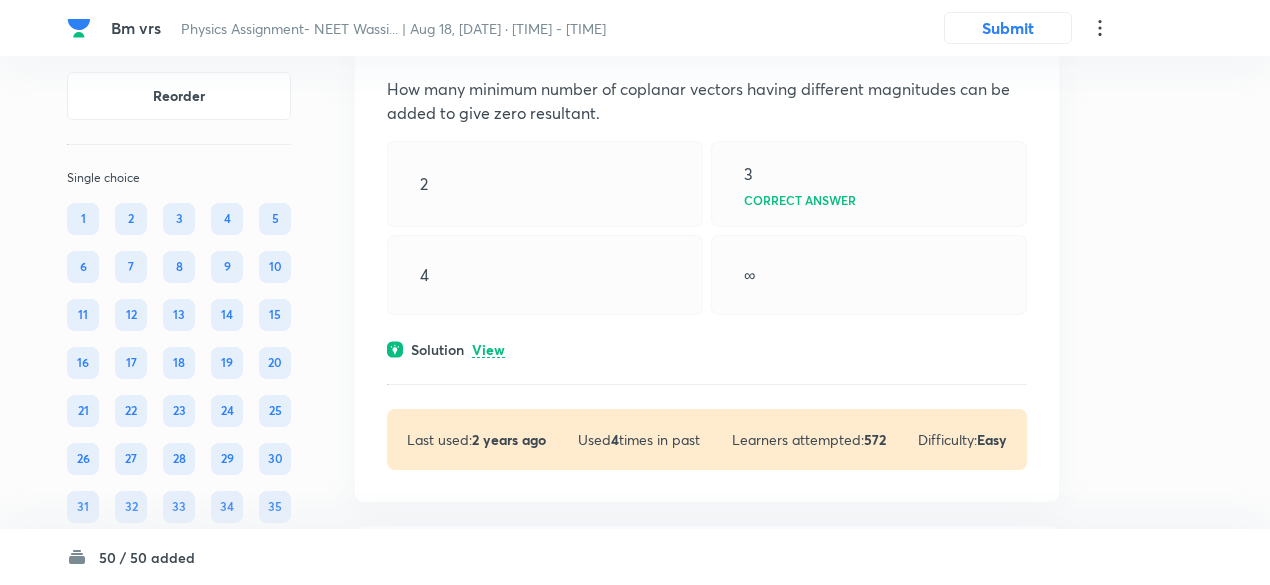 scroll, scrollTop: 15949, scrollLeft: 0, axis: vertical 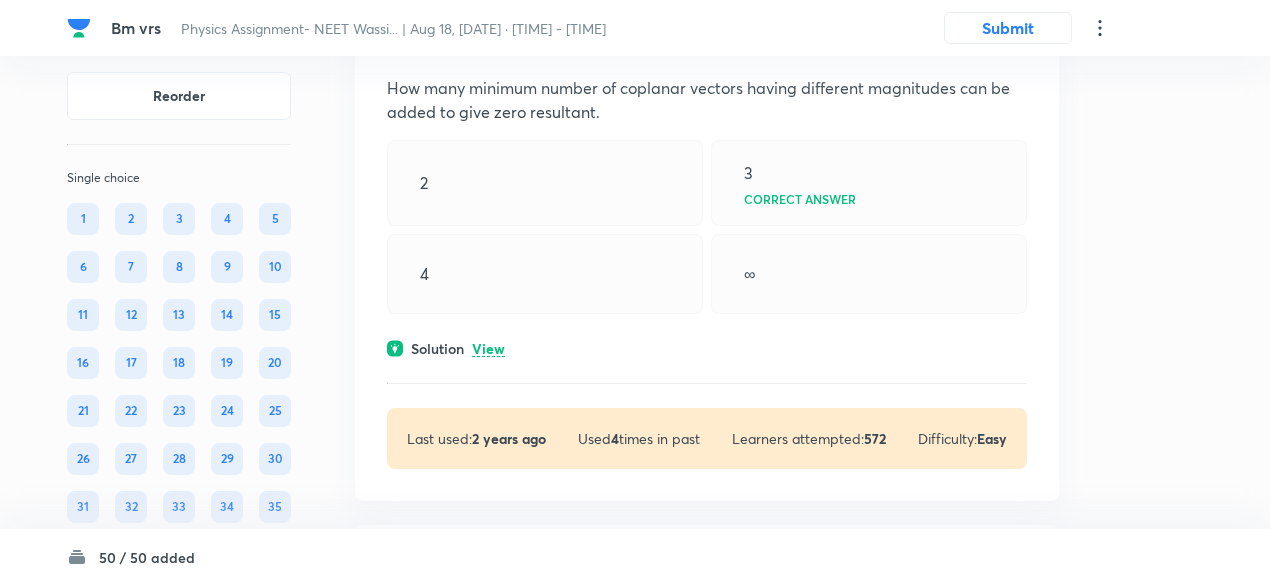 click on "View" at bounding box center (488, 349) 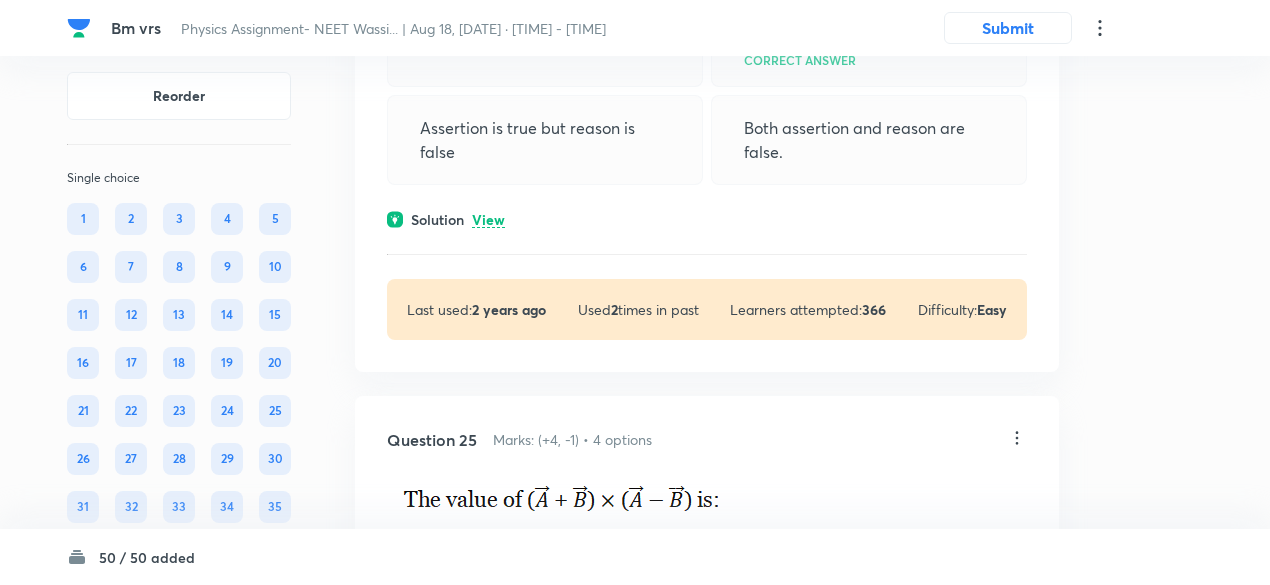 scroll, scrollTop: 16823, scrollLeft: 0, axis: vertical 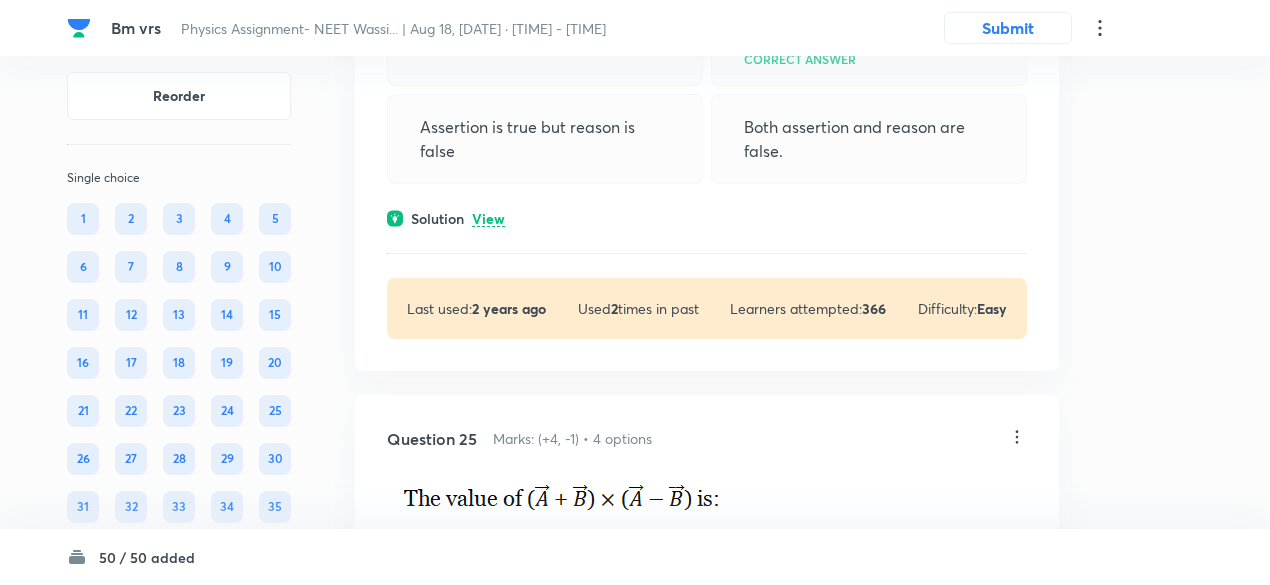 click on "View" at bounding box center (488, 219) 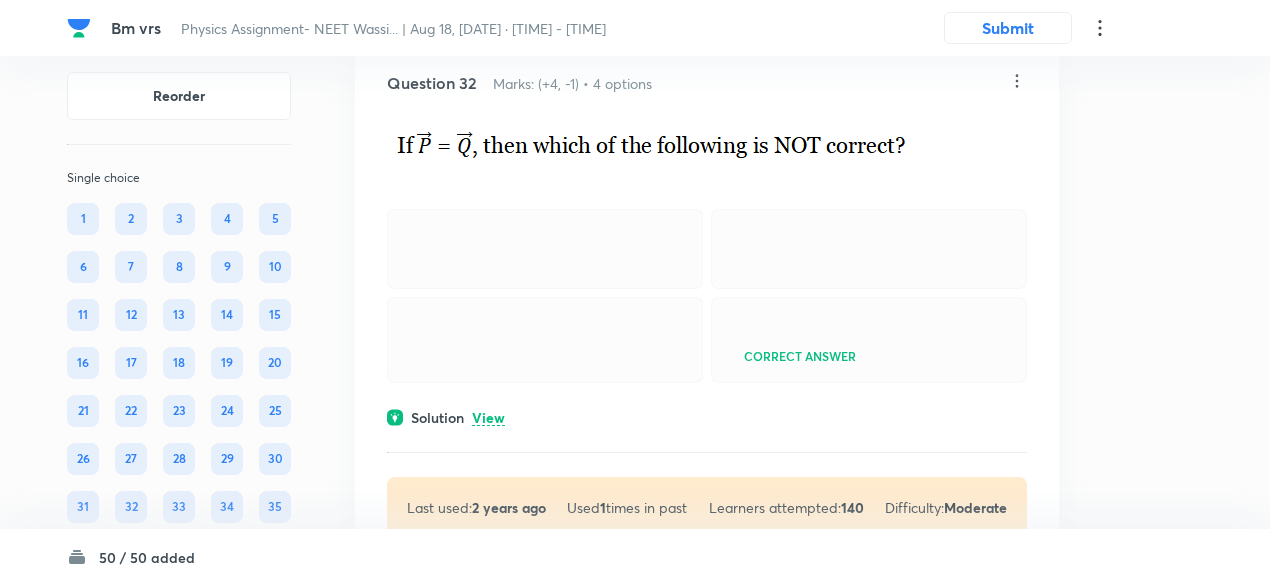 scroll, scrollTop: 21157, scrollLeft: 0, axis: vertical 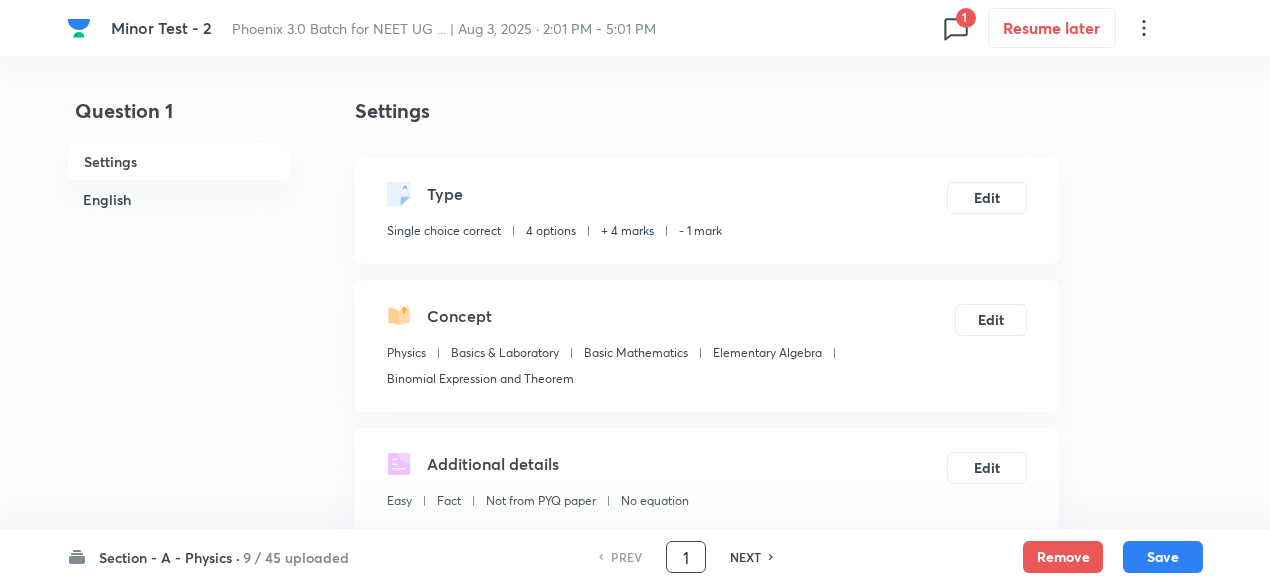 click on "1" at bounding box center (686, 557) 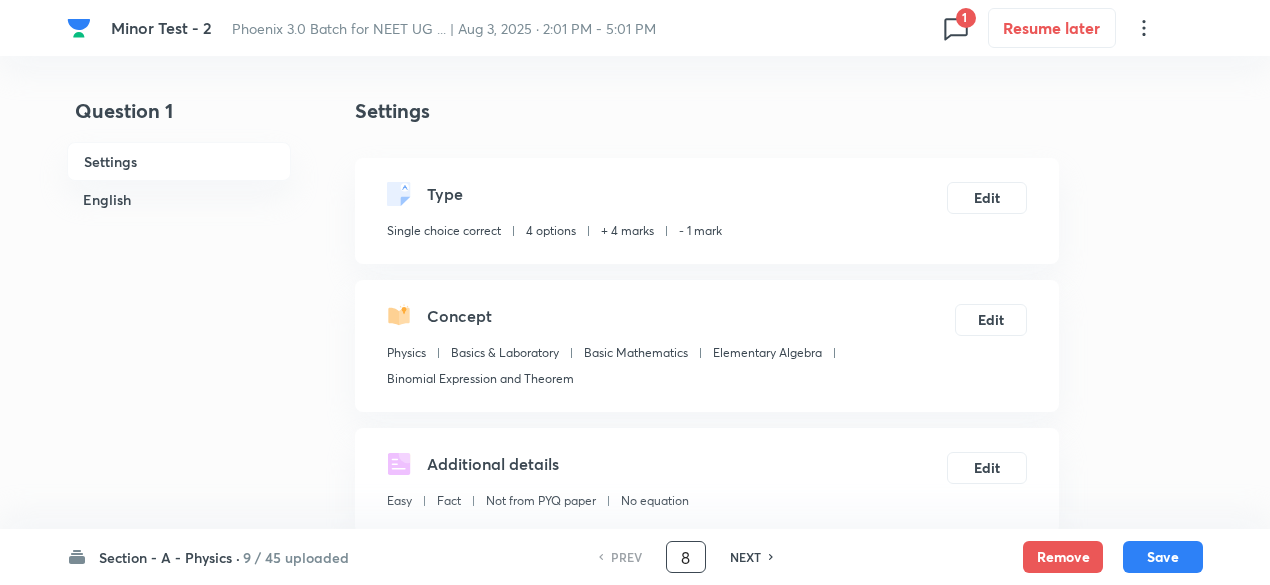 type on "8" 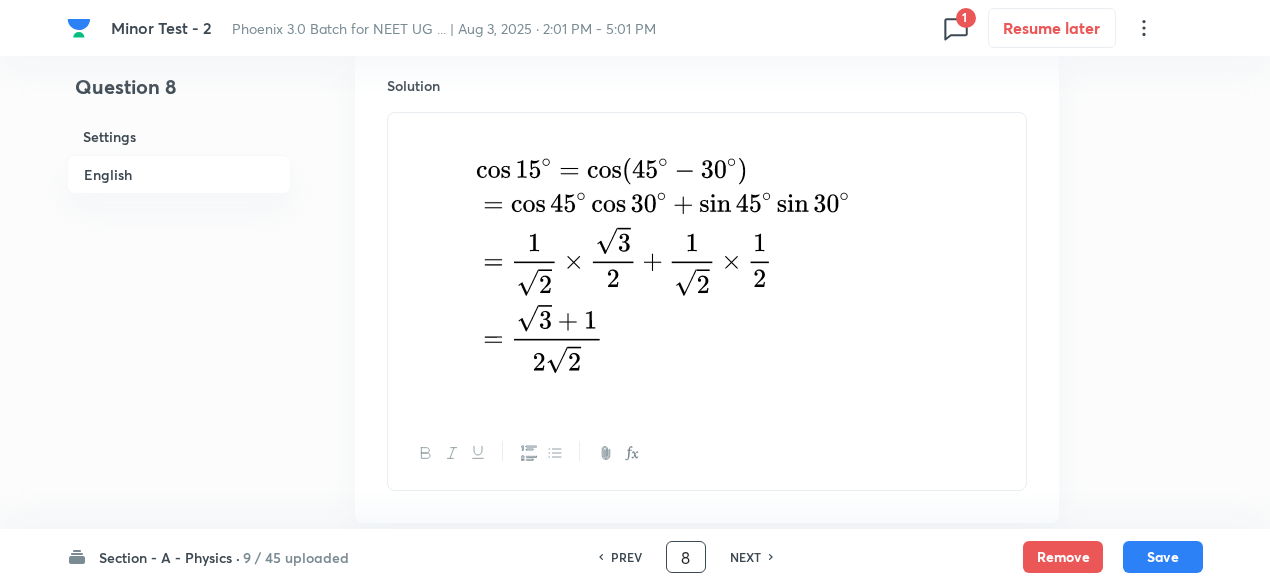 scroll, scrollTop: 2312, scrollLeft: 0, axis: vertical 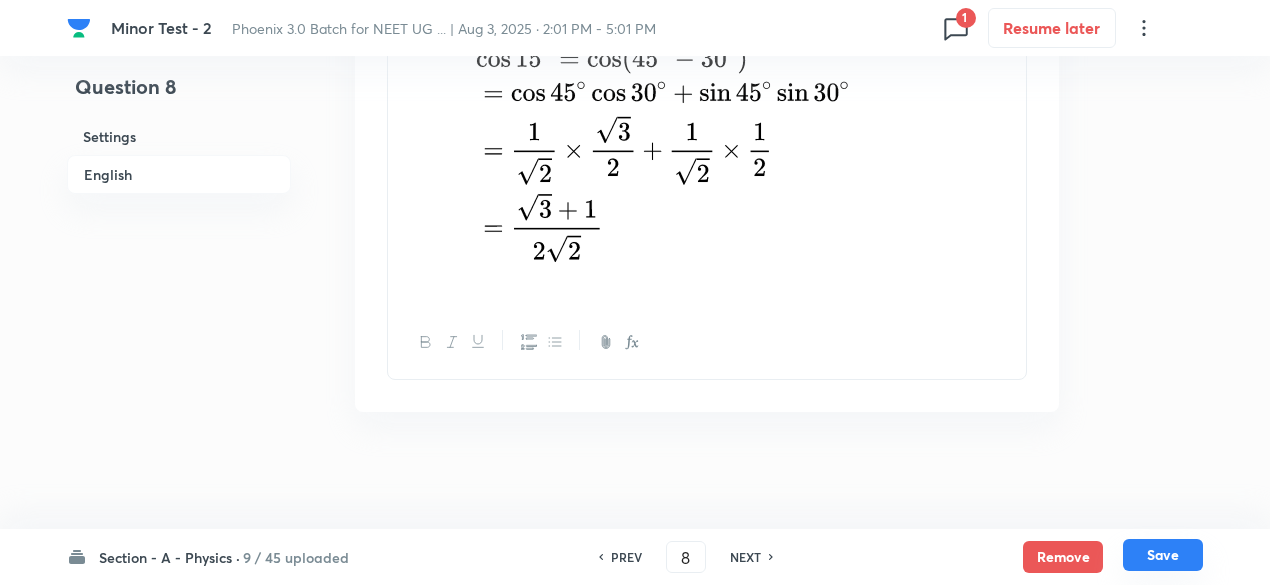 click on "Save" at bounding box center (1163, 555) 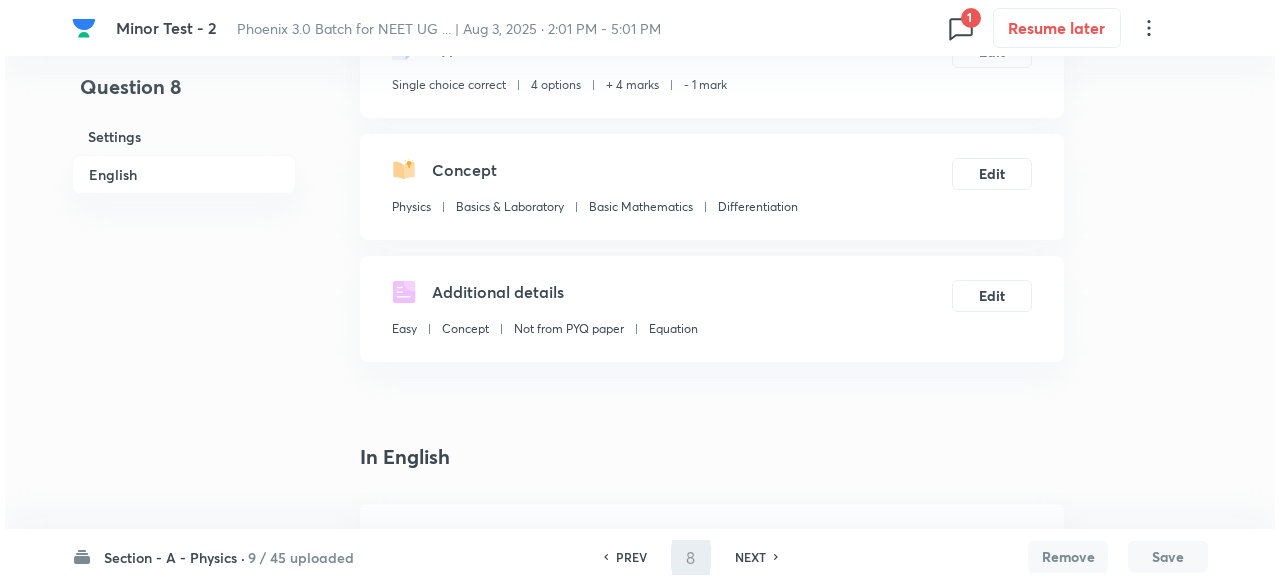 scroll, scrollTop: 0, scrollLeft: 0, axis: both 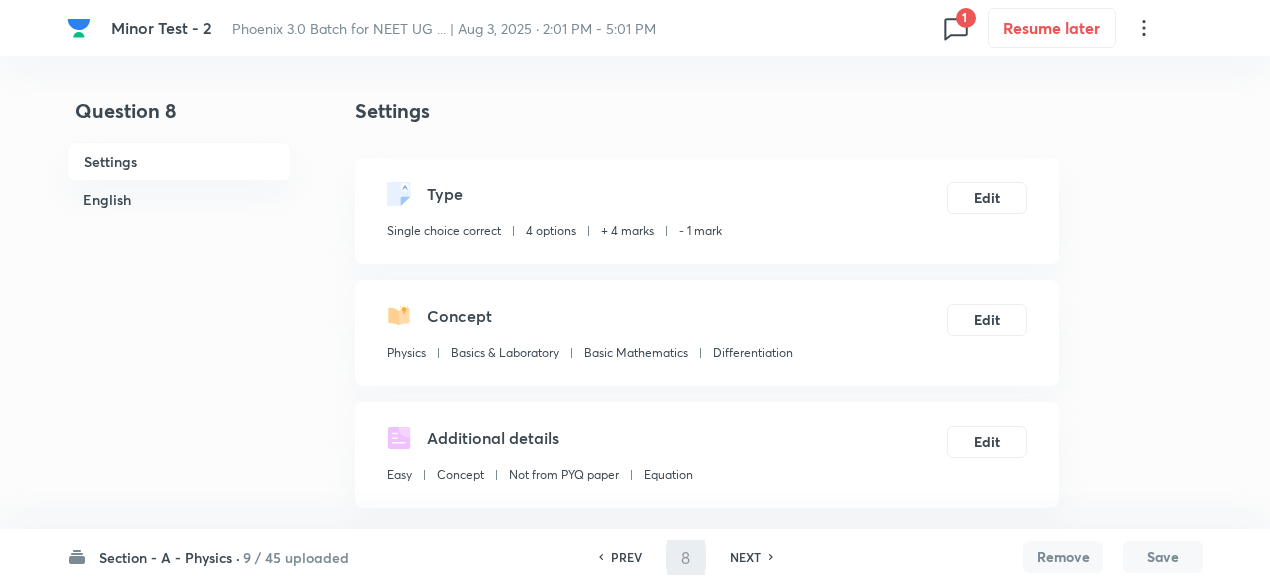 type on "9" 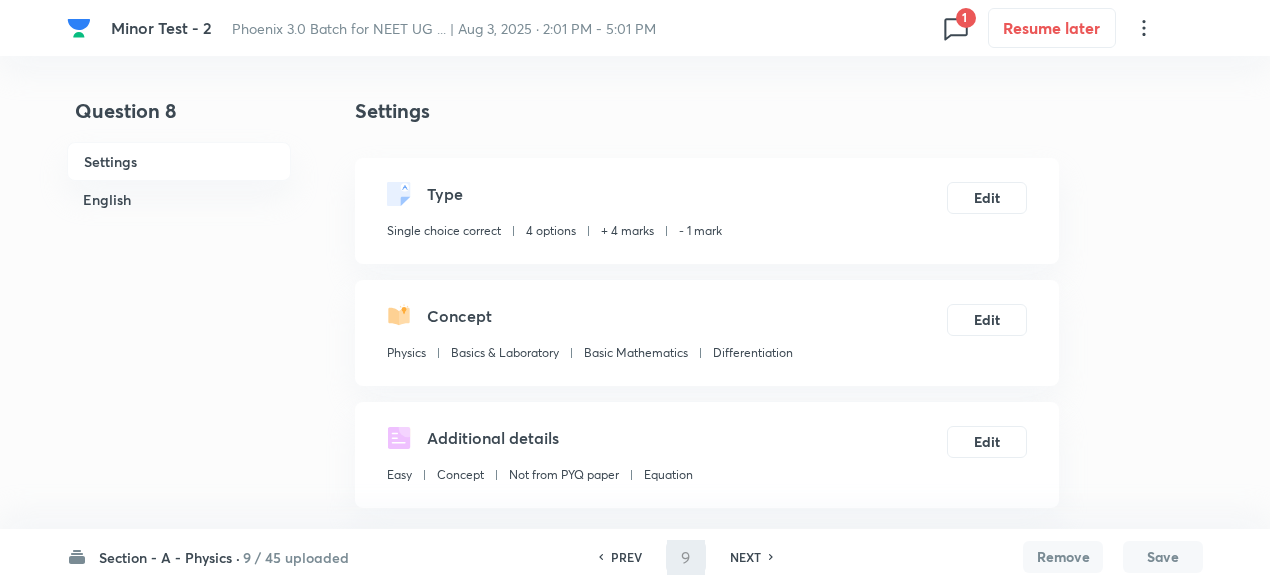 checkbox on "true" 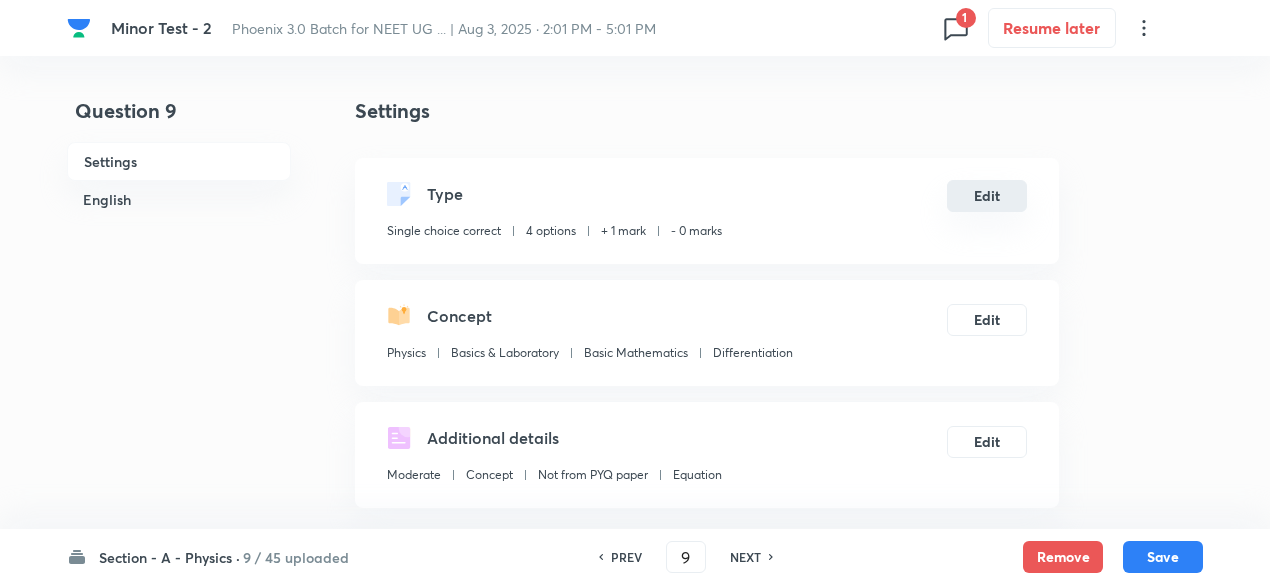 click on "Edit" at bounding box center [987, 196] 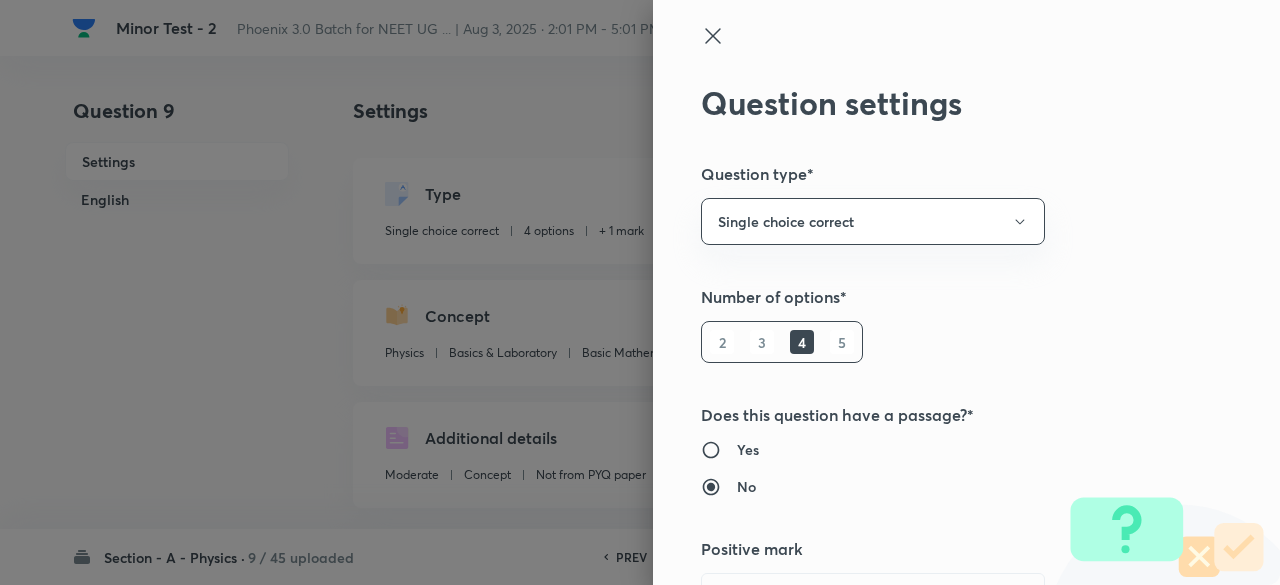 type 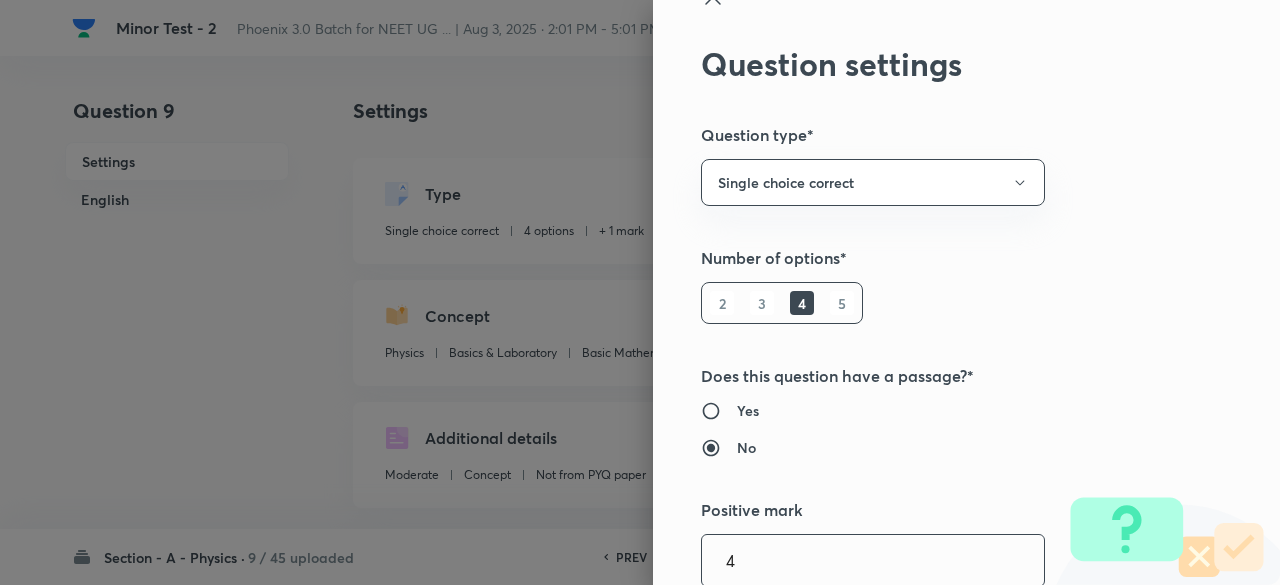 type on "4" 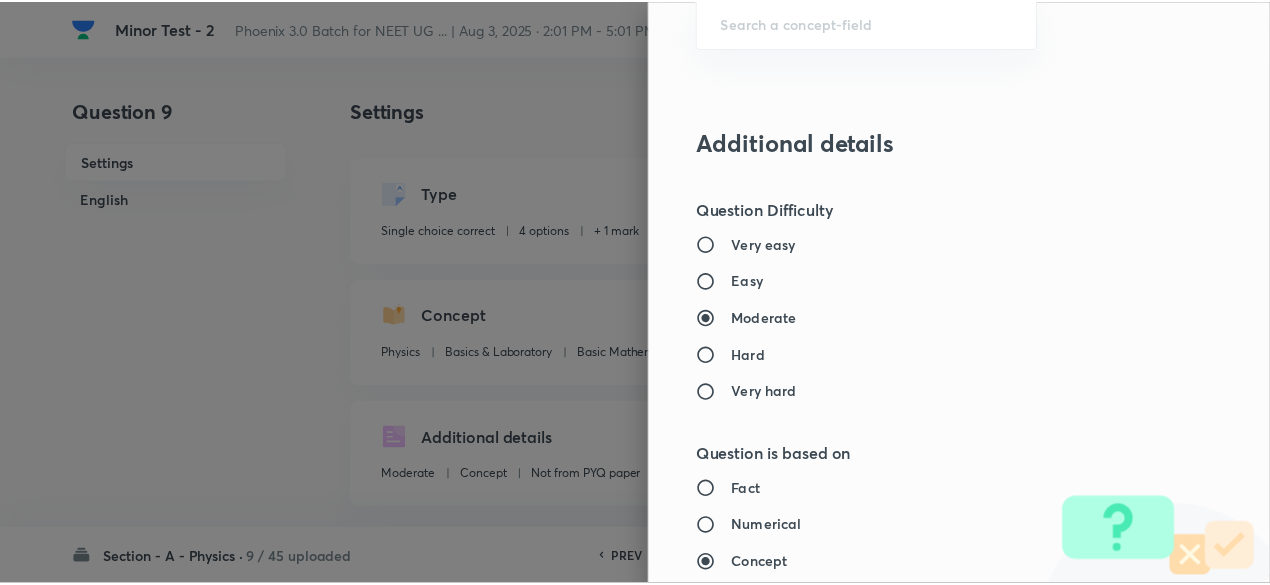 scroll, scrollTop: 2135, scrollLeft: 0, axis: vertical 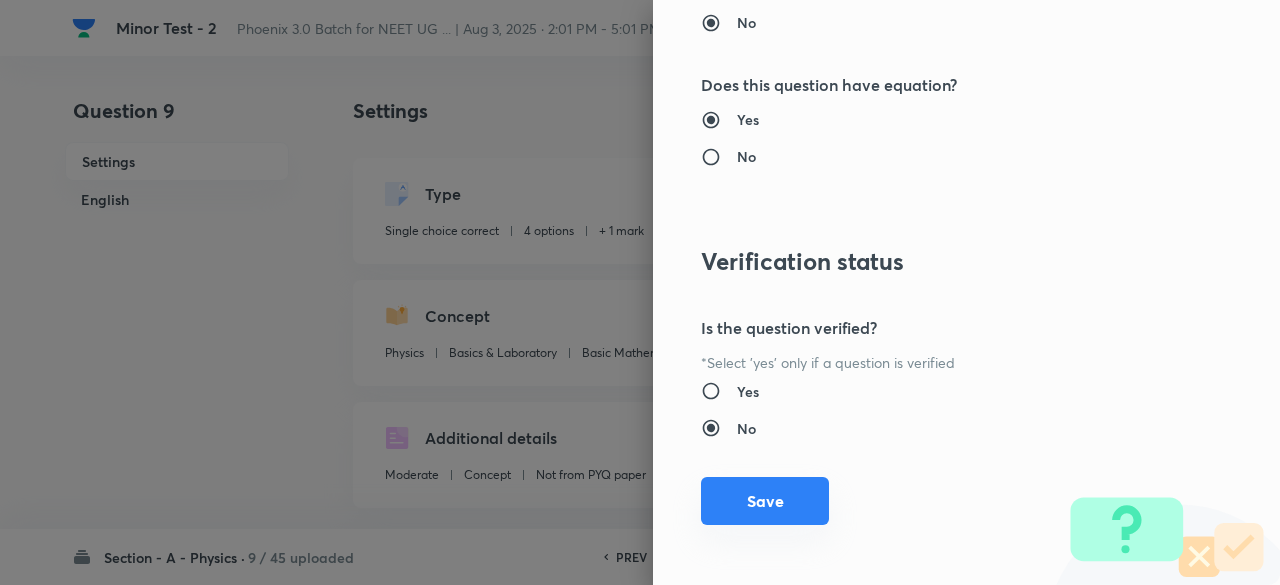 type on "1" 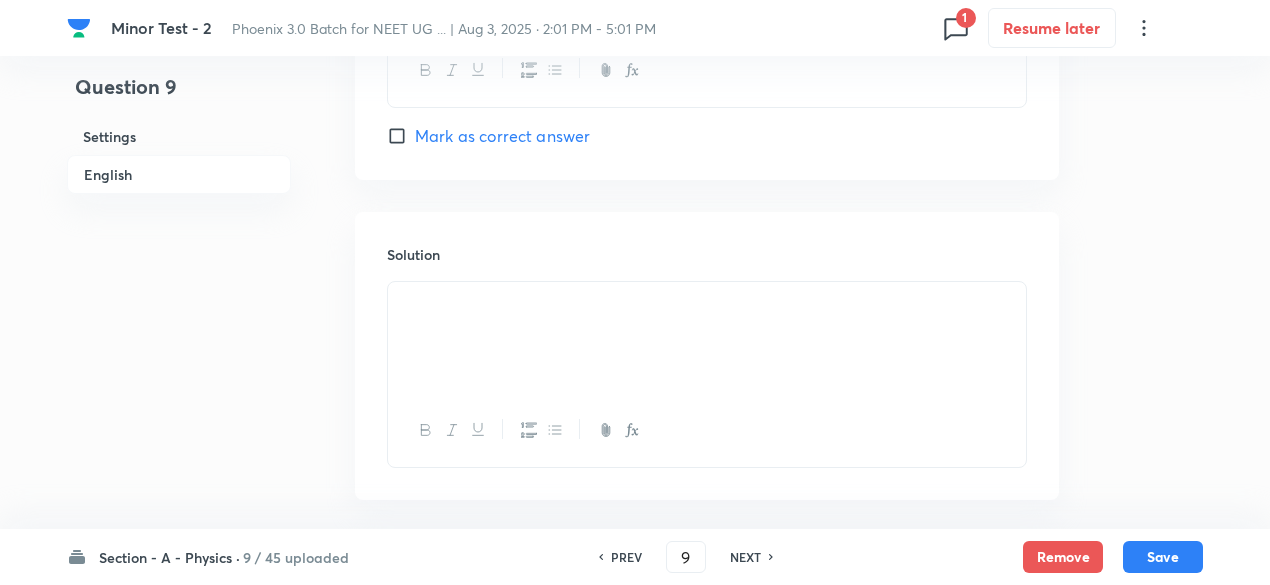 scroll, scrollTop: 2121, scrollLeft: 0, axis: vertical 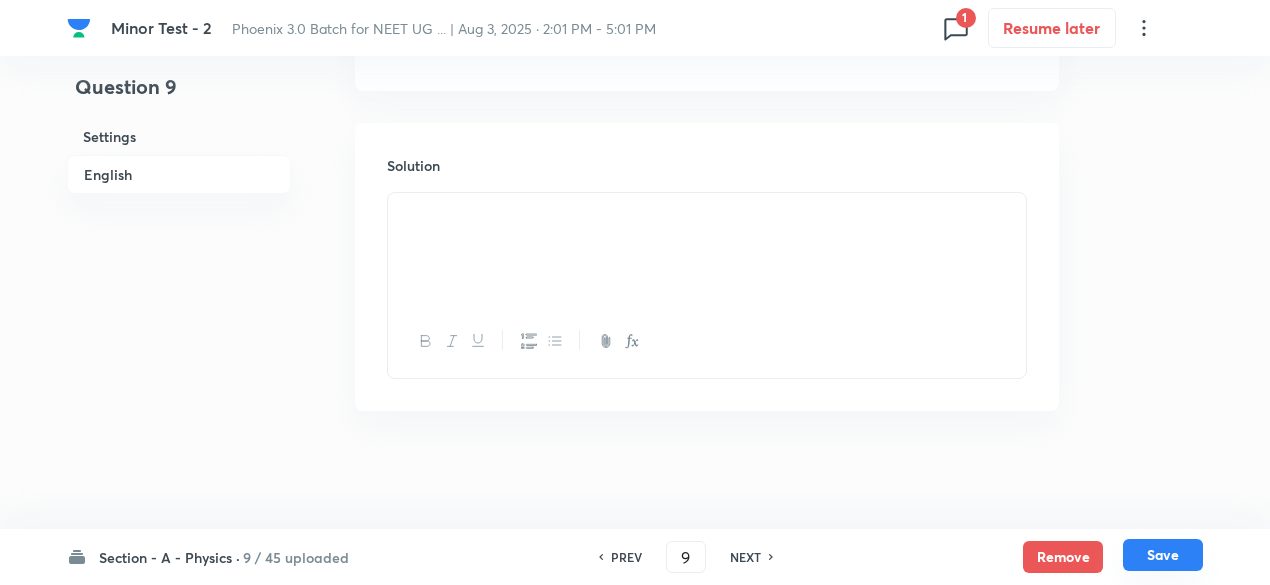 click on "Save" at bounding box center [1163, 555] 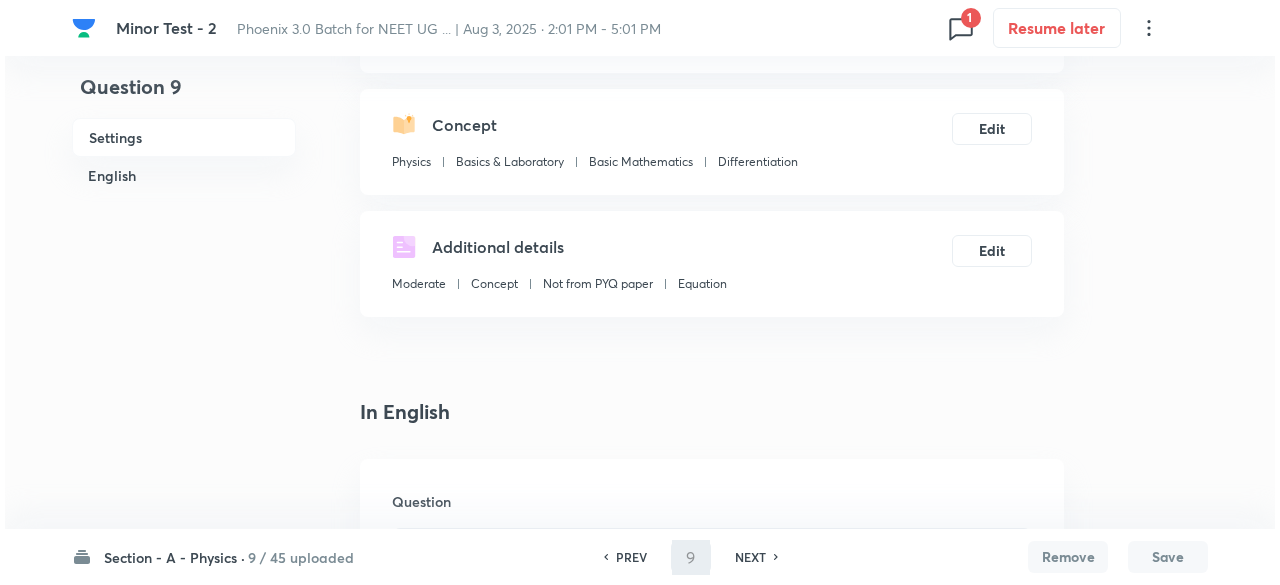 scroll, scrollTop: 0, scrollLeft: 0, axis: both 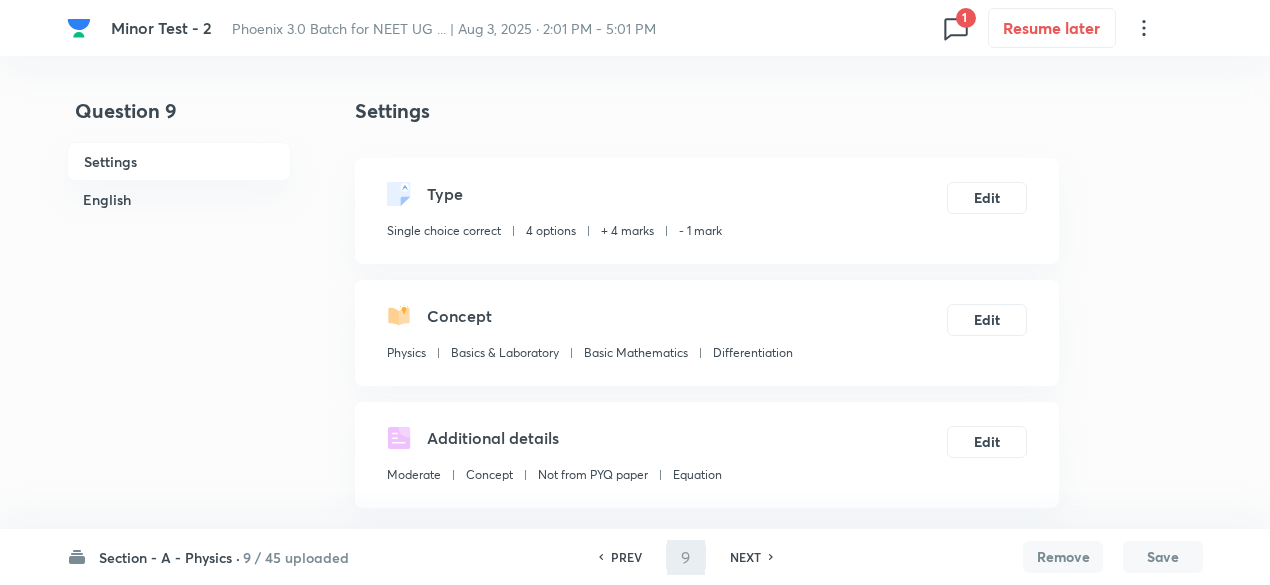 type on "10" 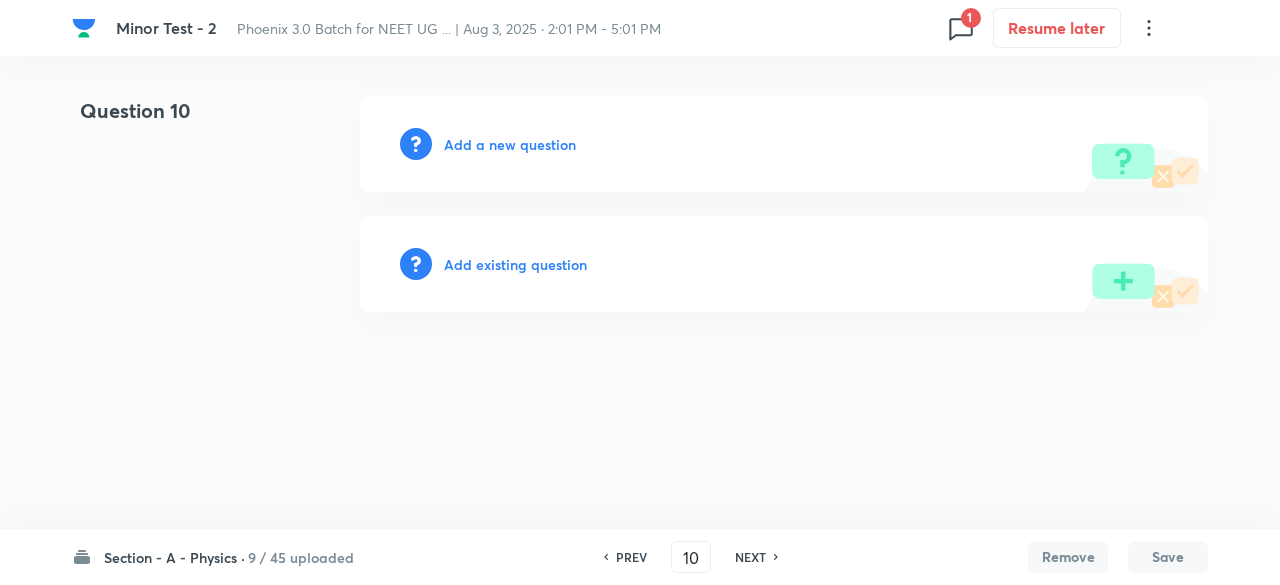click on "Add existing question" at bounding box center (515, 264) 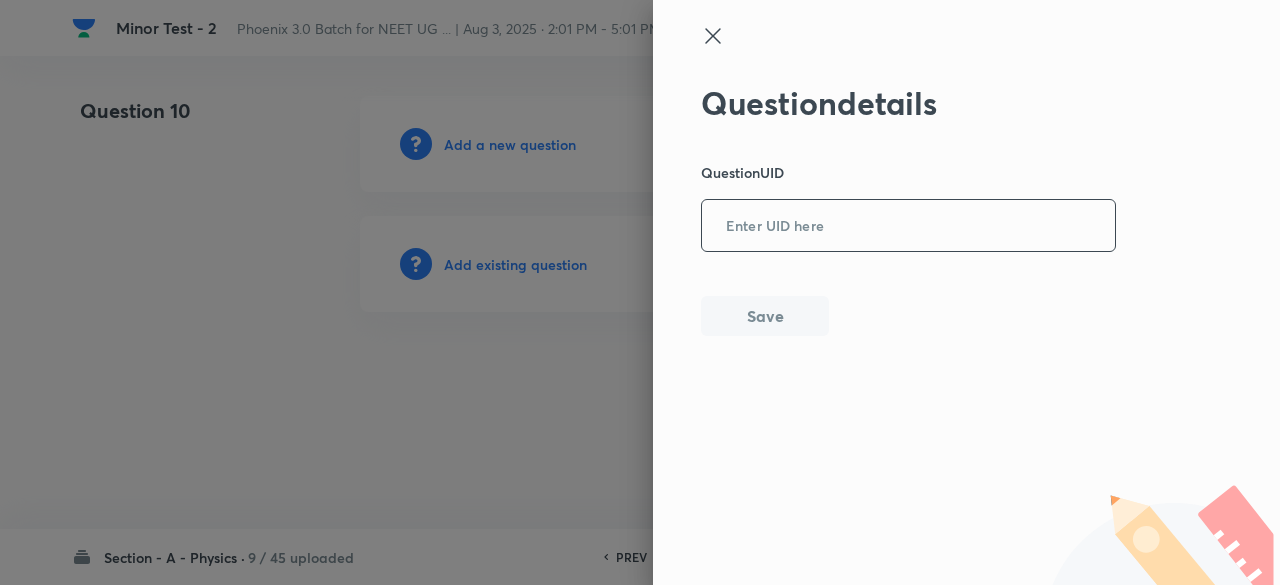 click at bounding box center (908, 226) 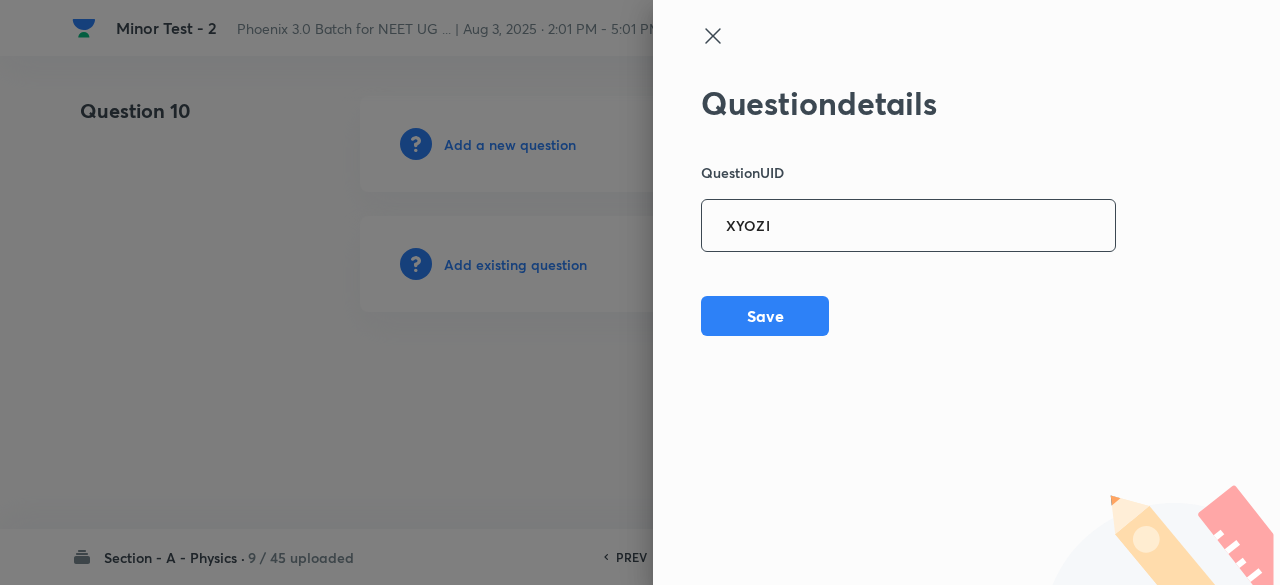 type on "XYOZI" 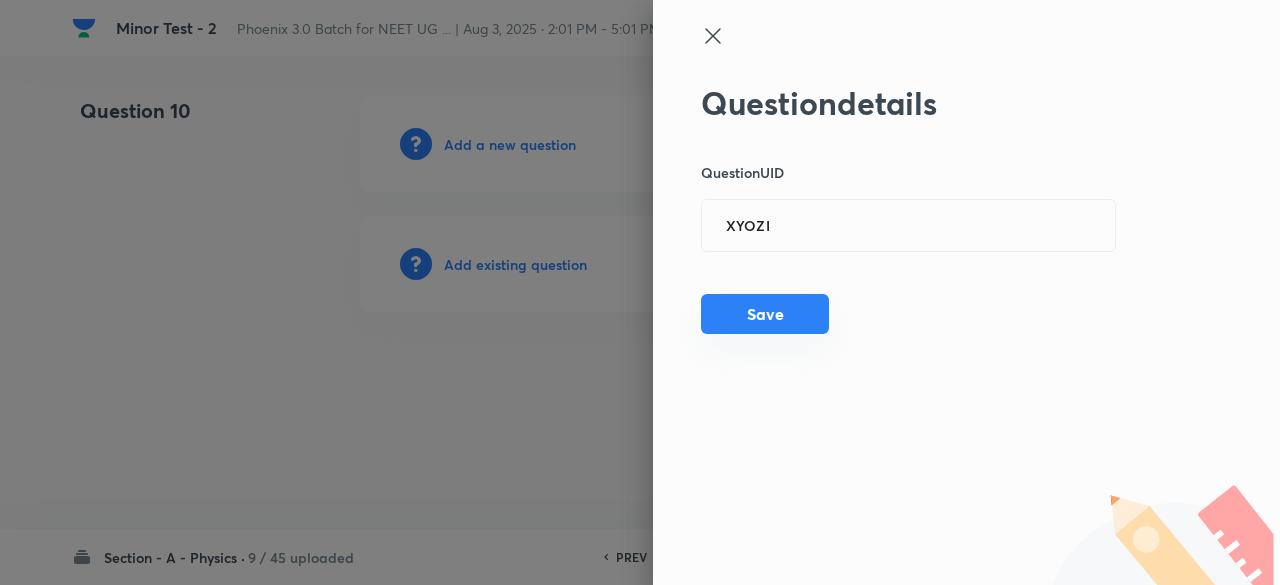 click on "Save" at bounding box center [765, 314] 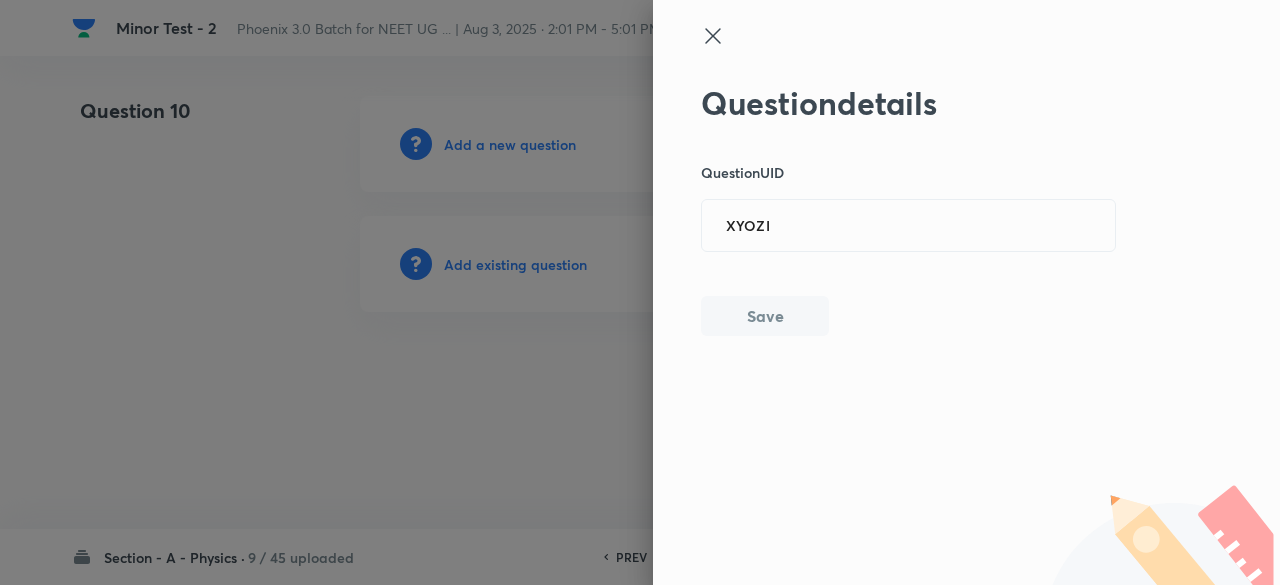 type 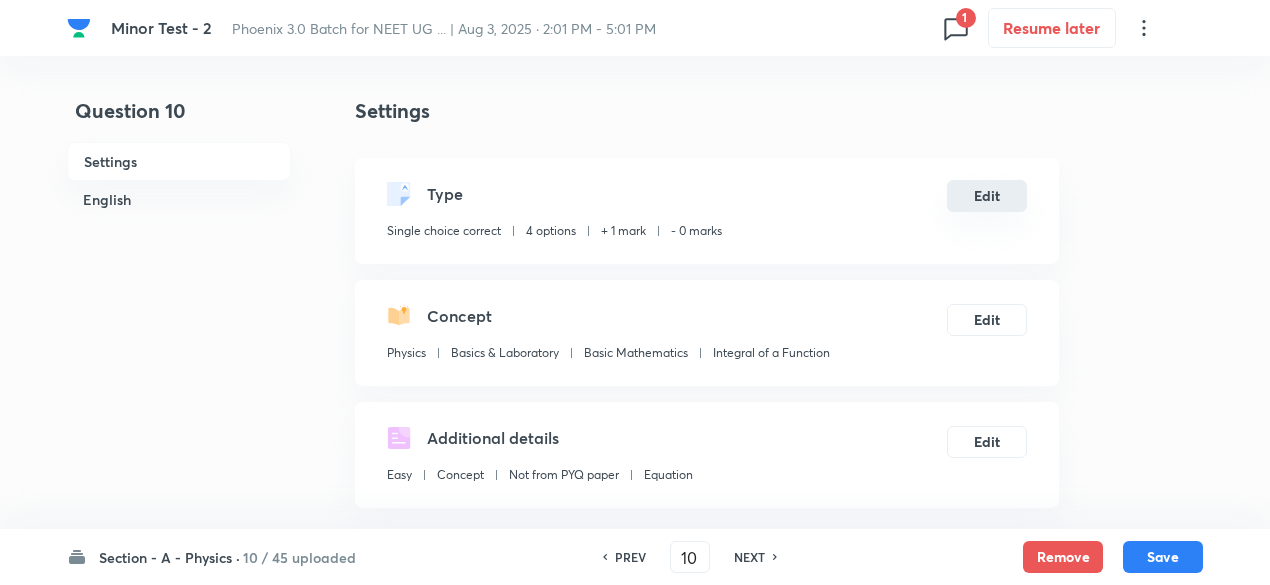 click on "Edit" at bounding box center [987, 196] 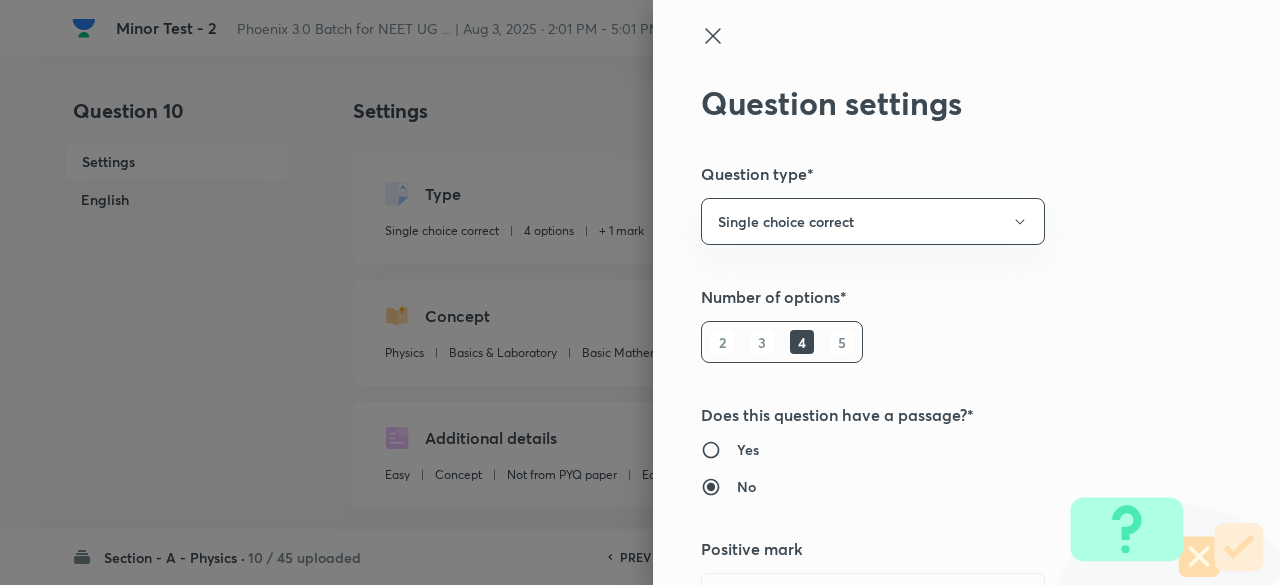 type 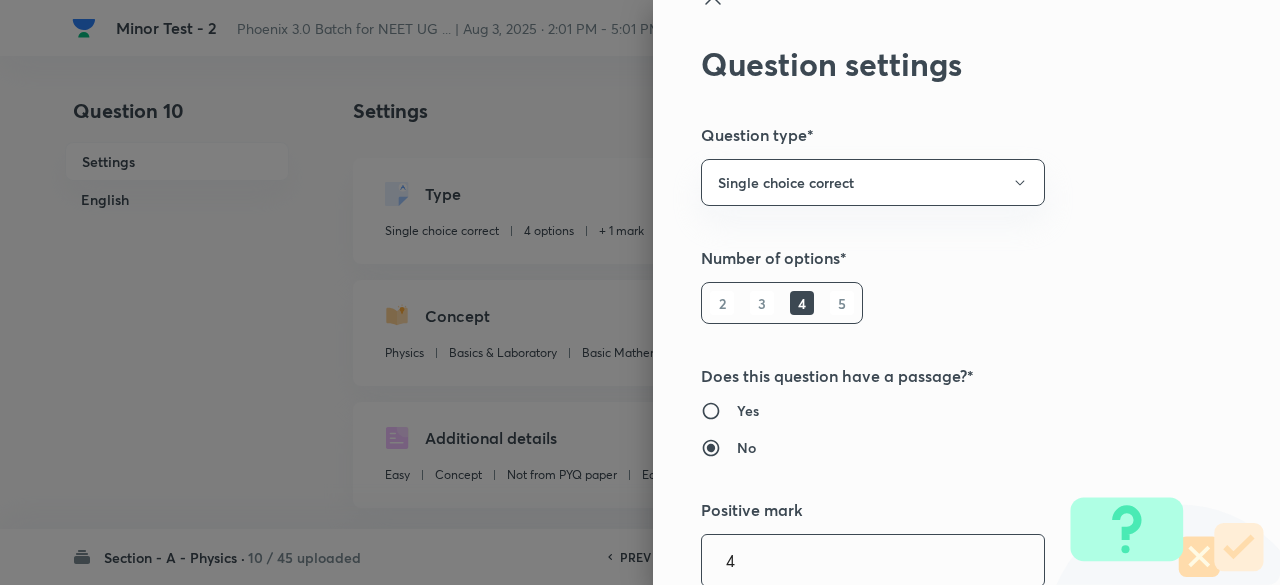 type on "4" 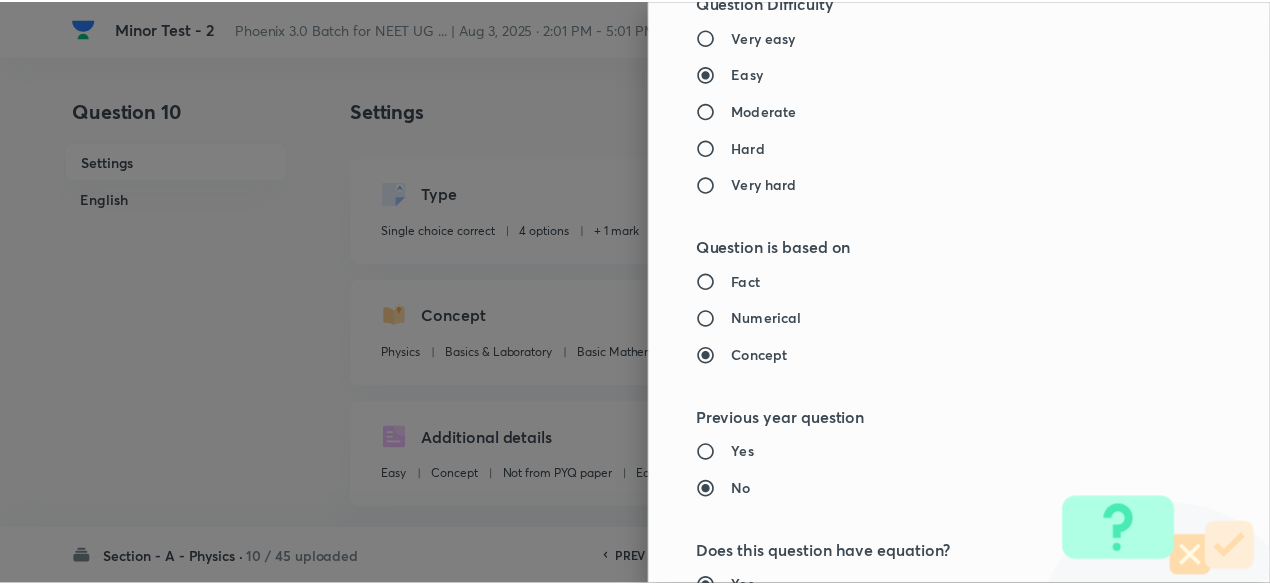 scroll, scrollTop: 2135, scrollLeft: 0, axis: vertical 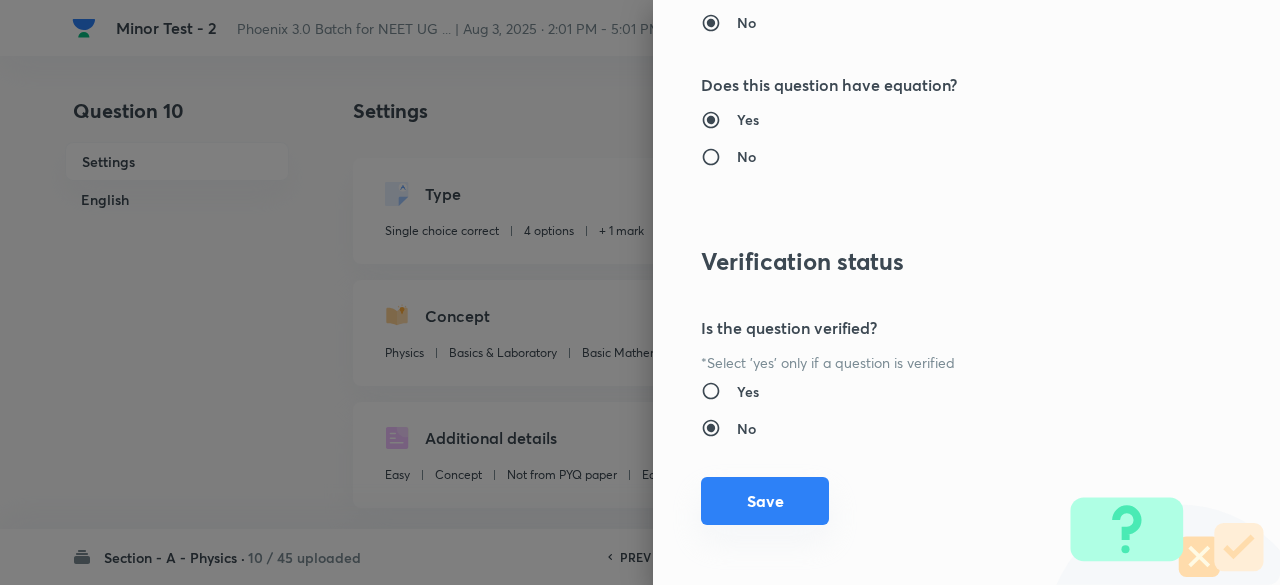type on "1" 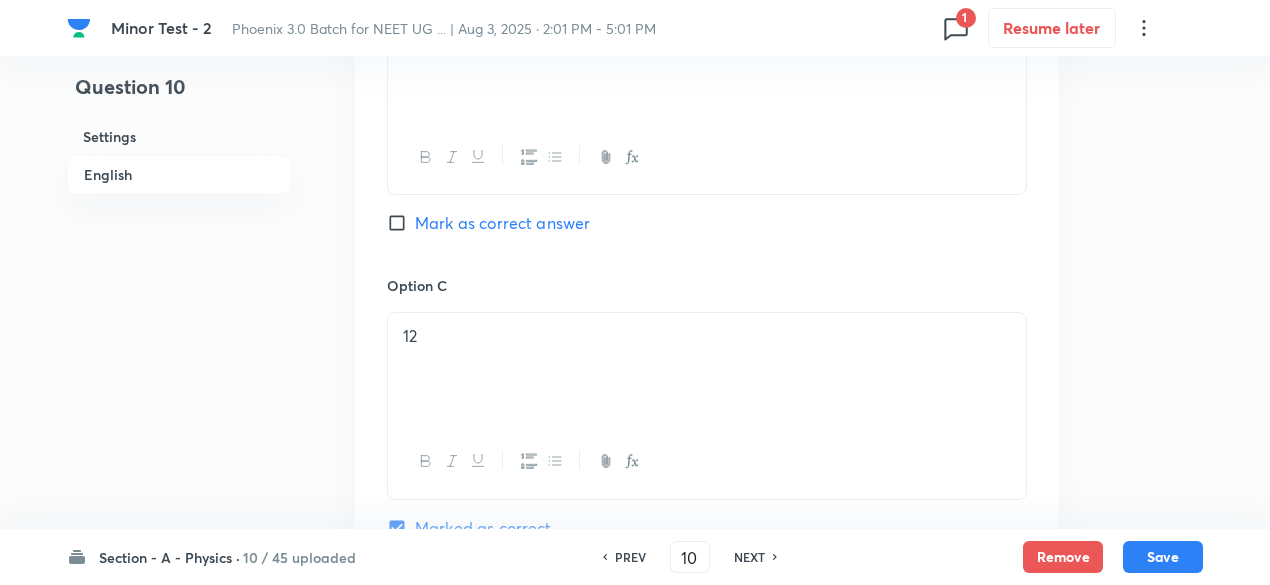 scroll, scrollTop: 2142, scrollLeft: 0, axis: vertical 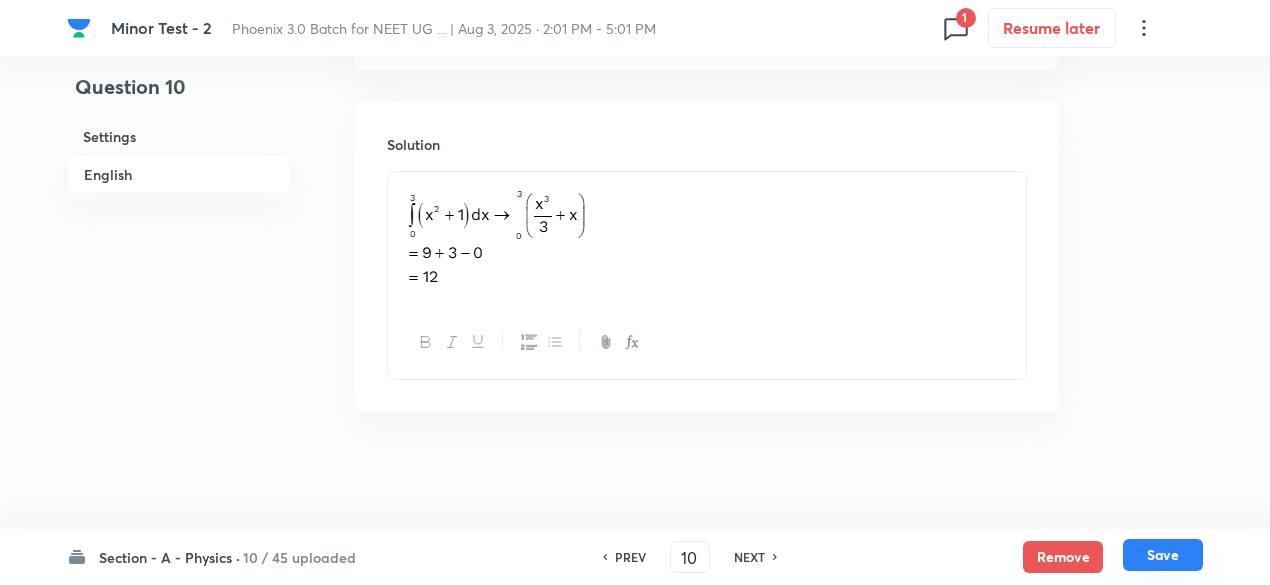 click on "Save" at bounding box center [1163, 555] 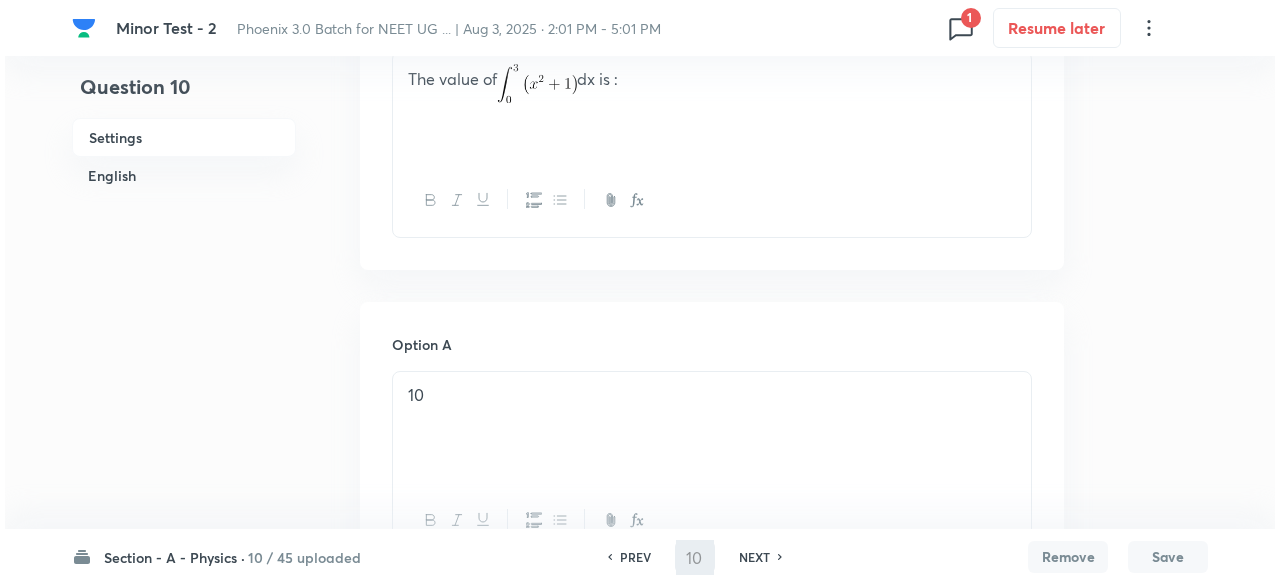 scroll, scrollTop: 0, scrollLeft: 0, axis: both 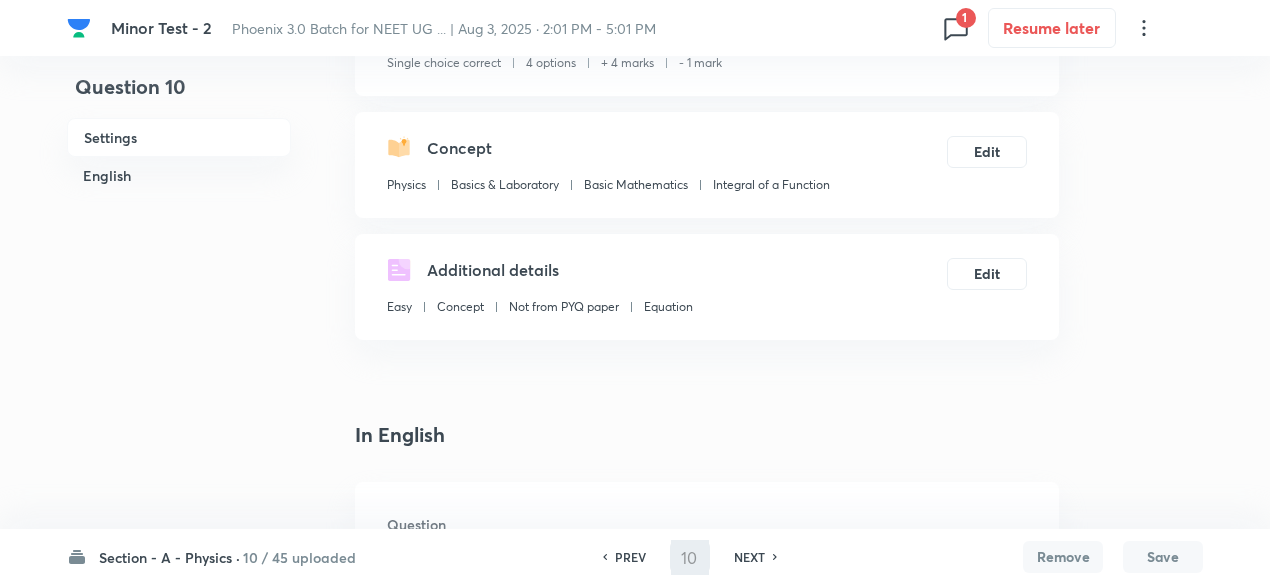 type on "11" 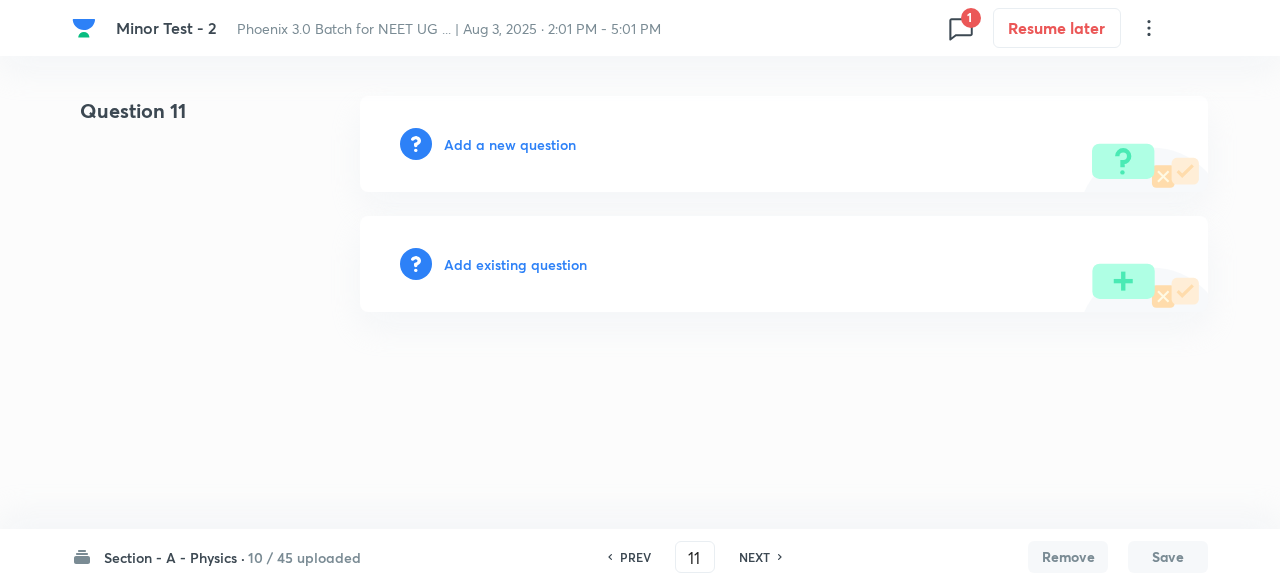 click on "Add existing question" at bounding box center (515, 264) 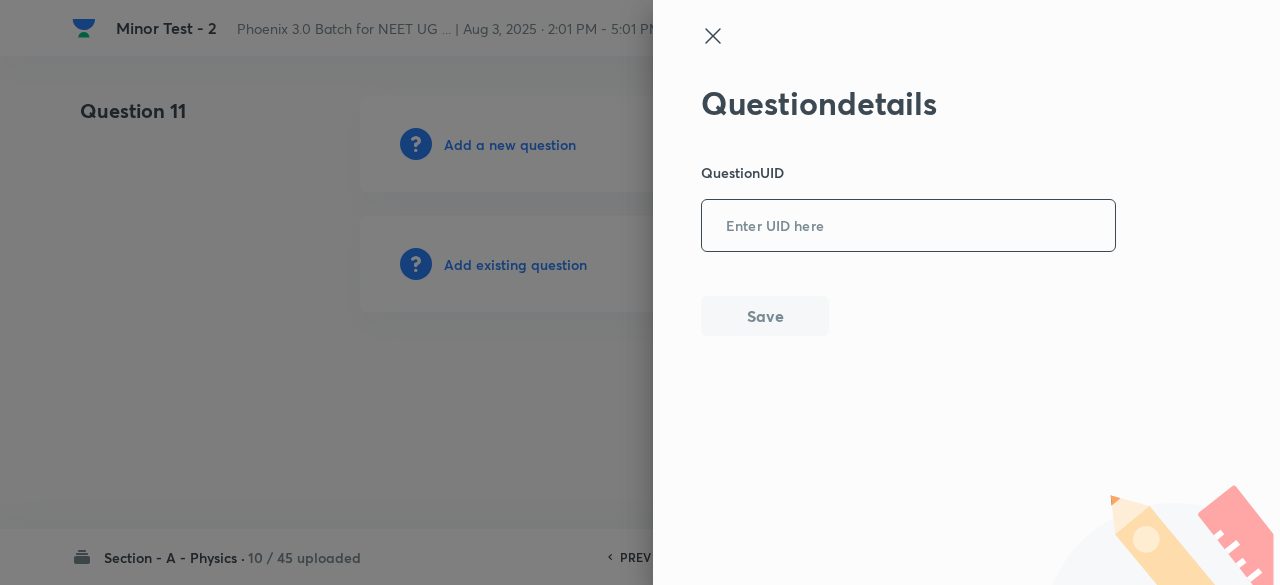 click at bounding box center [908, 226] 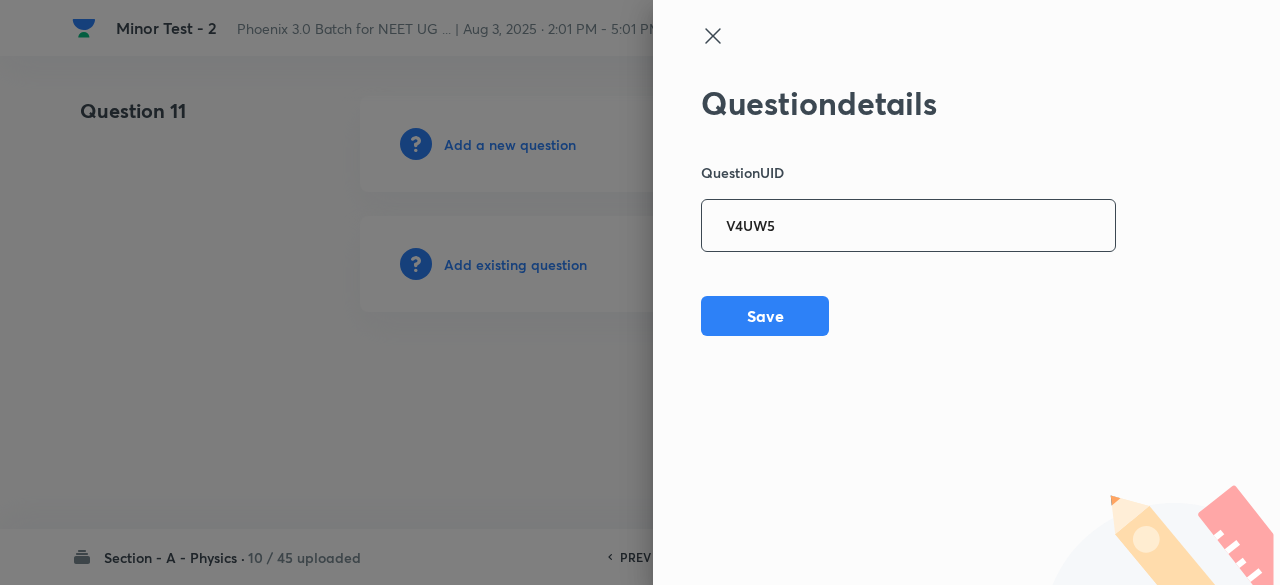 type on "V4UW5" 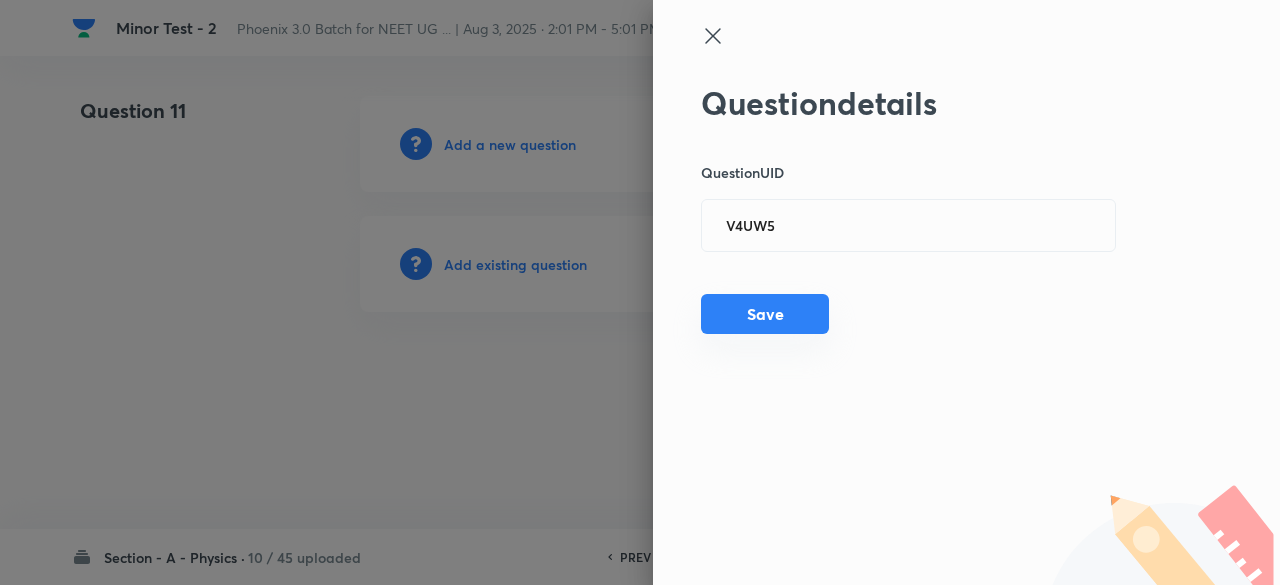 click on "Save" at bounding box center (765, 314) 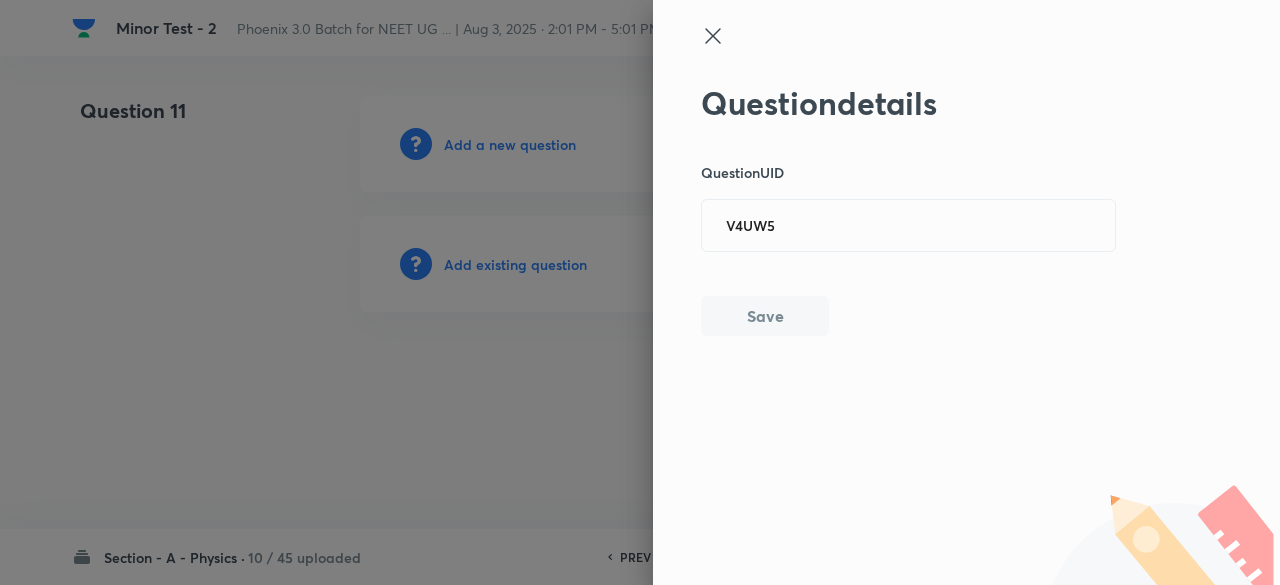 type 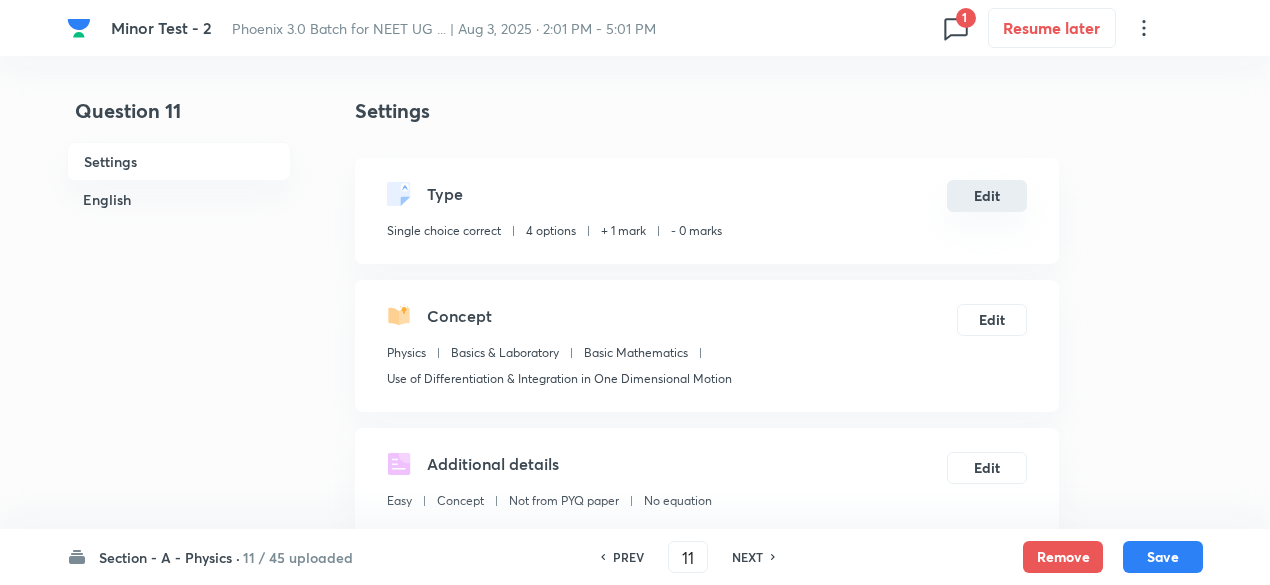 click on "Edit" at bounding box center (987, 196) 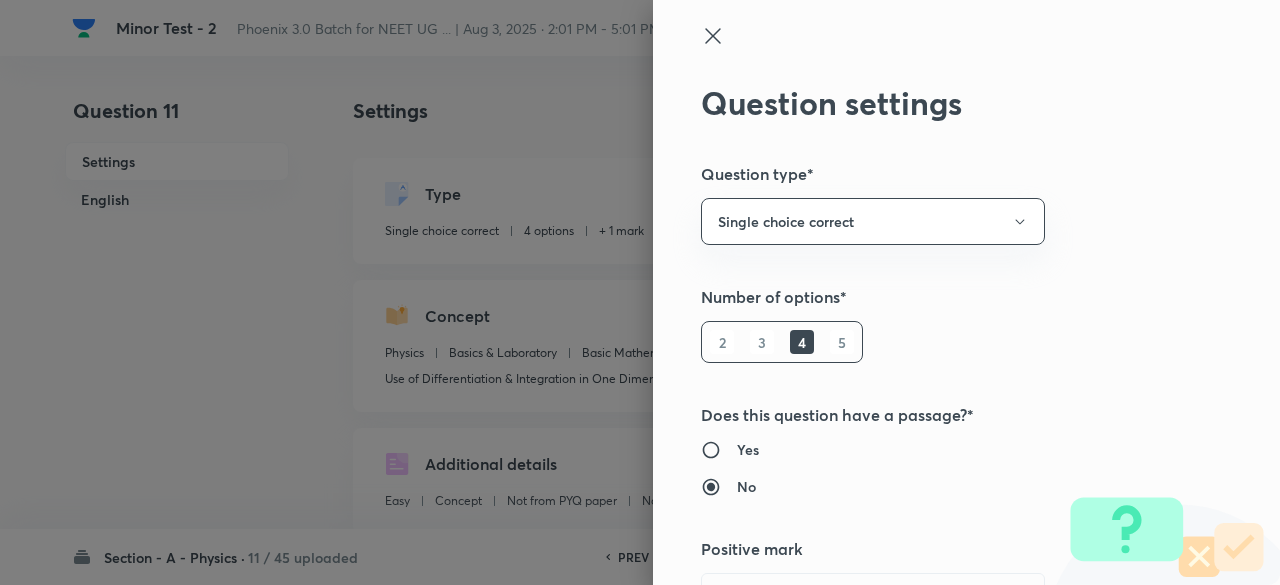 type 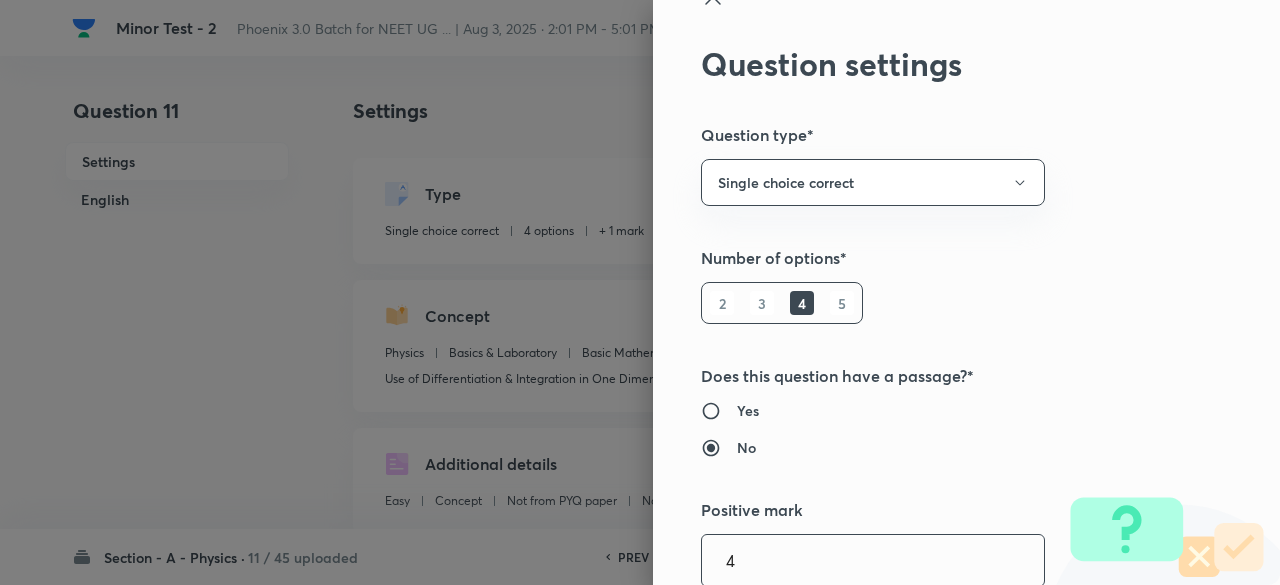 type on "4" 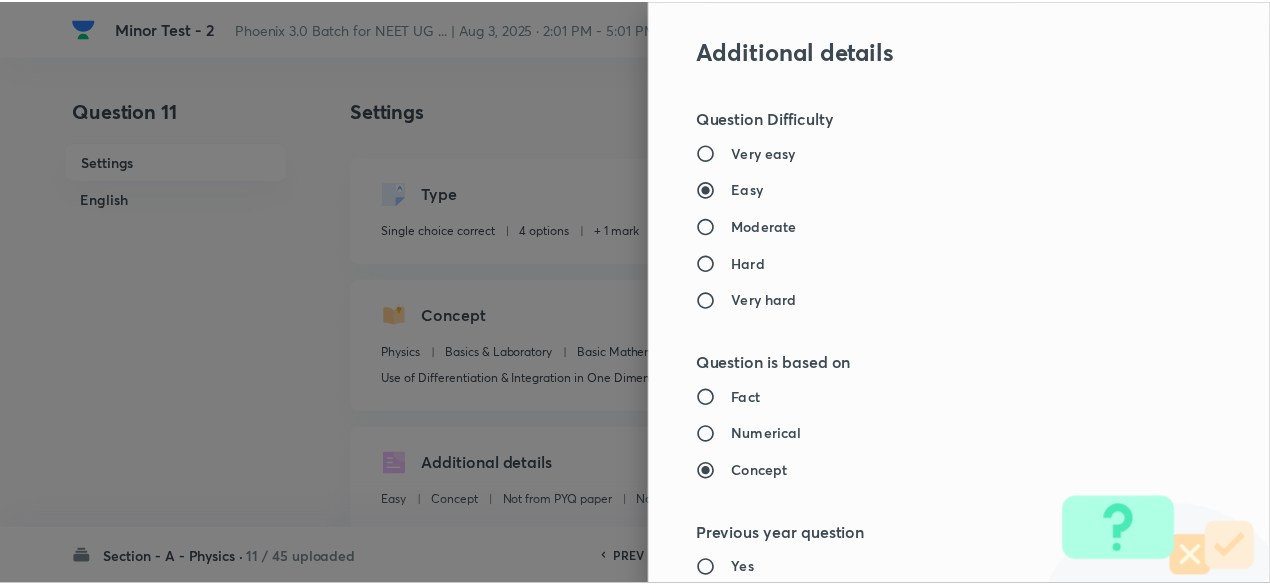 scroll, scrollTop: 2135, scrollLeft: 0, axis: vertical 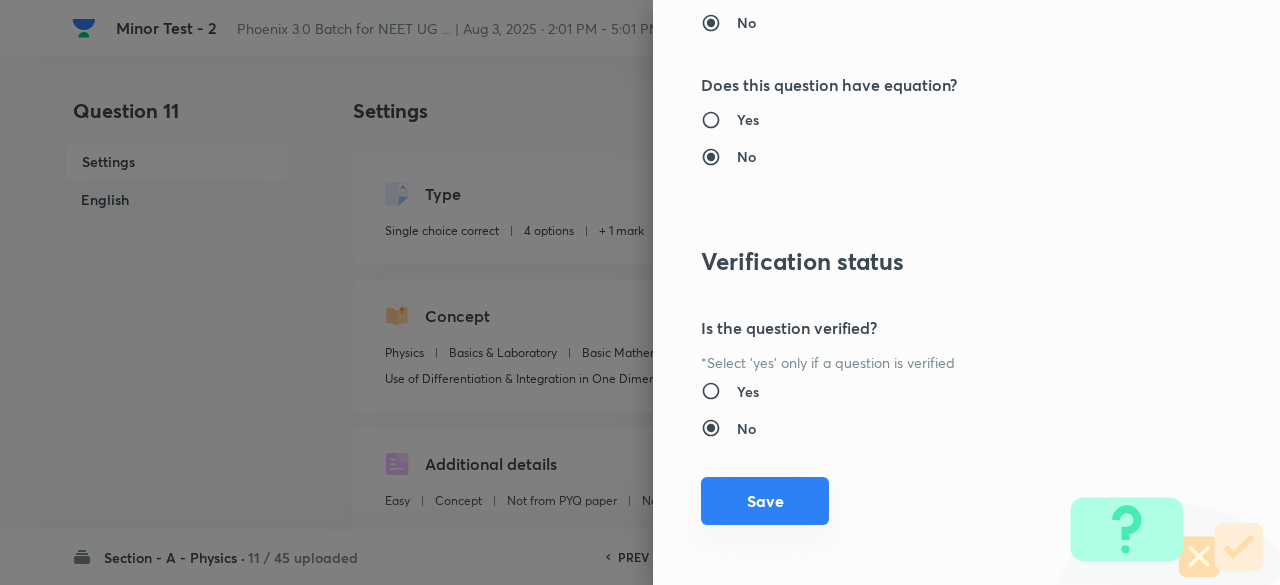 type on "1" 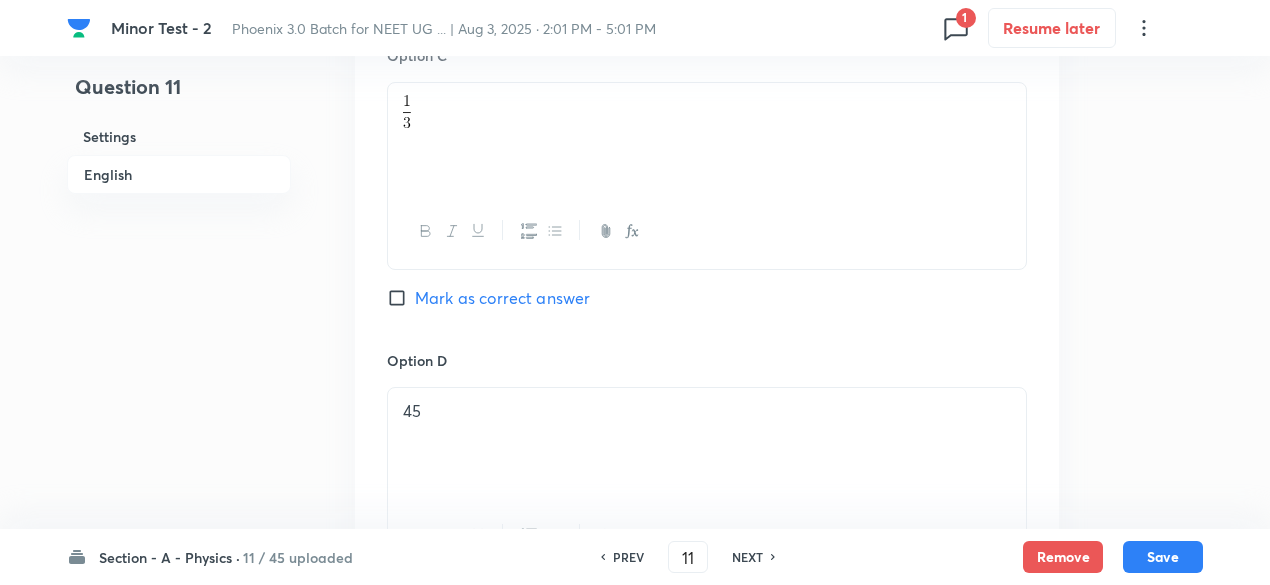 scroll, scrollTop: 2147, scrollLeft: 0, axis: vertical 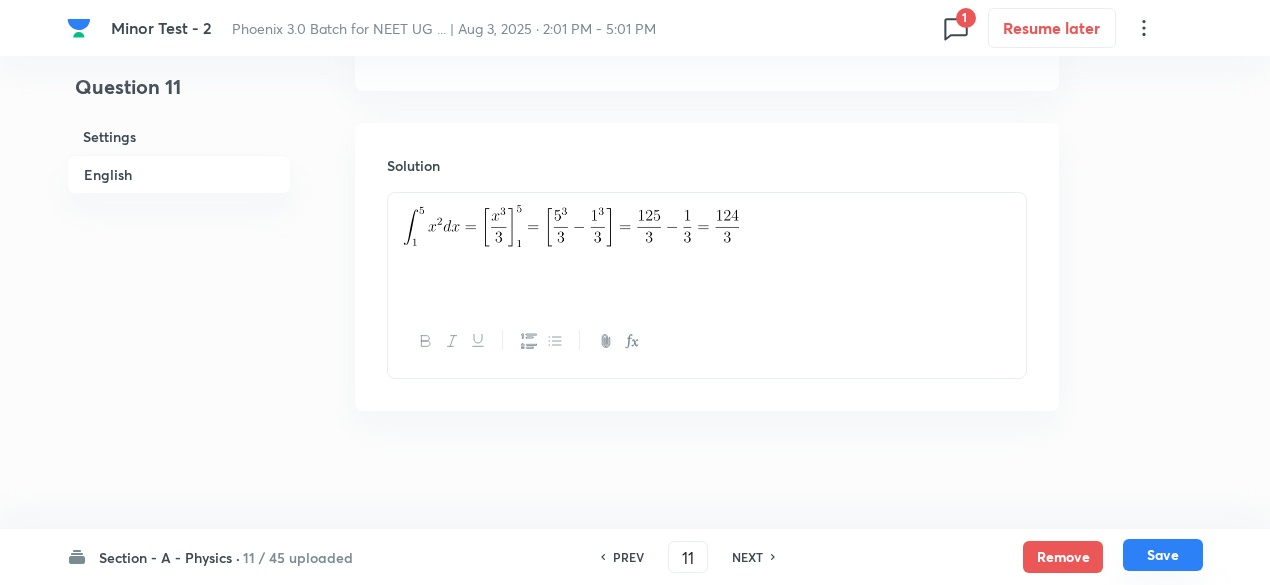 click on "Save" at bounding box center [1163, 555] 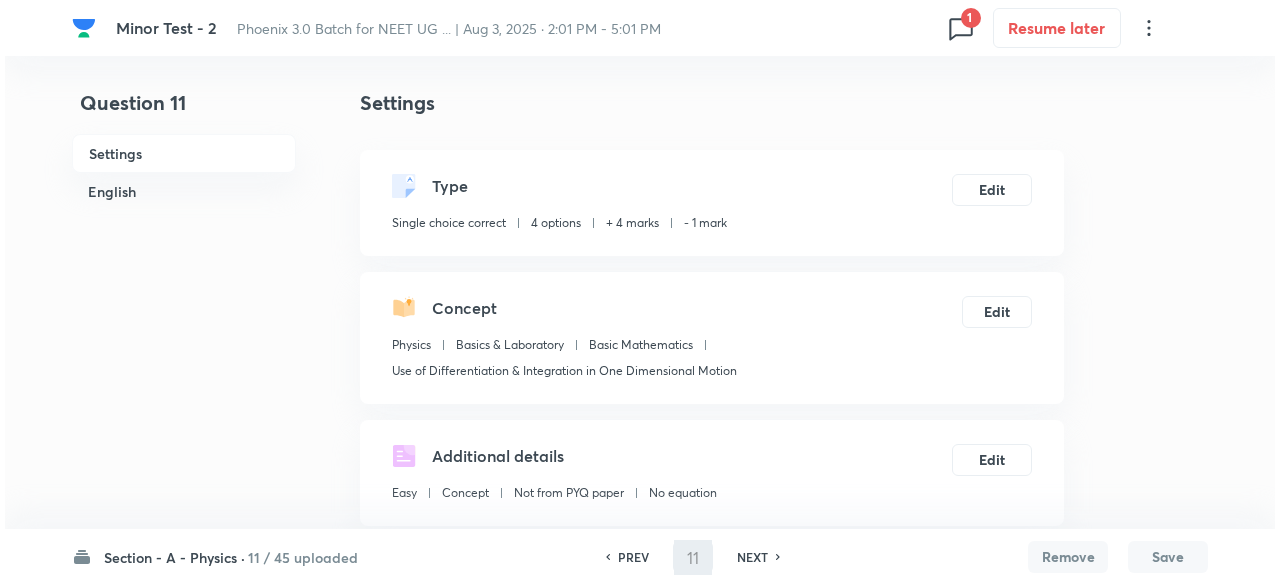 scroll, scrollTop: 0, scrollLeft: 0, axis: both 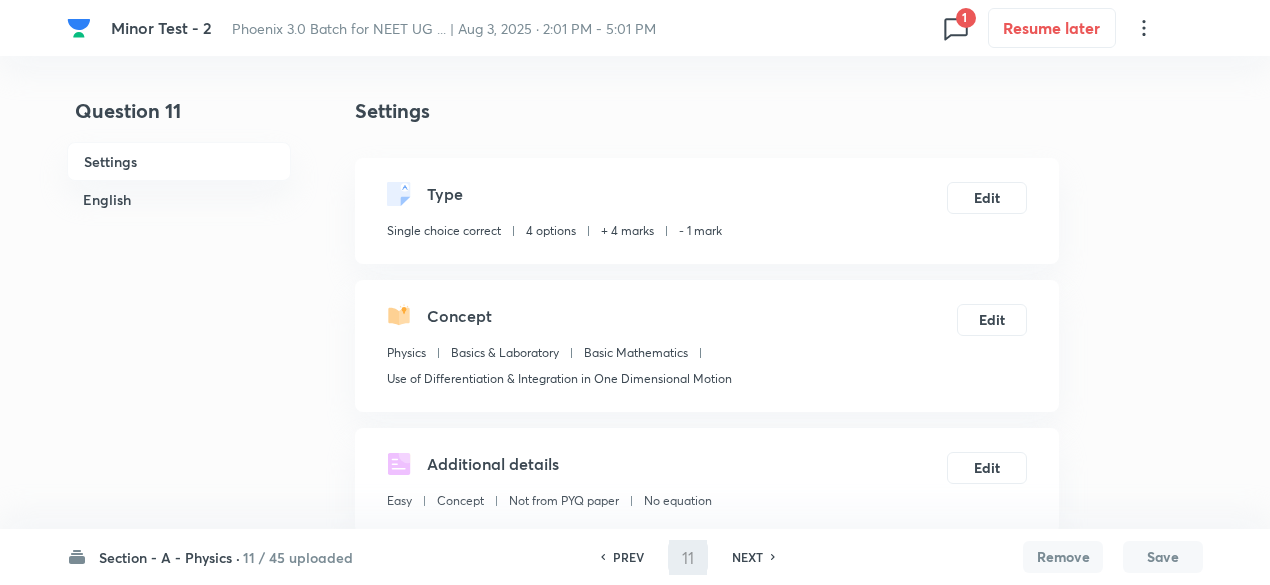 type on "12" 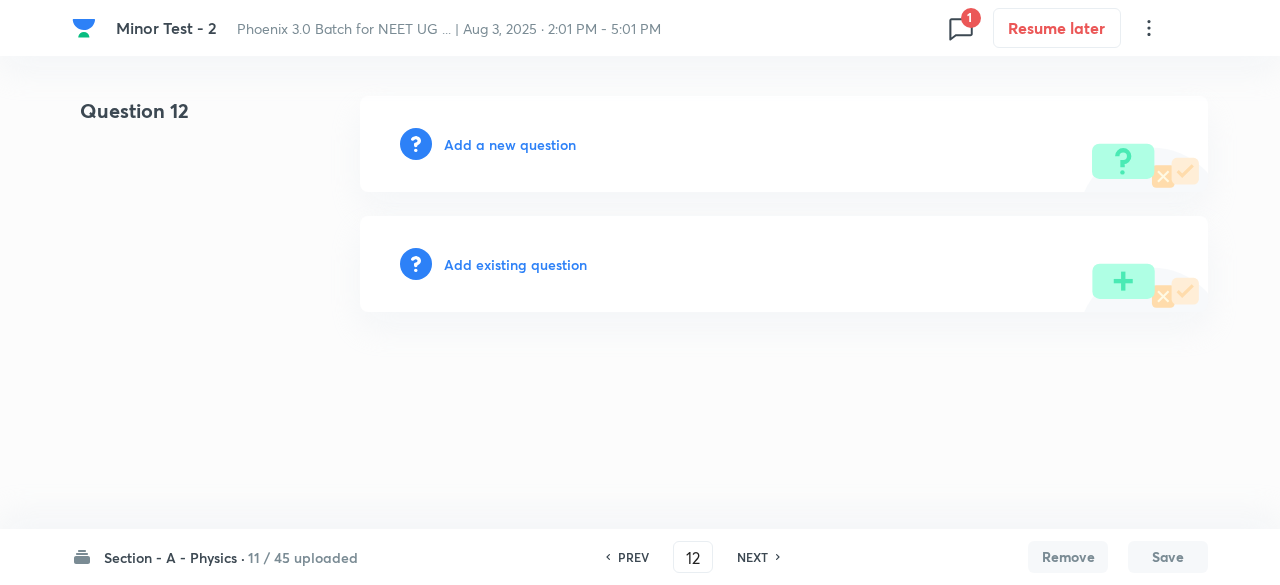 click on "Add existing question" at bounding box center [515, 264] 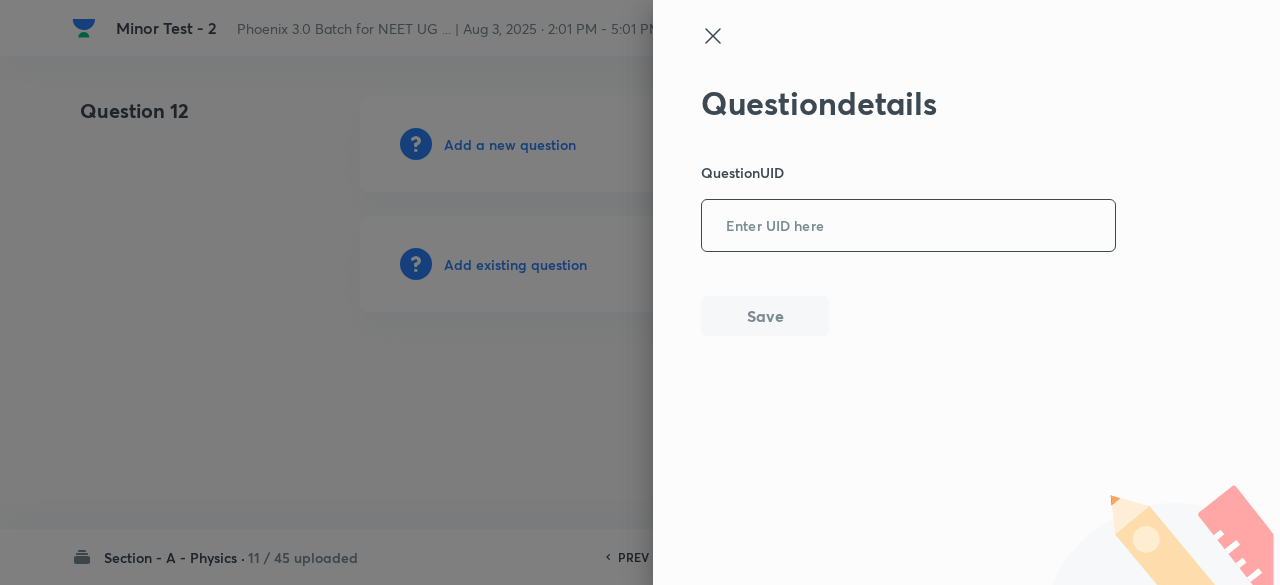 click at bounding box center (908, 226) 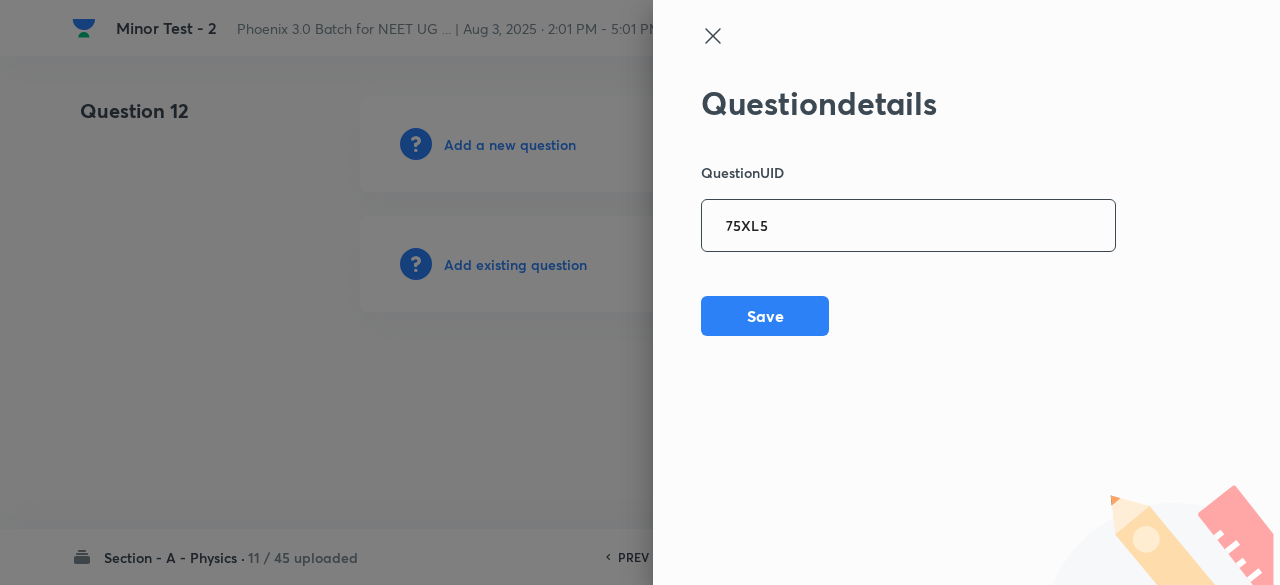 type on "75XL5" 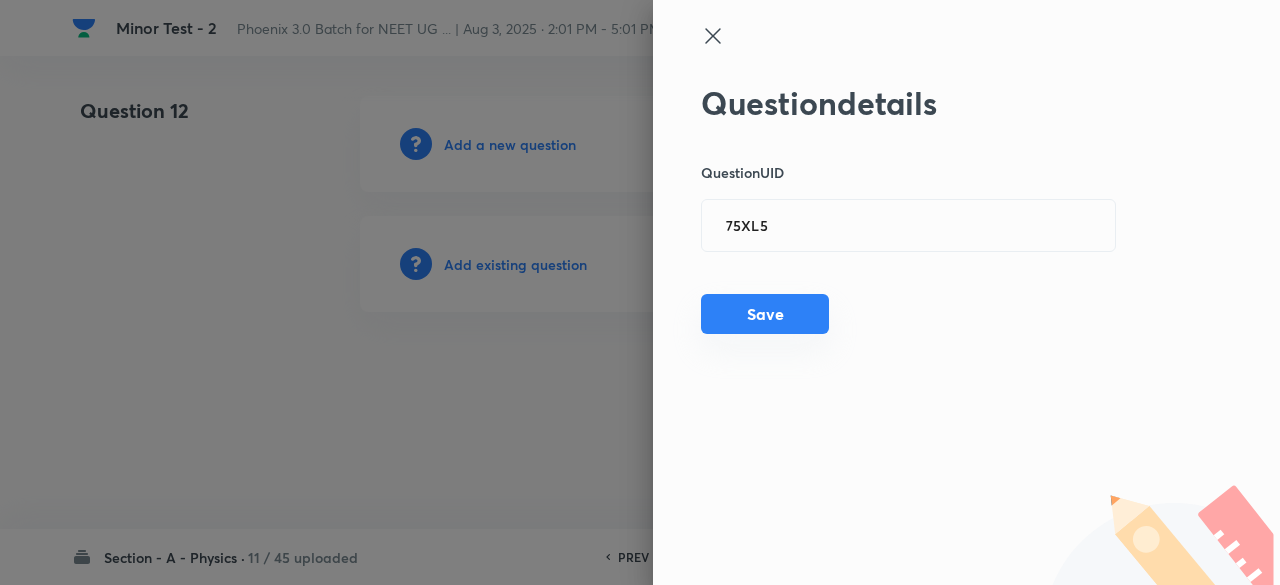 click on "Save" at bounding box center (765, 314) 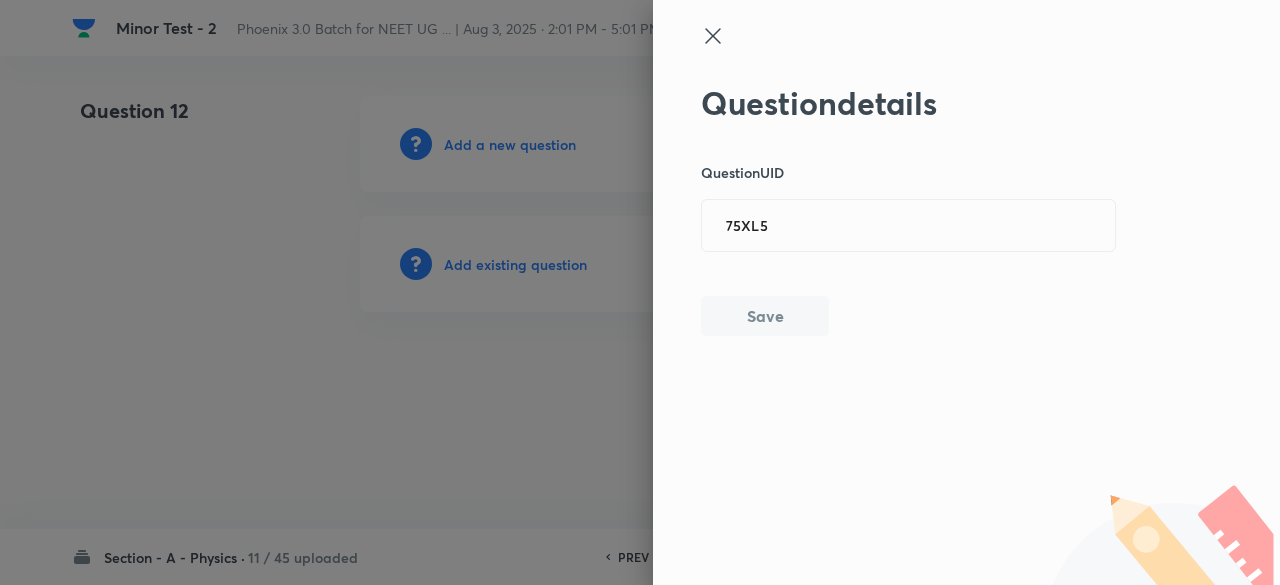 type 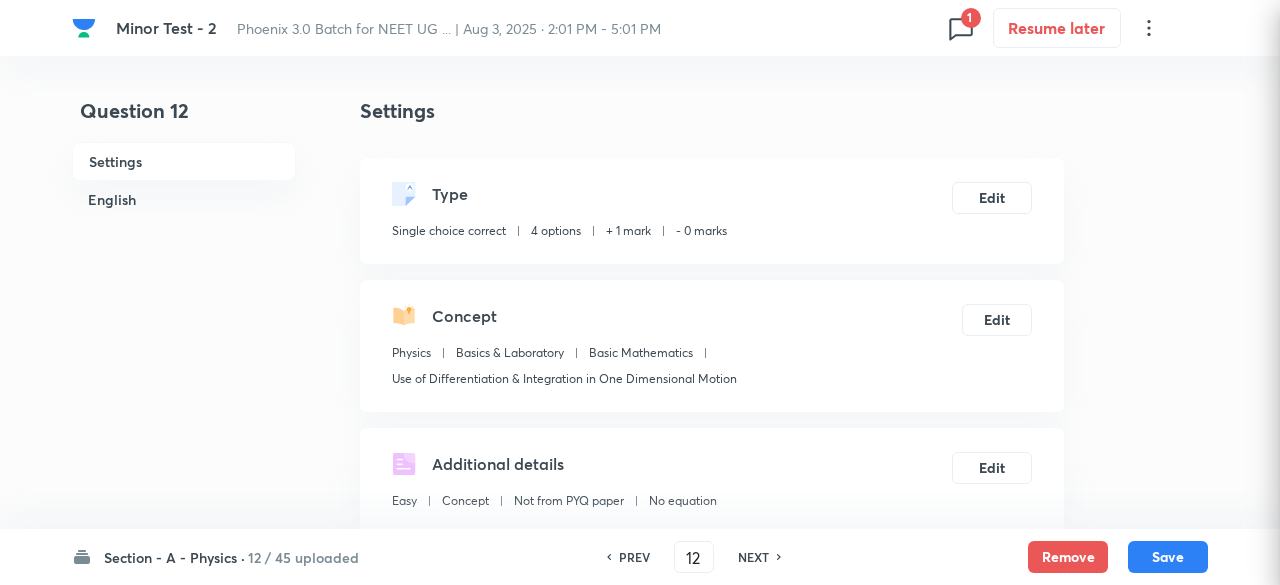 checkbox on "true" 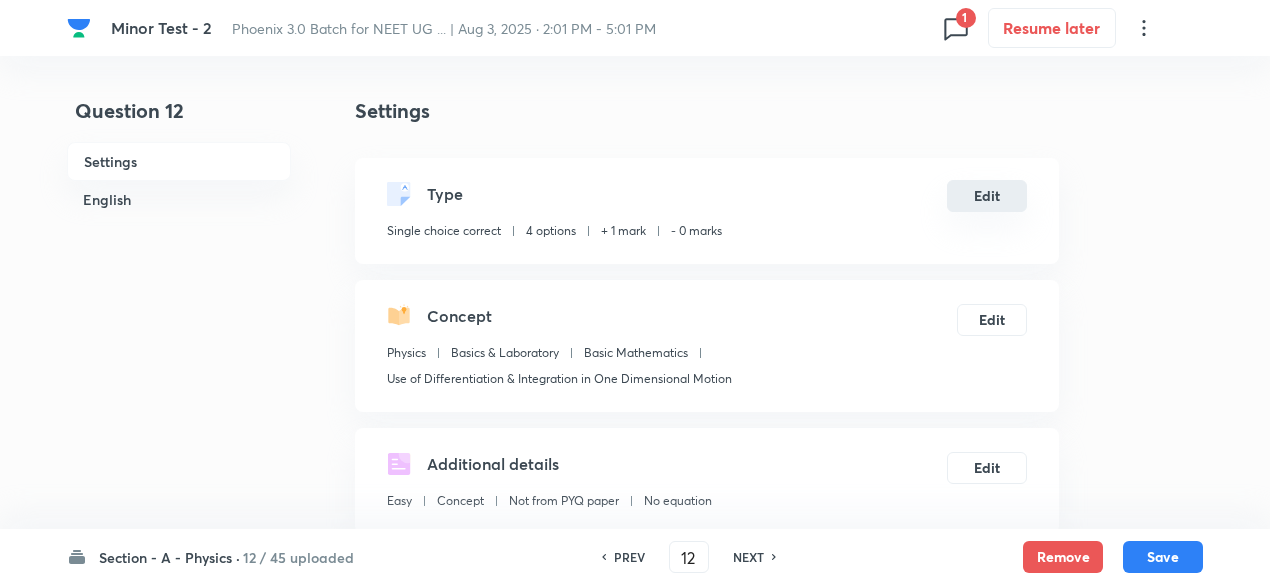 click on "Edit" at bounding box center [987, 196] 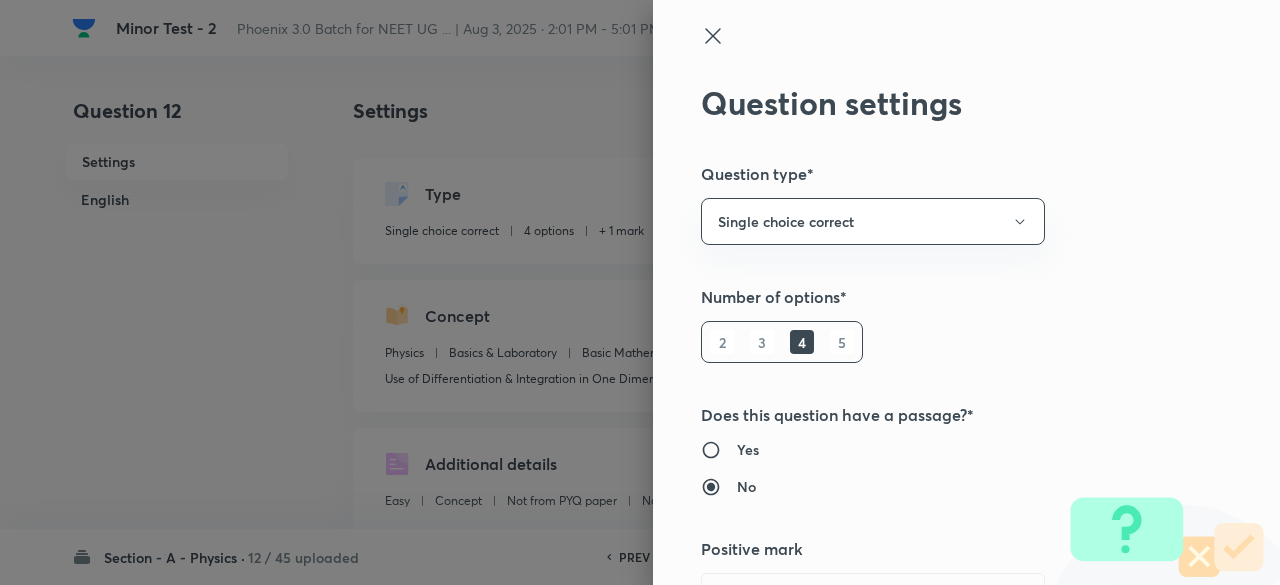 type 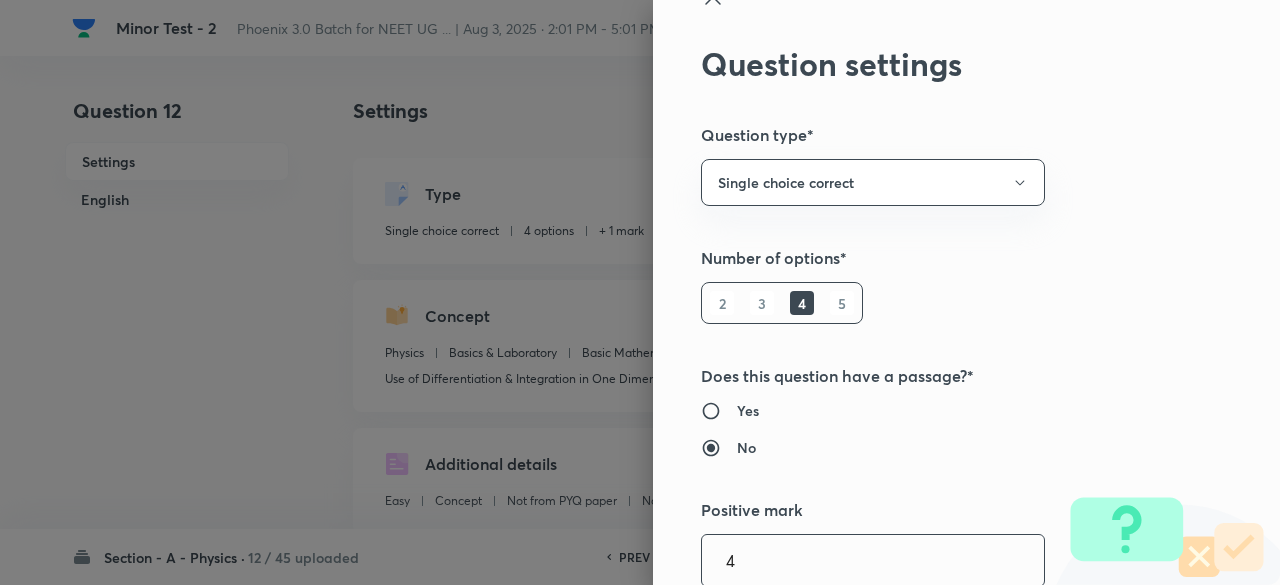 type on "4" 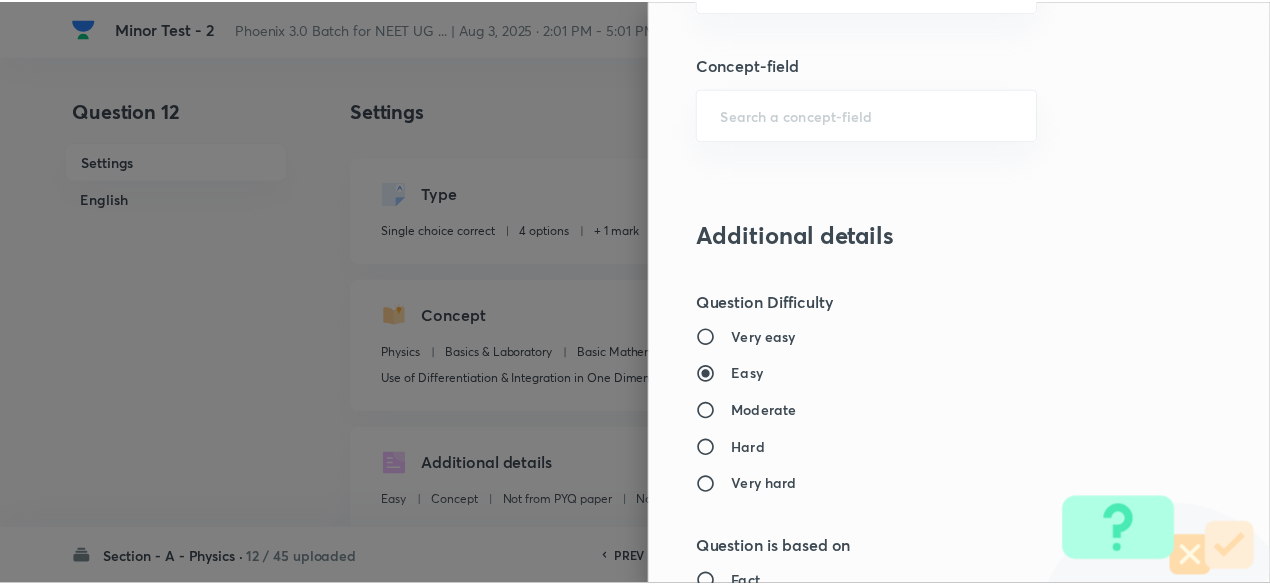 scroll, scrollTop: 2135, scrollLeft: 0, axis: vertical 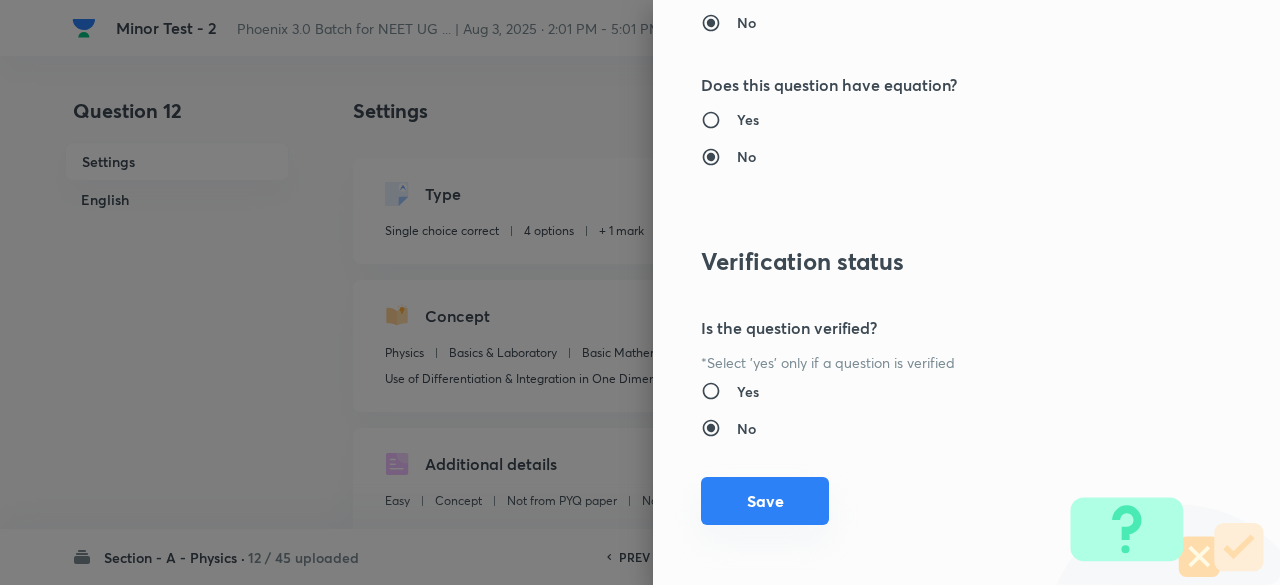 type on "1" 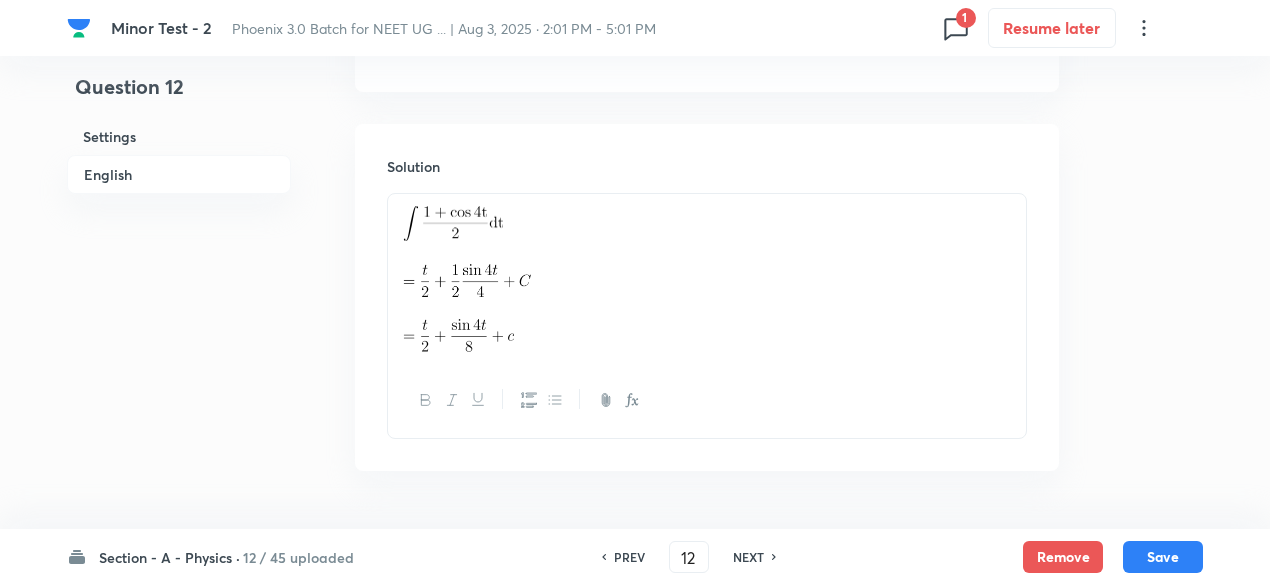 scroll, scrollTop: 2205, scrollLeft: 0, axis: vertical 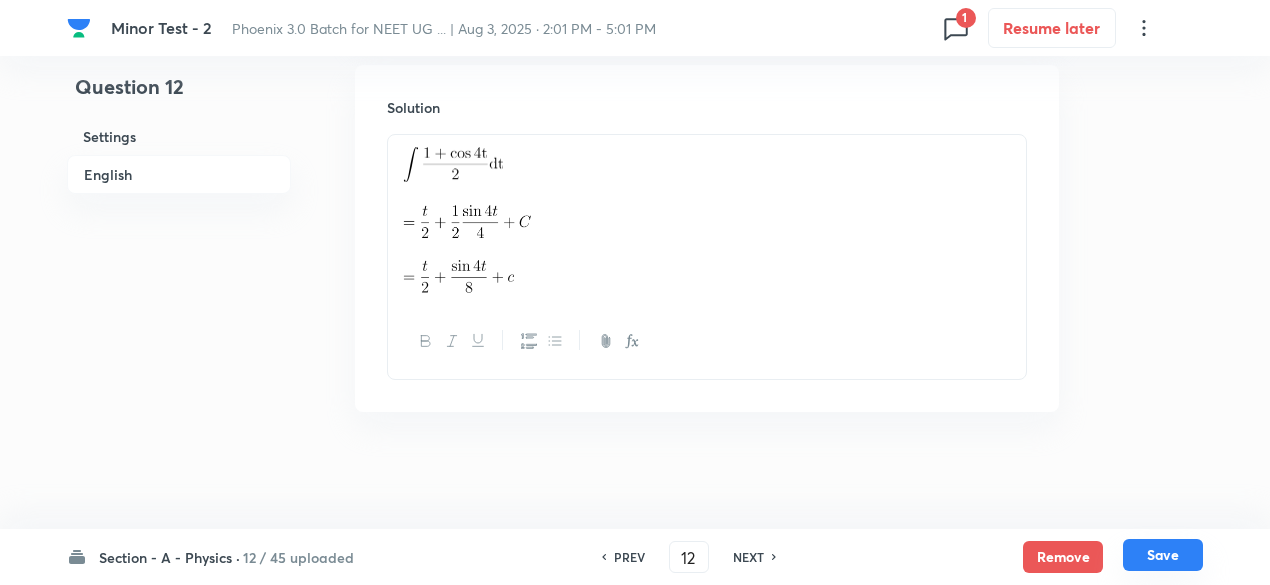 click on "Save" at bounding box center (1163, 555) 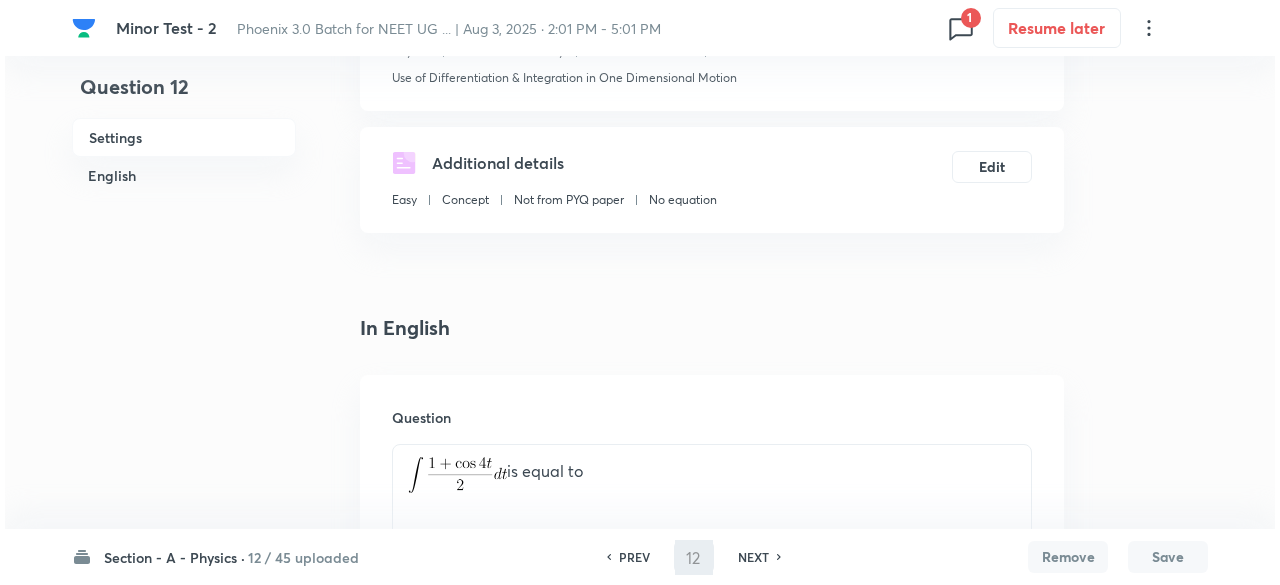 scroll, scrollTop: 0, scrollLeft: 0, axis: both 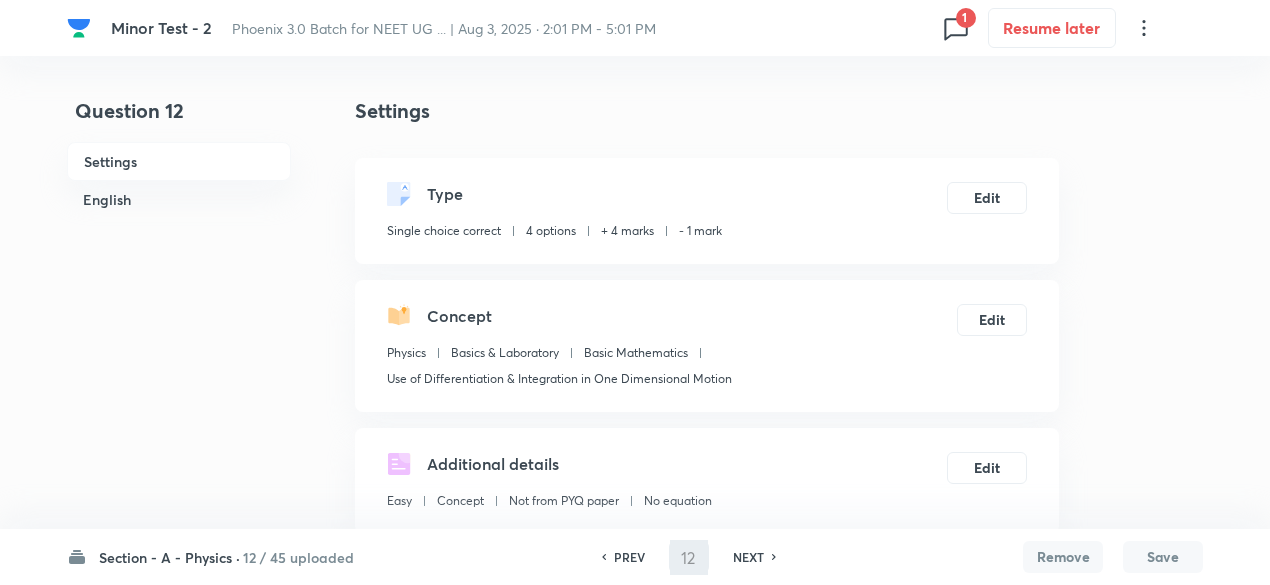 type on "13" 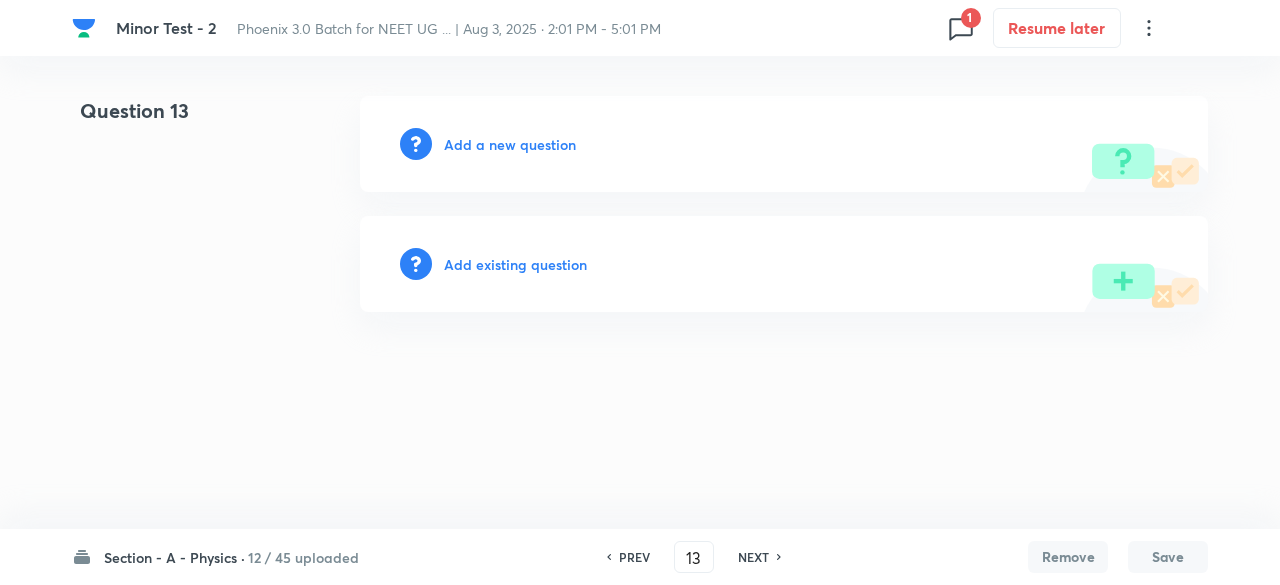 click on "Add existing question" at bounding box center [515, 264] 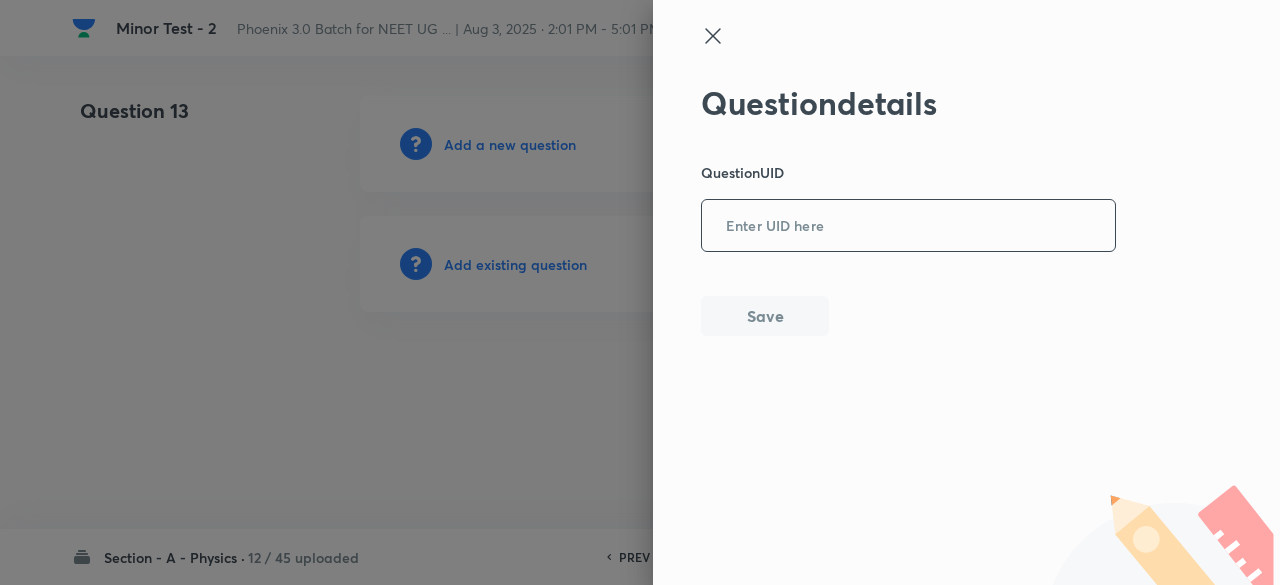 click at bounding box center (908, 226) 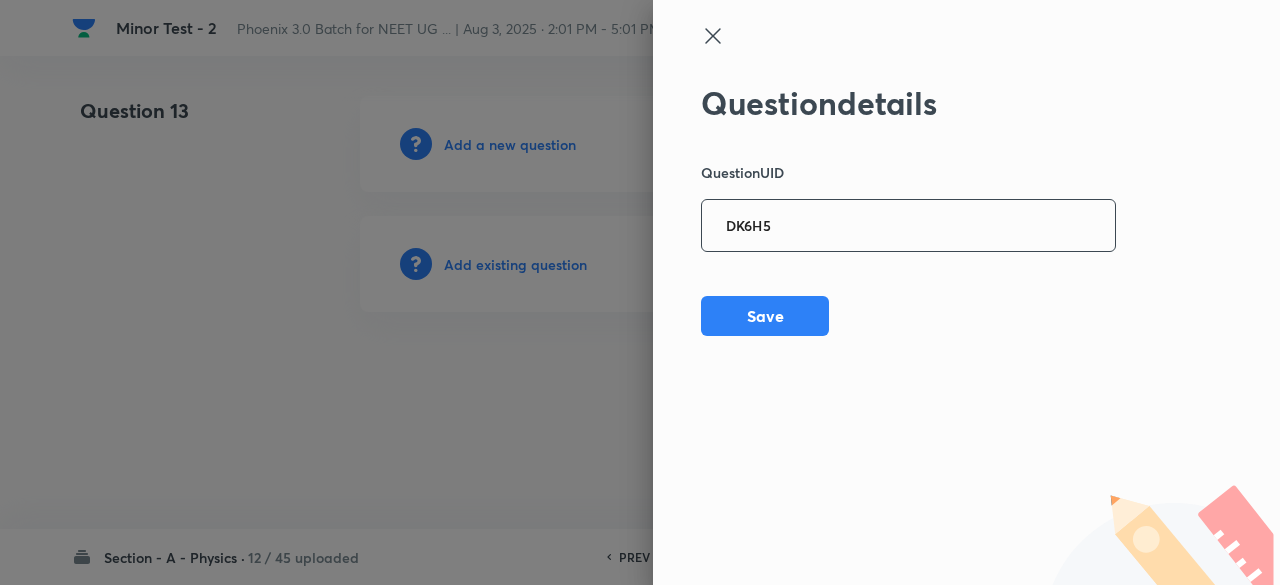 type on "DK6H5" 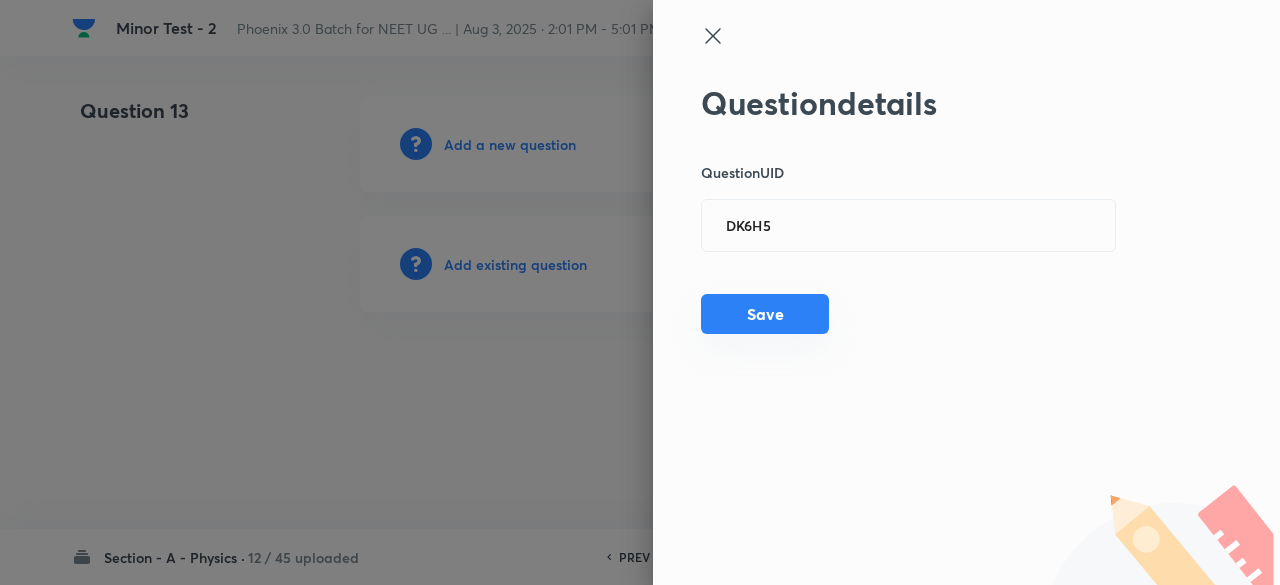 click on "Save" at bounding box center [765, 314] 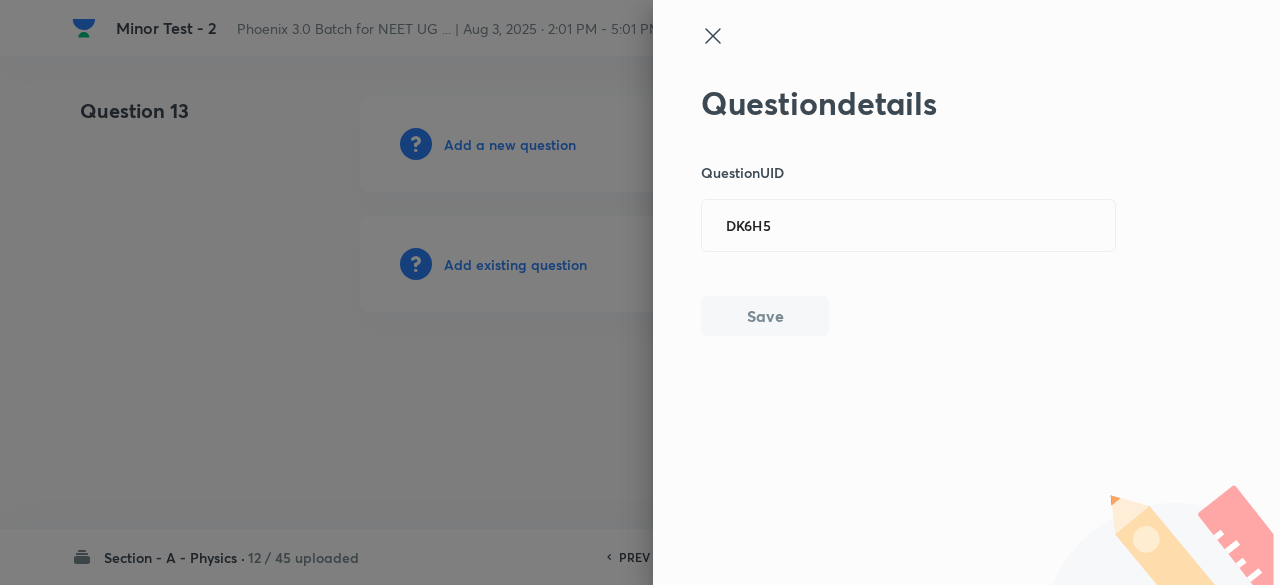 type 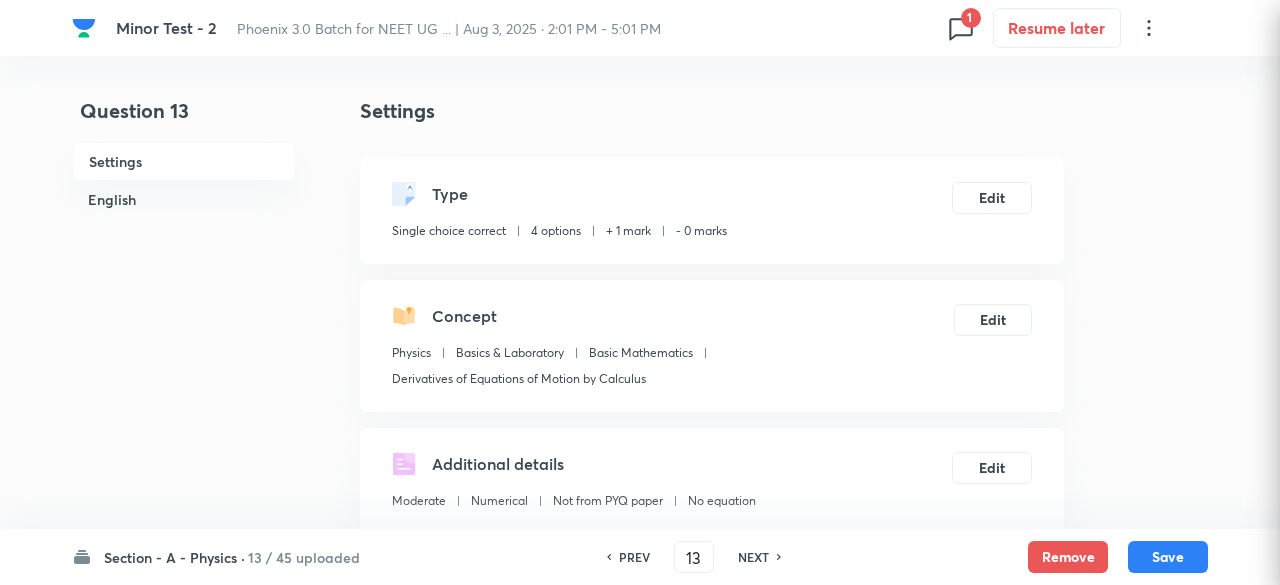 checkbox on "true" 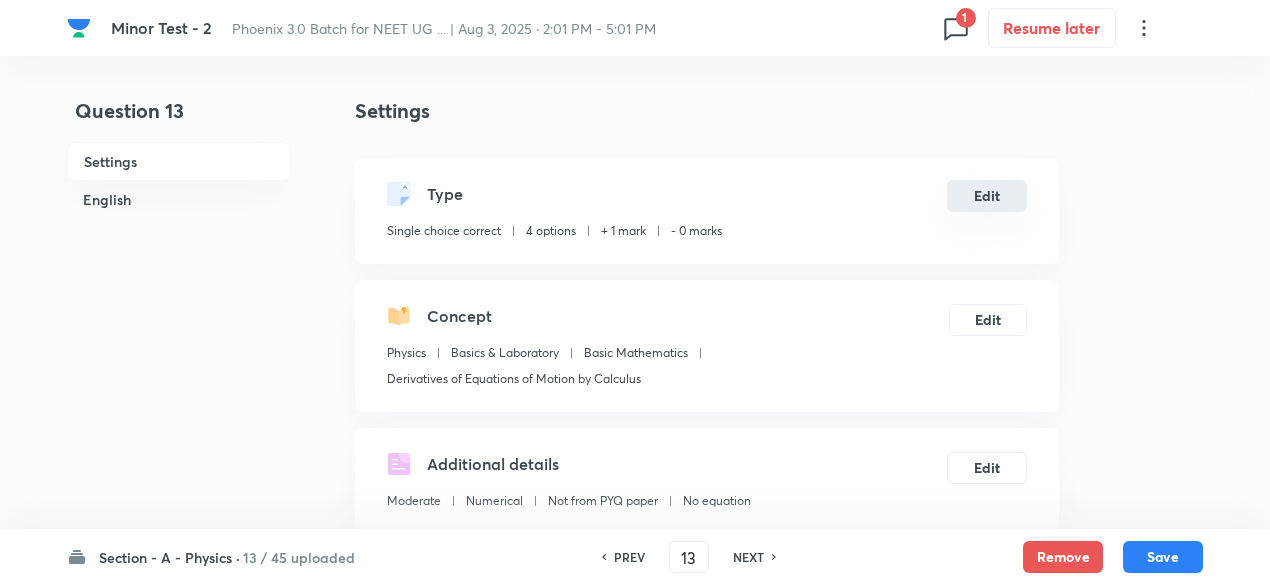 click on "Edit" at bounding box center [987, 196] 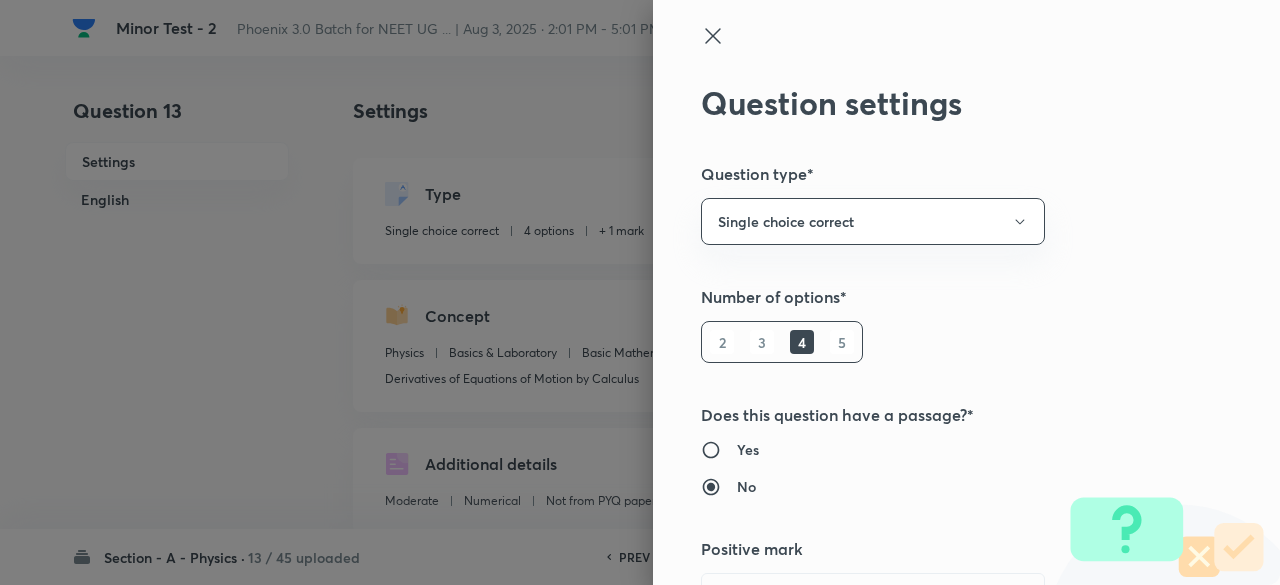 type 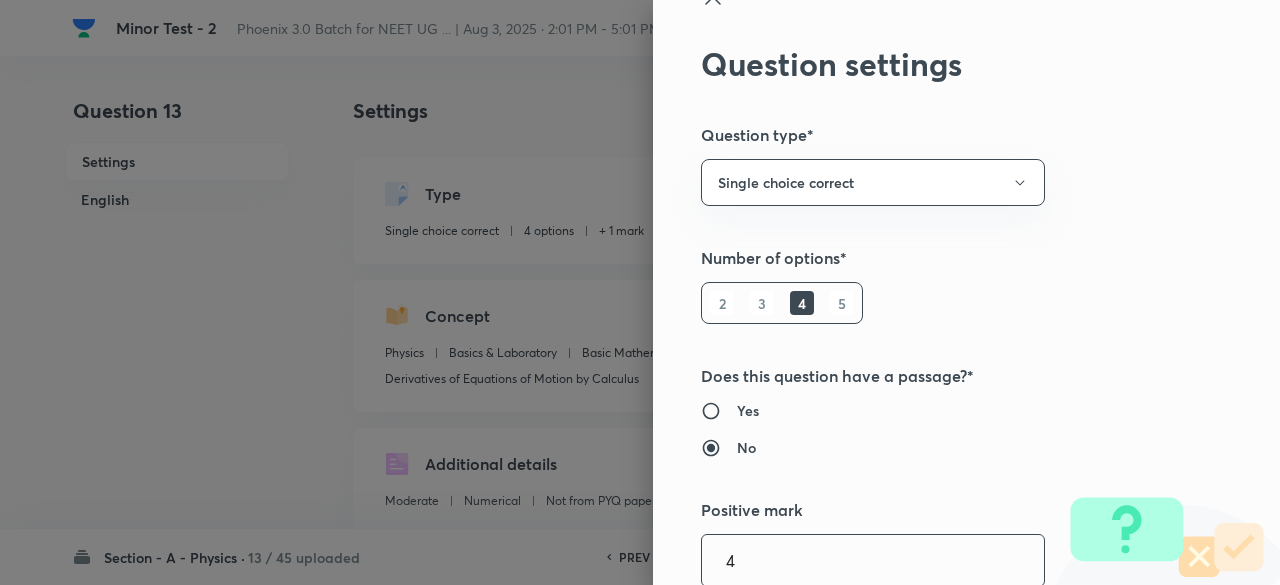 type on "4" 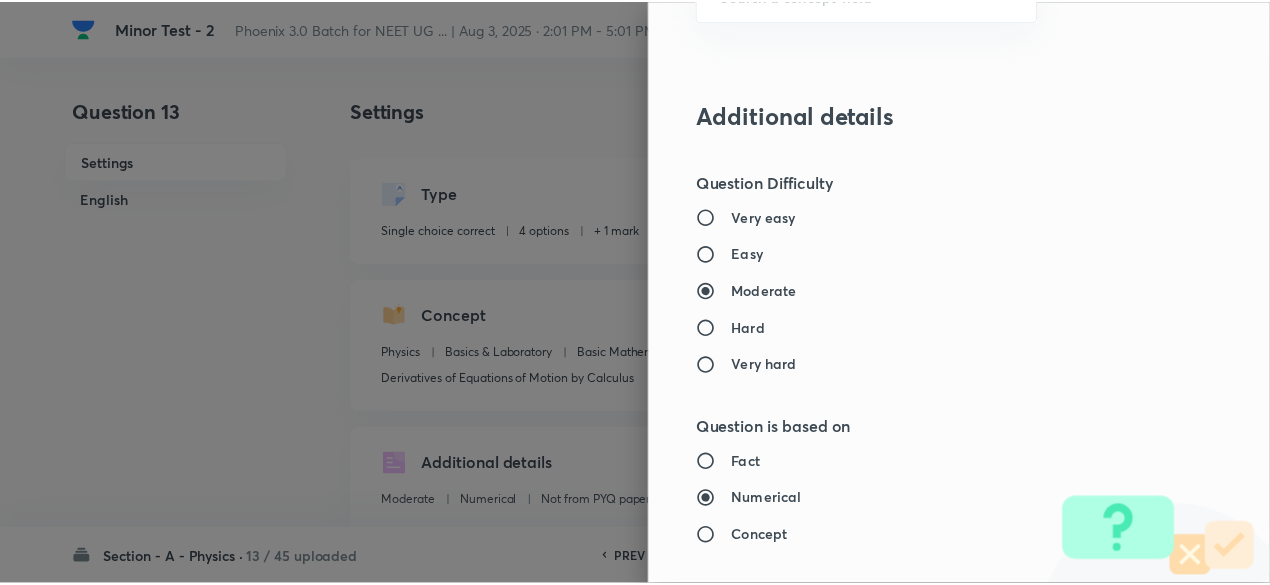 scroll, scrollTop: 2135, scrollLeft: 0, axis: vertical 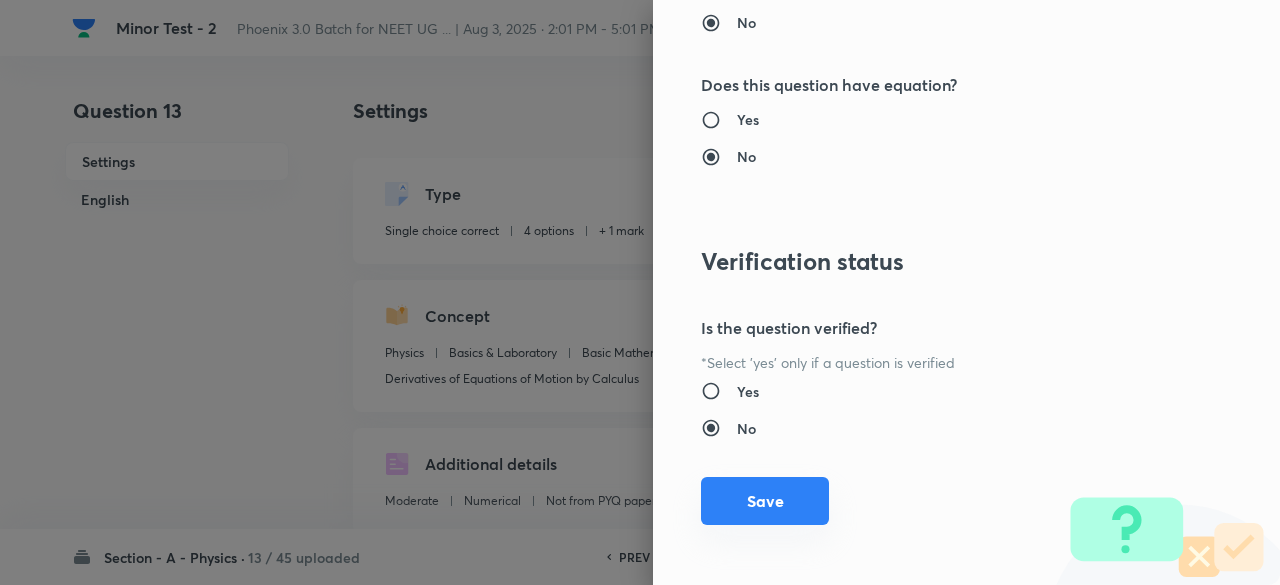 type on "1" 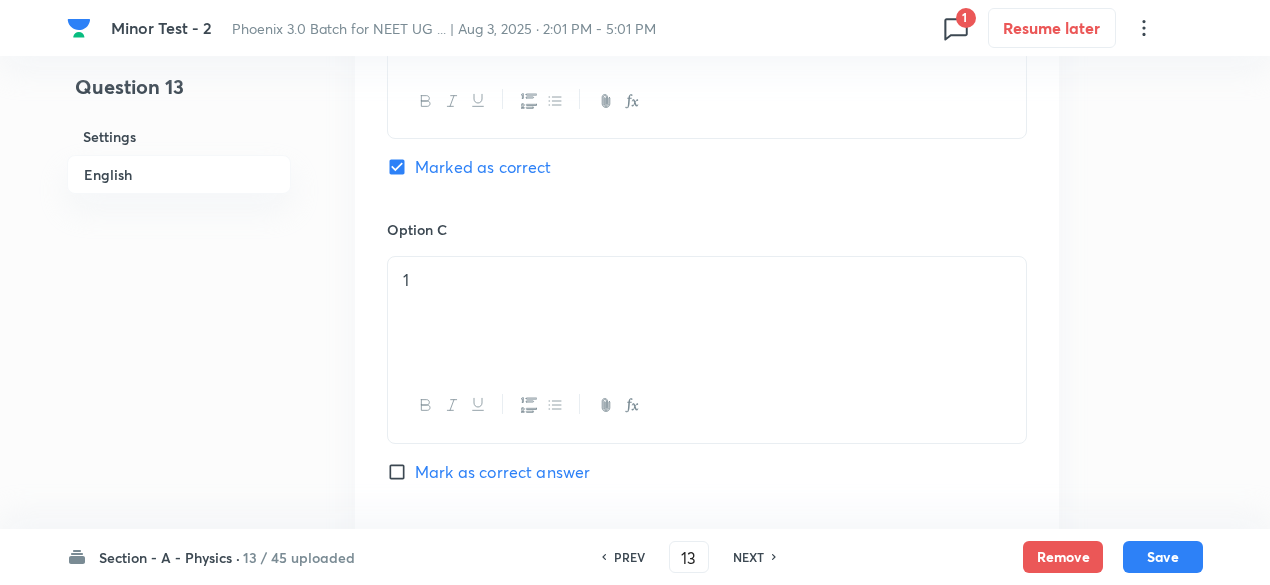 scroll, scrollTop: 2156, scrollLeft: 0, axis: vertical 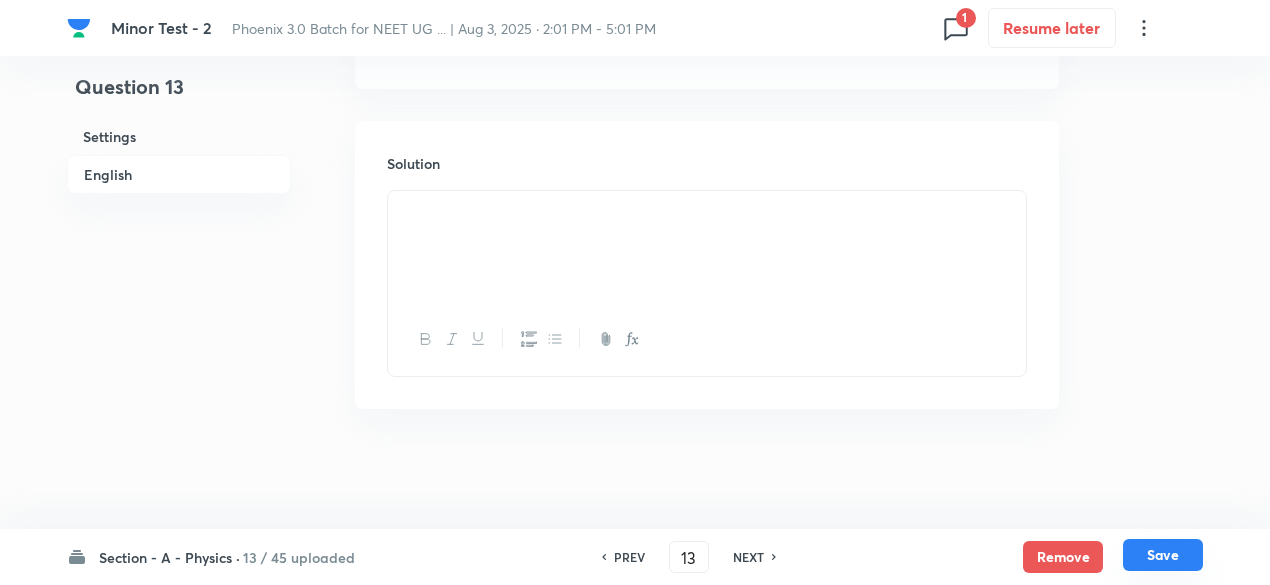 click on "Save" at bounding box center [1163, 555] 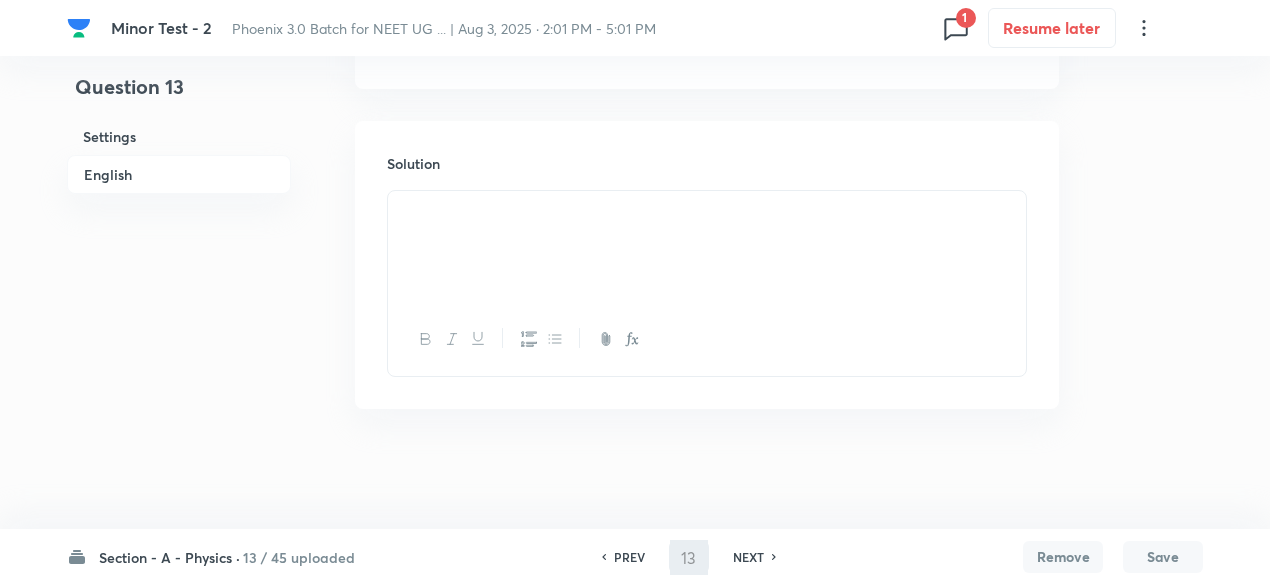 type on "14" 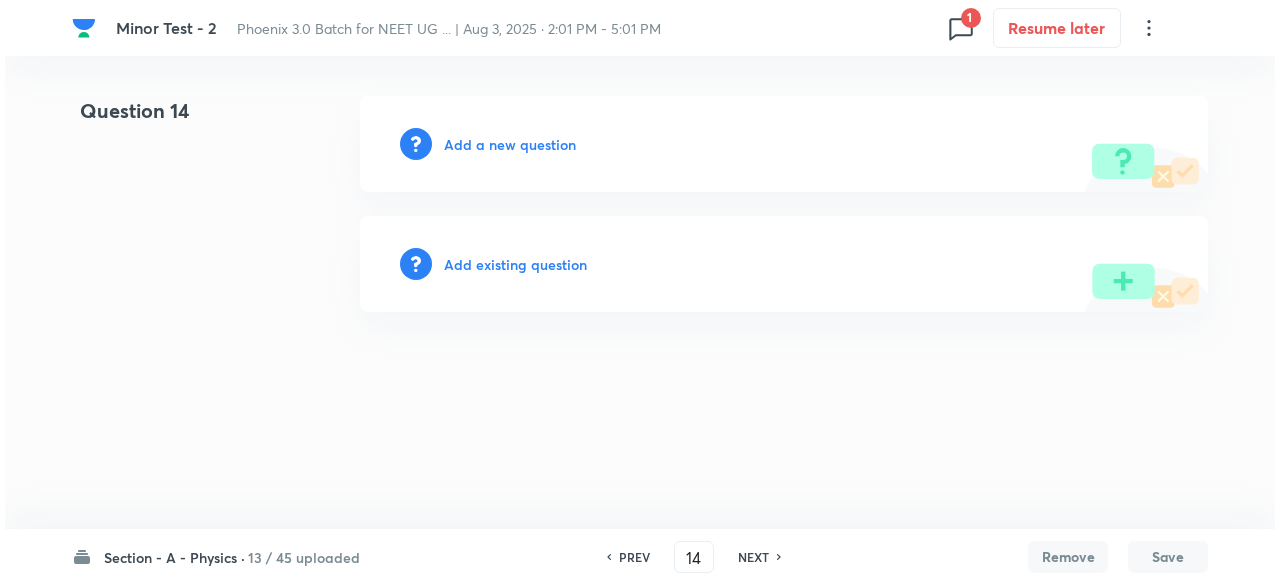 scroll, scrollTop: 0, scrollLeft: 0, axis: both 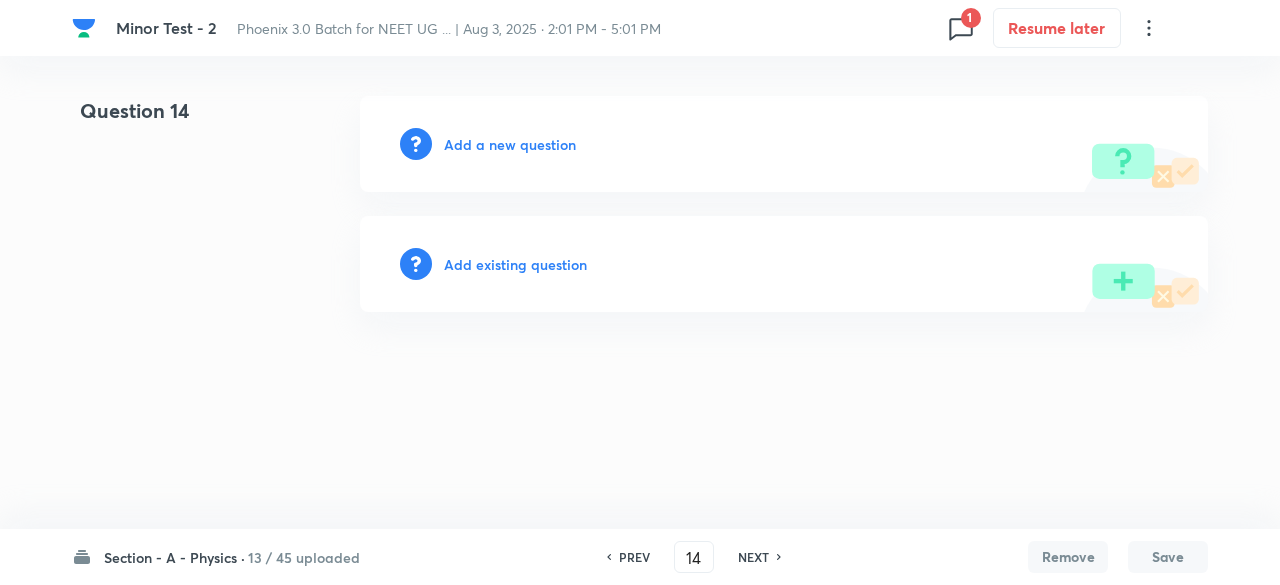 click on "Add existing question" at bounding box center [515, 264] 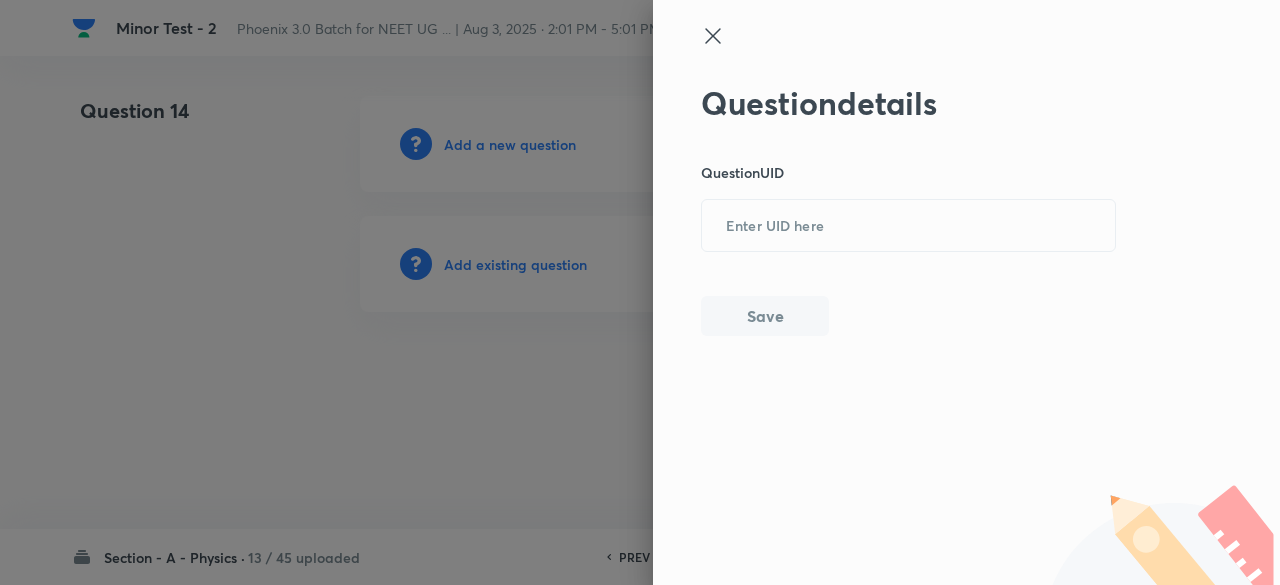 click on "Question  details Question  UID ​ Save" at bounding box center (909, 210) 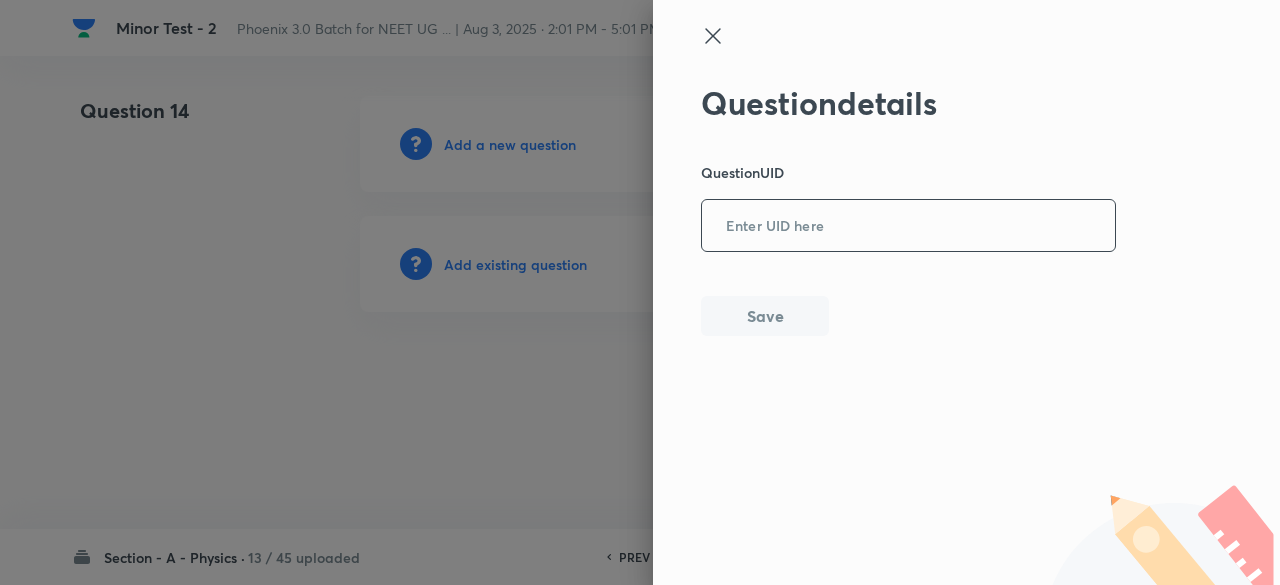 click at bounding box center (908, 226) 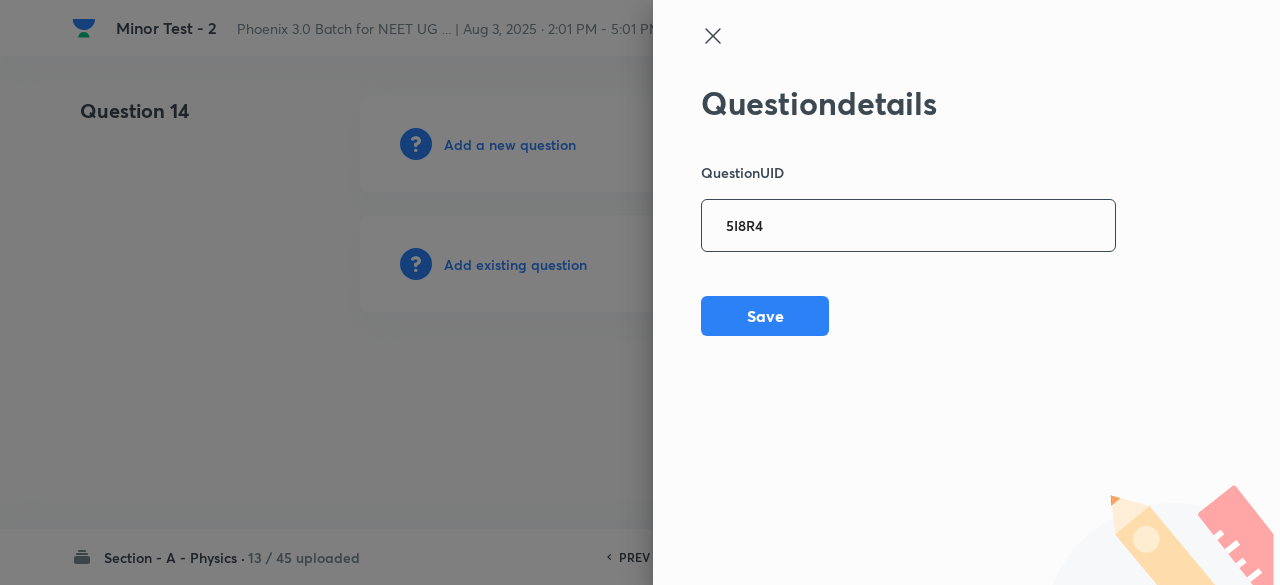 type on "5I8R4" 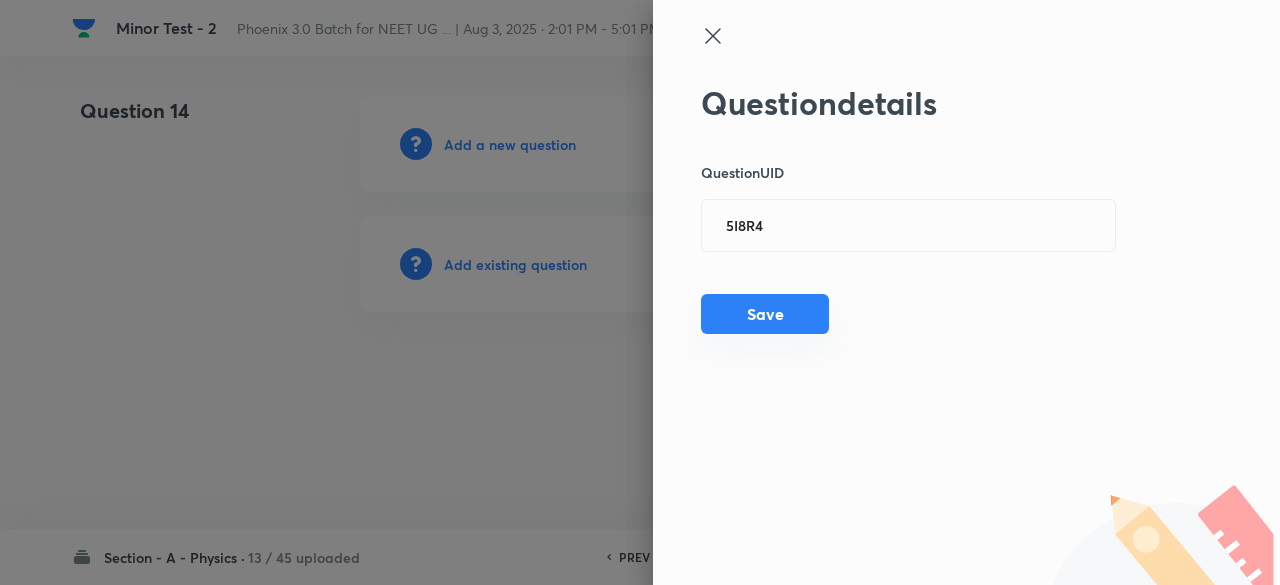 click on "Save" at bounding box center [765, 314] 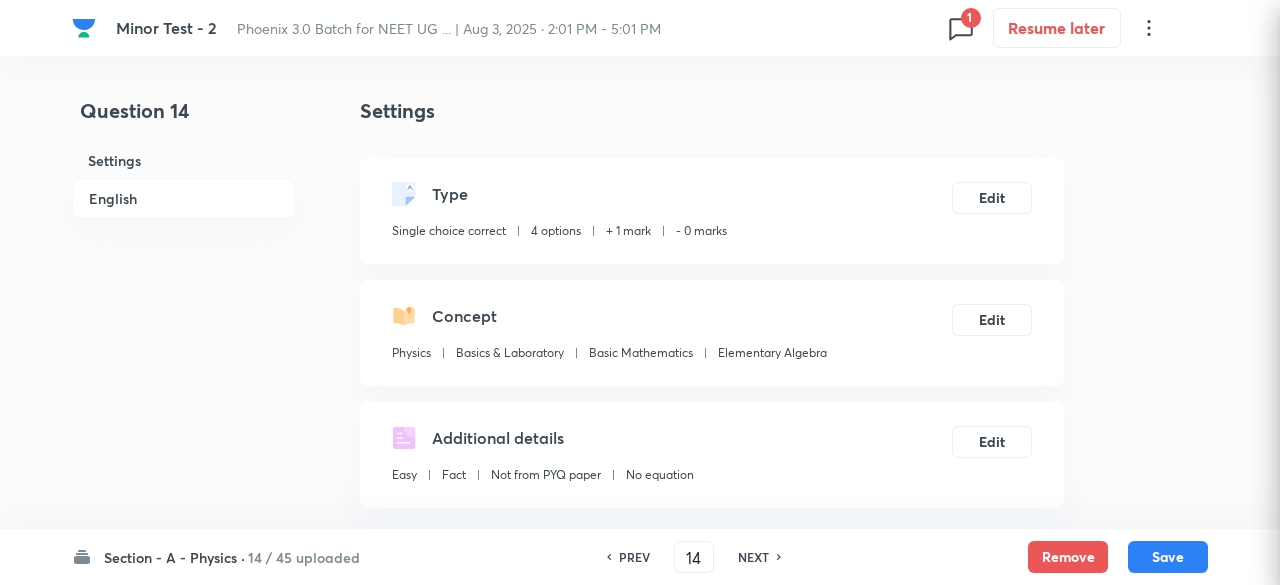 type 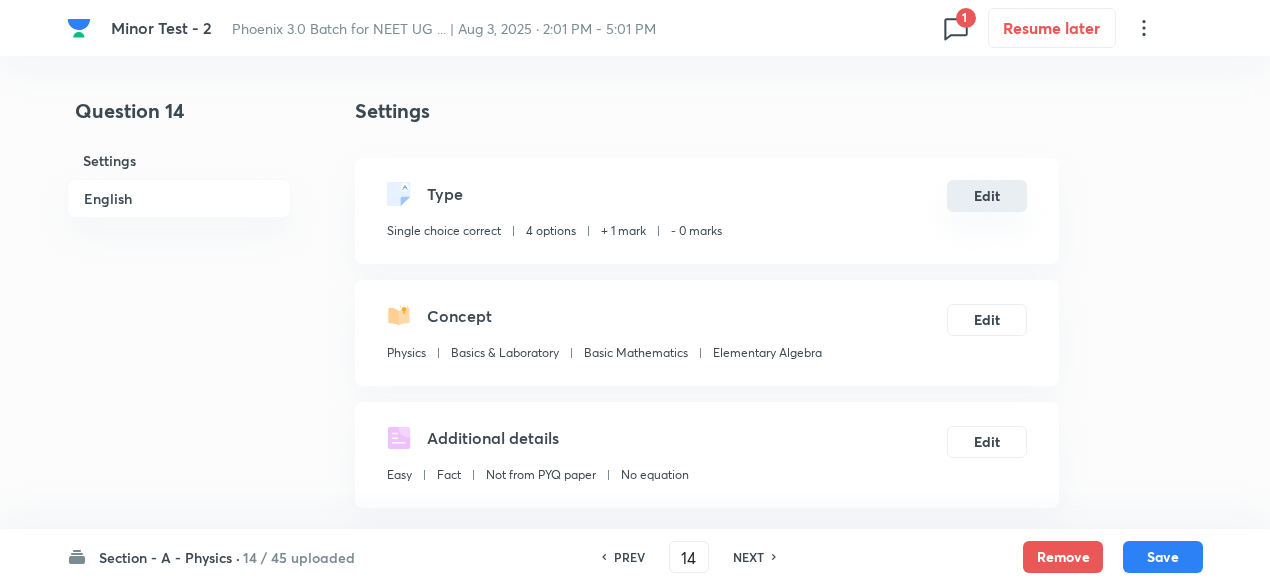click on "Edit" at bounding box center [987, 196] 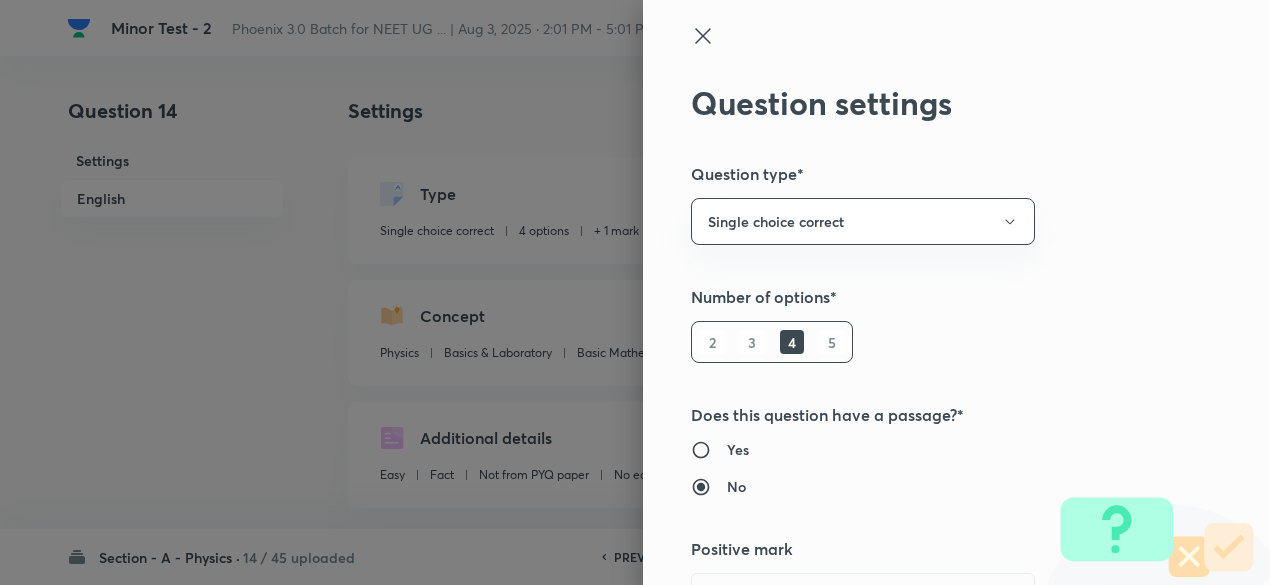 type on "1" 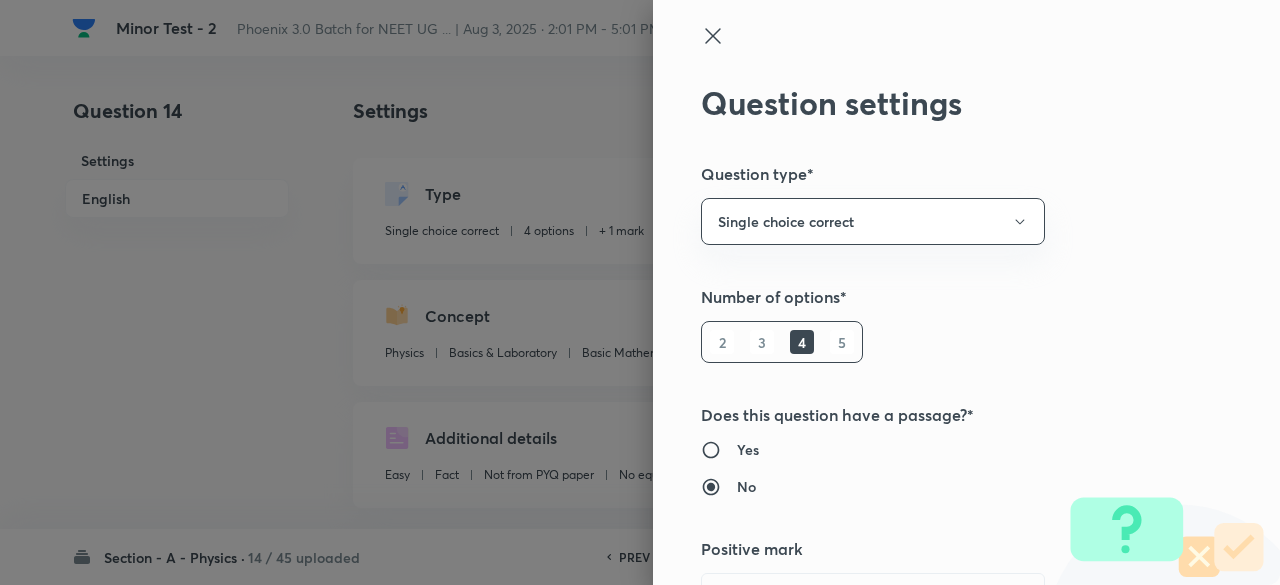 type 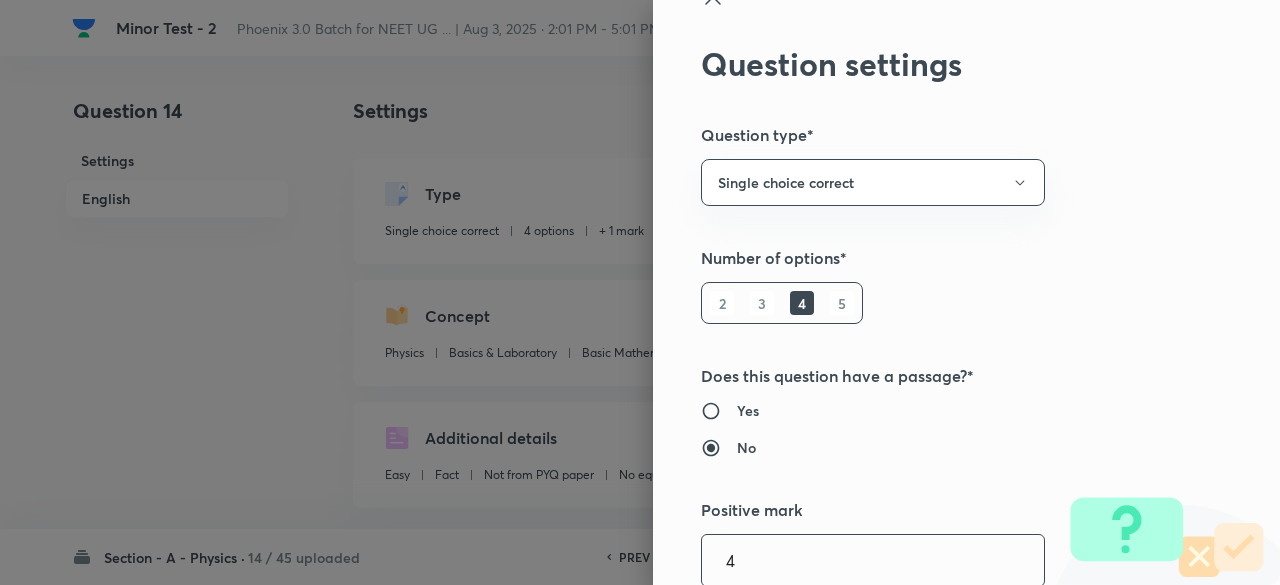 type on "4" 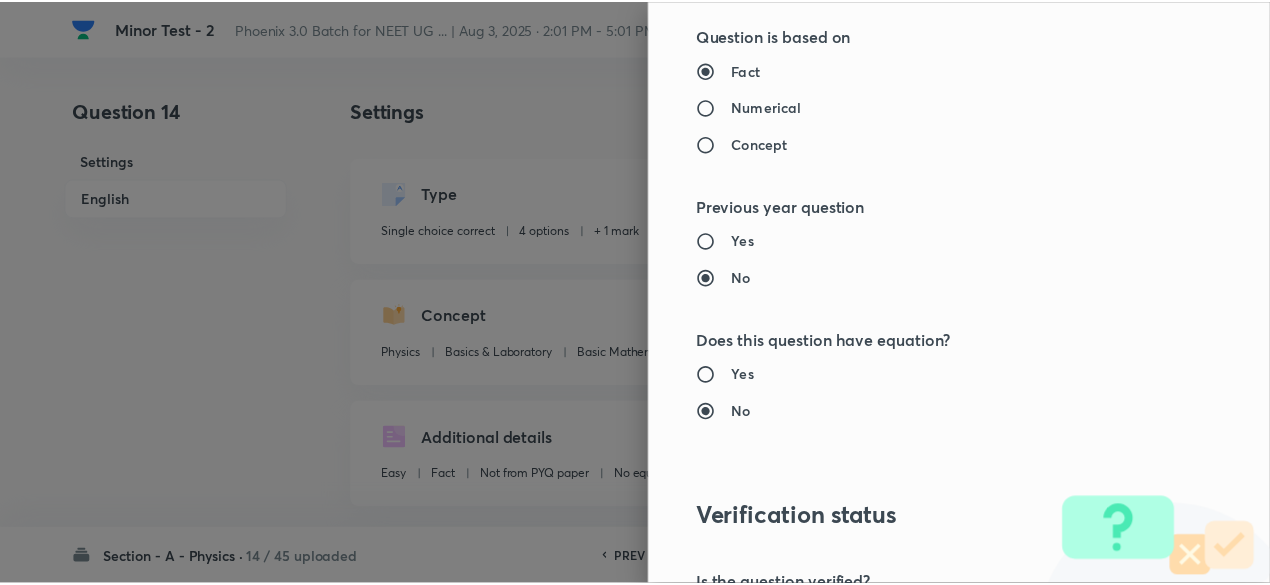 scroll, scrollTop: 2135, scrollLeft: 0, axis: vertical 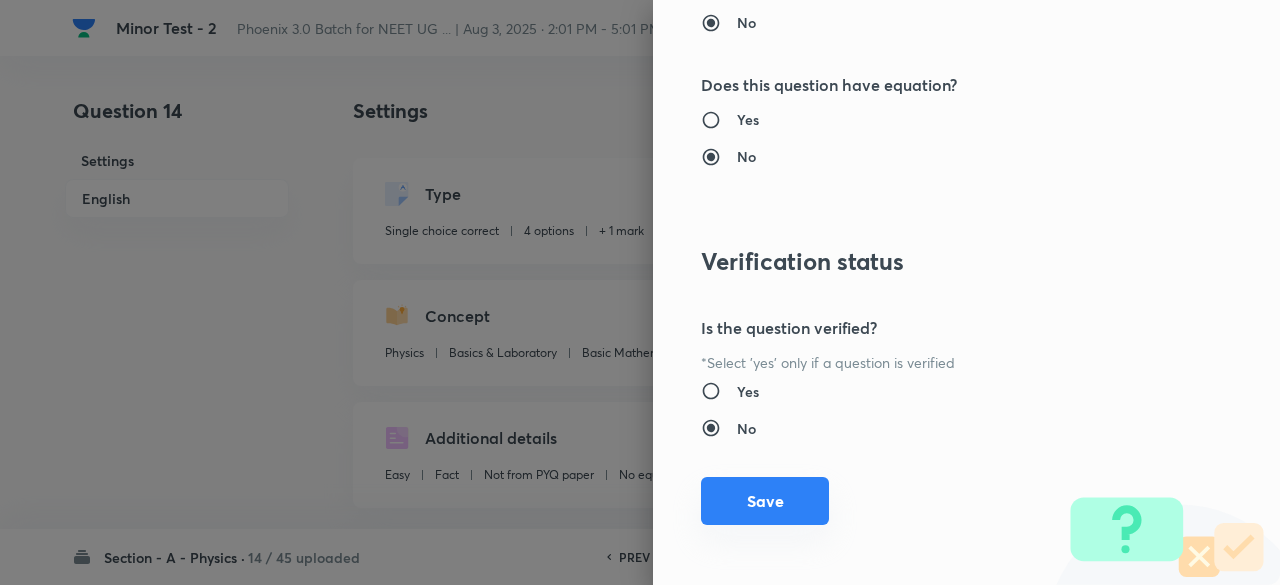 type on "1" 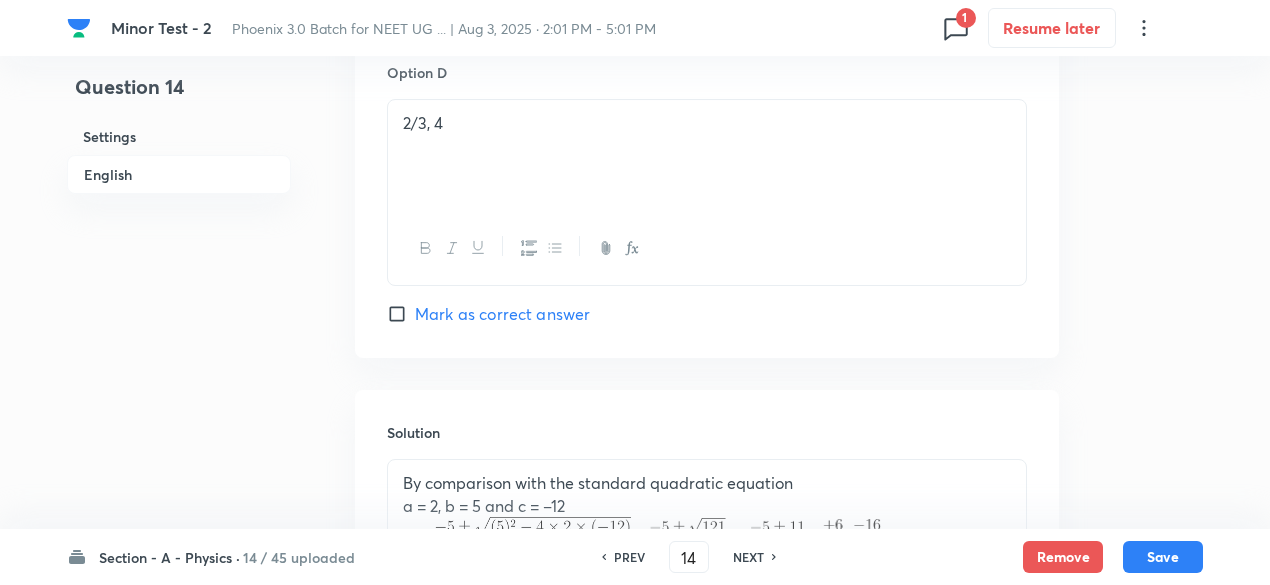 scroll, scrollTop: 2147, scrollLeft: 0, axis: vertical 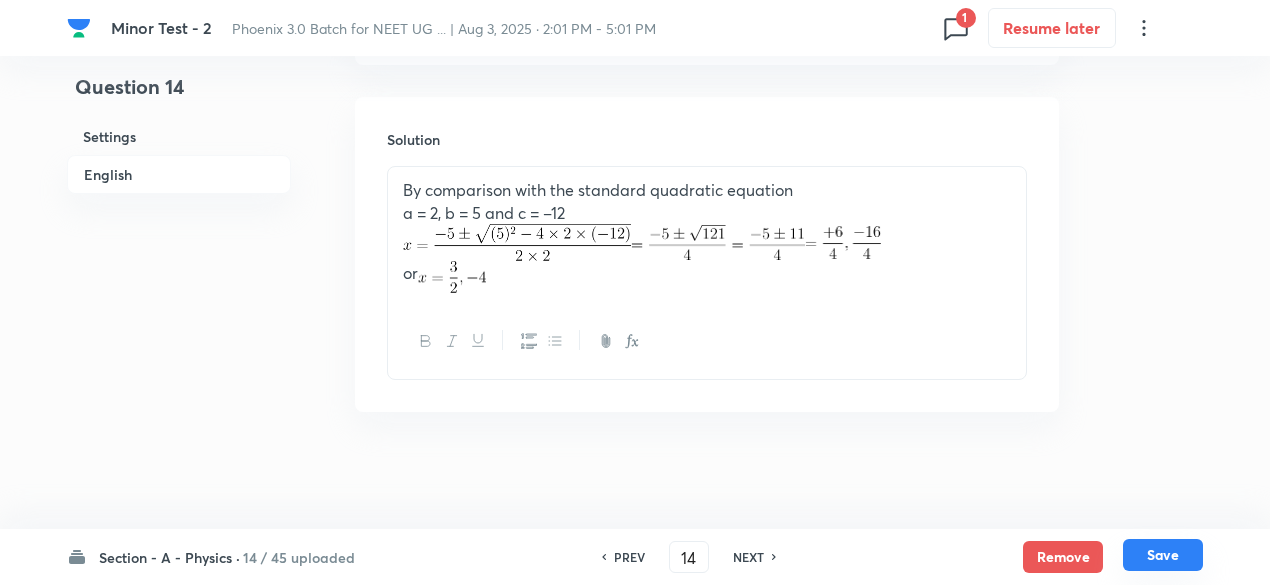 click on "Save" at bounding box center (1163, 555) 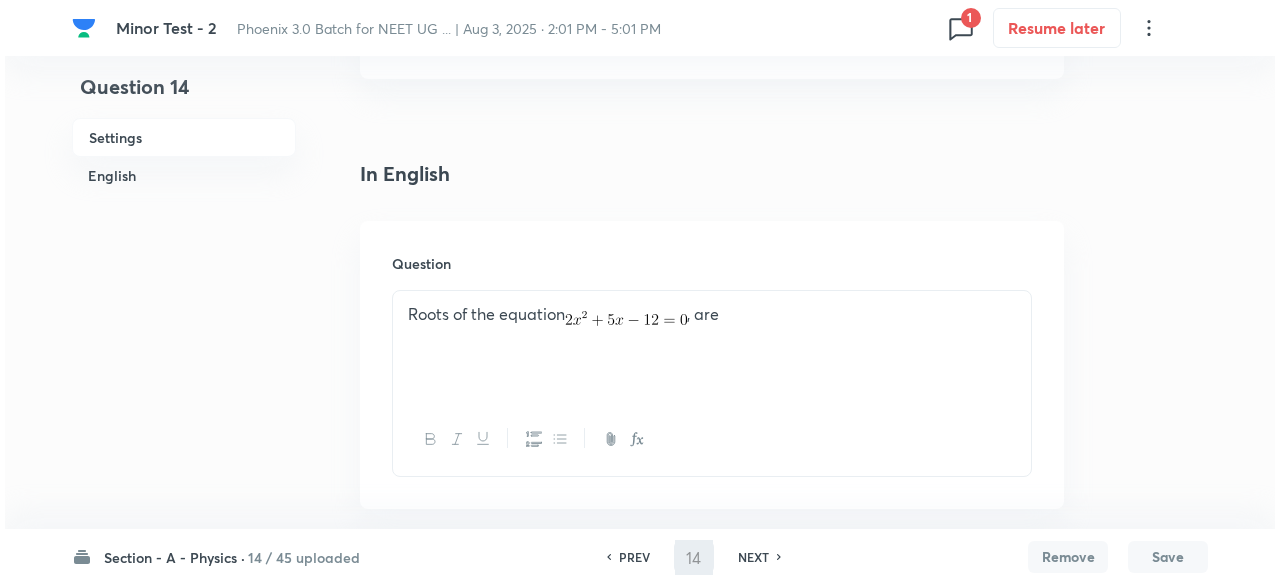 scroll, scrollTop: 0, scrollLeft: 0, axis: both 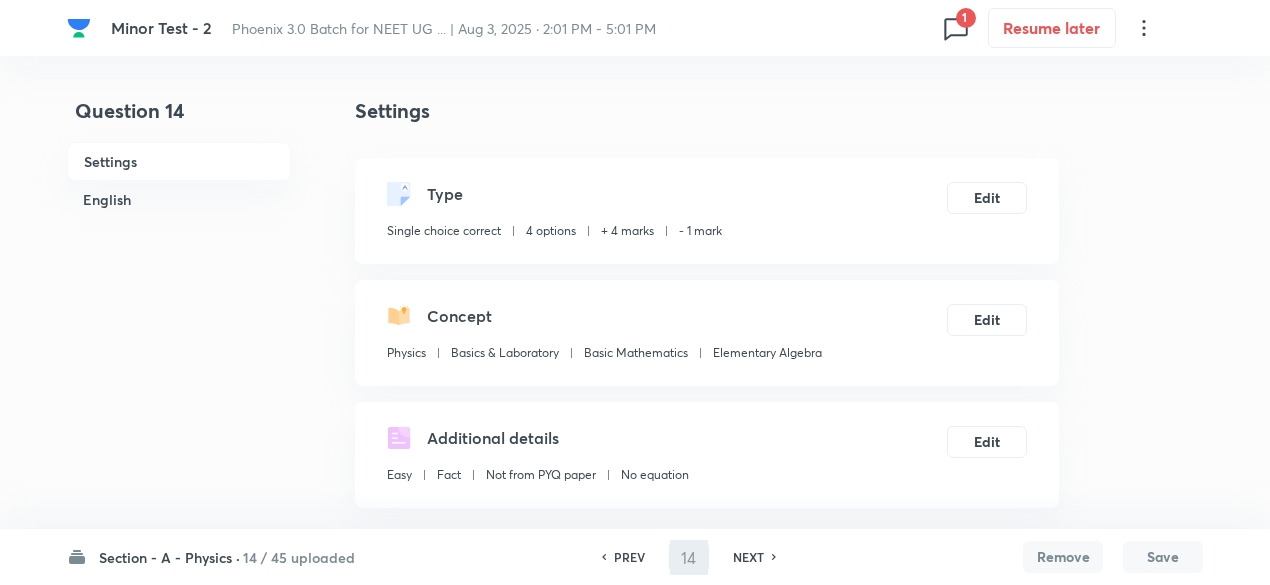 type on "15" 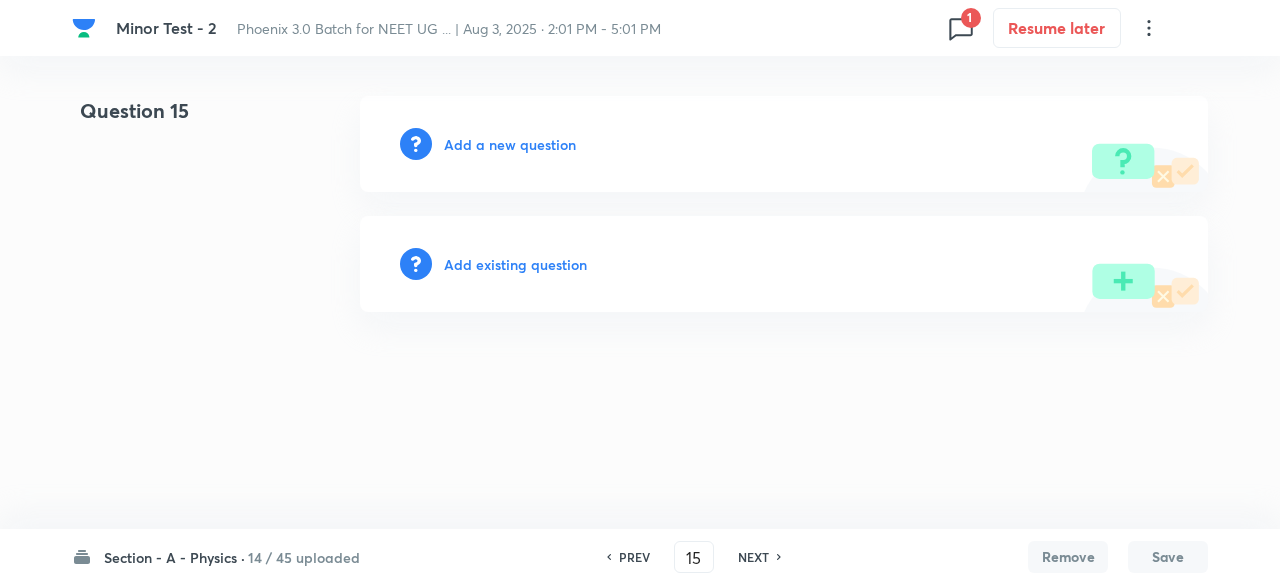 click on "Add existing question" at bounding box center [515, 264] 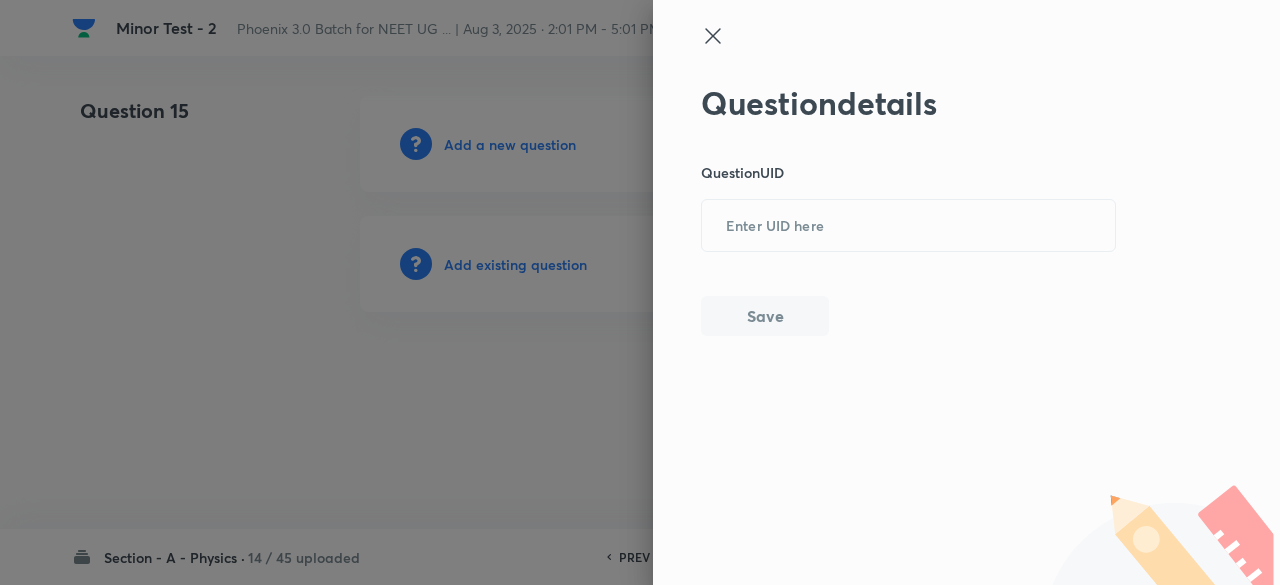 click on "Question  details Question  UID ​ Save" at bounding box center (909, 210) 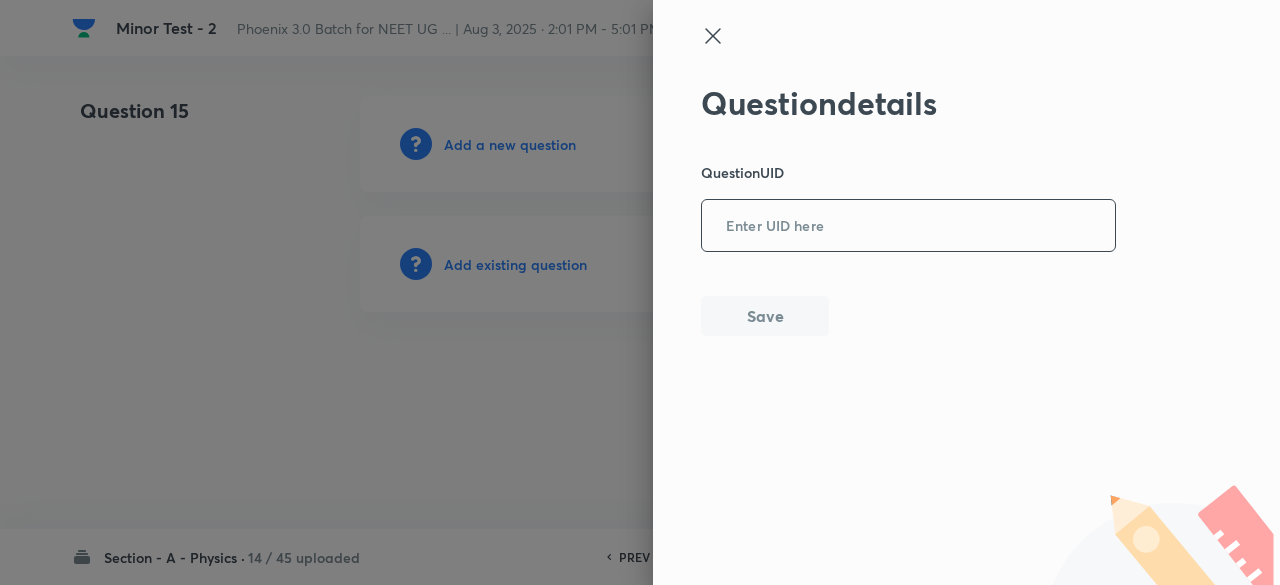 click at bounding box center [908, 226] 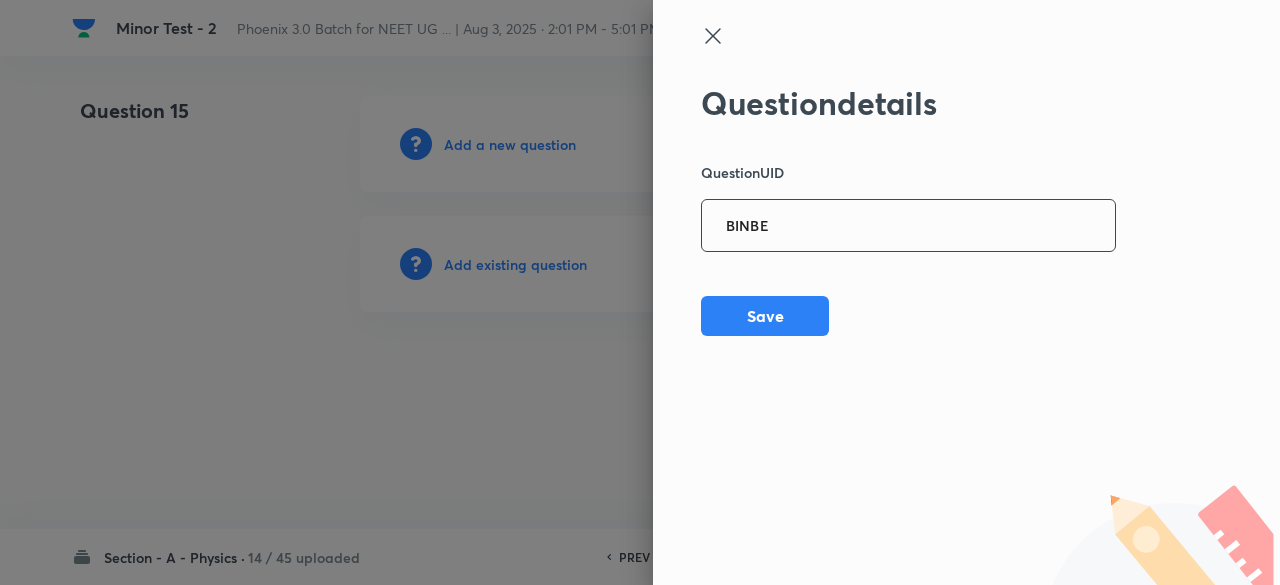 type on "BINBE" 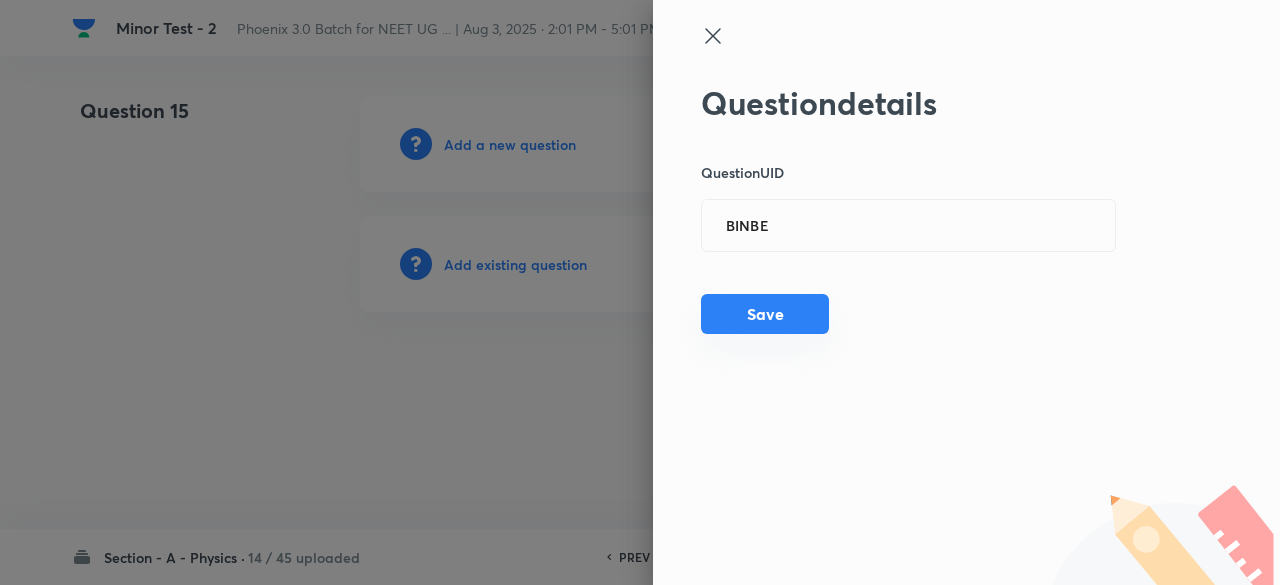 click on "Save" at bounding box center [765, 314] 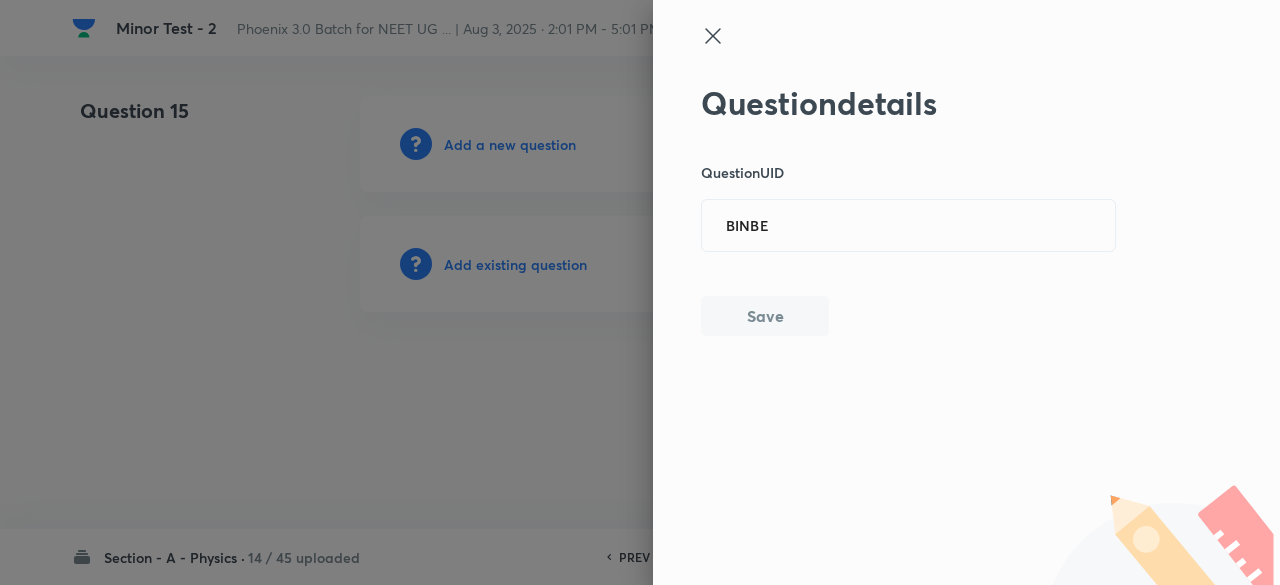 type 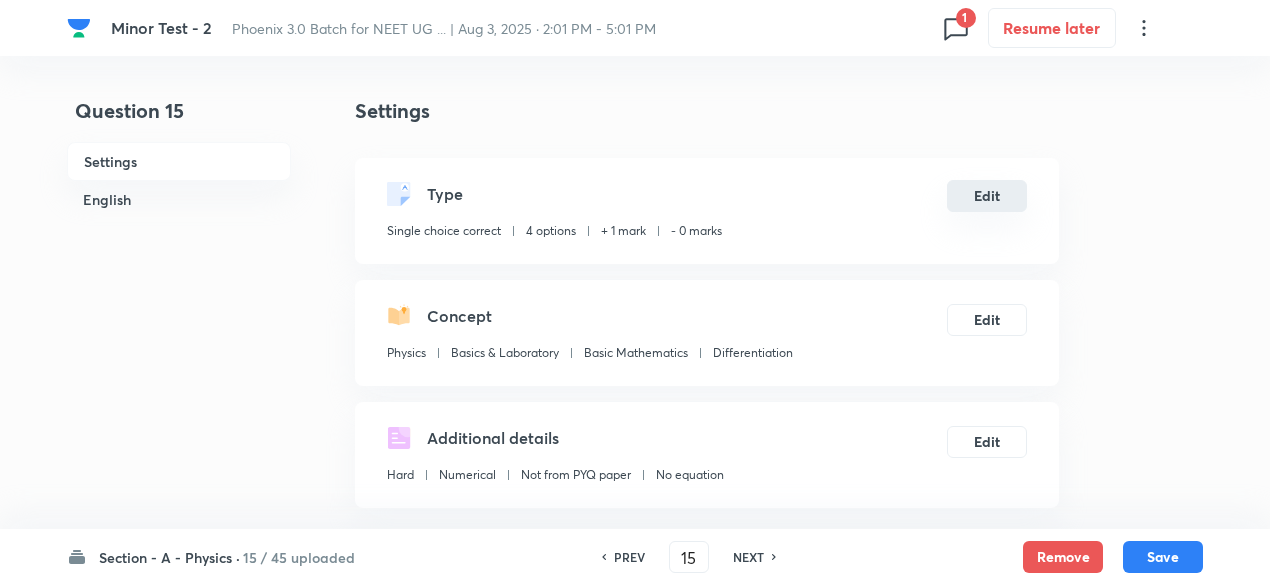 click on "Edit" at bounding box center (987, 196) 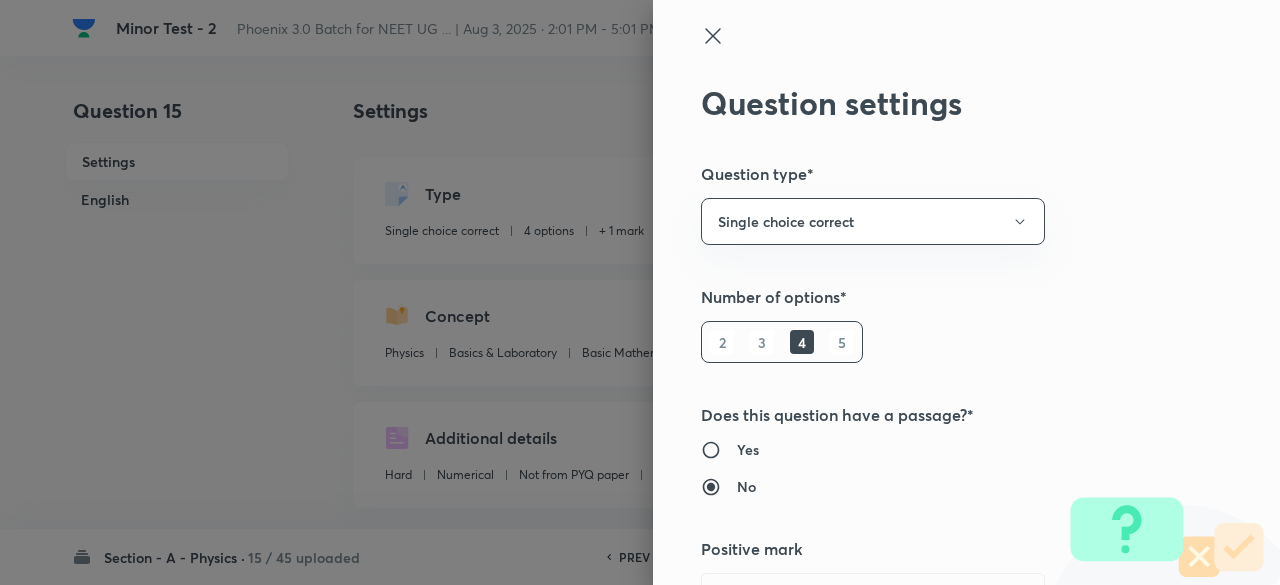 type 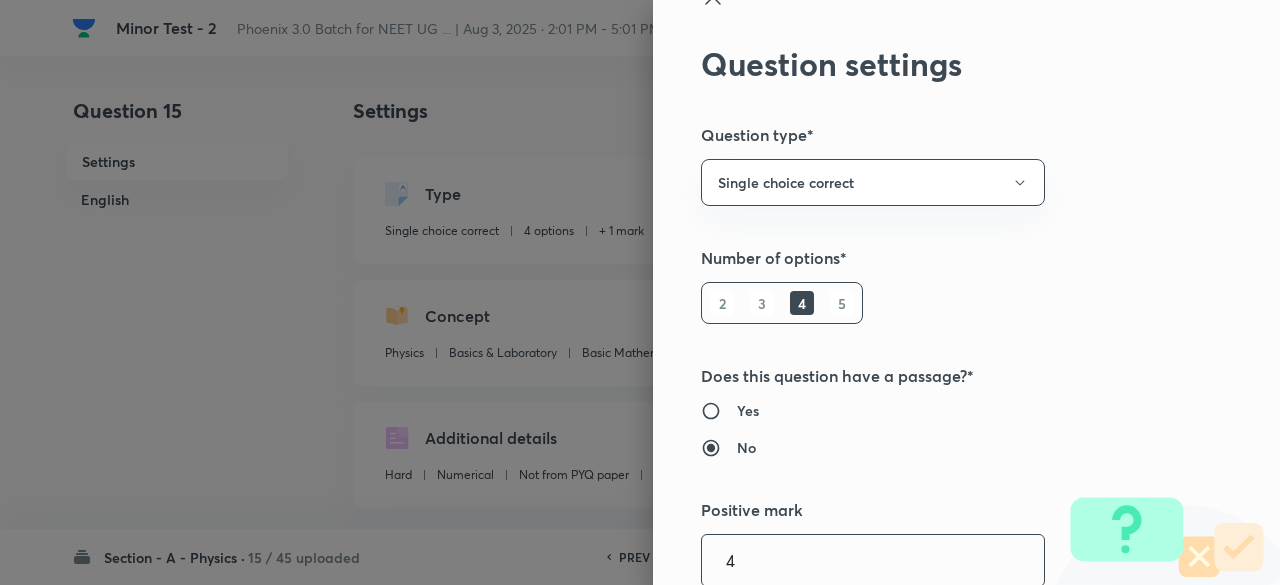 type on "4" 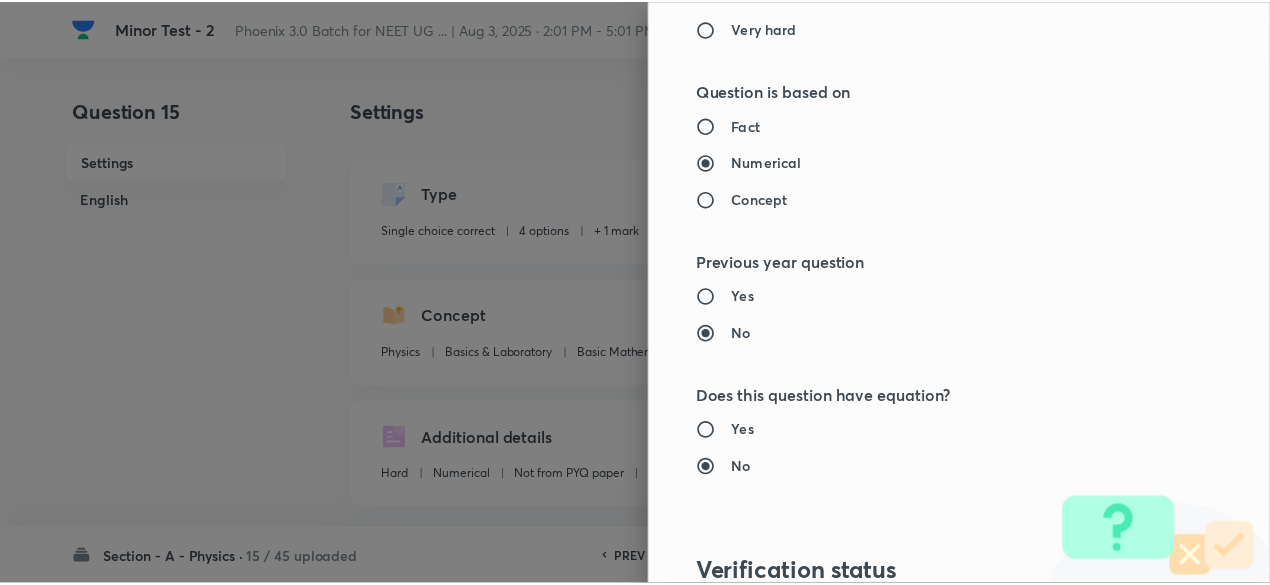 scroll, scrollTop: 2135, scrollLeft: 0, axis: vertical 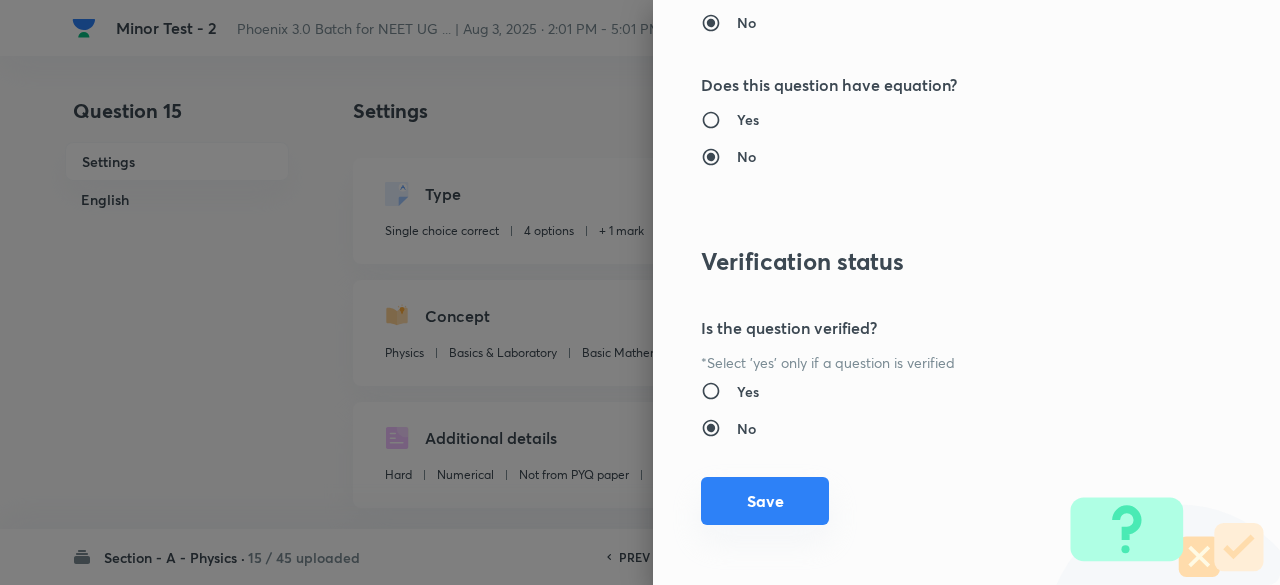 type on "1" 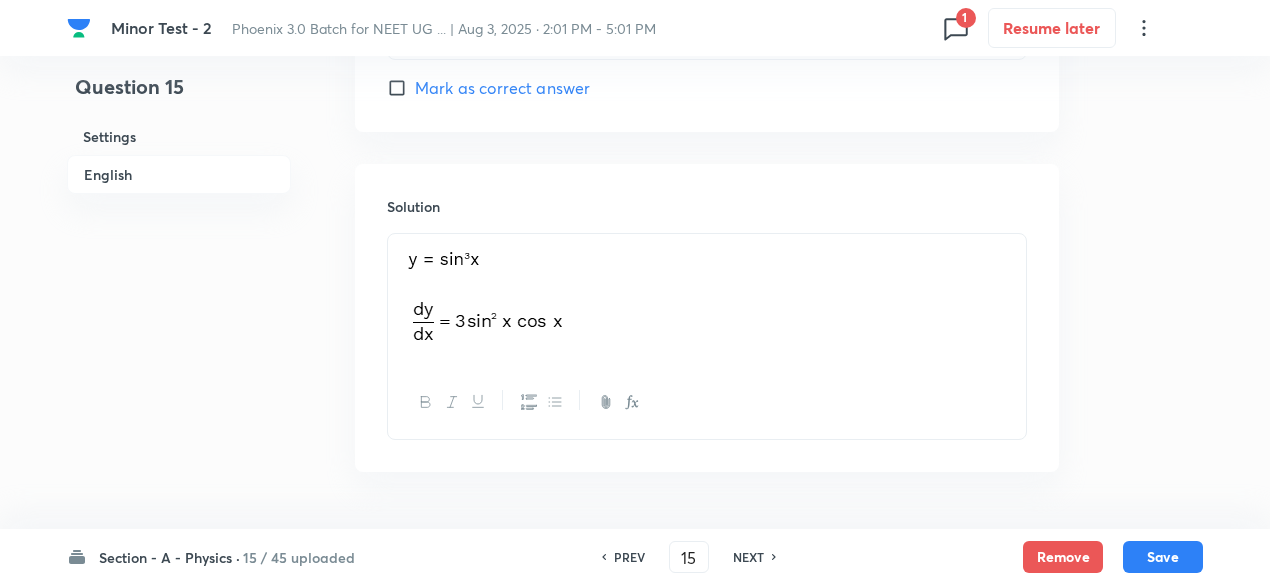 scroll, scrollTop: 2140, scrollLeft: 0, axis: vertical 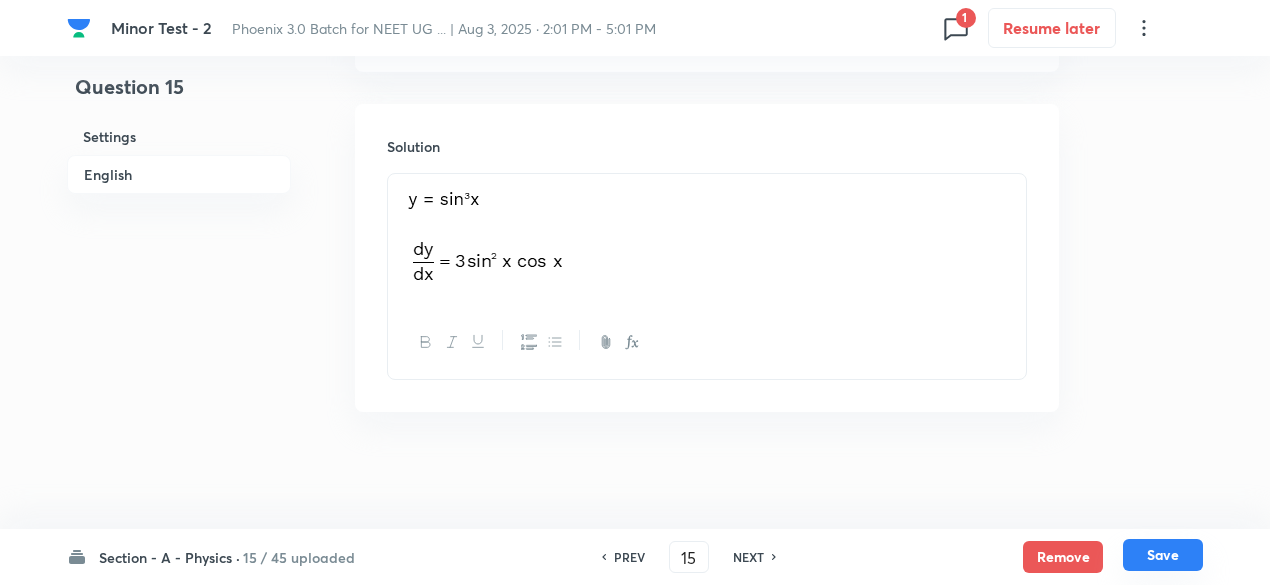 click on "Save" at bounding box center (1163, 555) 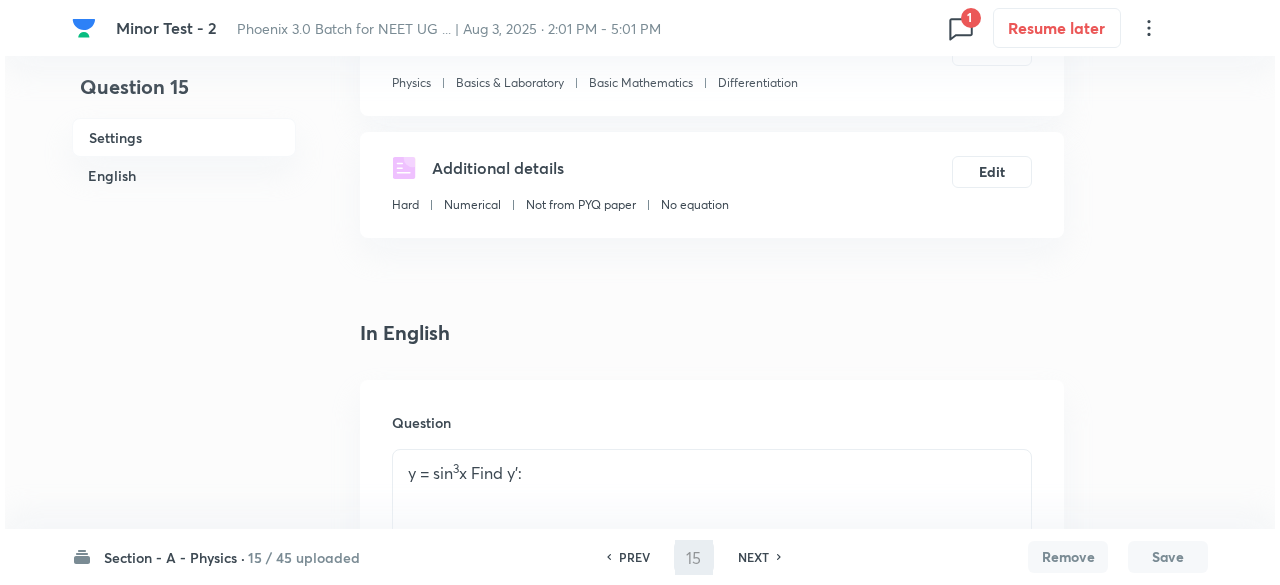 scroll, scrollTop: 0, scrollLeft: 0, axis: both 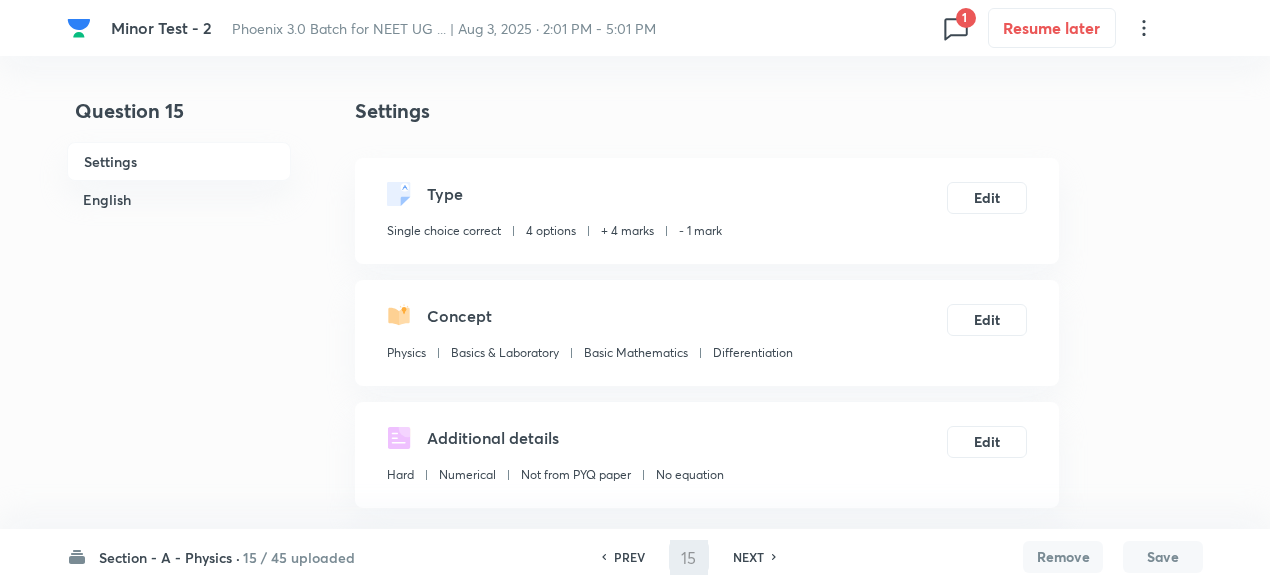 type on "16" 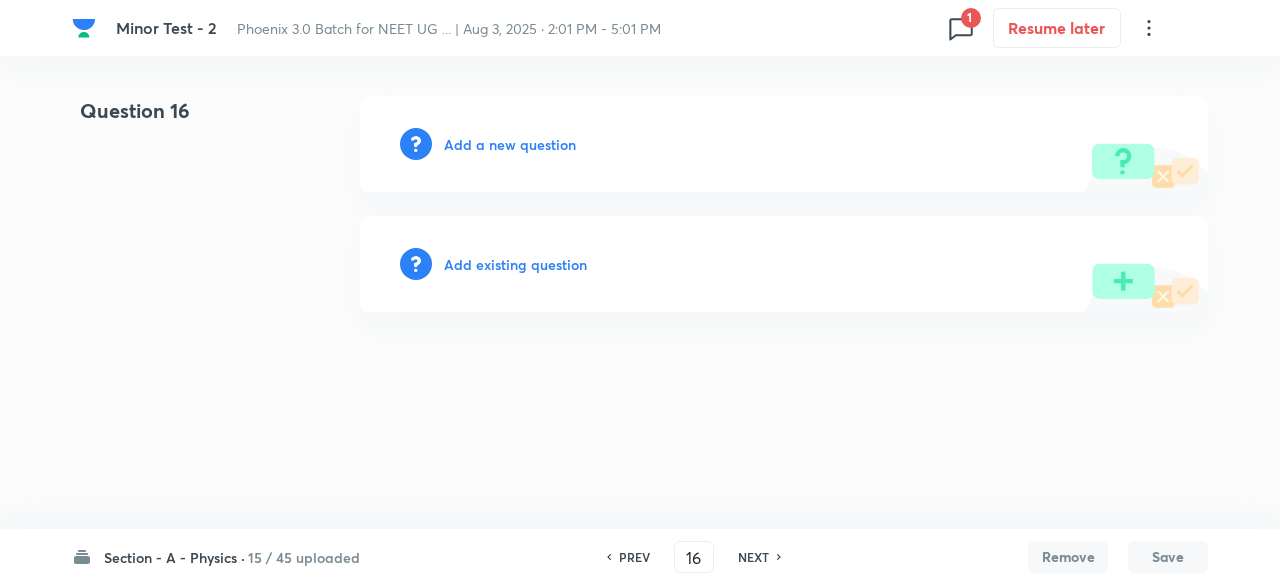 click on "Add existing question" at bounding box center (515, 264) 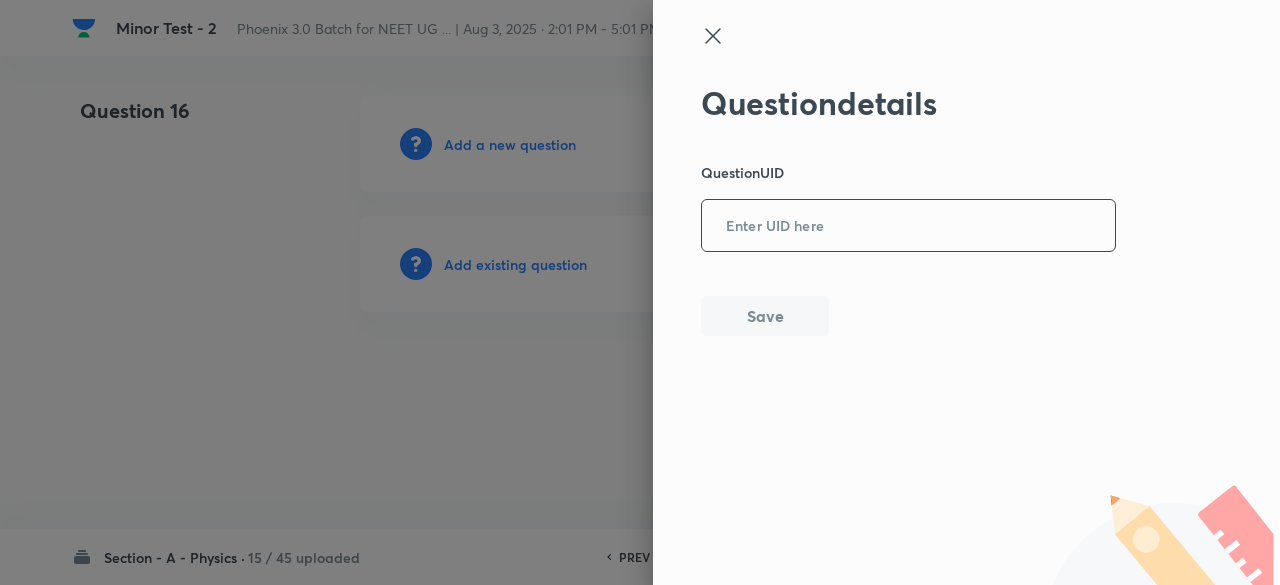 click at bounding box center [908, 226] 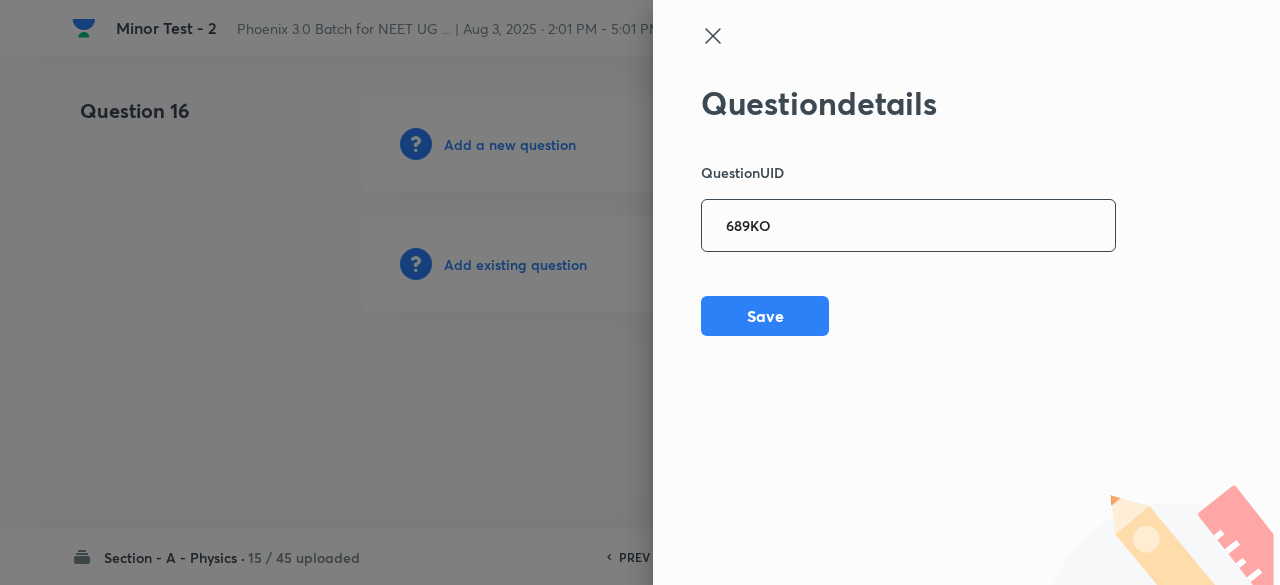 type on "689KO" 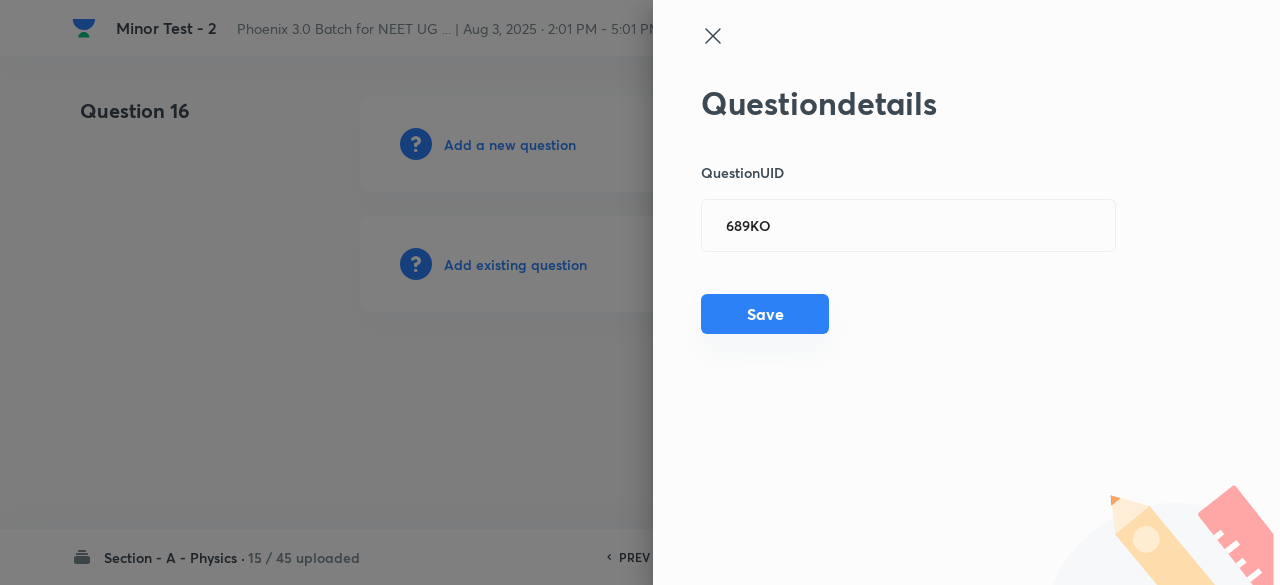 click on "Question  details Question  UID 689KO ​ Save" at bounding box center [909, 210] 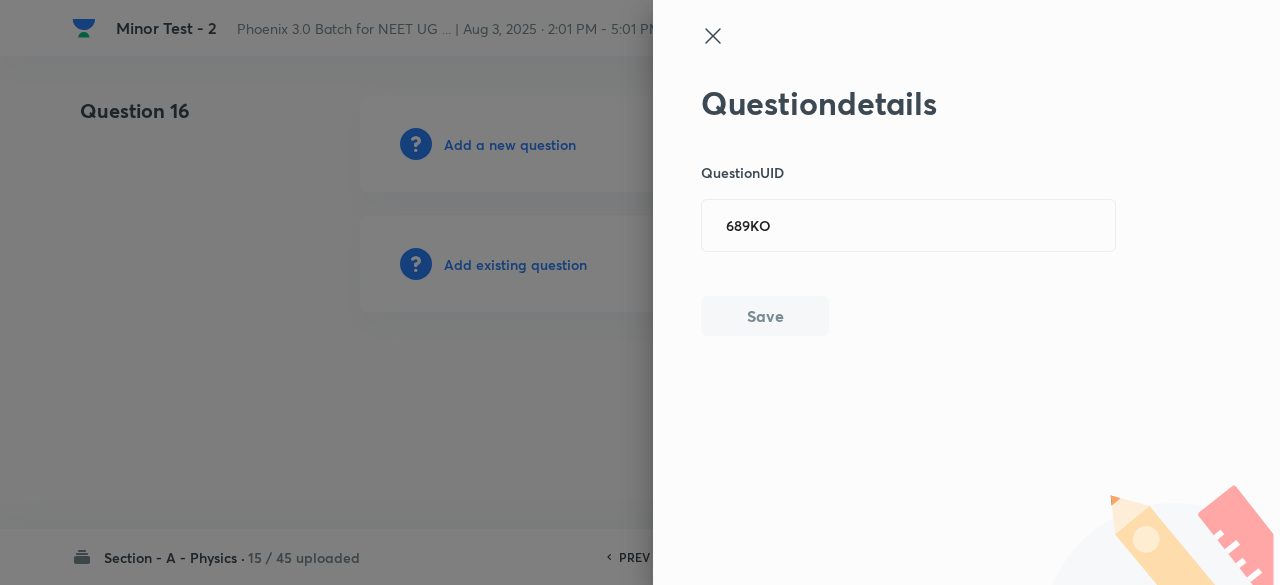 type 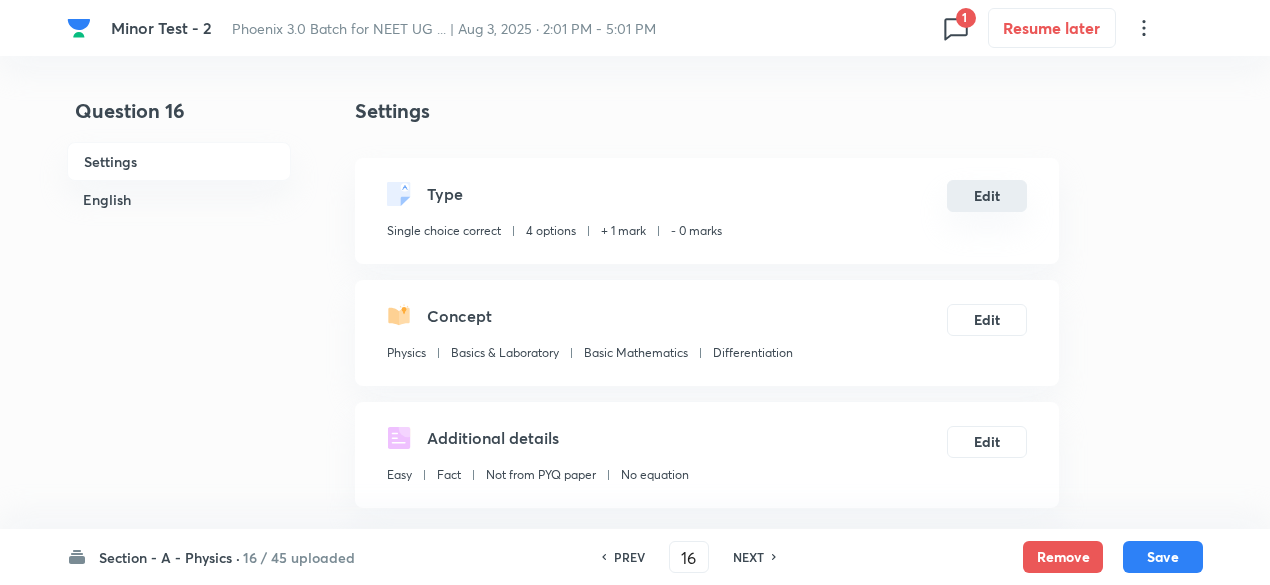 click on "Edit" at bounding box center [987, 196] 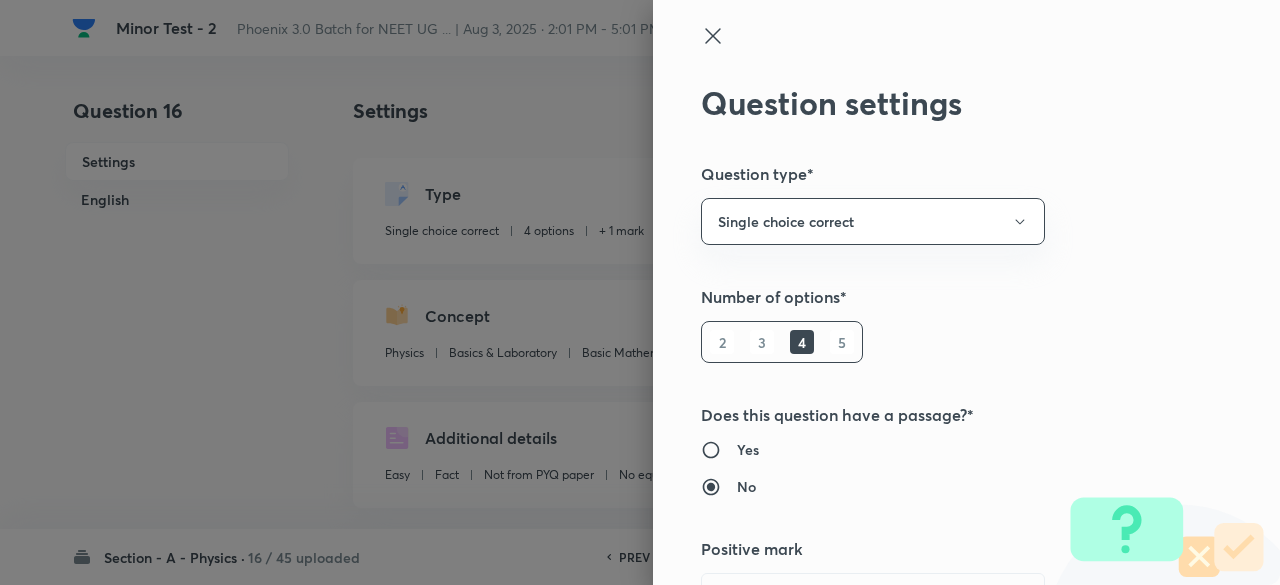 type 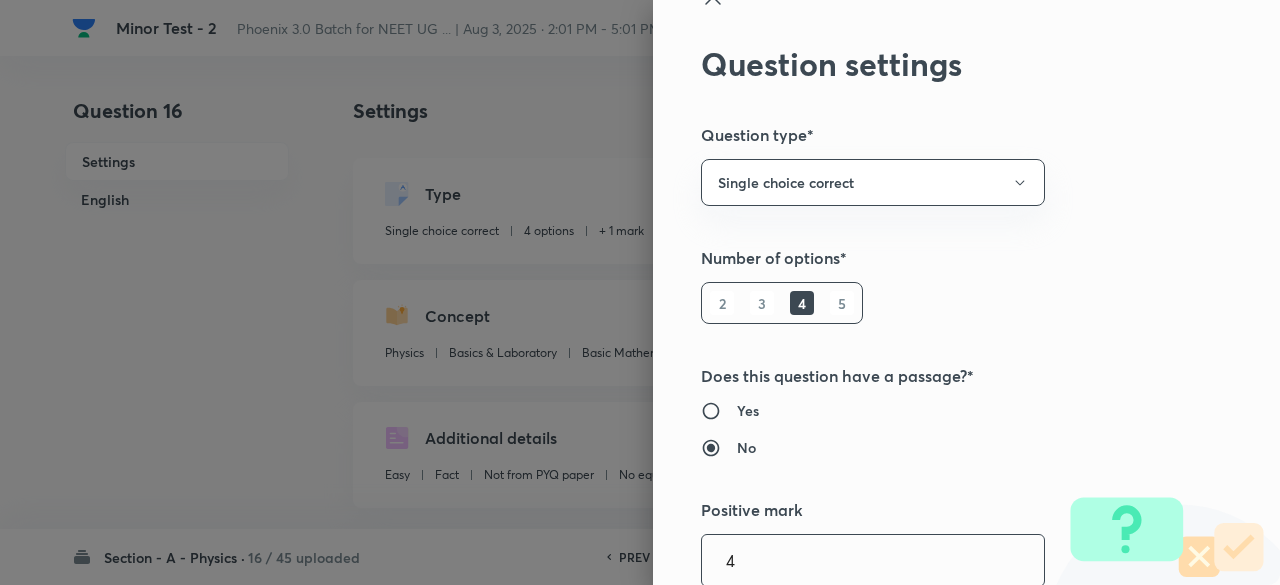 type on "4" 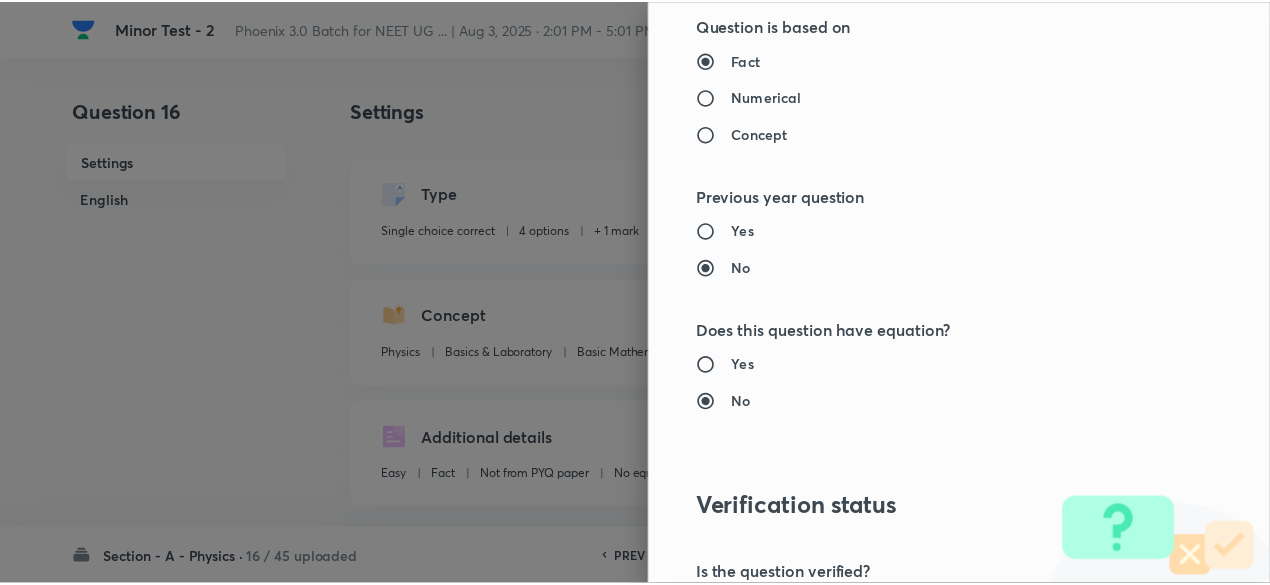 scroll, scrollTop: 2135, scrollLeft: 0, axis: vertical 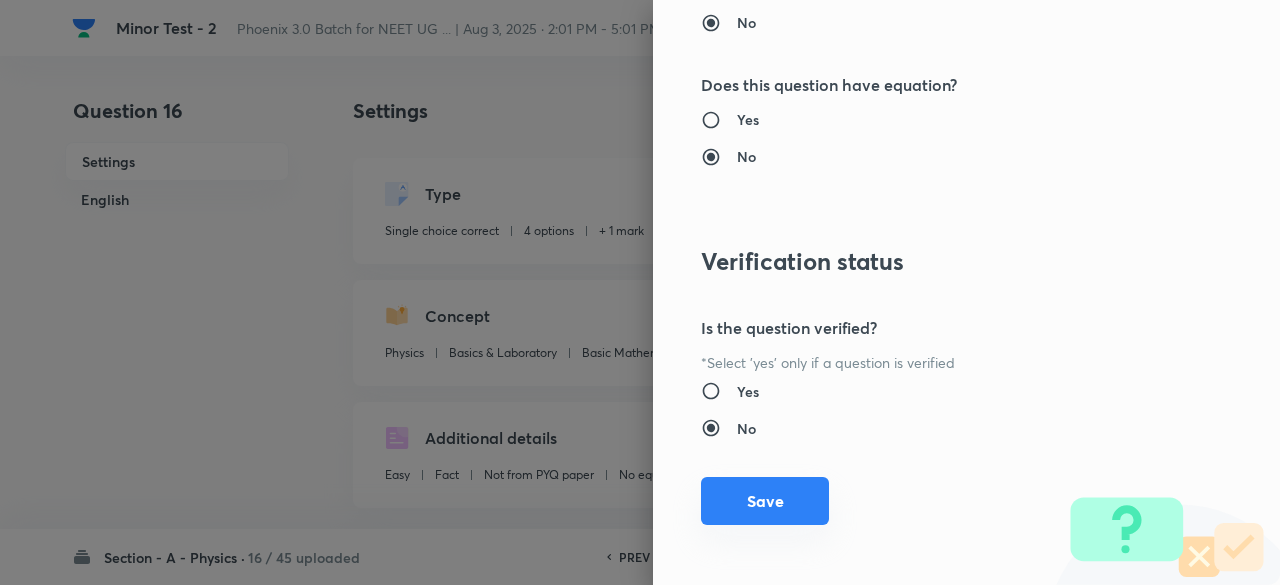 type on "1" 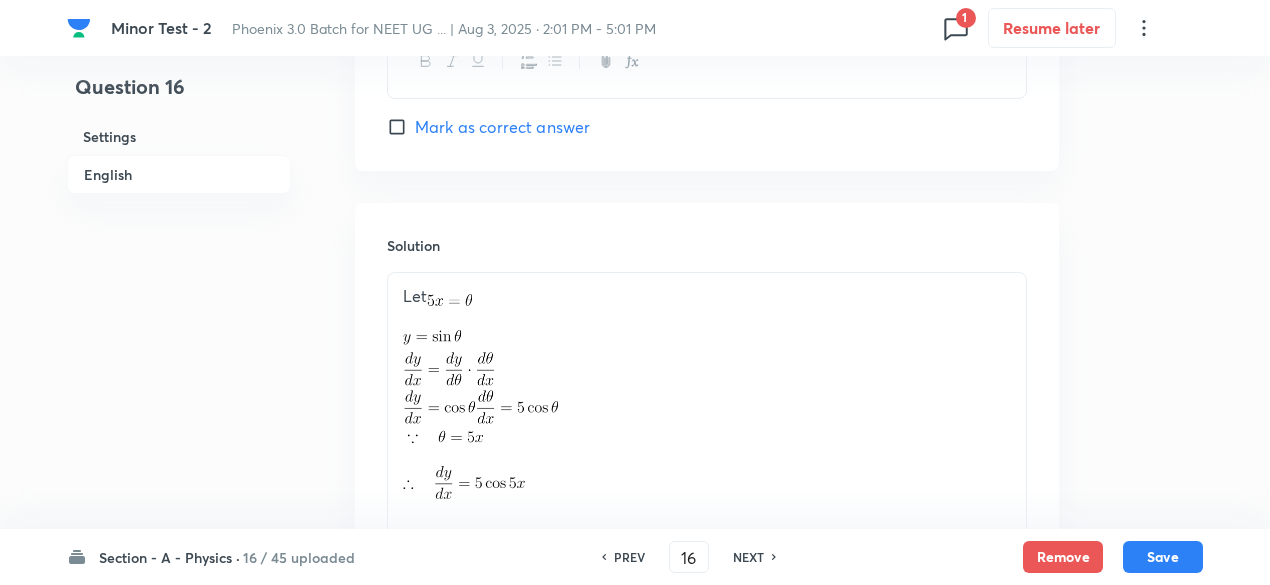 scroll, scrollTop: 2247, scrollLeft: 0, axis: vertical 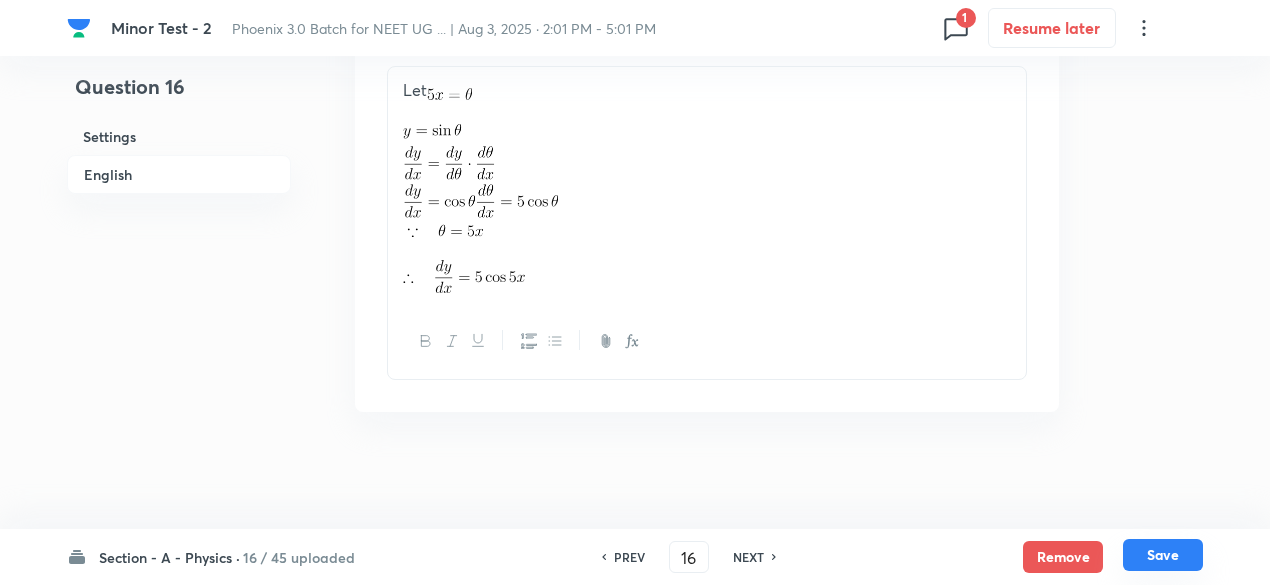 click on "Save" at bounding box center (1163, 555) 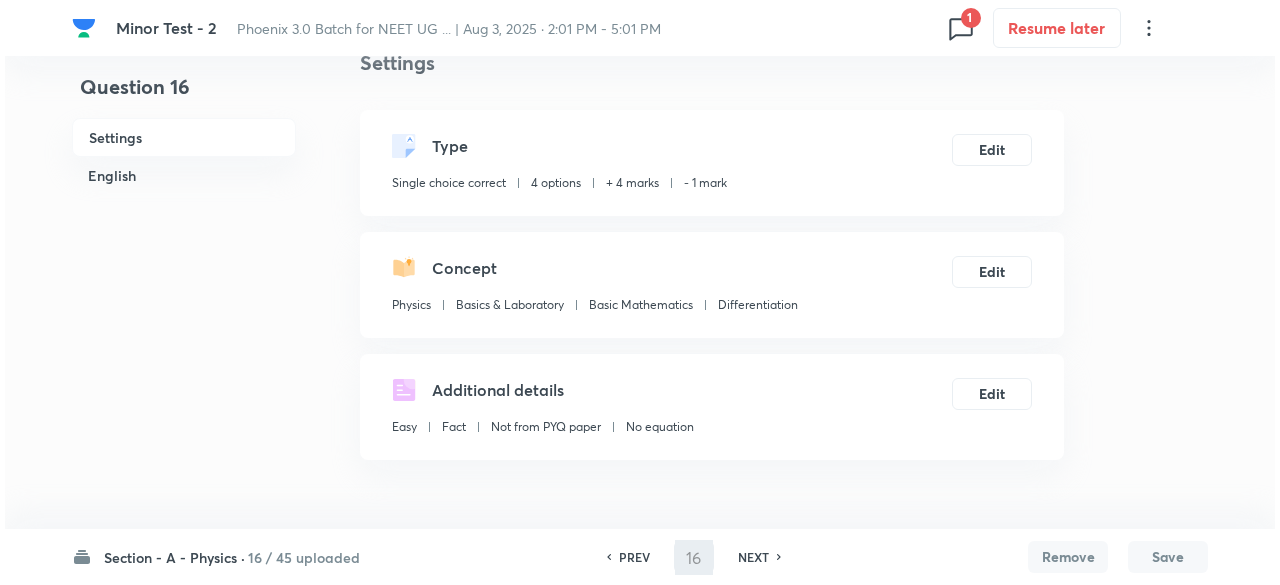 scroll, scrollTop: 0, scrollLeft: 0, axis: both 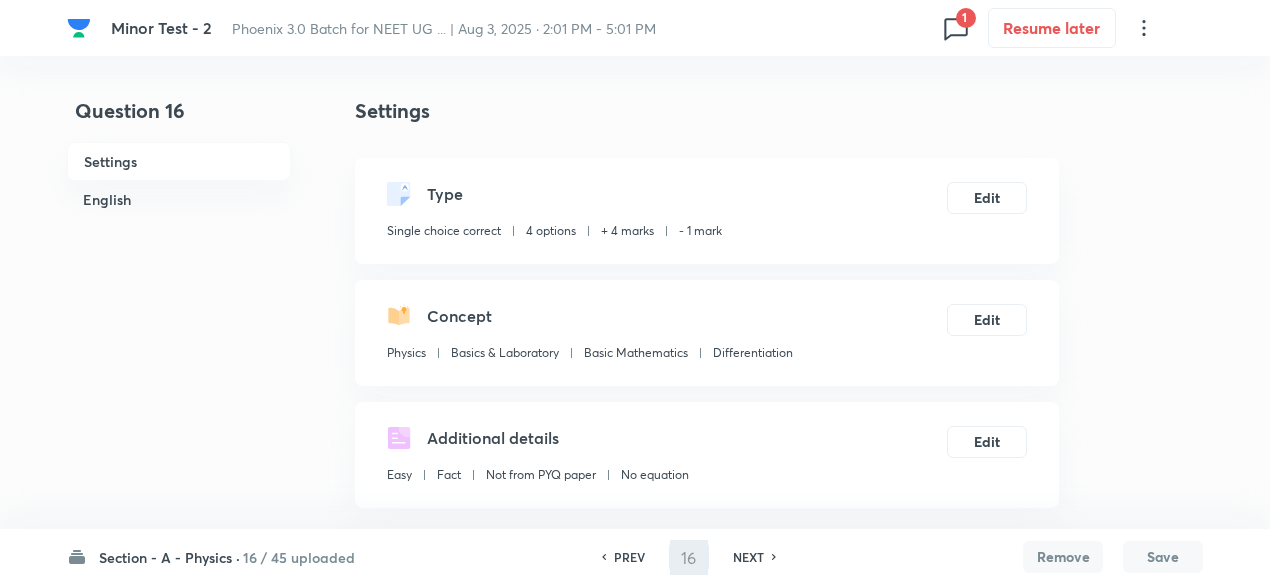 type on "17" 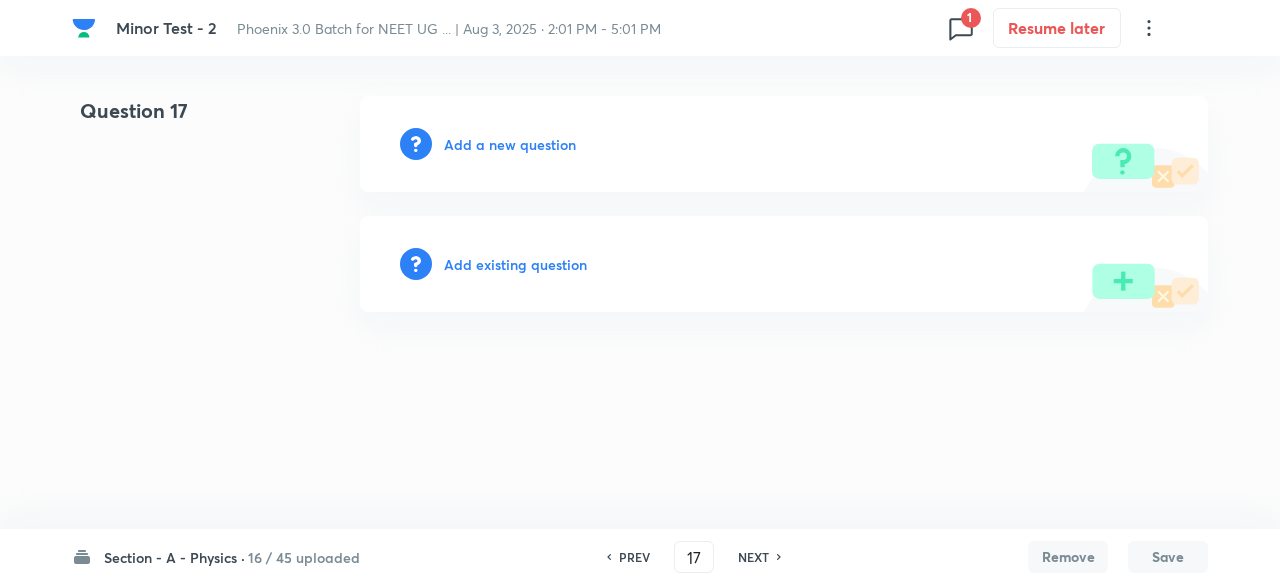 click on "Add existing question" at bounding box center [515, 264] 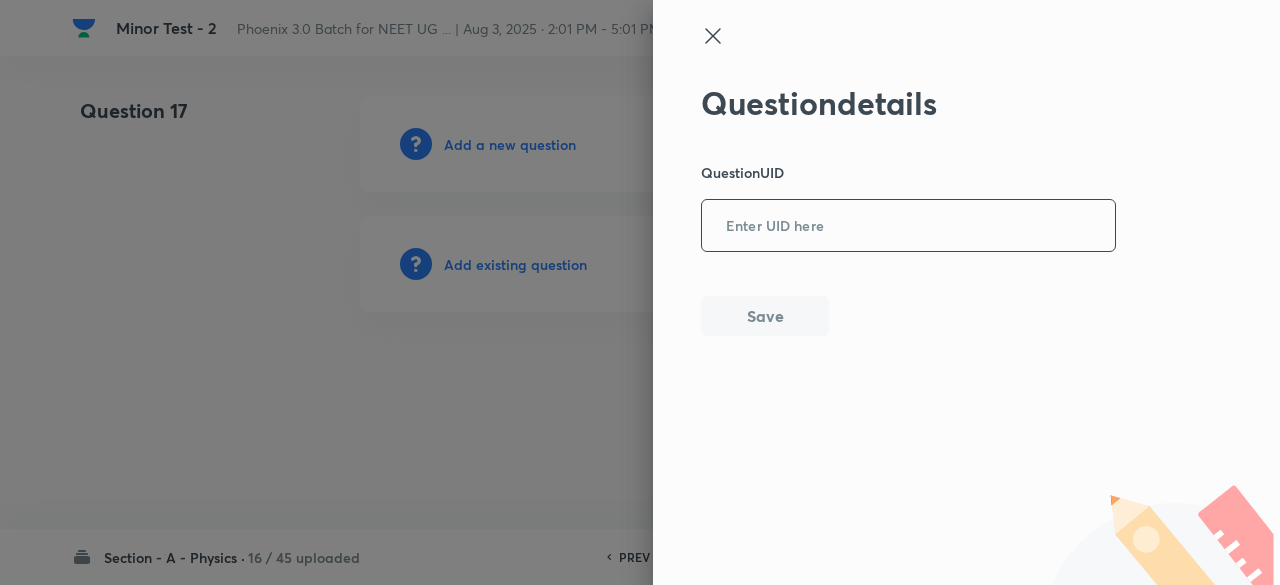 click at bounding box center [908, 226] 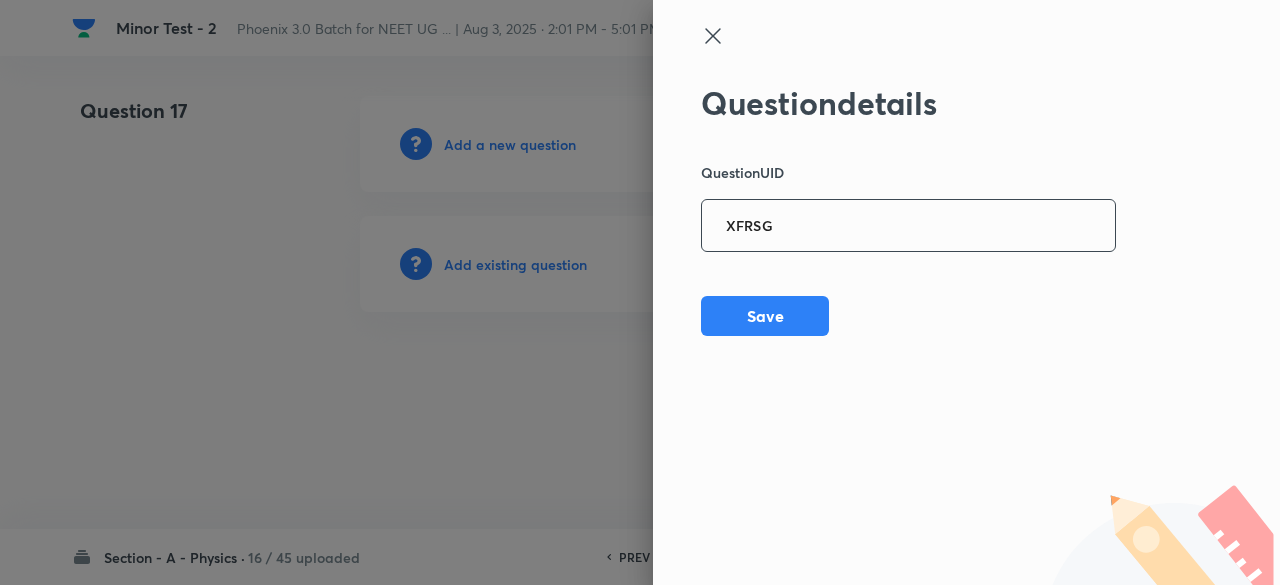 type on "XFRSG" 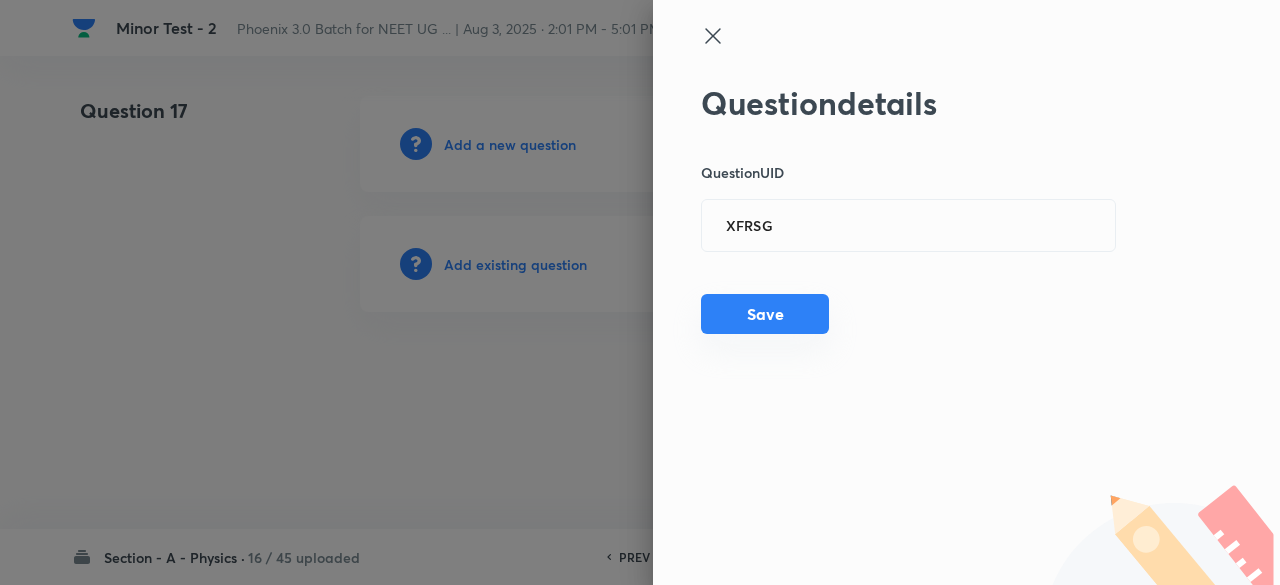 click on "Save" at bounding box center (765, 314) 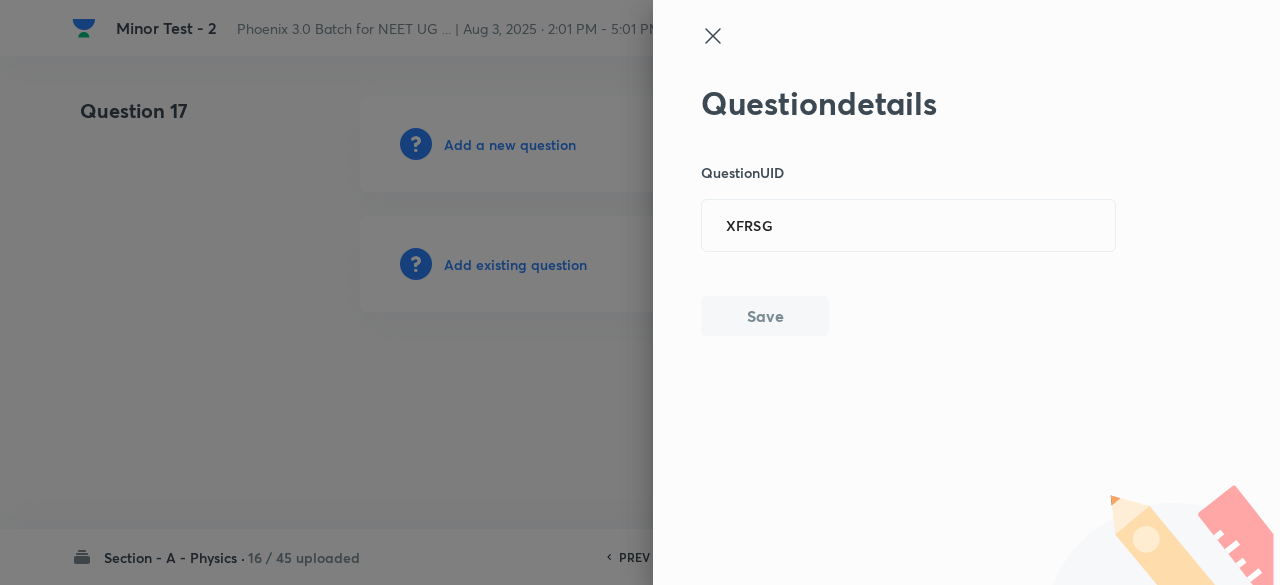 type 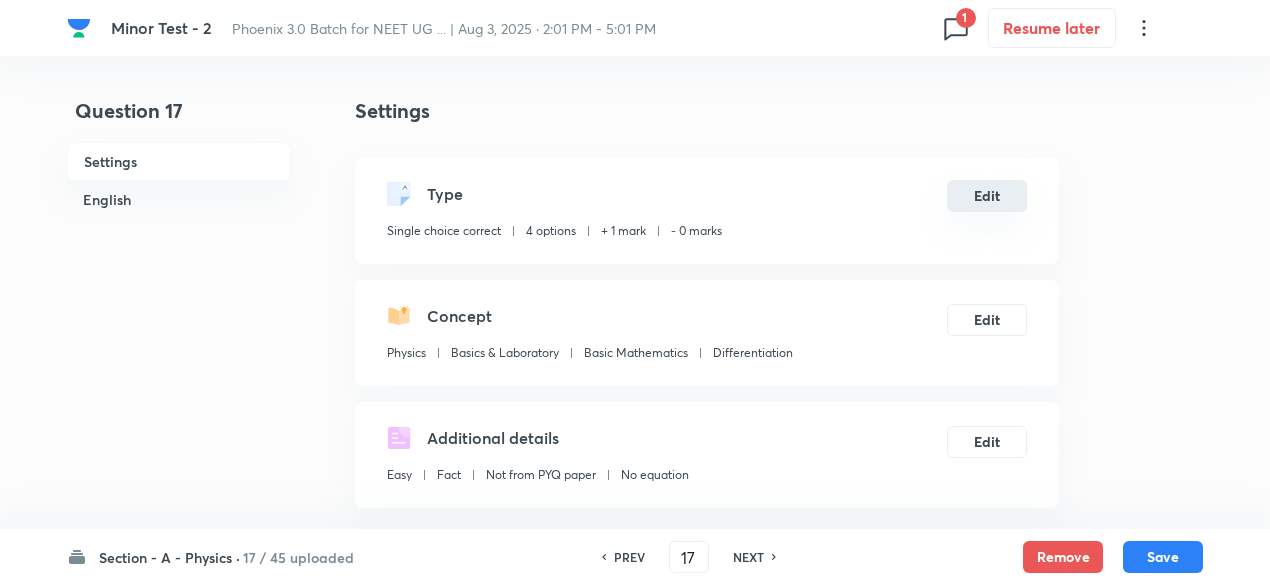 click on "Edit" at bounding box center [987, 196] 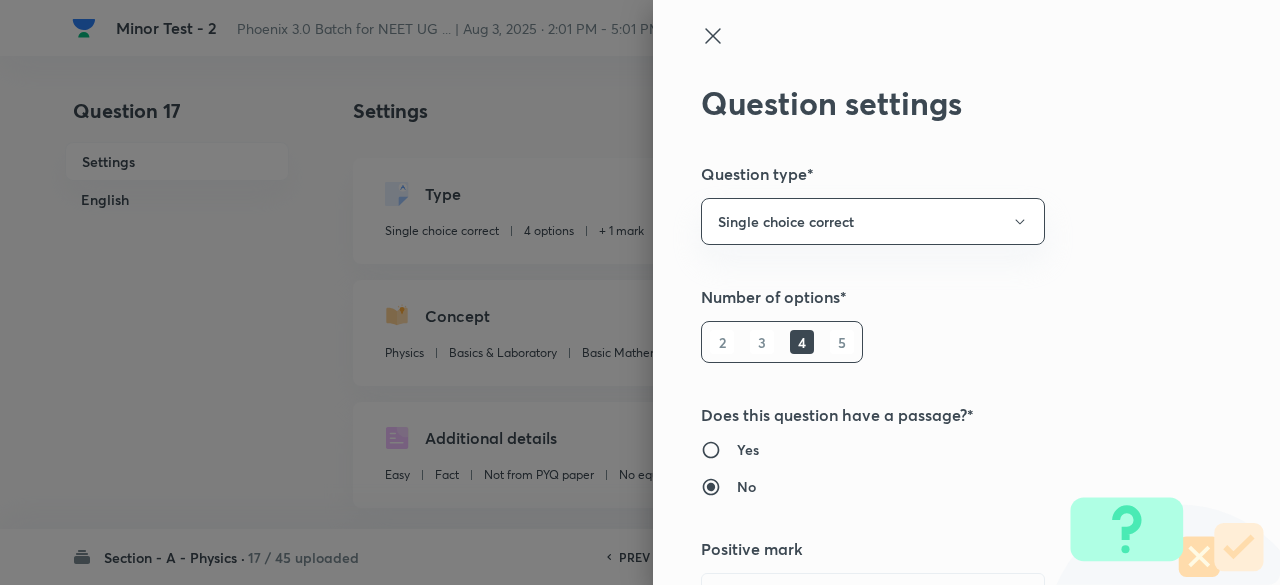 type 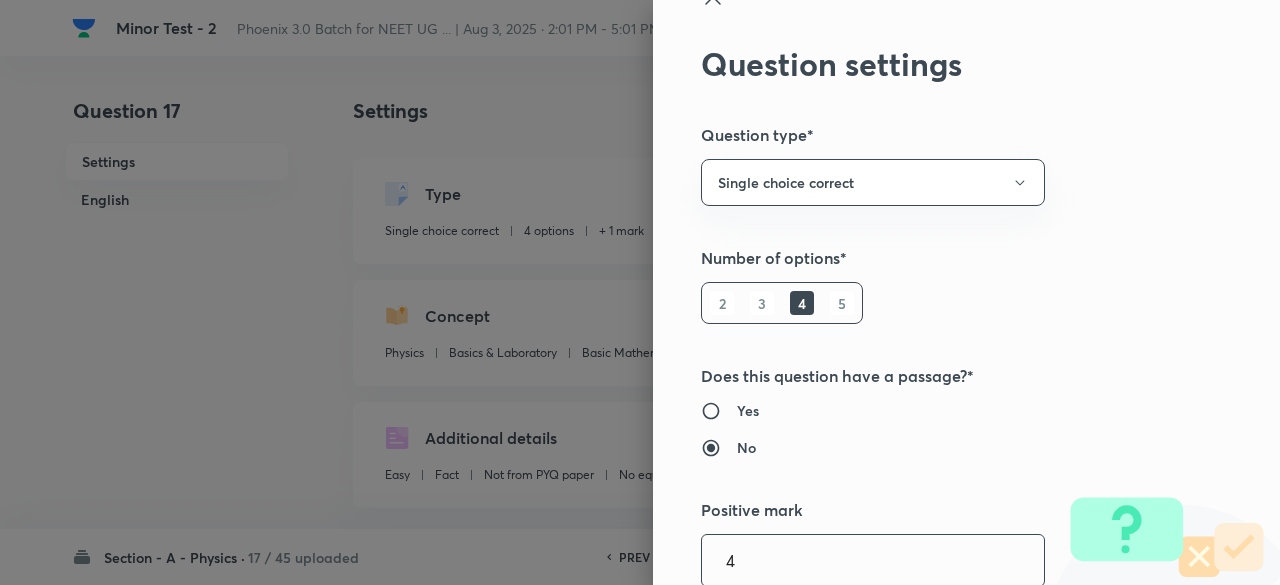 type on "4" 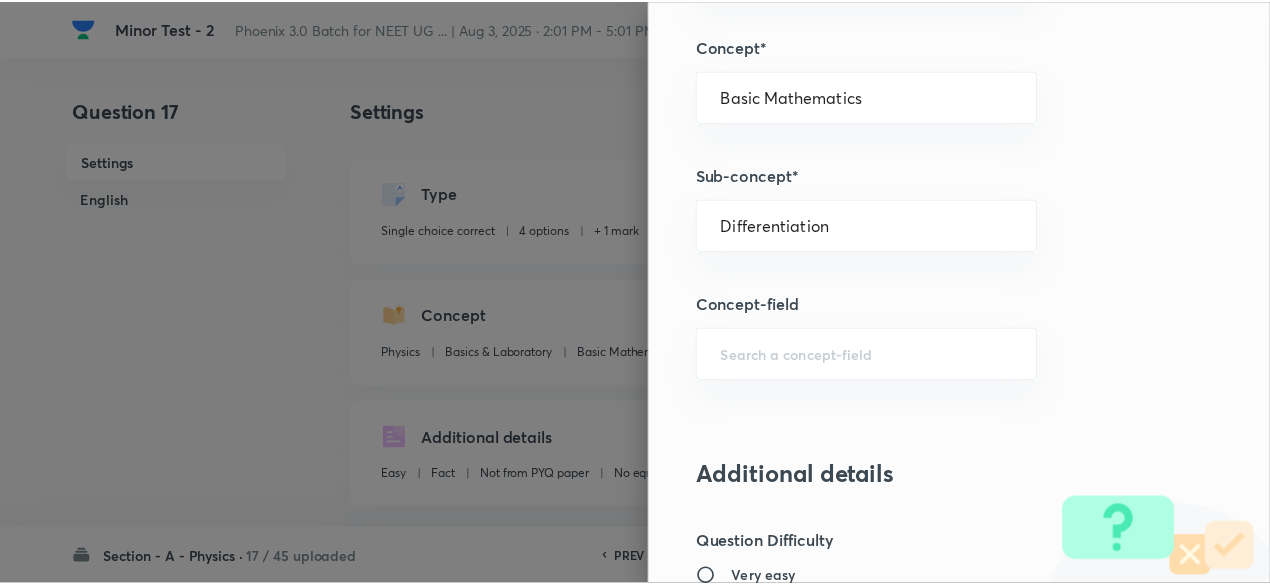 scroll, scrollTop: 2135, scrollLeft: 0, axis: vertical 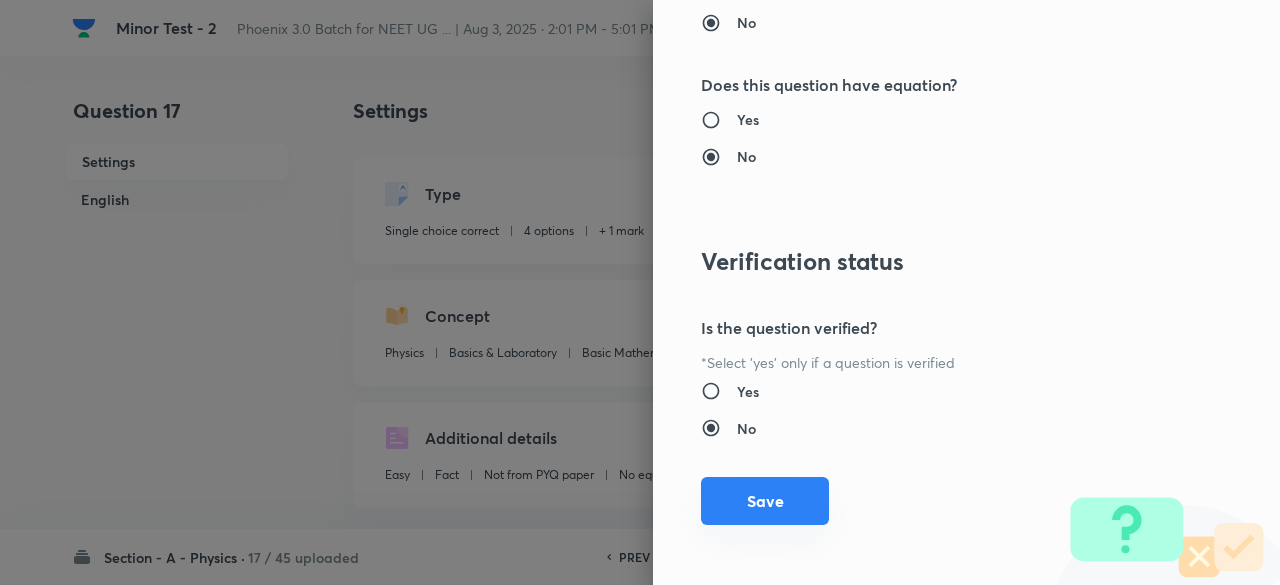 type on "1" 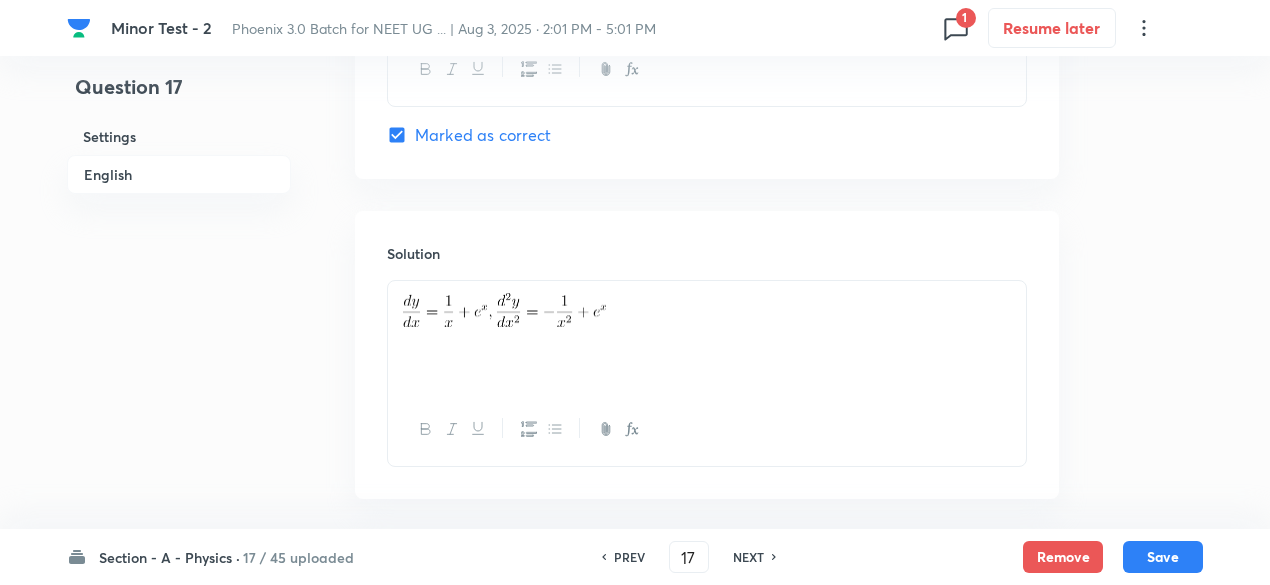 scroll, scrollTop: 2121, scrollLeft: 0, axis: vertical 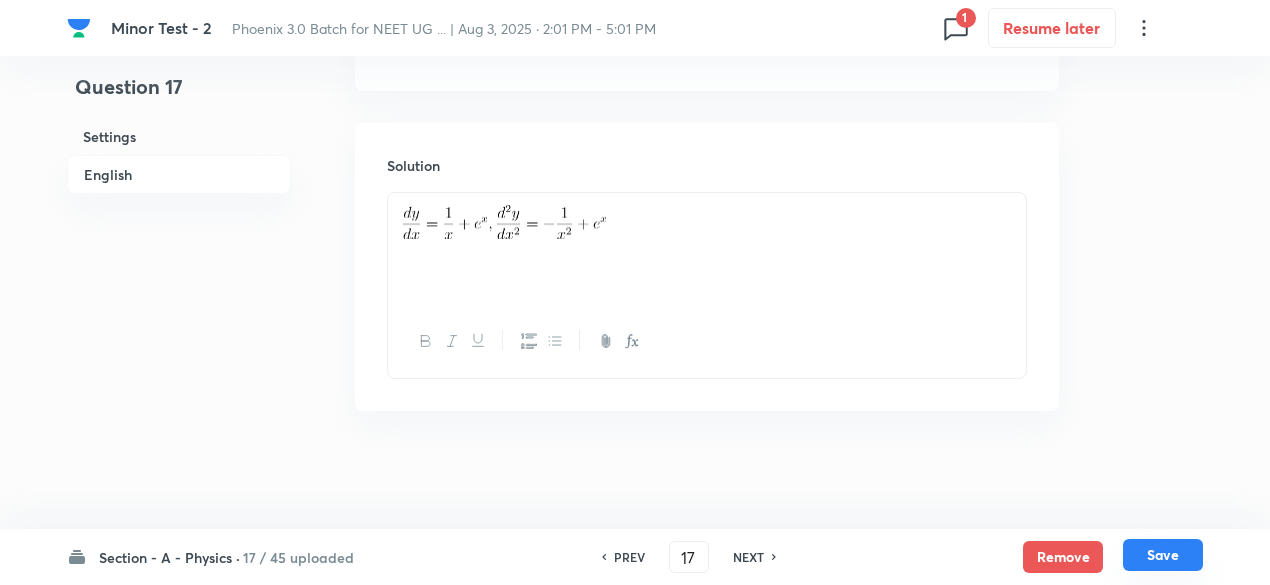 click on "Save" at bounding box center [1163, 555] 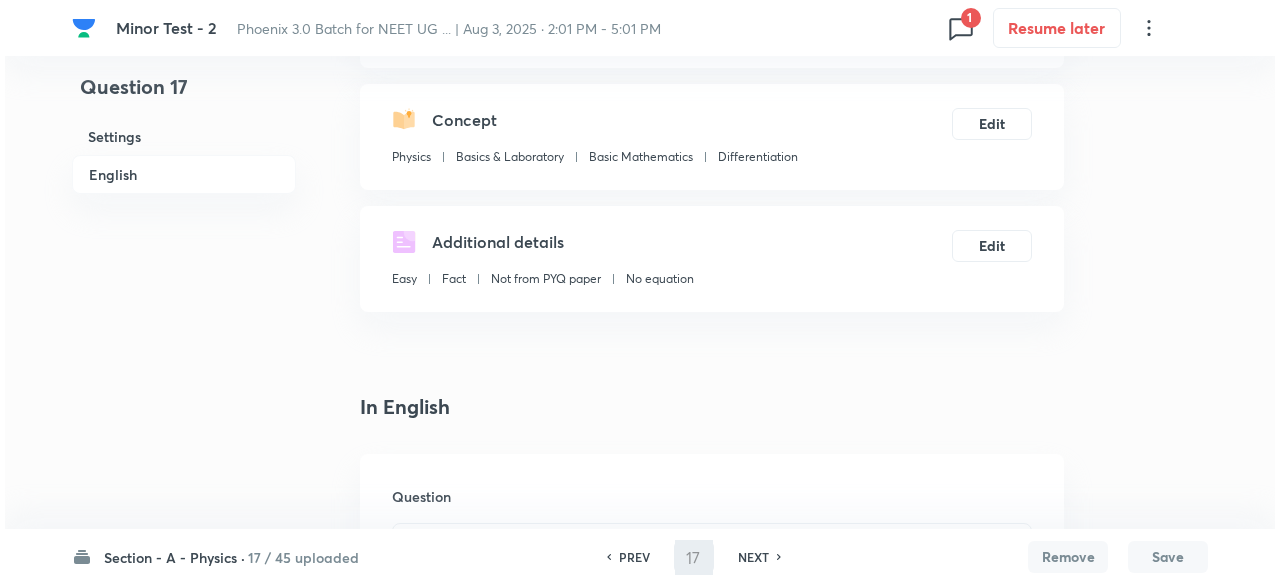 scroll, scrollTop: 0, scrollLeft: 0, axis: both 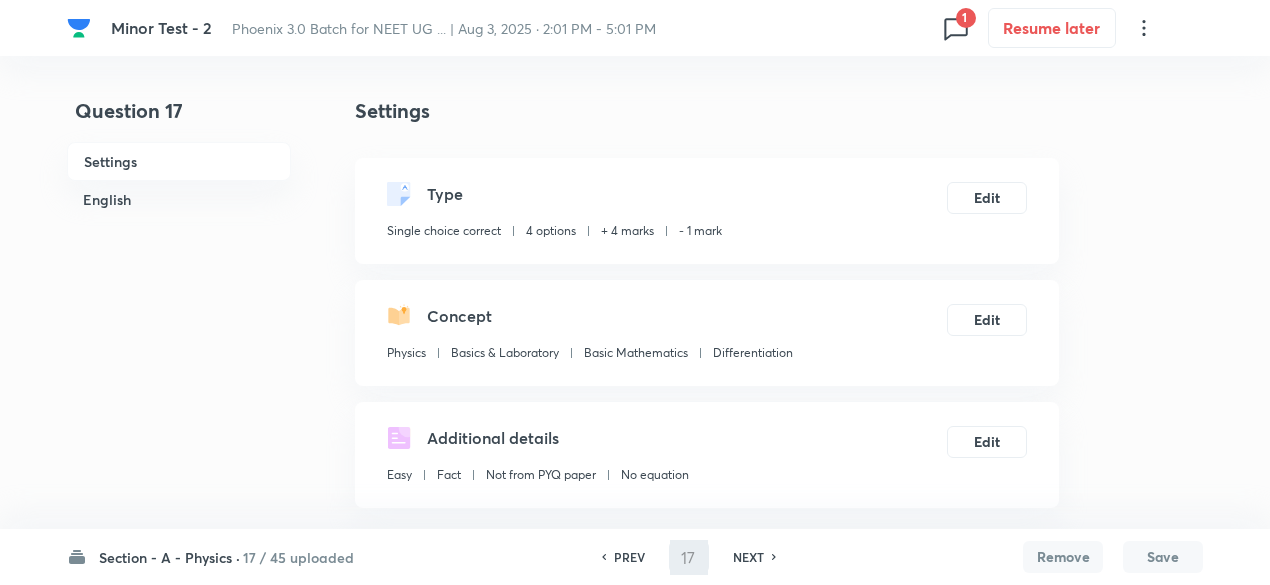 type on "18" 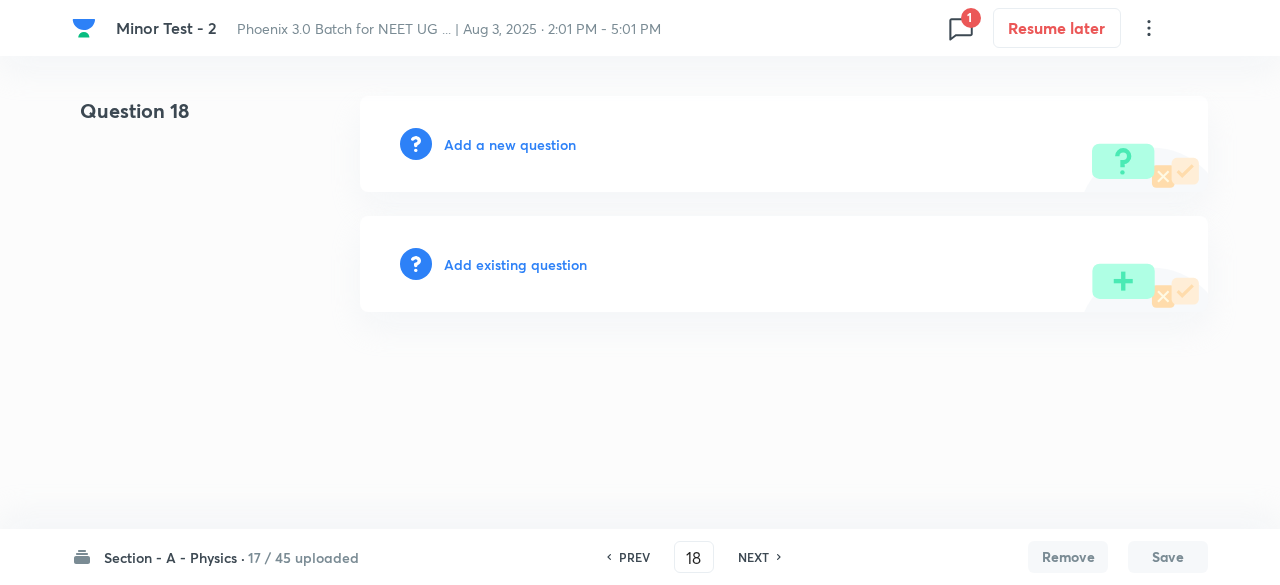 click on "Add existing question" at bounding box center [515, 264] 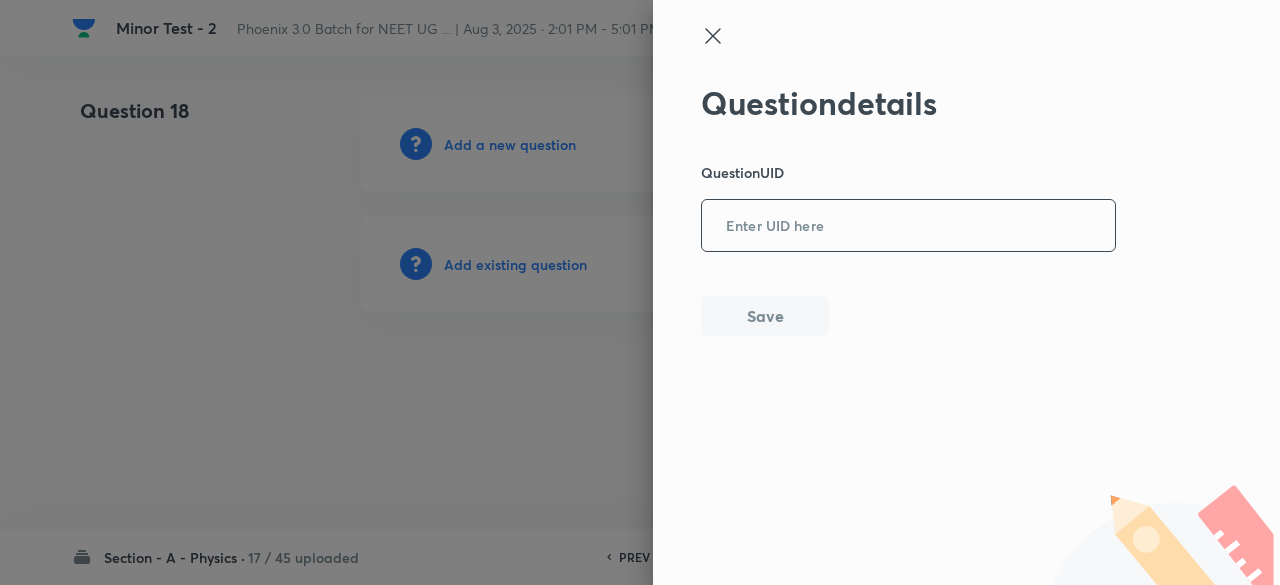 click at bounding box center (908, 226) 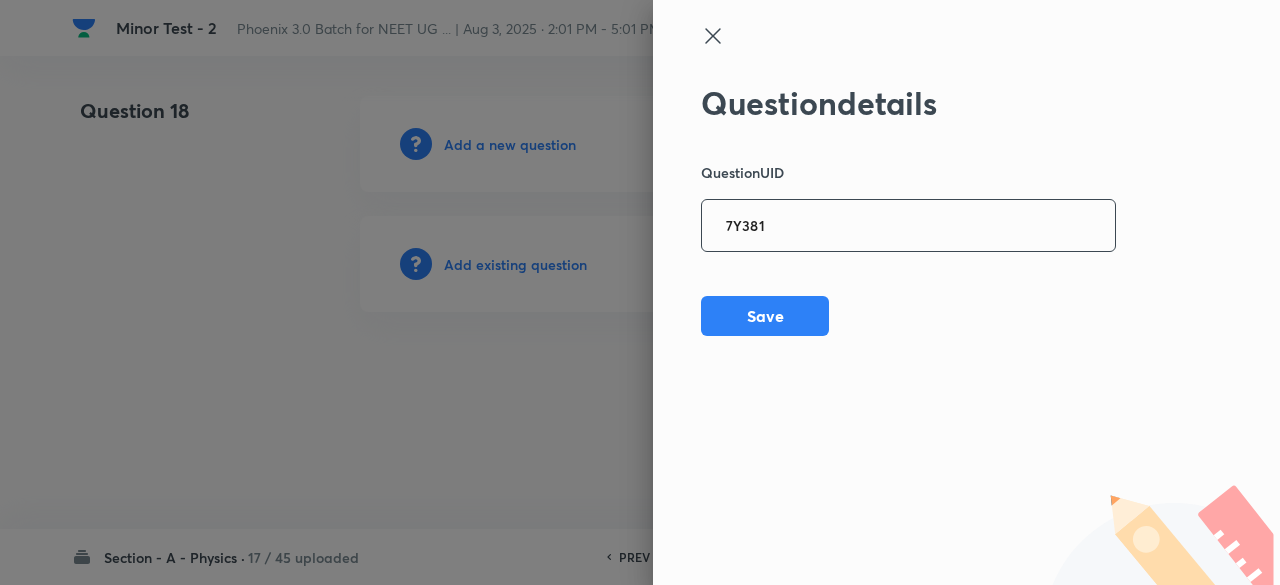 type on "7Y381" 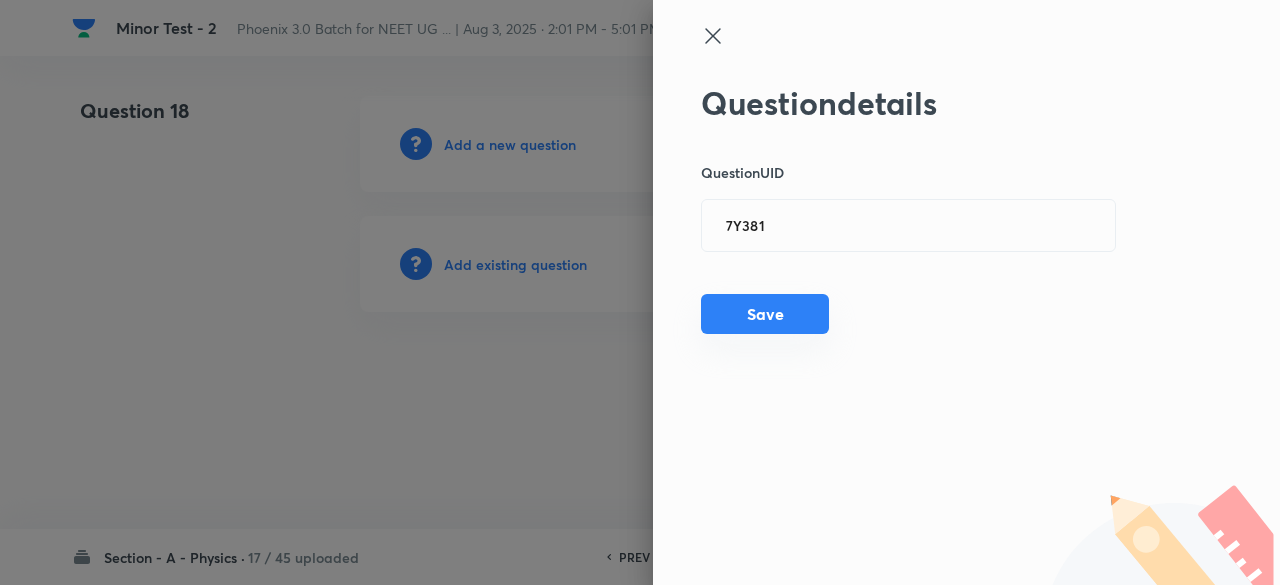 click on "Save" at bounding box center (765, 314) 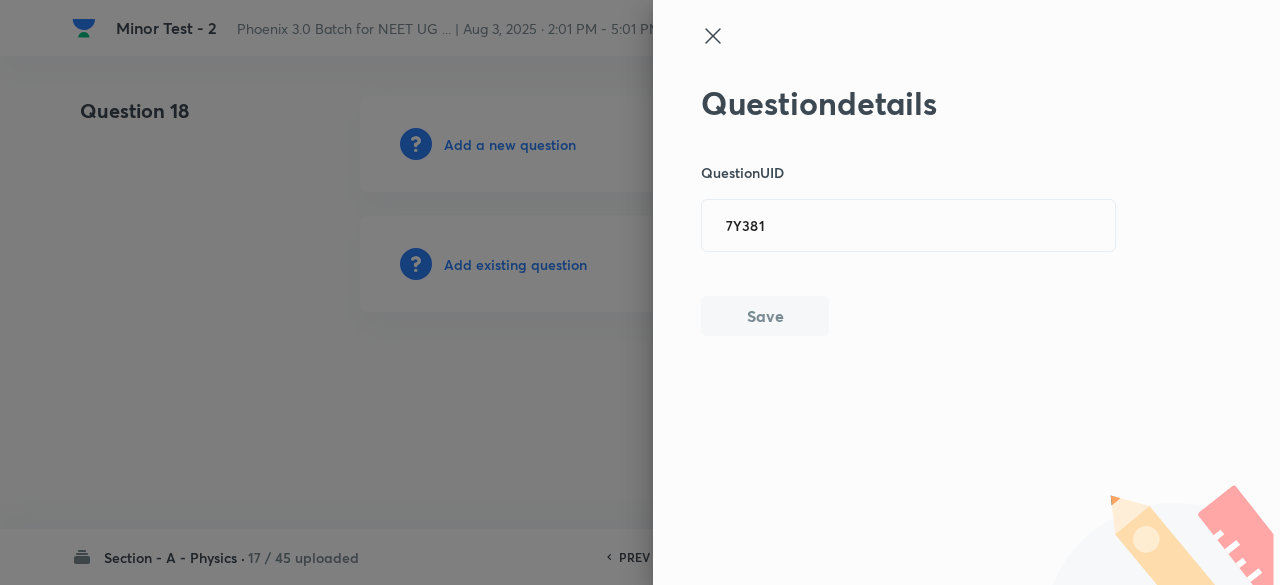 type 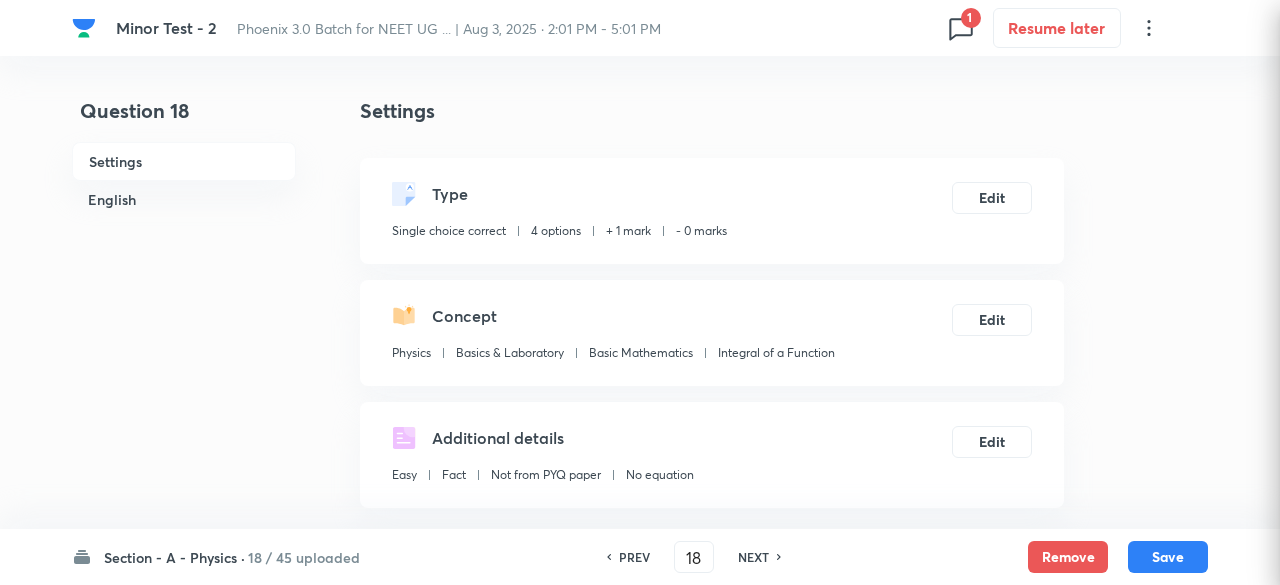 checkbox on "true" 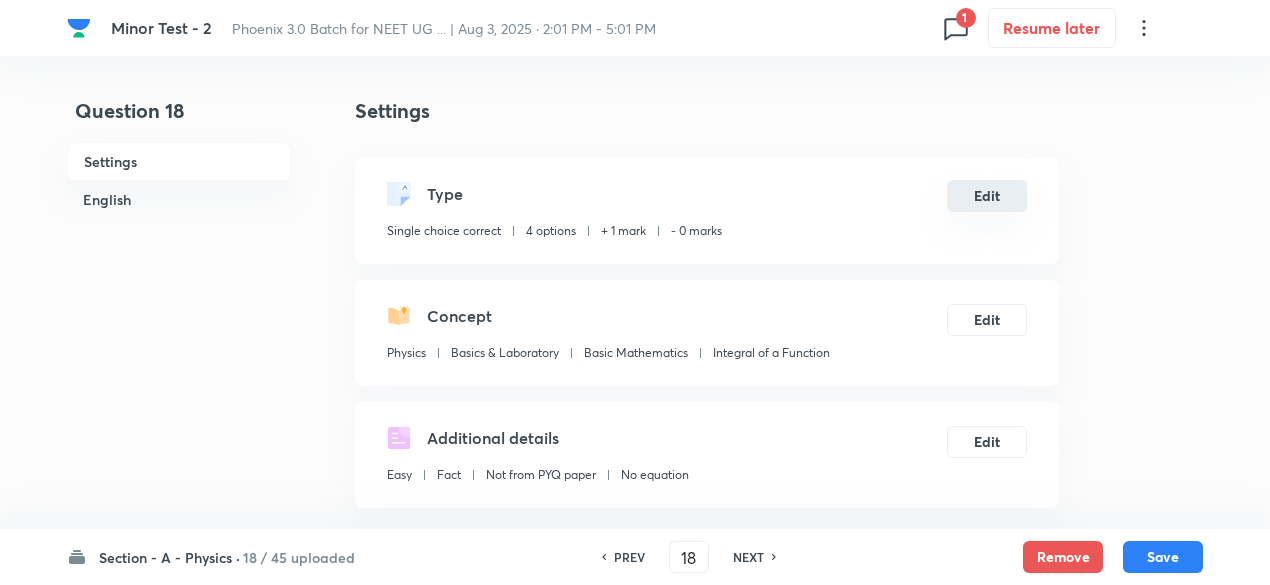 click on "Edit" at bounding box center [987, 196] 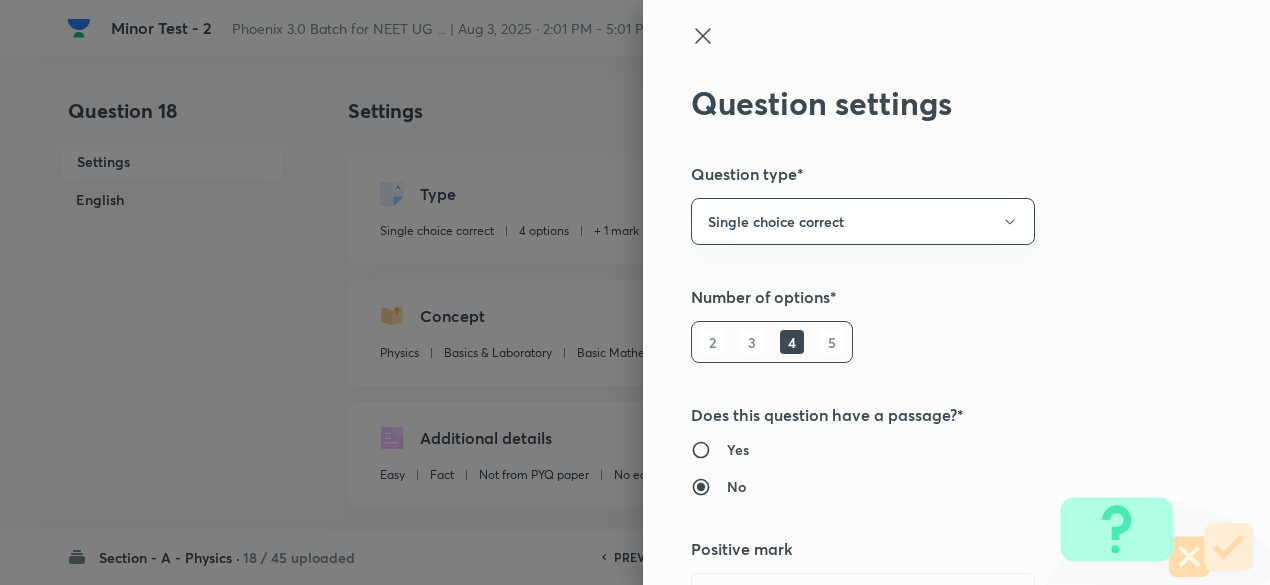 type on "1" 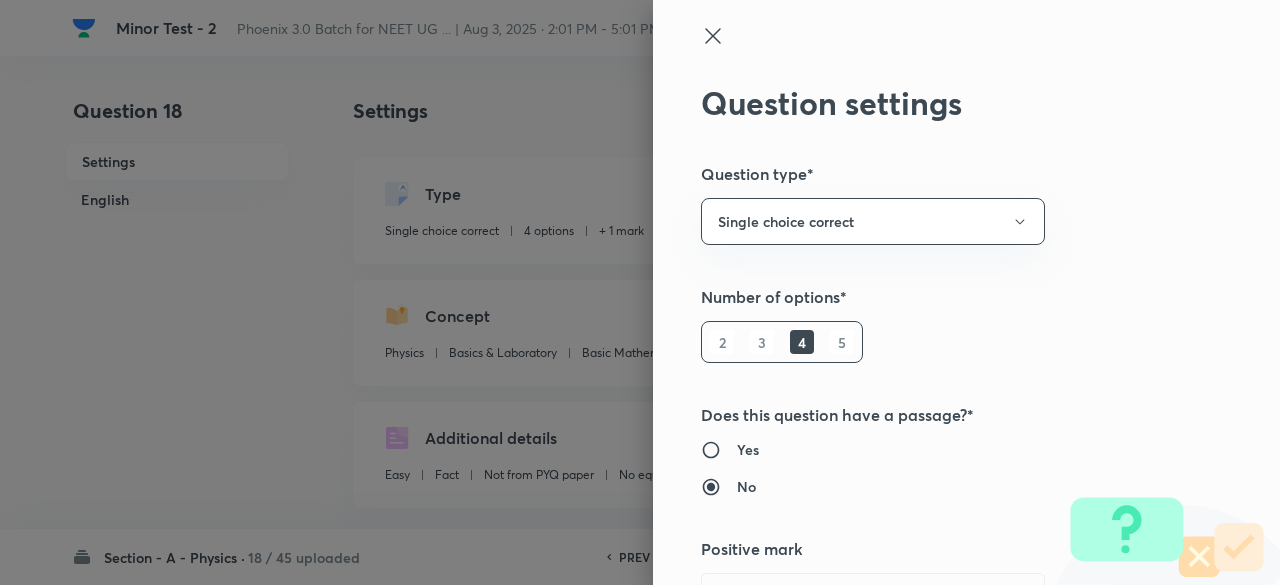 type 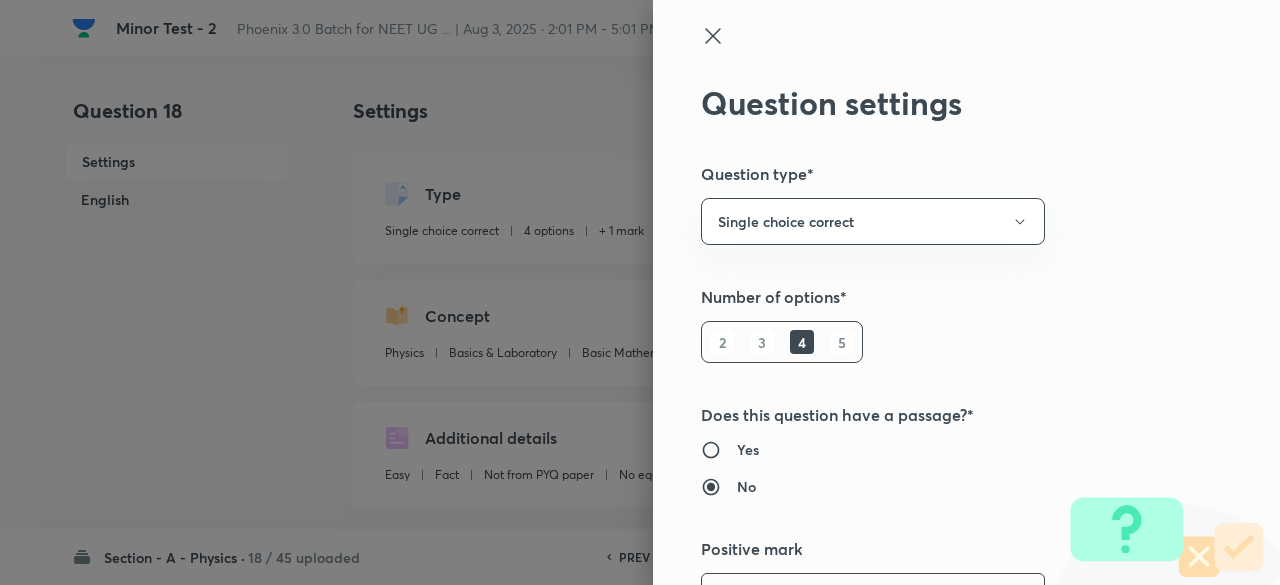scroll, scrollTop: 39, scrollLeft: 0, axis: vertical 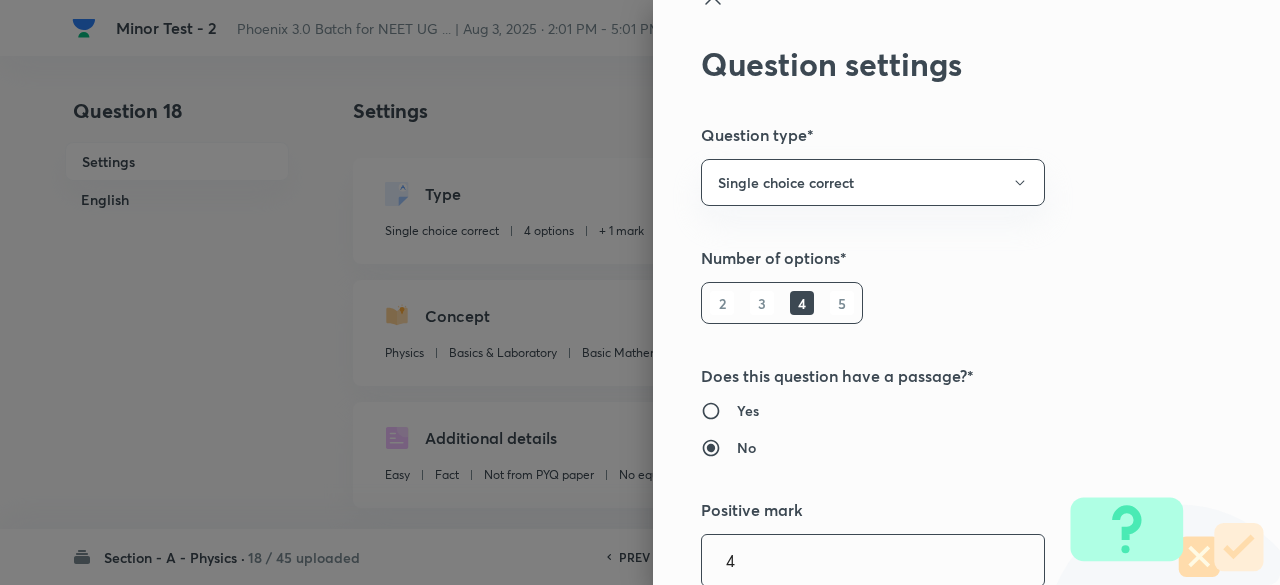 type on "4" 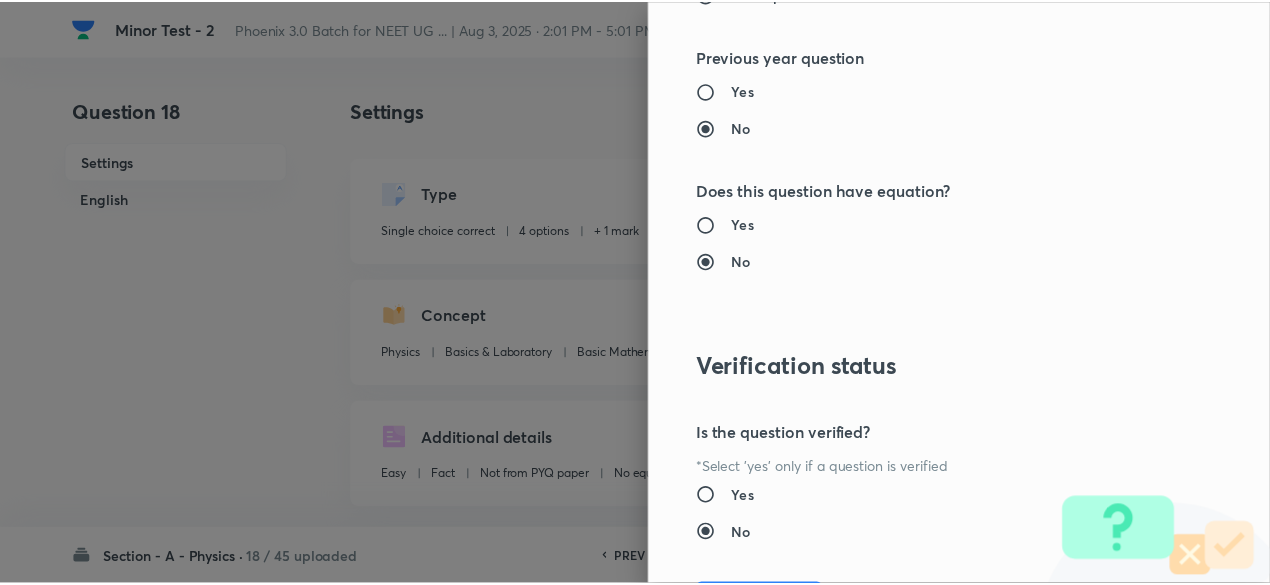 scroll, scrollTop: 2135, scrollLeft: 0, axis: vertical 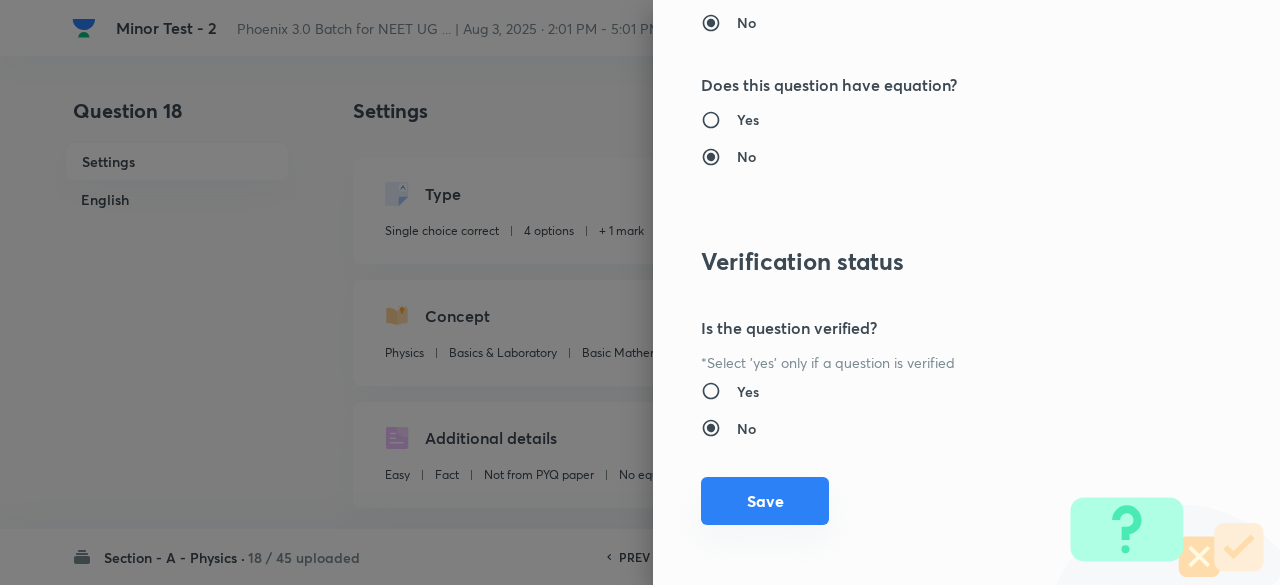type on "1" 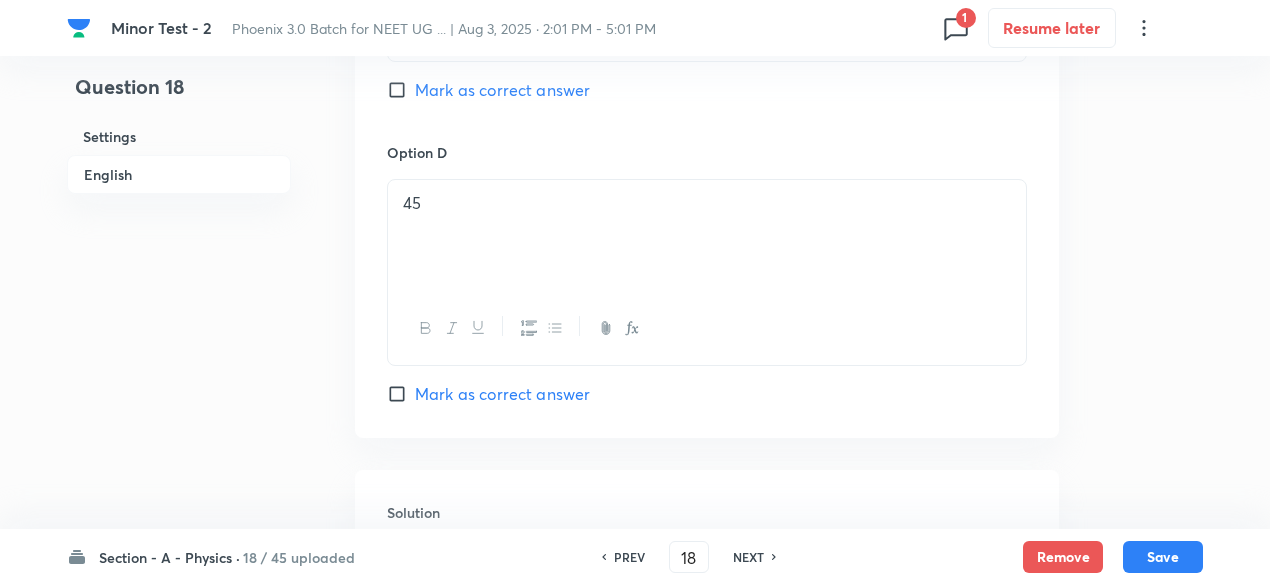 scroll, scrollTop: 2121, scrollLeft: 0, axis: vertical 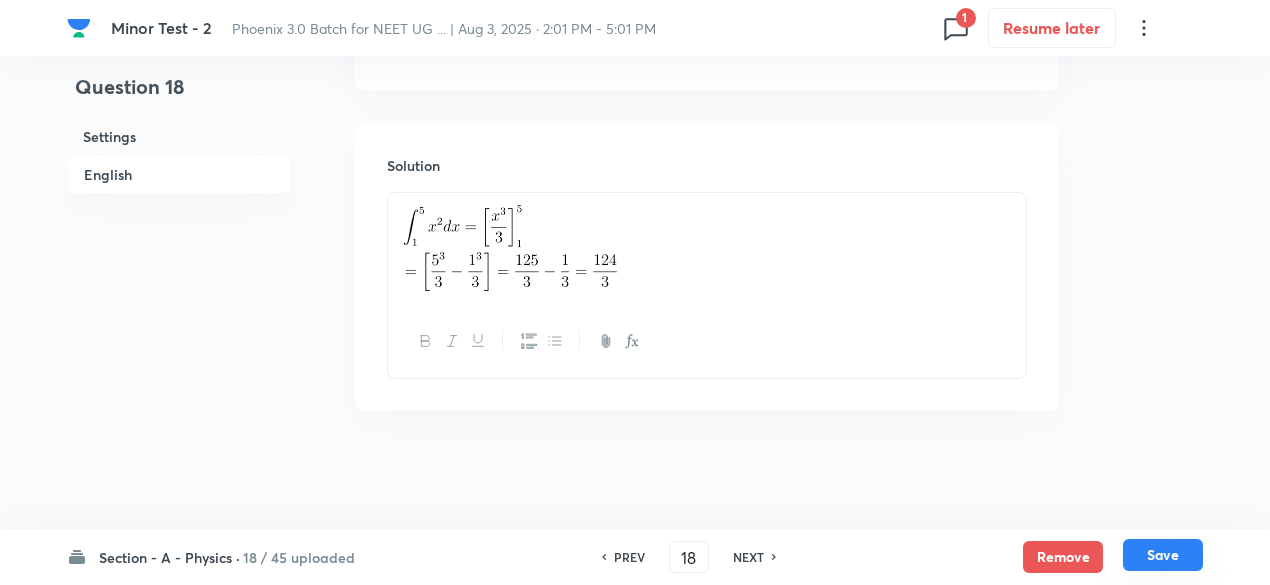 click on "Save" at bounding box center (1163, 555) 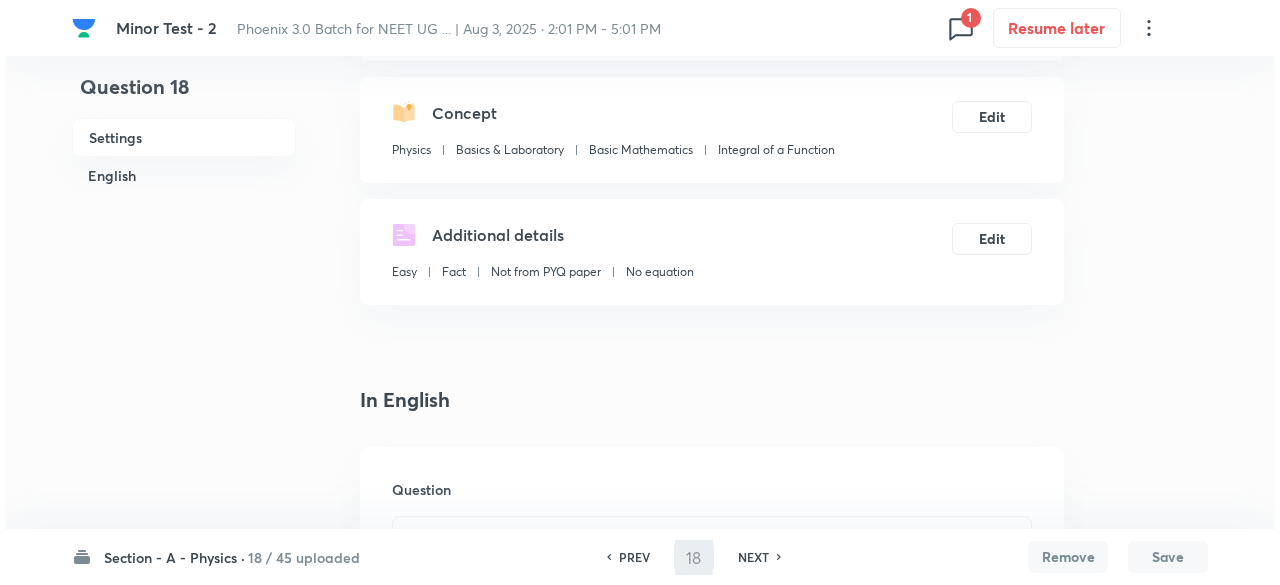 scroll, scrollTop: 0, scrollLeft: 0, axis: both 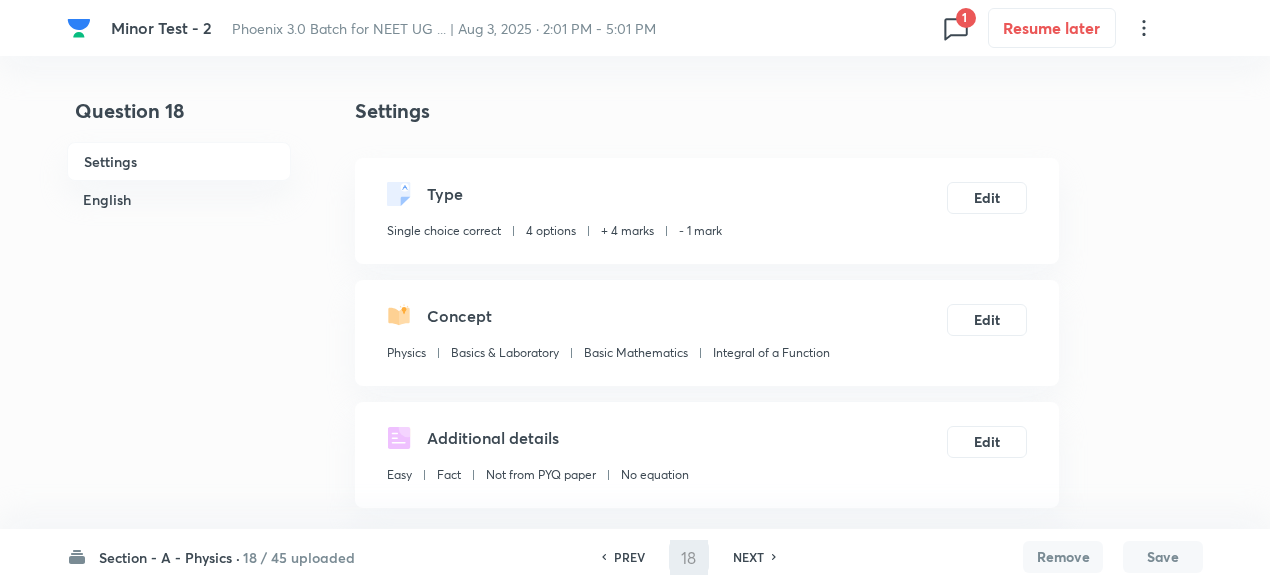 type on "19" 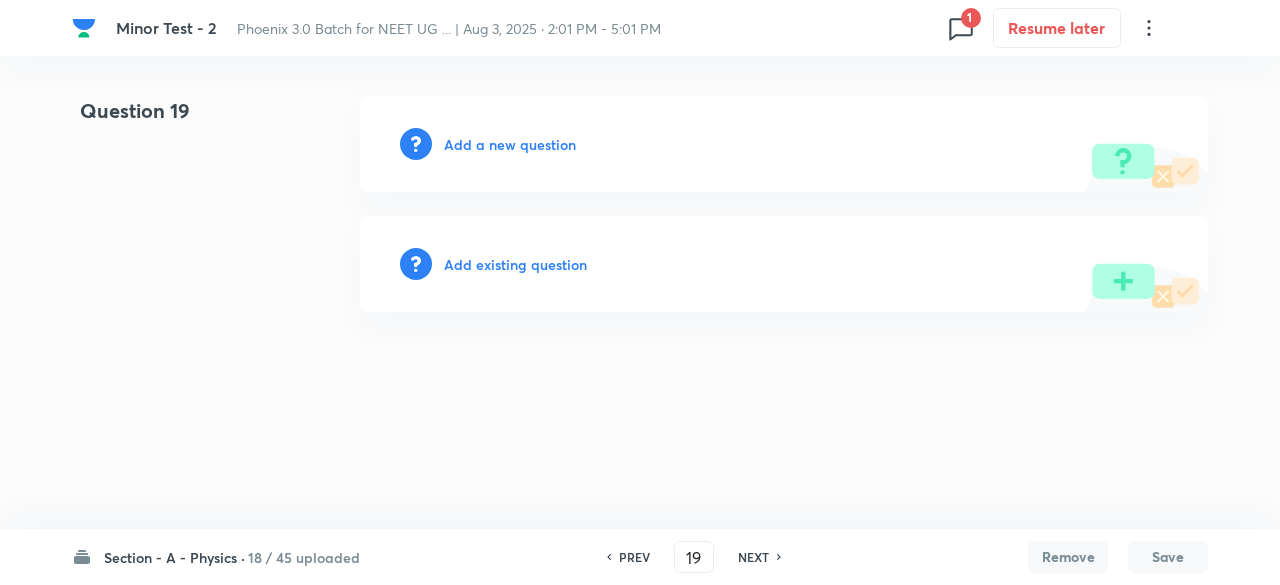 click on "Add existing question" at bounding box center [515, 264] 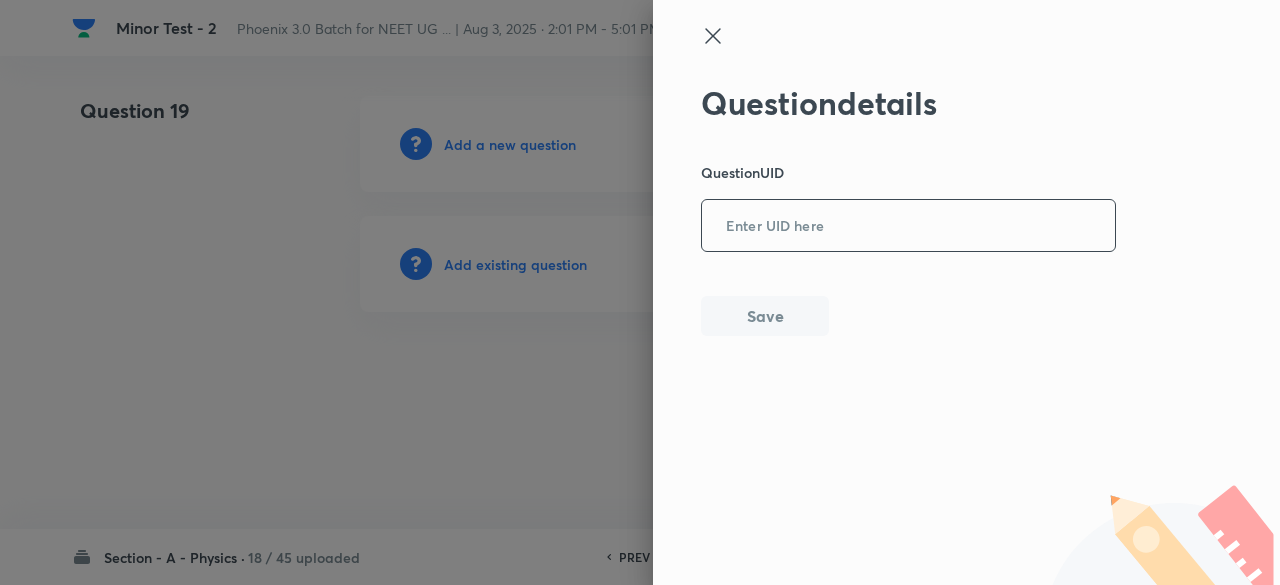 click at bounding box center (908, 226) 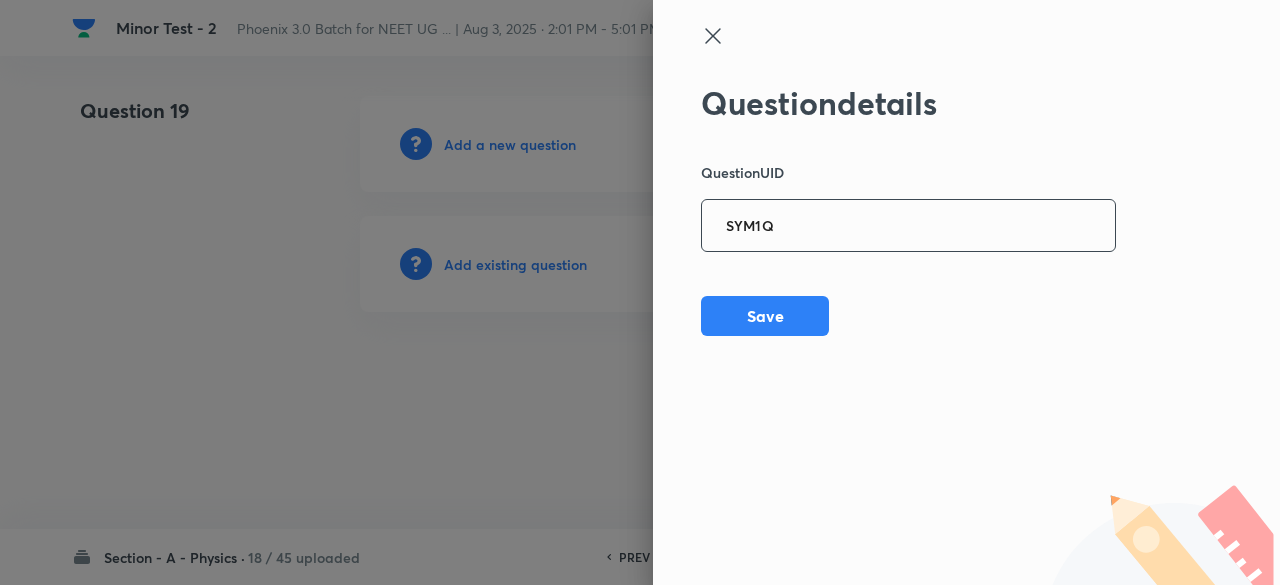 type on "SYM1Q" 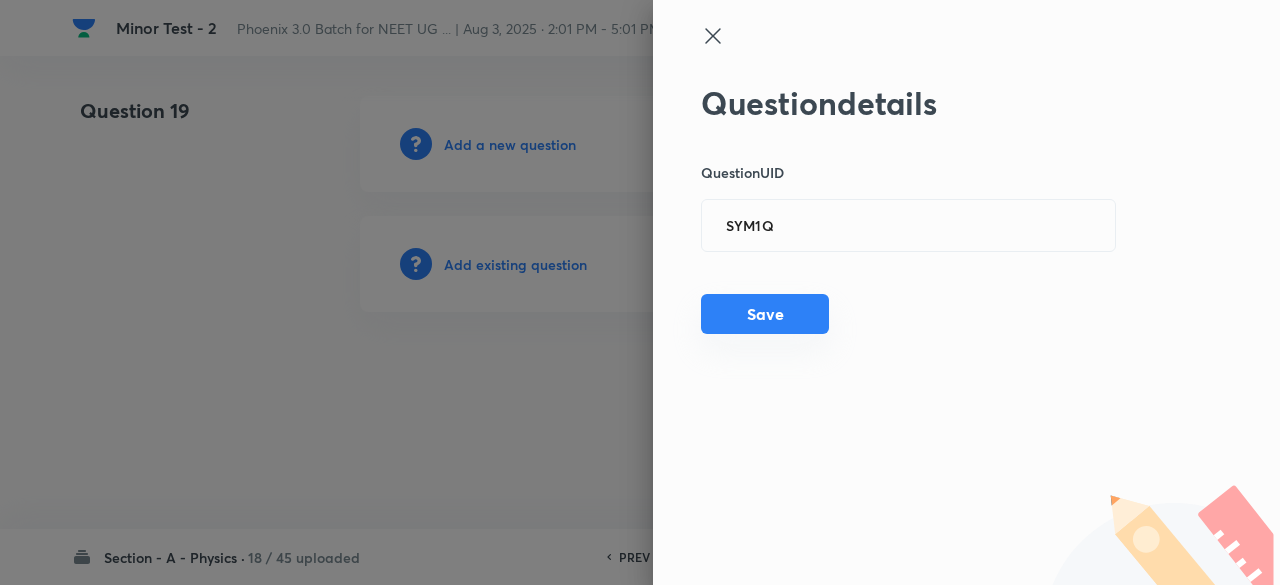 click on "Save" at bounding box center (765, 314) 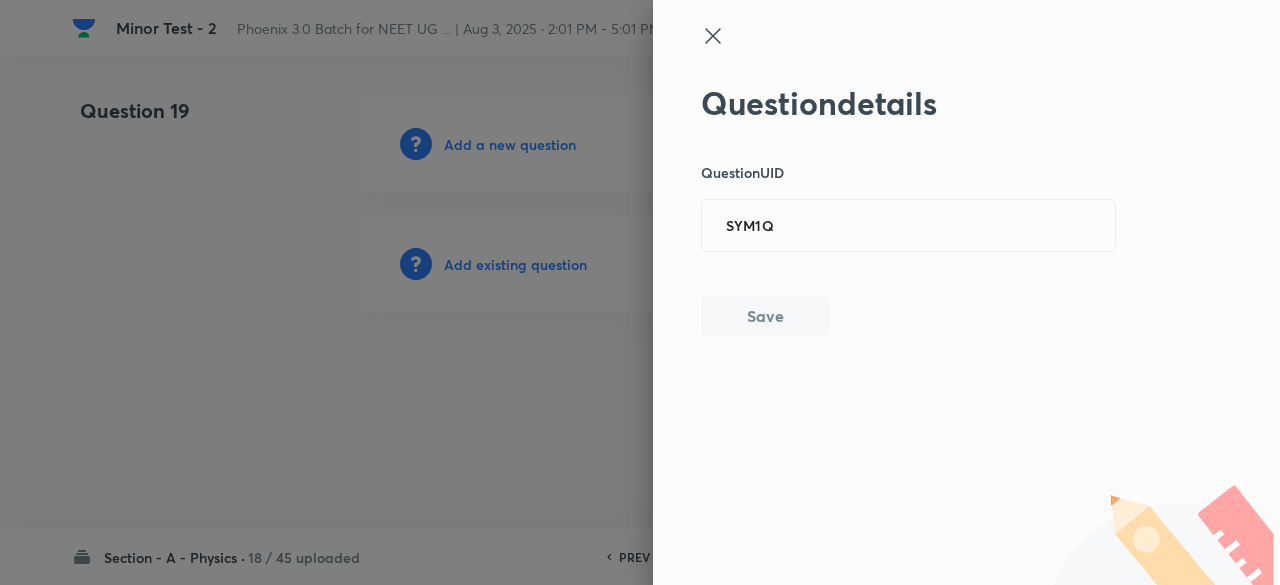 type 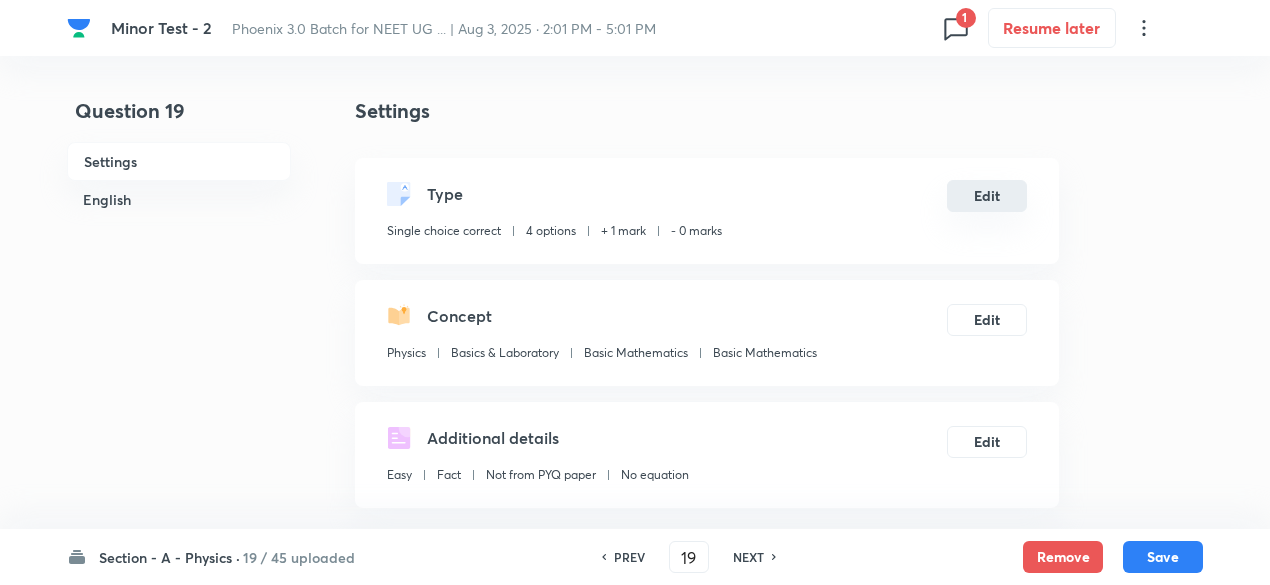 click on "Edit" at bounding box center [987, 196] 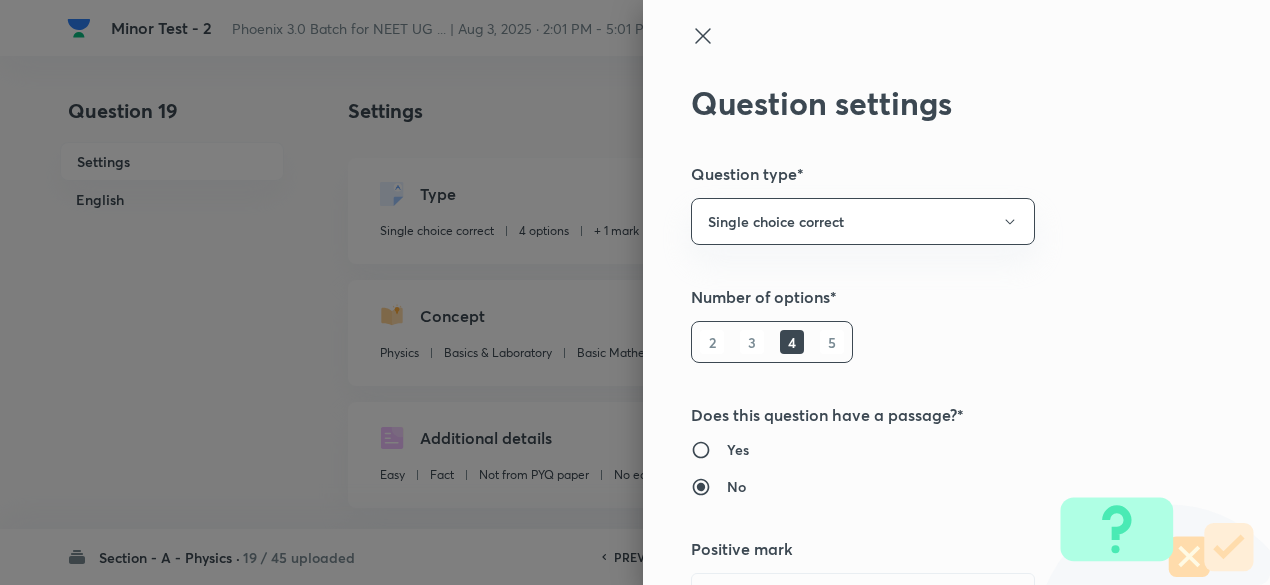 type on "1" 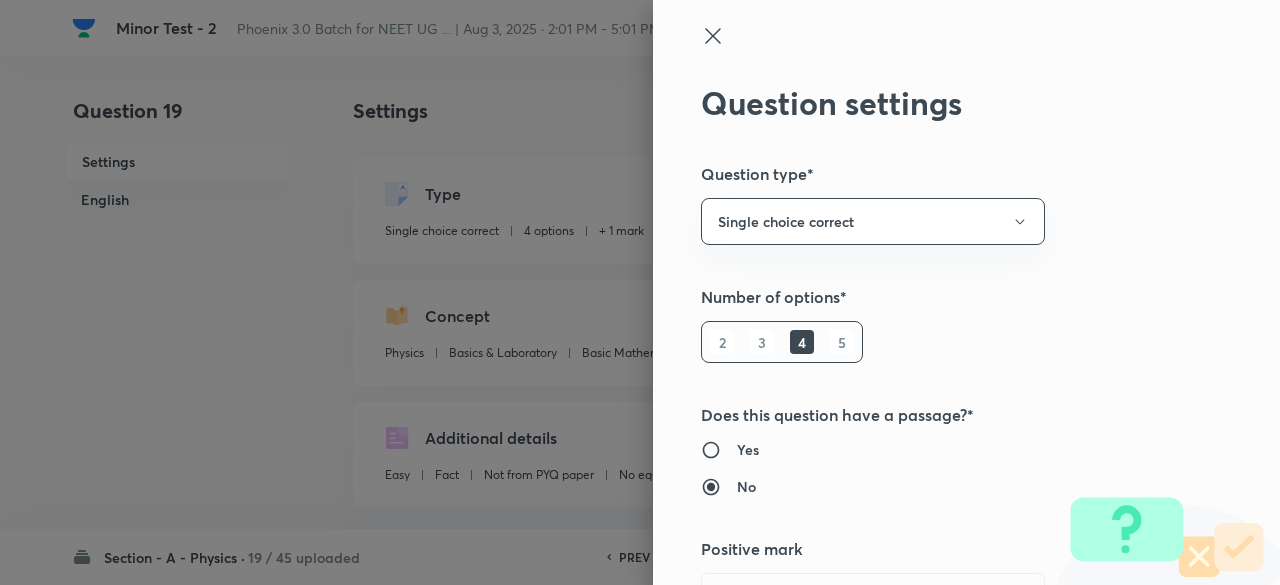 type 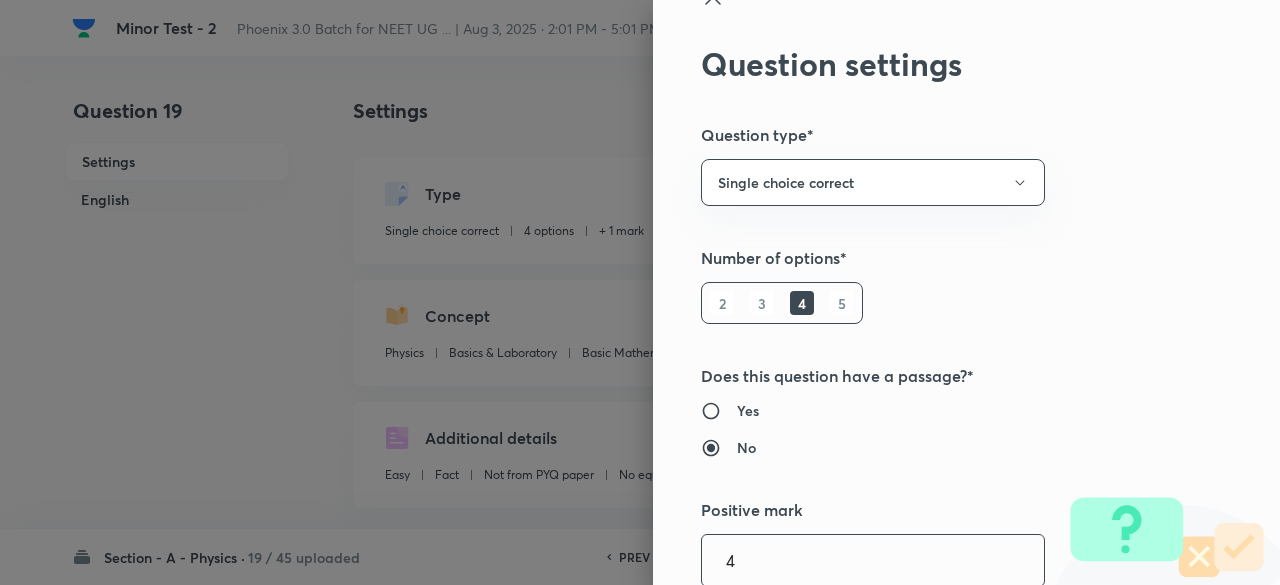 type on "4" 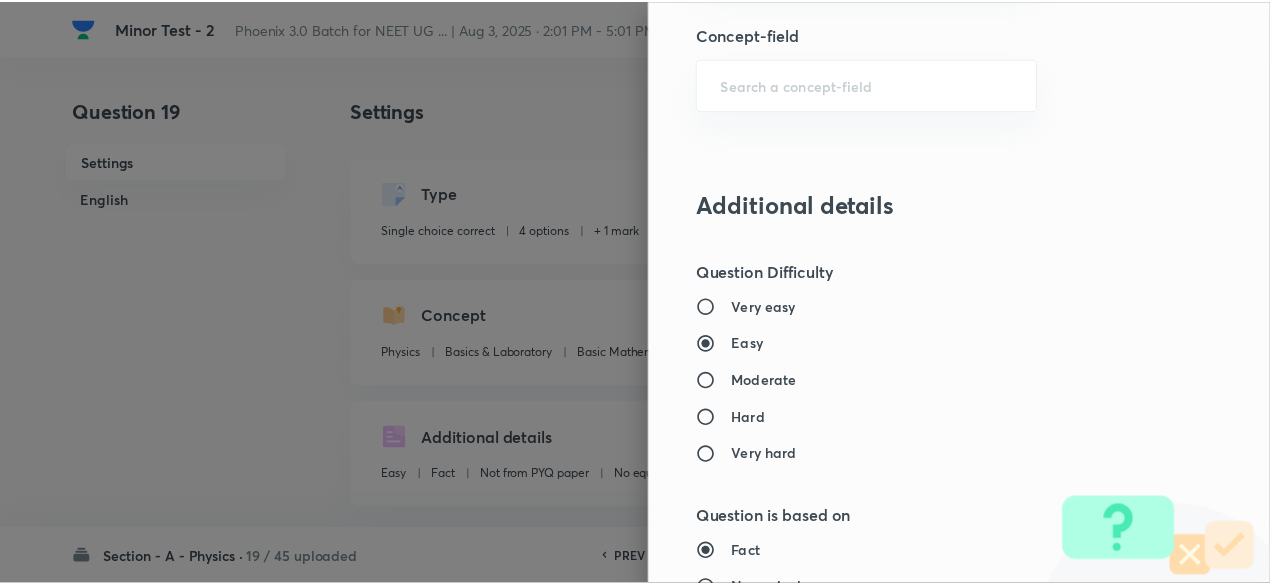 scroll, scrollTop: 2135, scrollLeft: 0, axis: vertical 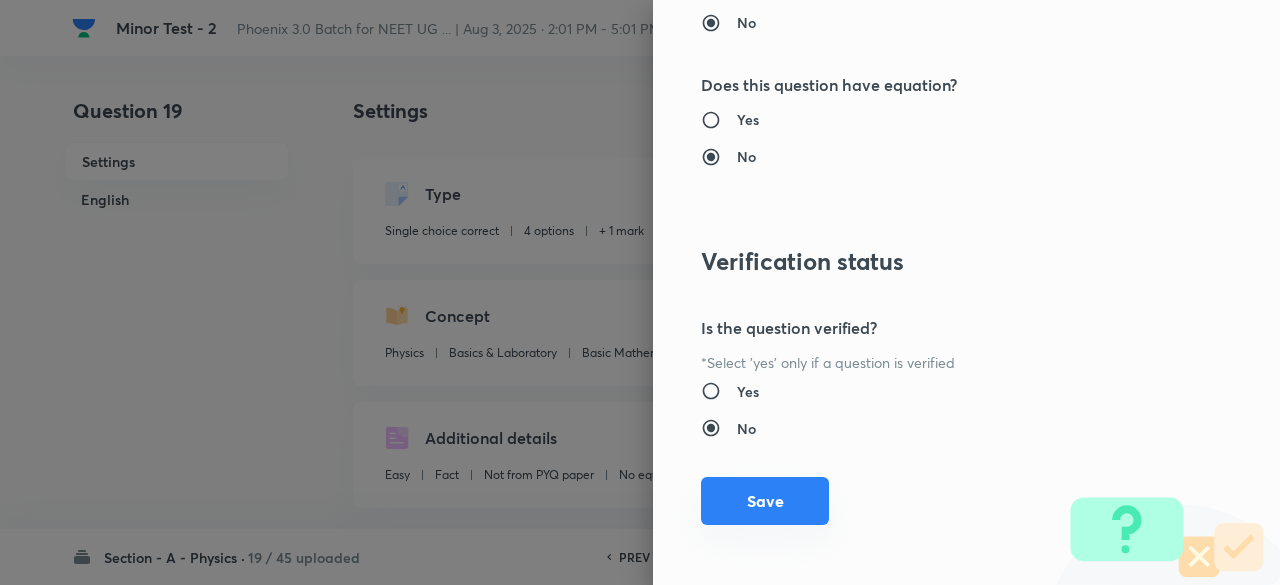 type on "1" 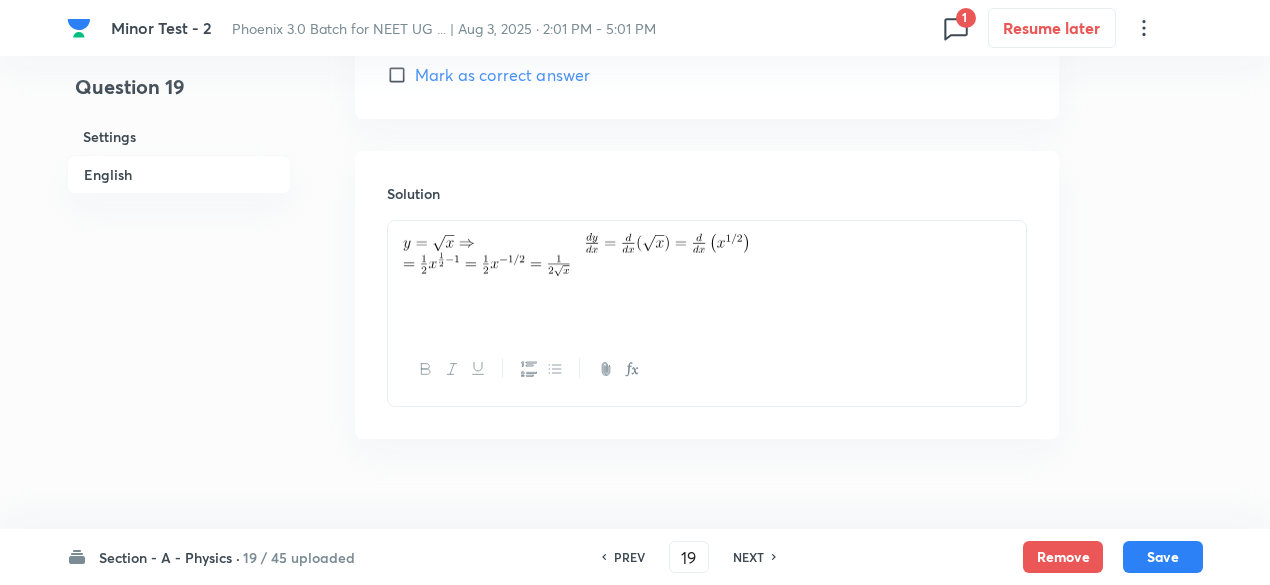 scroll, scrollTop: 2121, scrollLeft: 0, axis: vertical 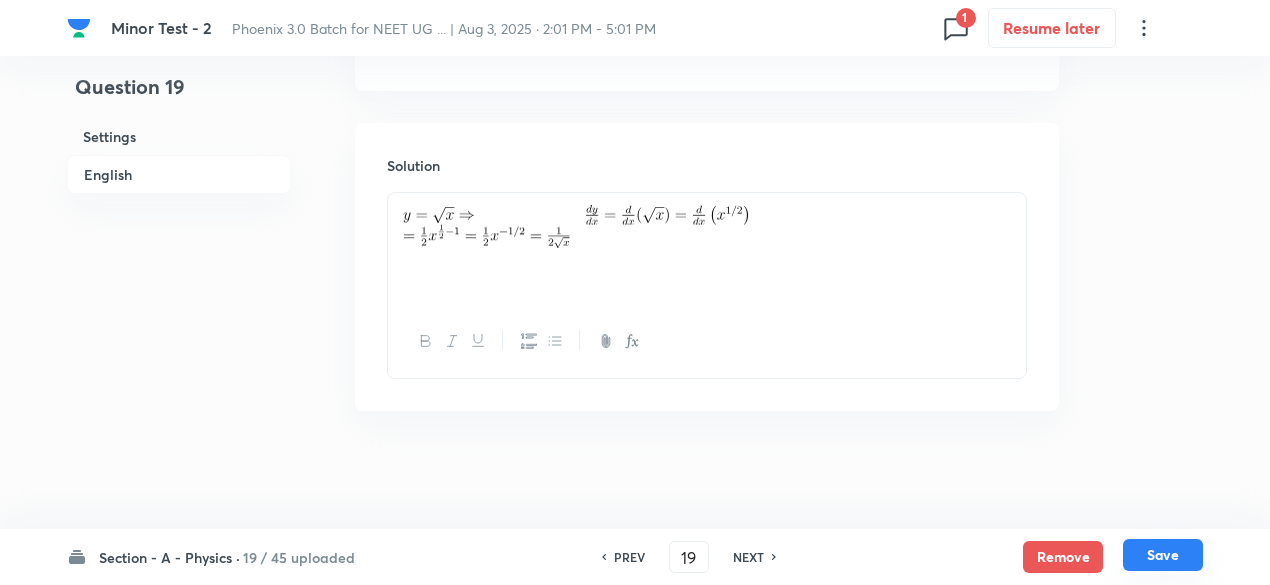 click on "Save" at bounding box center [1163, 555] 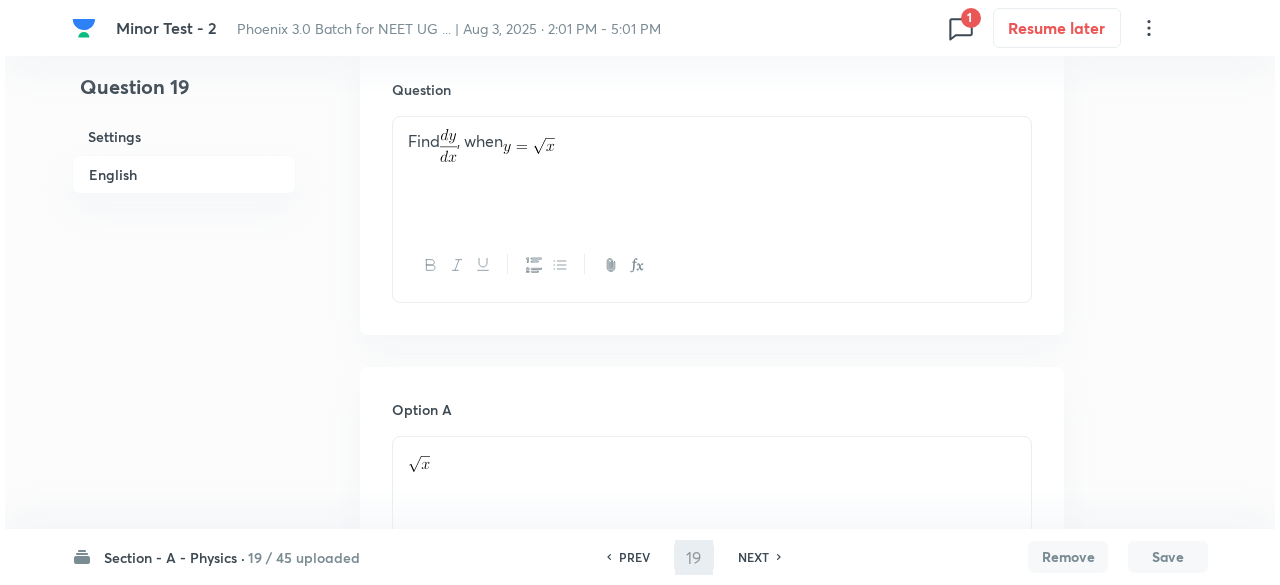 scroll, scrollTop: 0, scrollLeft: 0, axis: both 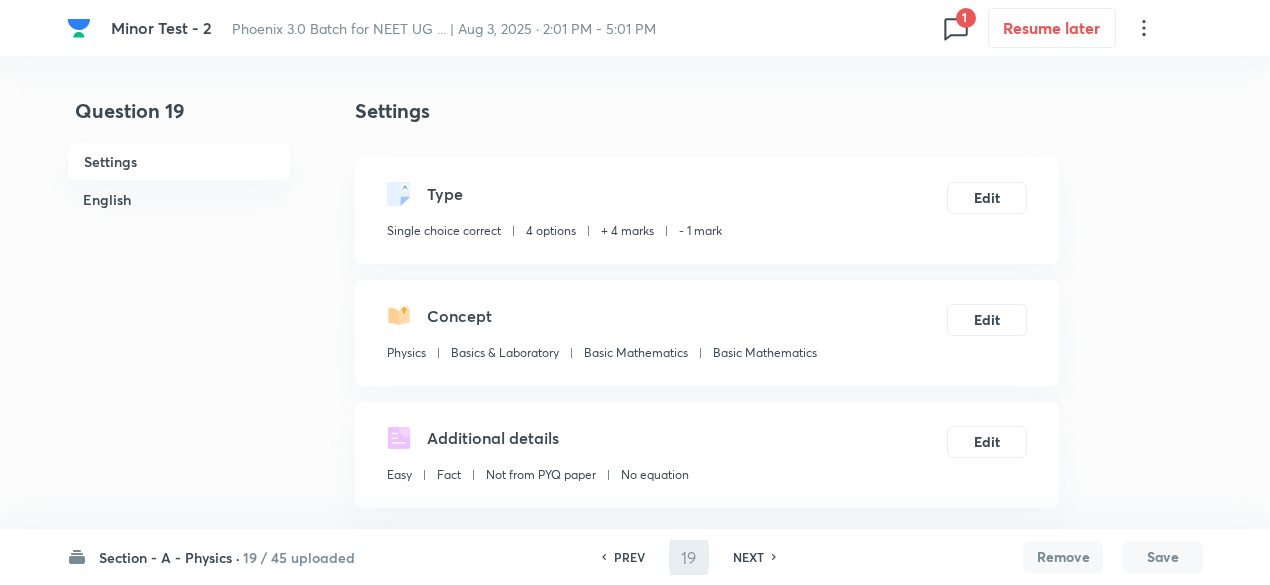 type on "20" 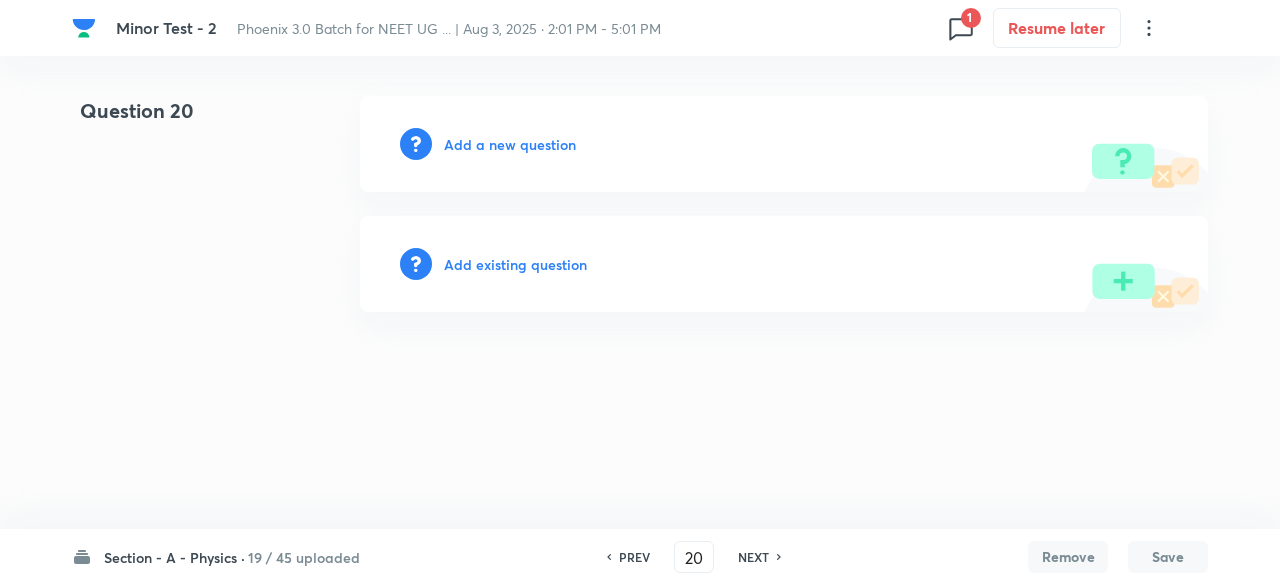 click on "Add existing question" at bounding box center [515, 264] 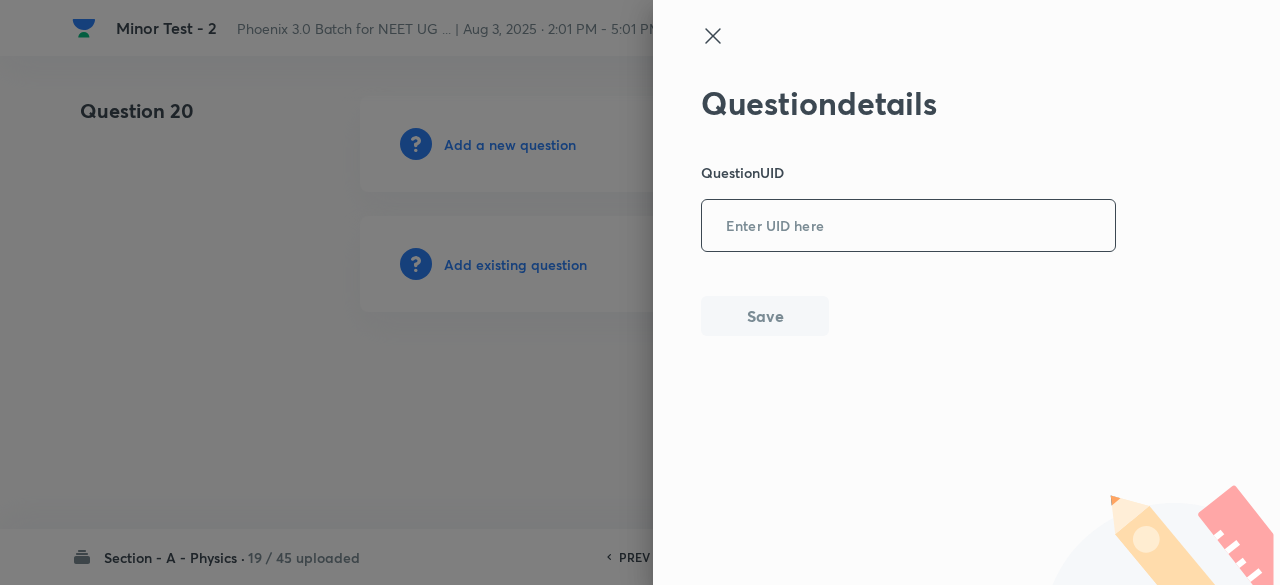 click at bounding box center (908, 226) 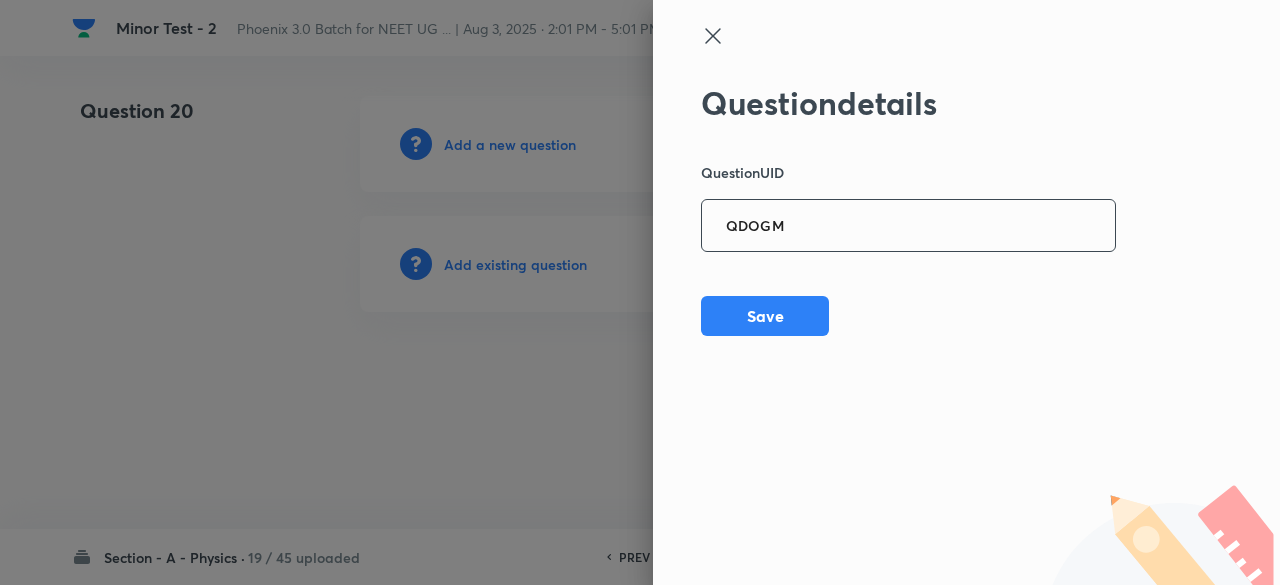 type on "QDOGM" 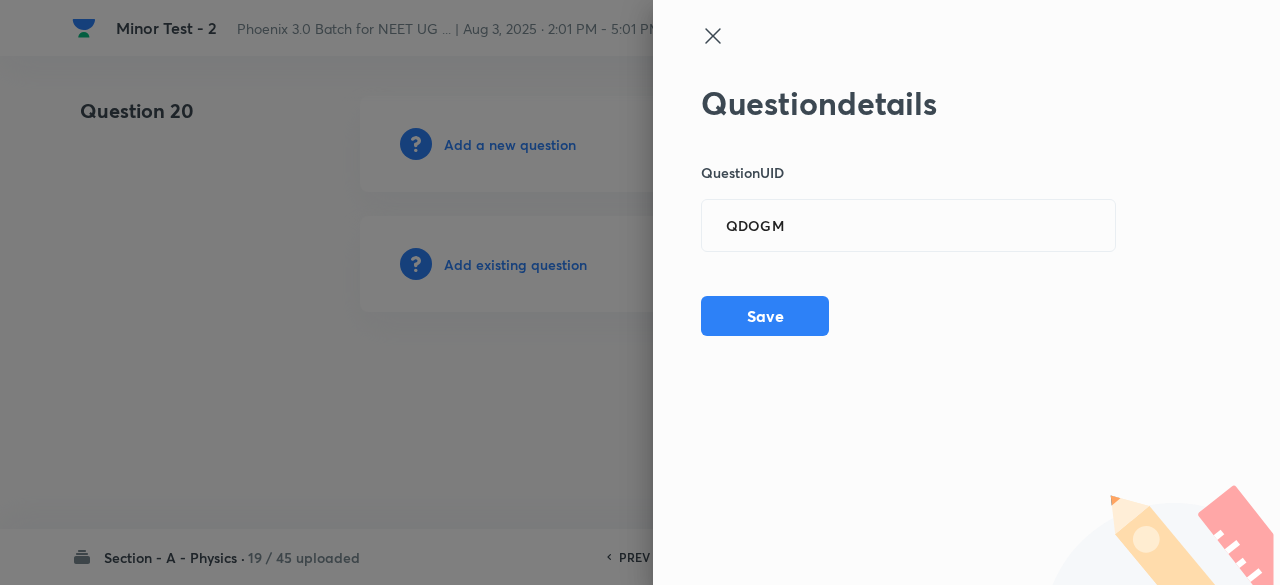 click on "Question  details Question  UID QDOGM ​ Save" at bounding box center (966, 292) 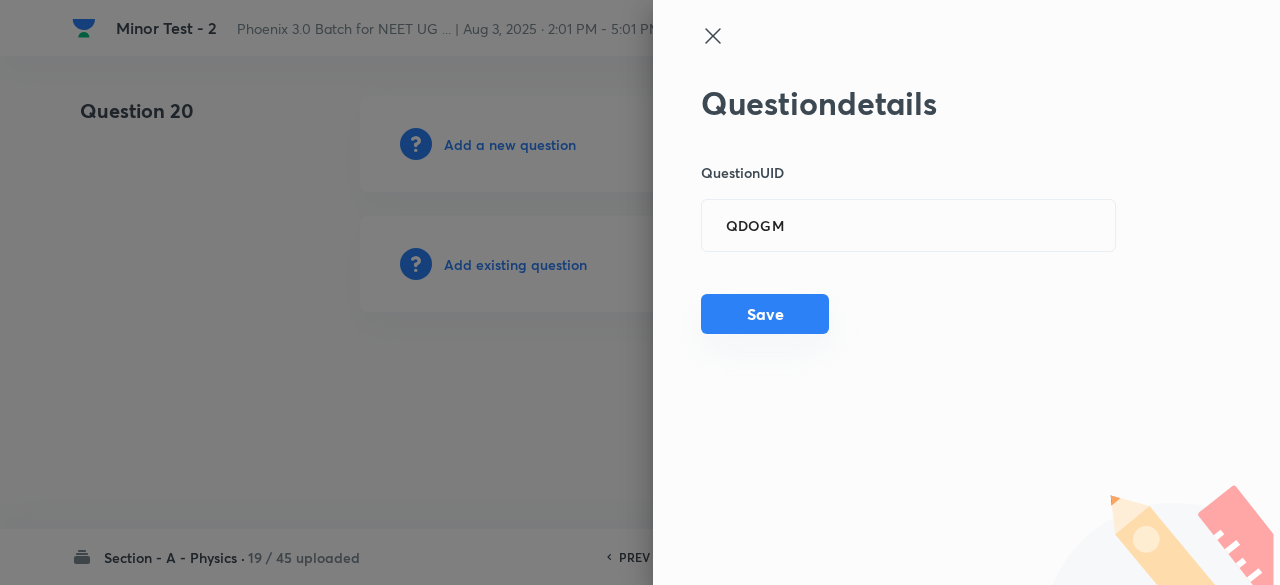 click on "Save" at bounding box center [765, 314] 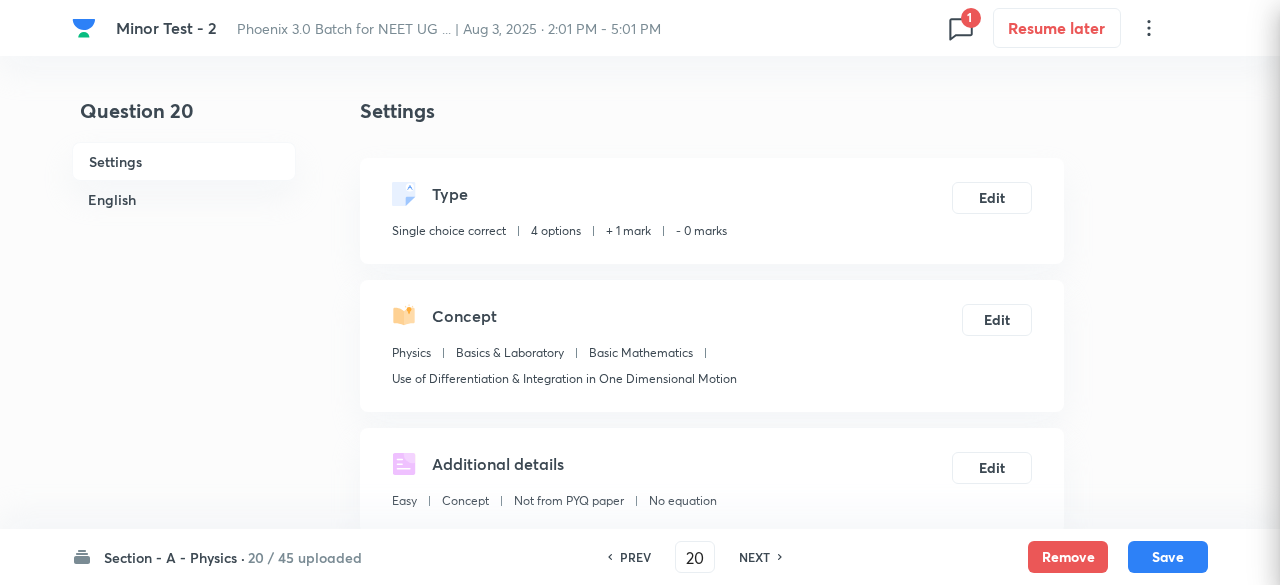 type 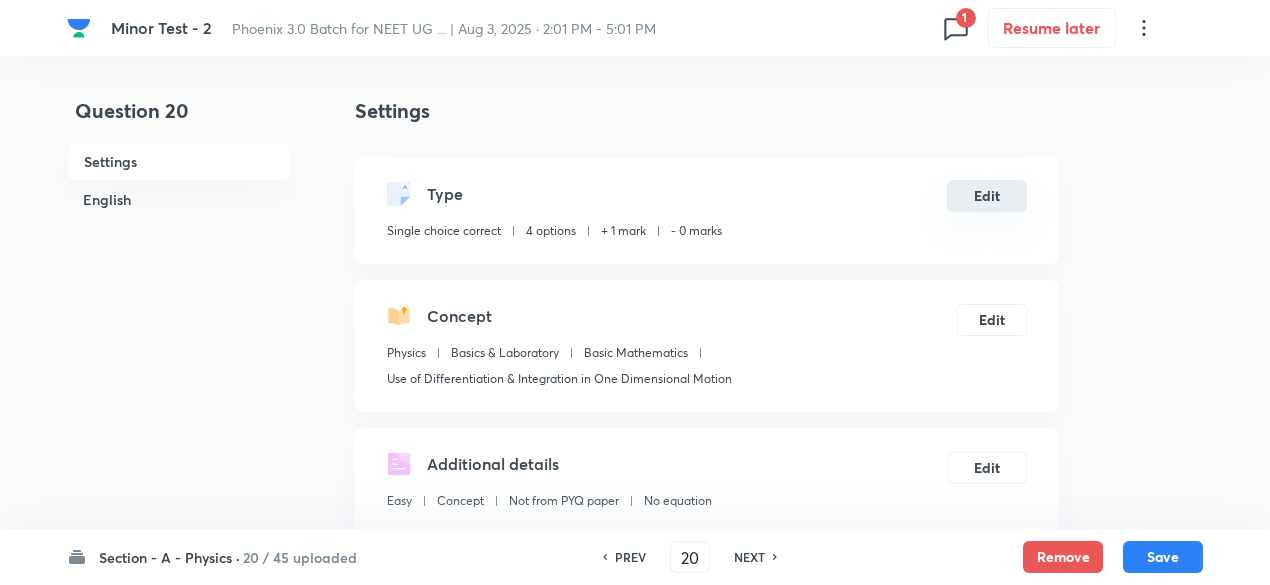 click on "Edit" at bounding box center (987, 196) 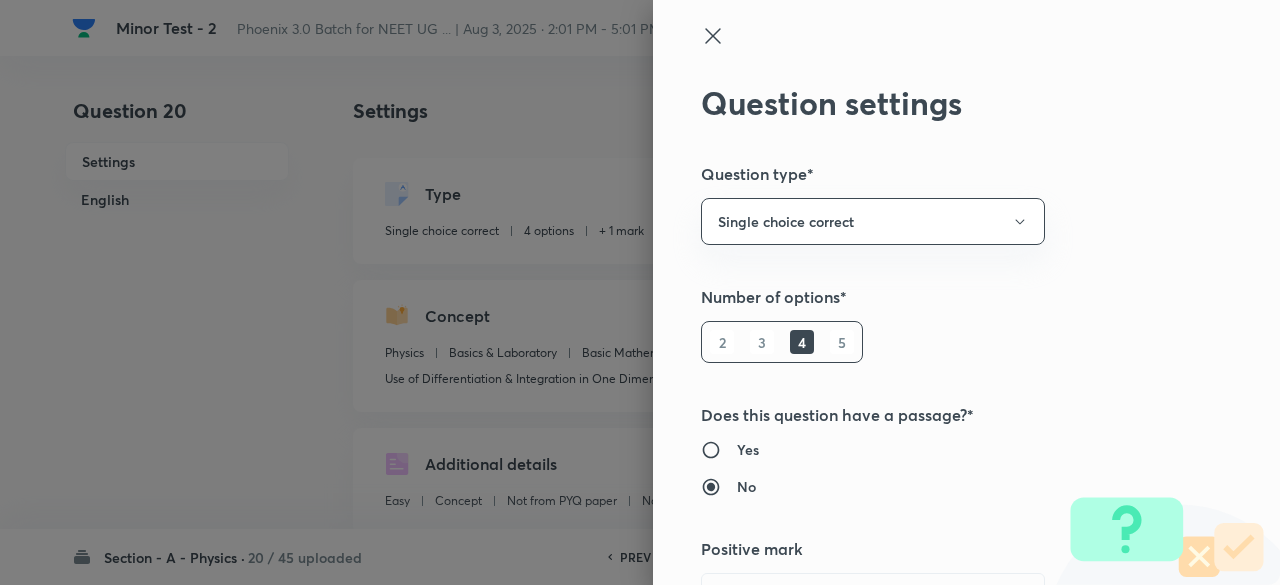 type 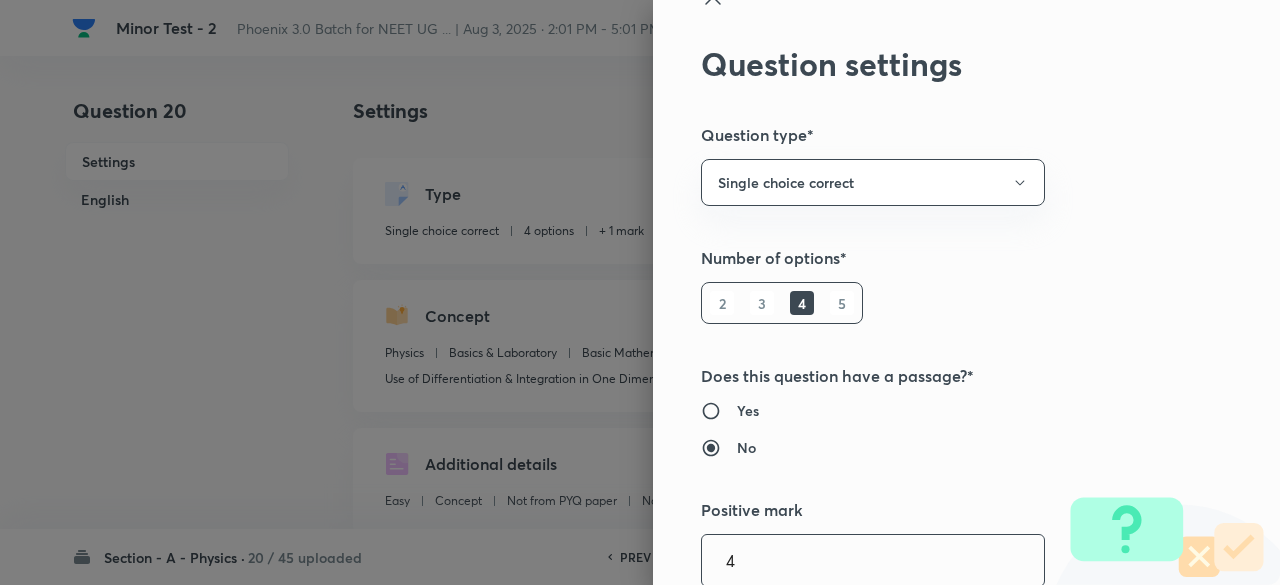 type on "4" 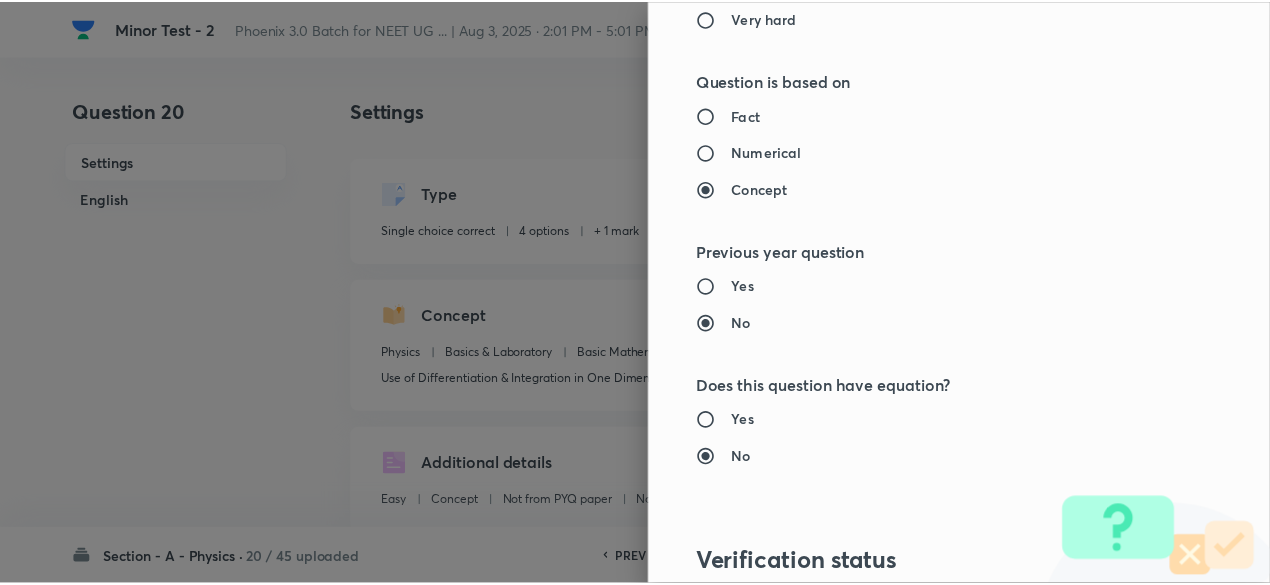 scroll, scrollTop: 2135, scrollLeft: 0, axis: vertical 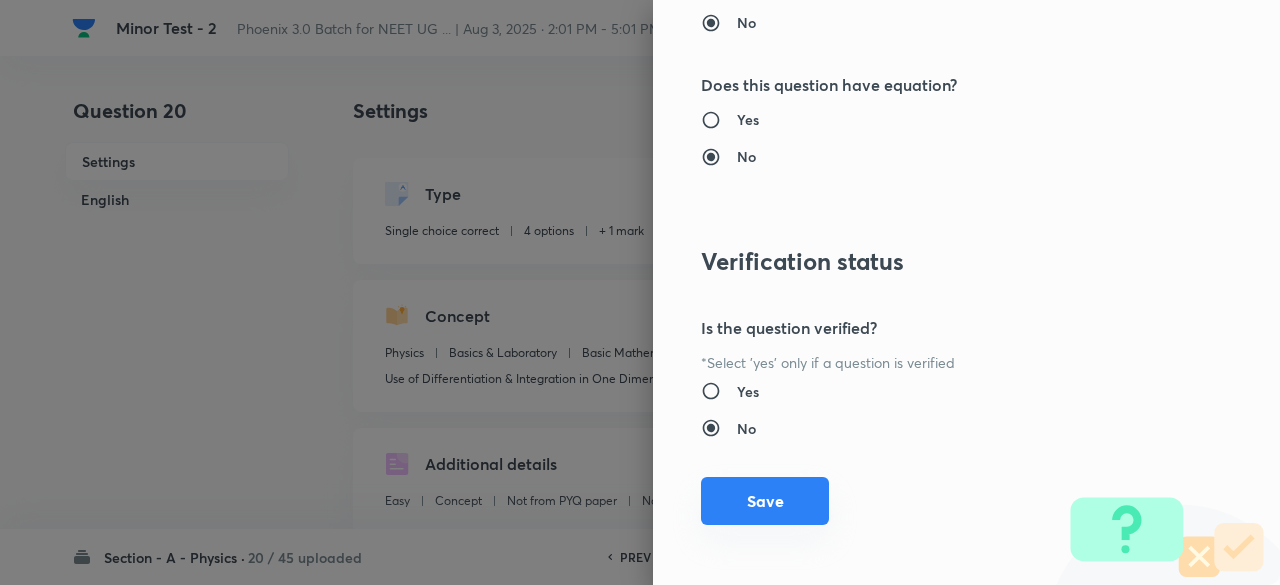 type on "1" 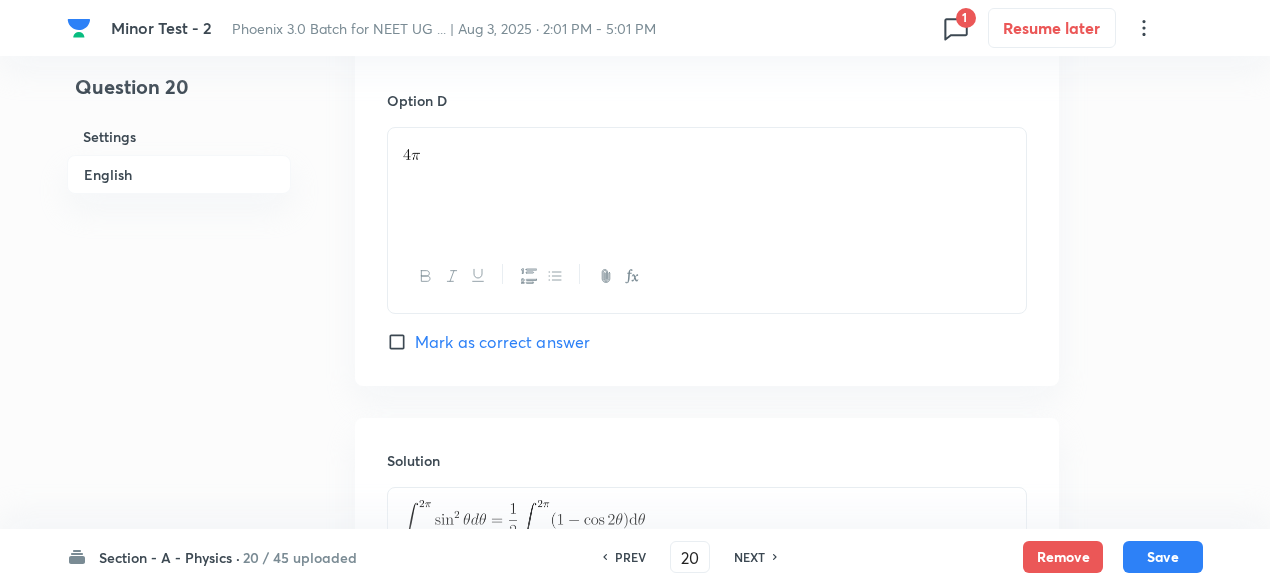 scroll, scrollTop: 2162, scrollLeft: 0, axis: vertical 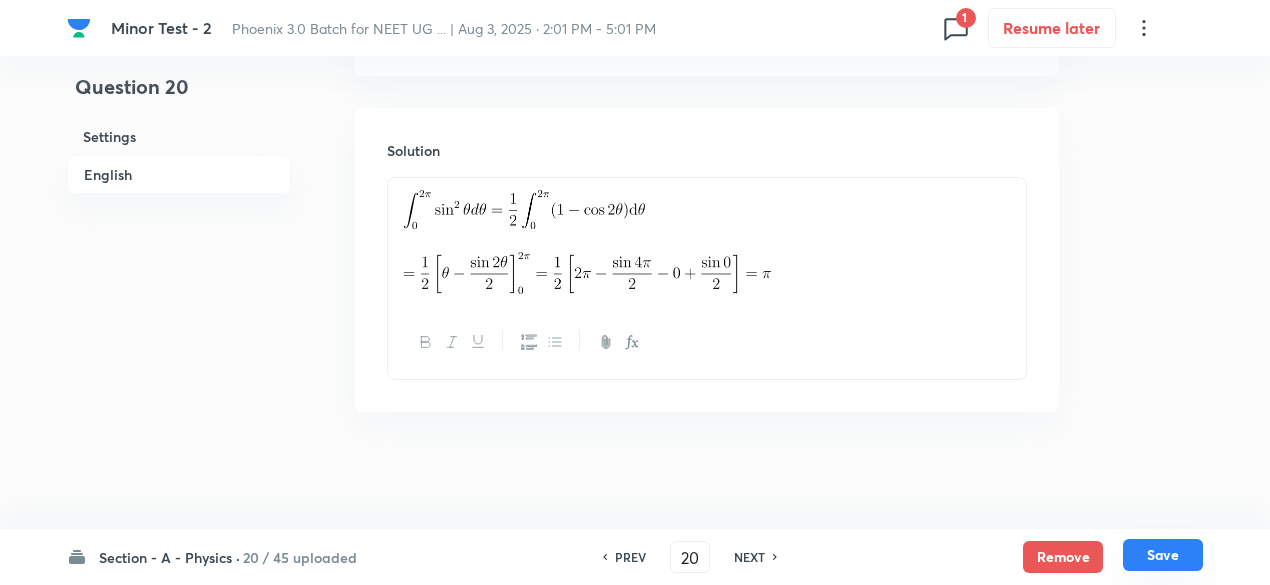 click on "Save" at bounding box center [1163, 555] 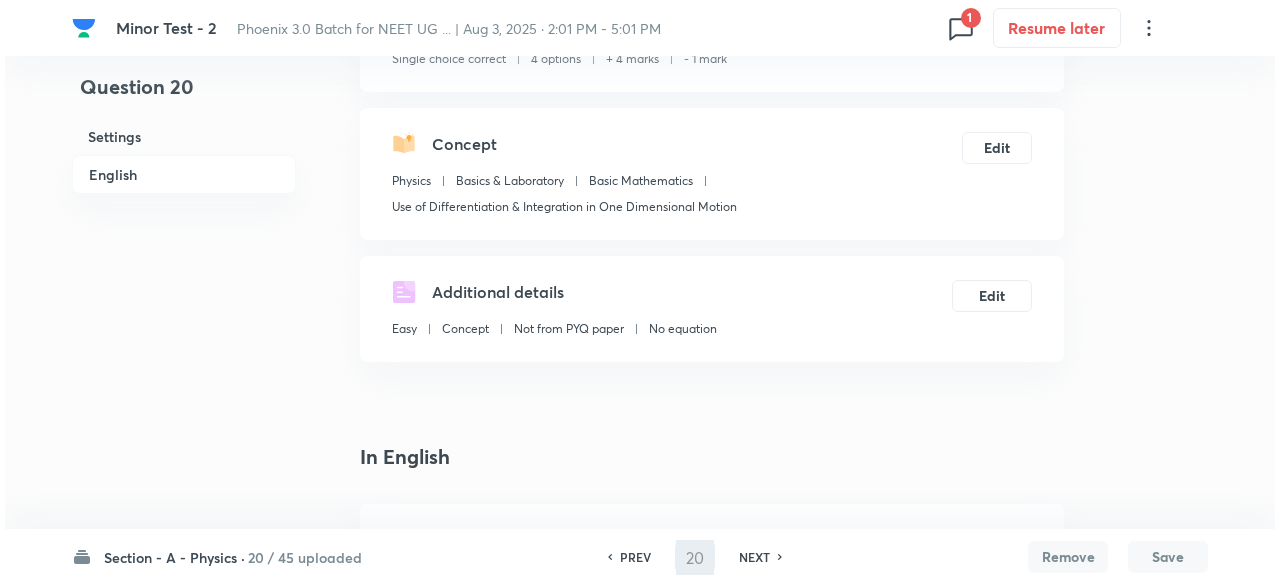 scroll, scrollTop: 0, scrollLeft: 0, axis: both 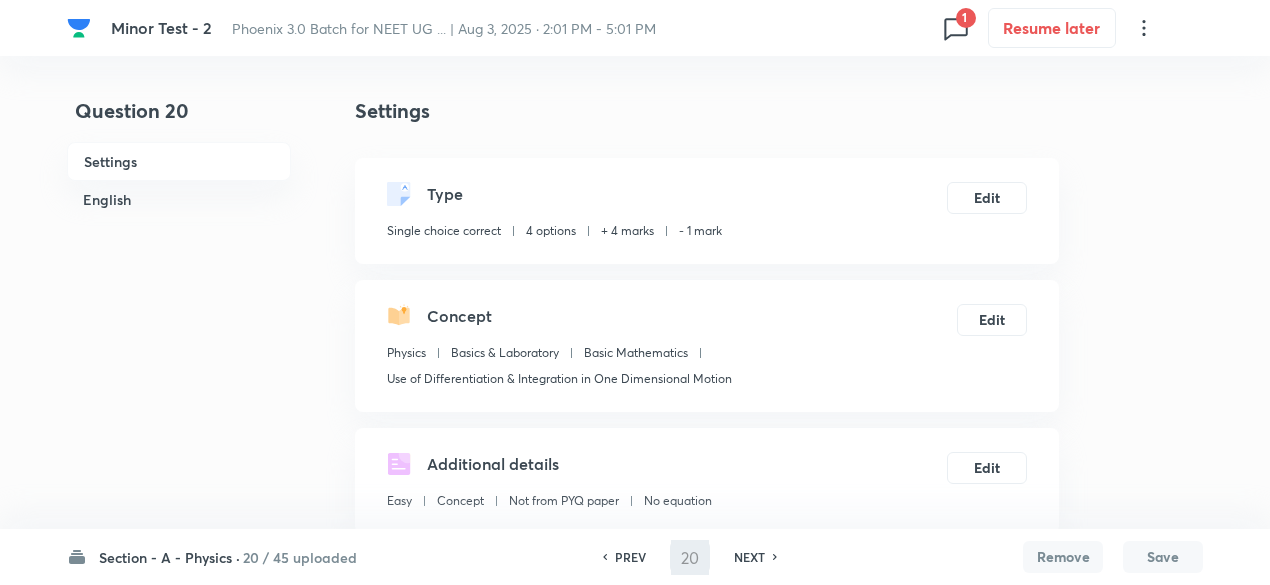 type on "21" 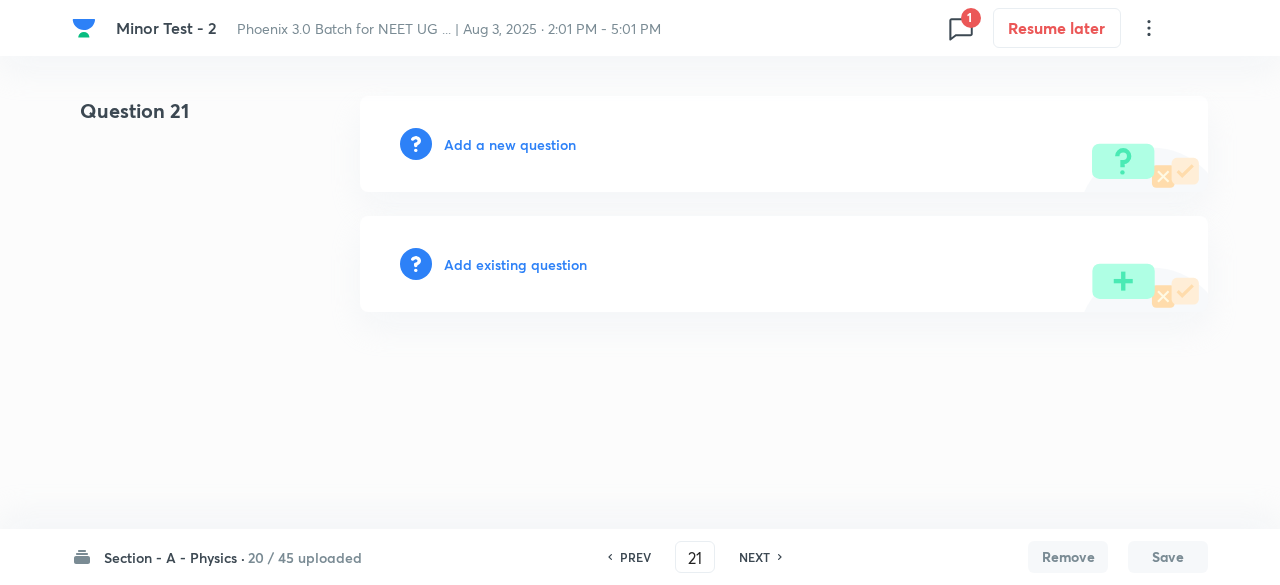click on "Add existing question" at bounding box center [515, 264] 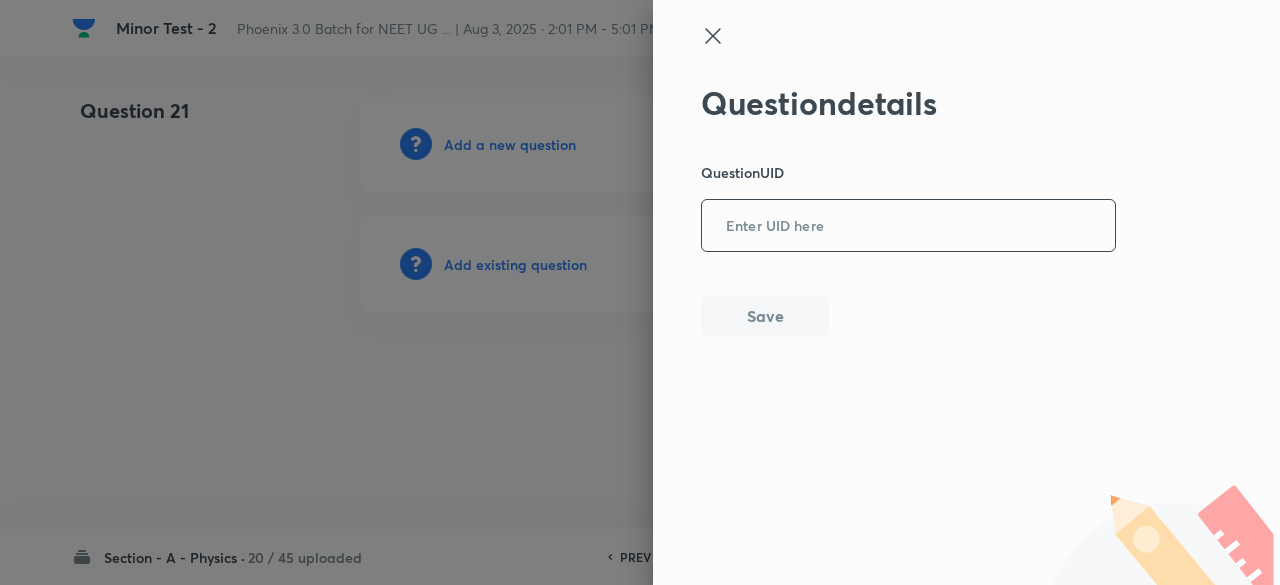click at bounding box center (908, 226) 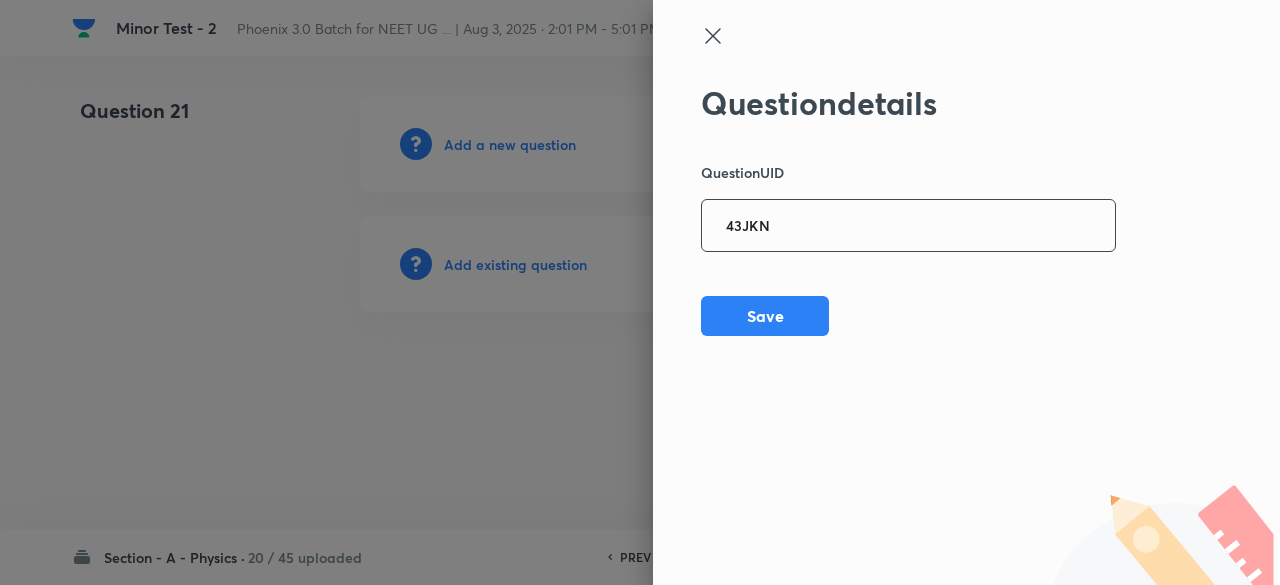 type on "43JKN" 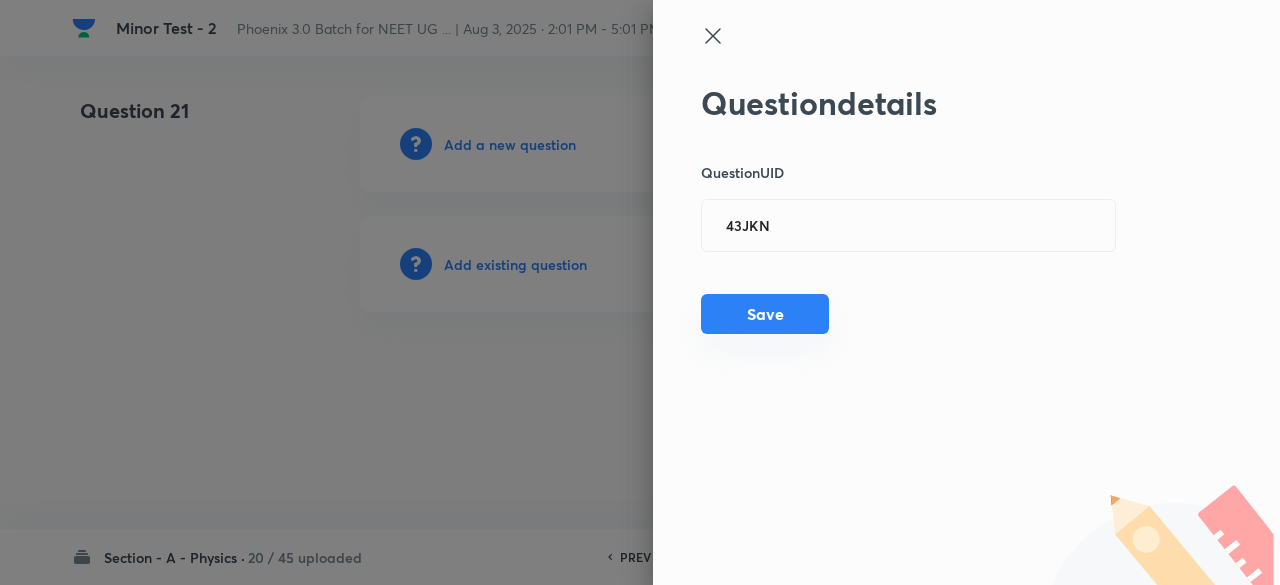click on "Save" at bounding box center [765, 314] 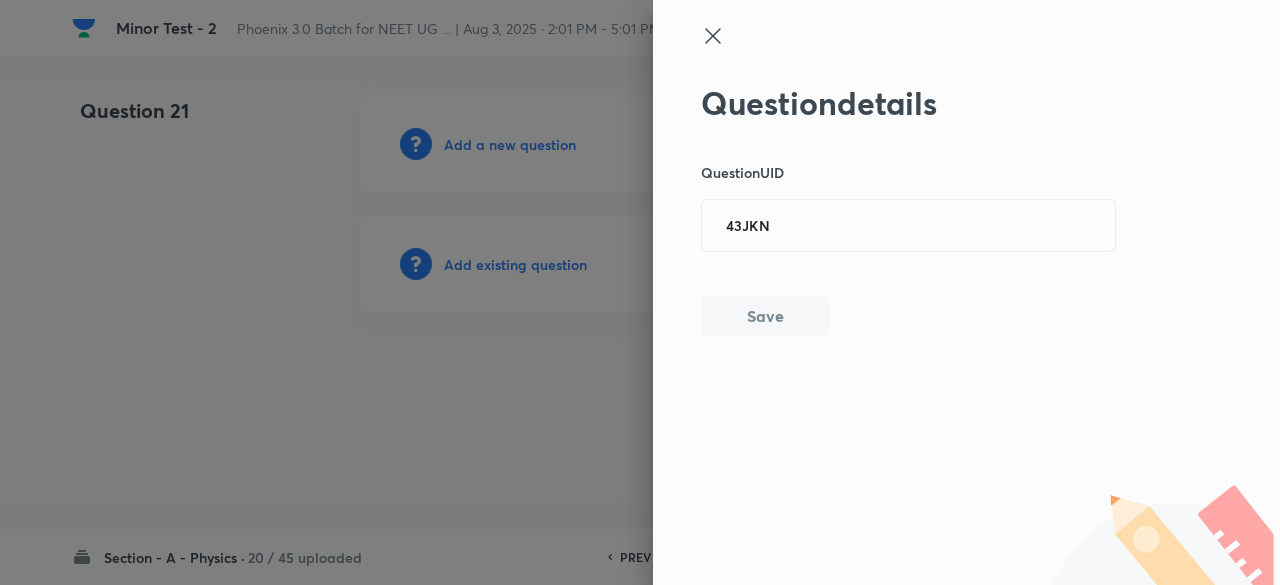 type 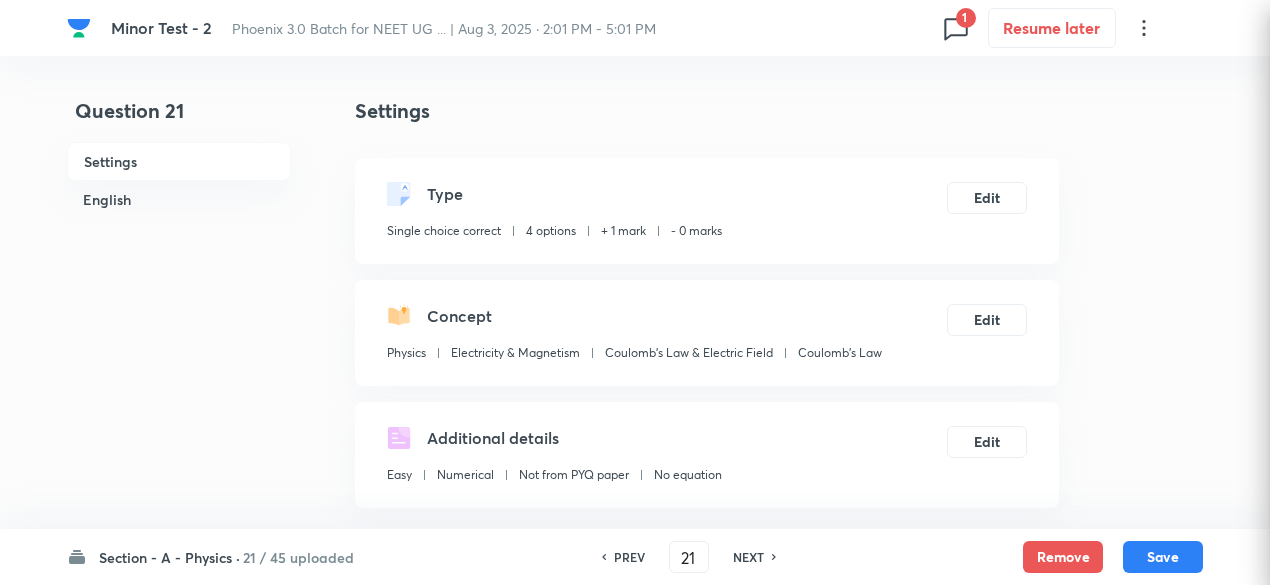 checkbox on "true" 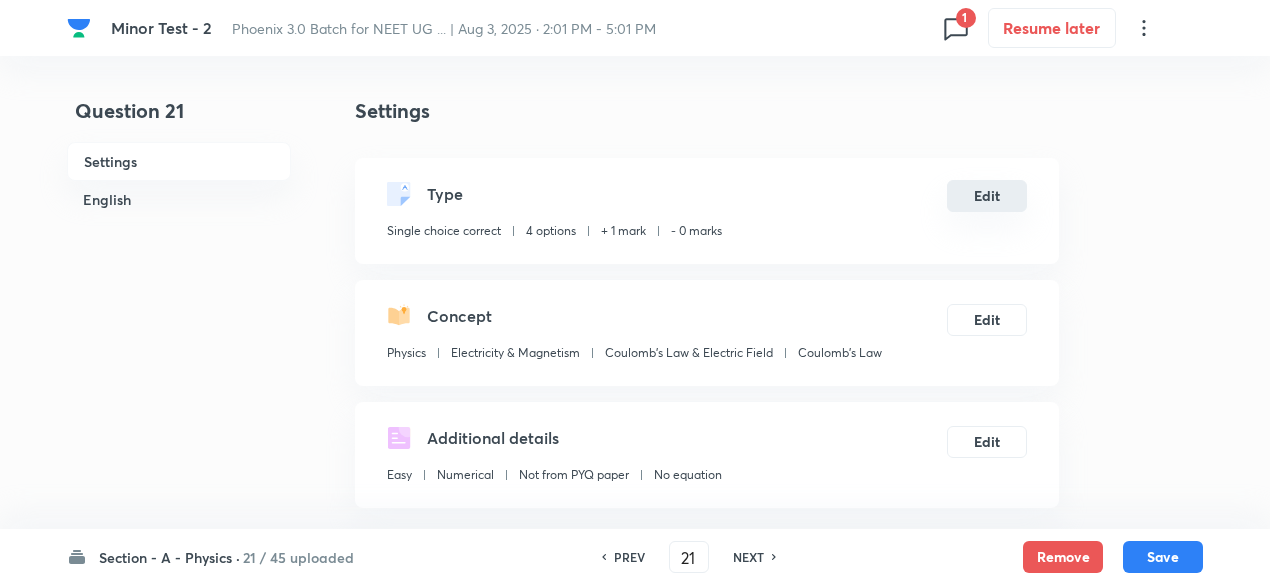 click on "Edit" at bounding box center [987, 196] 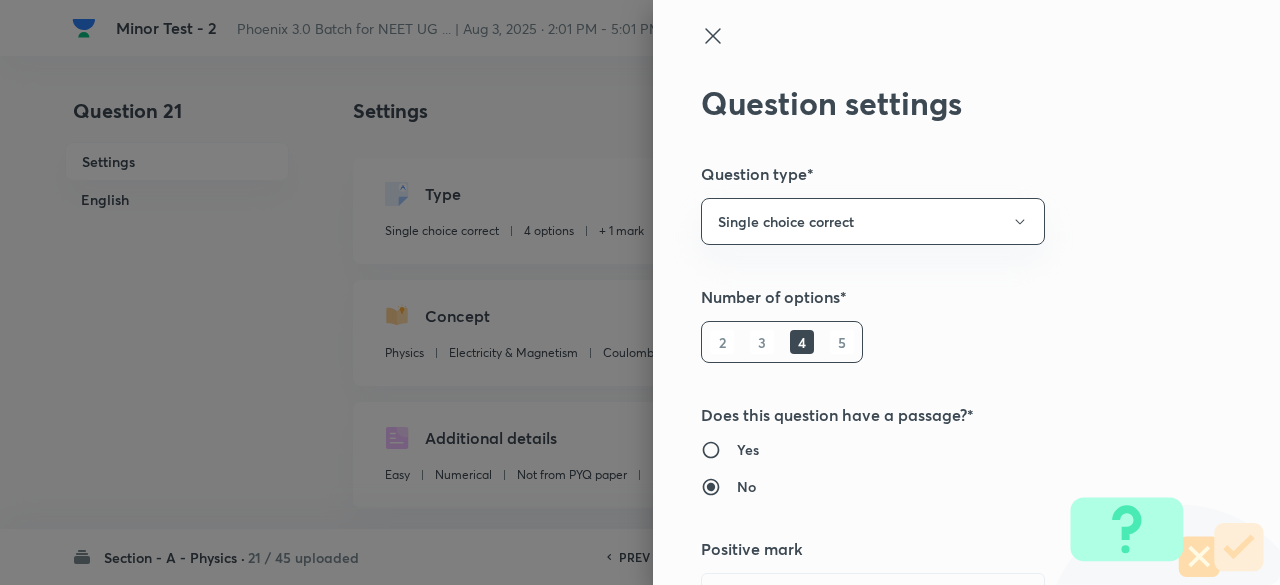 type 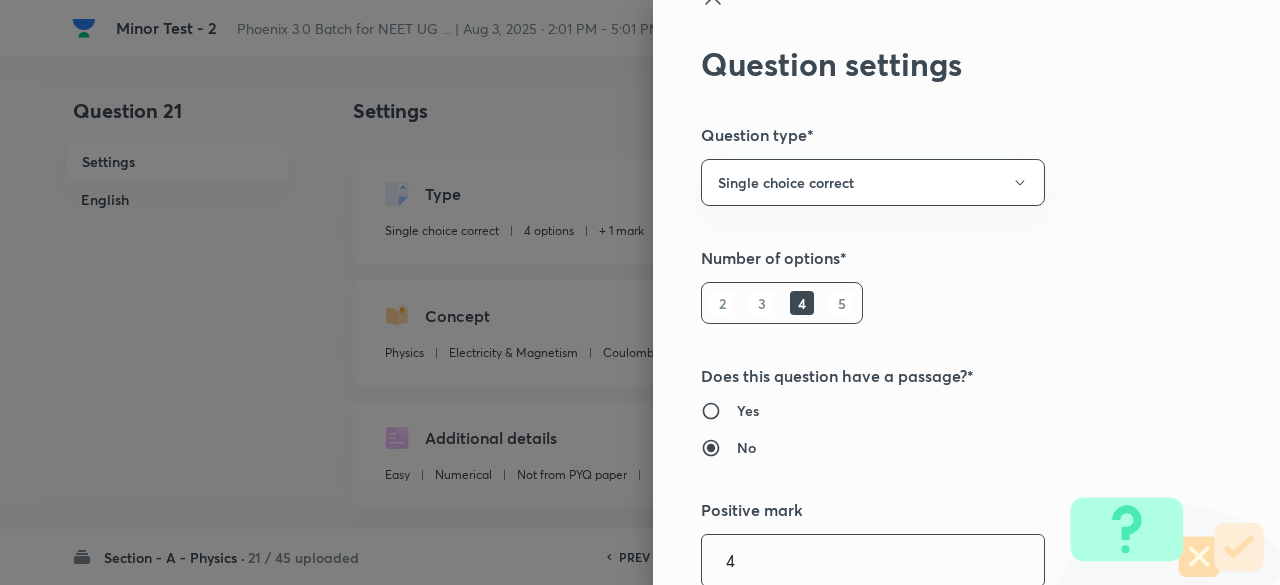 type on "4" 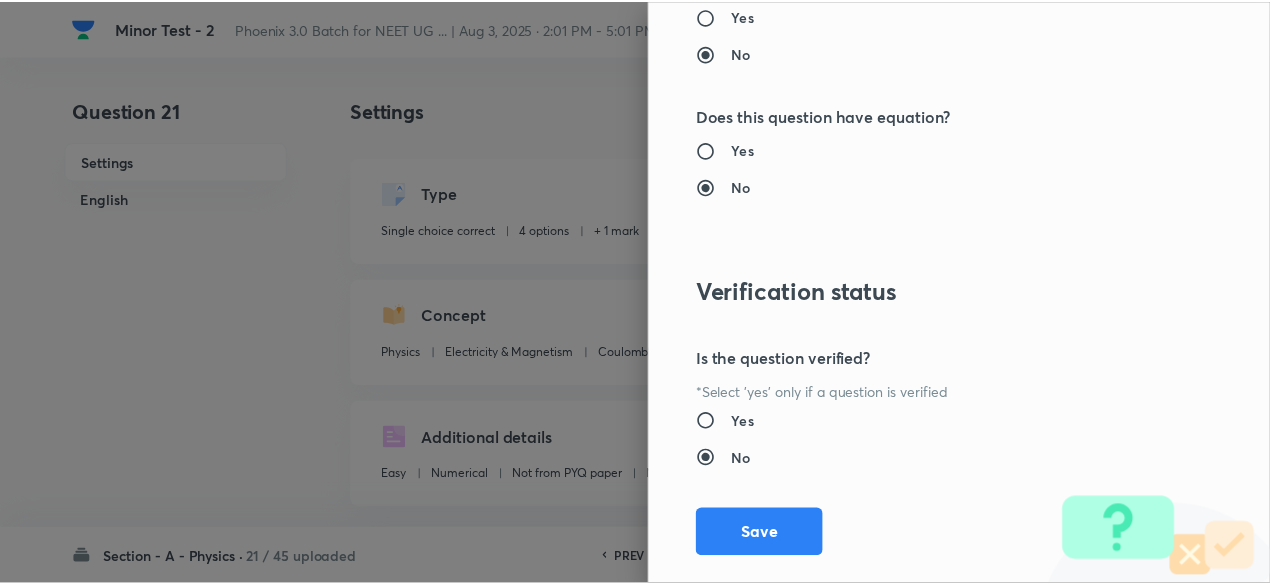 scroll, scrollTop: 2135, scrollLeft: 0, axis: vertical 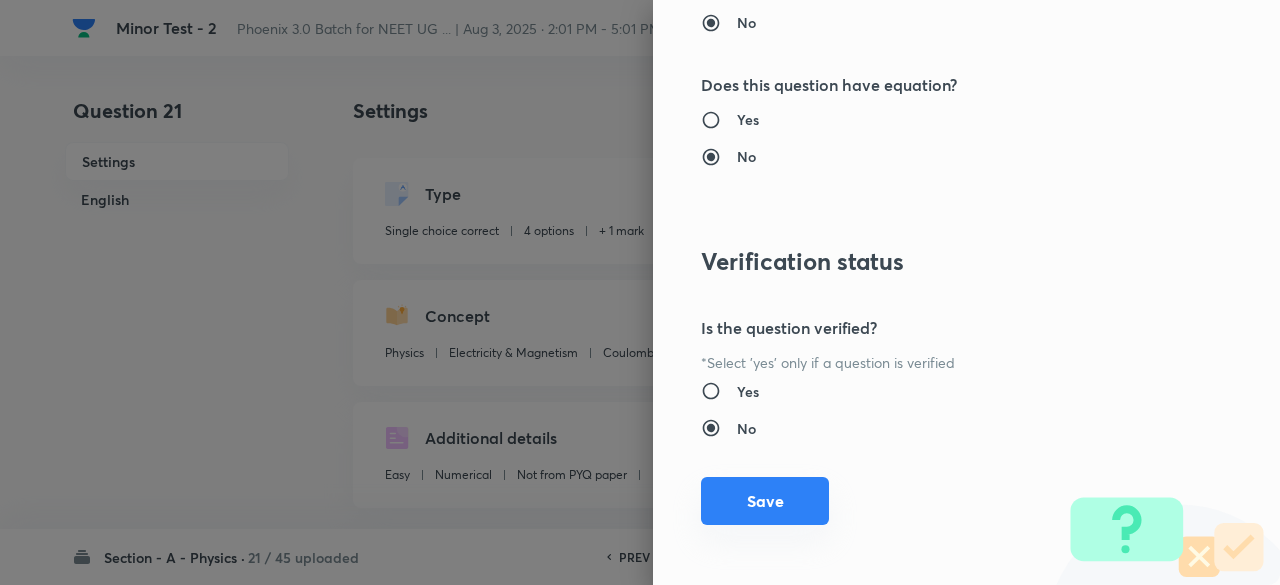 type on "1" 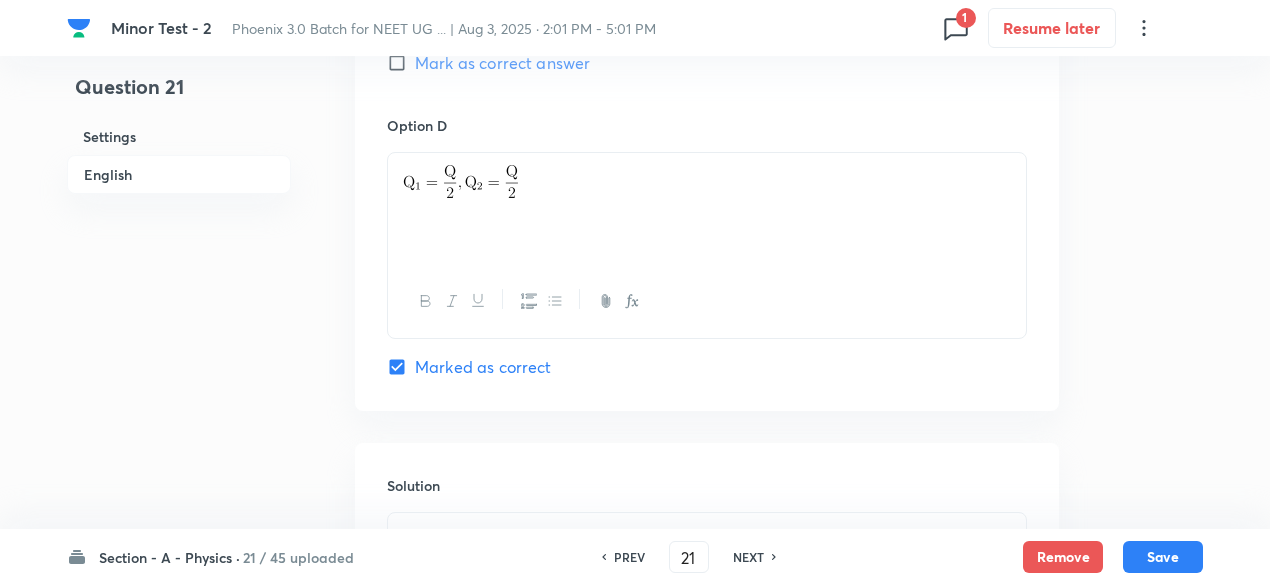 scroll, scrollTop: 2294, scrollLeft: 0, axis: vertical 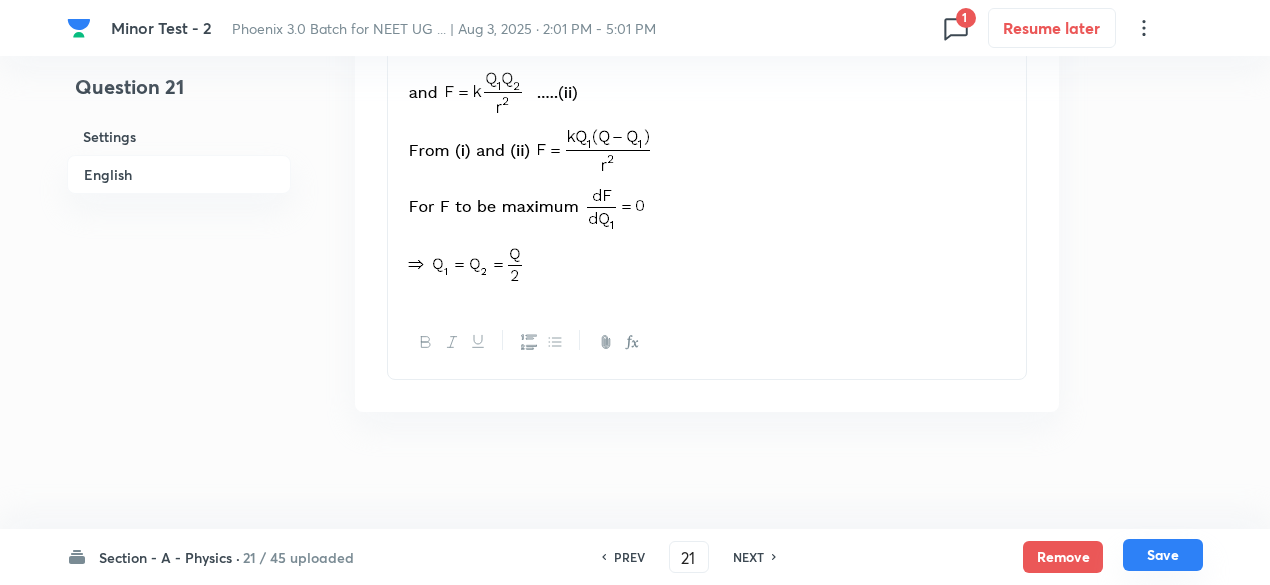 click on "Save" at bounding box center (1163, 555) 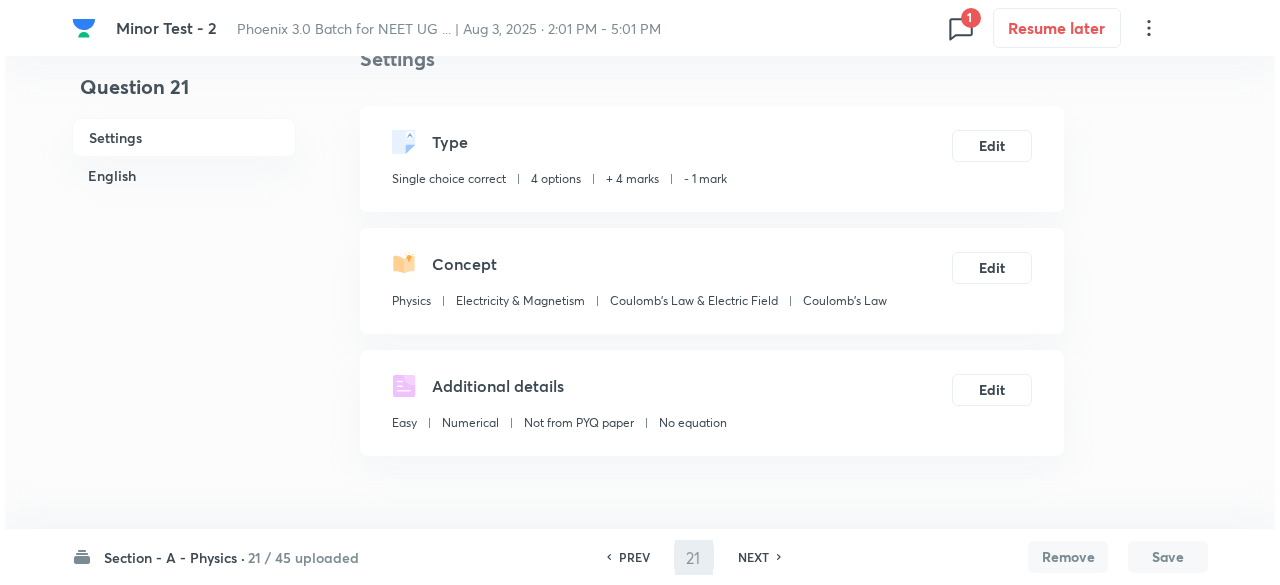 scroll, scrollTop: 0, scrollLeft: 0, axis: both 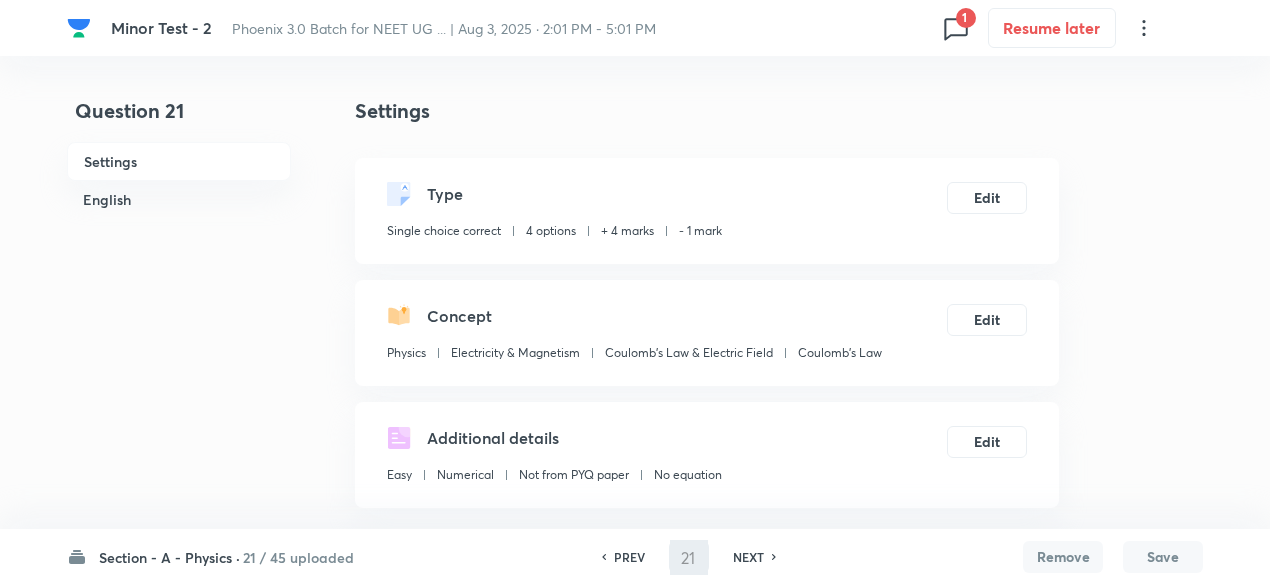 type on "22" 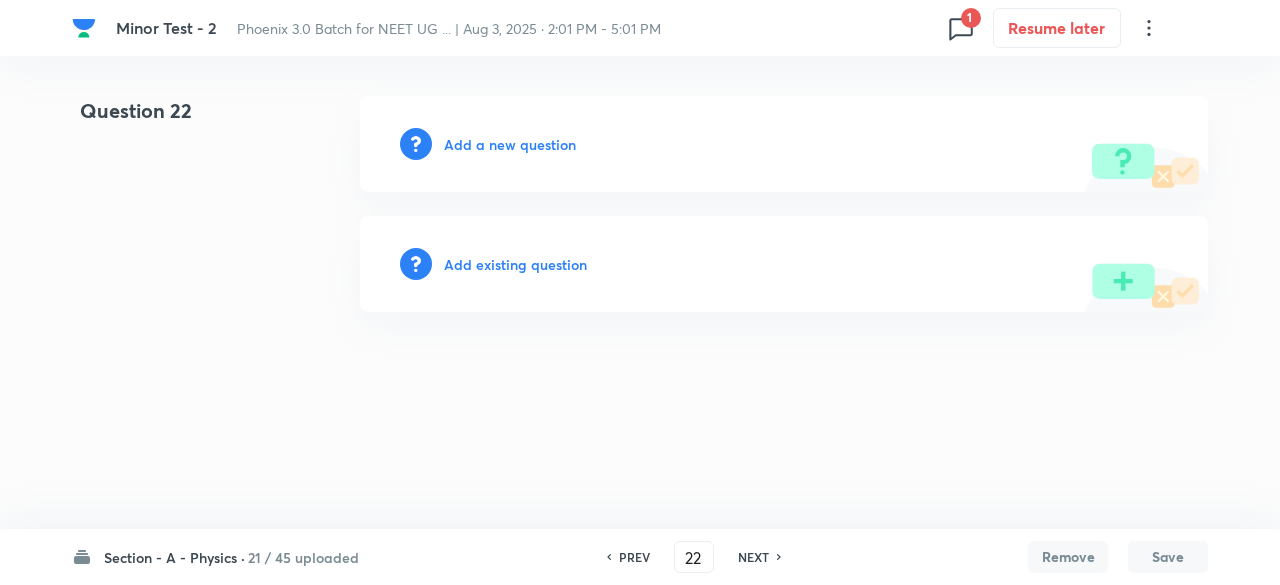 click on "Add existing question" at bounding box center [515, 264] 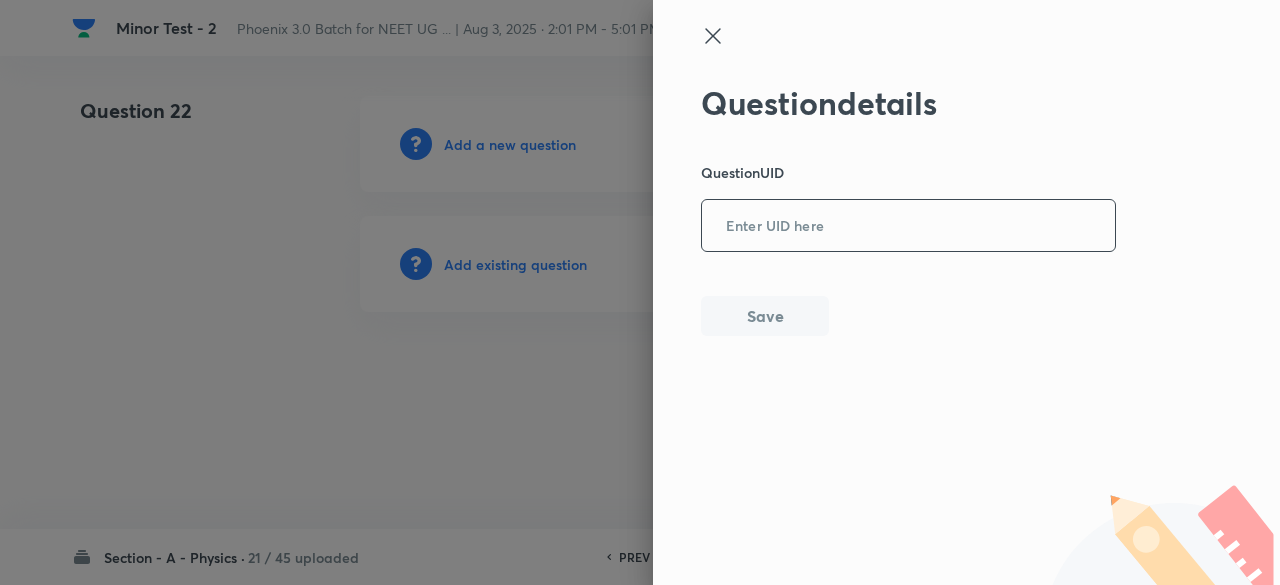 click at bounding box center (908, 226) 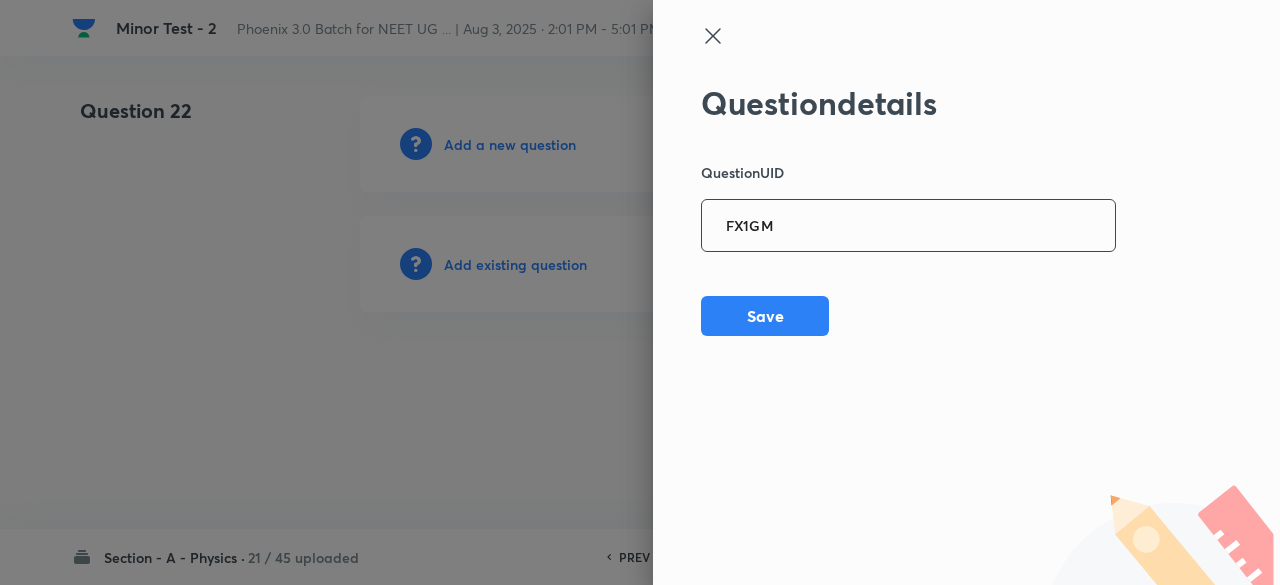 type on "FX1GM" 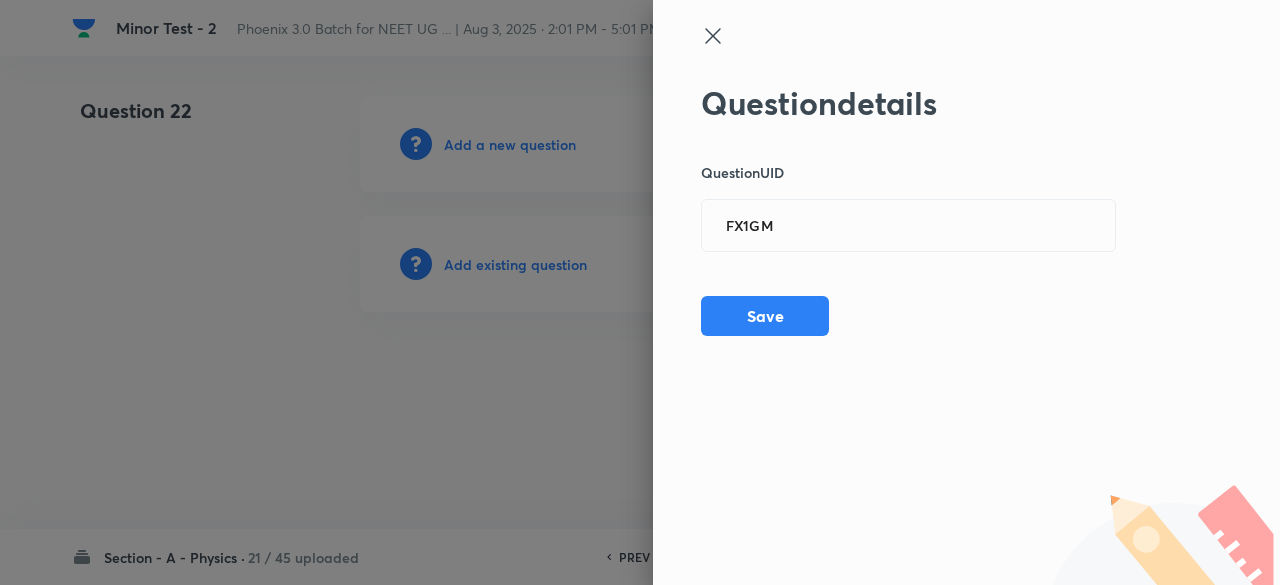 click on "Question  details Question  UID FX1GM ​ Save" at bounding box center [909, 210] 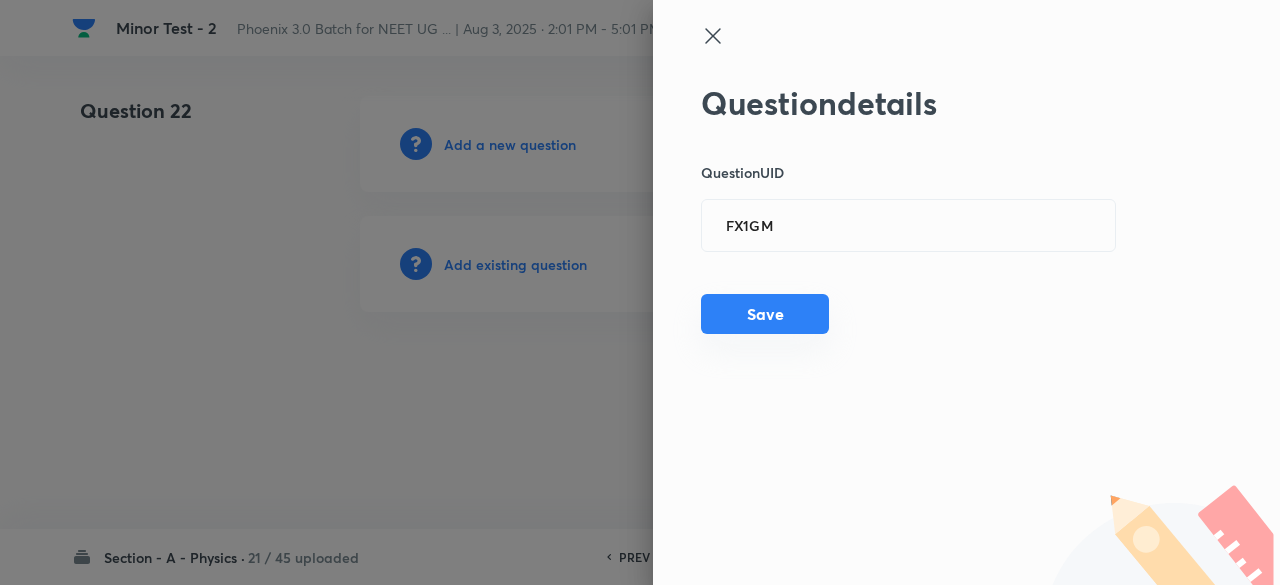 click on "Save" at bounding box center (765, 314) 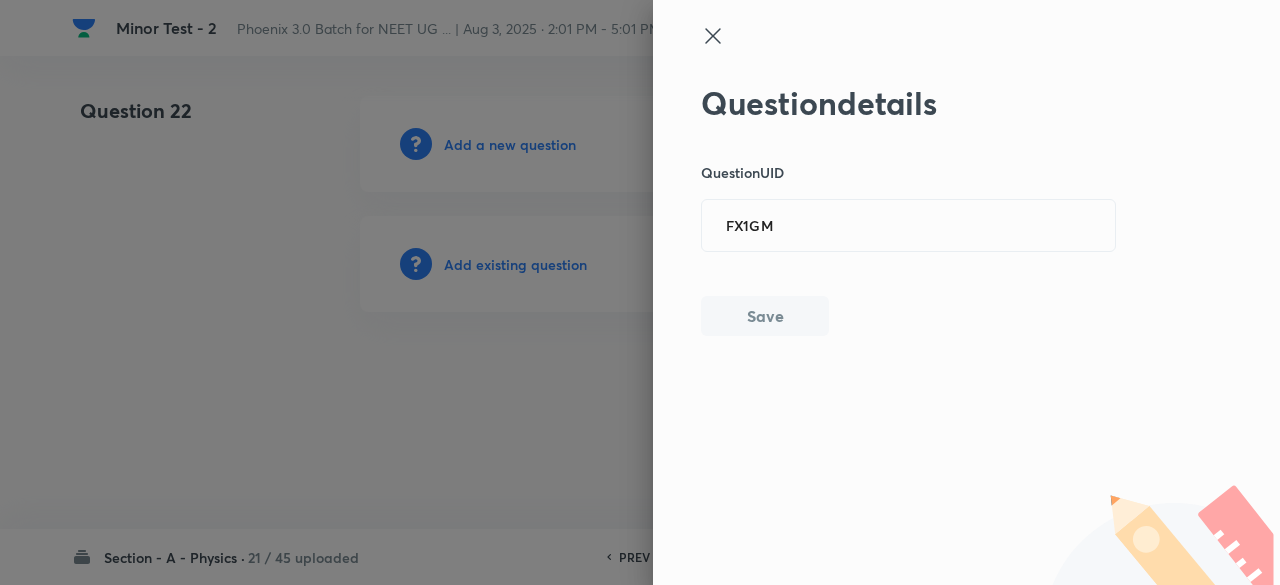 type 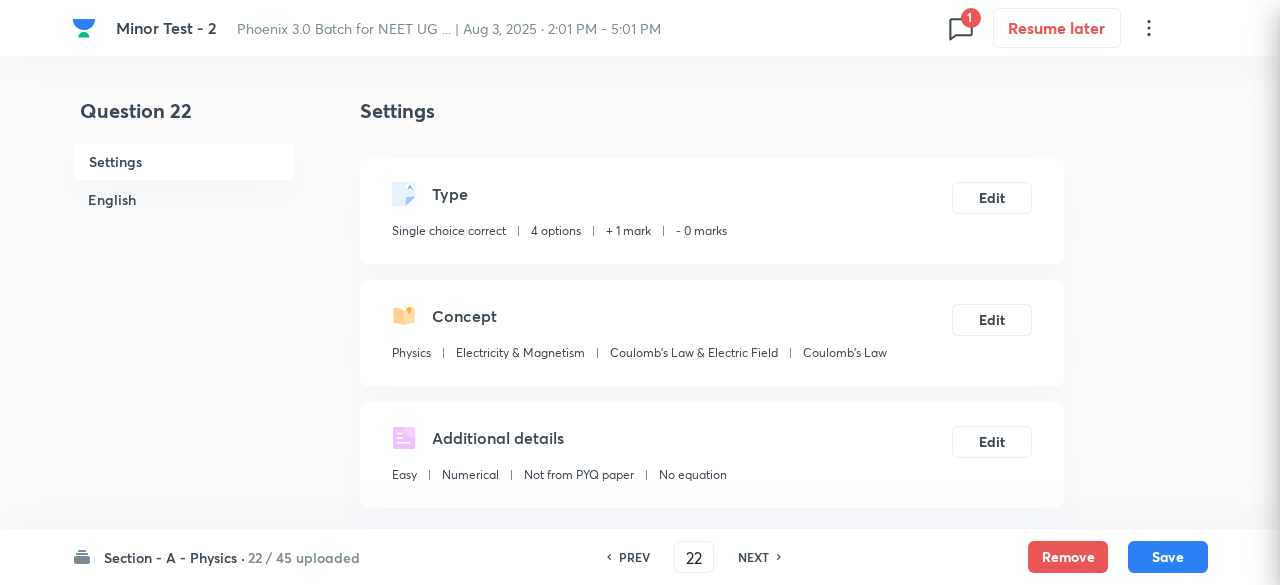 checkbox on "true" 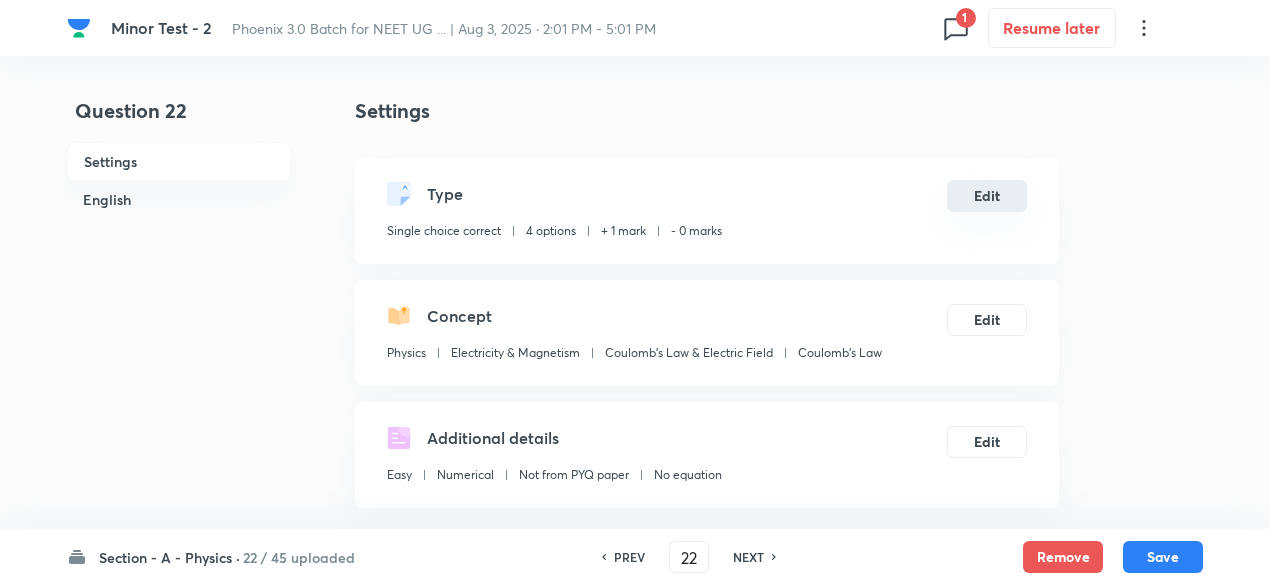 click on "Edit" at bounding box center [987, 196] 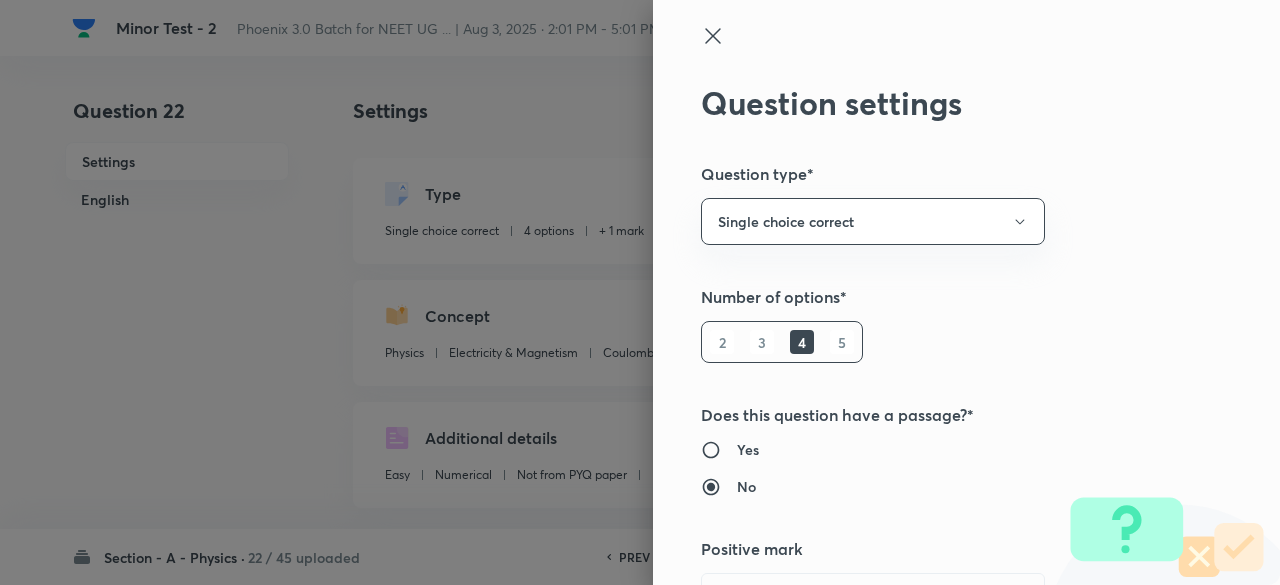 type 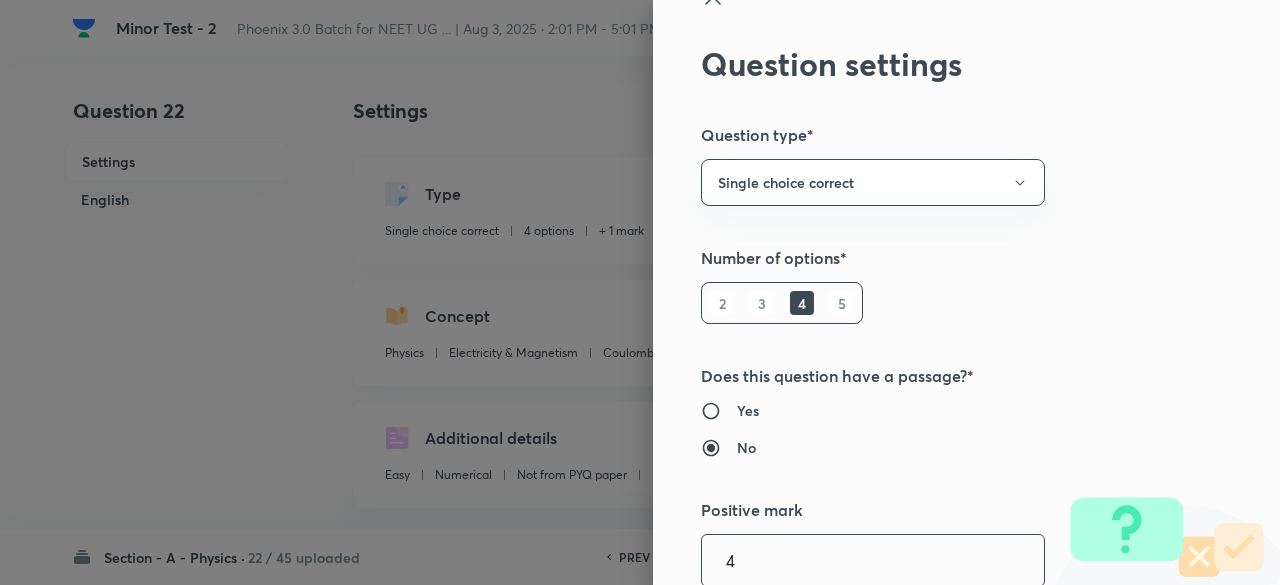 type on "4" 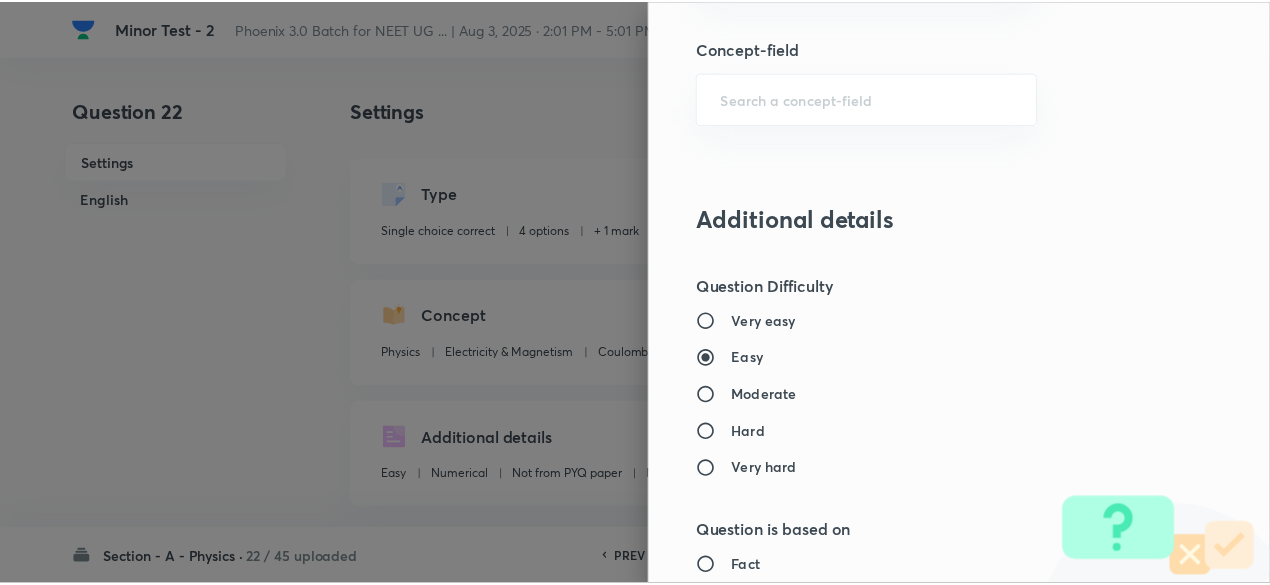 scroll, scrollTop: 2135, scrollLeft: 0, axis: vertical 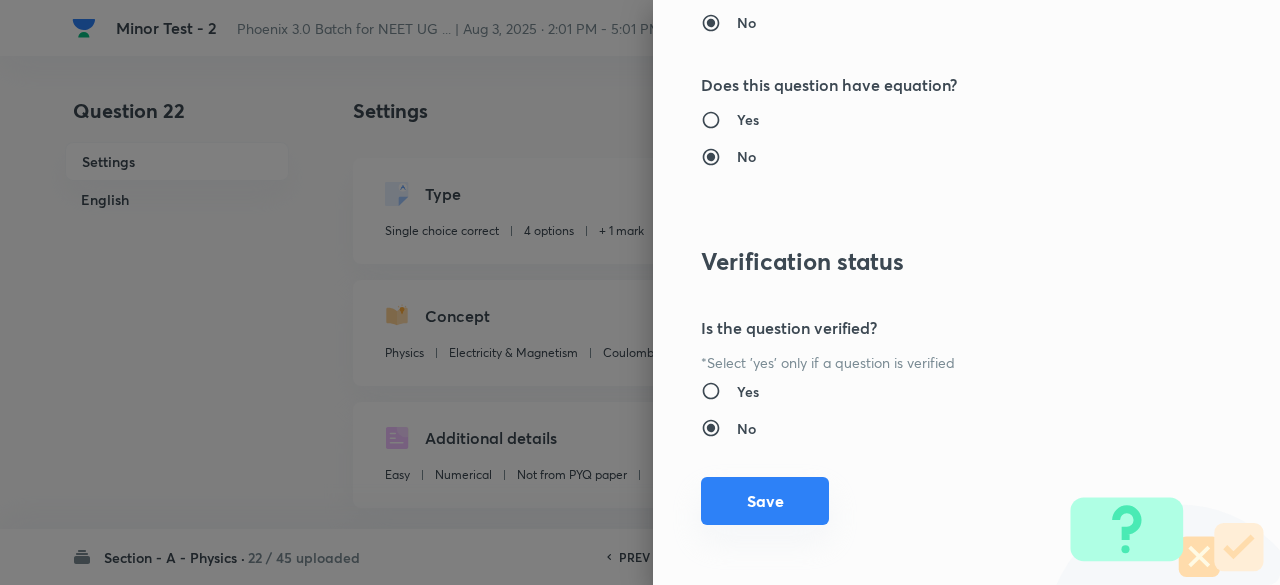 type on "1" 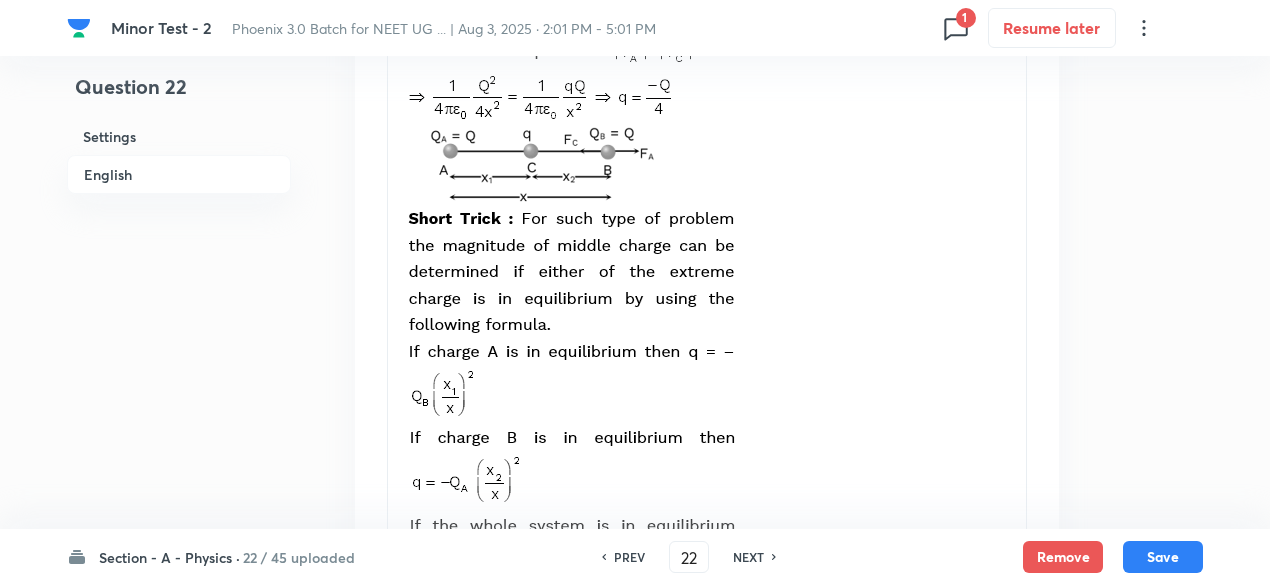 scroll, scrollTop: 3028, scrollLeft: 0, axis: vertical 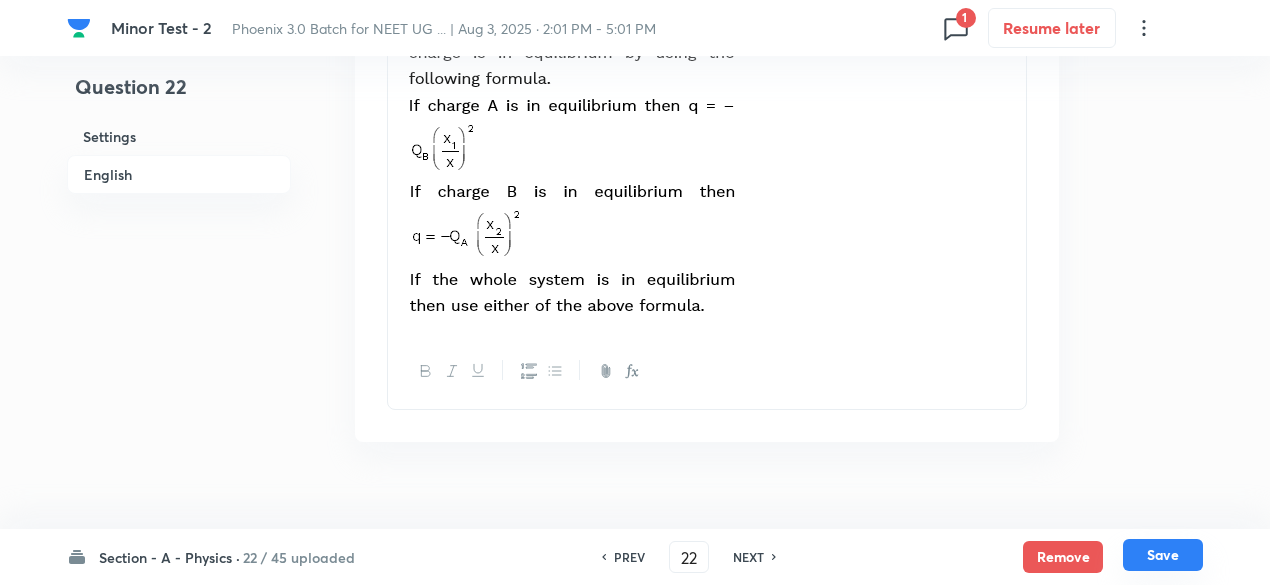 click on "Save" at bounding box center (1163, 555) 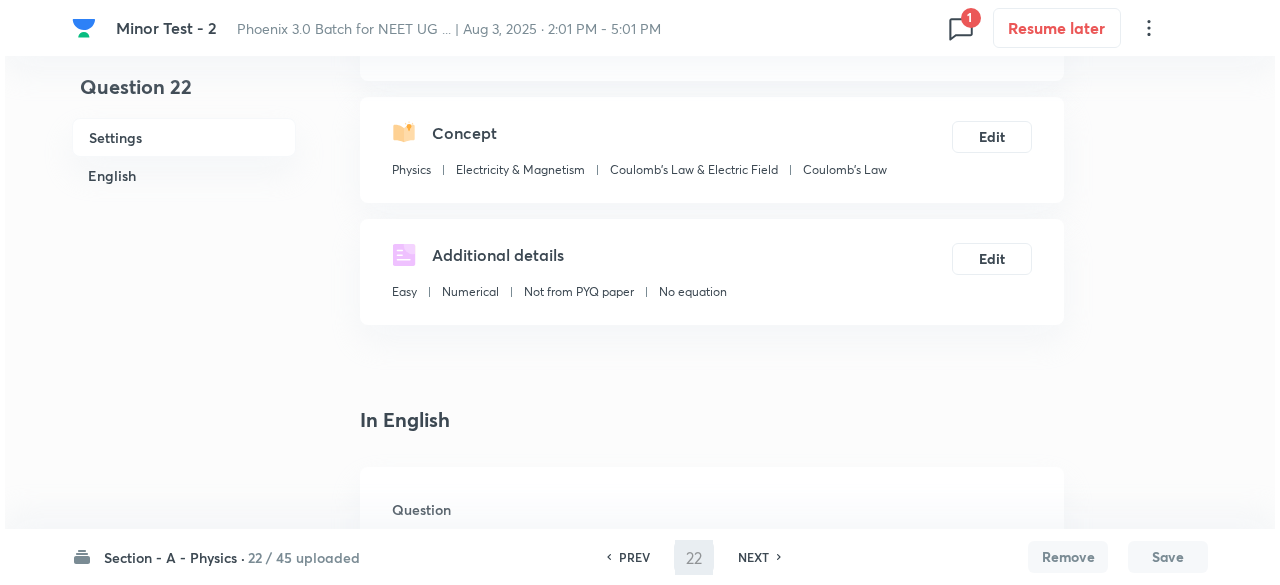 scroll, scrollTop: 0, scrollLeft: 0, axis: both 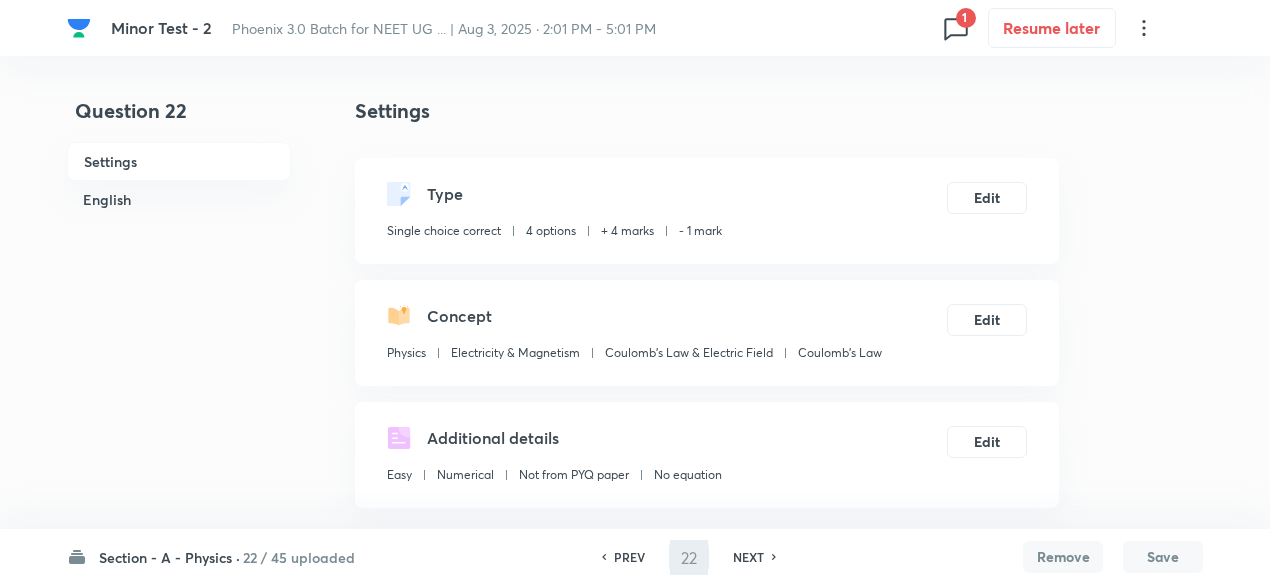 type on "23" 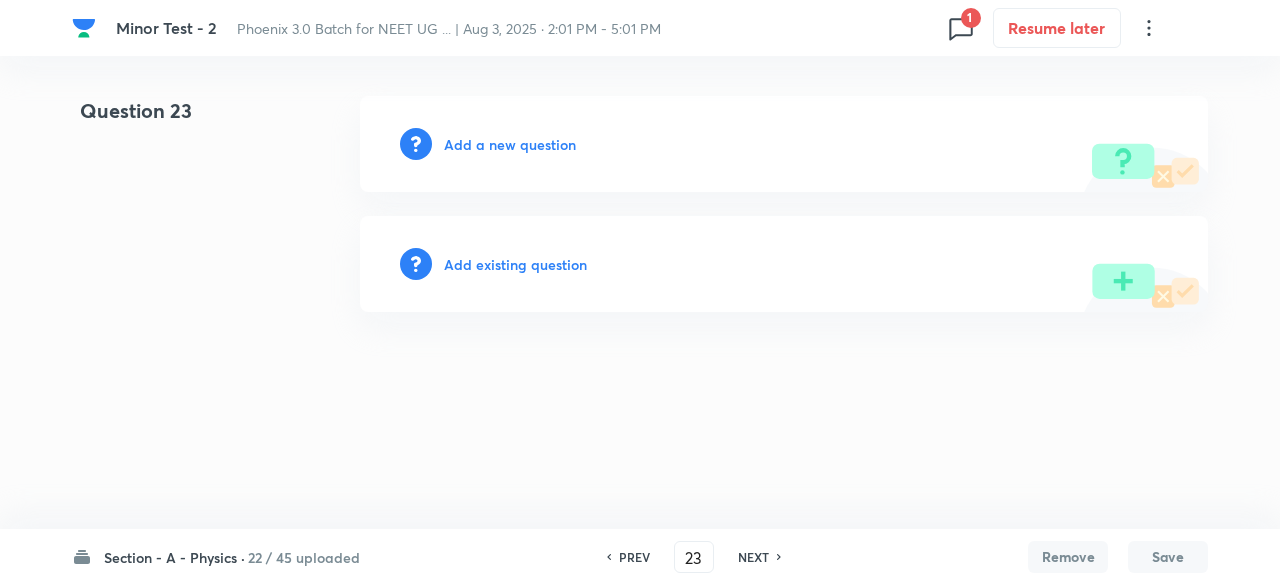 click on "Add existing question" at bounding box center [515, 264] 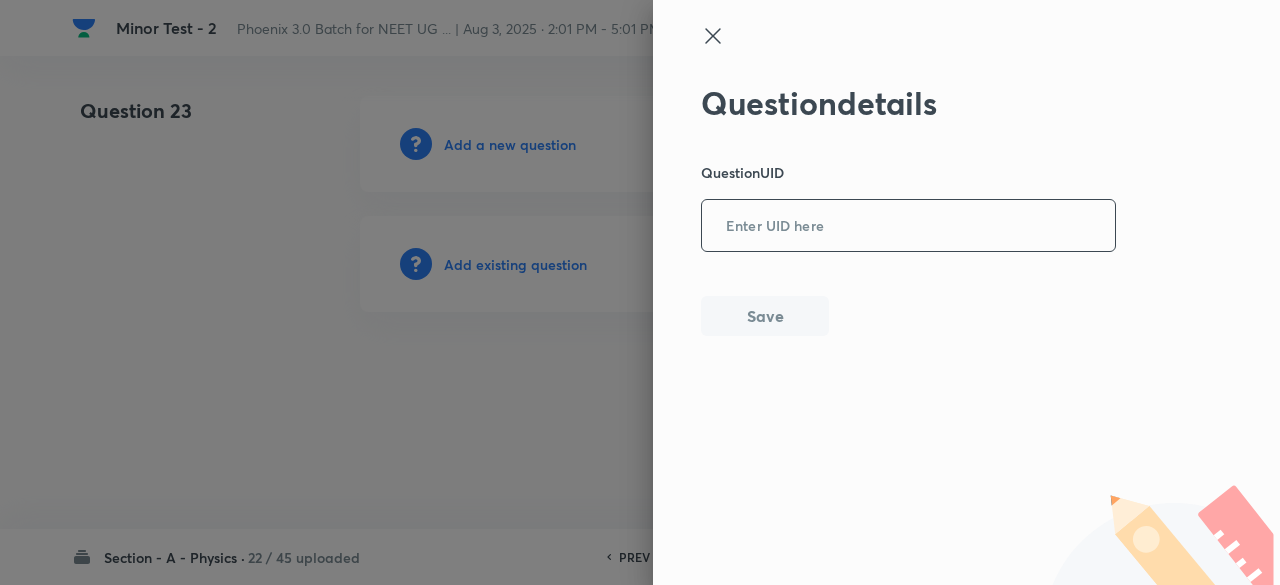 click at bounding box center (908, 226) 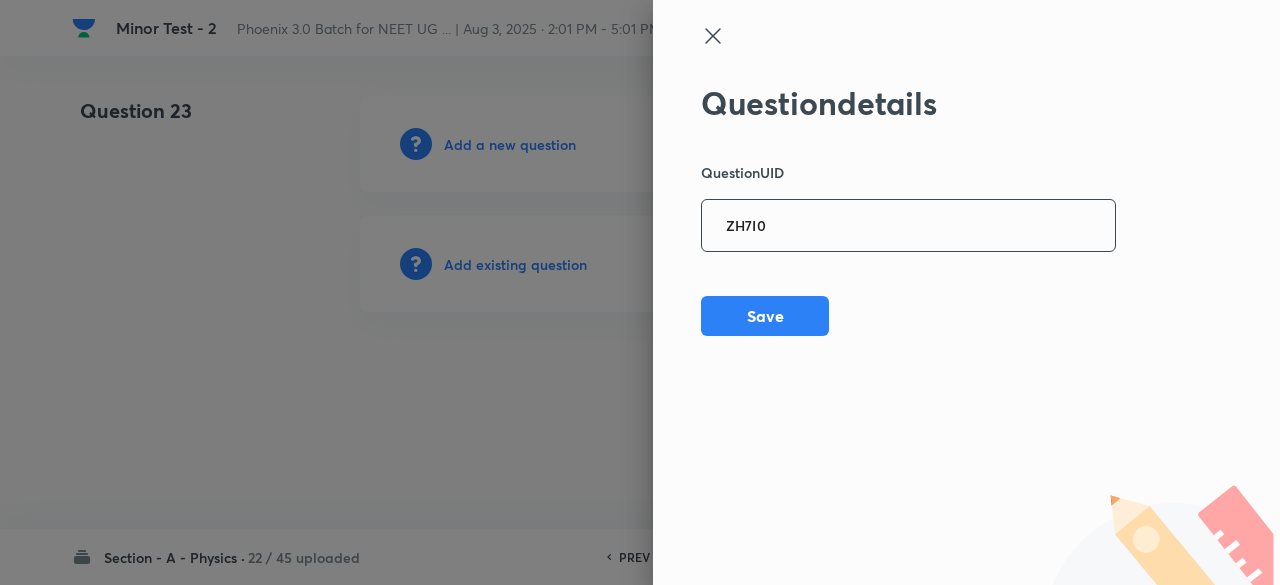 type on "ZH7I0" 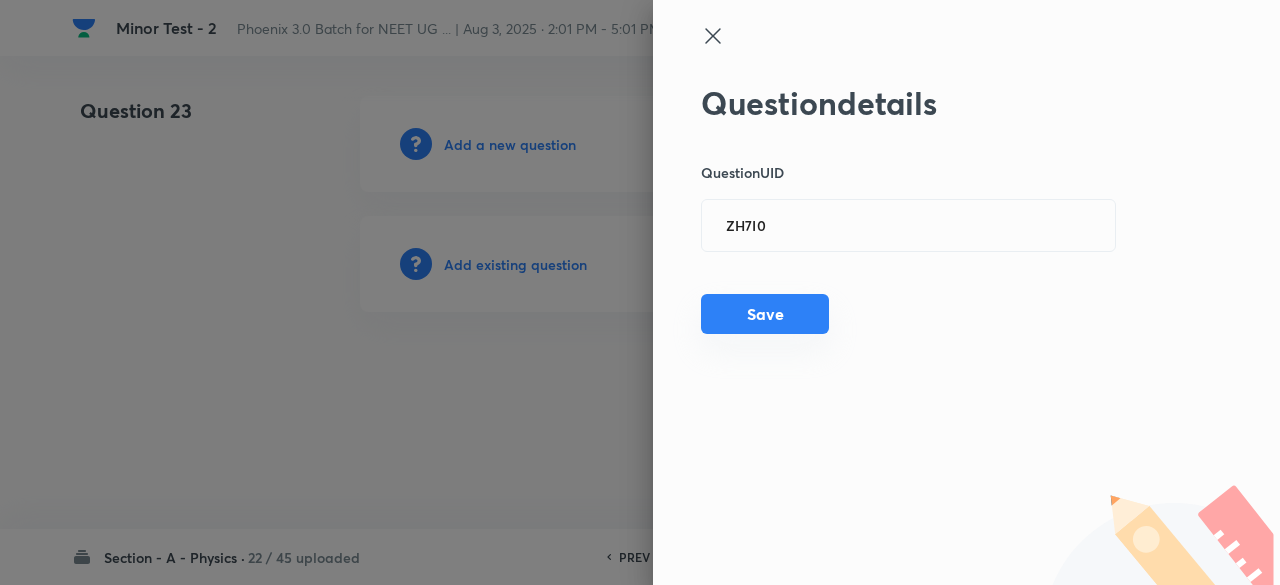 click on "Save" at bounding box center [765, 314] 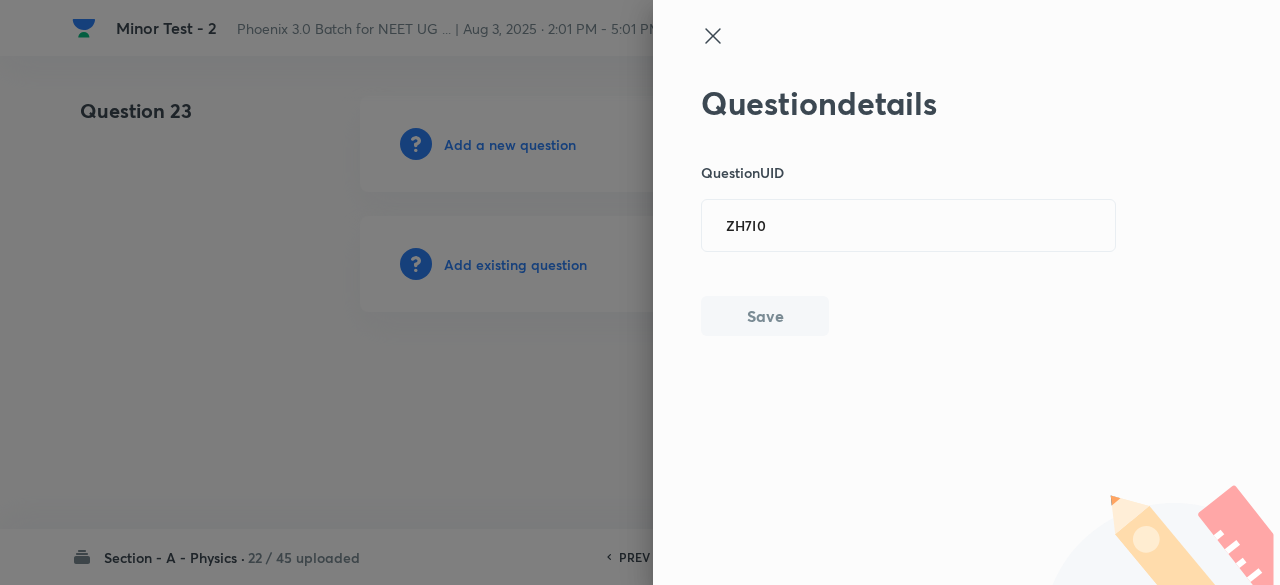 type 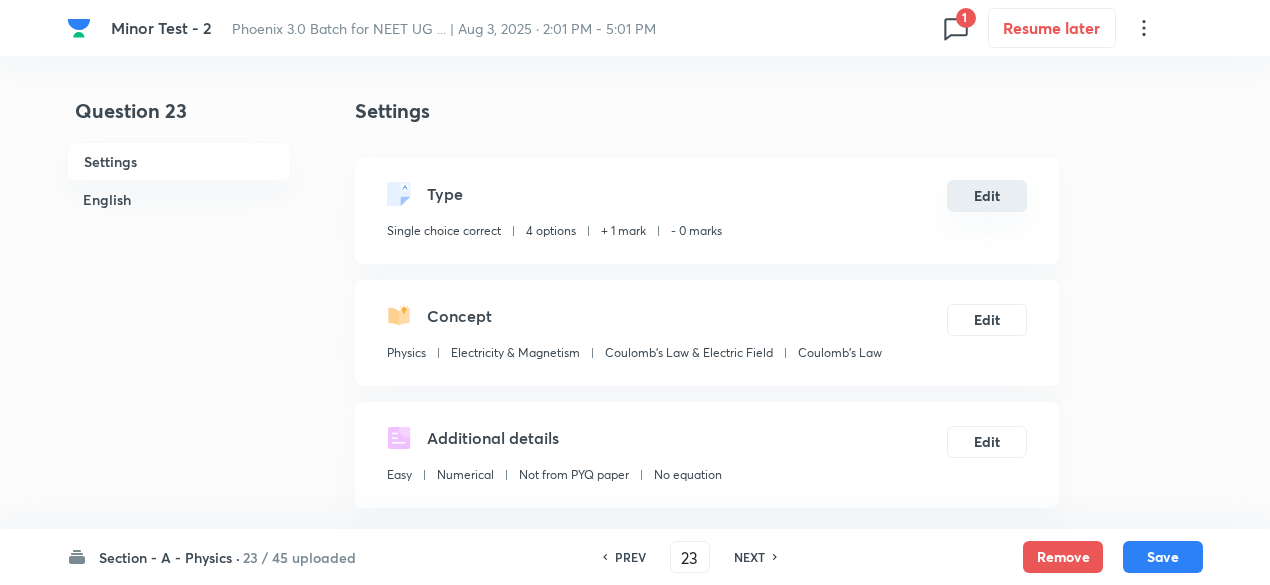 click on "Edit" at bounding box center [987, 196] 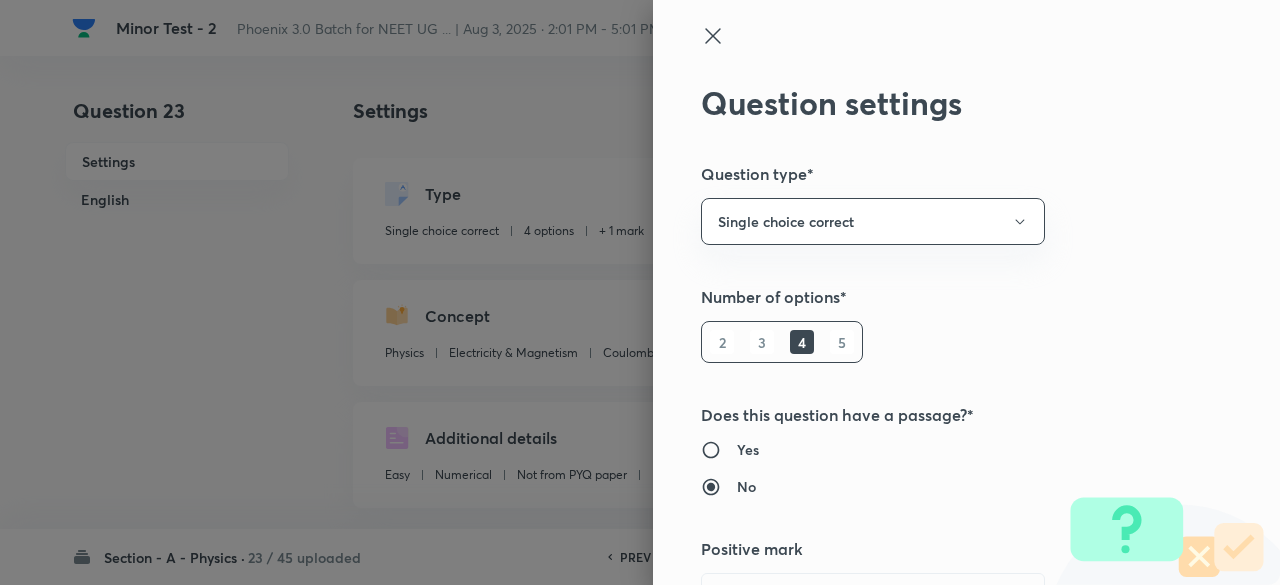 type 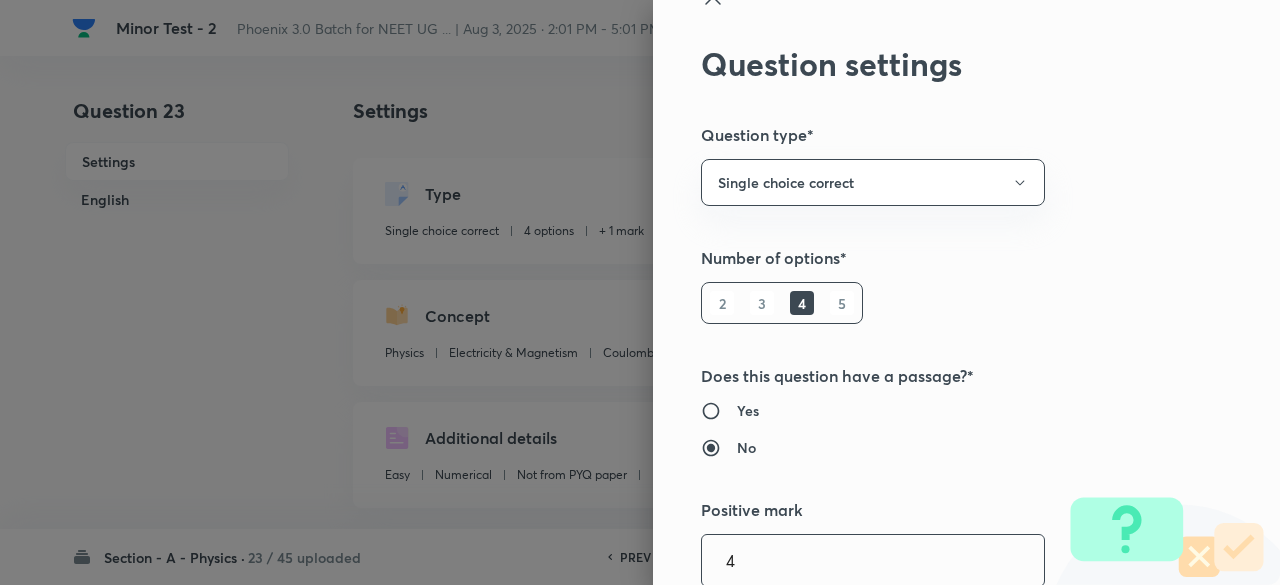 type on "4" 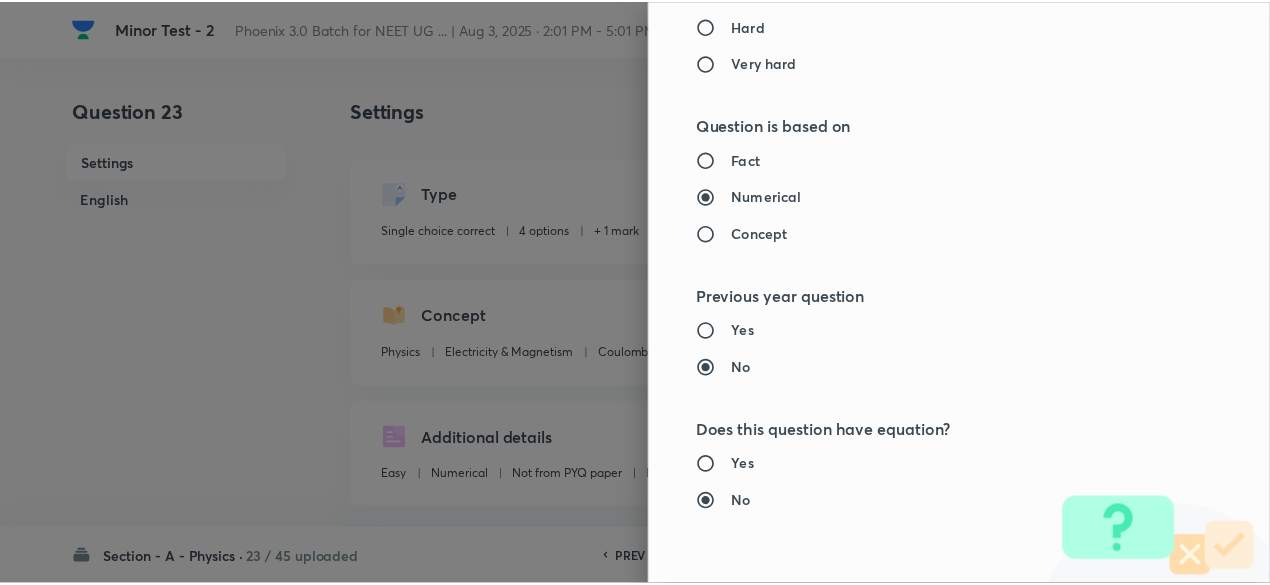scroll, scrollTop: 2135, scrollLeft: 0, axis: vertical 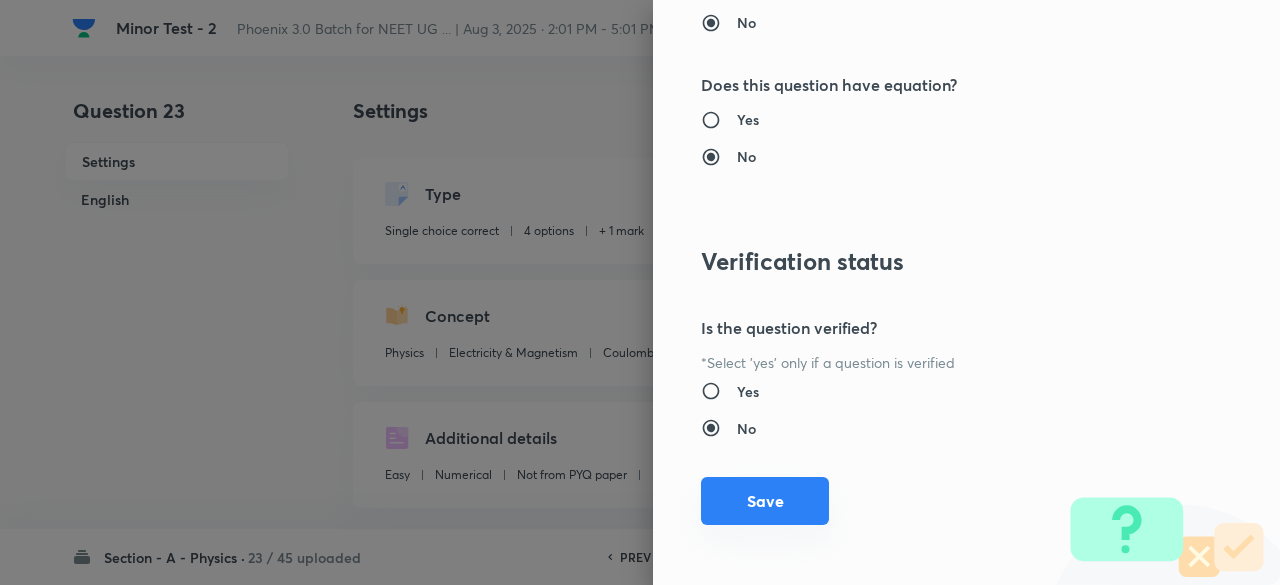 type on "1" 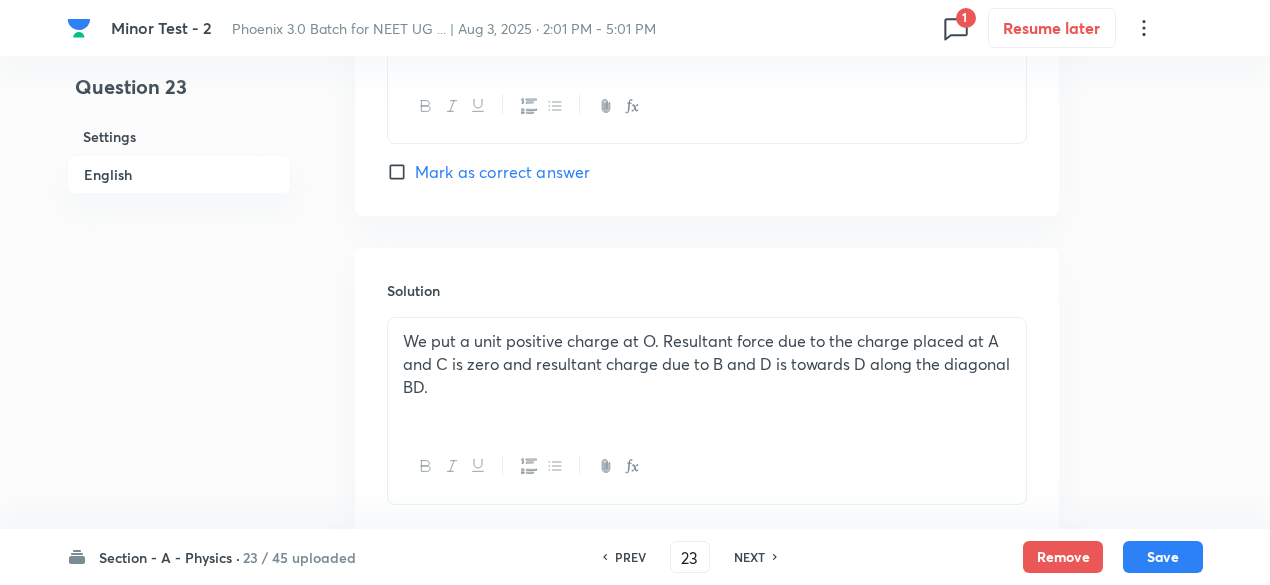 scroll, scrollTop: 2212, scrollLeft: 0, axis: vertical 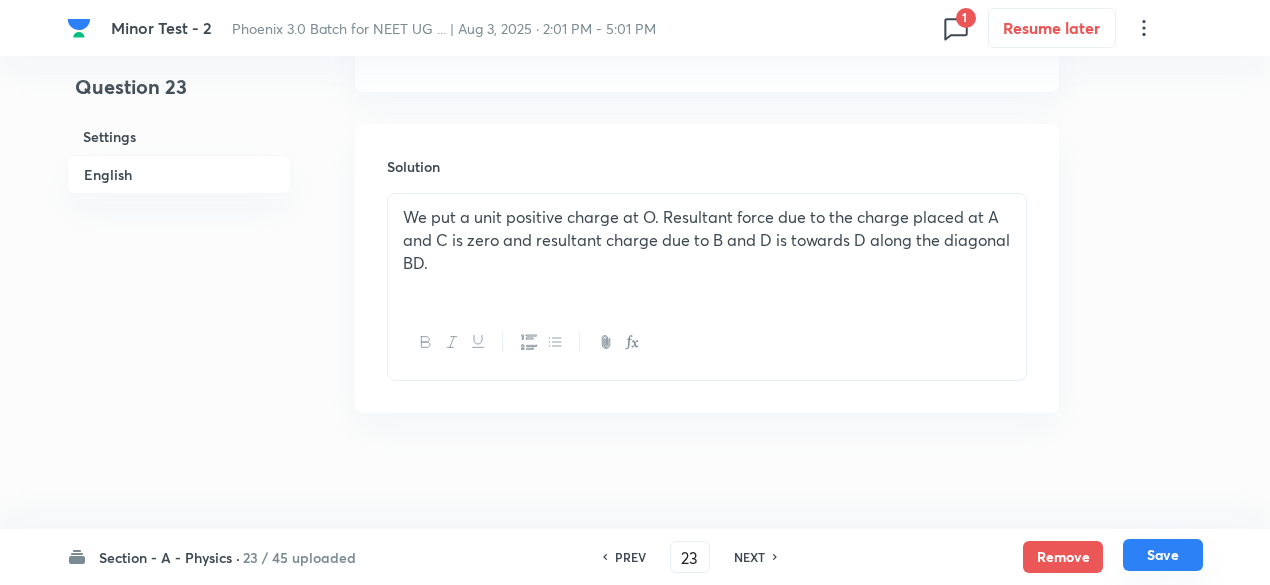 click on "Save" at bounding box center (1163, 555) 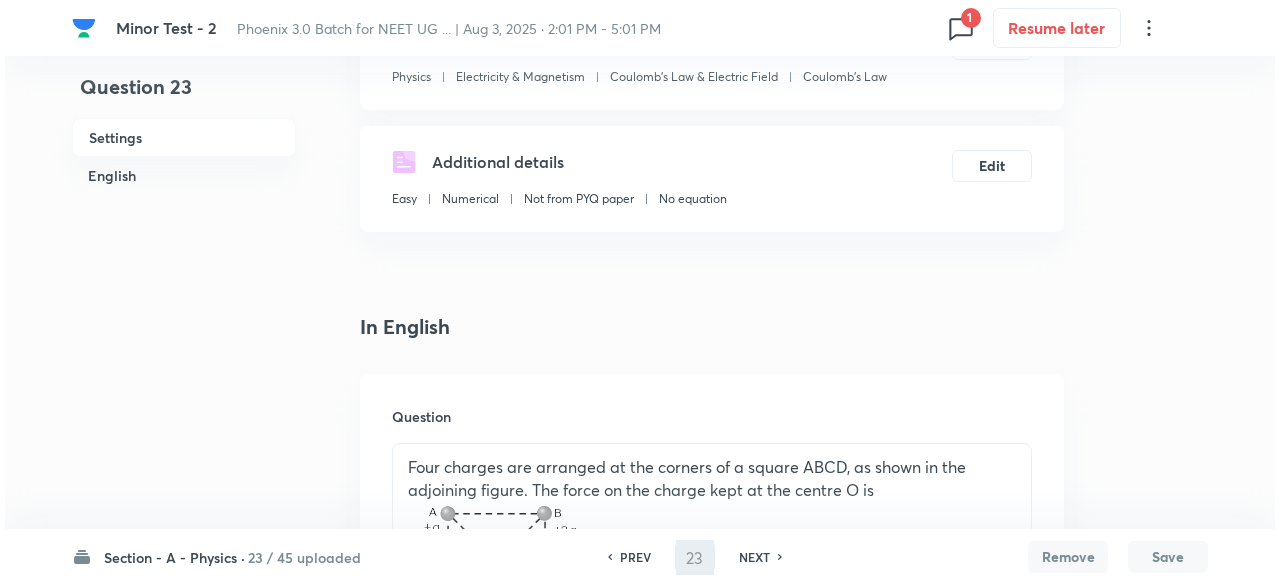 scroll, scrollTop: 0, scrollLeft: 0, axis: both 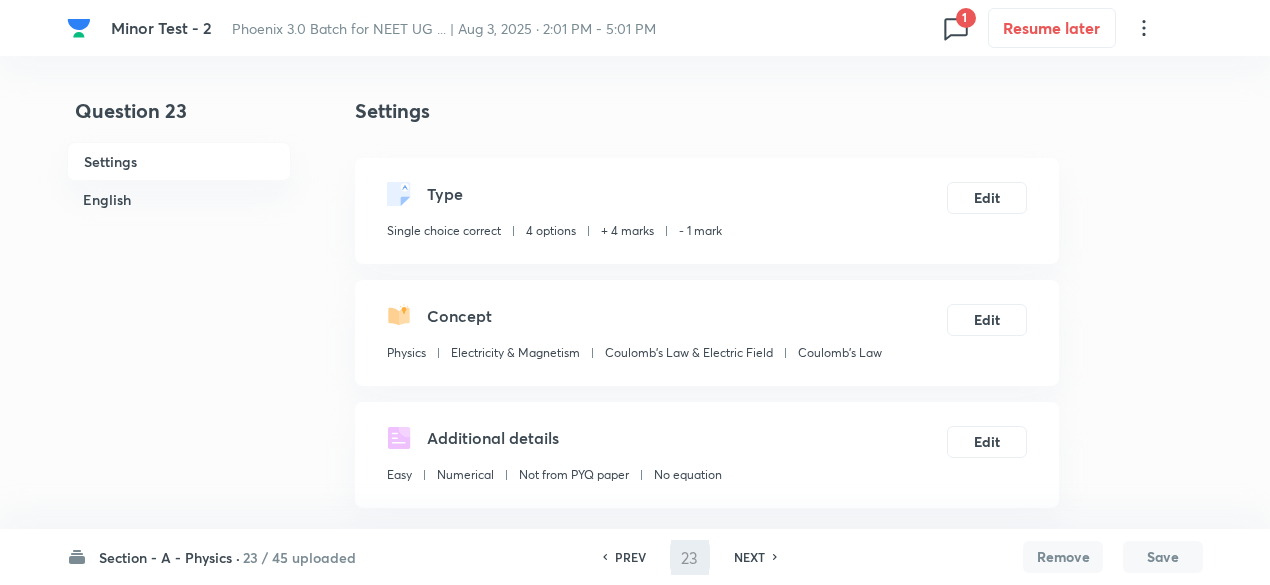 type on "24" 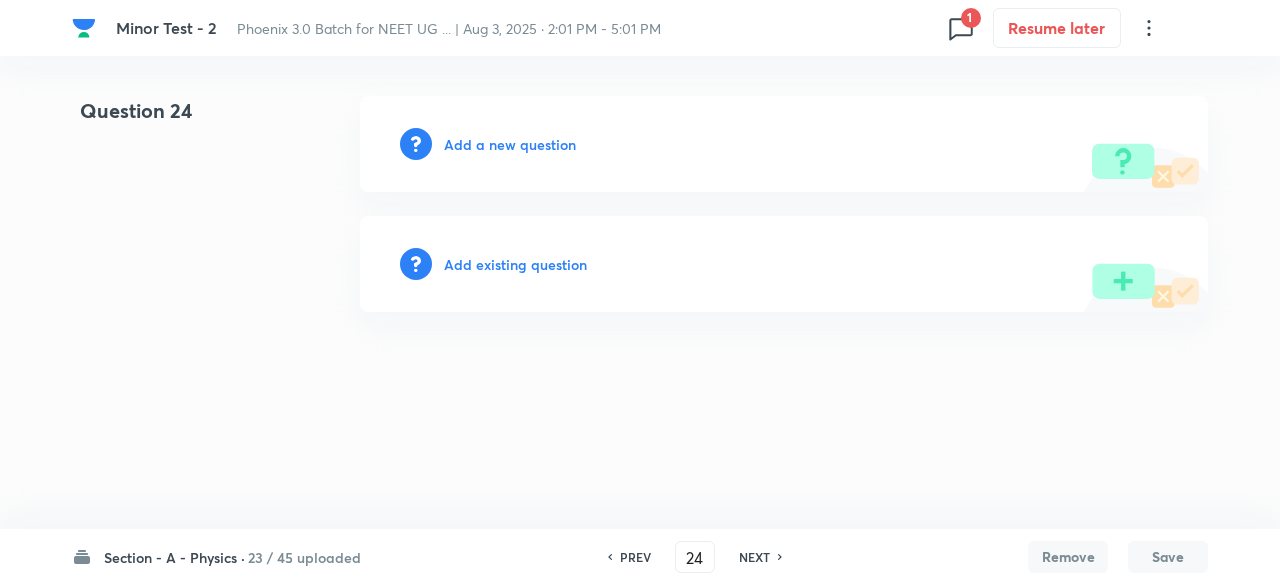 click on "Add existing question" at bounding box center [515, 264] 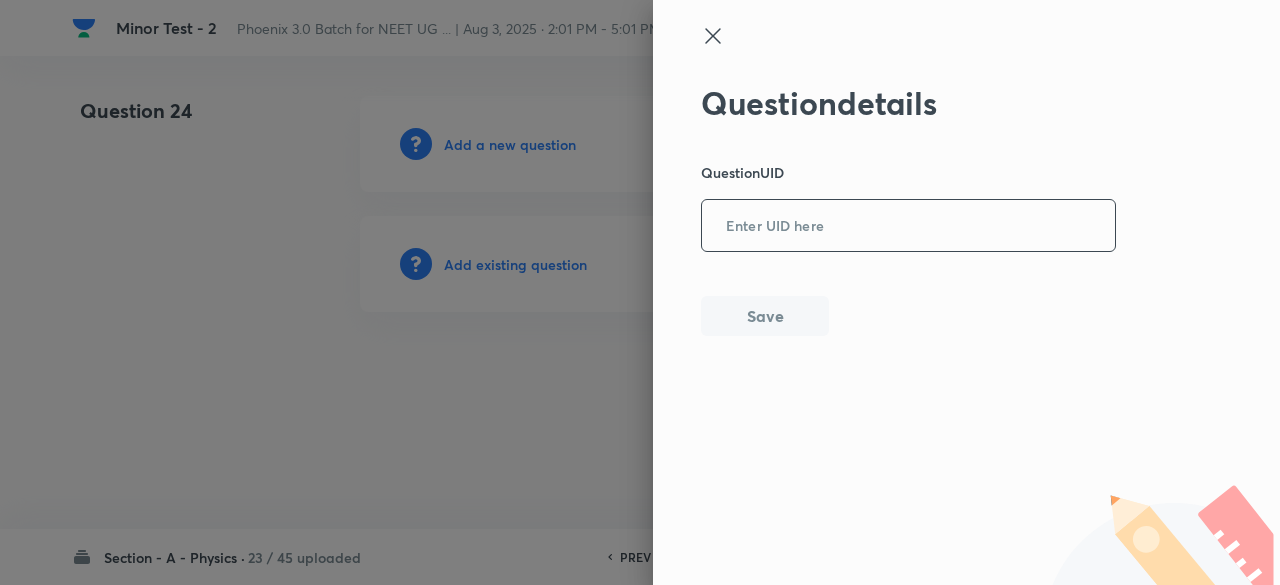 click at bounding box center [908, 226] 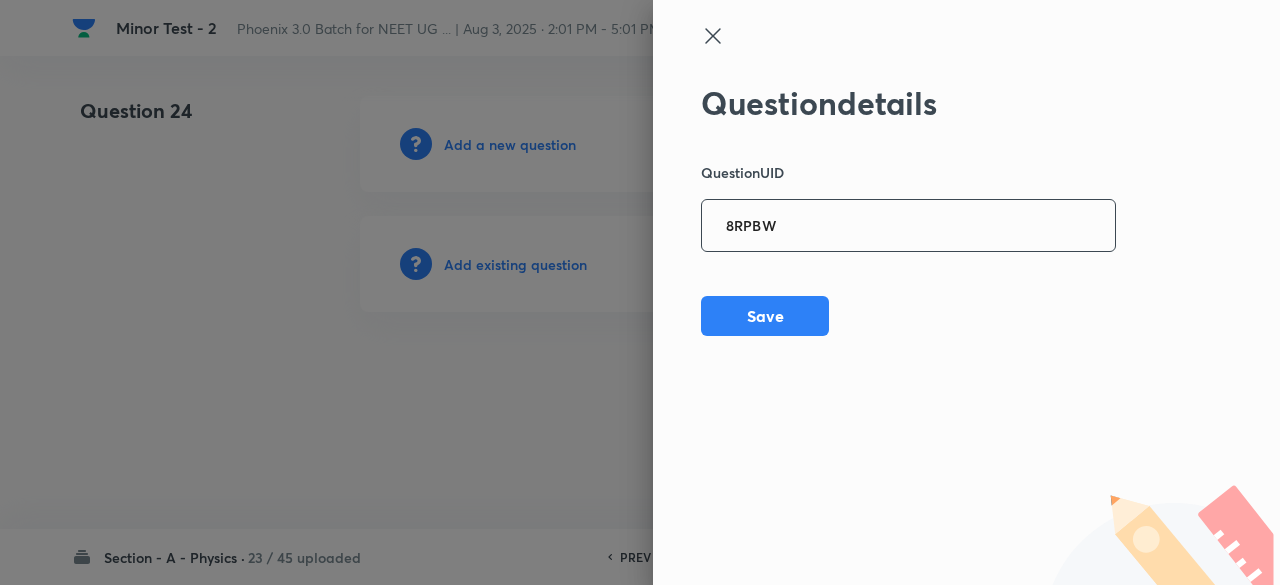 type on "8RPBW" 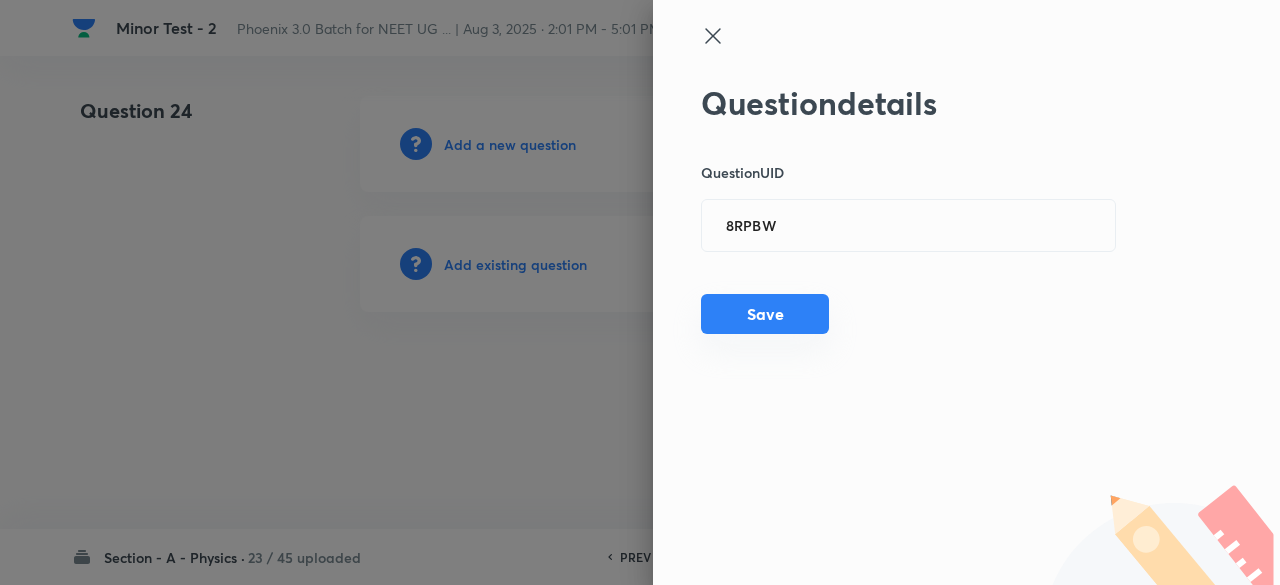 click on "Save" at bounding box center (765, 314) 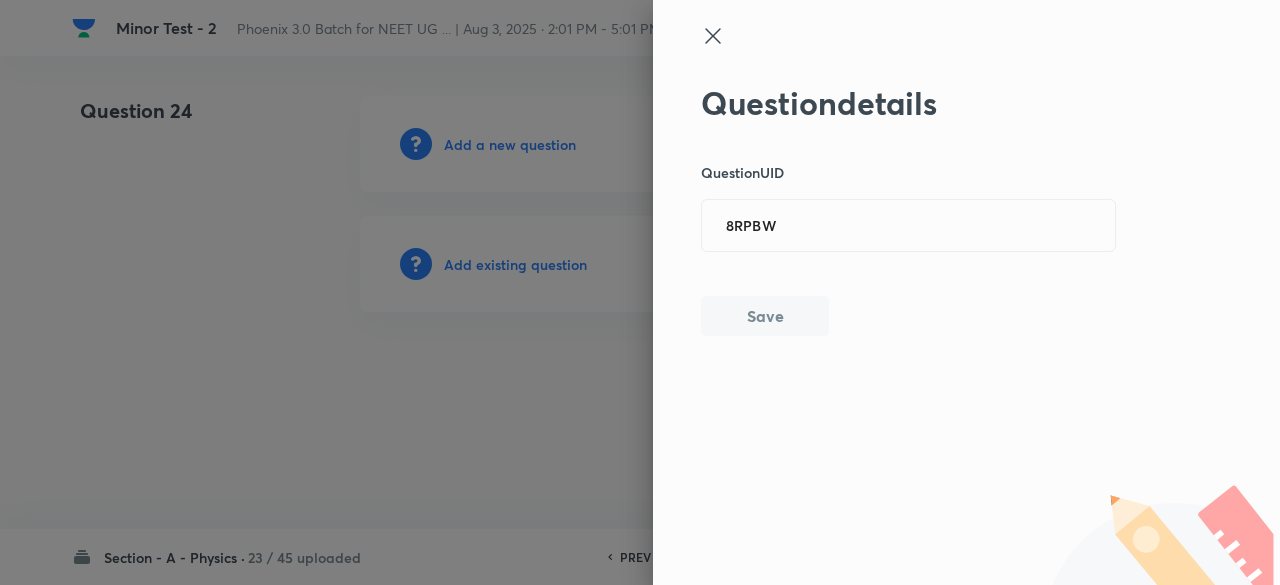 type 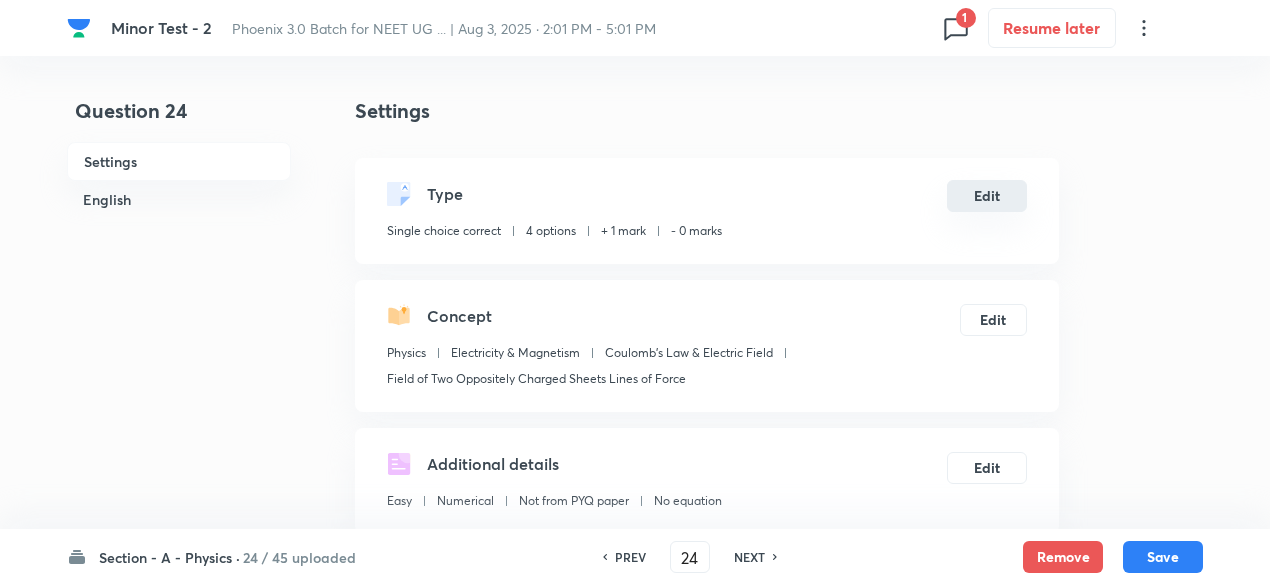 click on "Edit" at bounding box center (987, 196) 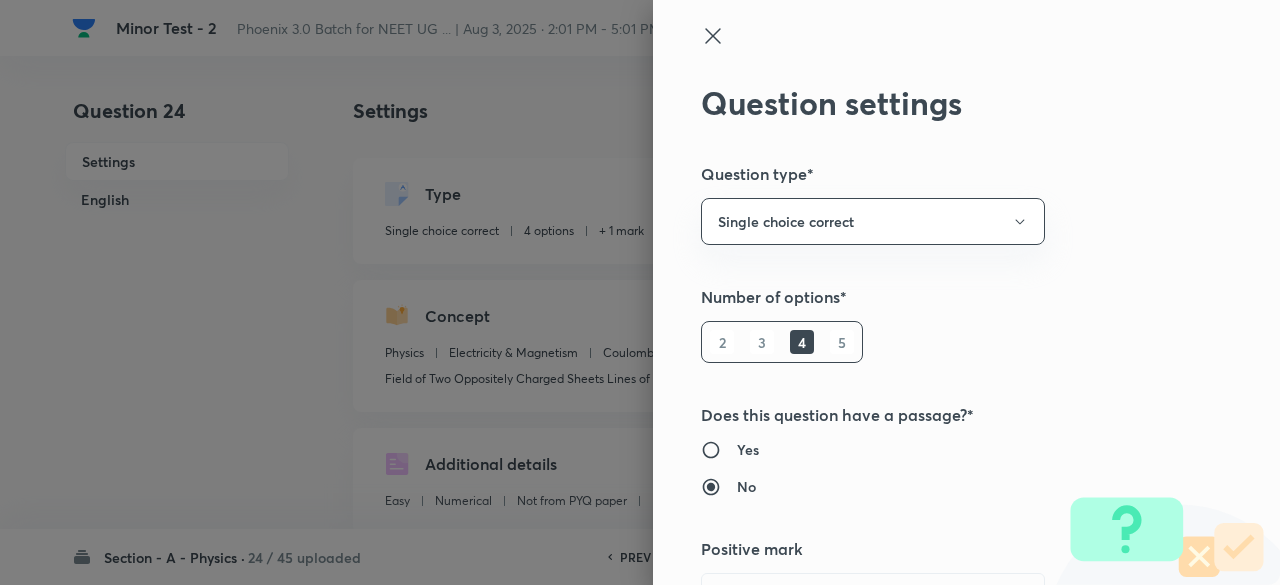 type 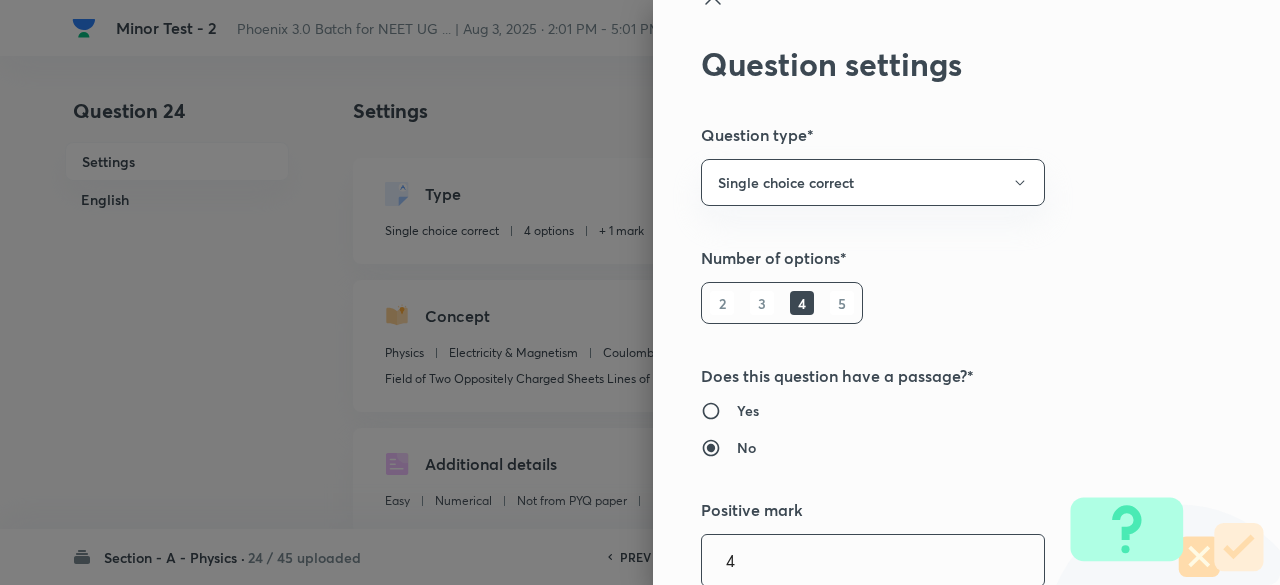 type on "4" 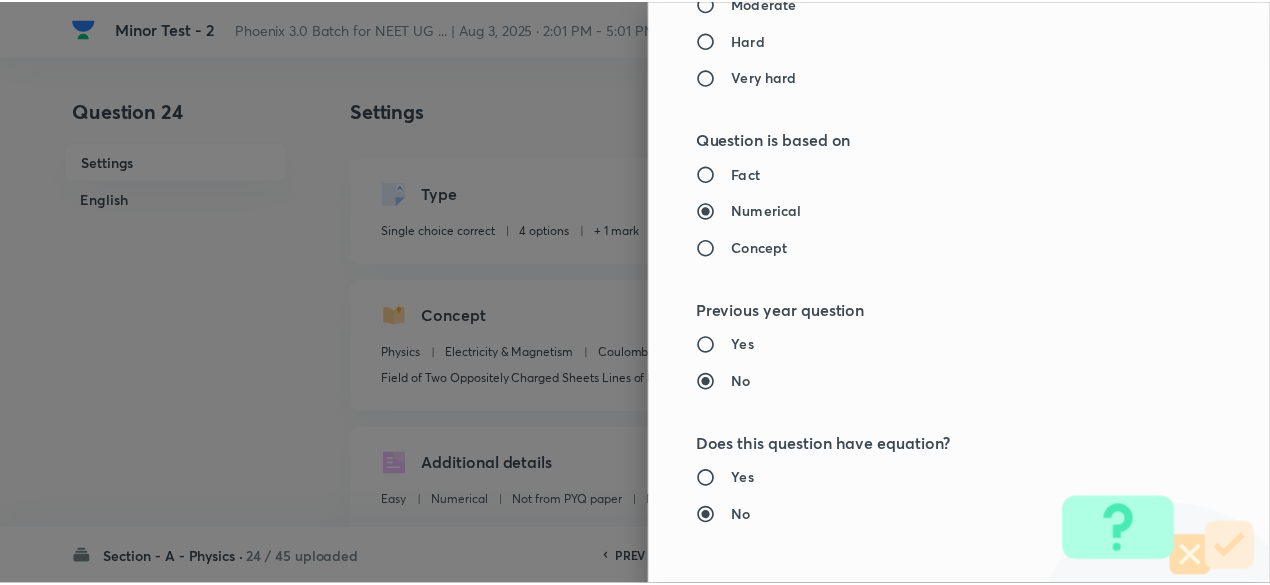 scroll, scrollTop: 2135, scrollLeft: 0, axis: vertical 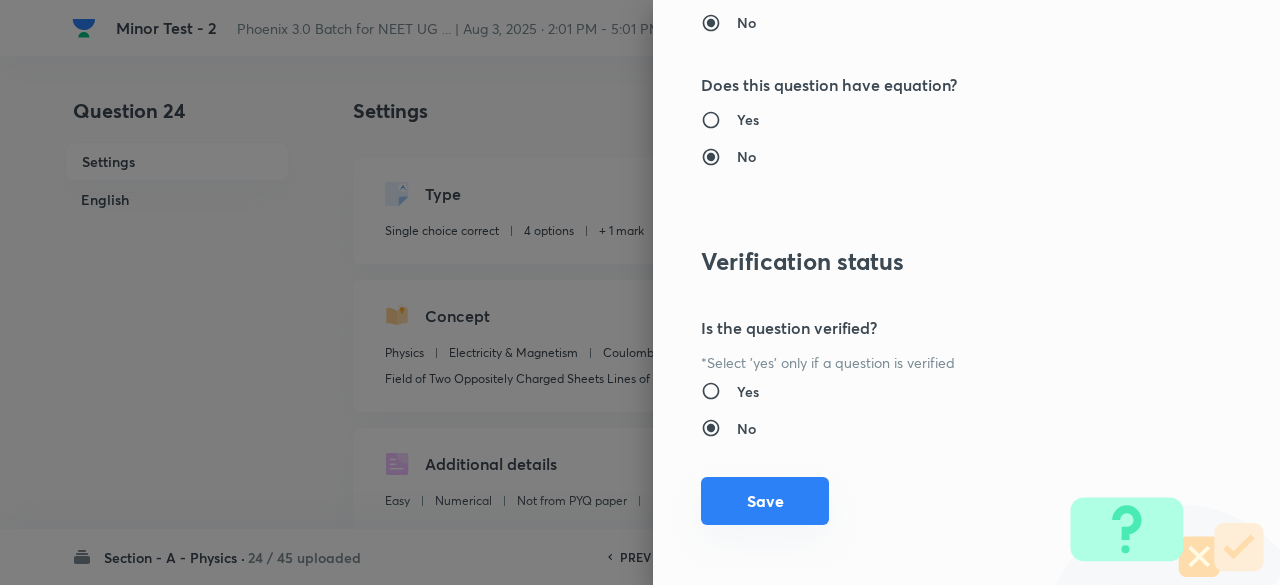 type on "1" 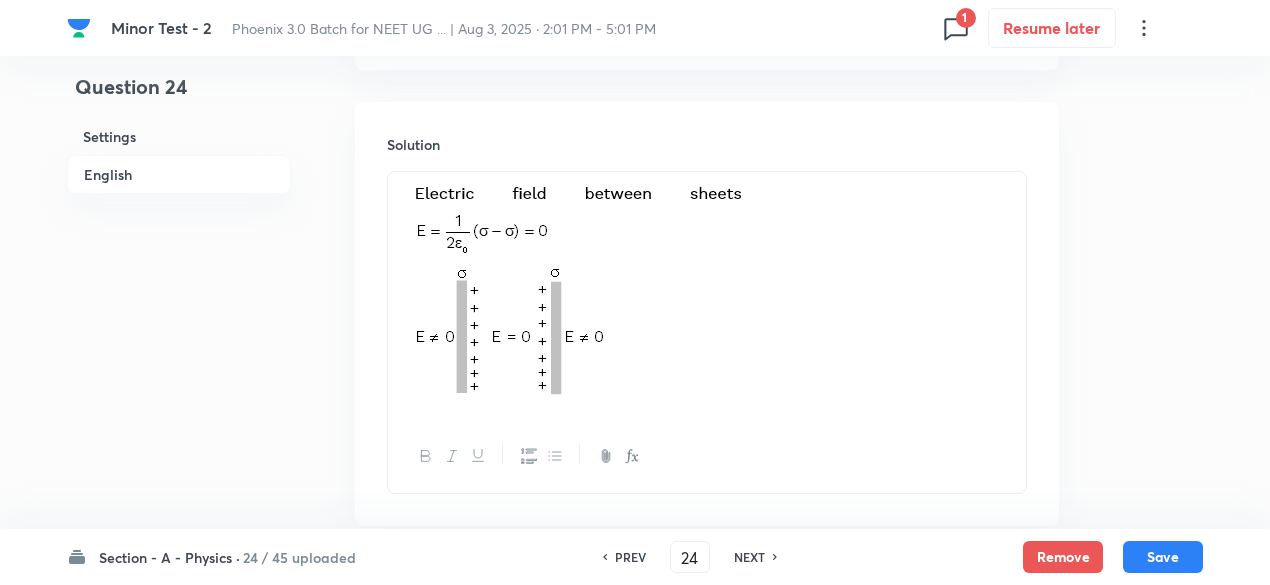 scroll, scrollTop: 2282, scrollLeft: 0, axis: vertical 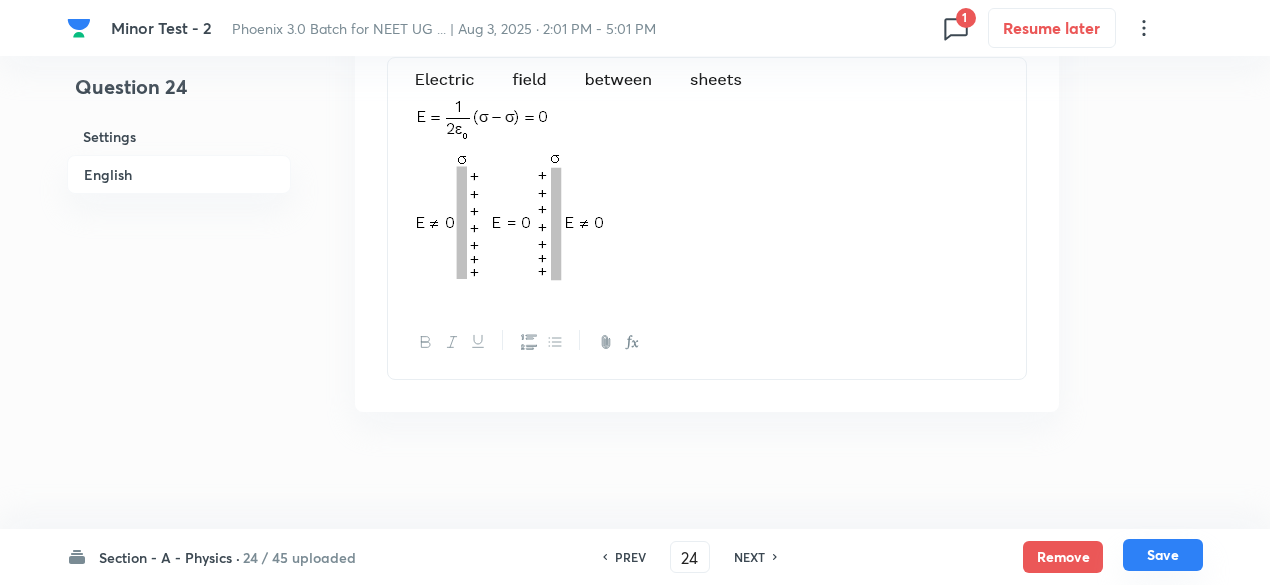 click on "Save" at bounding box center (1163, 555) 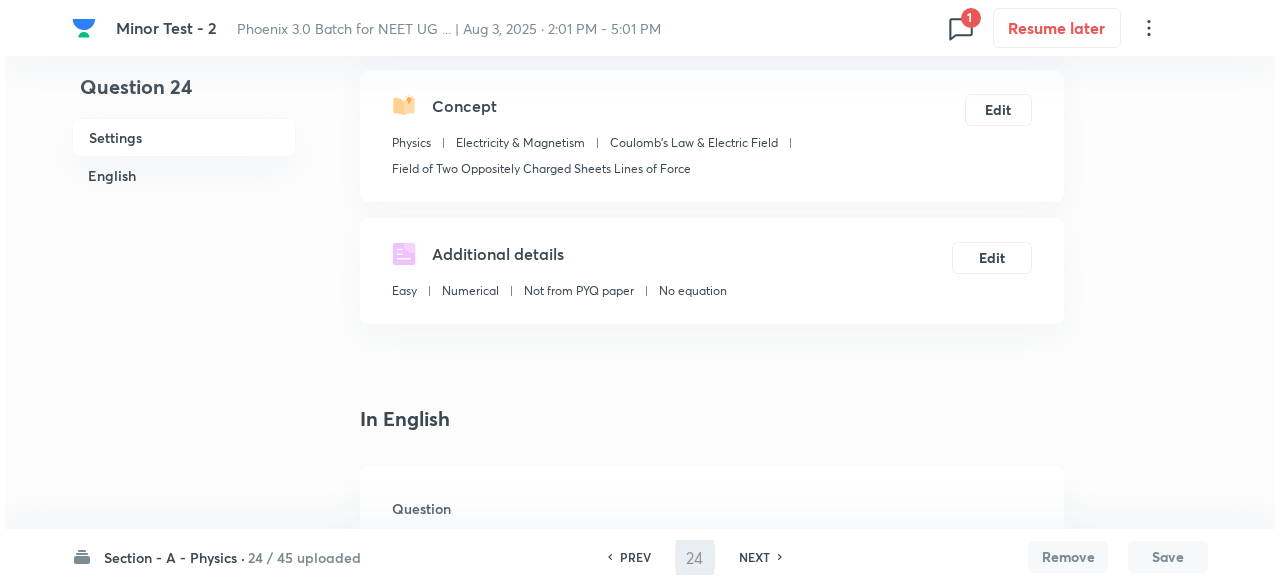 scroll, scrollTop: 0, scrollLeft: 0, axis: both 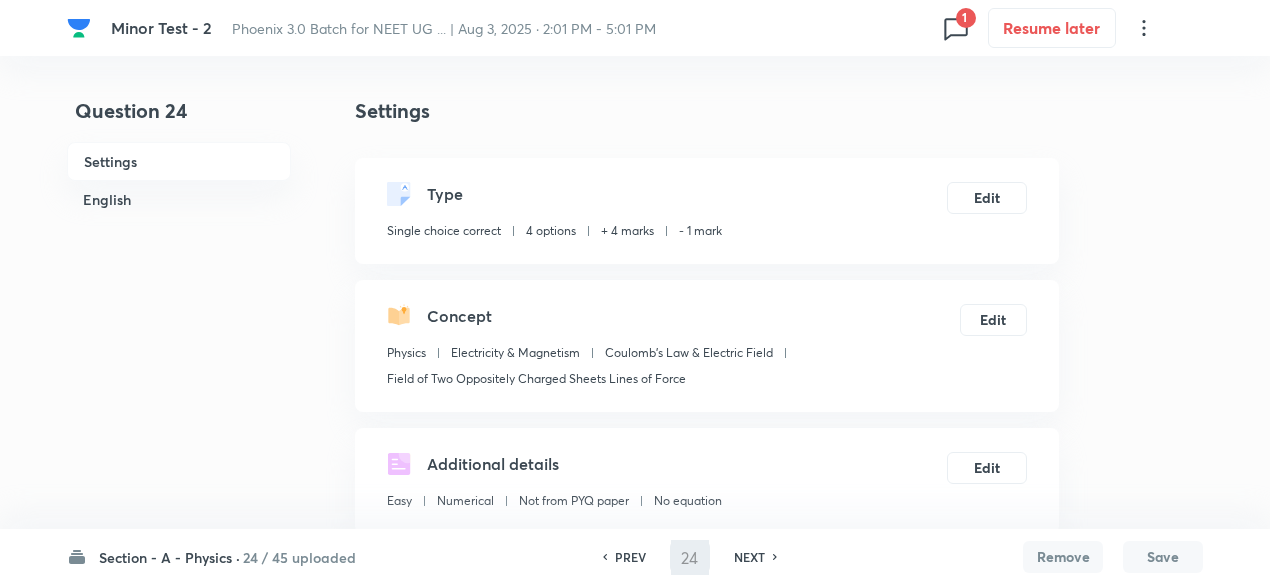 type on "25" 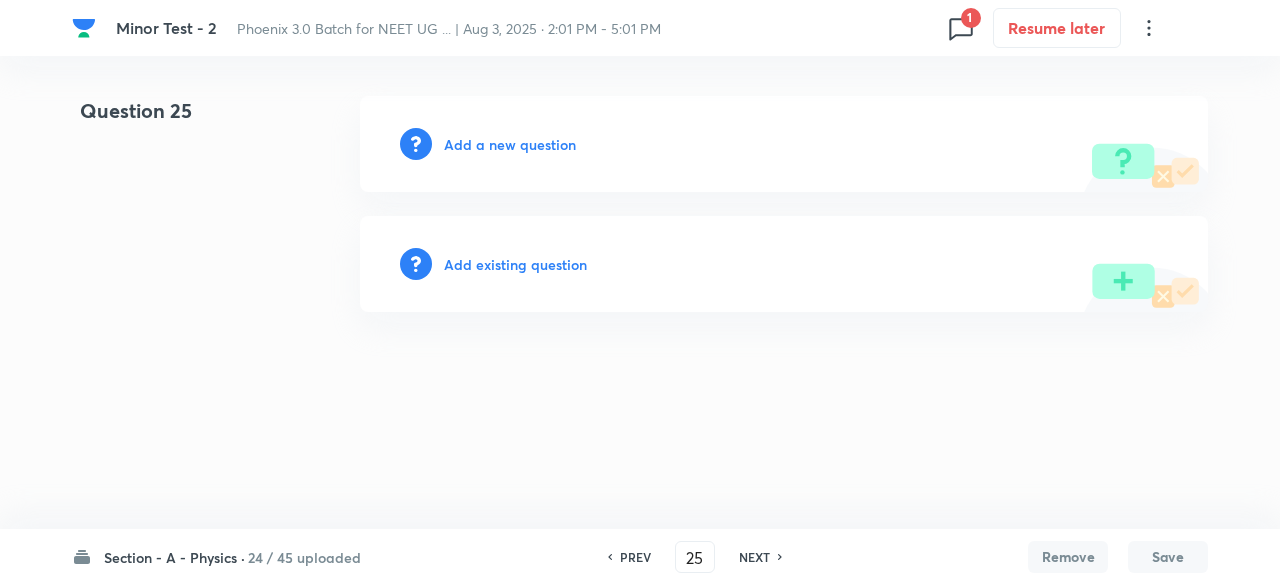 click on "Add existing question" at bounding box center (515, 264) 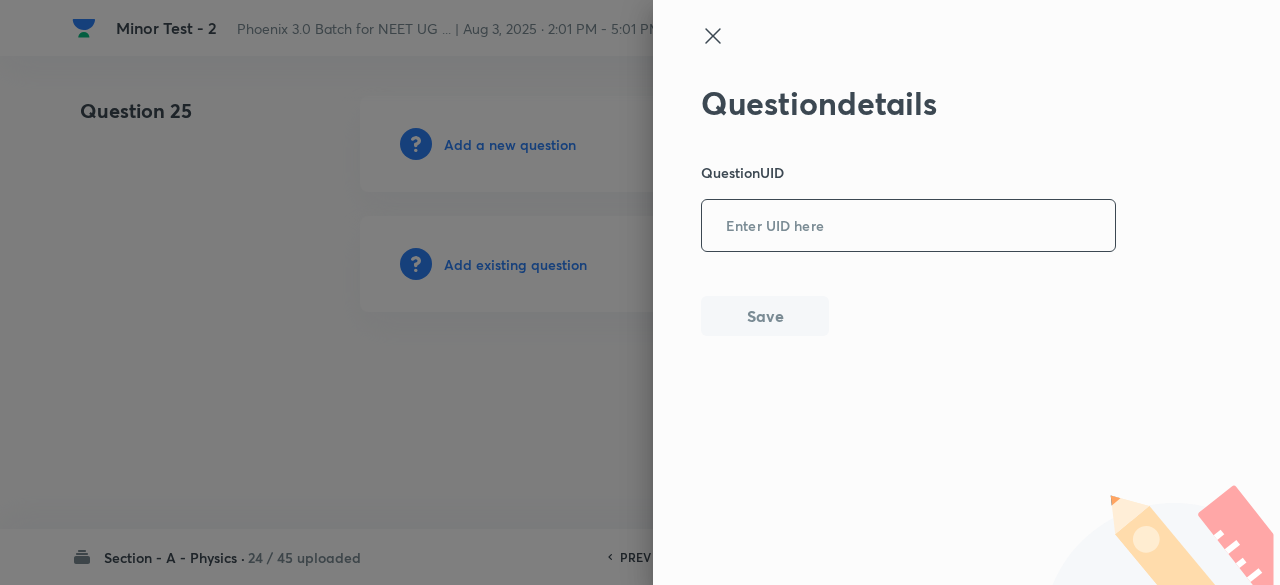 click at bounding box center (908, 226) 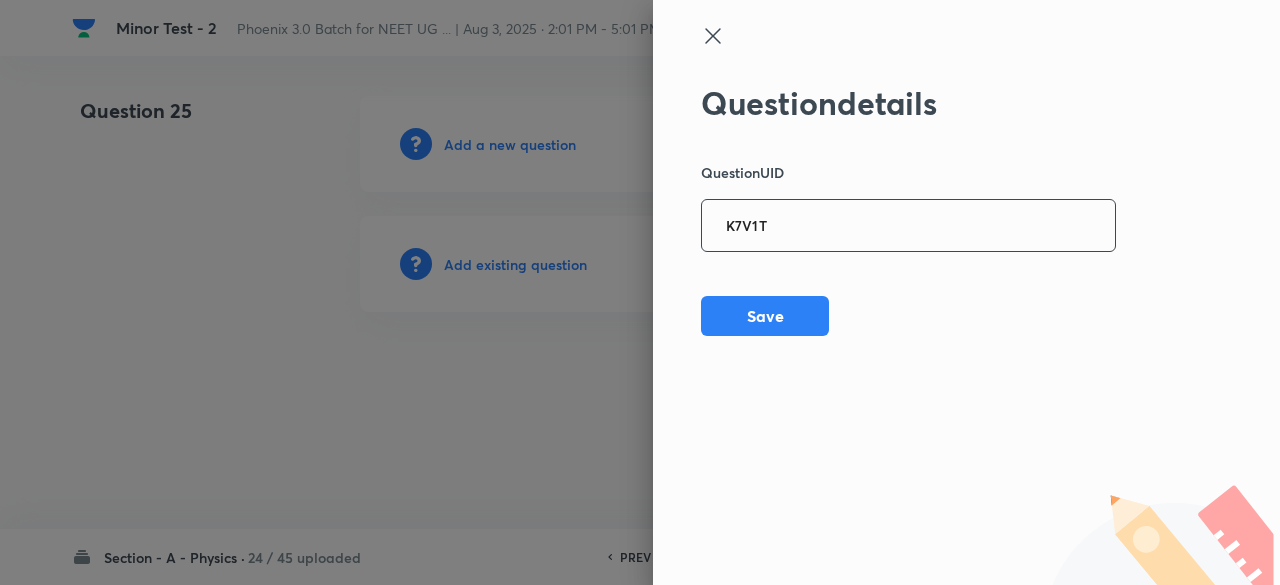 click on "K7V1T" at bounding box center (908, 226) 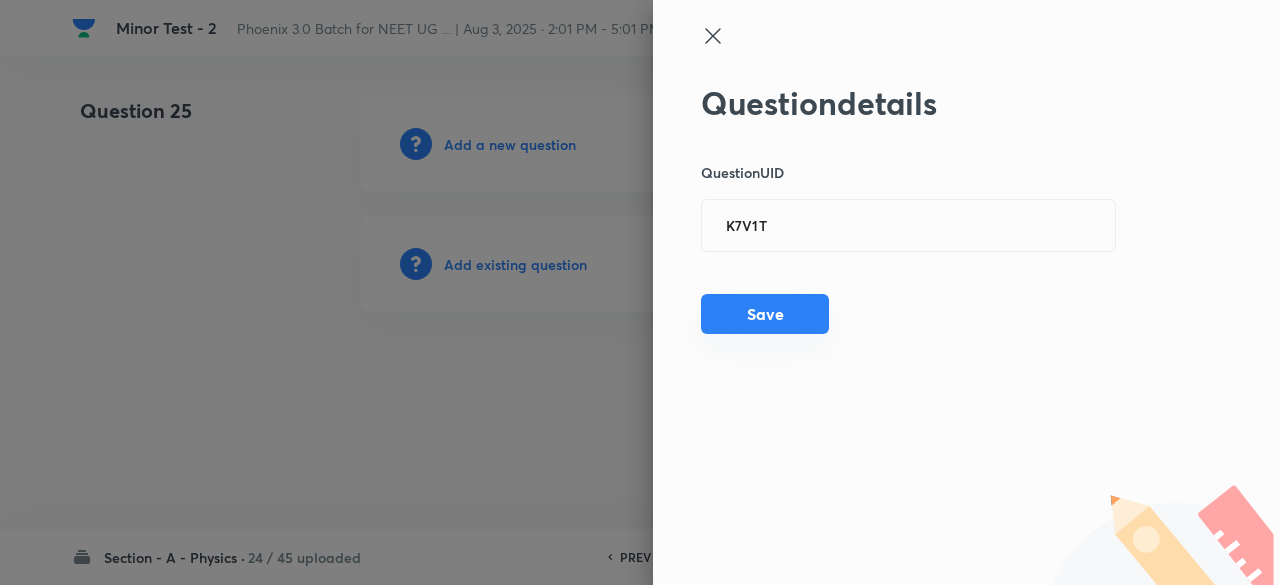 click on "Save" at bounding box center [765, 314] 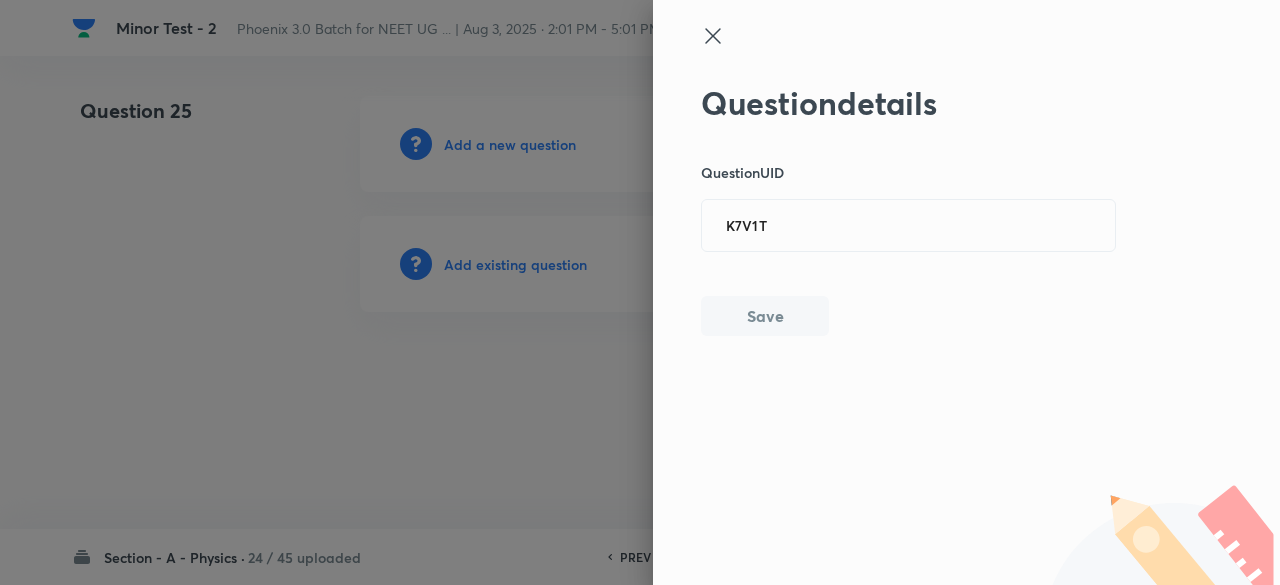 type 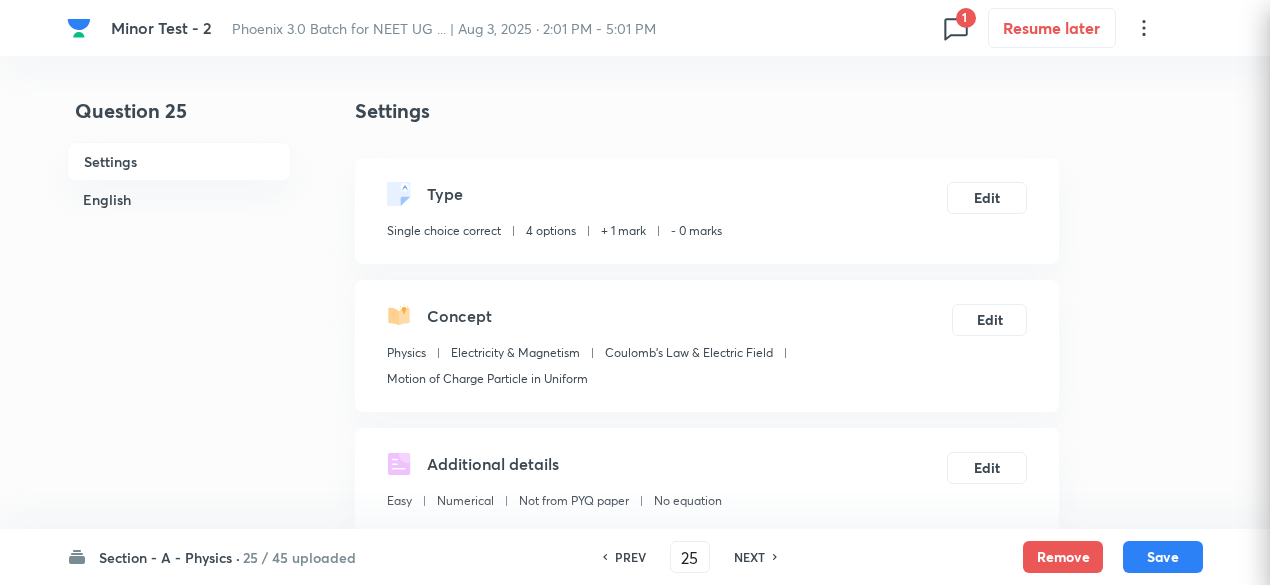 checkbox on "true" 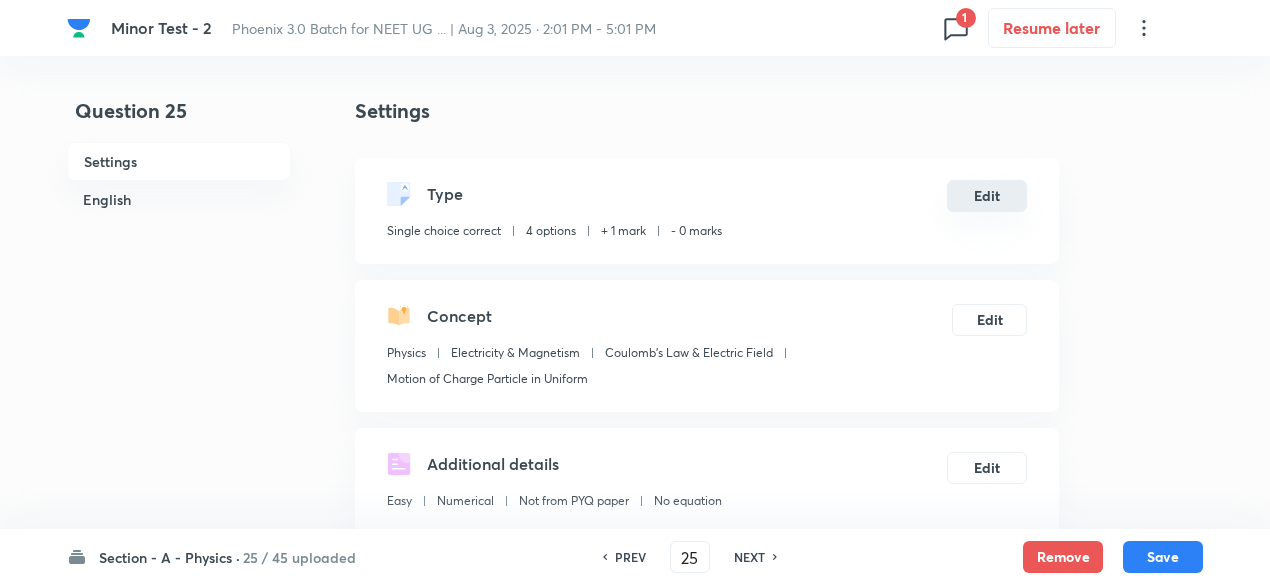 click on "Edit" at bounding box center (987, 196) 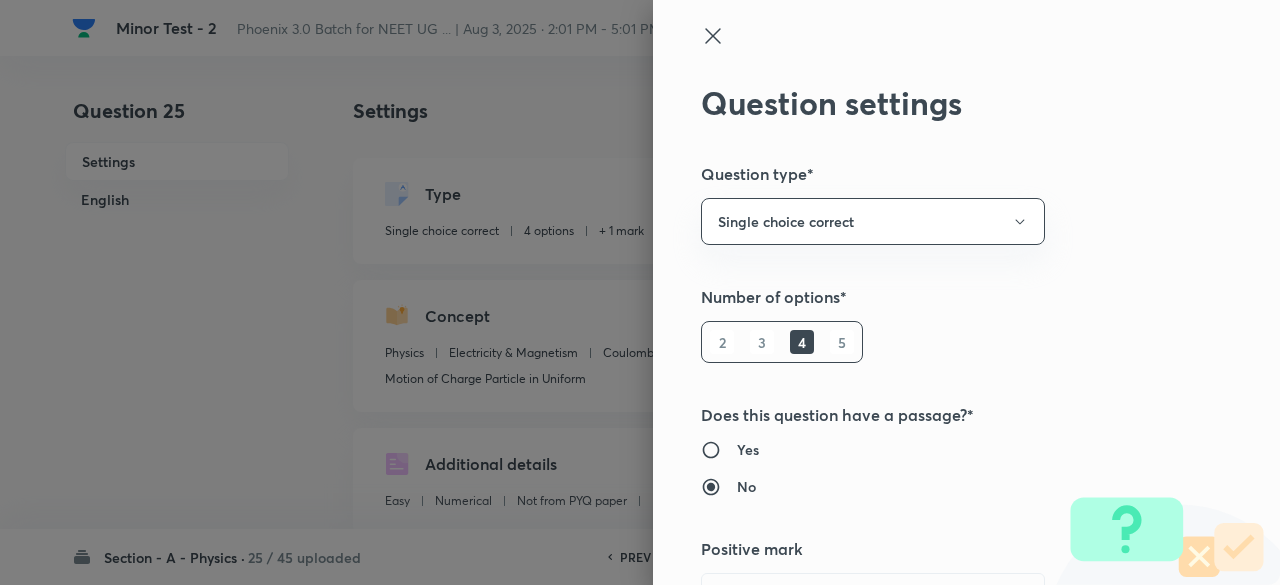 type 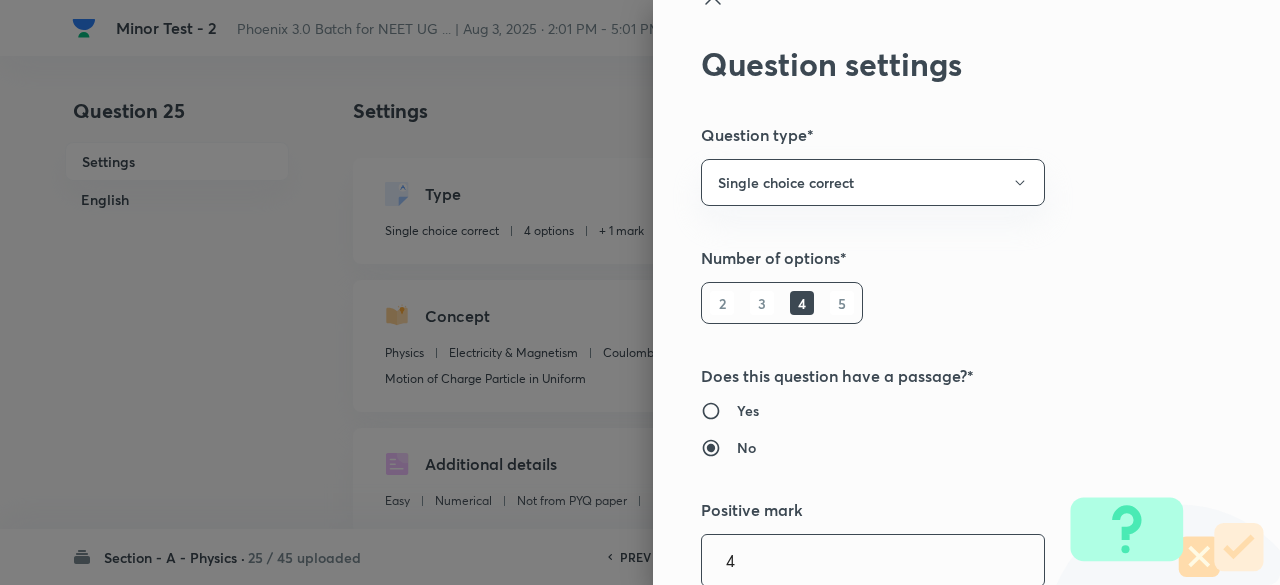 type on "4" 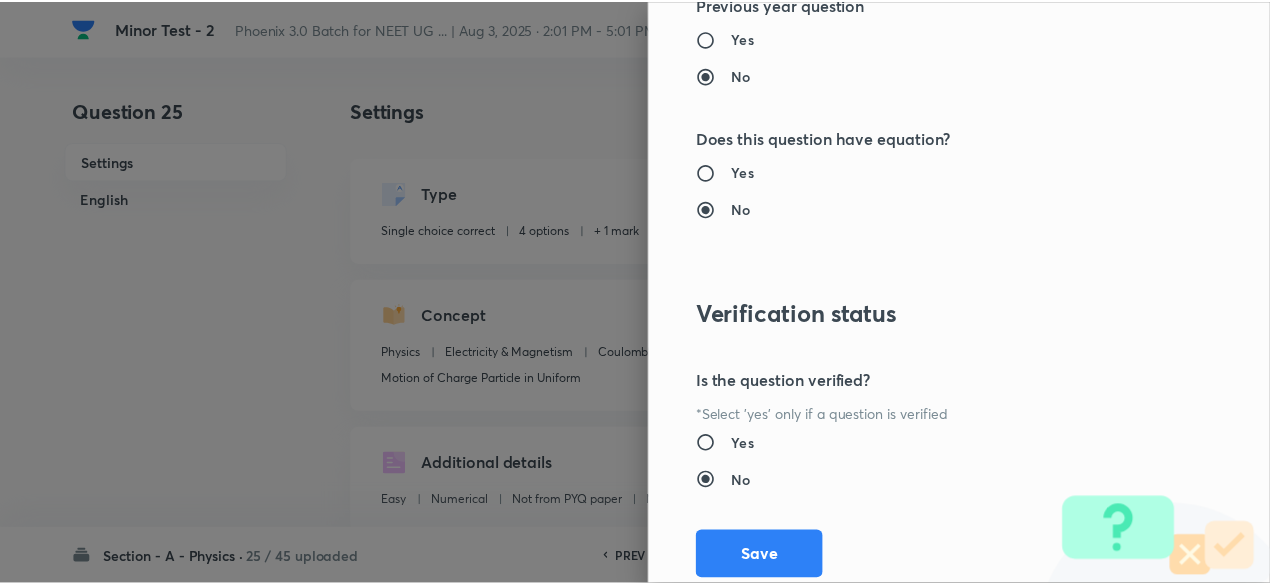 scroll, scrollTop: 2135, scrollLeft: 0, axis: vertical 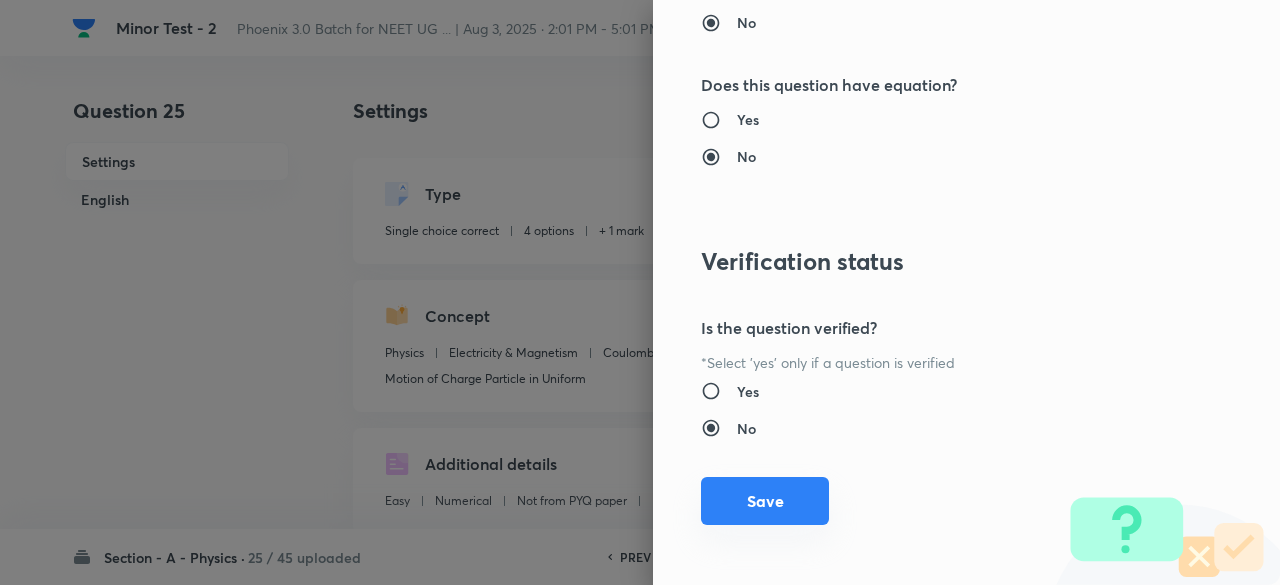 type on "1" 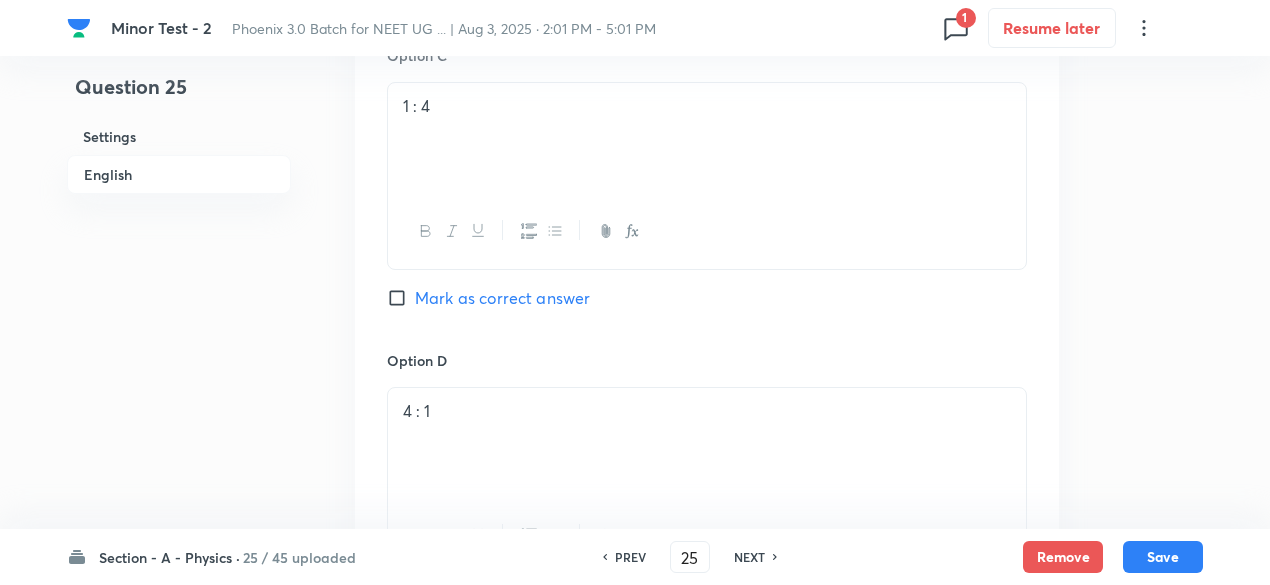 scroll, scrollTop: 2183, scrollLeft: 0, axis: vertical 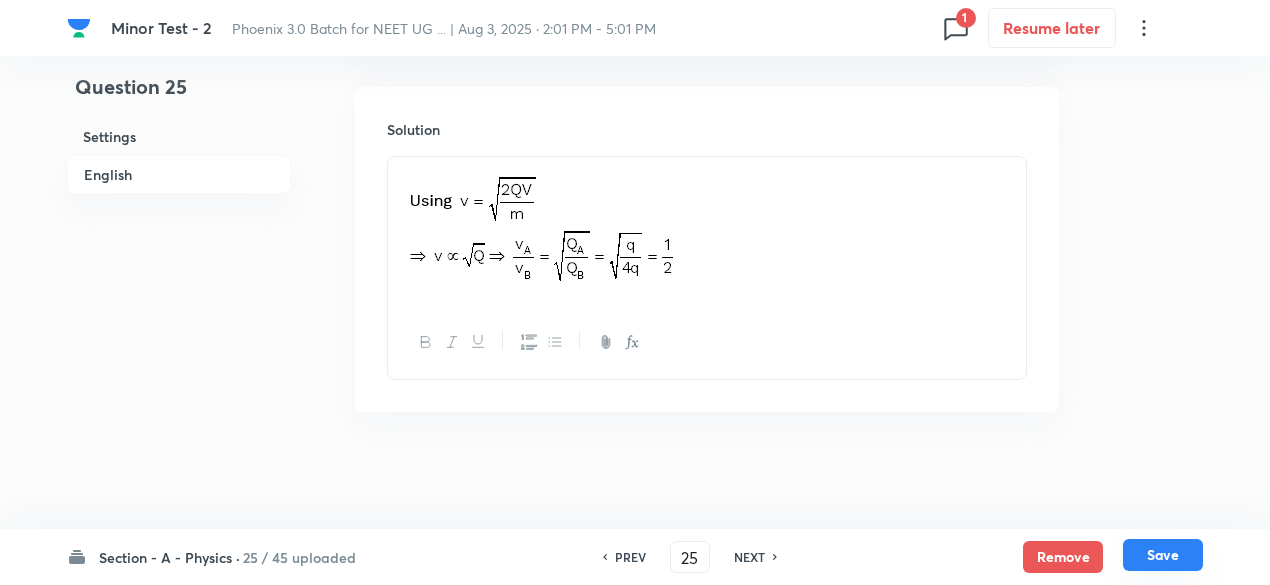 click on "Save" at bounding box center [1163, 555] 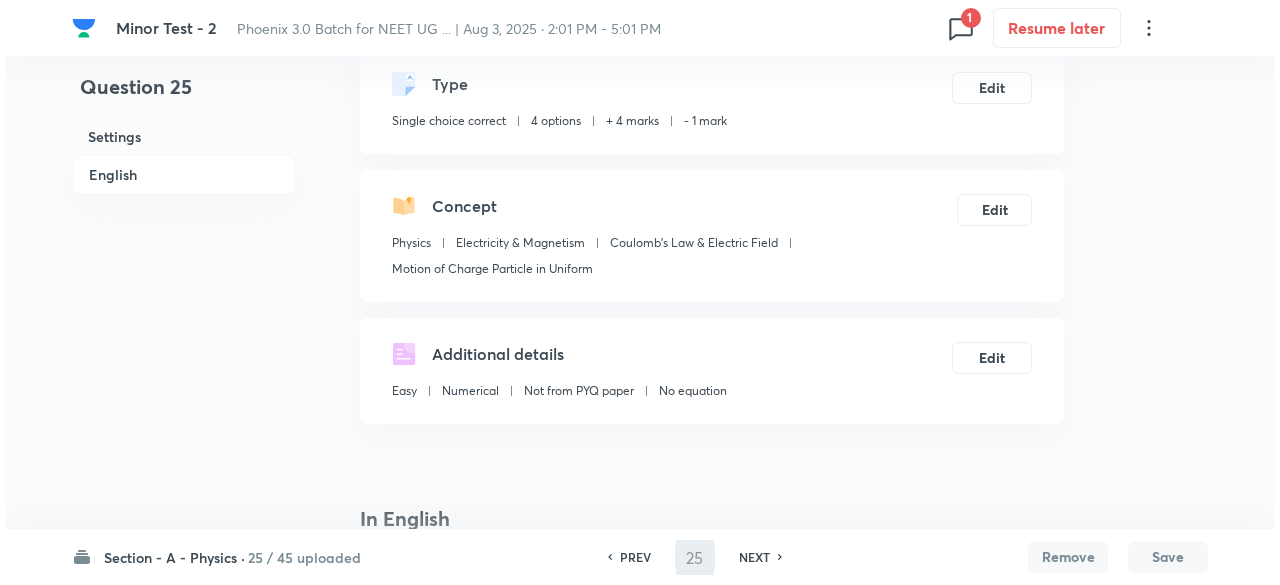 scroll, scrollTop: 0, scrollLeft: 0, axis: both 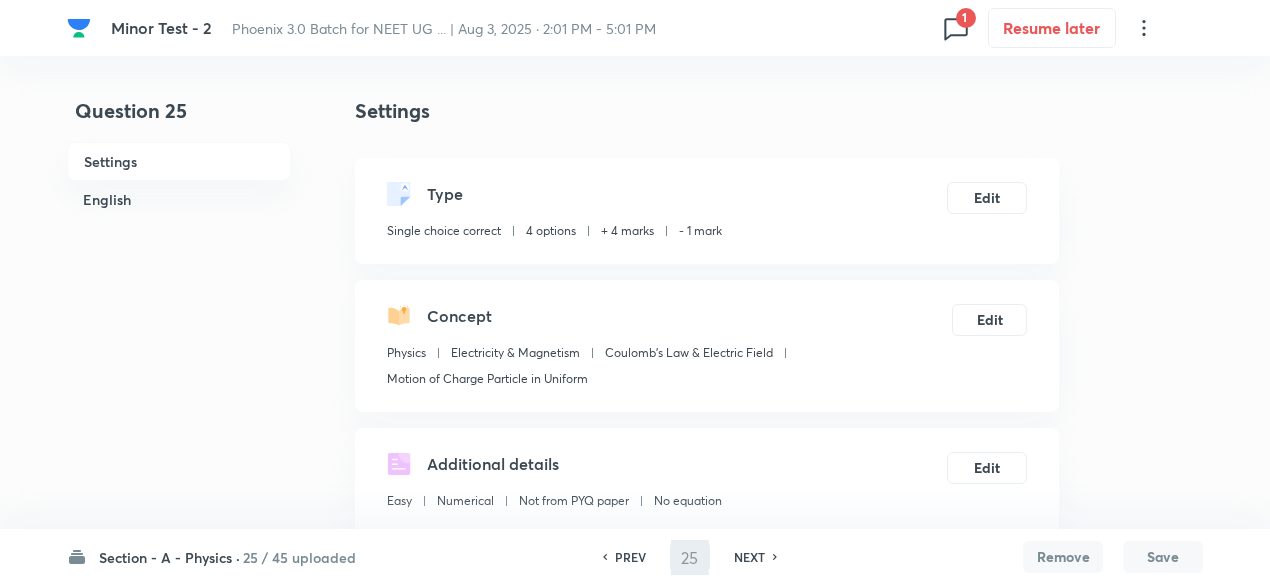 type on "26" 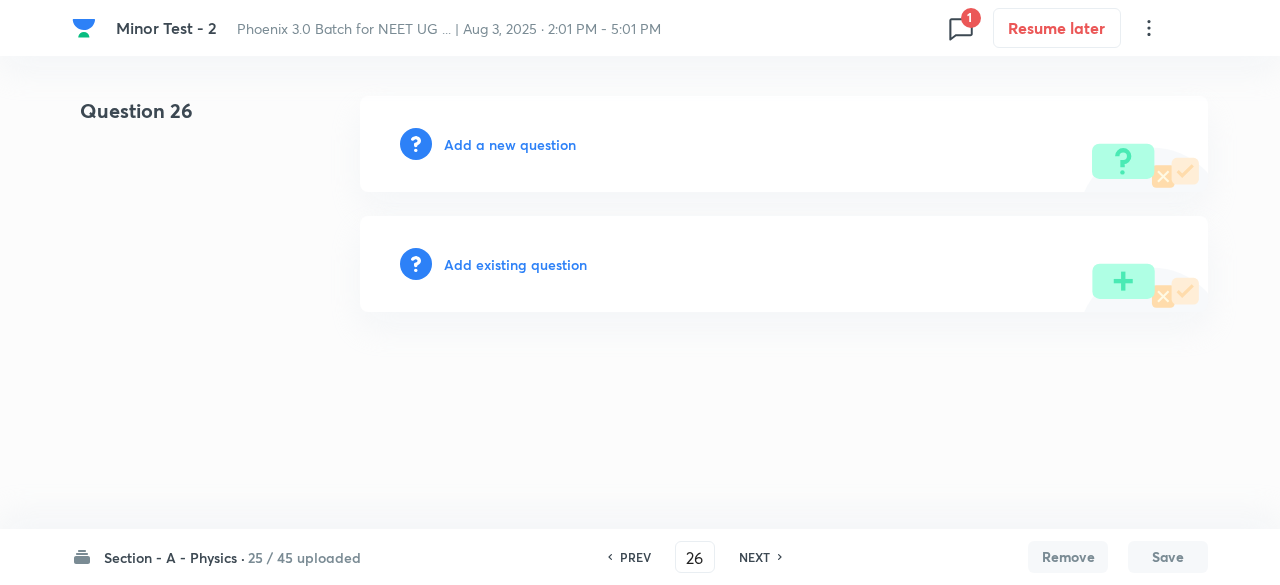 click on "Add existing question" at bounding box center (515, 264) 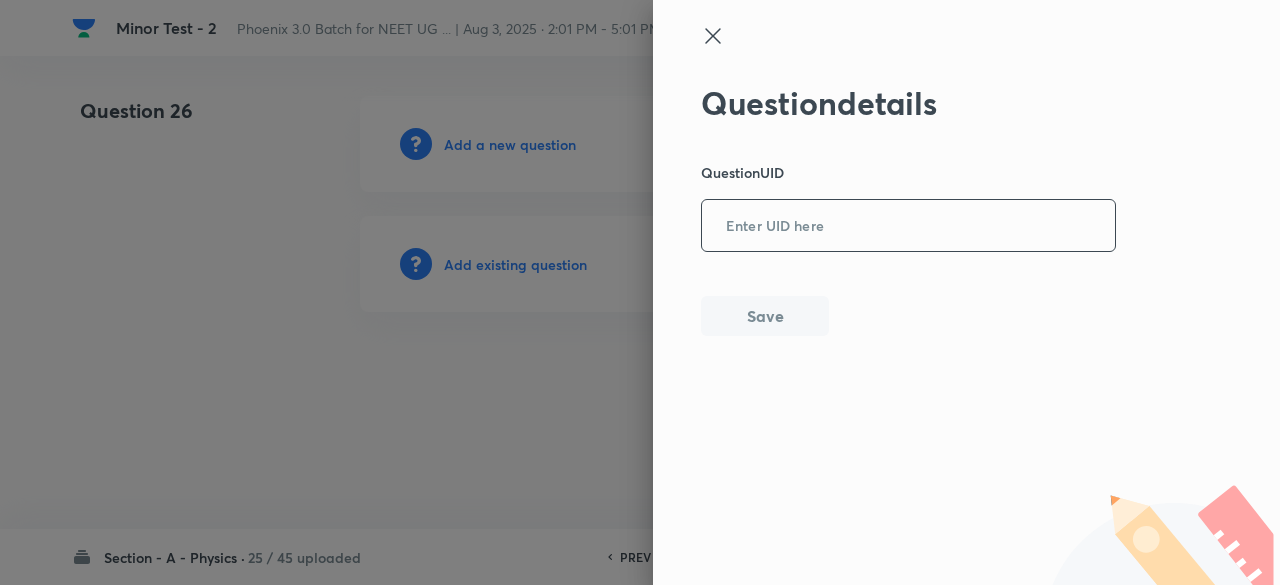 click at bounding box center [908, 226] 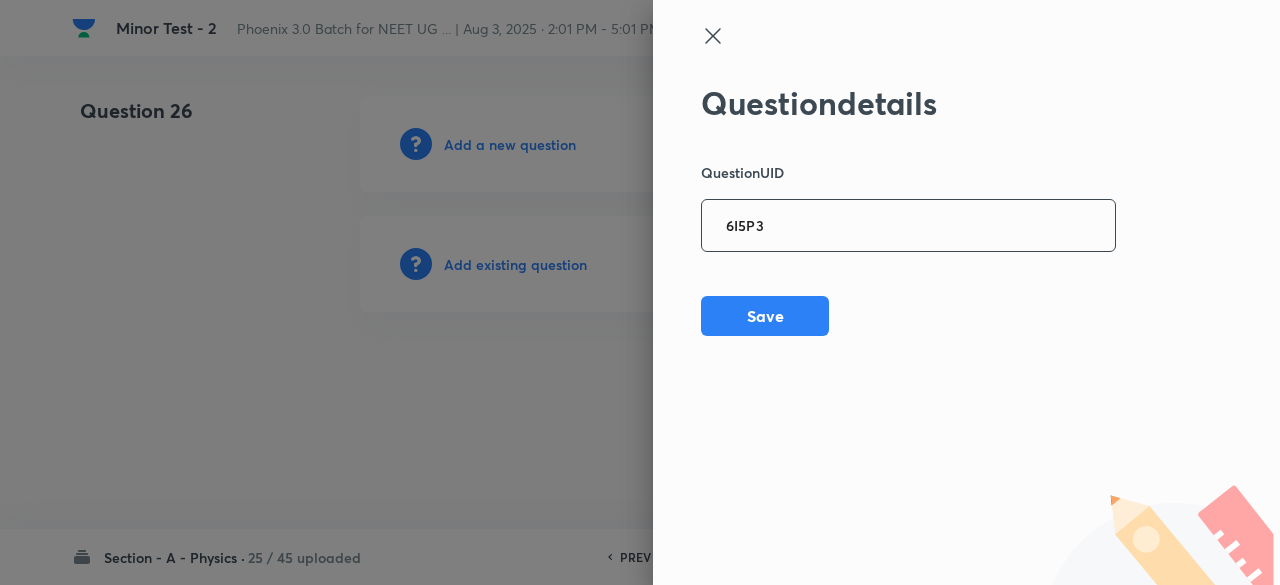 type on "6I5P3" 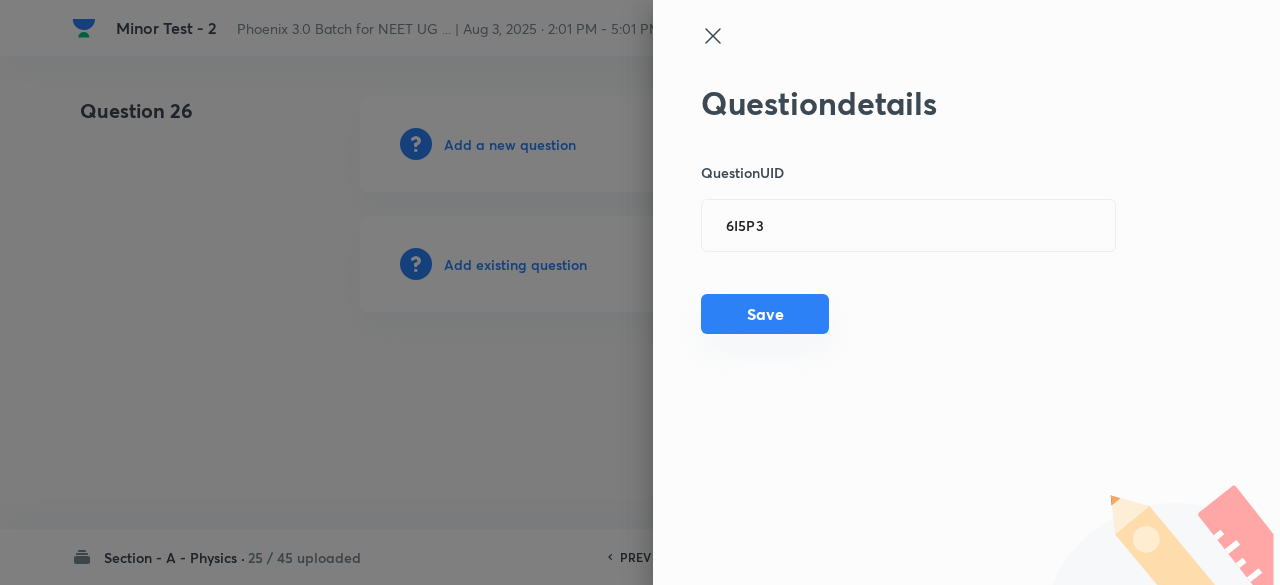click on "Save" at bounding box center [765, 314] 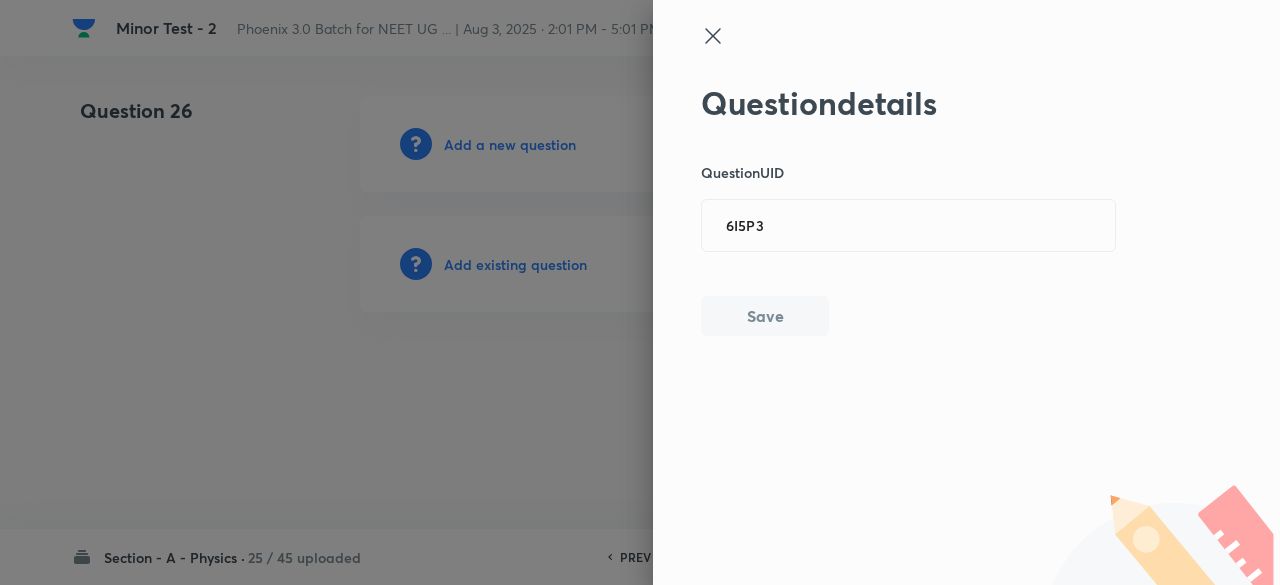 type 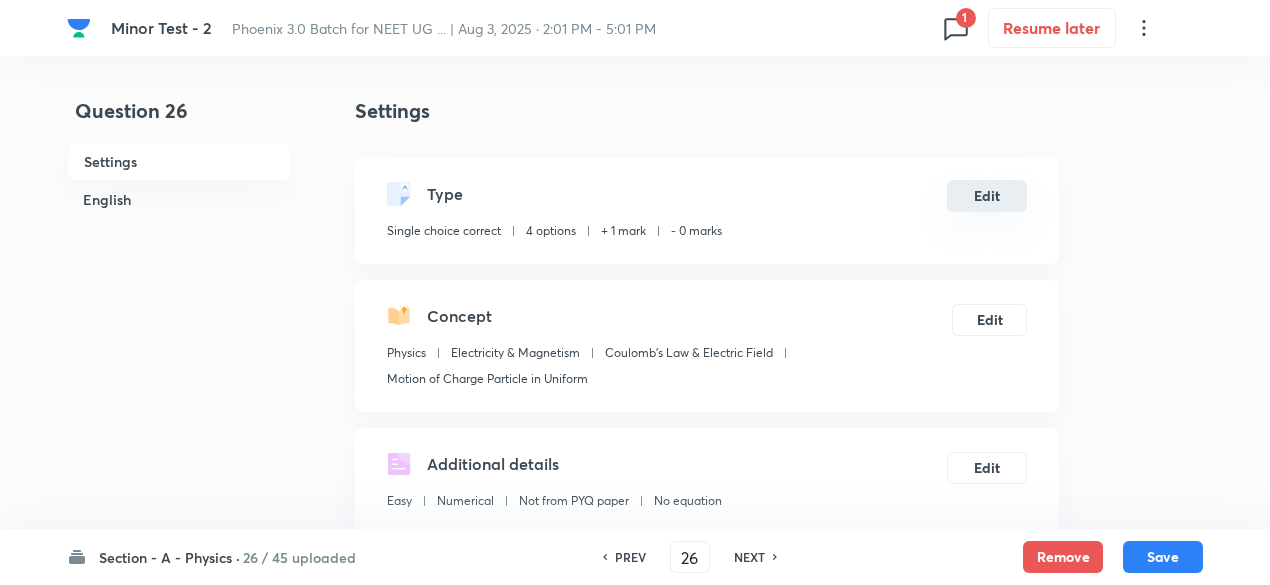 click on "Edit" at bounding box center (987, 196) 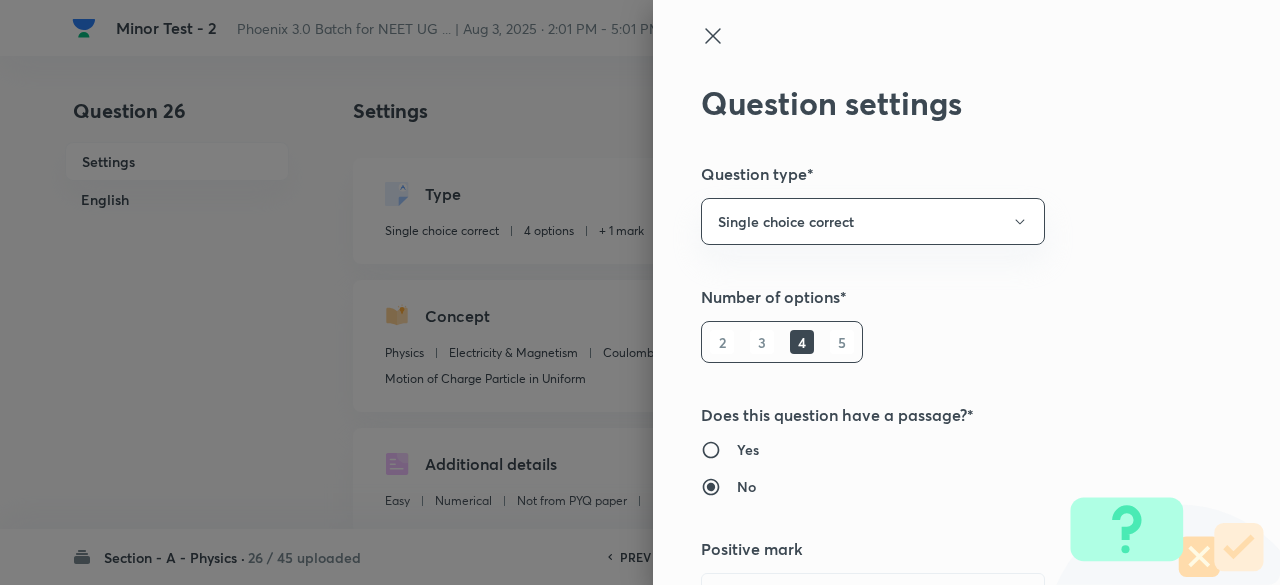 type 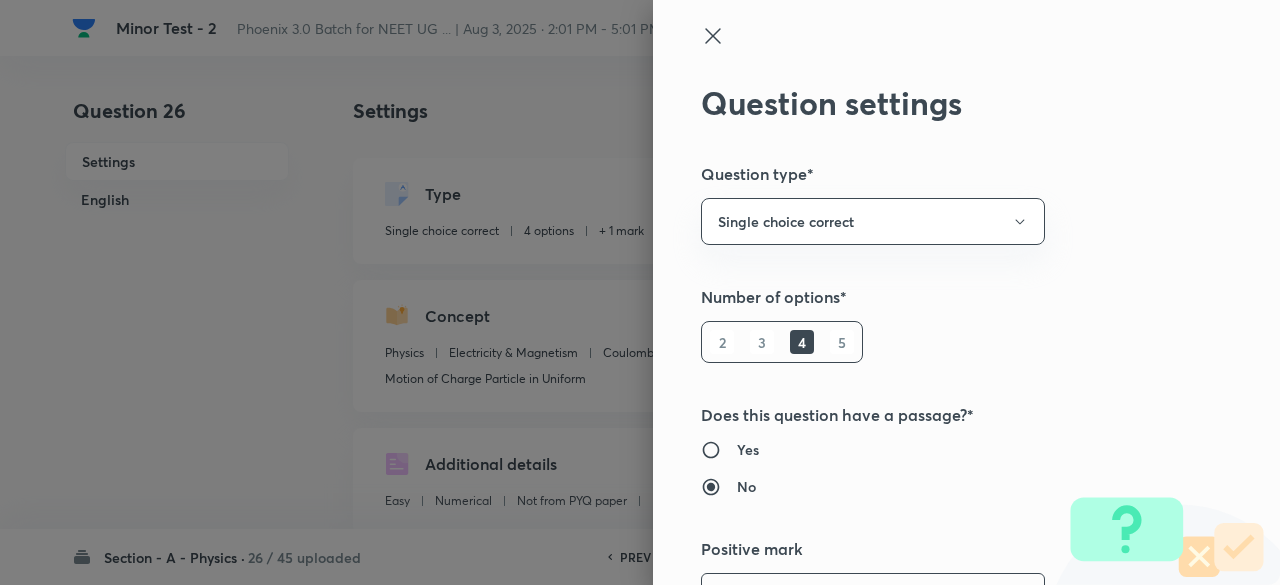 scroll, scrollTop: 39, scrollLeft: 0, axis: vertical 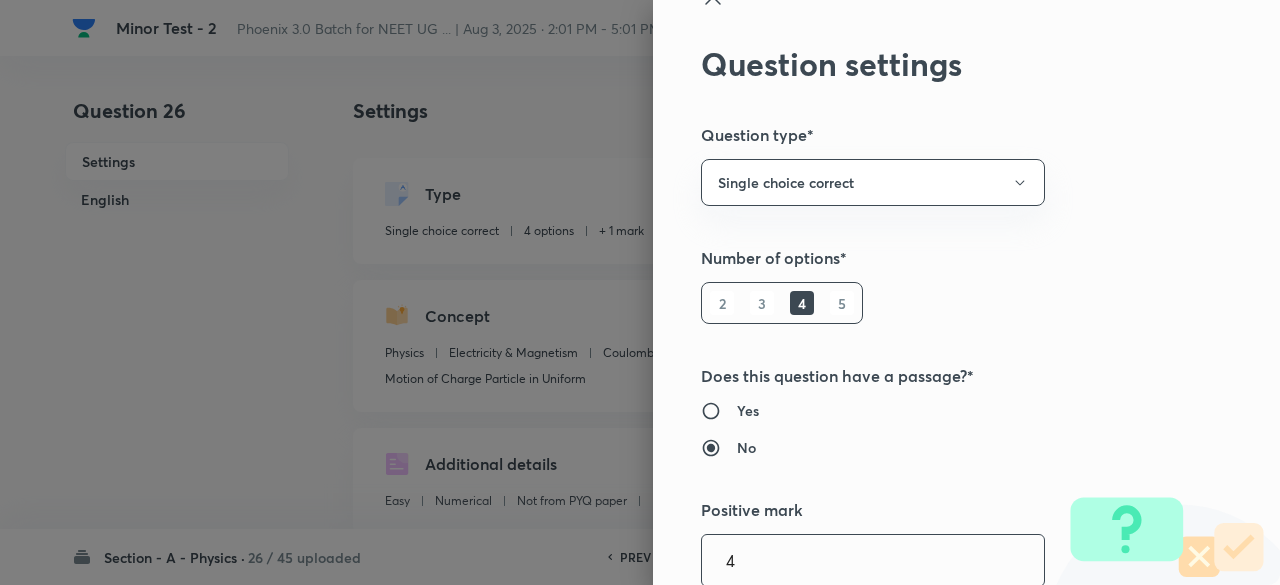 type on "4" 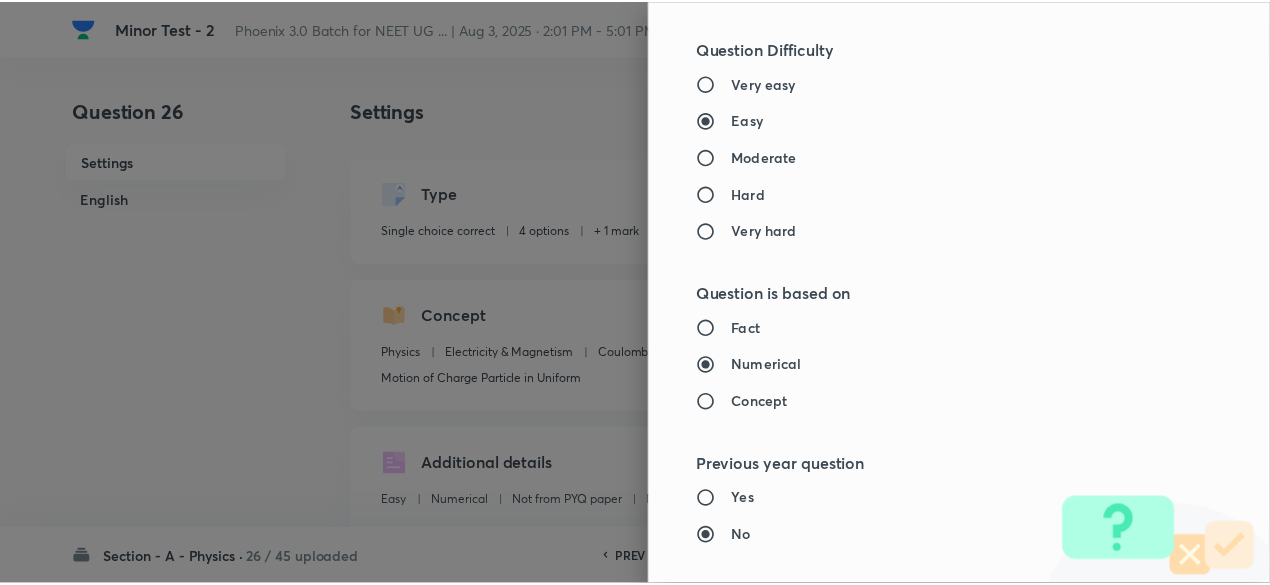 scroll, scrollTop: 2135, scrollLeft: 0, axis: vertical 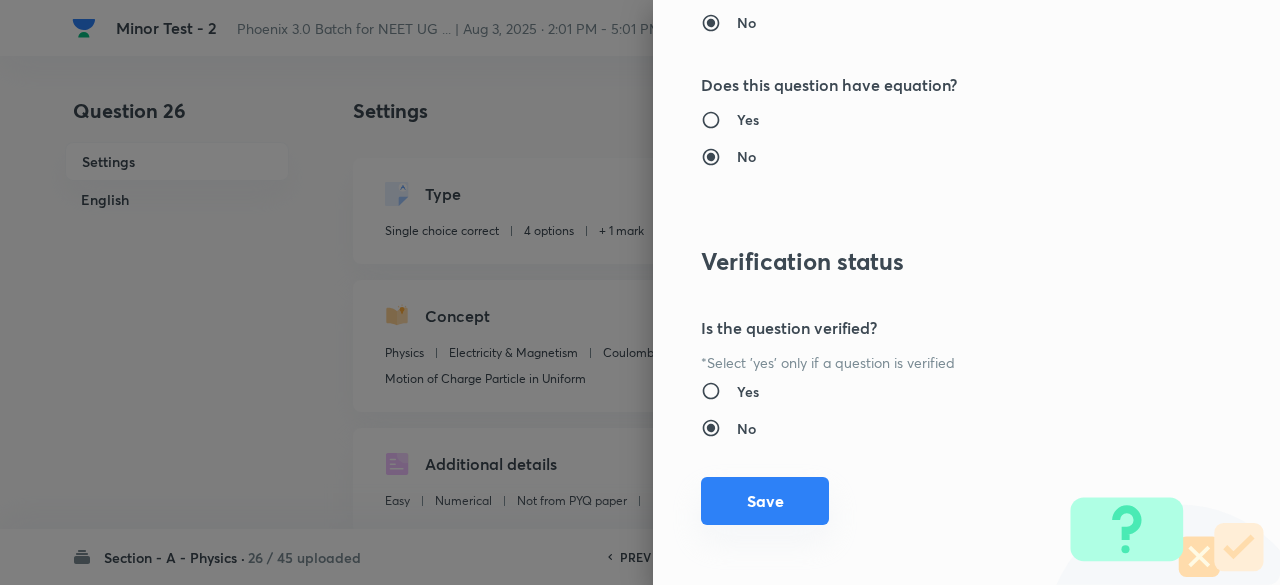 type on "1" 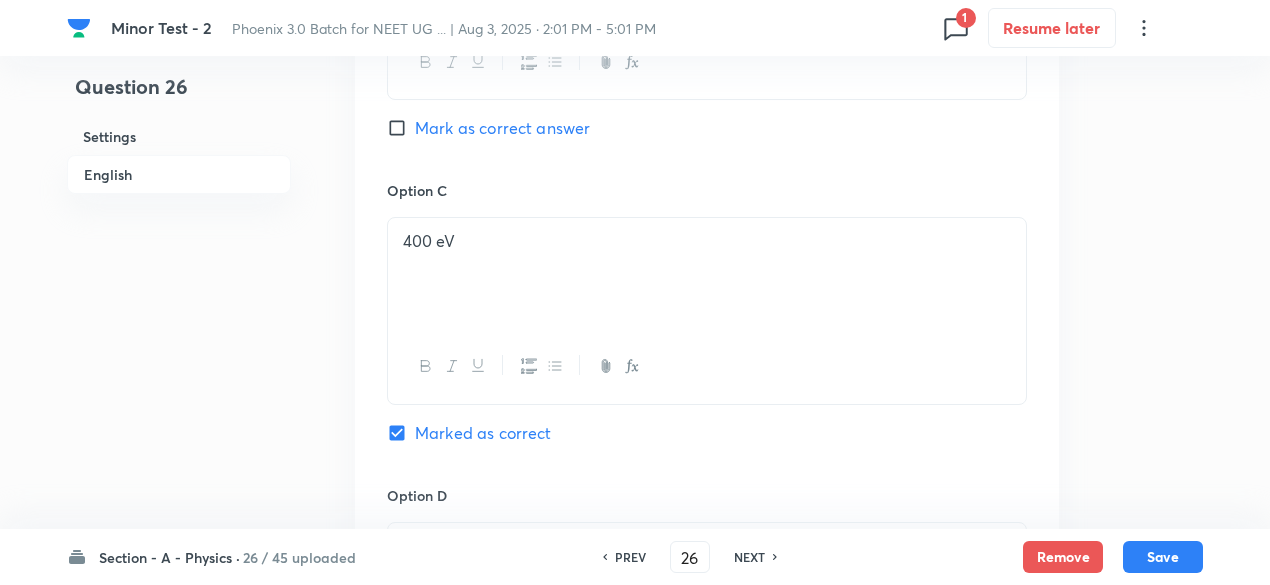 scroll, scrollTop: 2147, scrollLeft: 0, axis: vertical 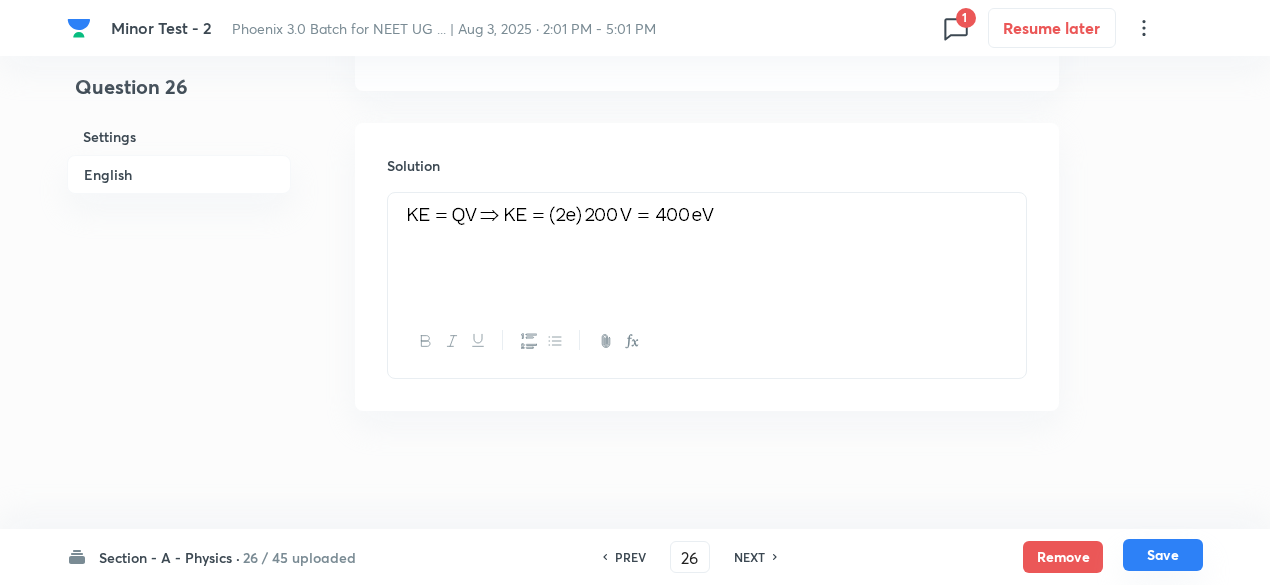 click on "Save" at bounding box center [1163, 555] 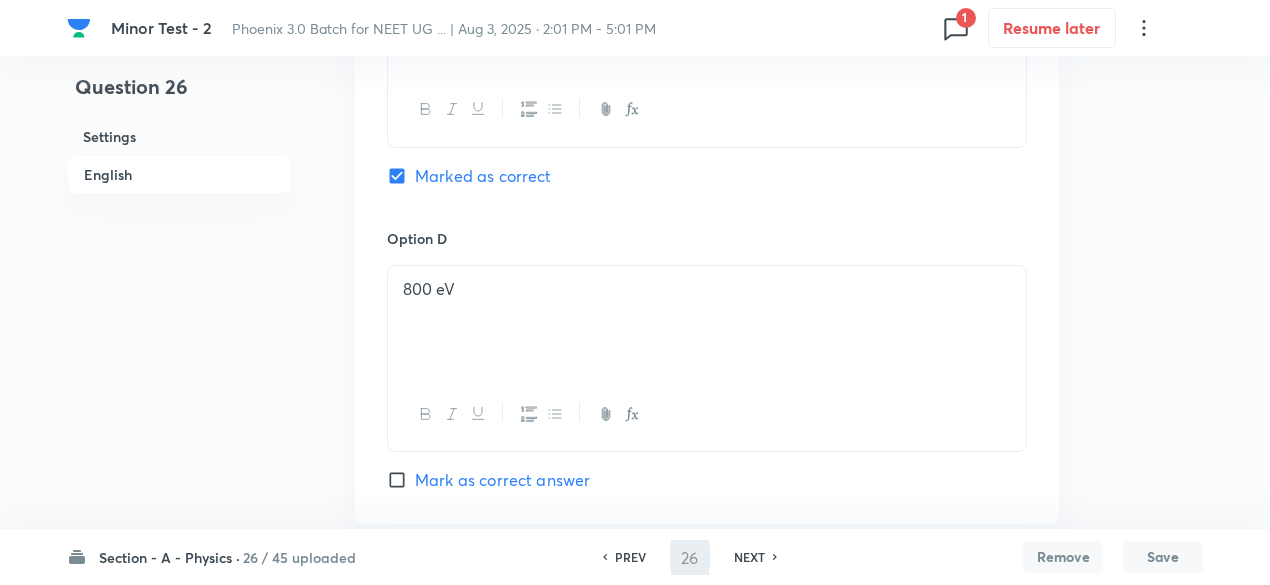 scroll, scrollTop: 2147, scrollLeft: 0, axis: vertical 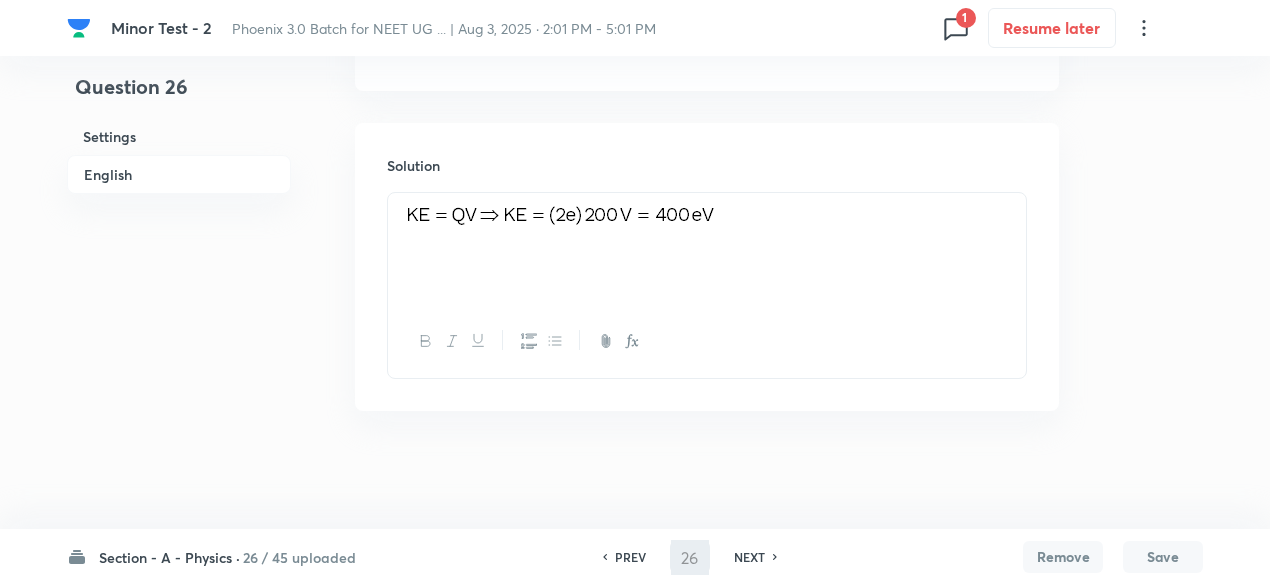 type on "27" 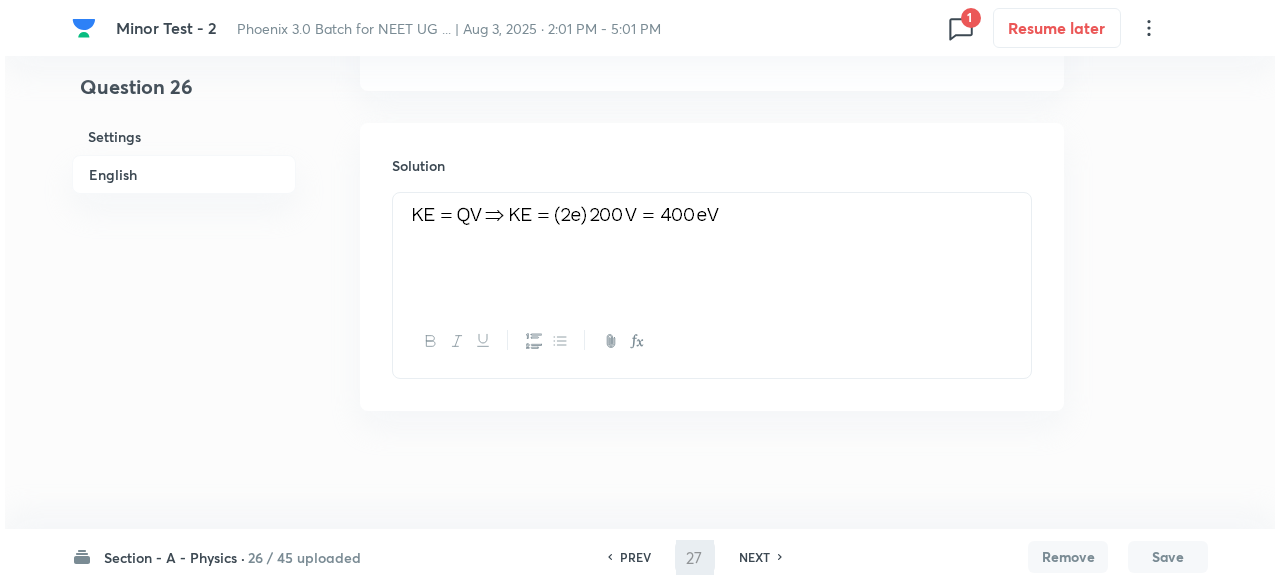 scroll, scrollTop: 0, scrollLeft: 0, axis: both 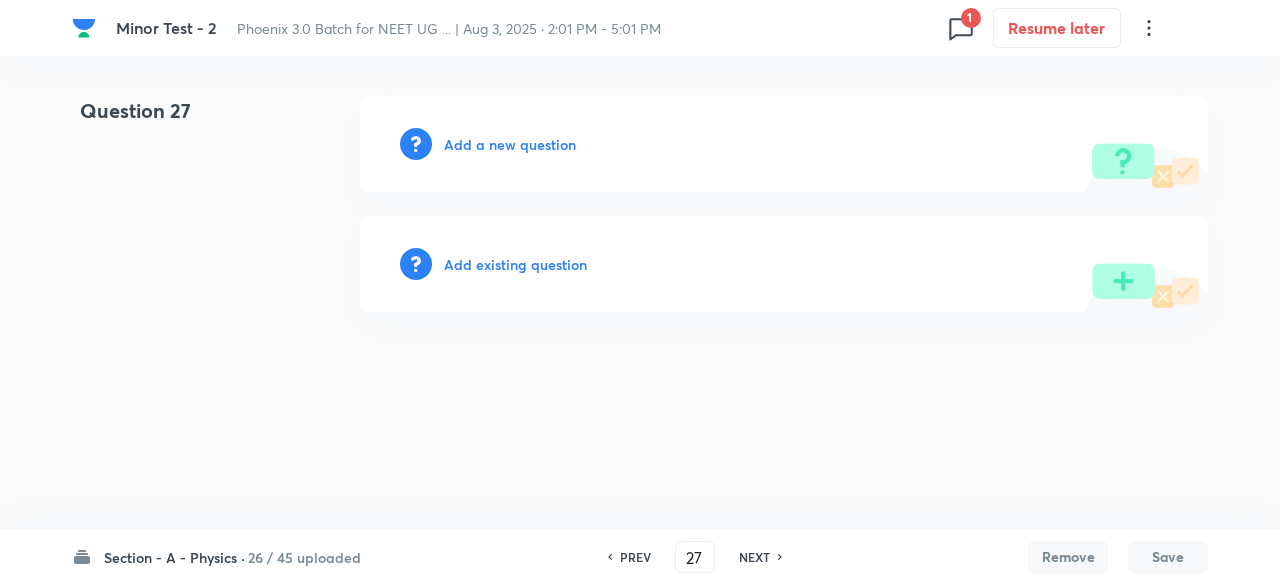 click on "Add existing question" at bounding box center (515, 264) 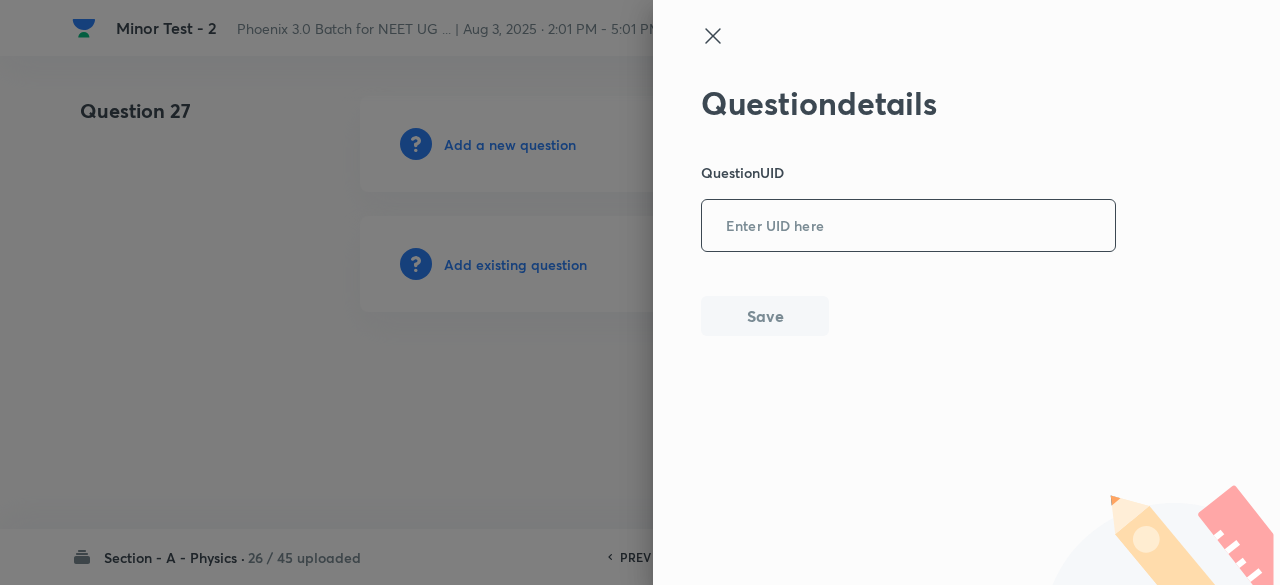 click at bounding box center [908, 226] 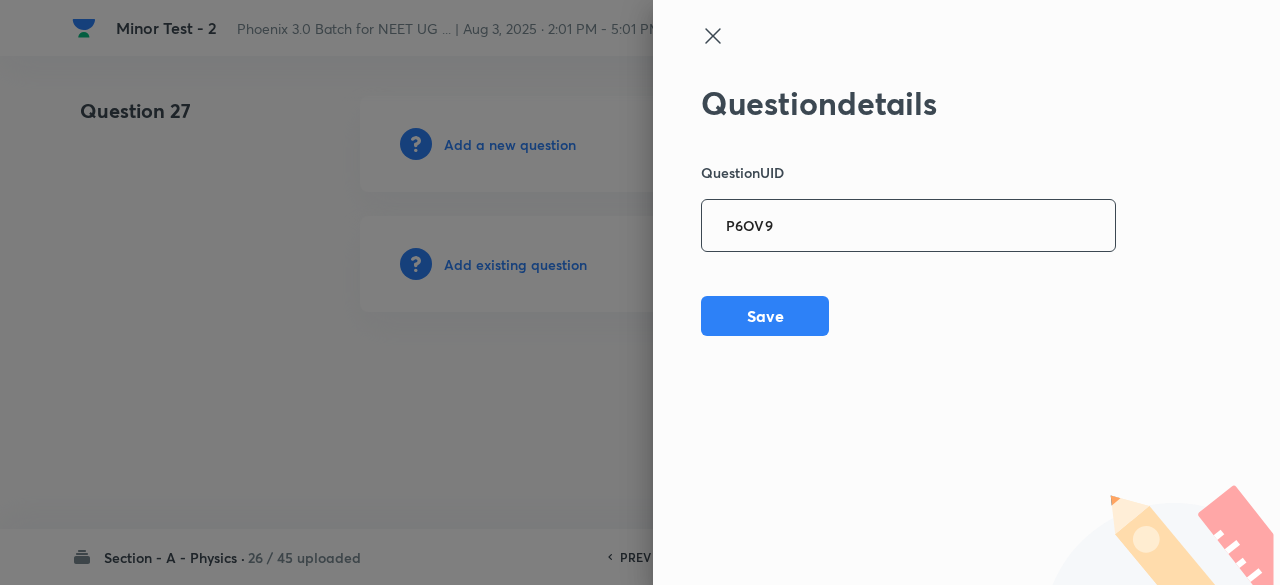 type on "P6OV9" 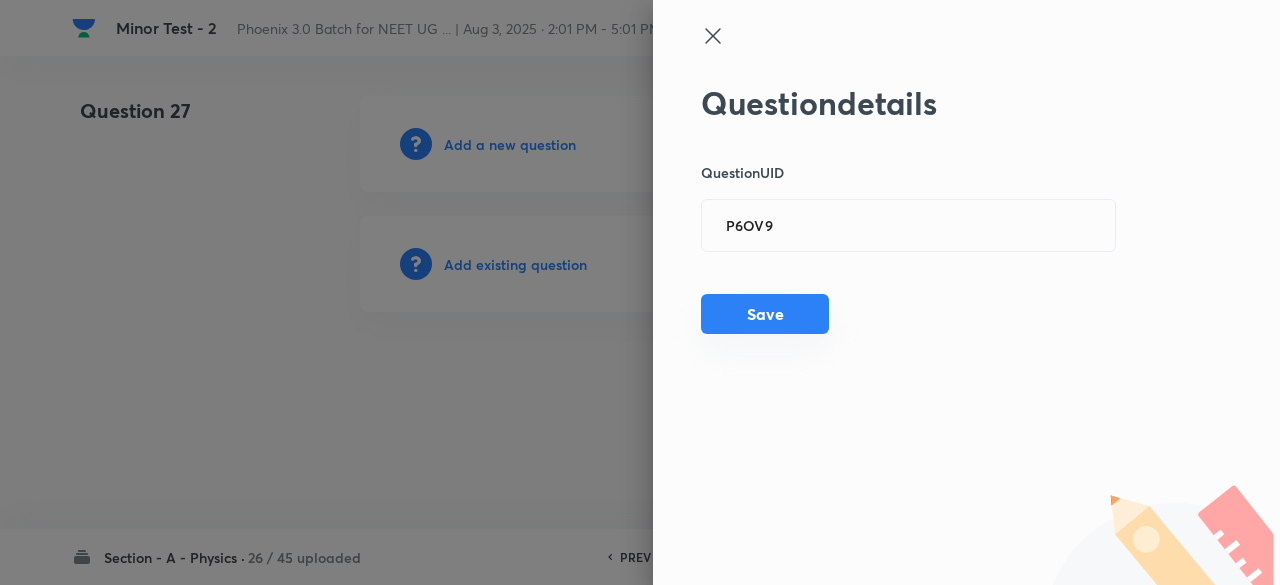 click on "Save" at bounding box center [765, 314] 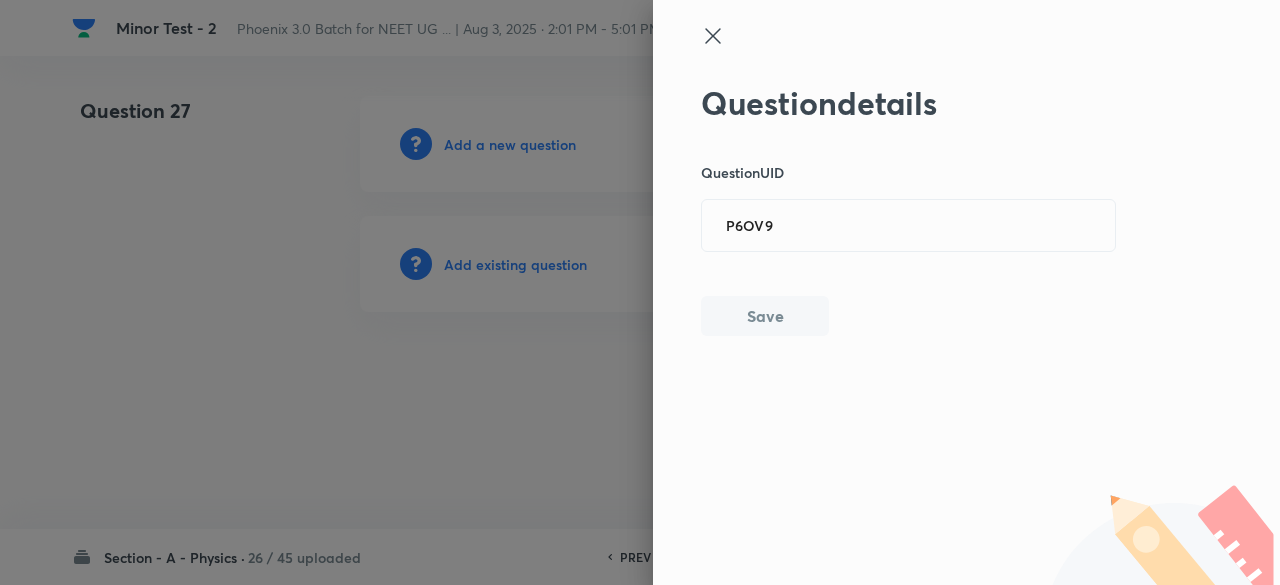 type 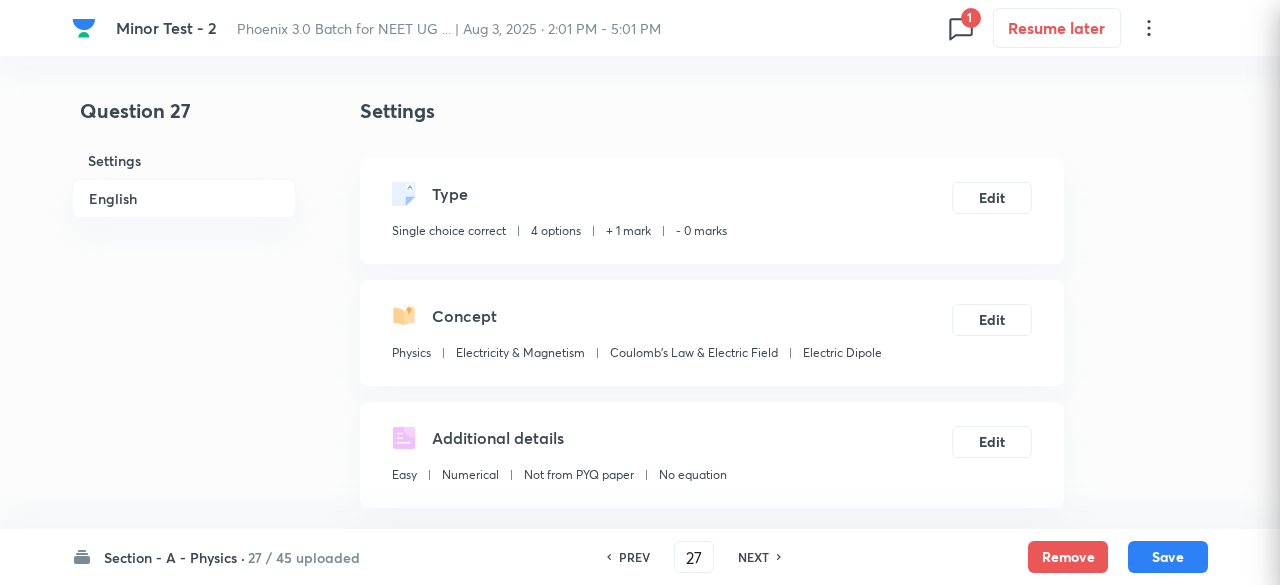 checkbox on "true" 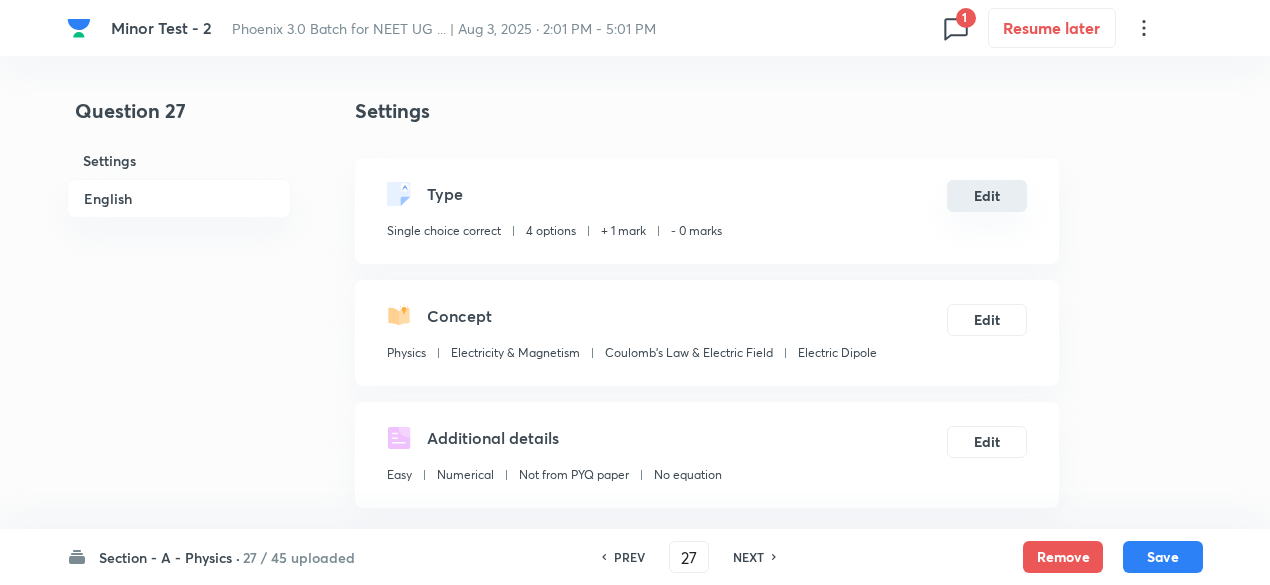 click on "Edit" at bounding box center (987, 196) 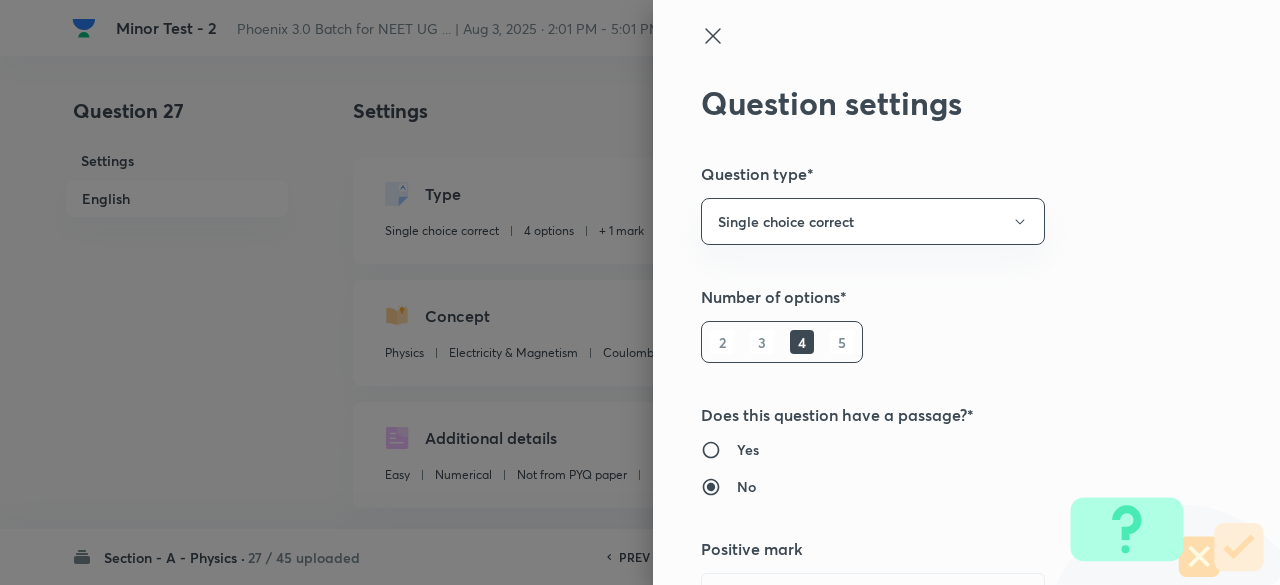 type 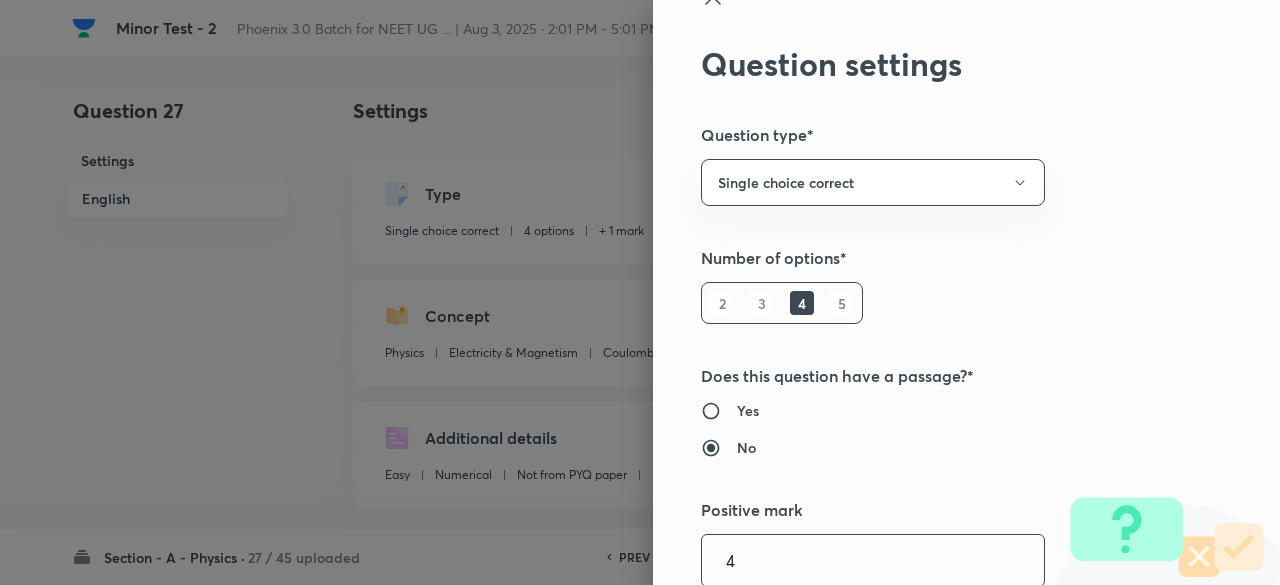 type on "4" 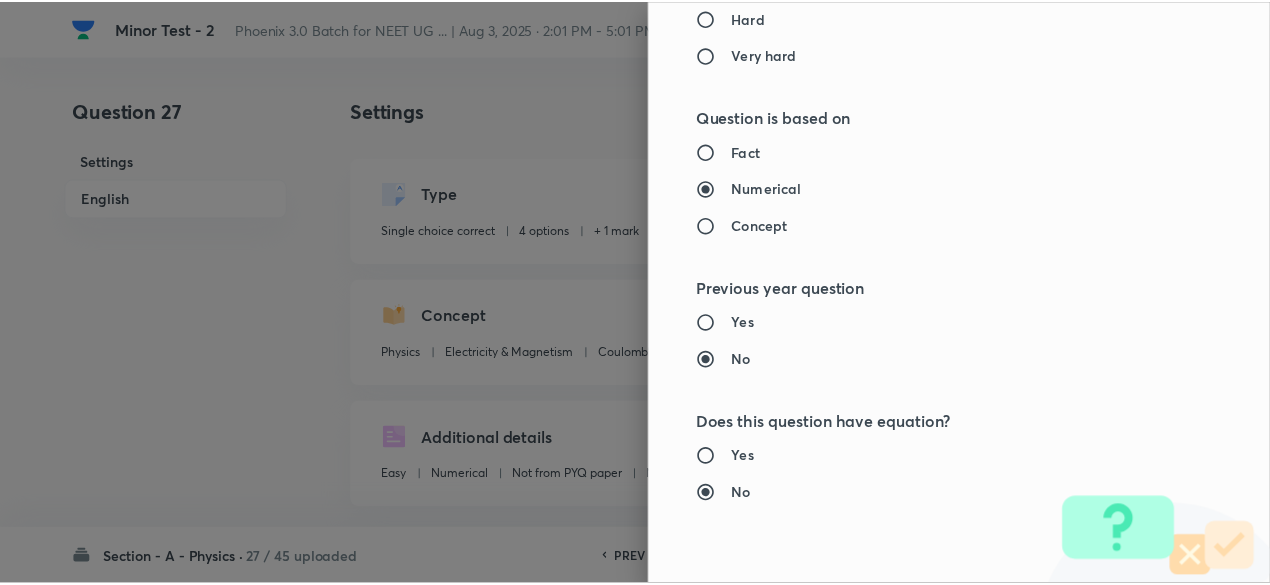 scroll, scrollTop: 2135, scrollLeft: 0, axis: vertical 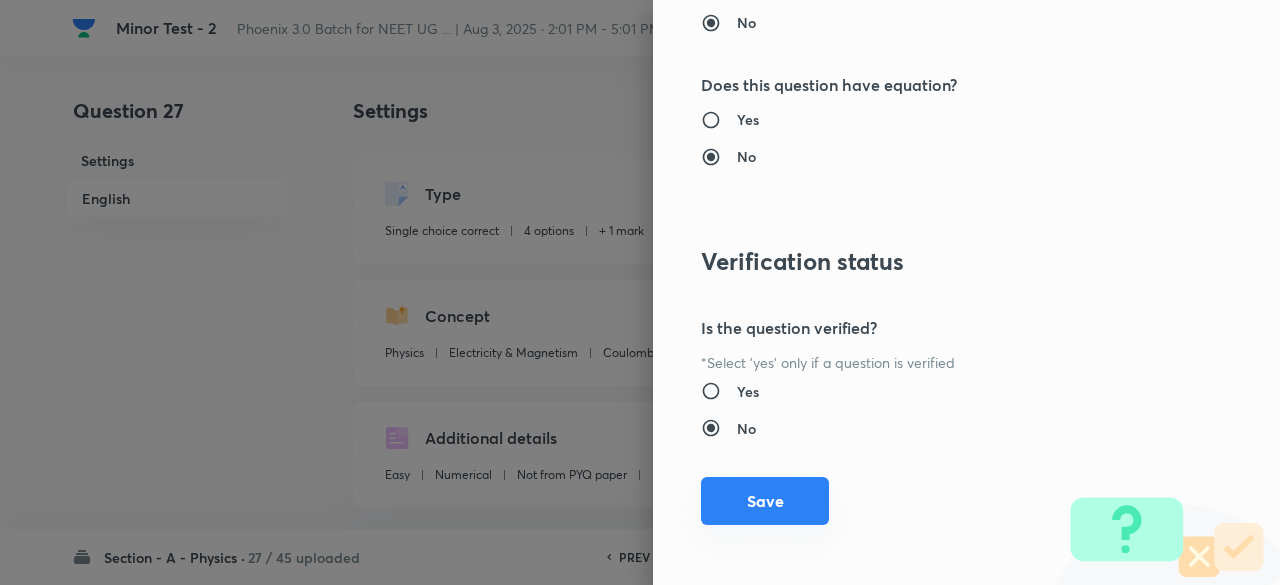 type on "1" 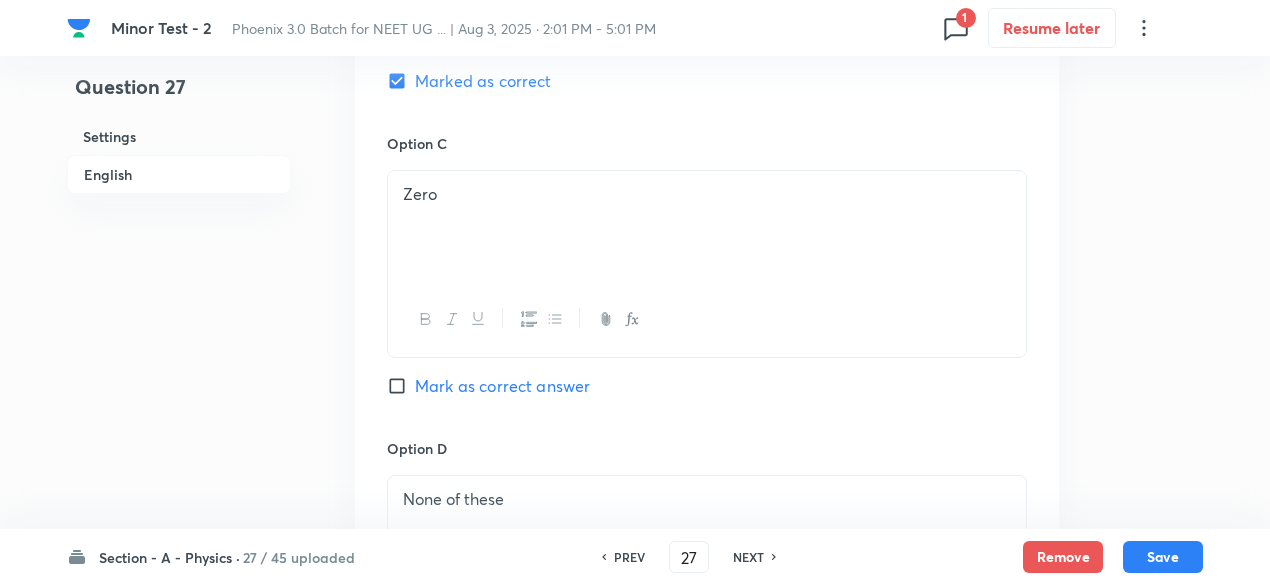 scroll, scrollTop: 2121, scrollLeft: 0, axis: vertical 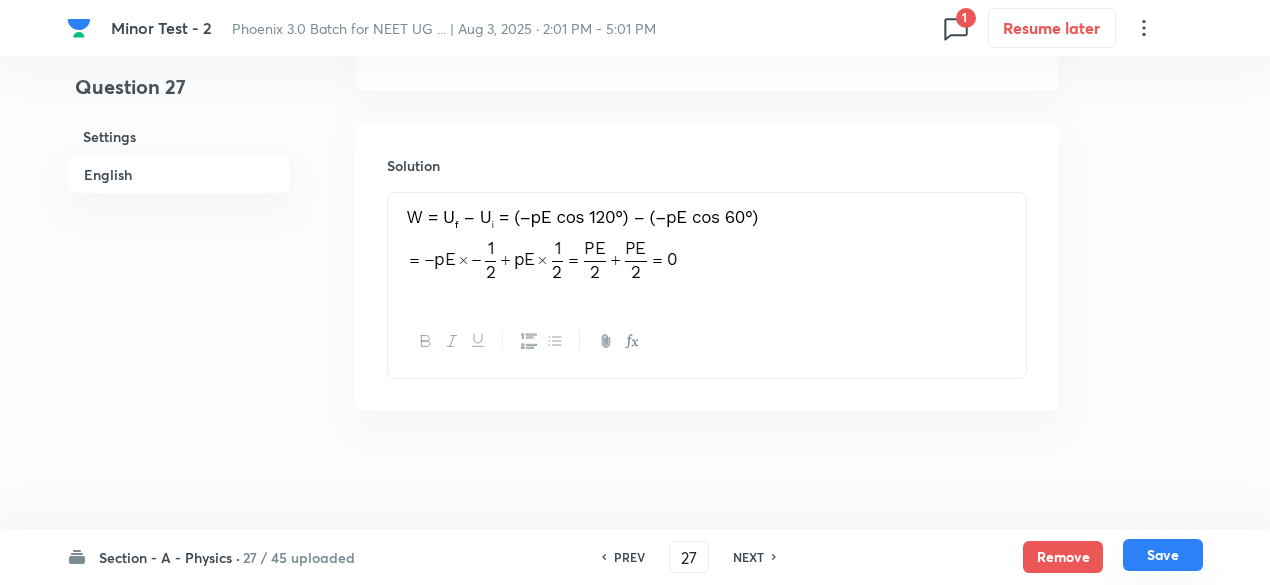 click on "Save" at bounding box center (1163, 555) 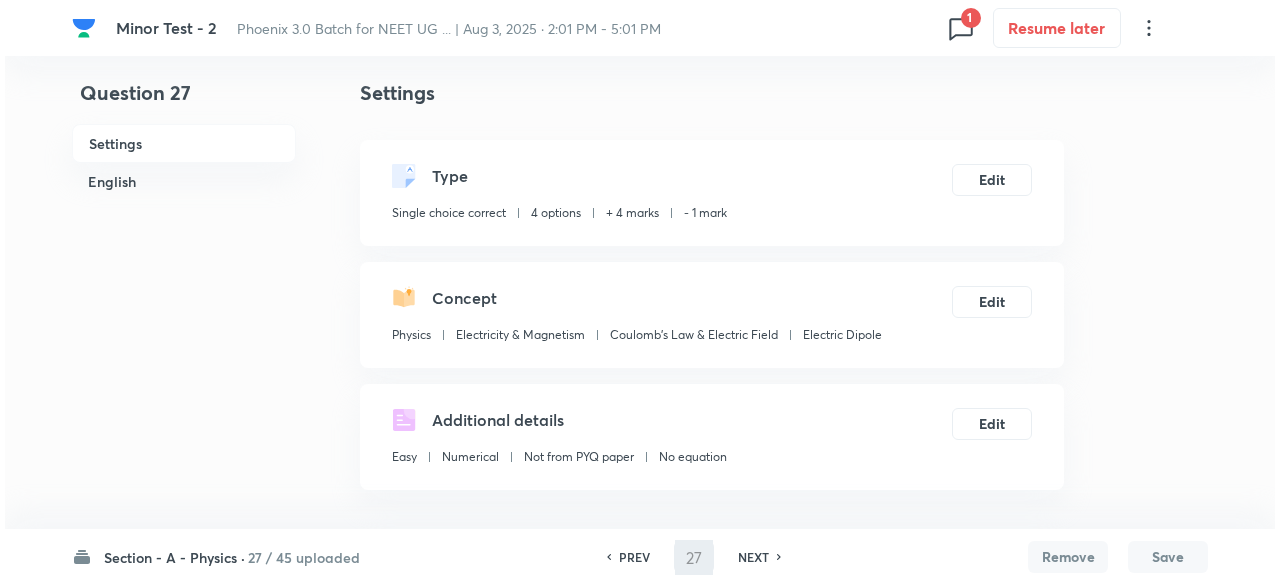 scroll, scrollTop: 0, scrollLeft: 0, axis: both 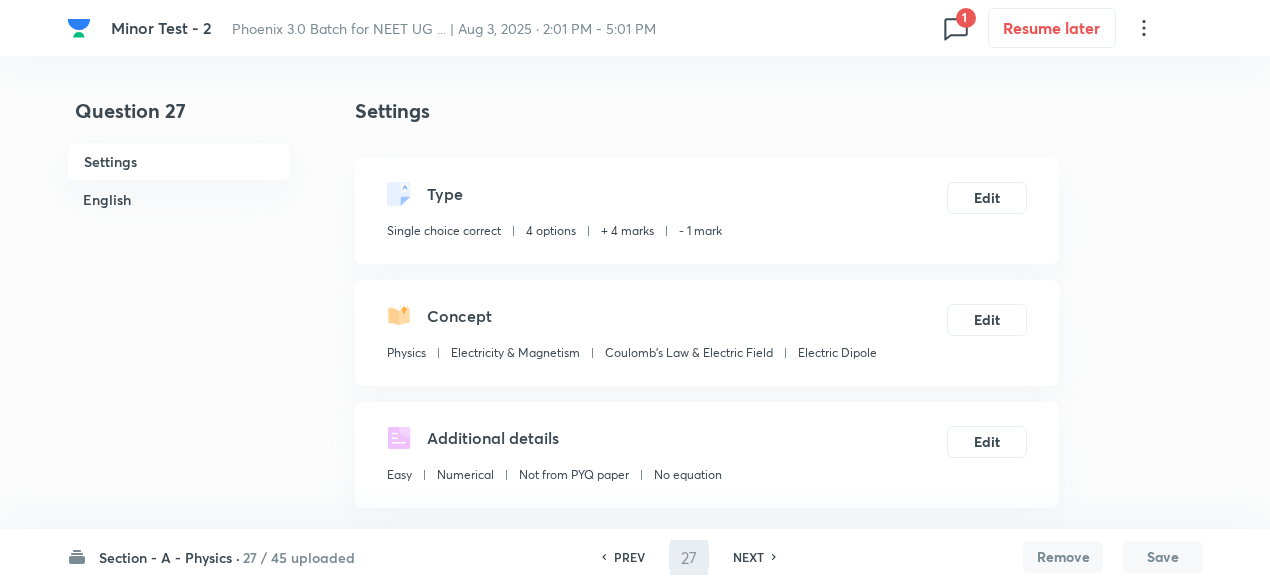type on "28" 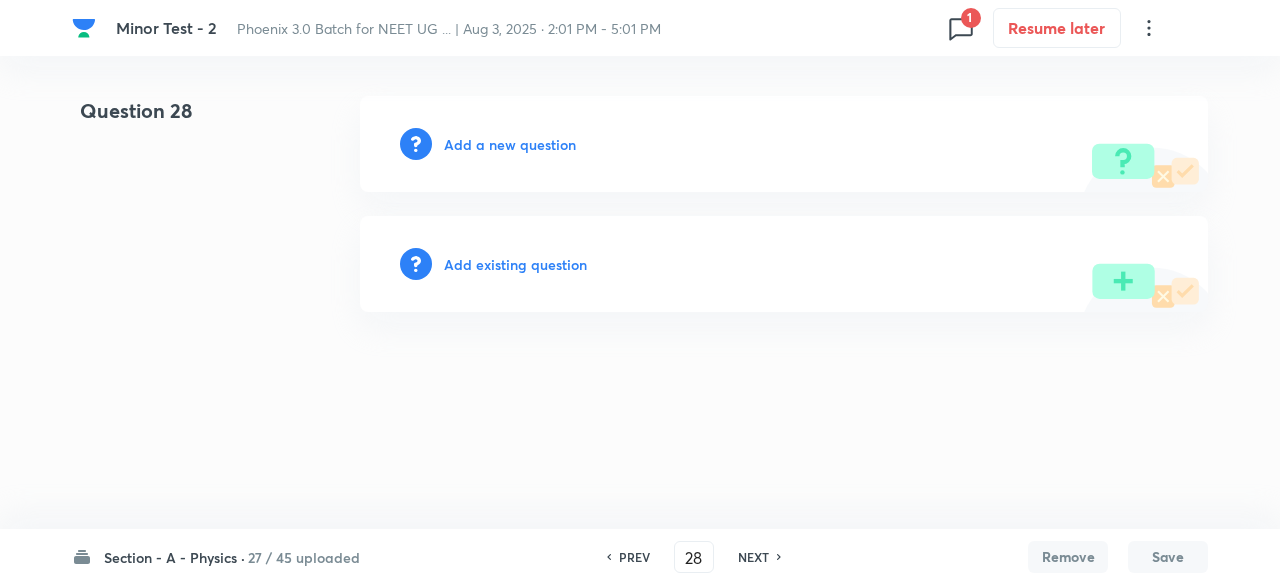 click on "Add existing question" at bounding box center [515, 264] 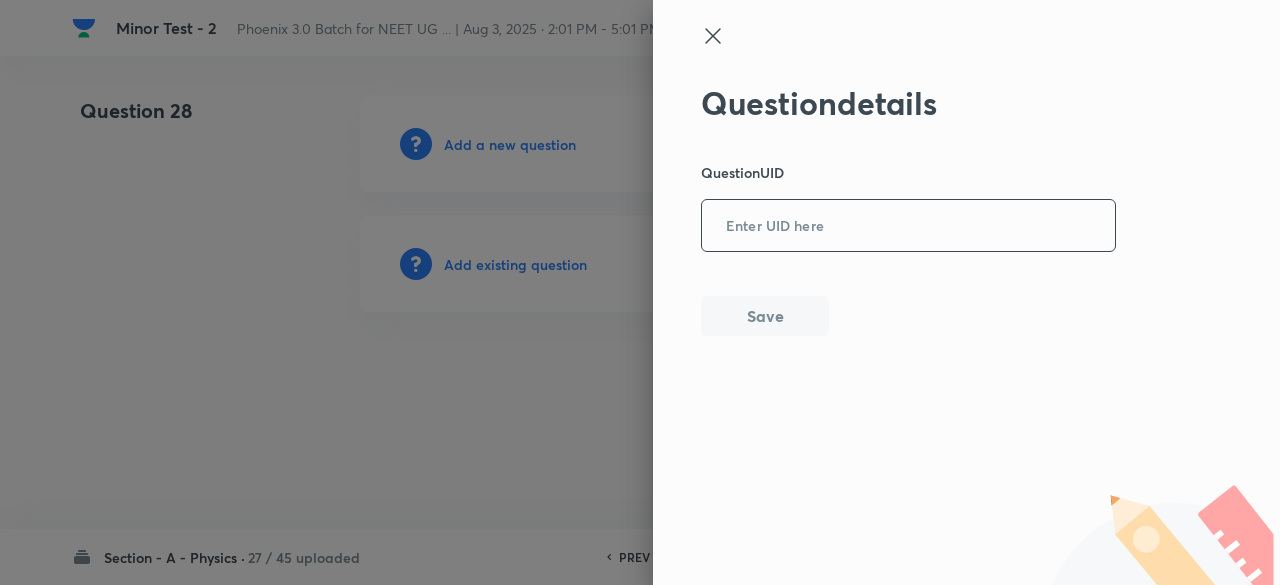click at bounding box center [908, 226] 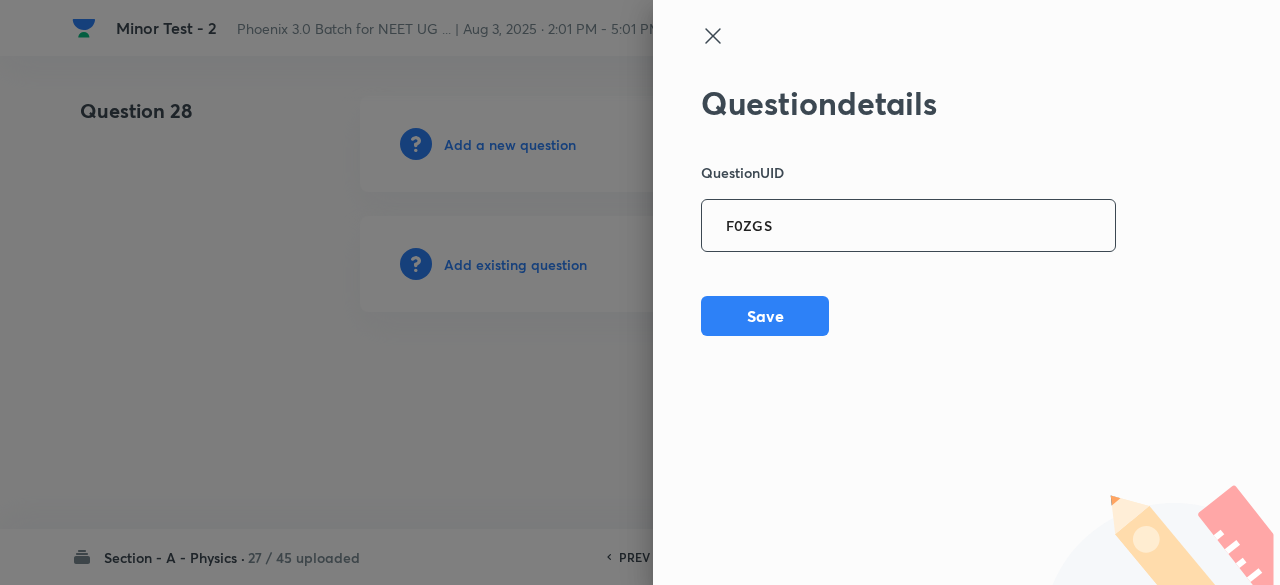 type on "F0ZGS" 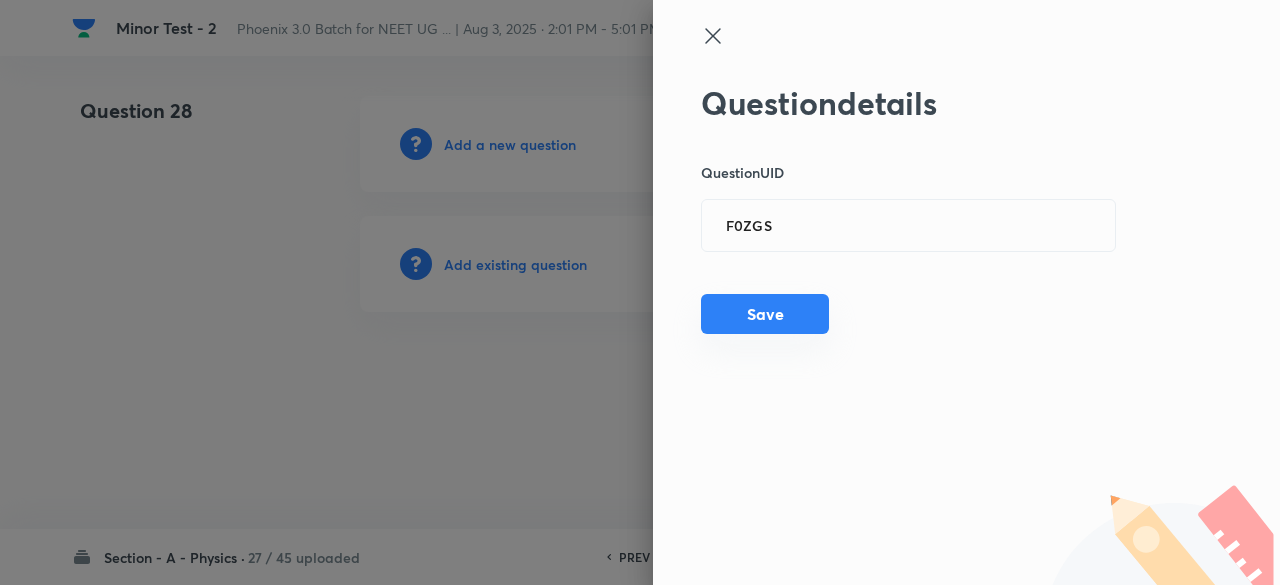 click on "Save" at bounding box center (765, 314) 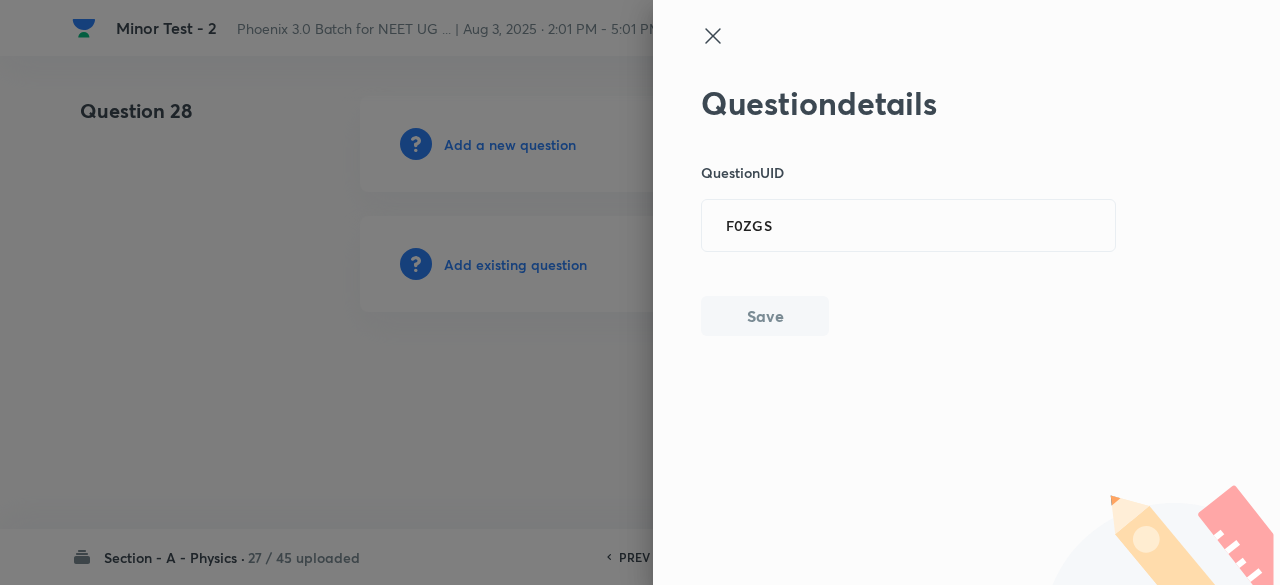 type 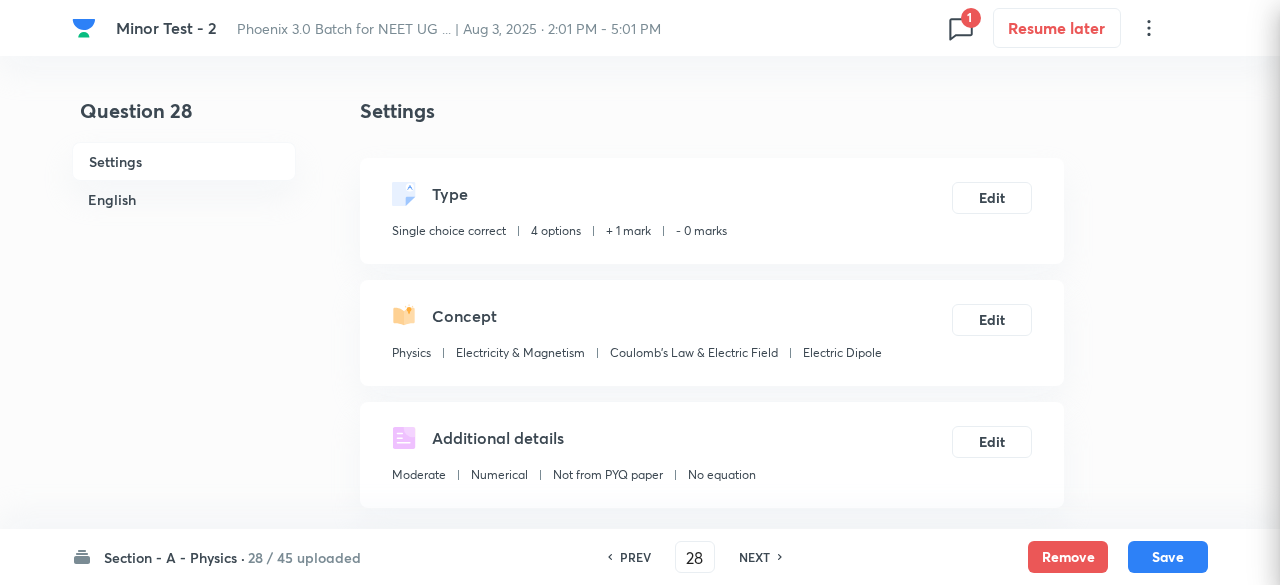 checkbox on "true" 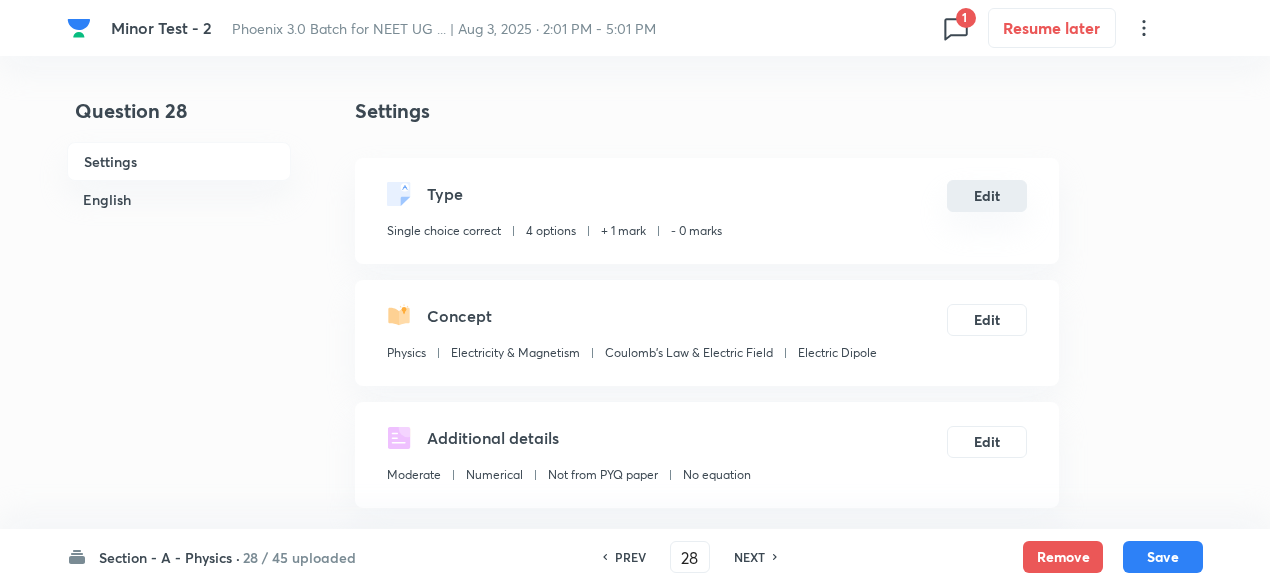click on "Edit" at bounding box center [987, 196] 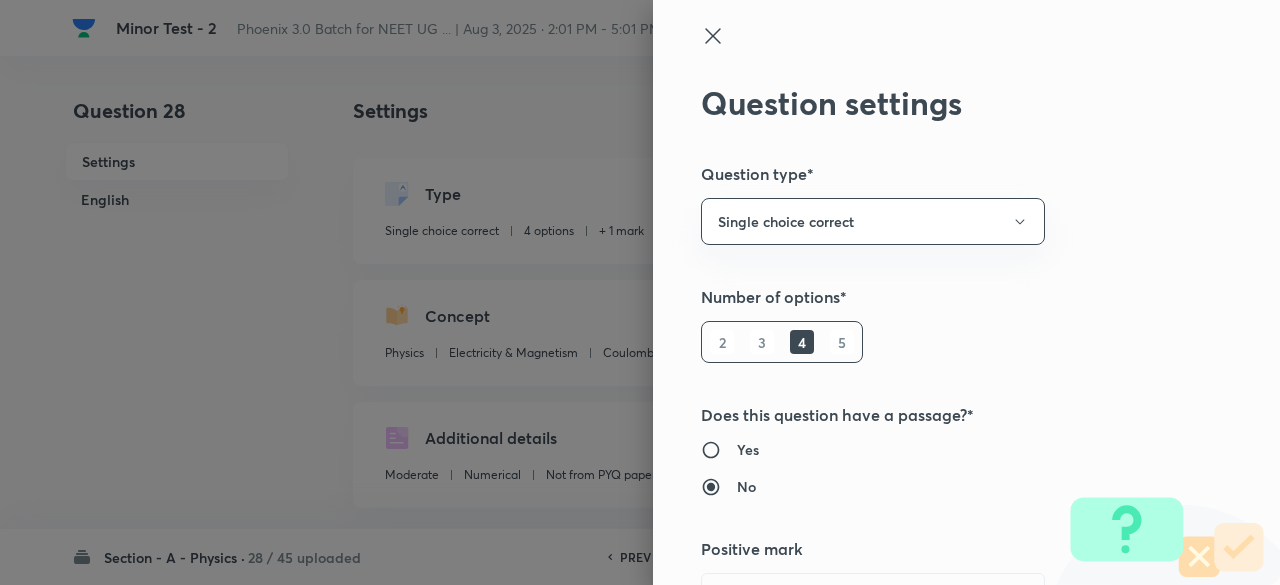 type 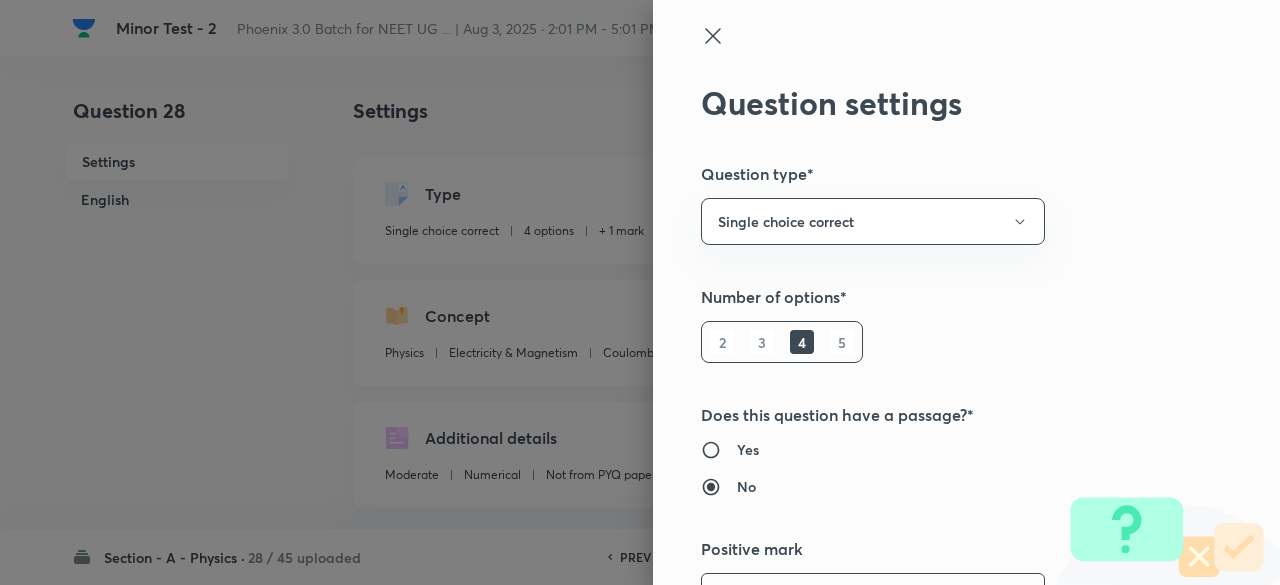 scroll, scrollTop: 39, scrollLeft: 0, axis: vertical 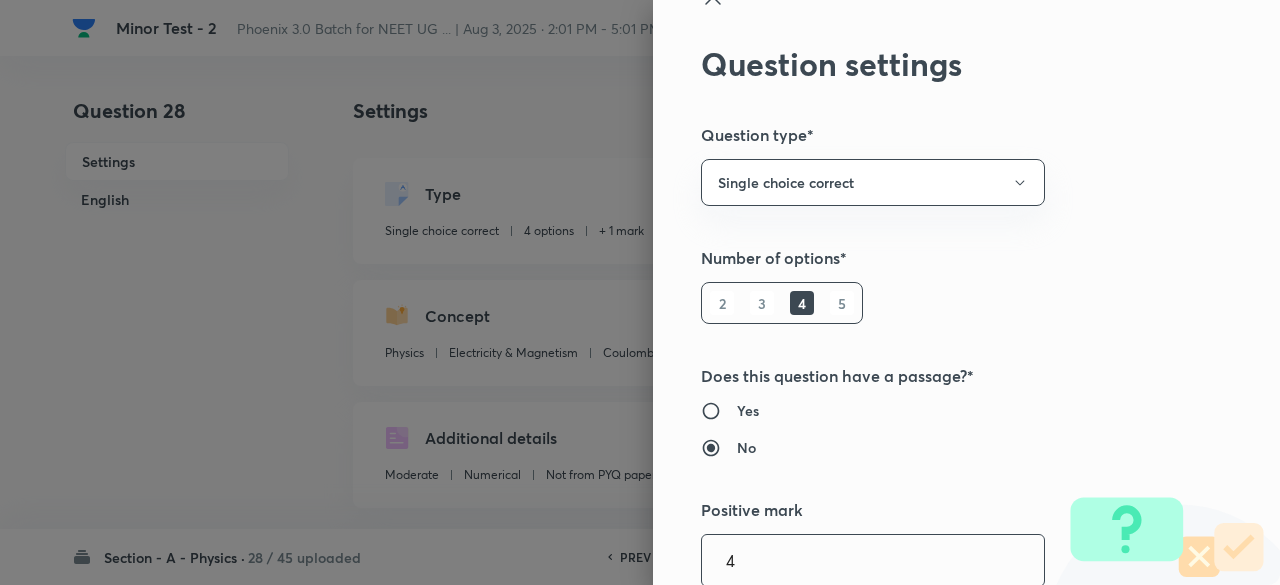 type on "4" 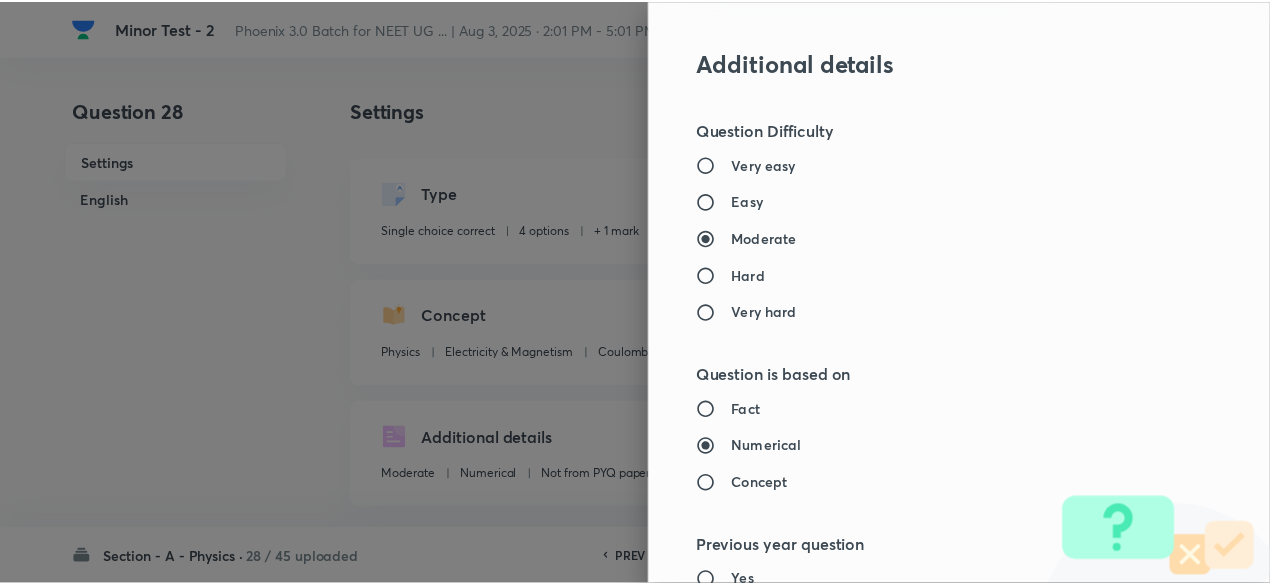 scroll, scrollTop: 2135, scrollLeft: 0, axis: vertical 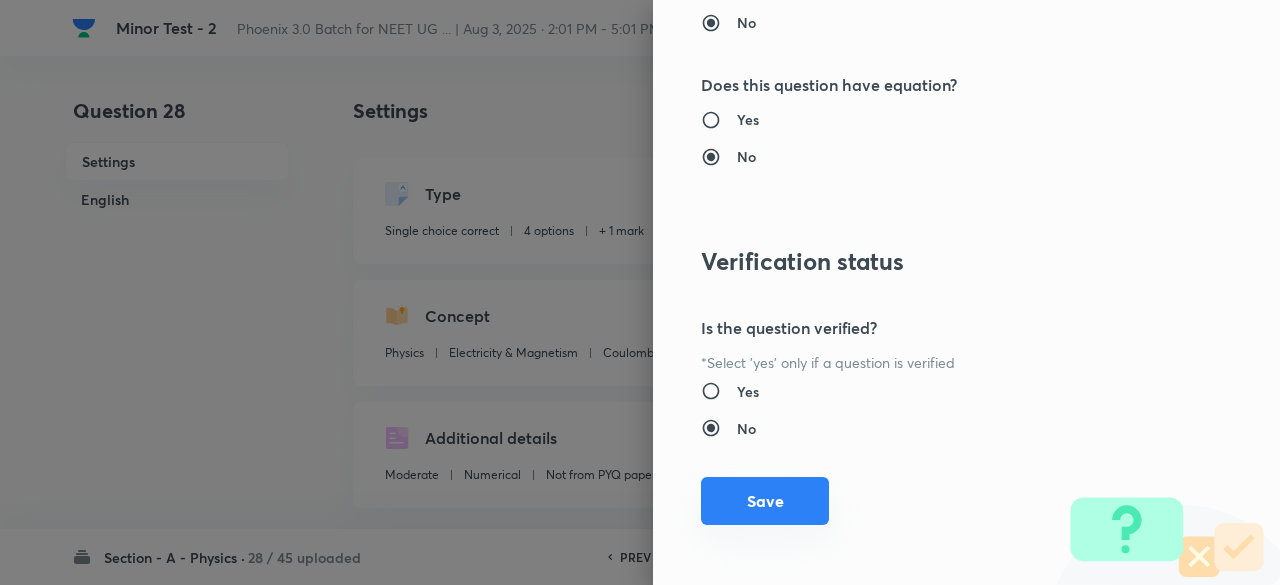 type on "1" 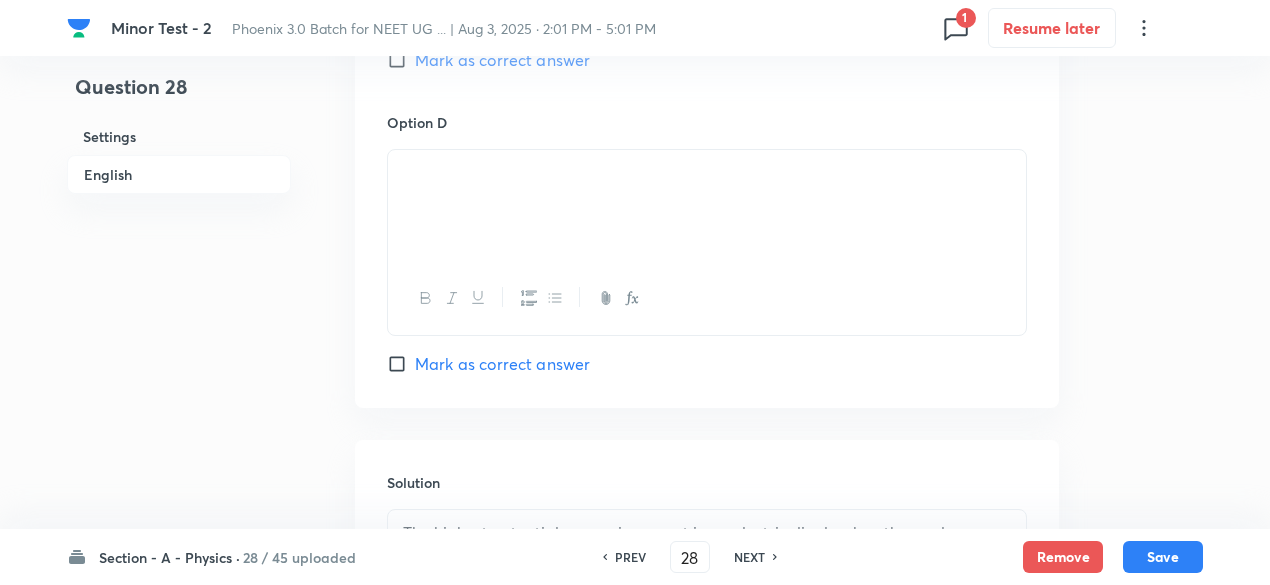 scroll, scrollTop: 2313, scrollLeft: 0, axis: vertical 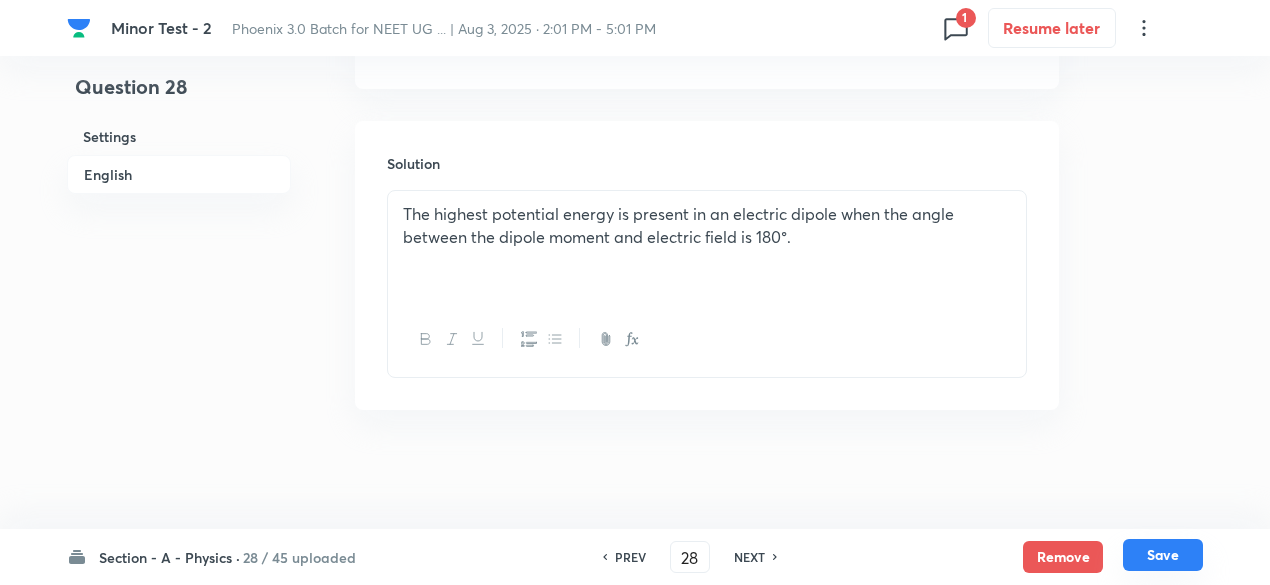 click on "Save" at bounding box center (1163, 555) 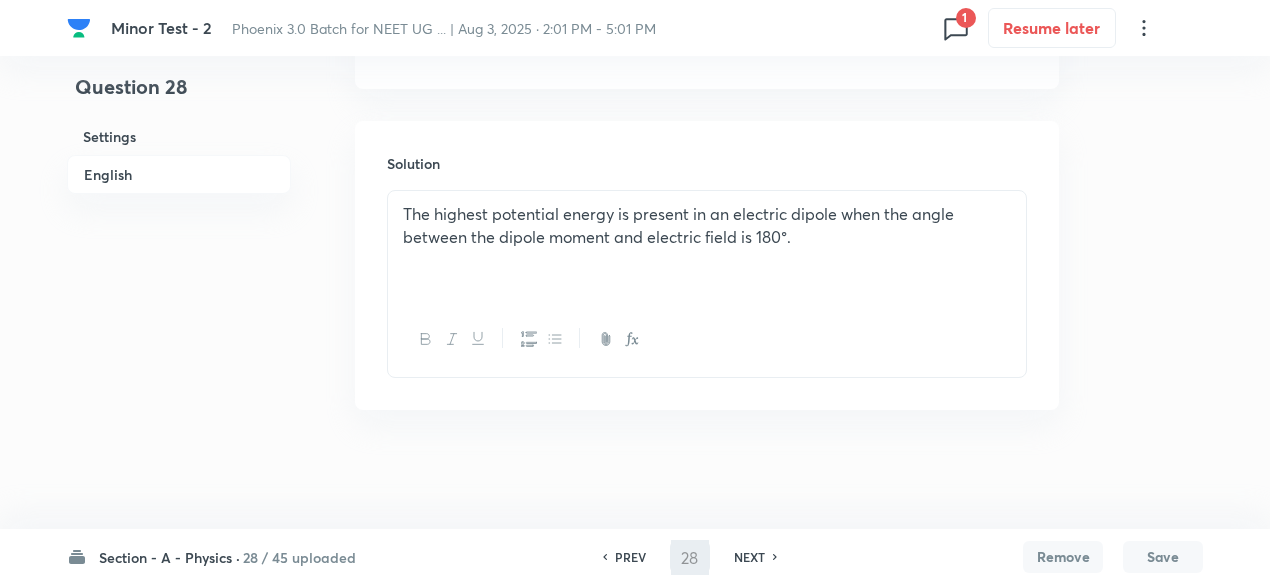 type on "29" 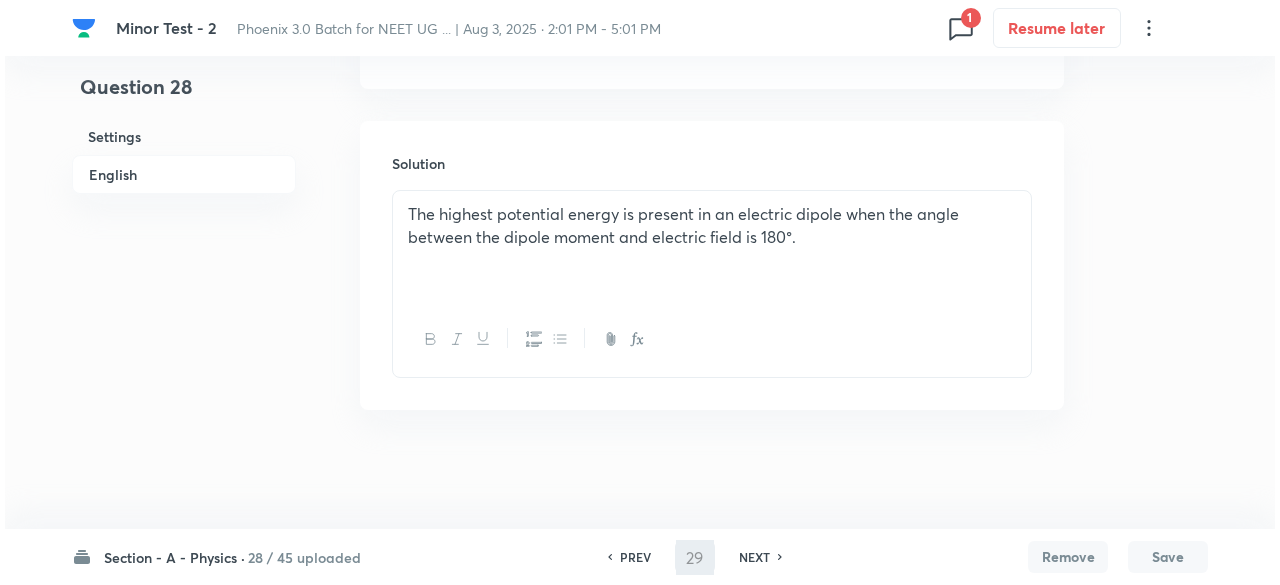 scroll, scrollTop: 0, scrollLeft: 0, axis: both 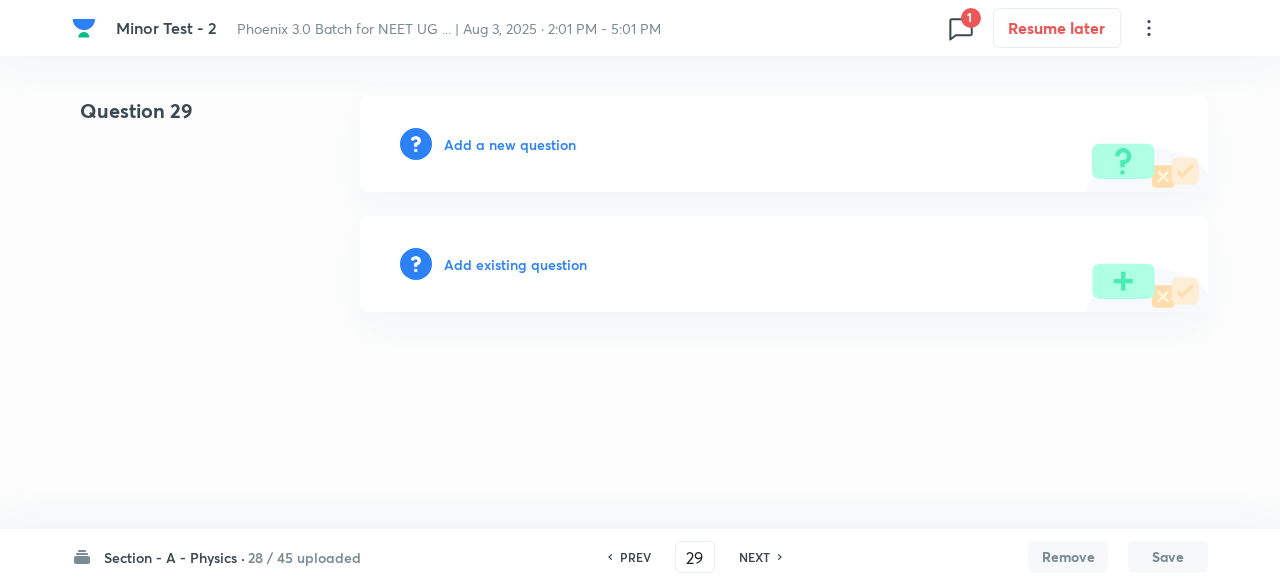 click on "Add existing question" at bounding box center [784, 264] 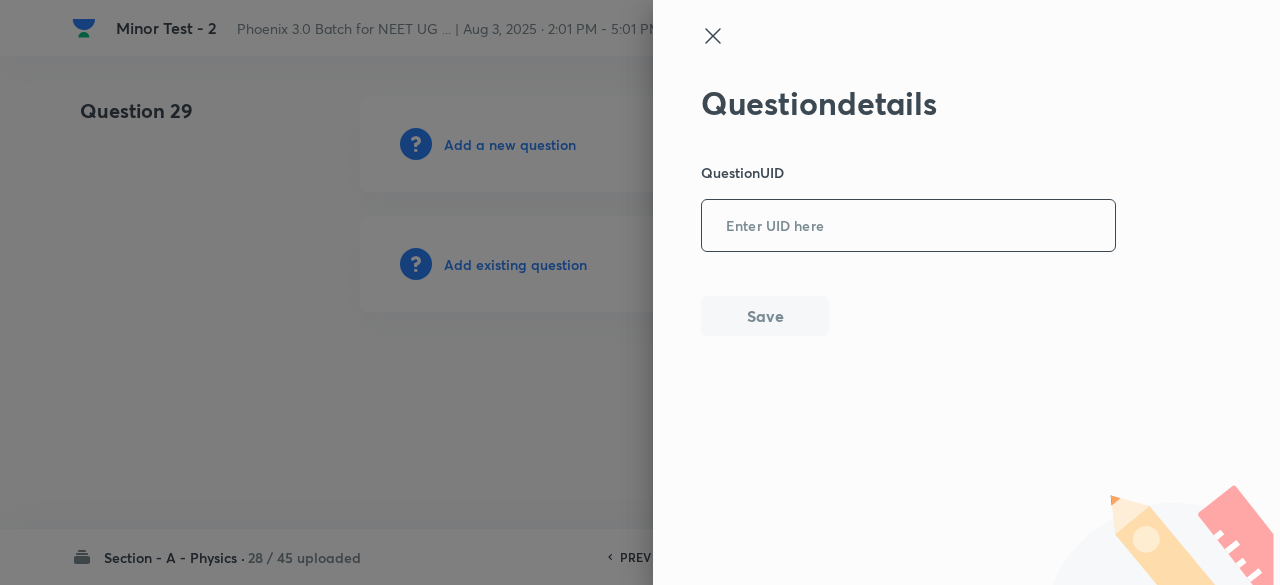 click at bounding box center [908, 226] 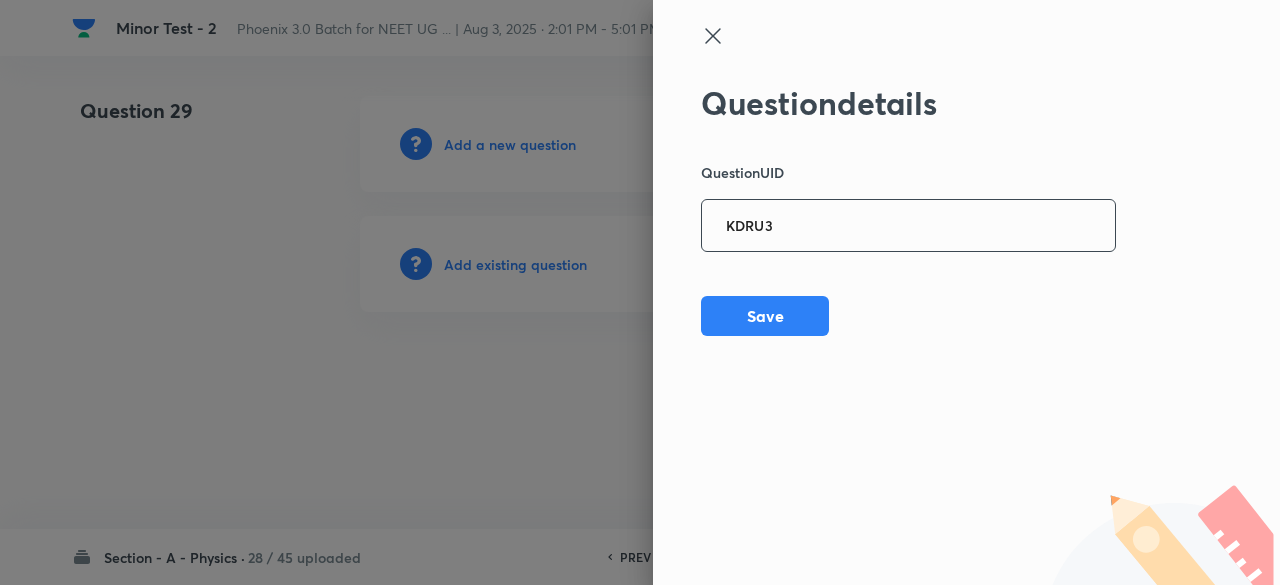 type on "KDRU3" 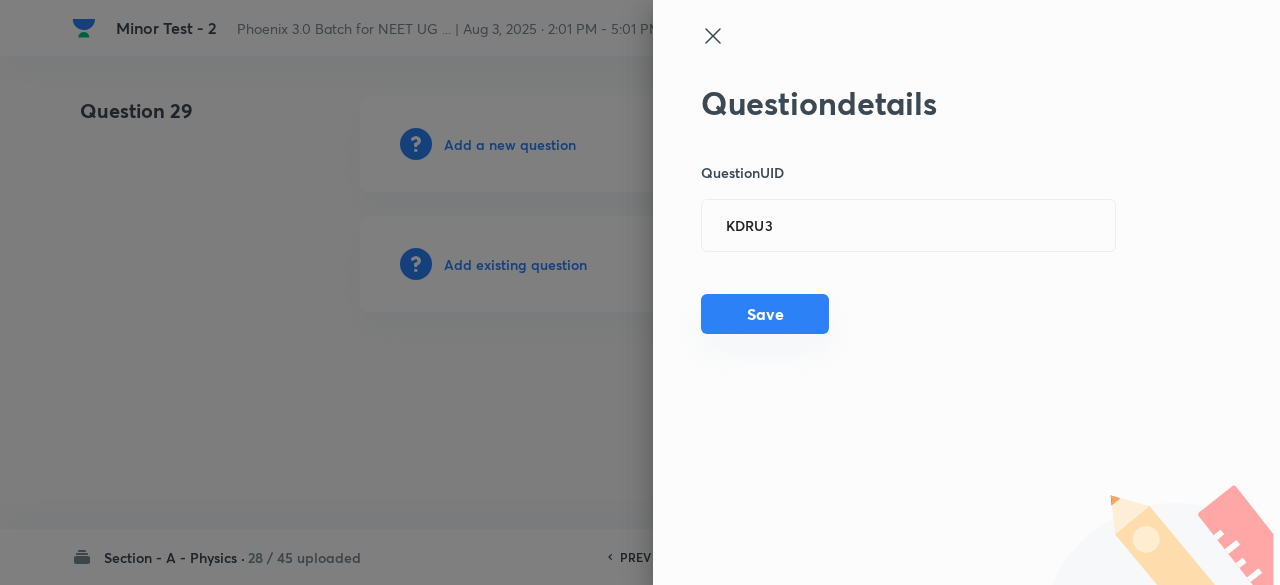 click on "Save" at bounding box center (765, 314) 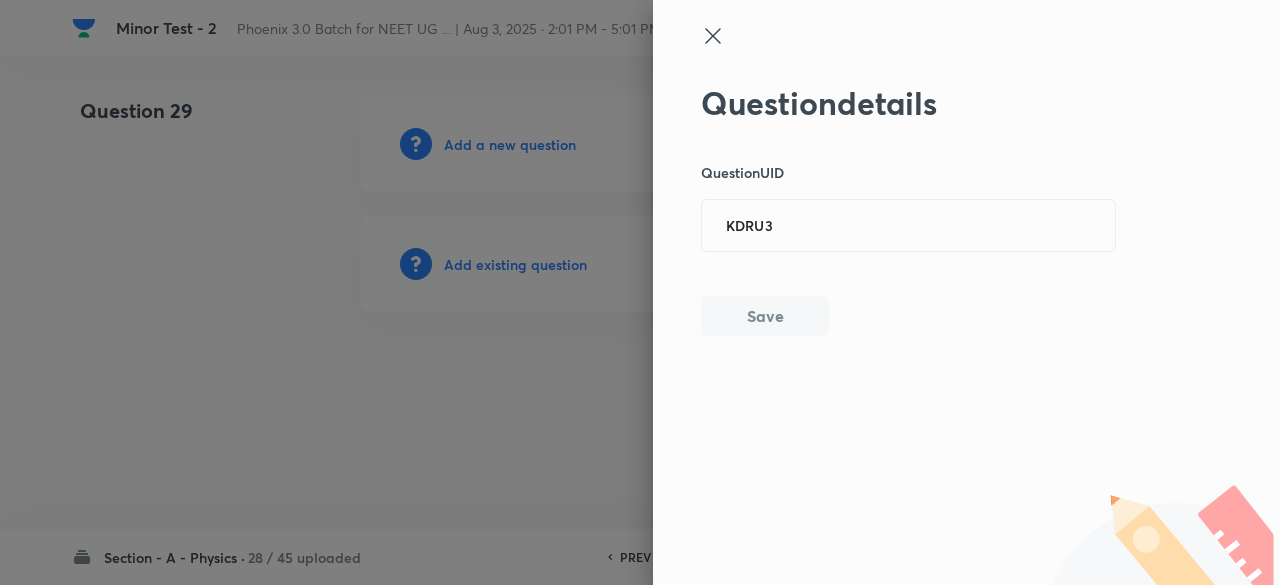 type 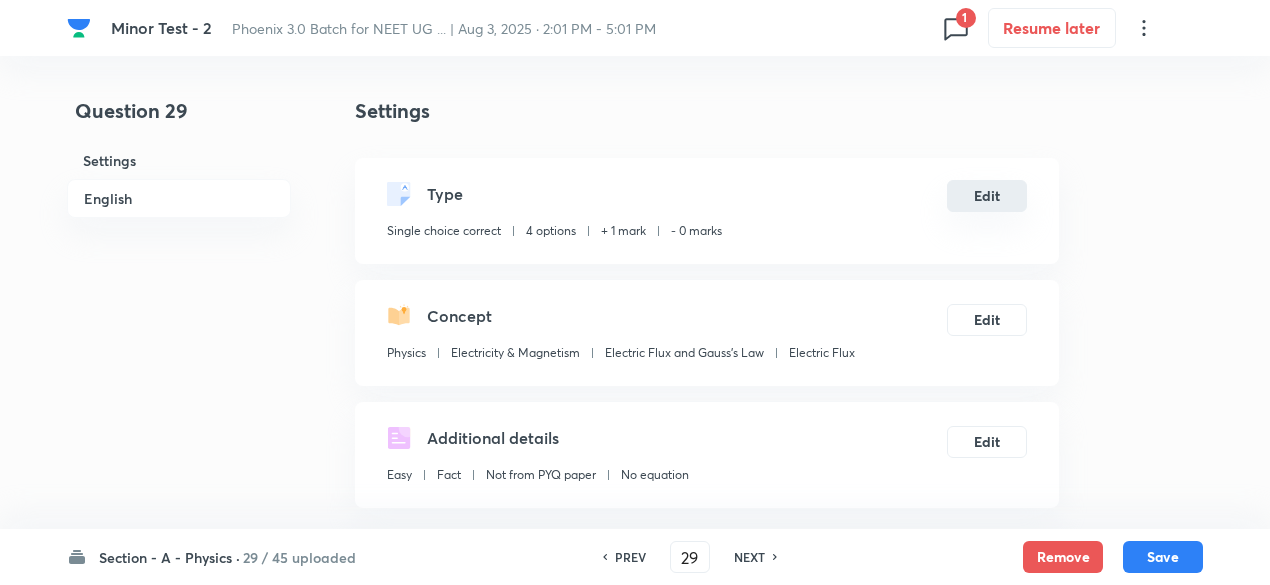 click on "Edit" at bounding box center (987, 196) 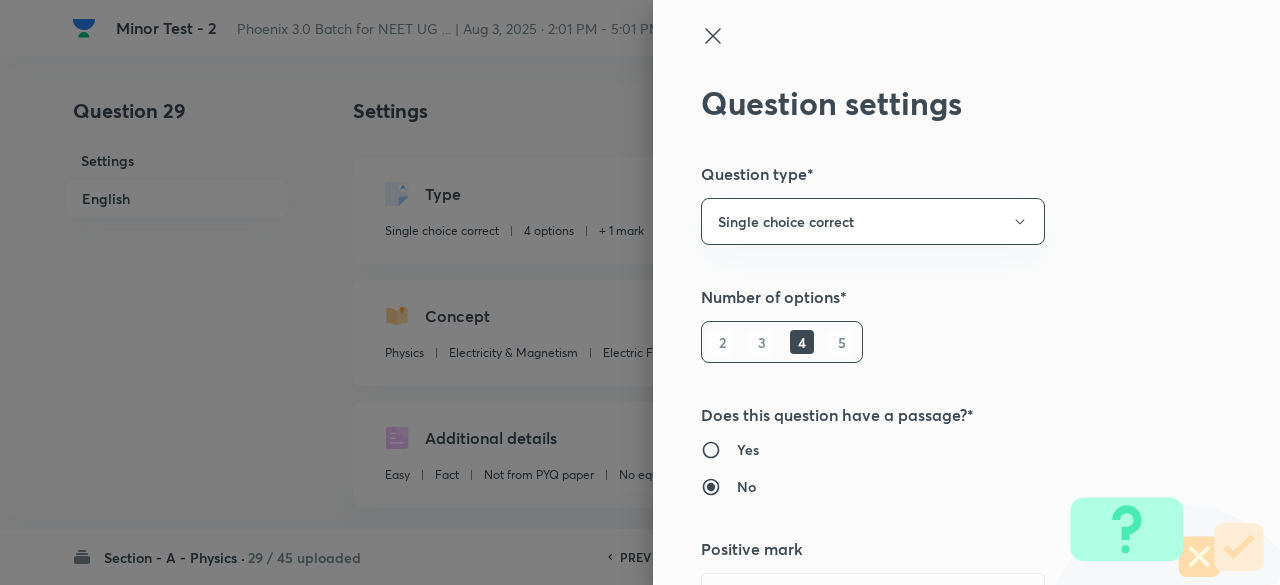 type 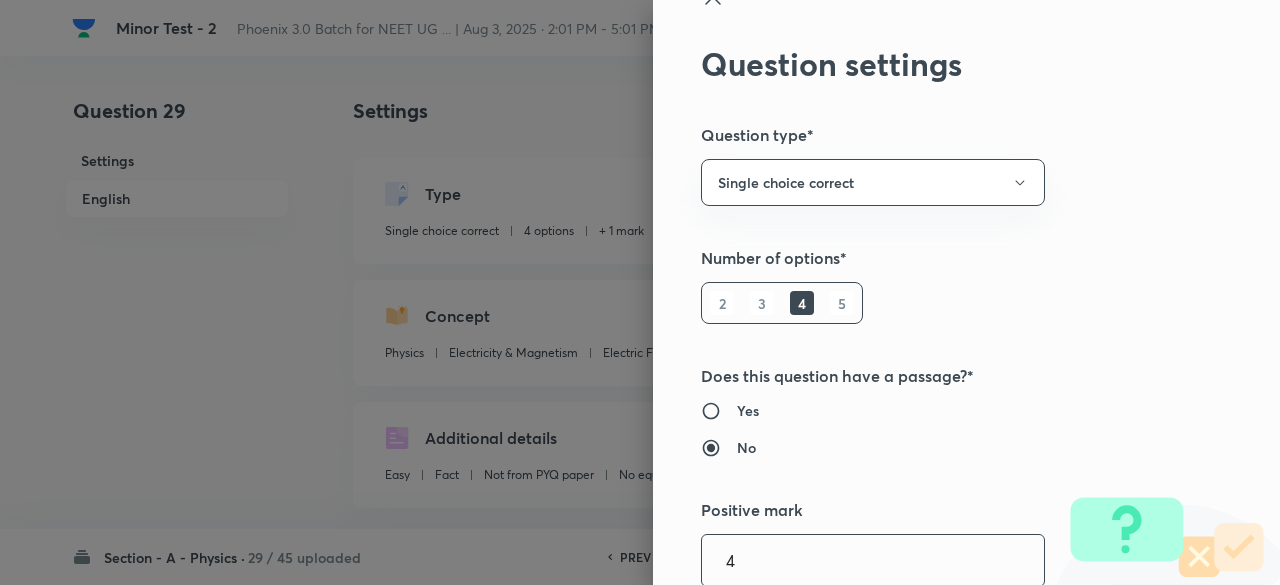 type on "4" 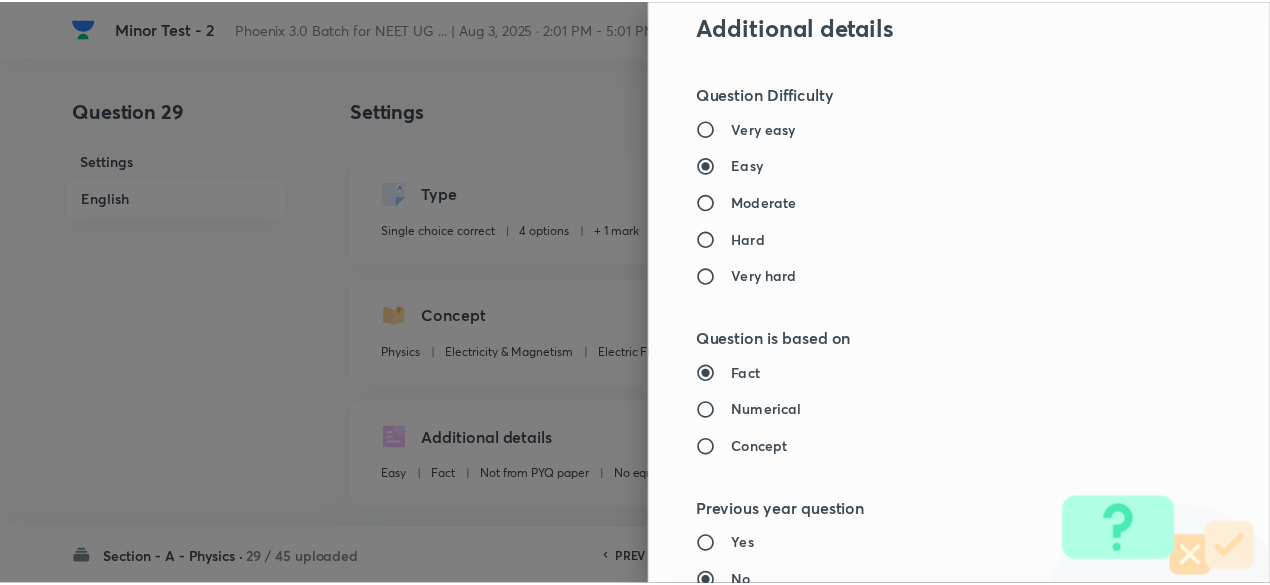 scroll, scrollTop: 2135, scrollLeft: 0, axis: vertical 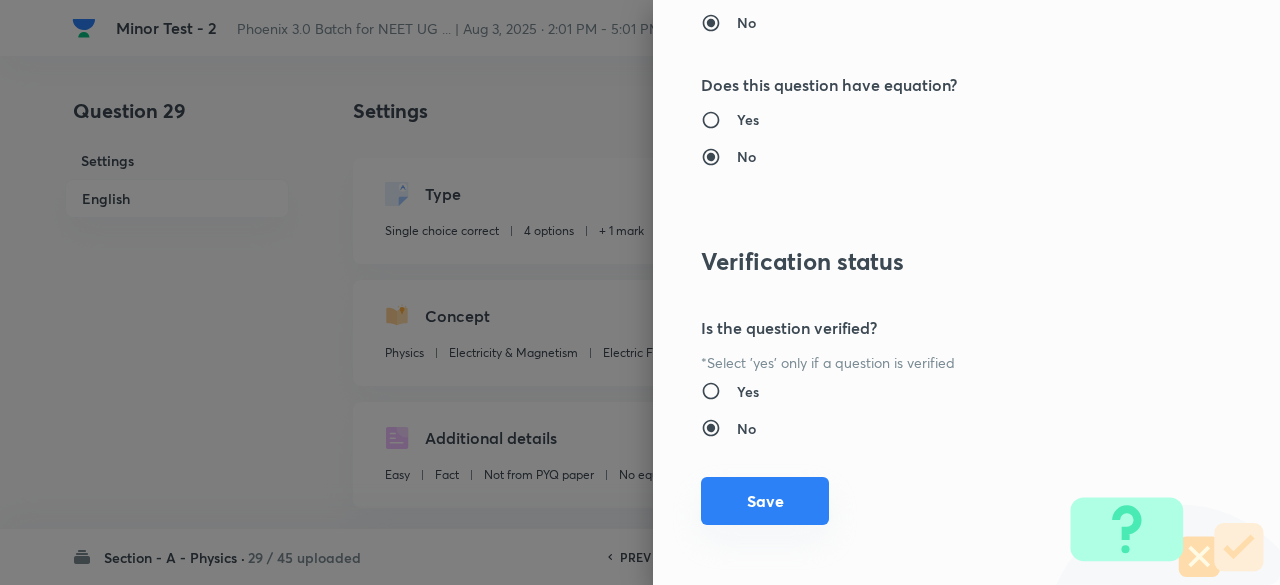 type on "1" 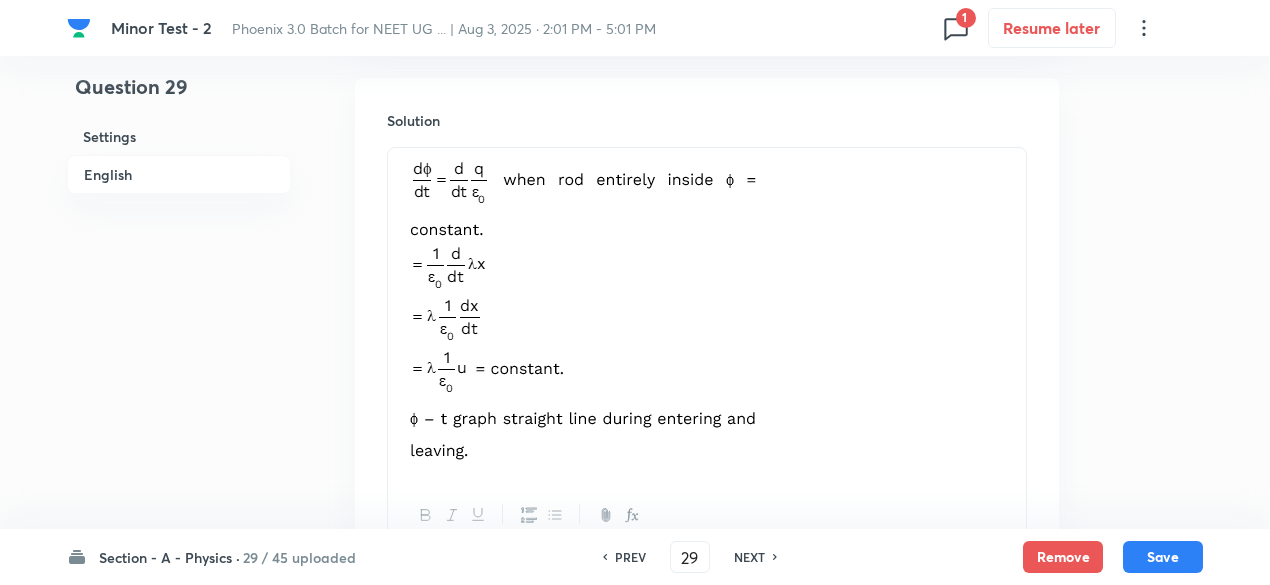 scroll, scrollTop: 2492, scrollLeft: 0, axis: vertical 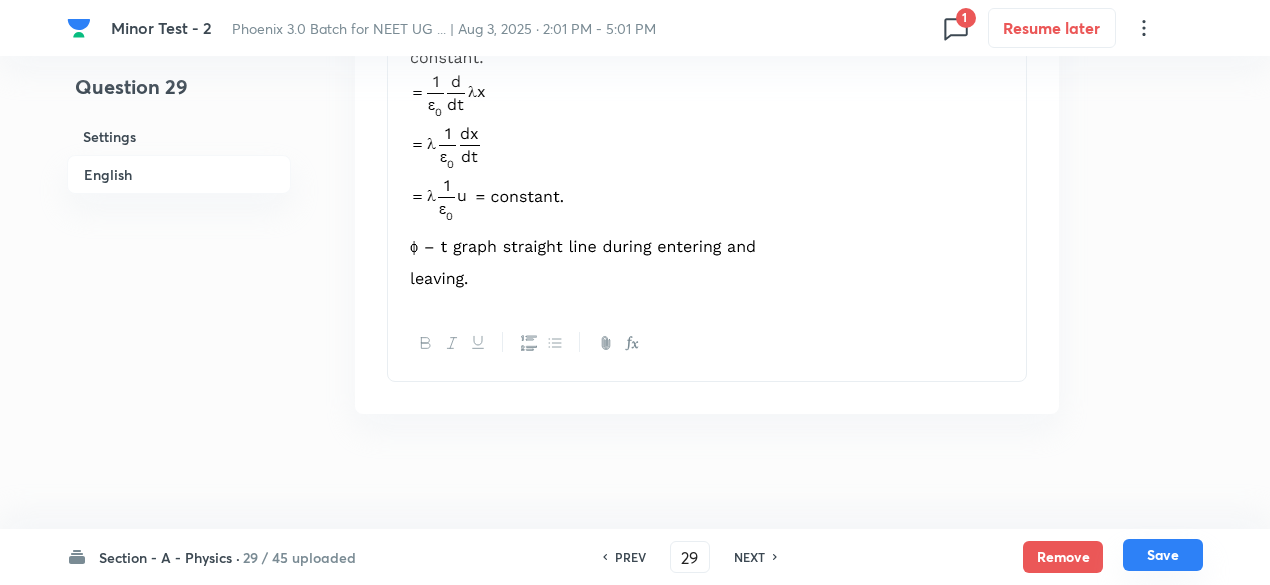 click on "Save" at bounding box center (1163, 555) 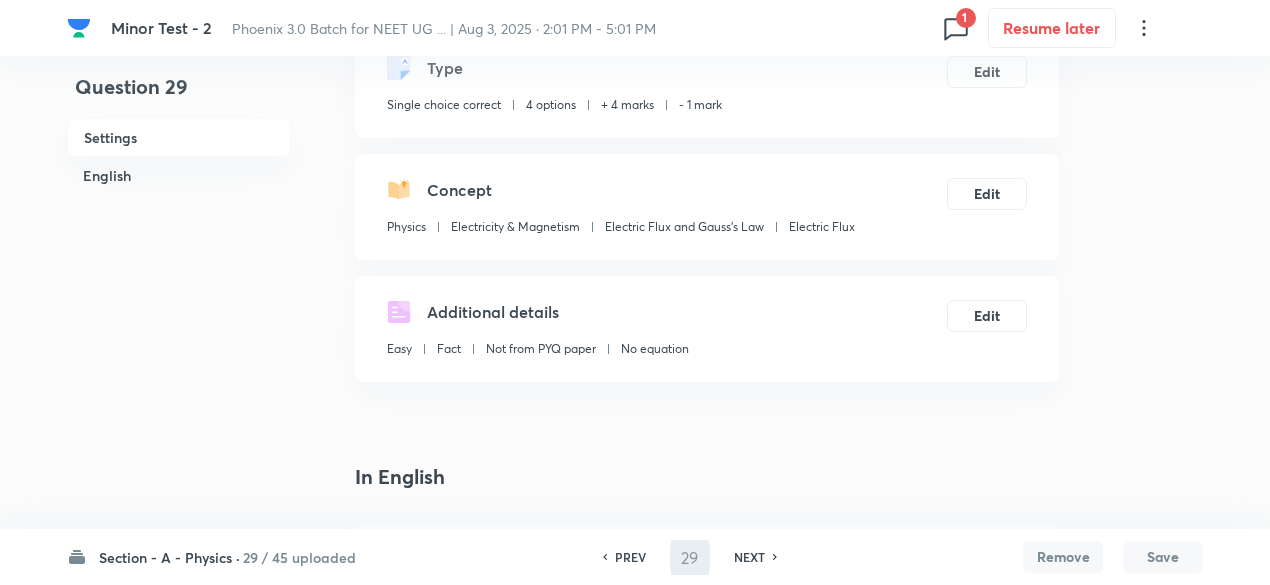 scroll, scrollTop: 0, scrollLeft: 0, axis: both 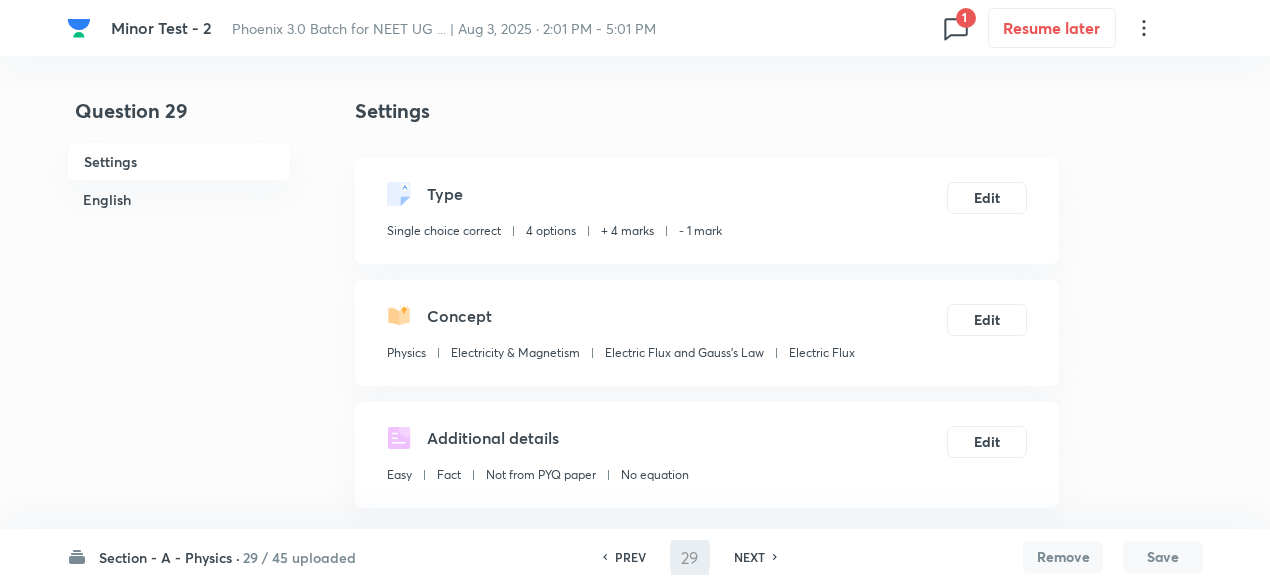 type on "30" 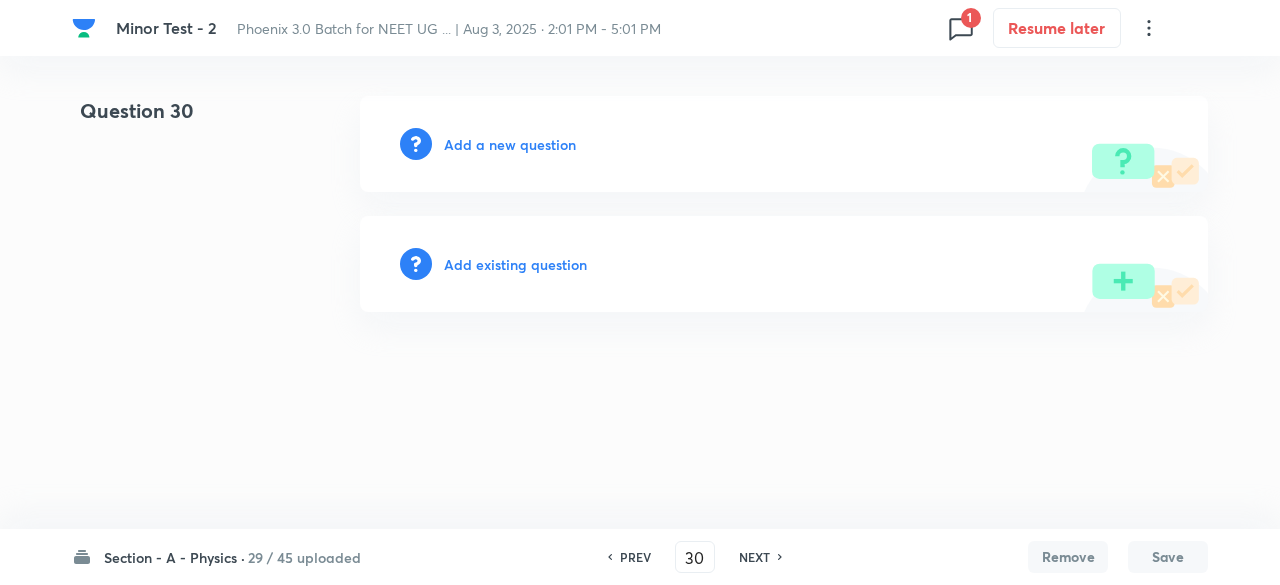 click on "Add existing question" at bounding box center (515, 264) 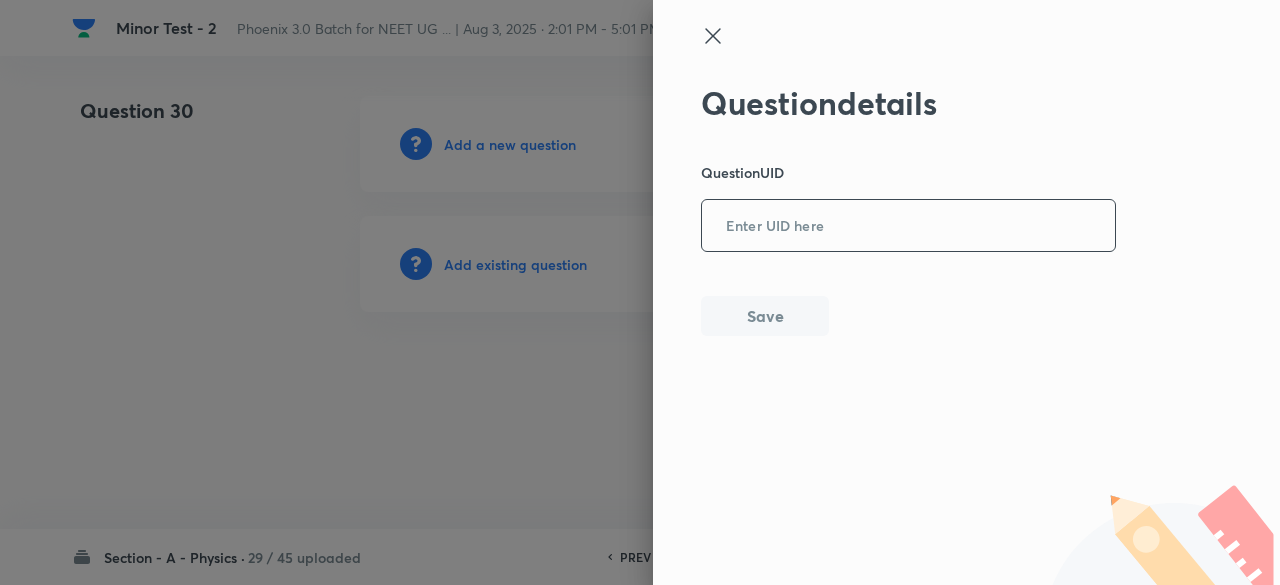 click at bounding box center (908, 226) 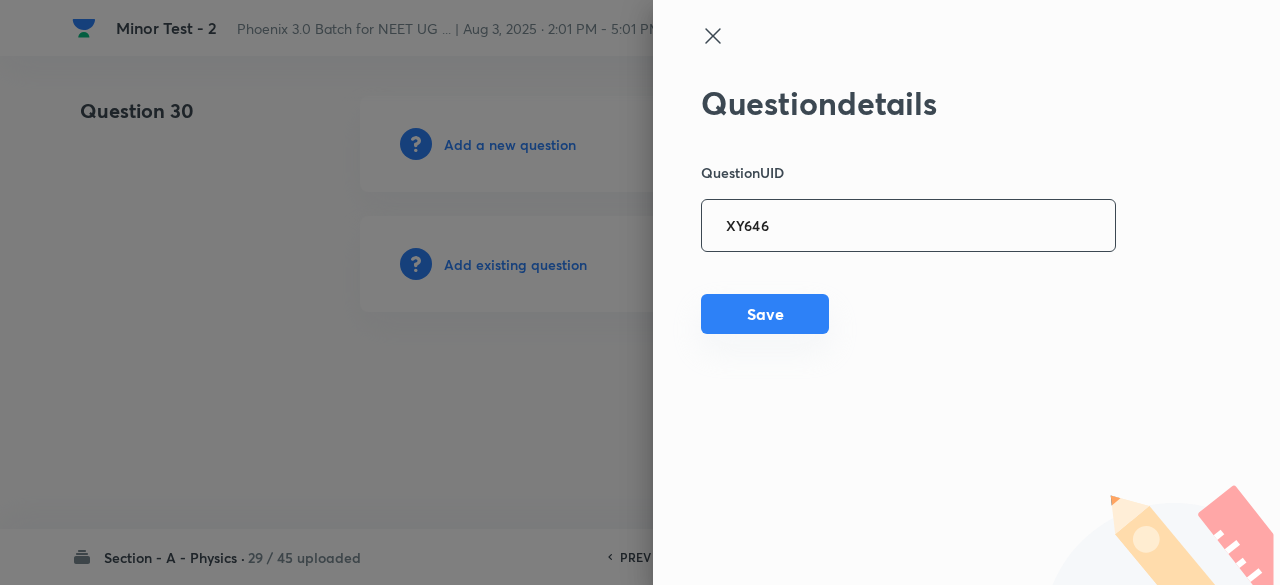 type on "XY646" 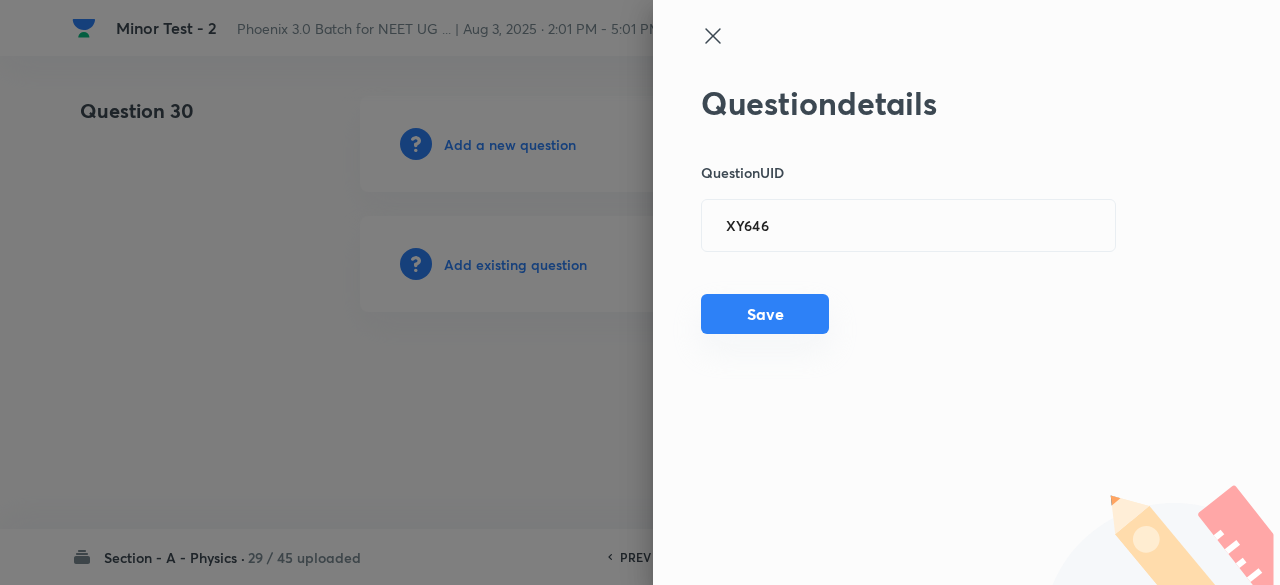 click on "Save" at bounding box center (765, 314) 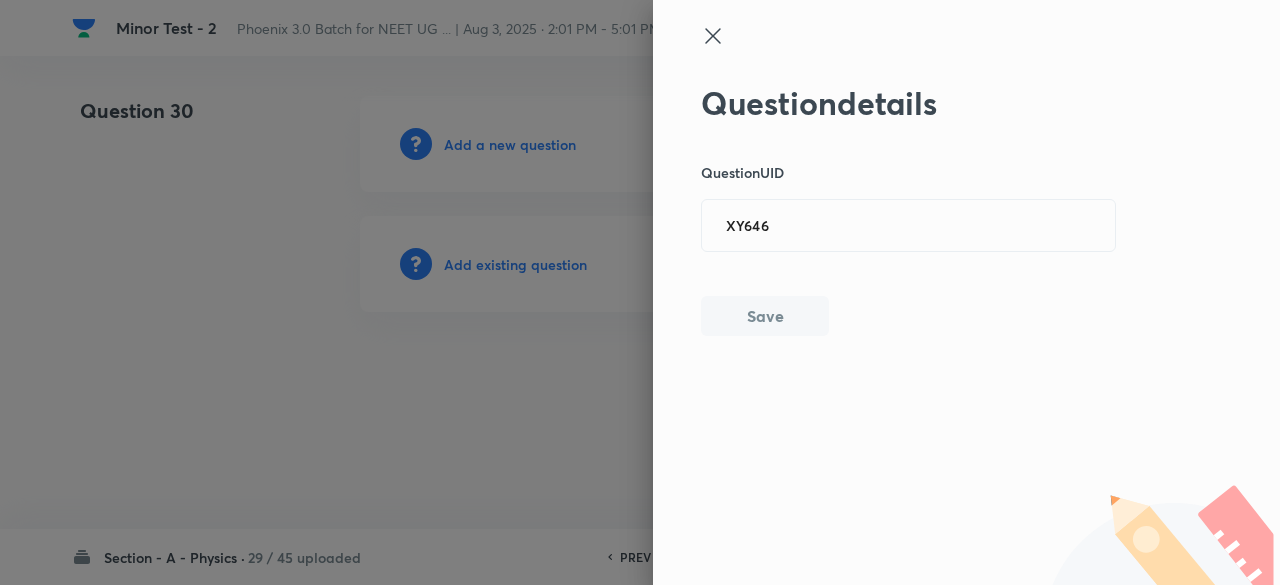type 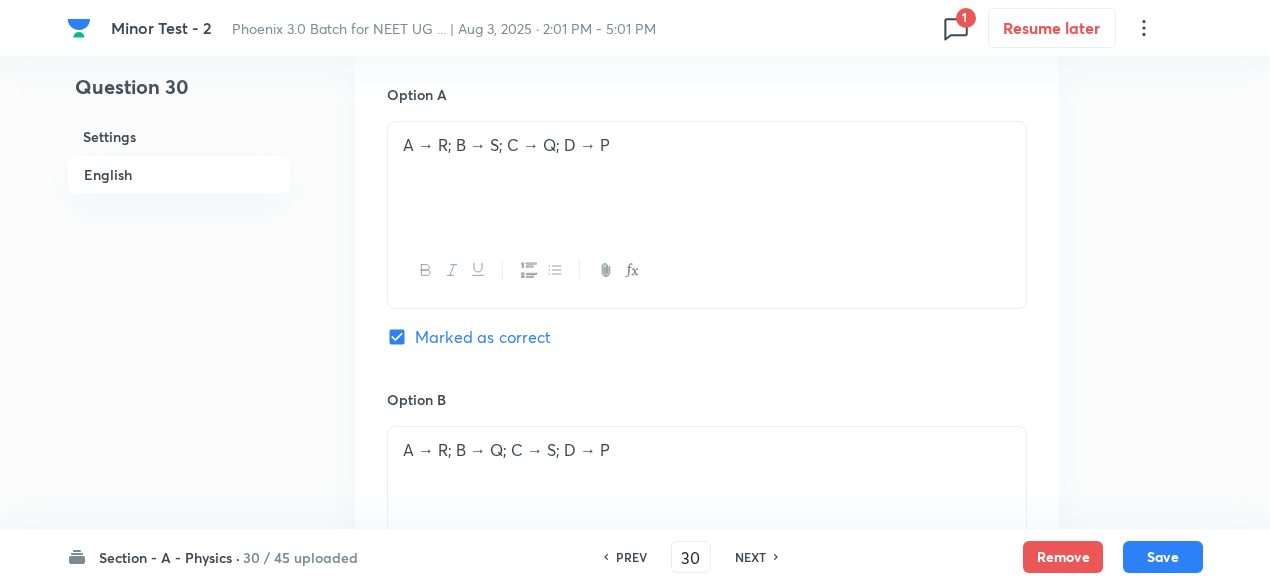 scroll, scrollTop: 1097, scrollLeft: 0, axis: vertical 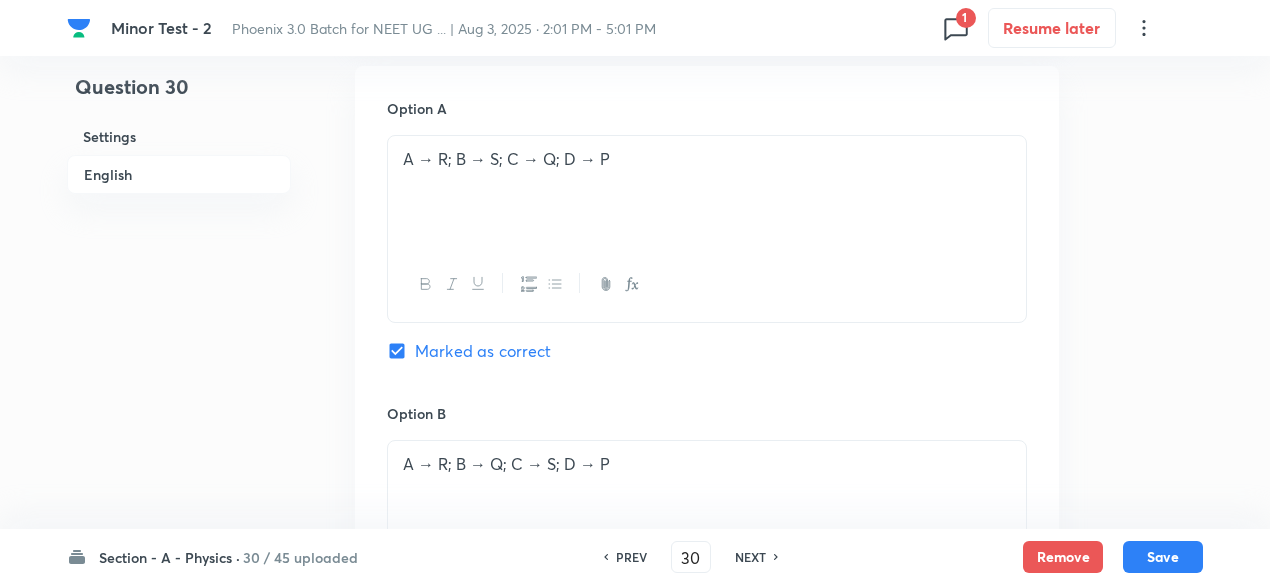click on "A → R; B → S; C → Q; D → P" at bounding box center [707, 159] 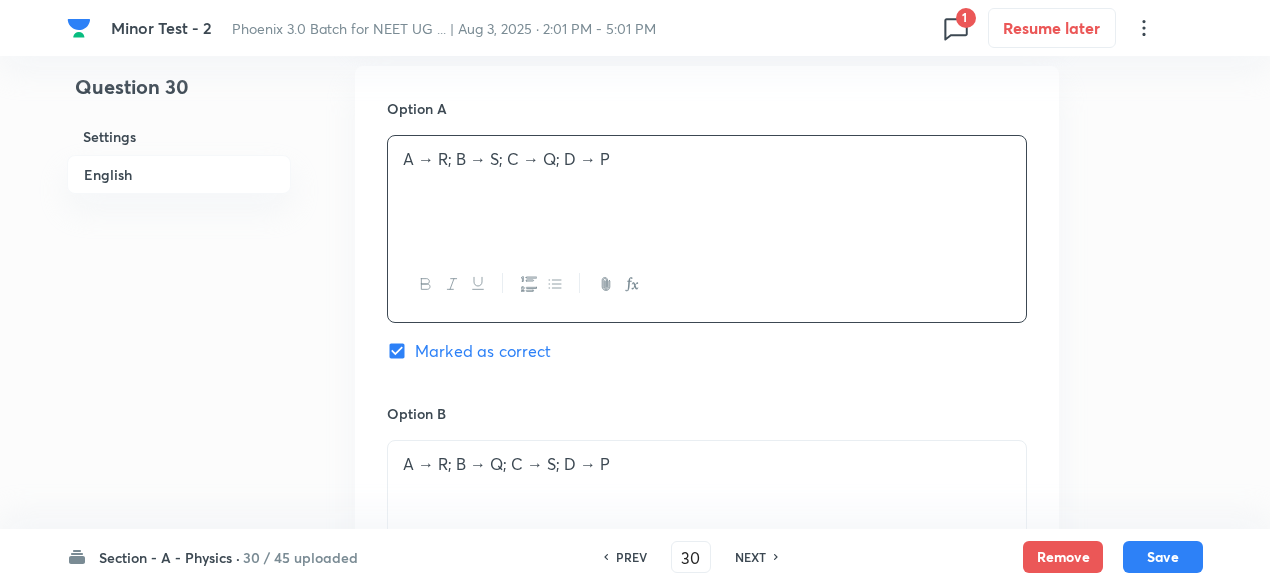 click on "A → R; B → S; C → Q; D → P" at bounding box center [707, 159] 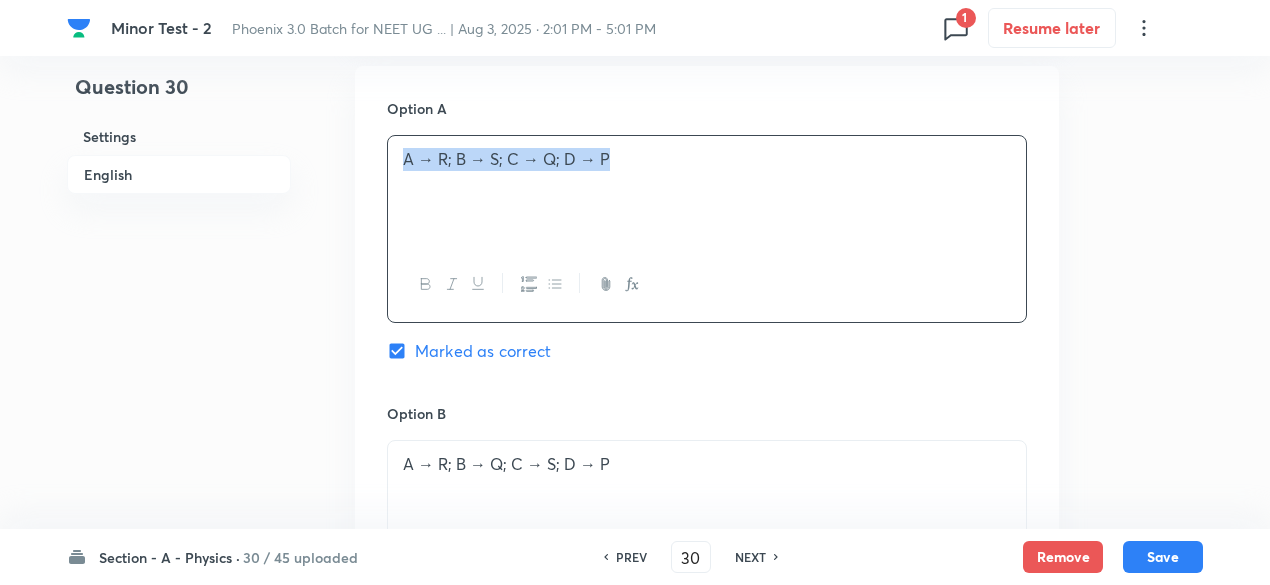 click on "A → R; B → S; C → Q; D → P" at bounding box center (707, 159) 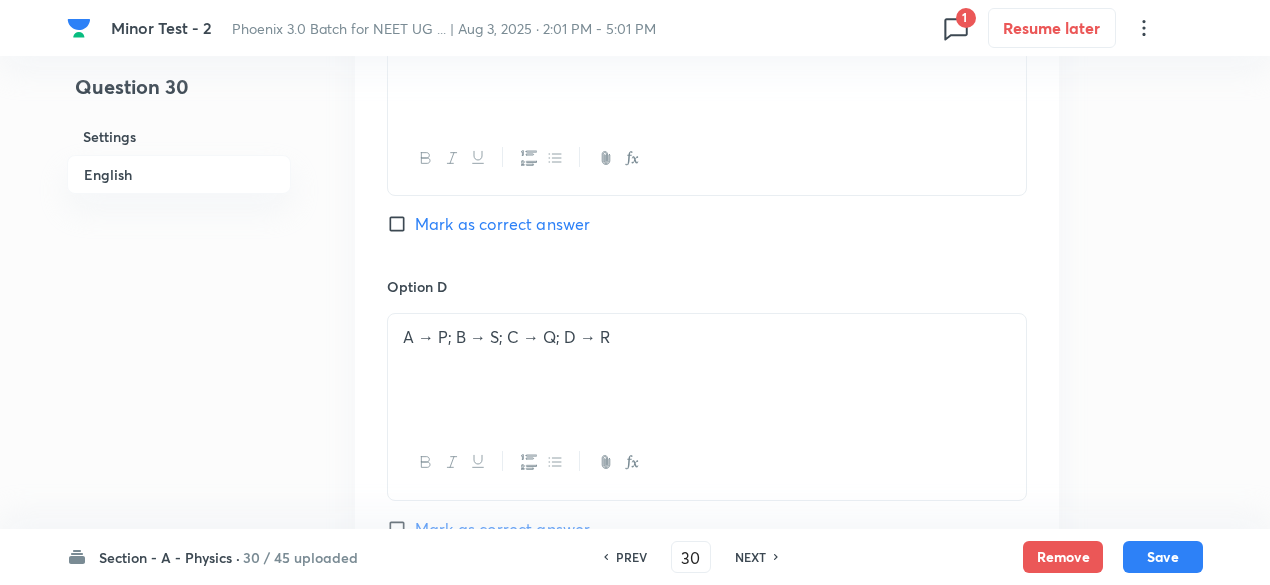 scroll, scrollTop: 2313, scrollLeft: 0, axis: vertical 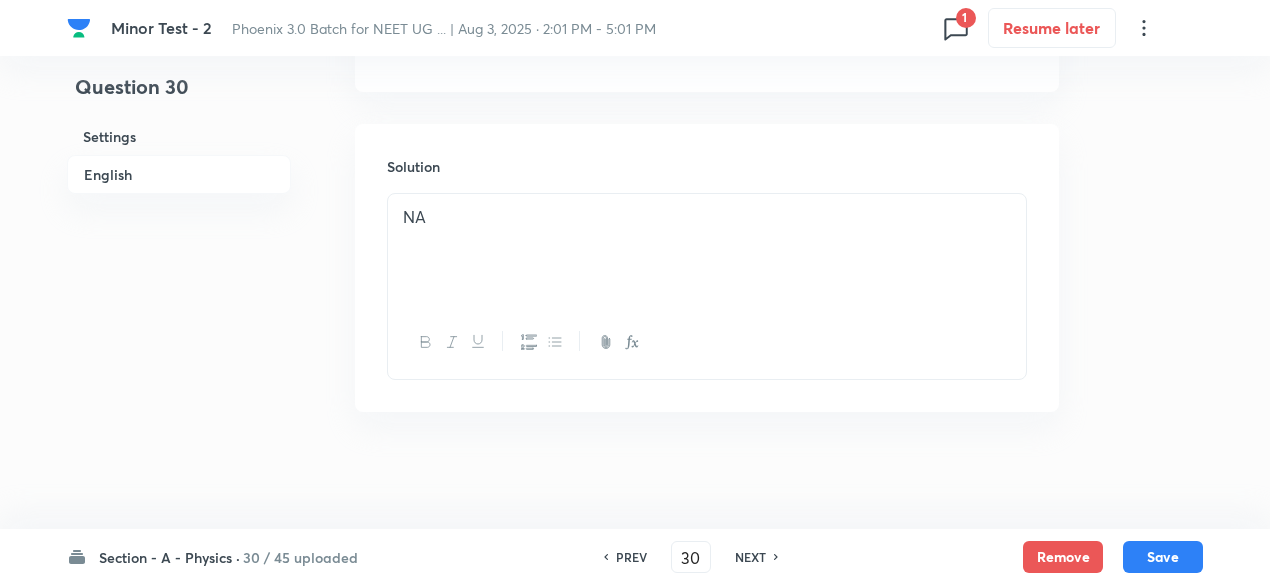 click on "NA" at bounding box center (707, 250) 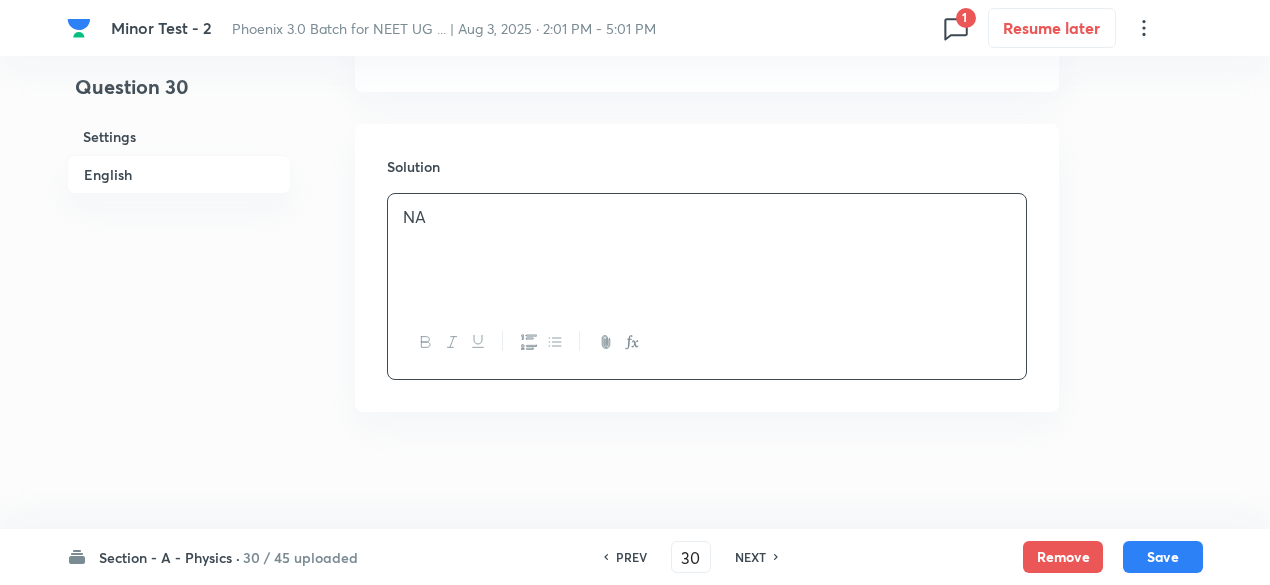 click on "NA" at bounding box center [707, 250] 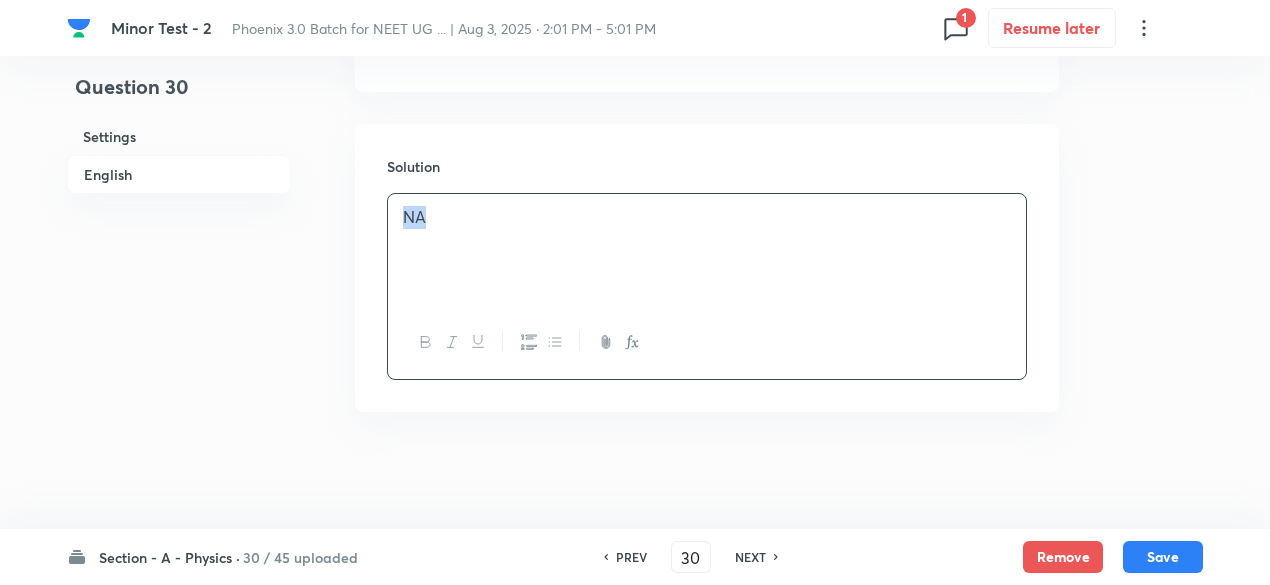 click on "NA" at bounding box center [707, 250] 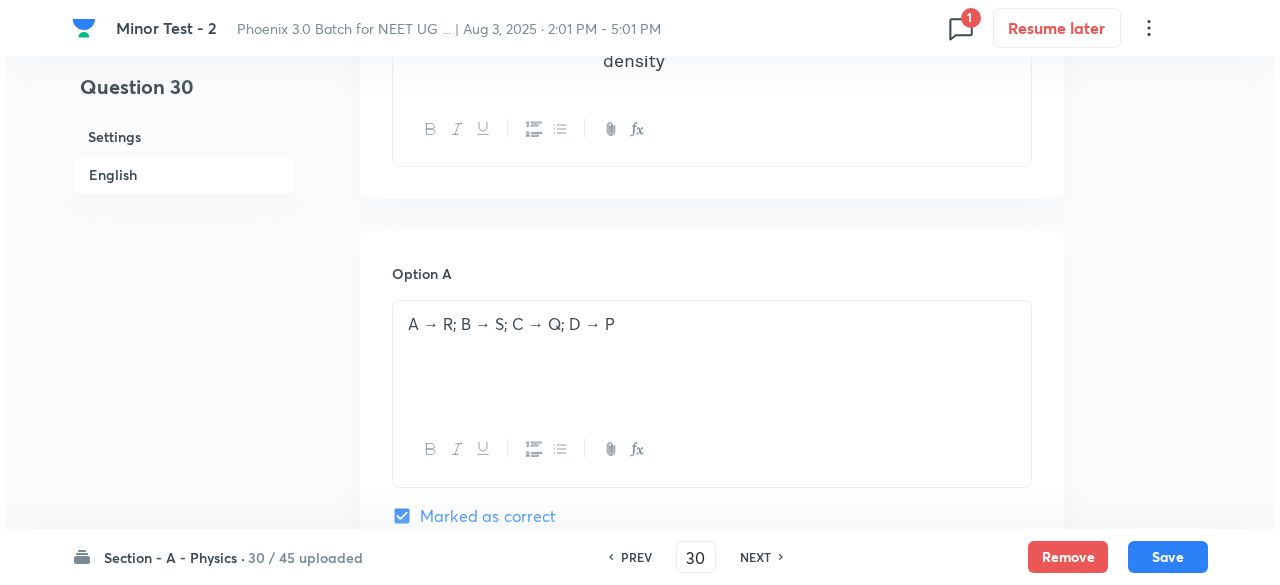 scroll, scrollTop: 0, scrollLeft: 0, axis: both 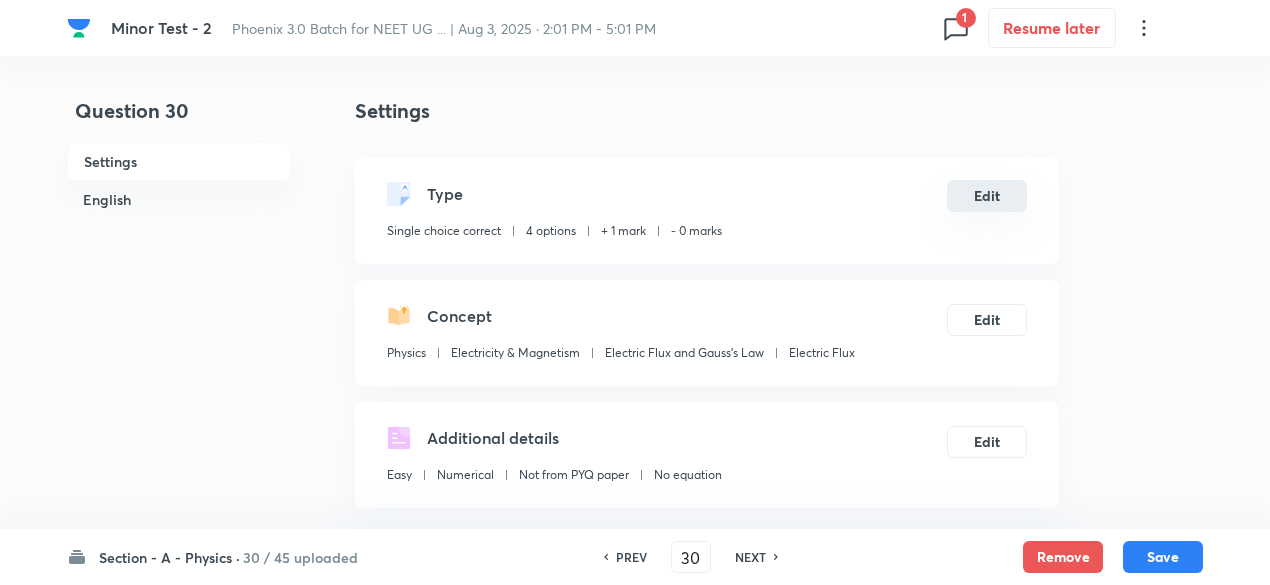 click on "Edit" at bounding box center [987, 196] 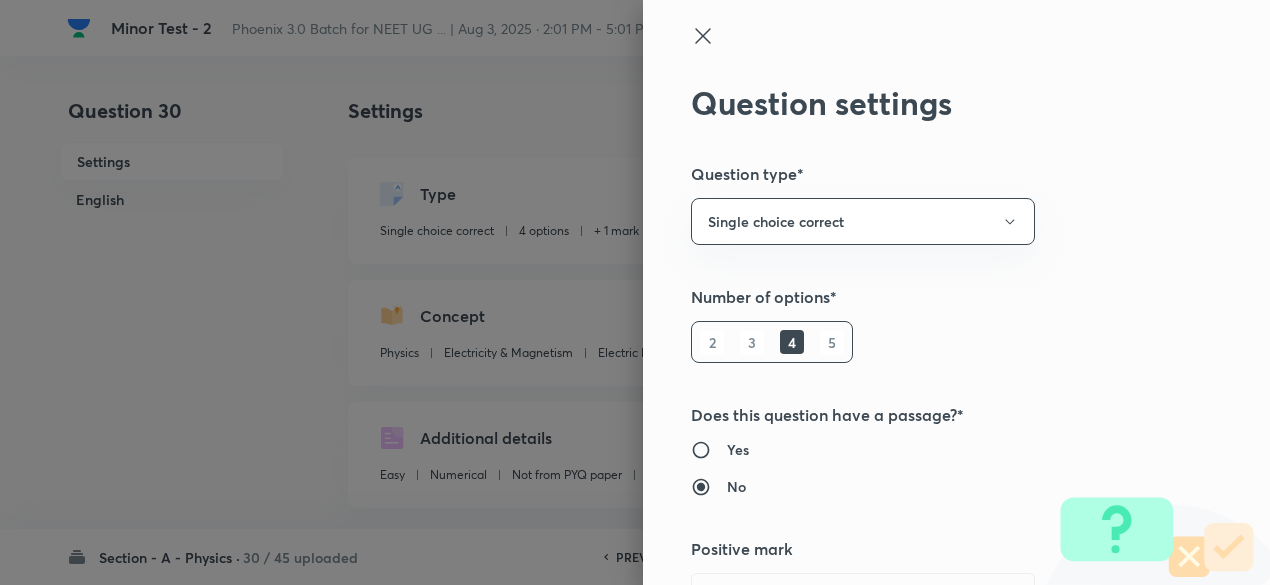 radio on "false" 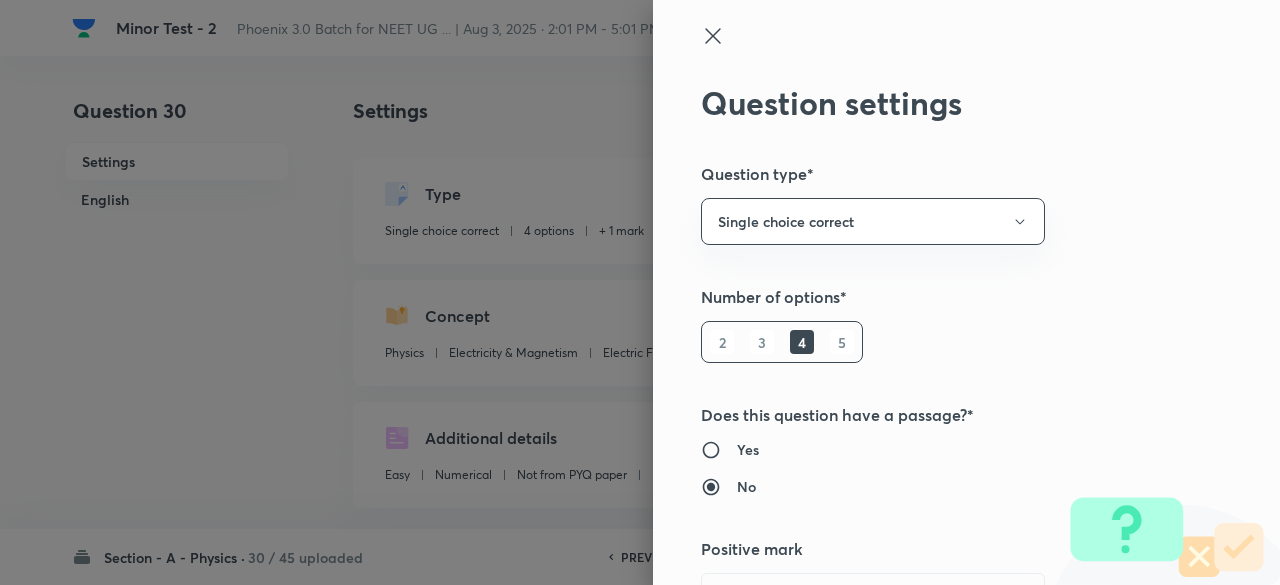 type on "1" 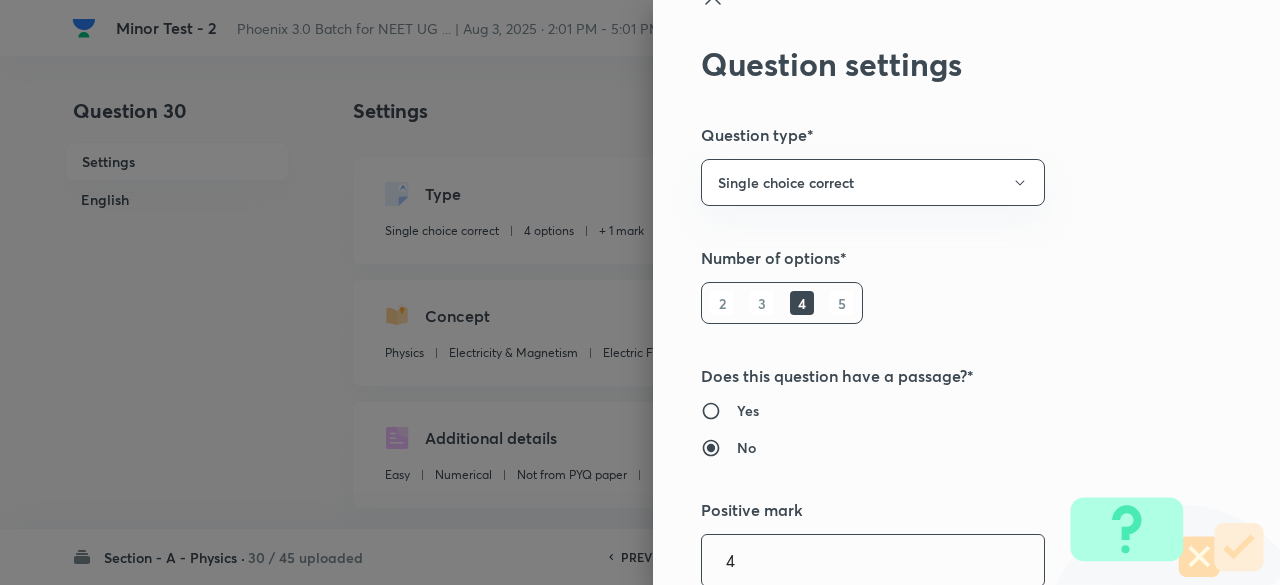 type on "4" 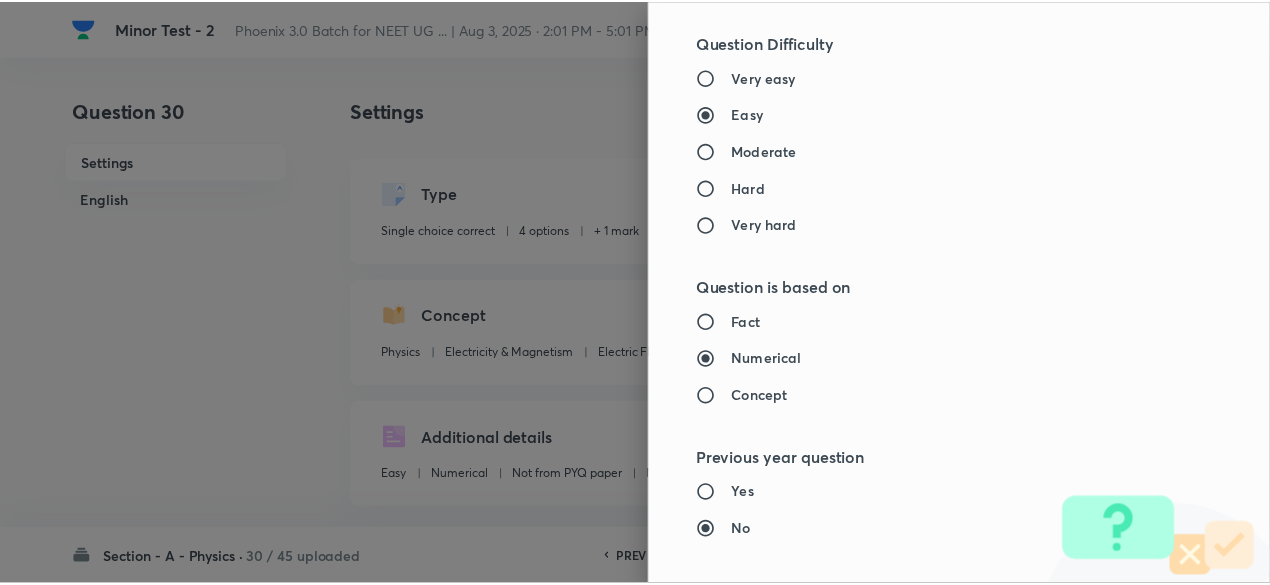 scroll, scrollTop: 2135, scrollLeft: 0, axis: vertical 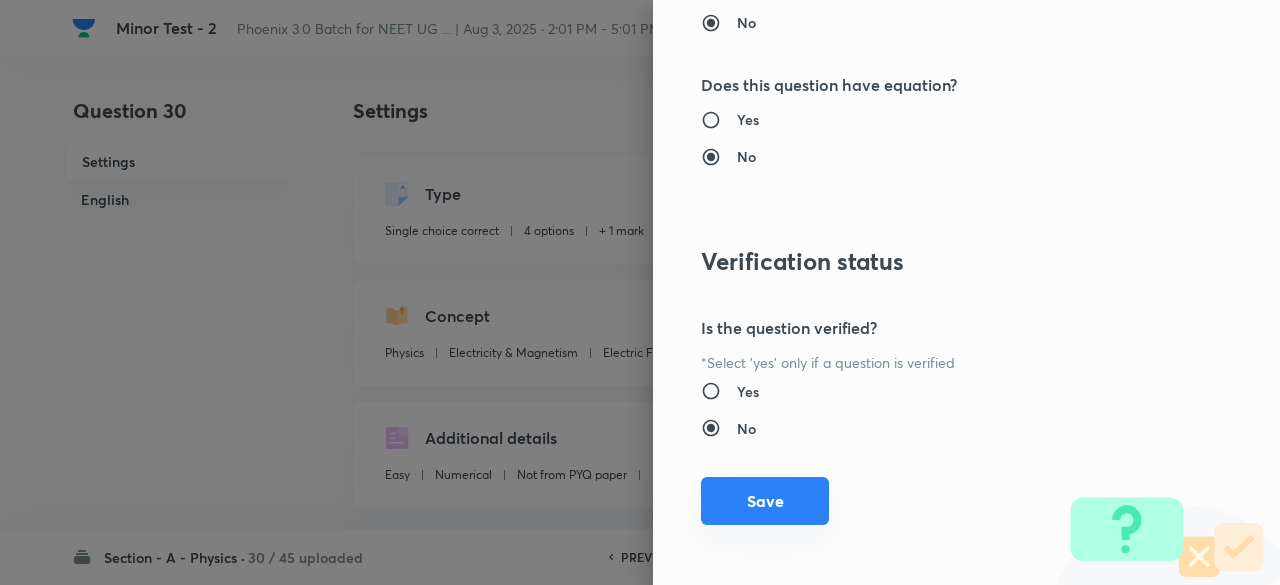 type on "1" 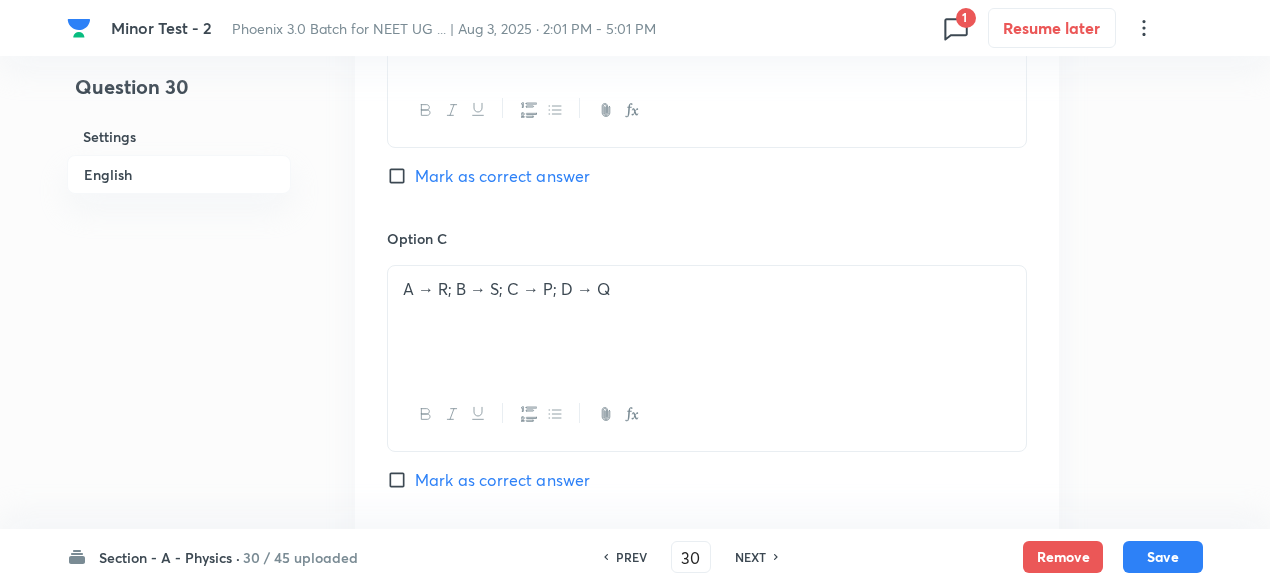 scroll, scrollTop: 2313, scrollLeft: 0, axis: vertical 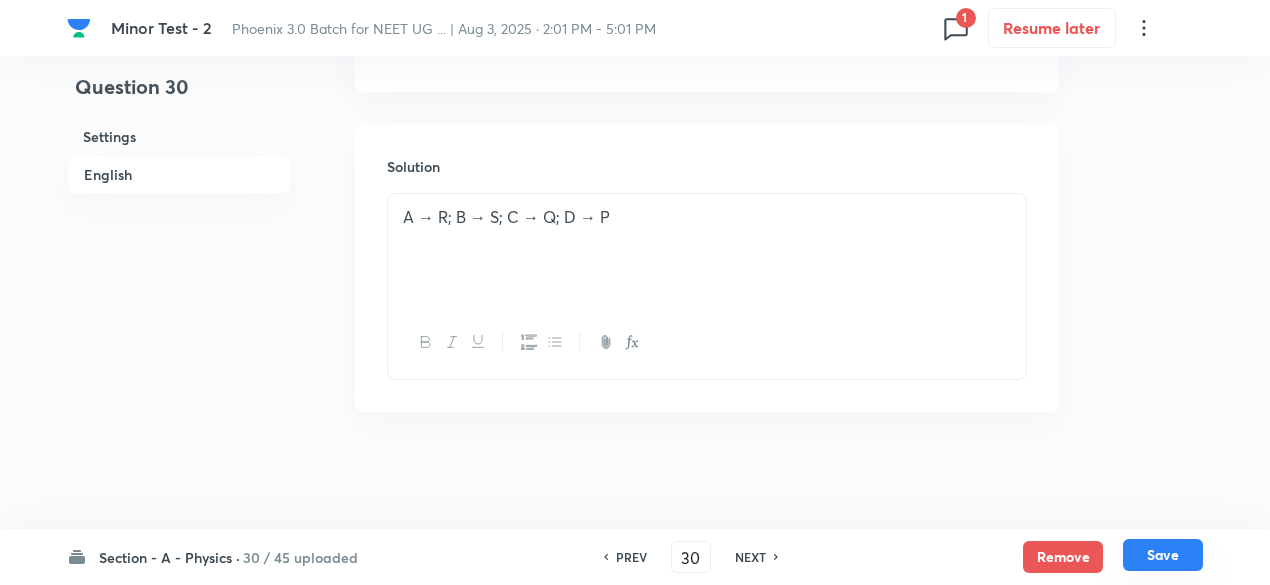 click on "Save" at bounding box center [1163, 555] 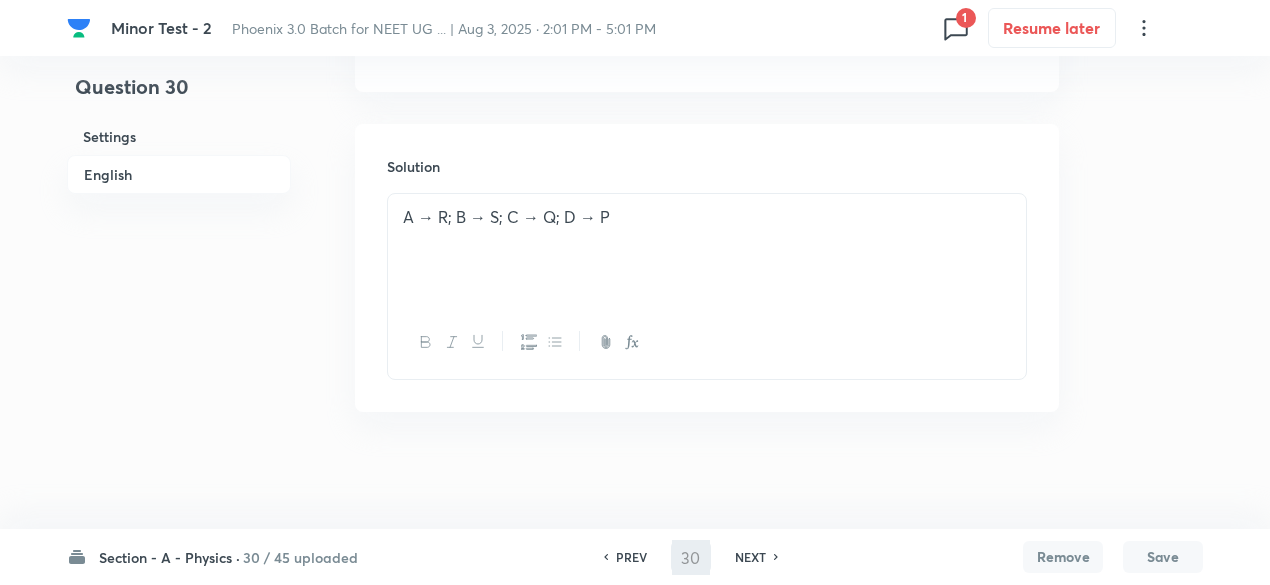type on "31" 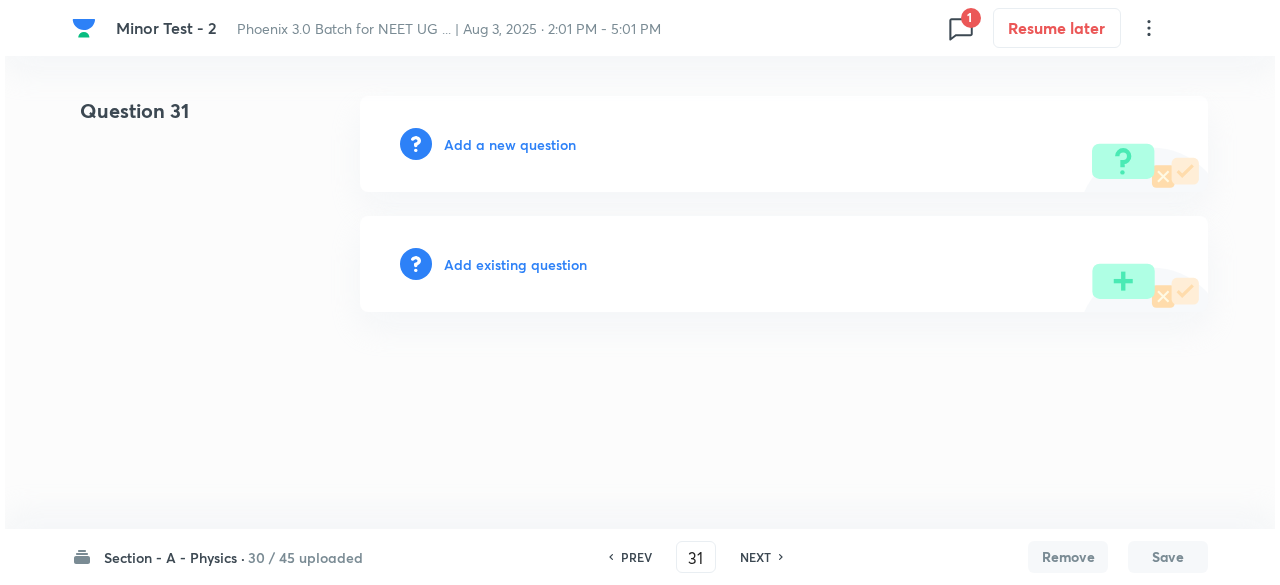 scroll, scrollTop: 0, scrollLeft: 0, axis: both 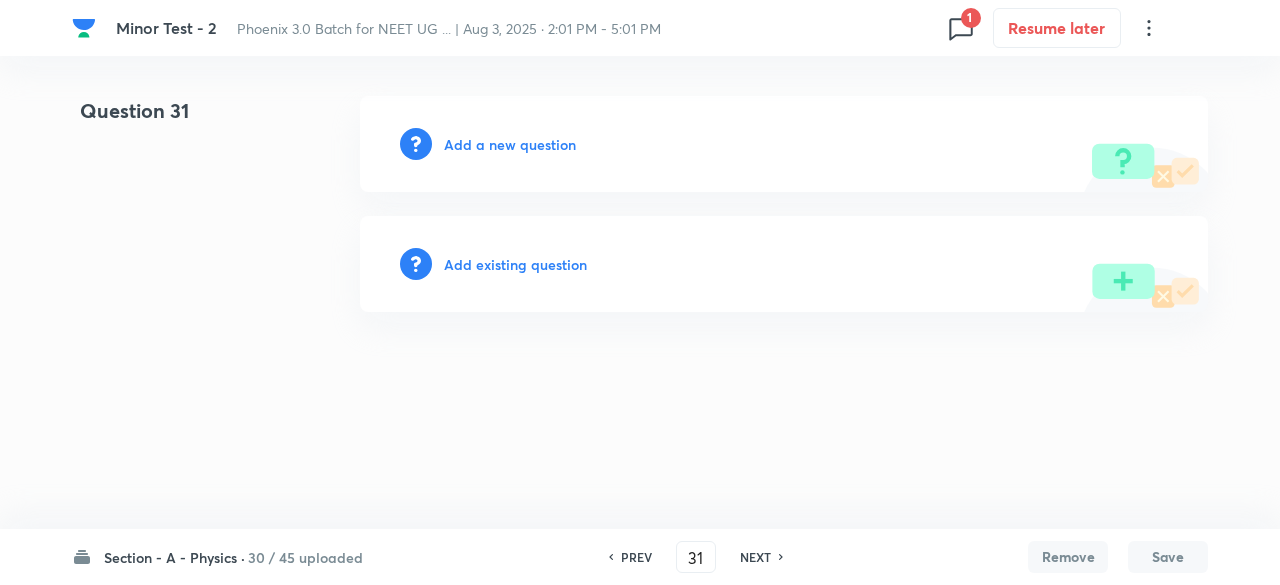 click on "Add existing question" at bounding box center (515, 264) 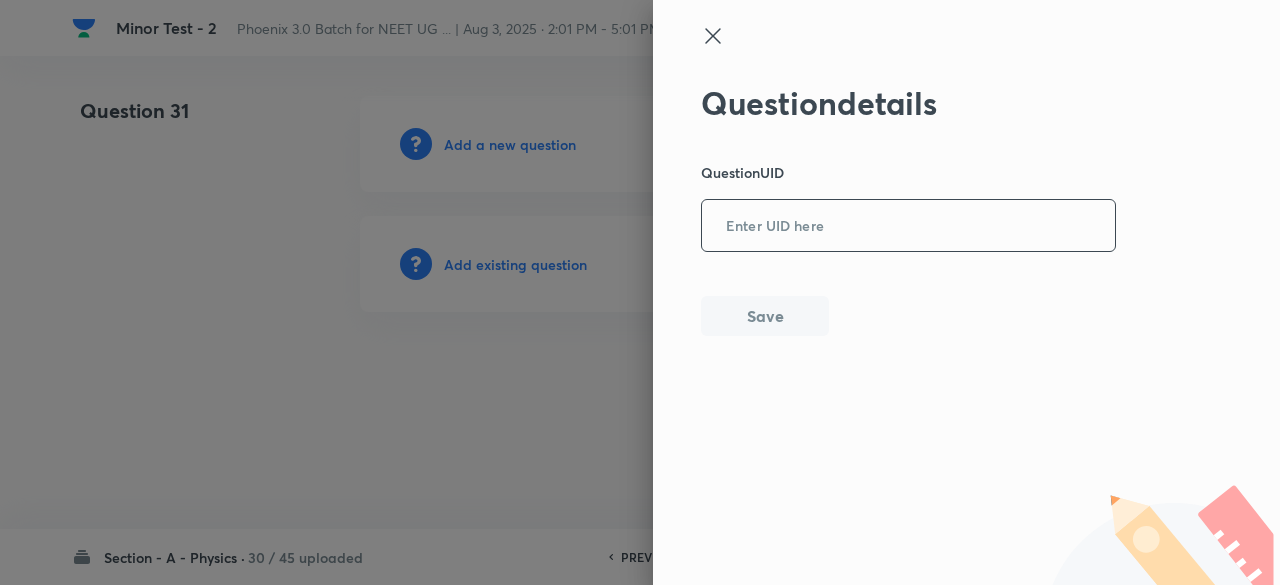click at bounding box center [908, 226] 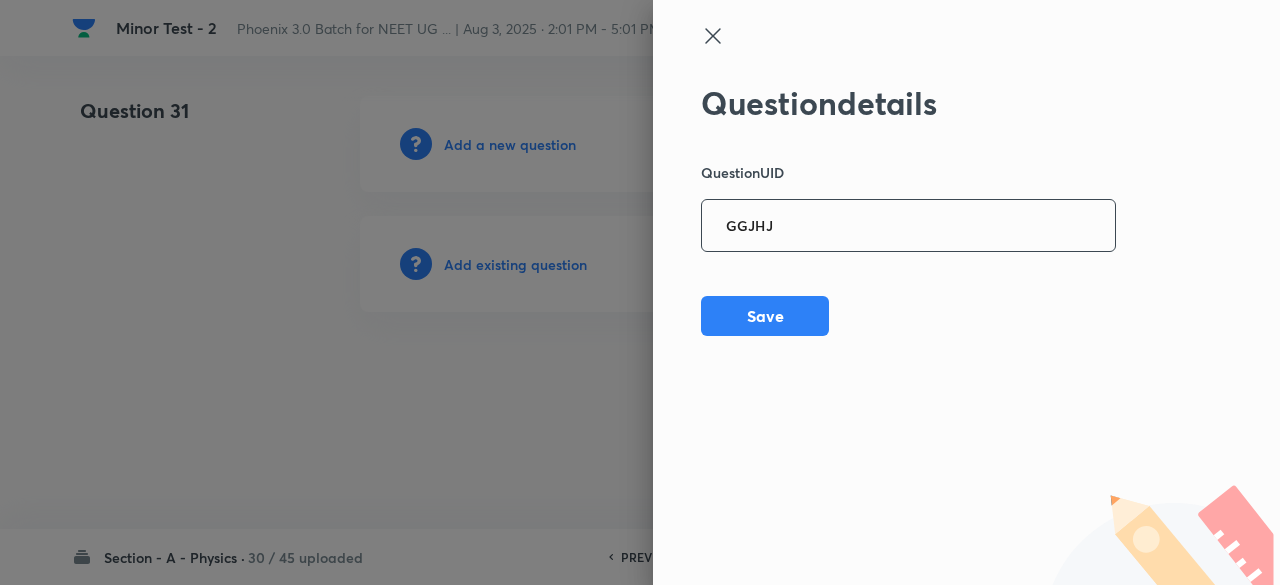 type on "GGJHJ" 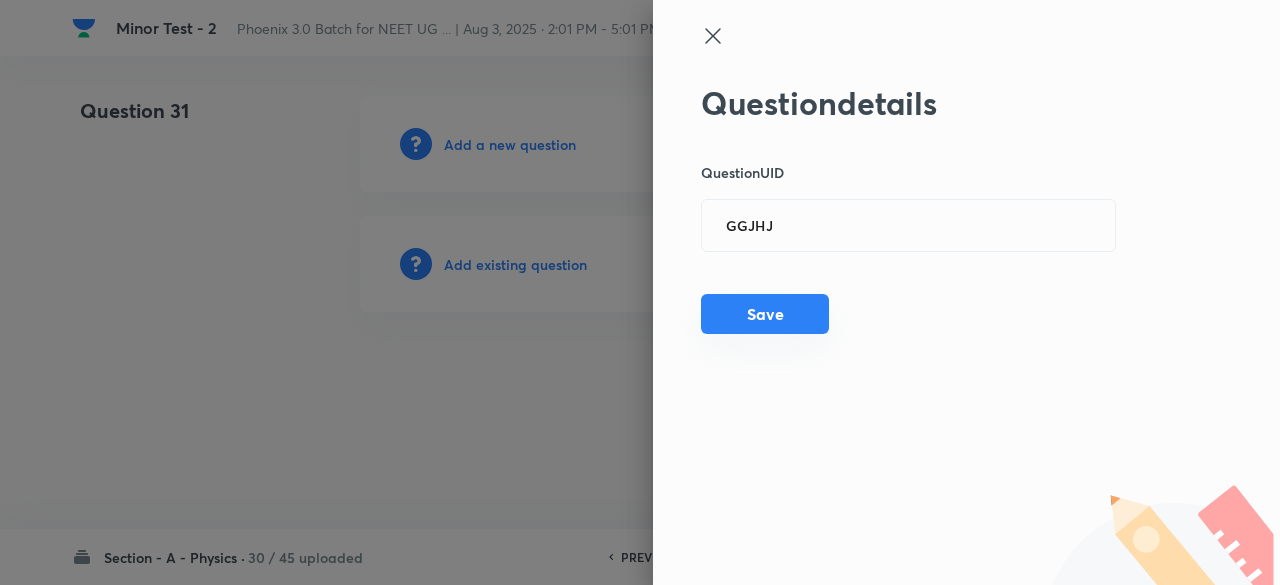 click on "Save" at bounding box center [765, 314] 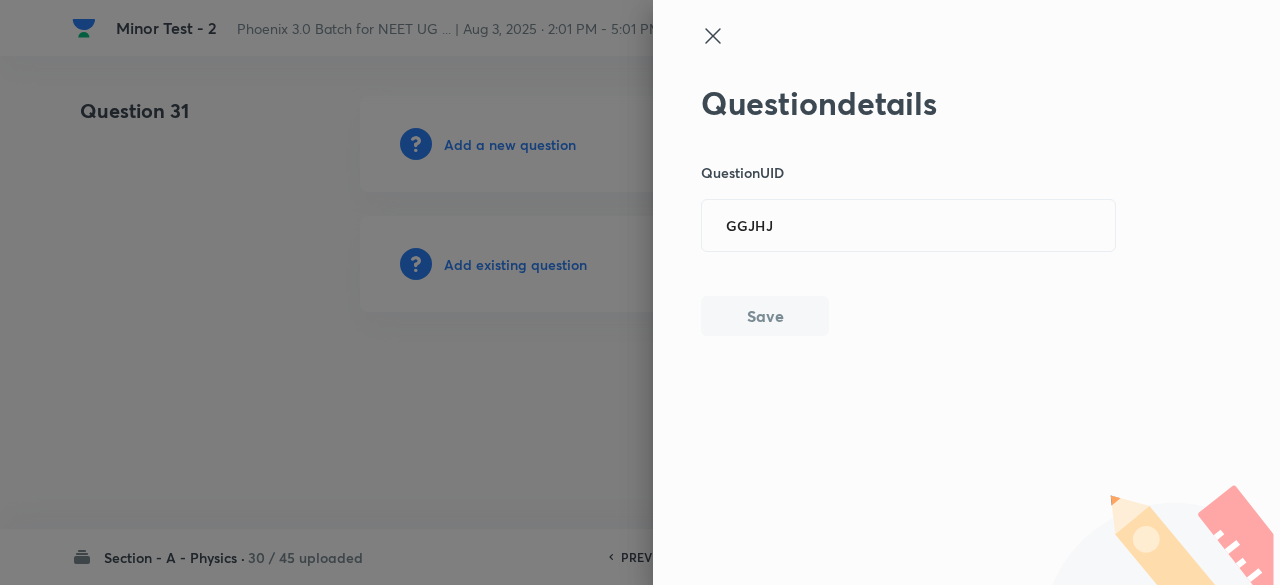 type 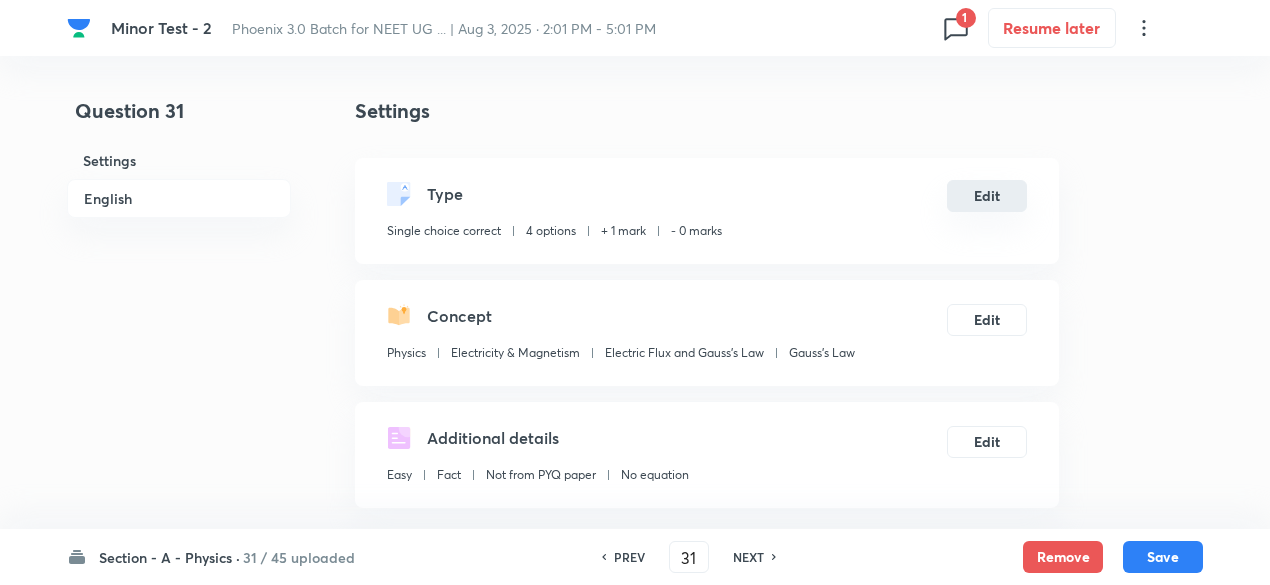 click on "Edit" at bounding box center (987, 196) 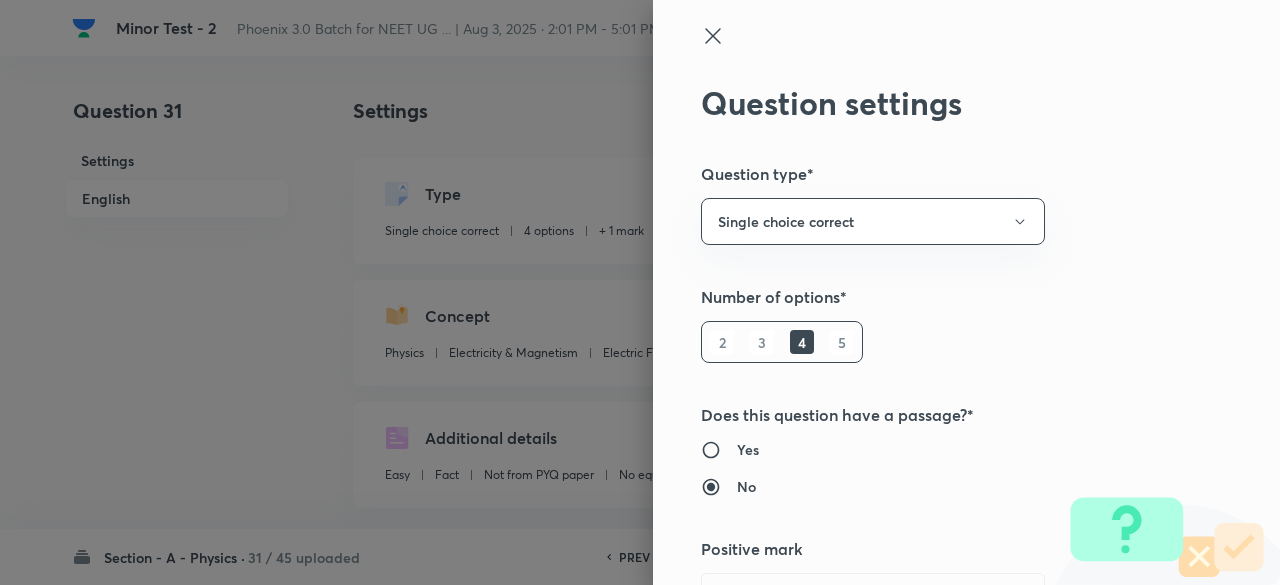 type 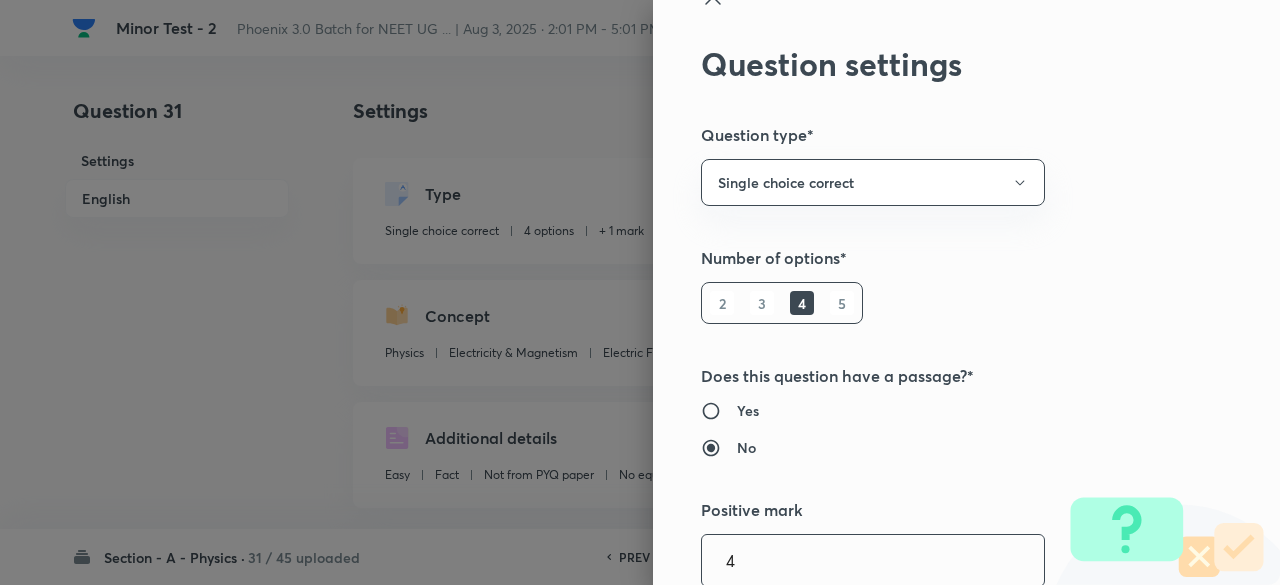 type on "4" 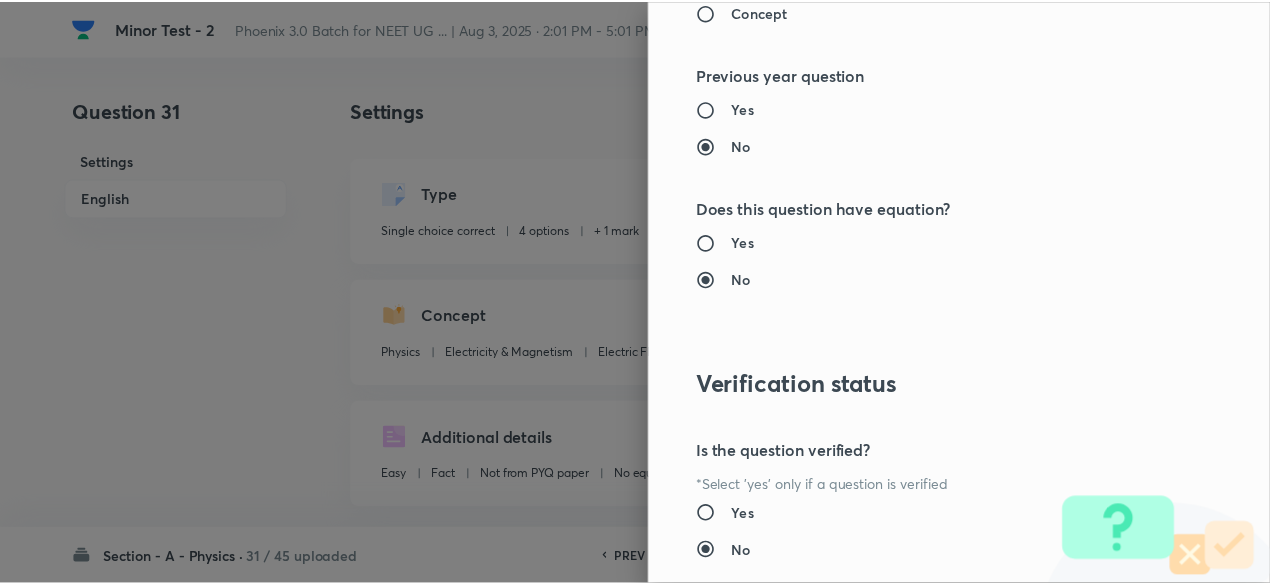 scroll, scrollTop: 2135, scrollLeft: 0, axis: vertical 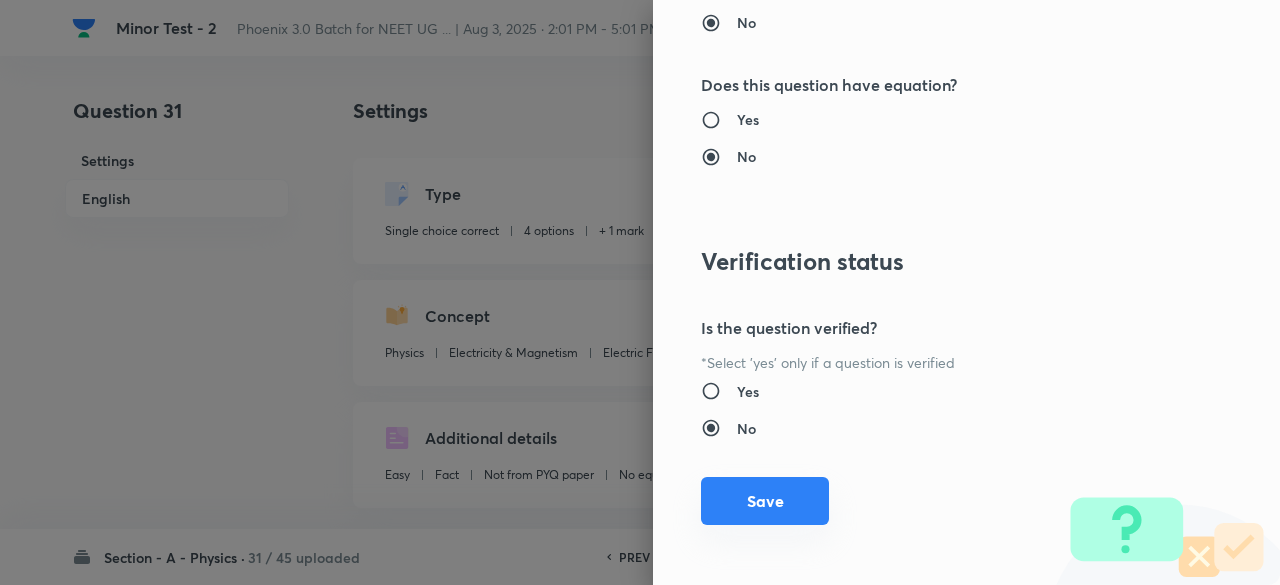 type on "1" 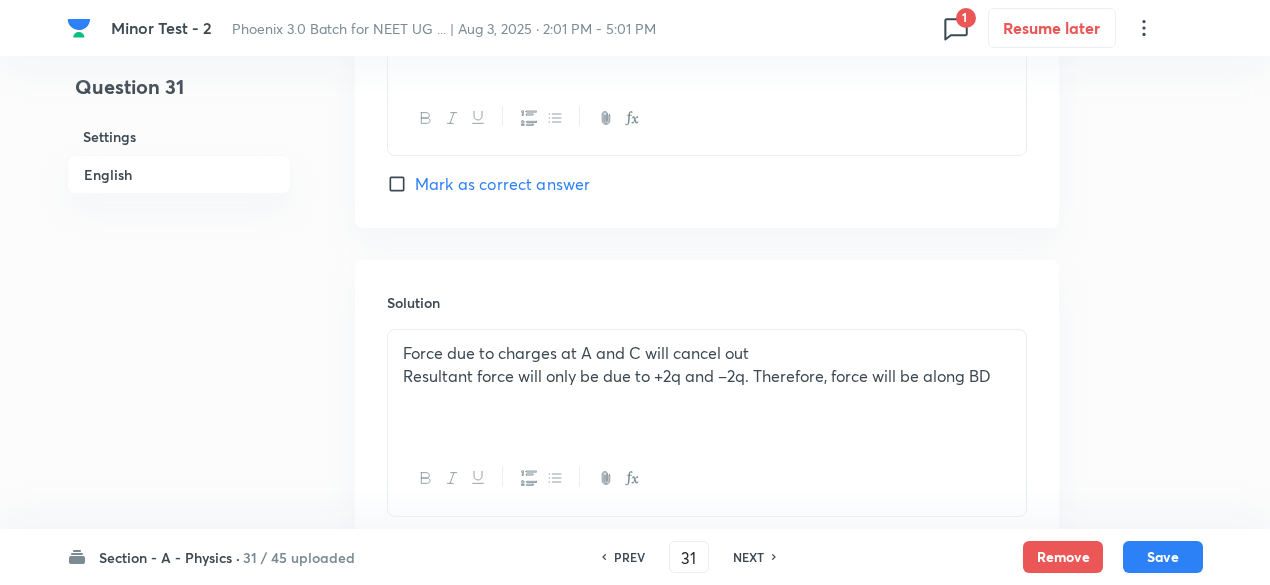 scroll, scrollTop: 2266, scrollLeft: 0, axis: vertical 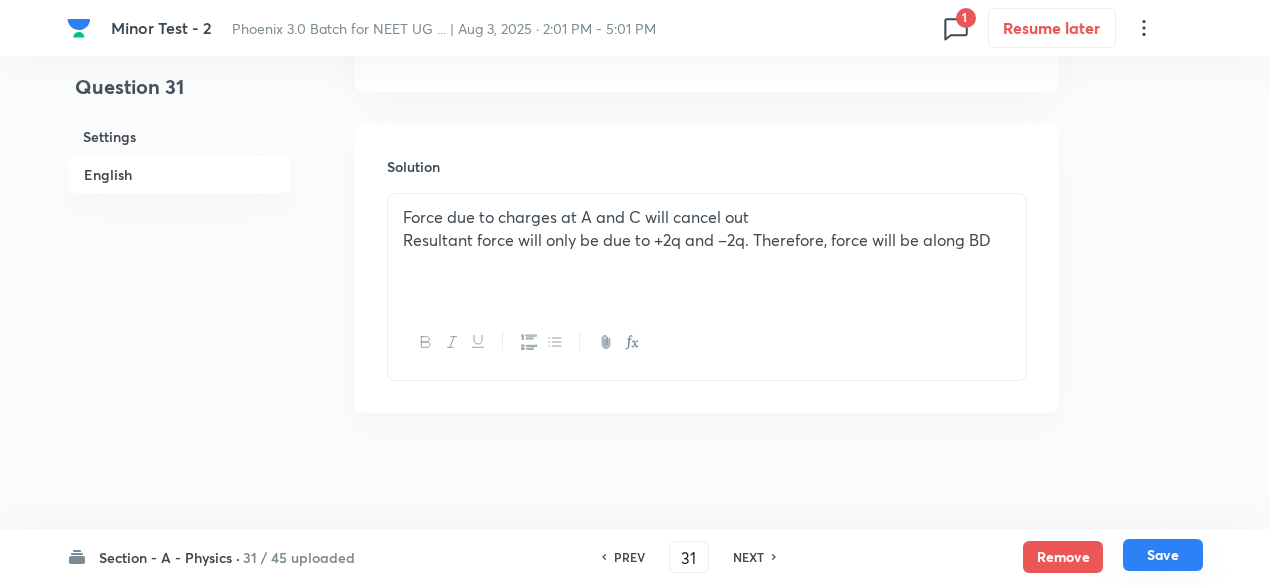 click on "Save" at bounding box center (1163, 555) 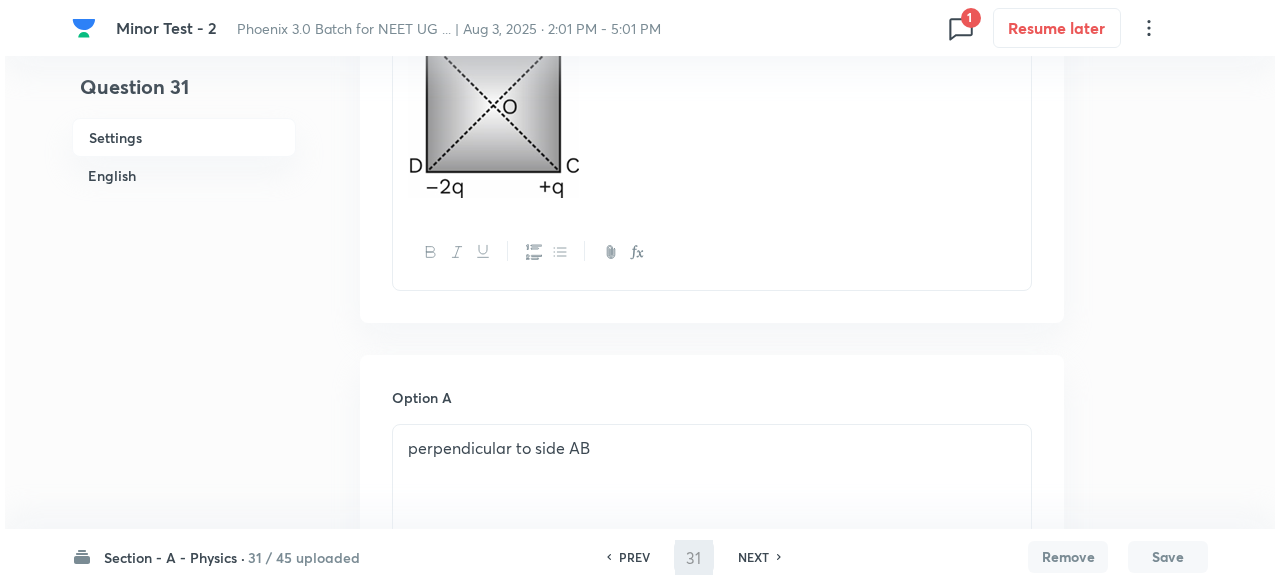 scroll, scrollTop: 0, scrollLeft: 0, axis: both 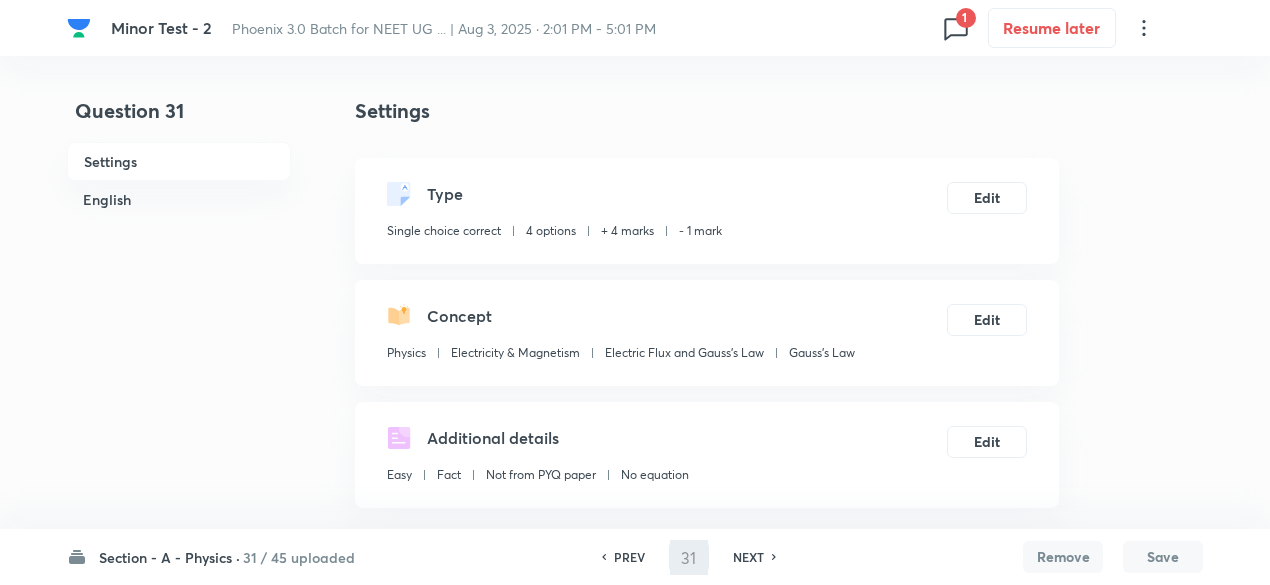 type on "32" 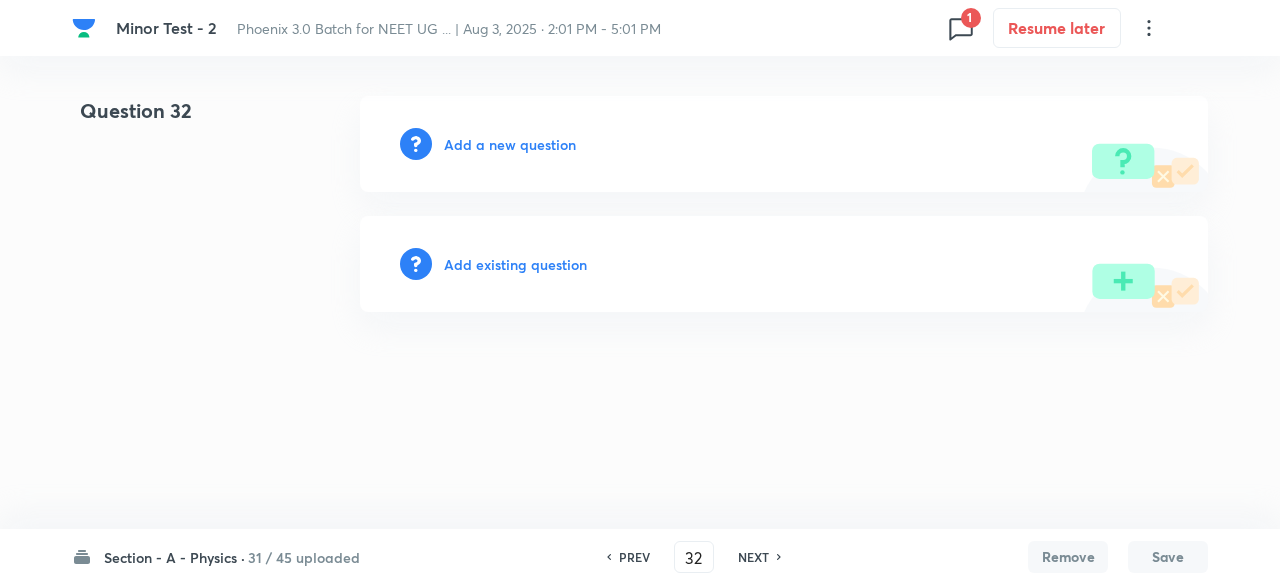 click on "Add existing question" at bounding box center [515, 264] 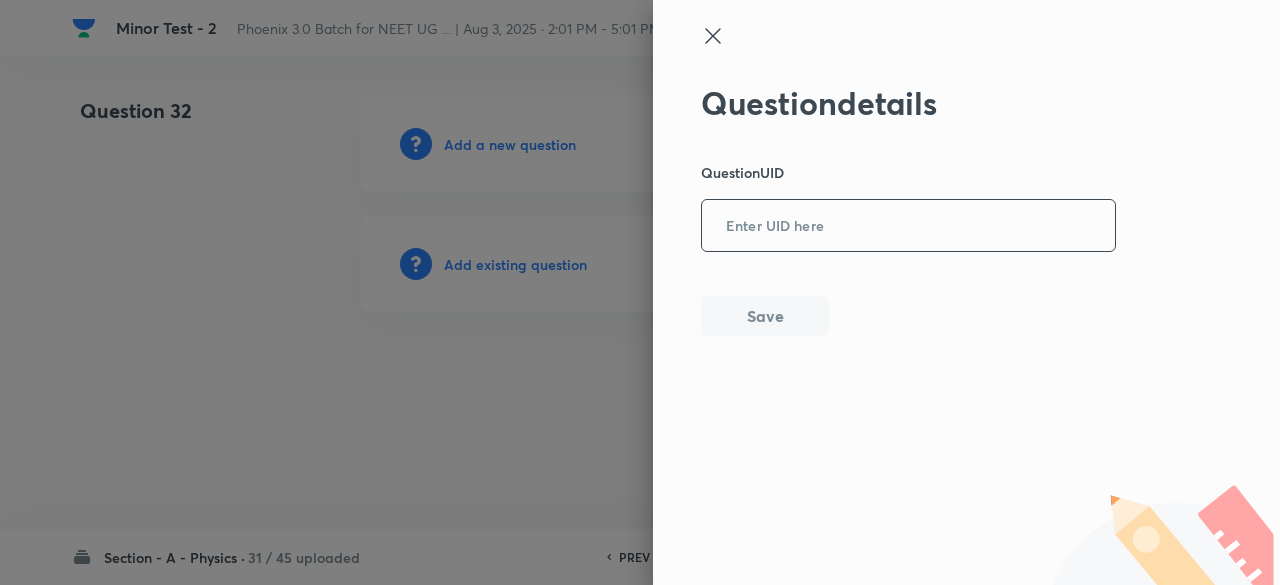click at bounding box center [908, 226] 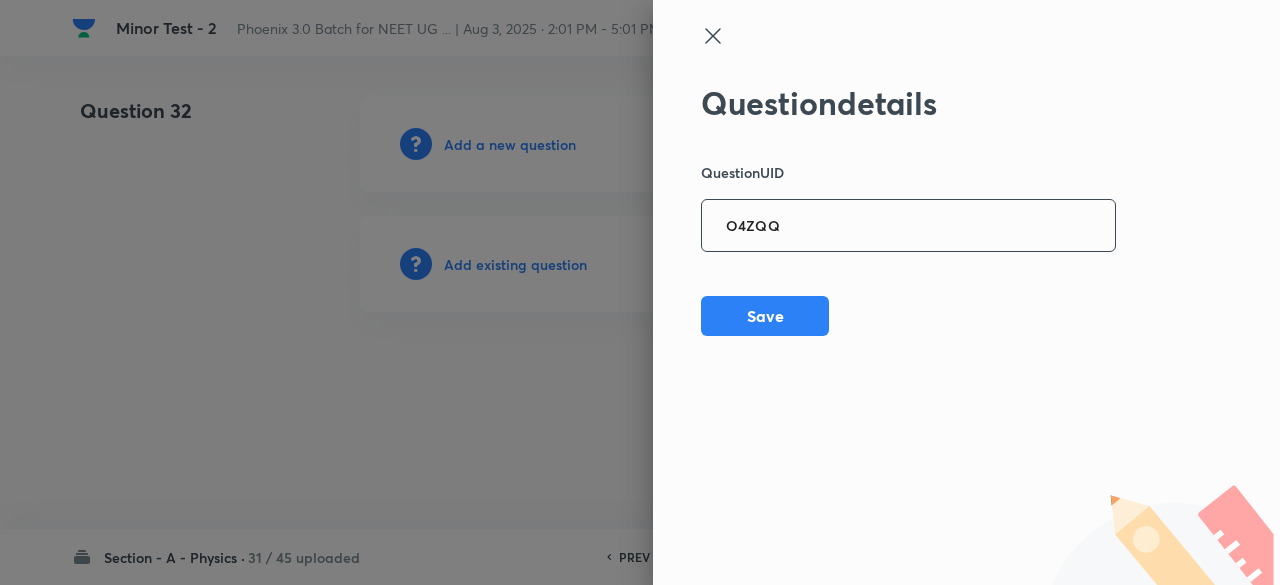 type on "O4ZQQ" 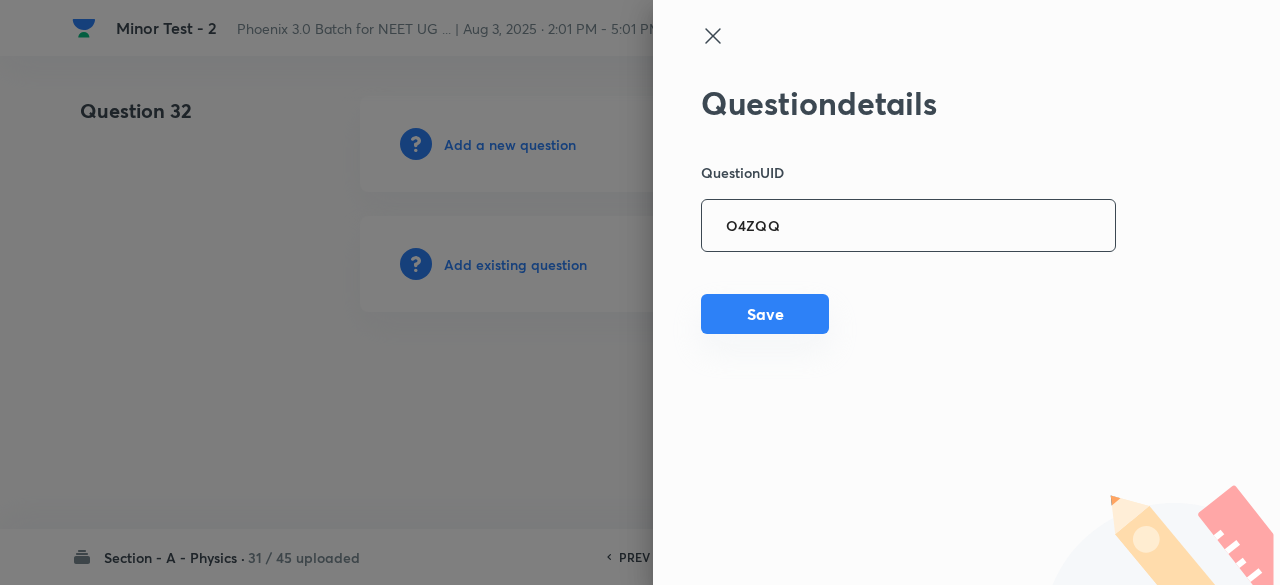 click on "Save" at bounding box center (765, 314) 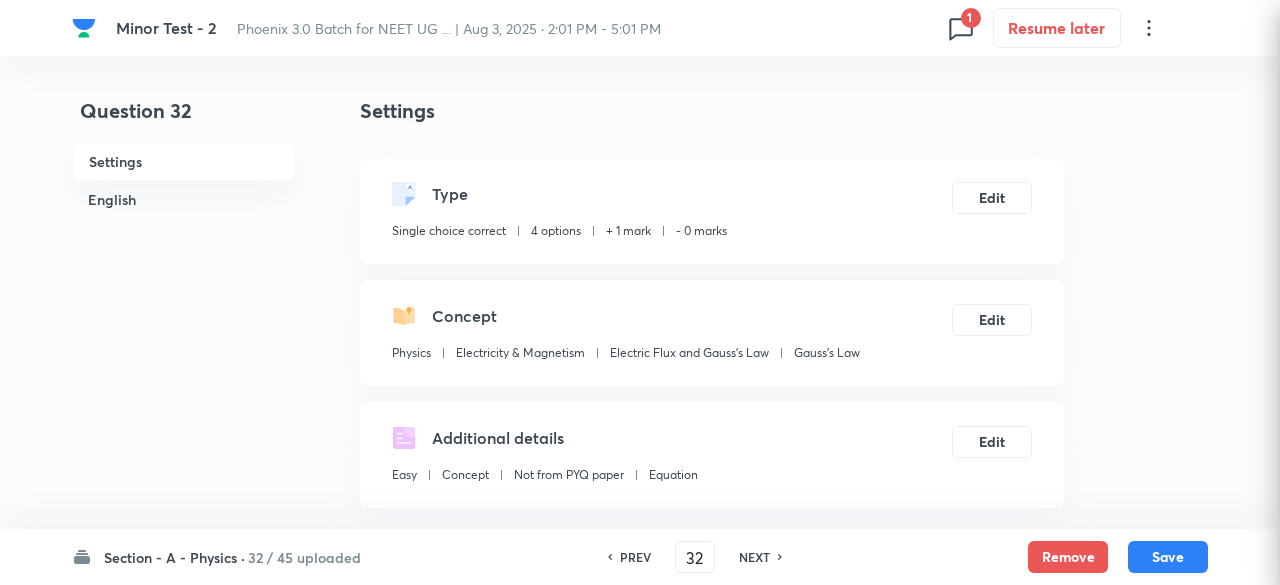 checkbox on "true" 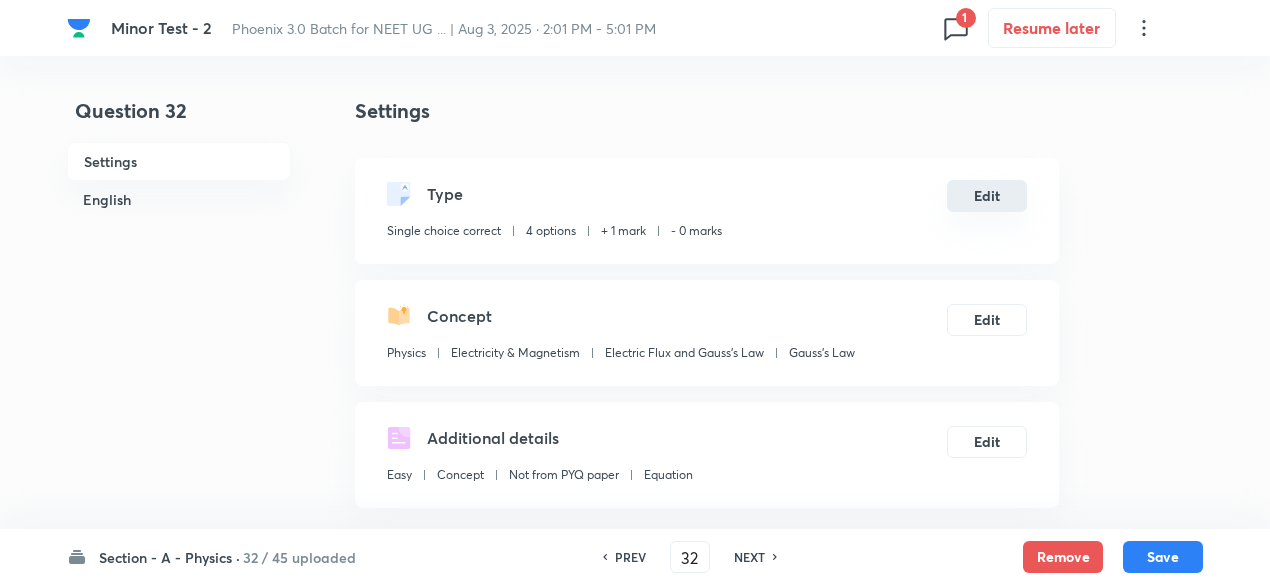 click on "Edit" at bounding box center [987, 196] 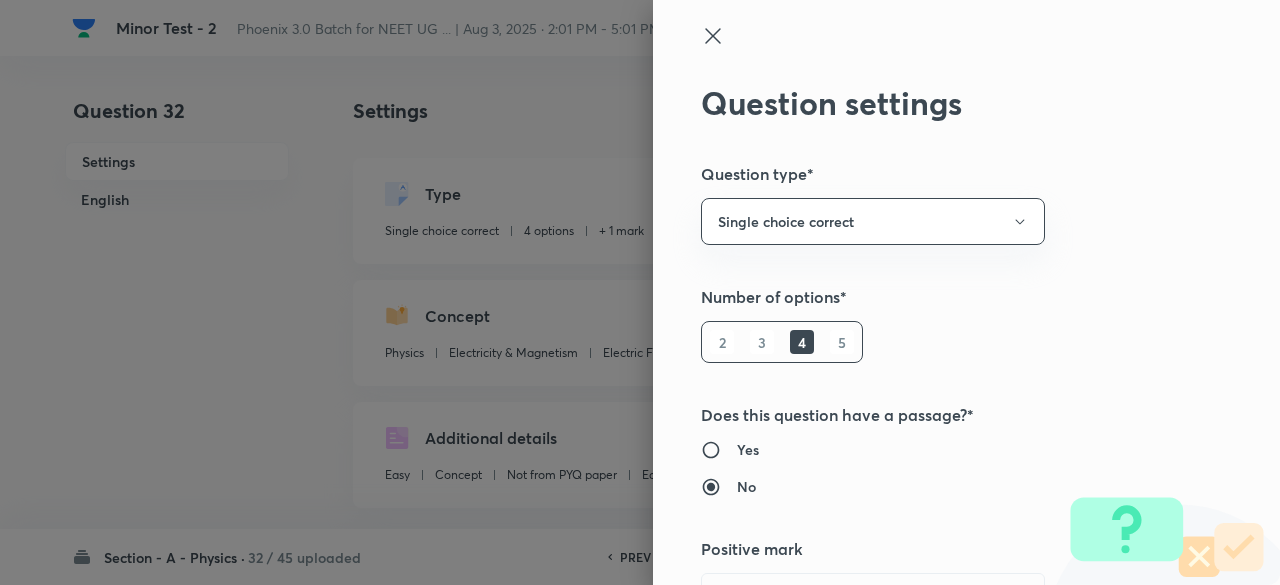 type 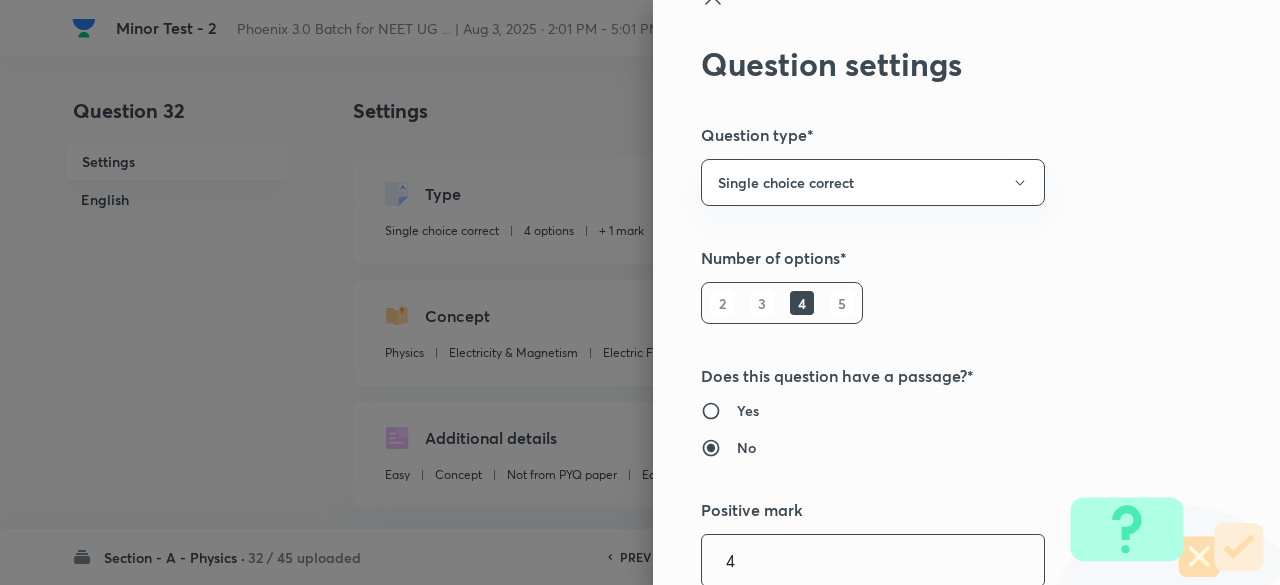 type on "4" 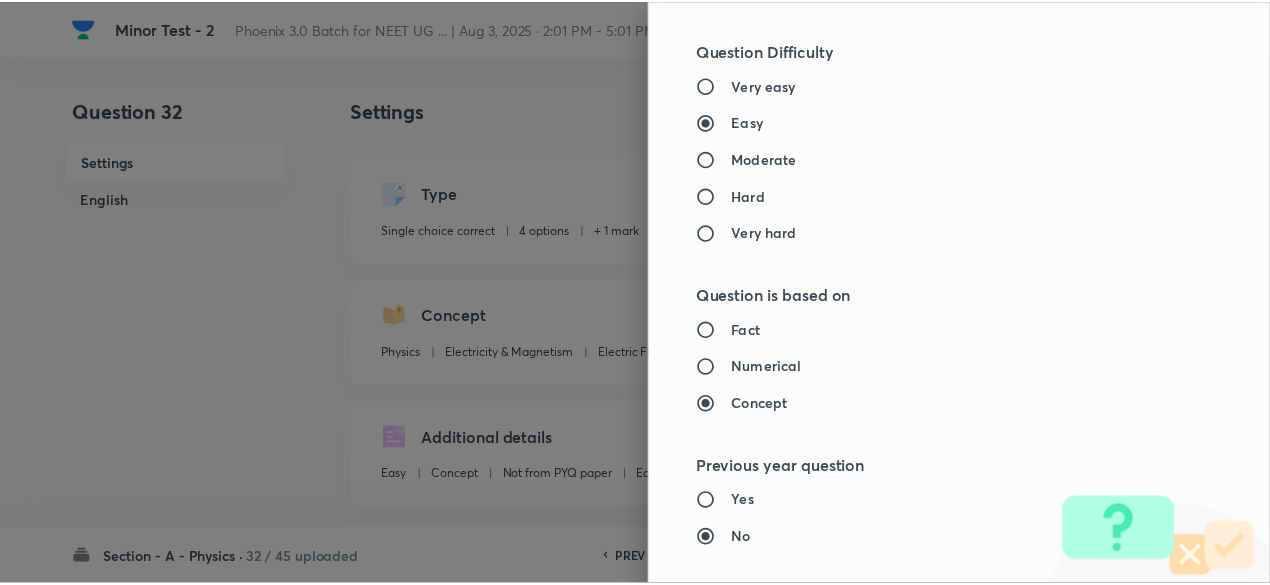 scroll, scrollTop: 2135, scrollLeft: 0, axis: vertical 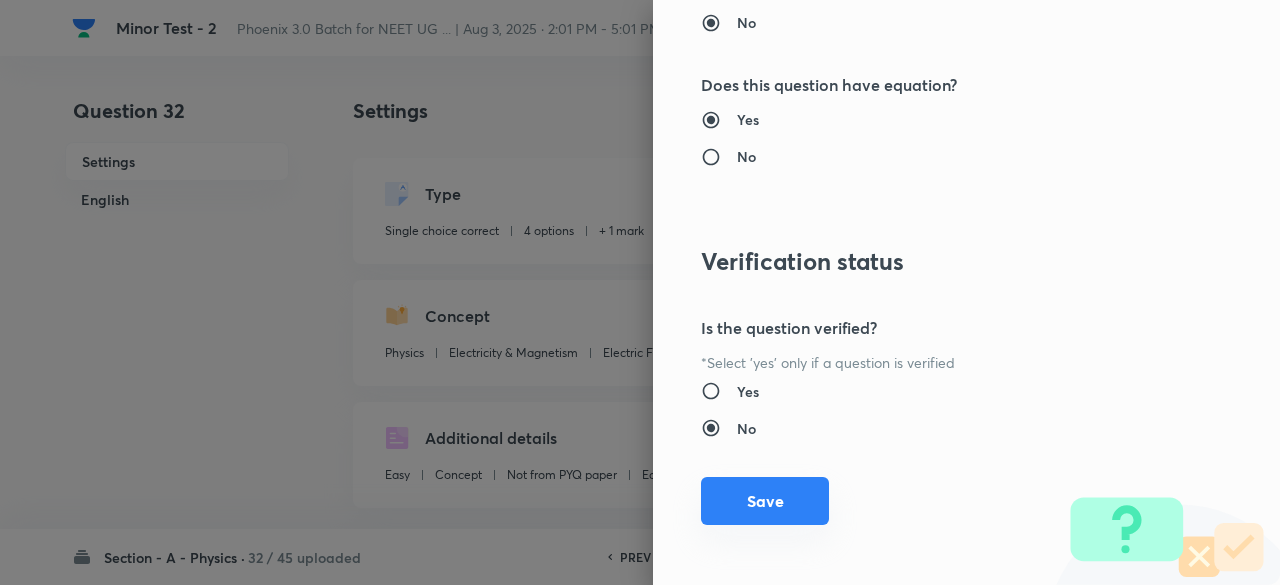 type on "1" 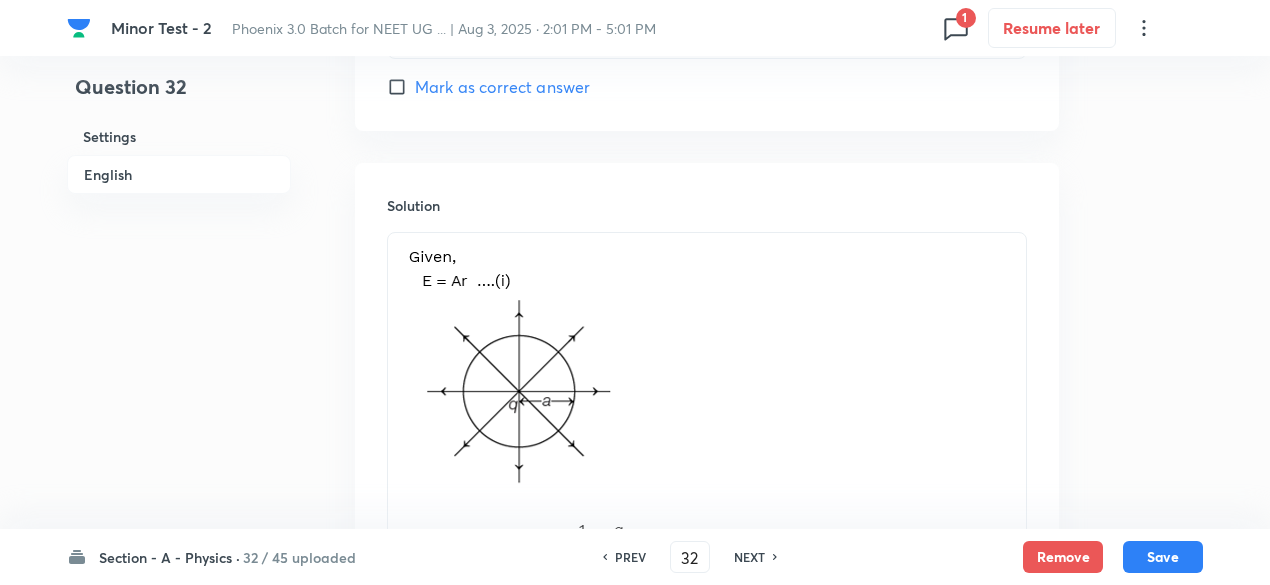 scroll, scrollTop: 2442, scrollLeft: 0, axis: vertical 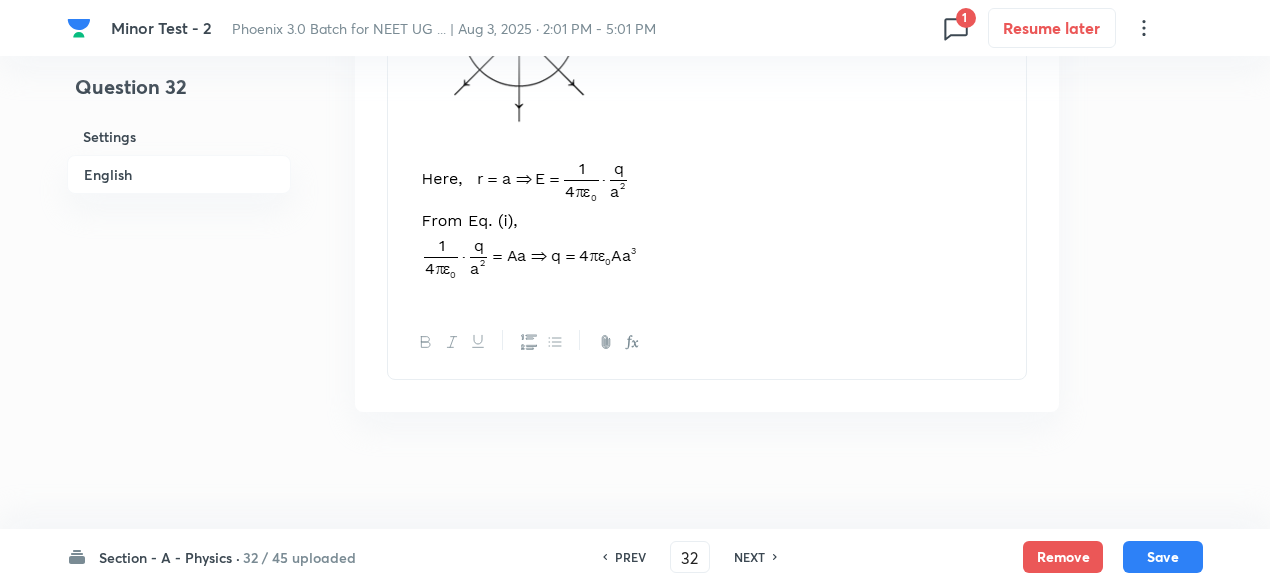 click on "Section - A - Physics ·
32 / 45 uploaded
PREV 32 ​ NEXT Remove Save" at bounding box center (635, 557) 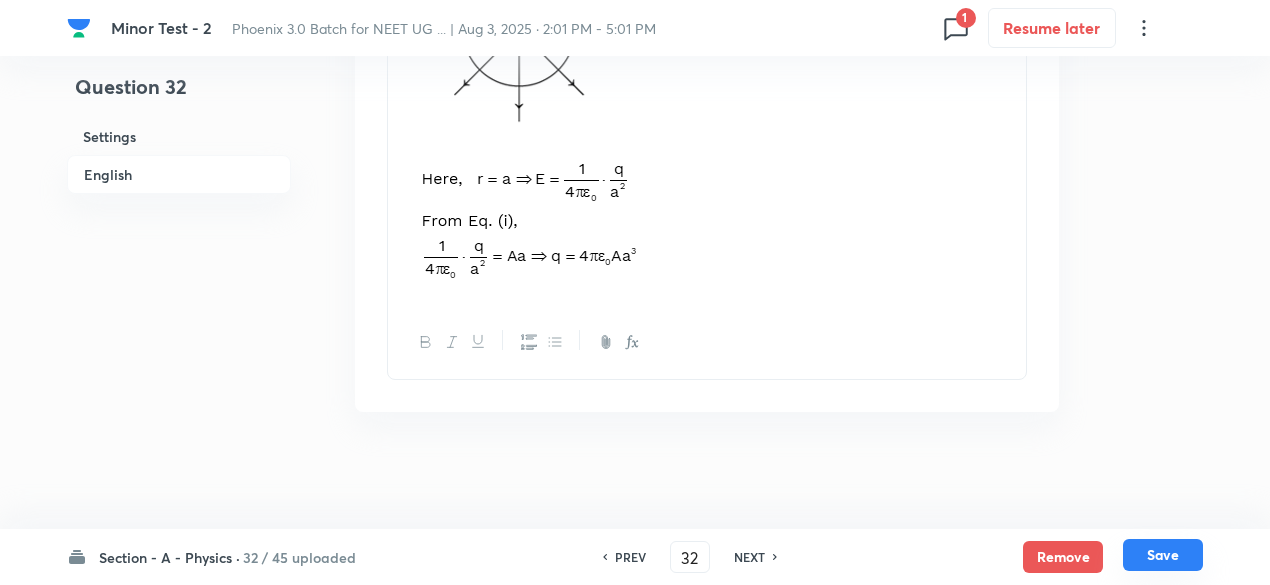 click on "Save" at bounding box center [1163, 555] 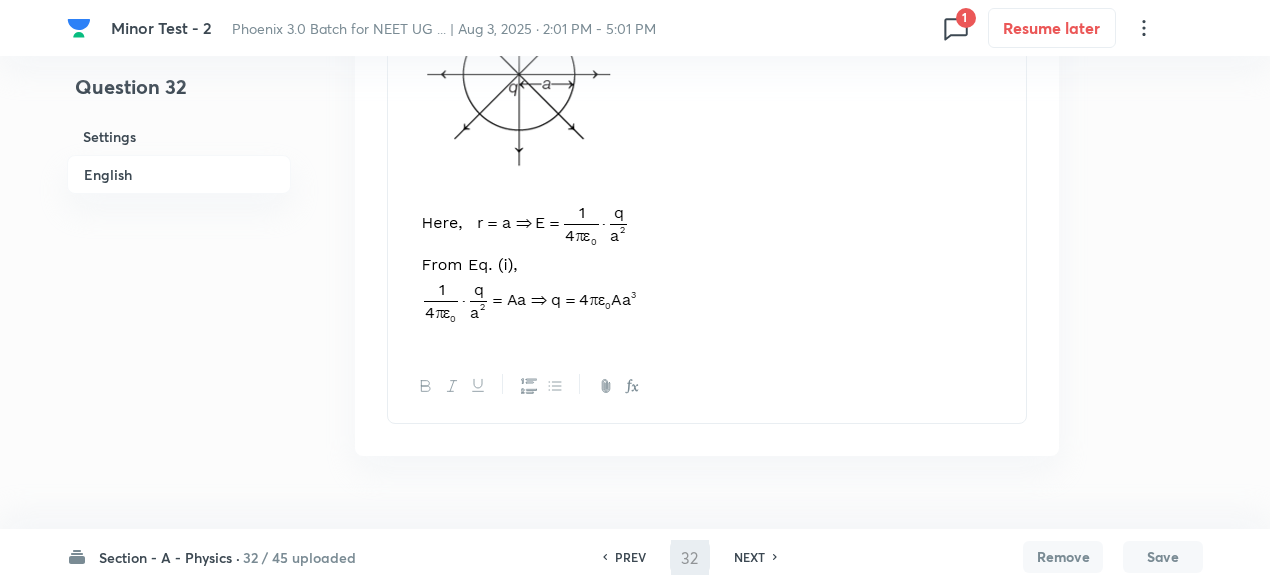 scroll, scrollTop: 2442, scrollLeft: 0, axis: vertical 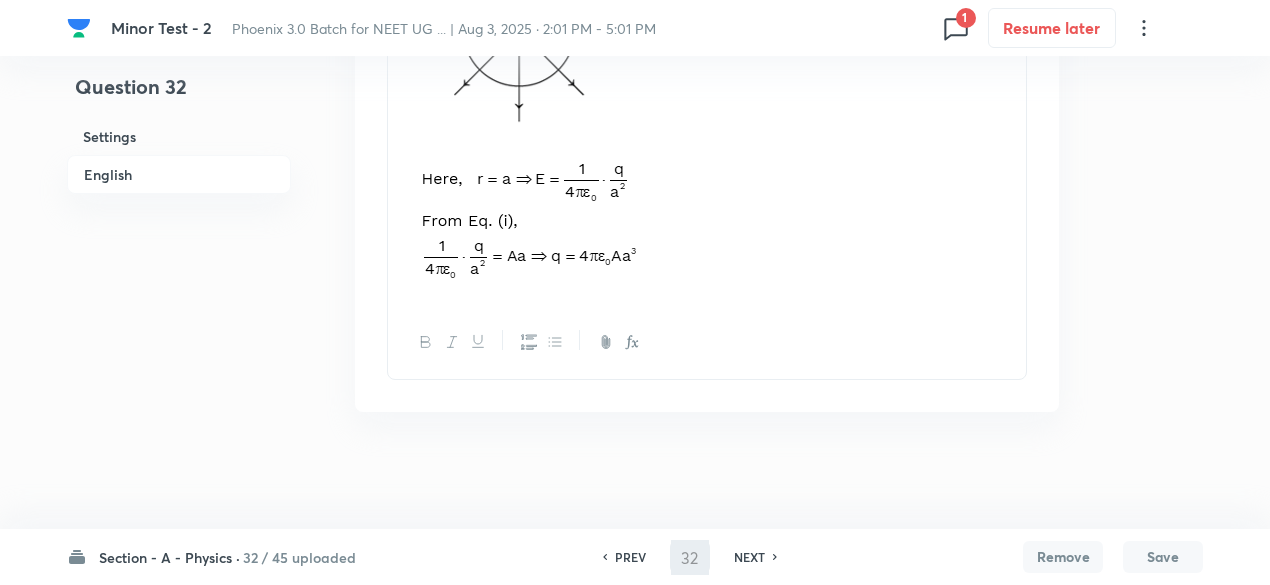 type on "33" 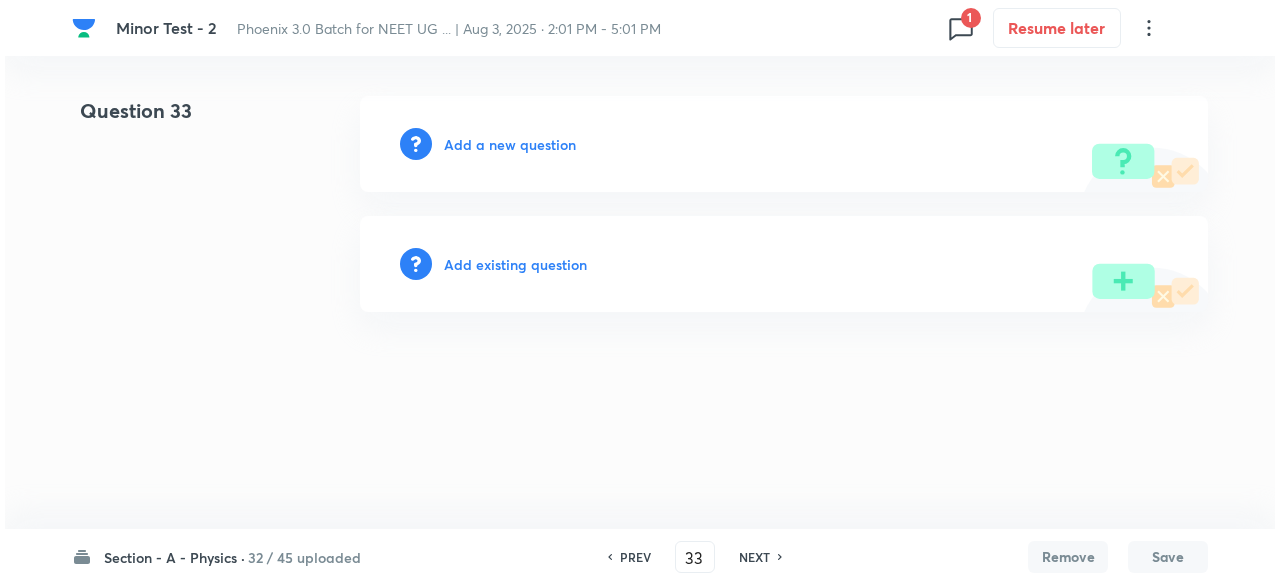 scroll, scrollTop: 0, scrollLeft: 0, axis: both 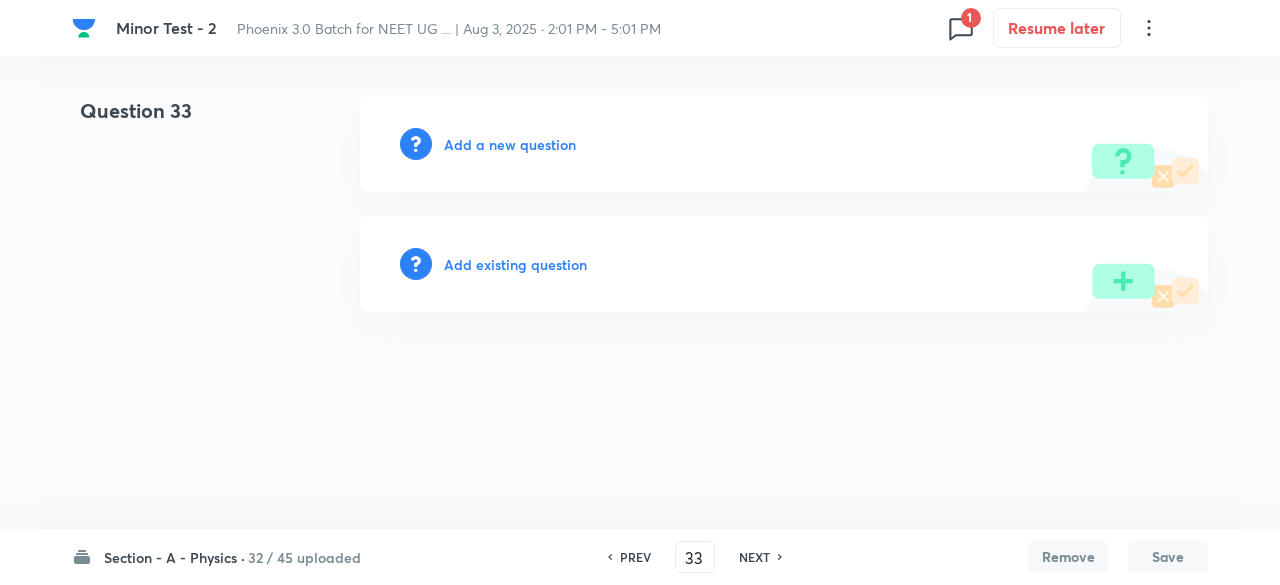 click on "Add existing question" at bounding box center (515, 264) 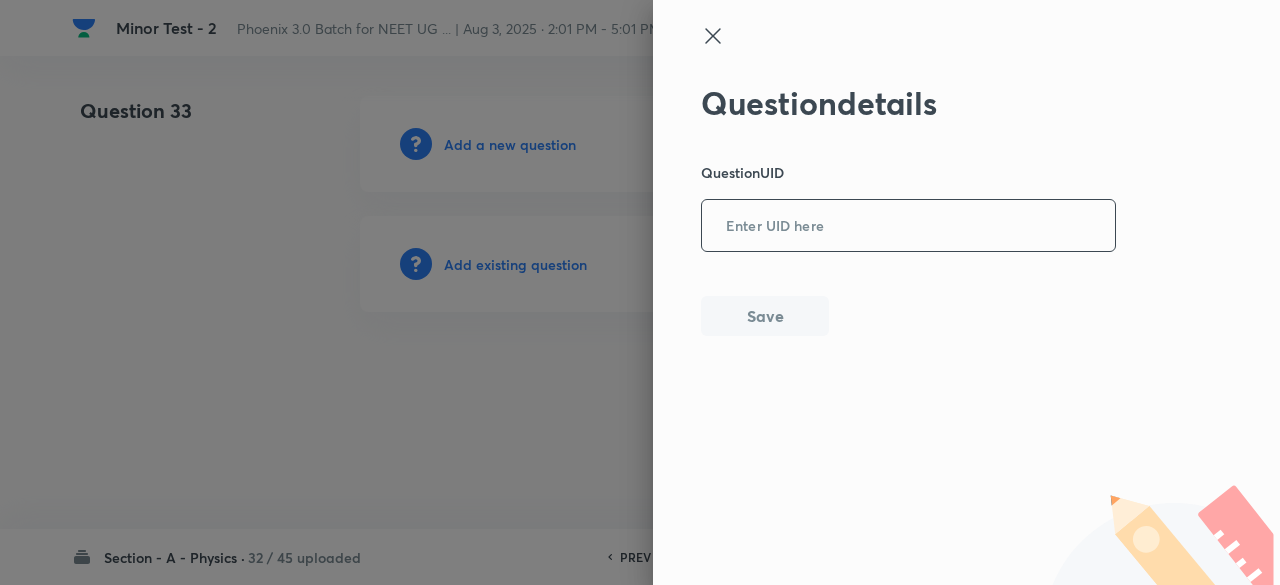 click at bounding box center (908, 226) 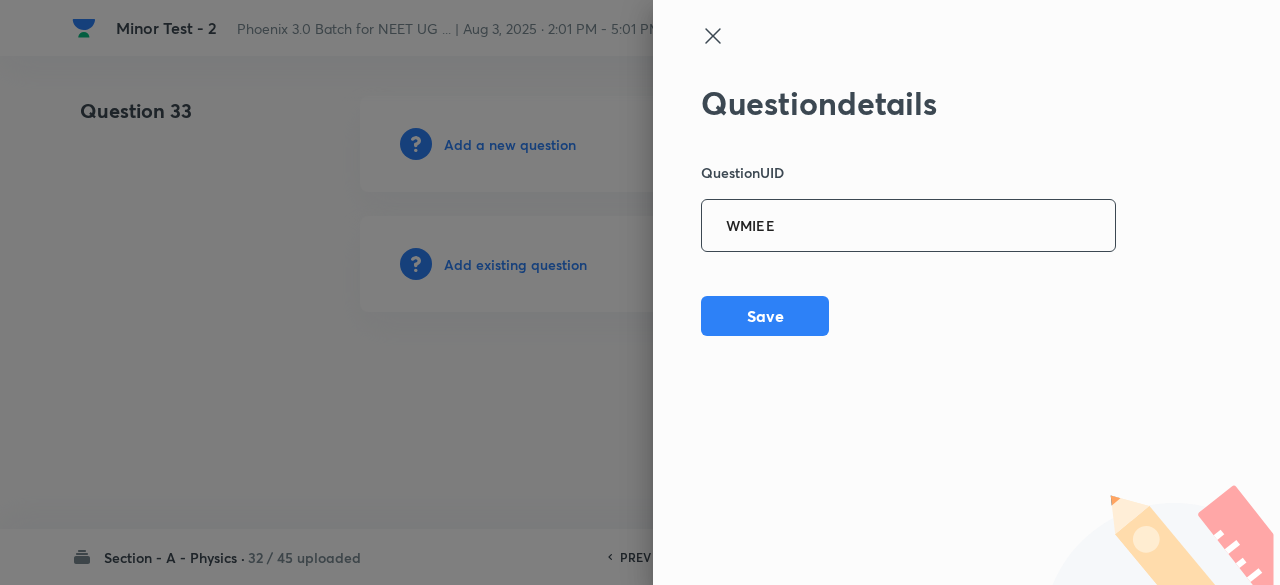 type on "WMIEE" 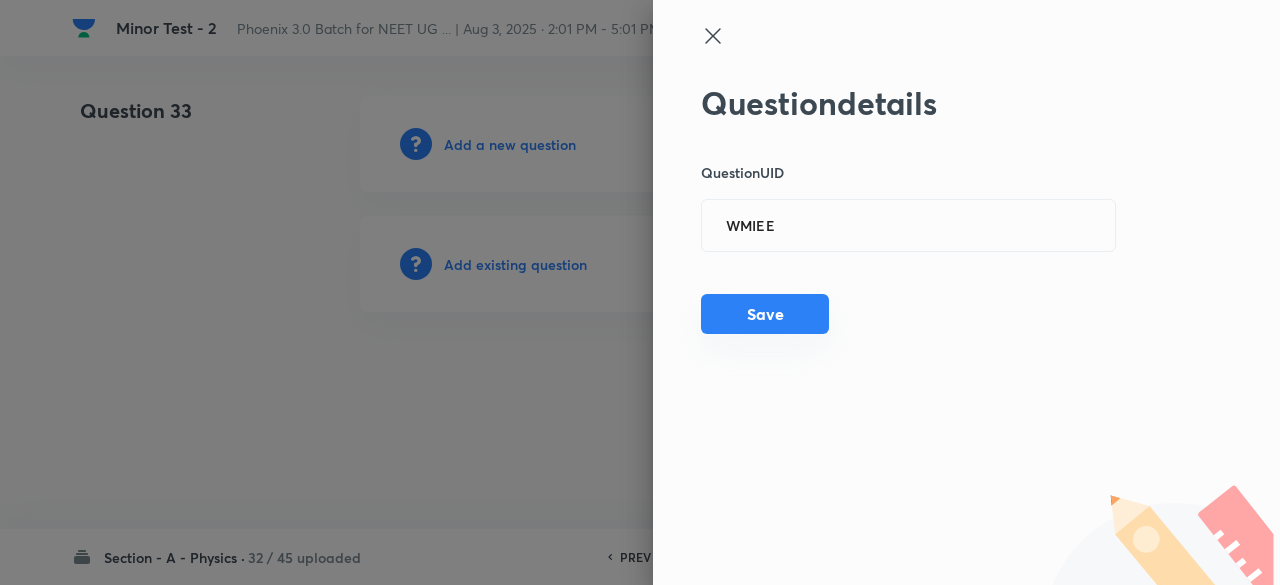 click on "Save" at bounding box center (765, 314) 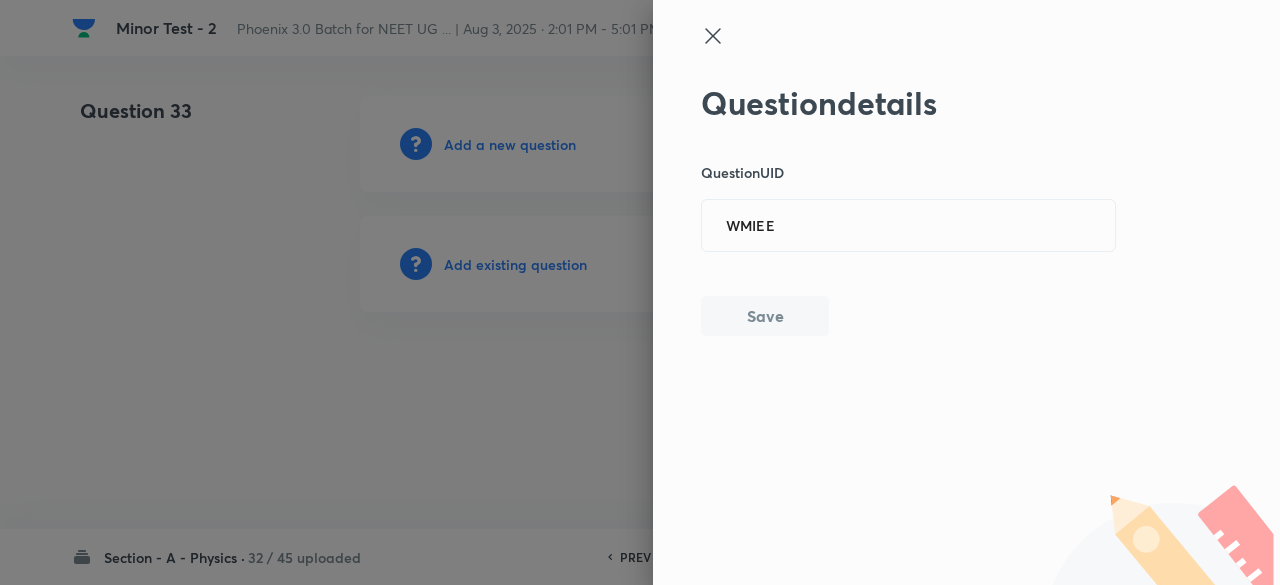 type 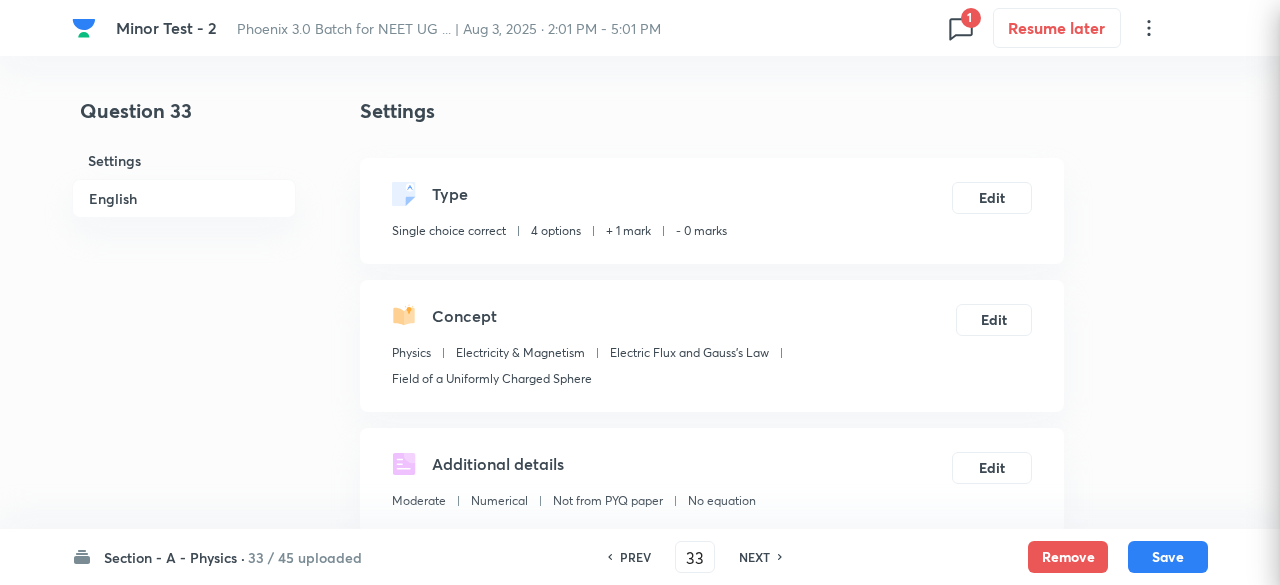 checkbox on "true" 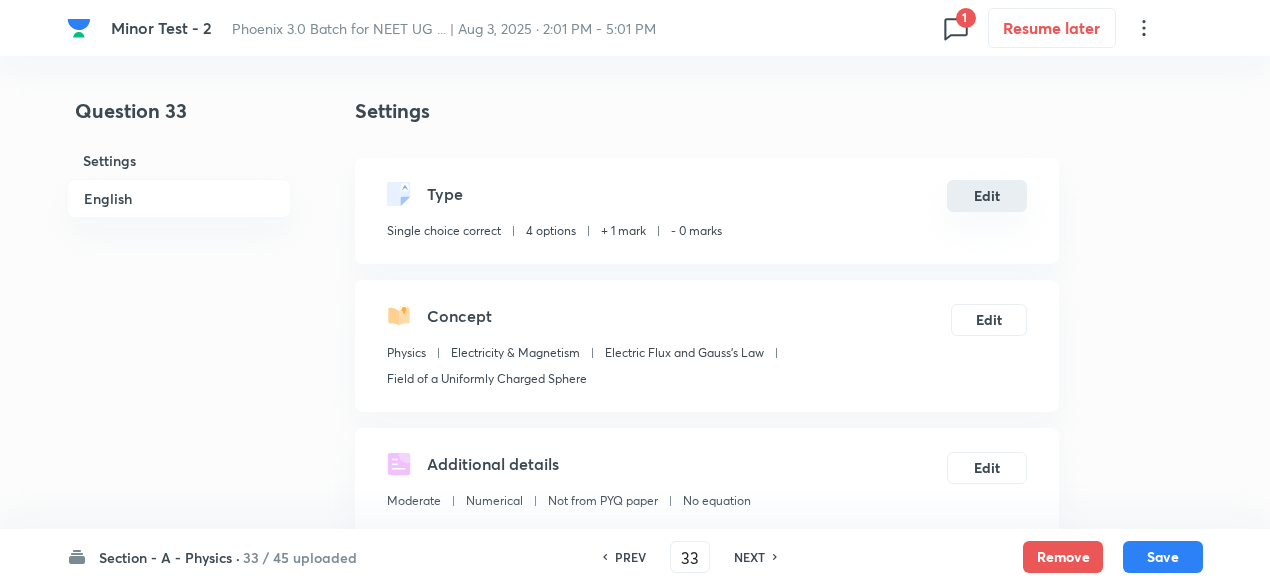 click on "Edit" at bounding box center [987, 196] 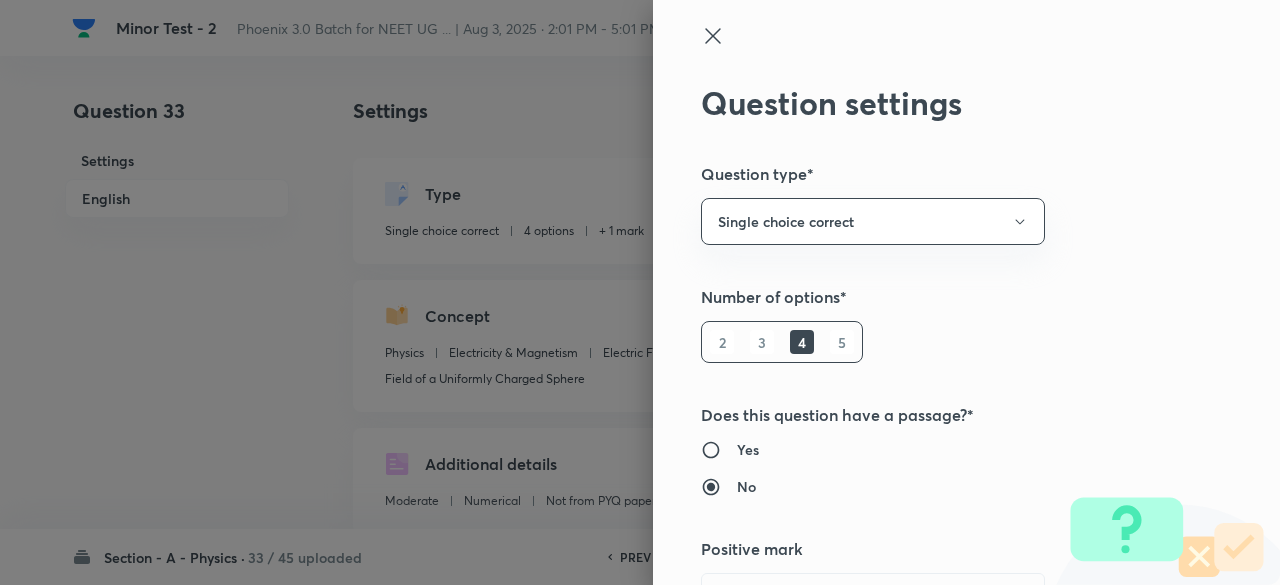 type 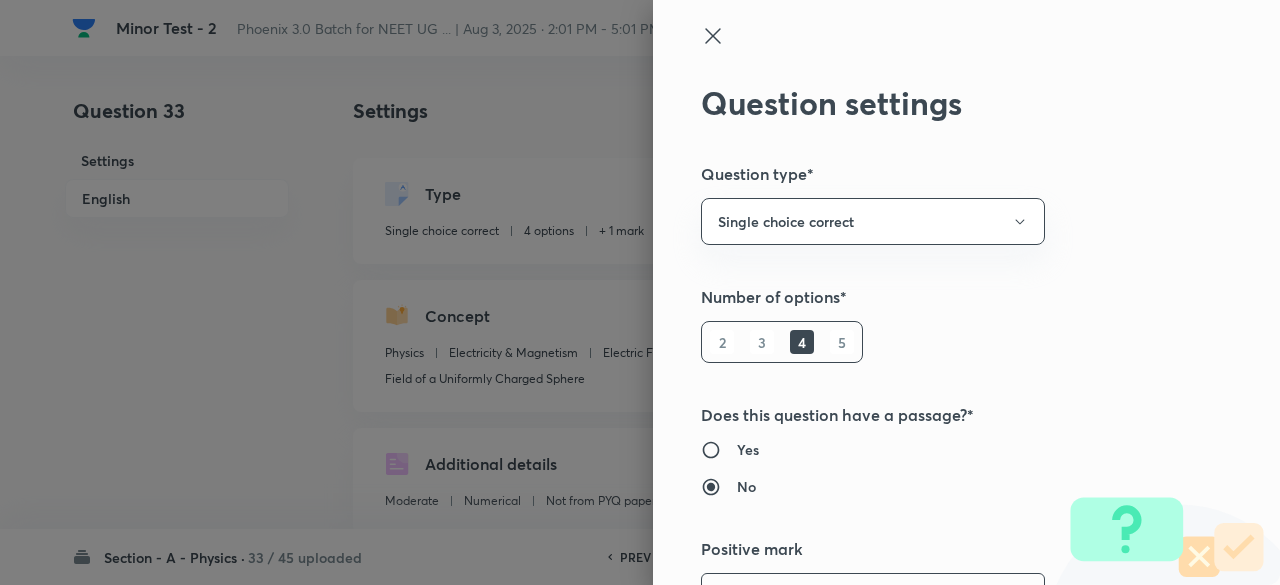 scroll, scrollTop: 39, scrollLeft: 0, axis: vertical 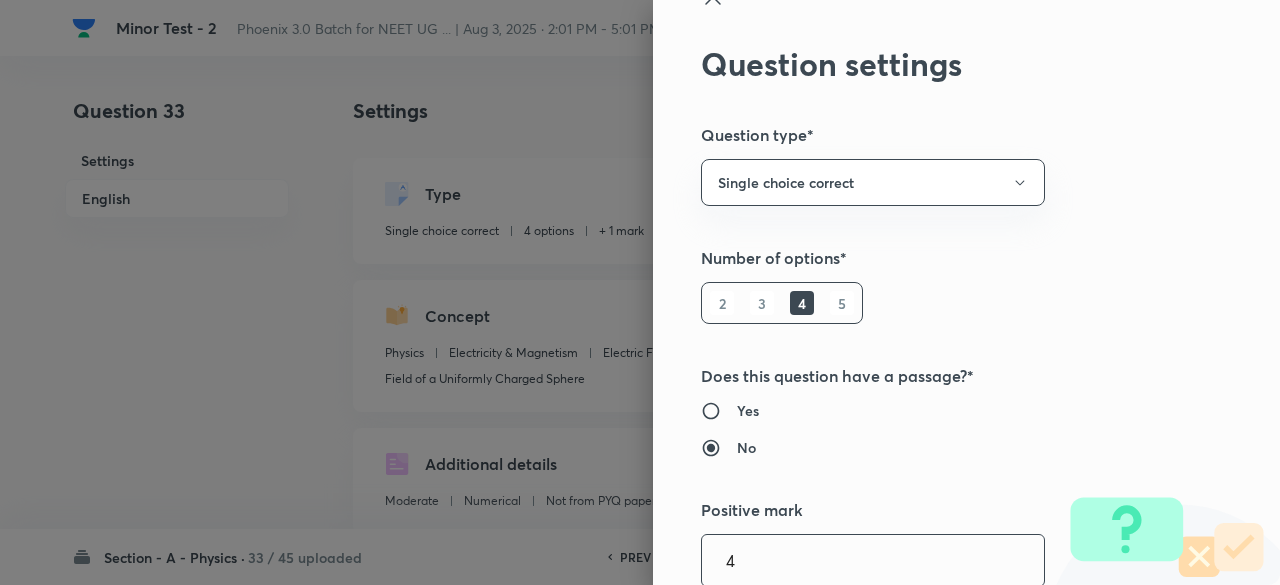 type on "4" 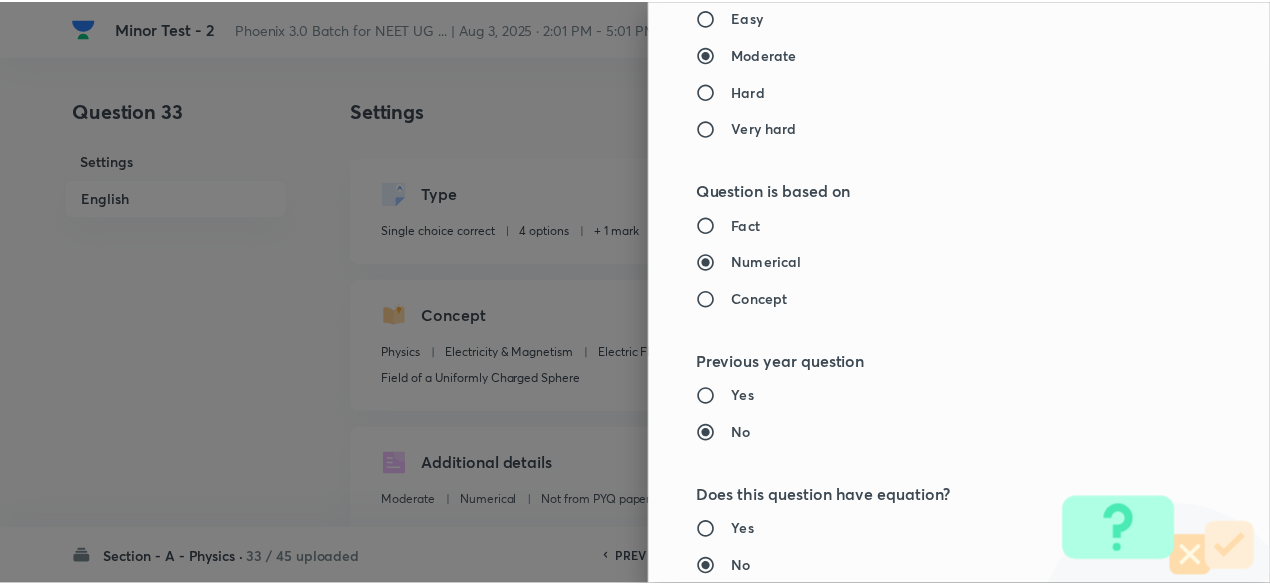 scroll, scrollTop: 2135, scrollLeft: 0, axis: vertical 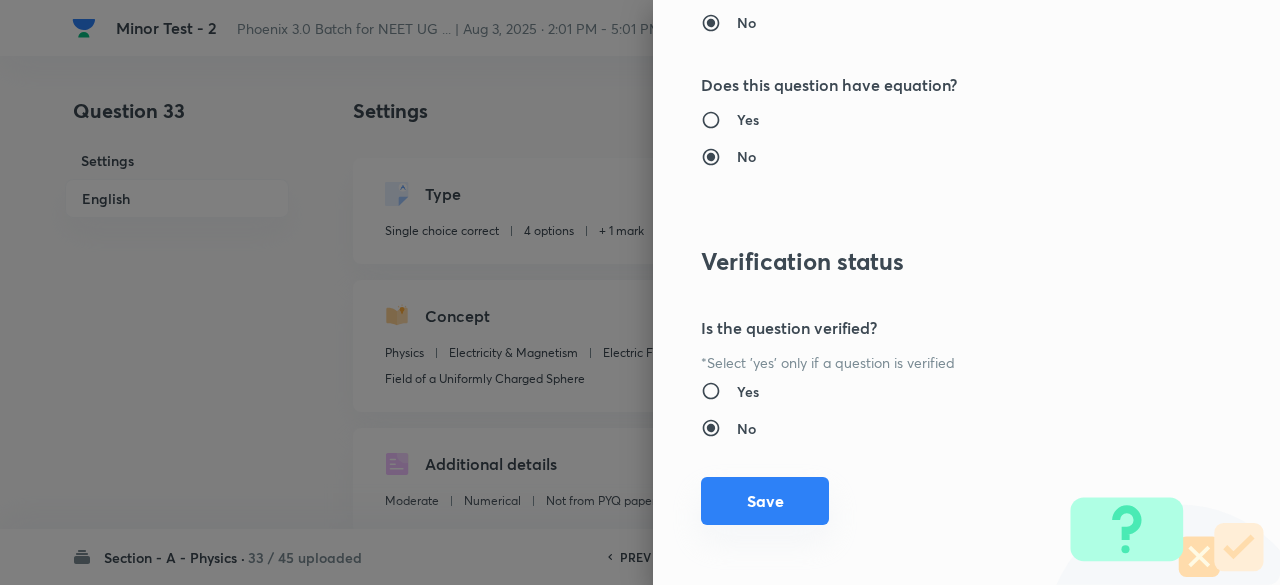 type on "1" 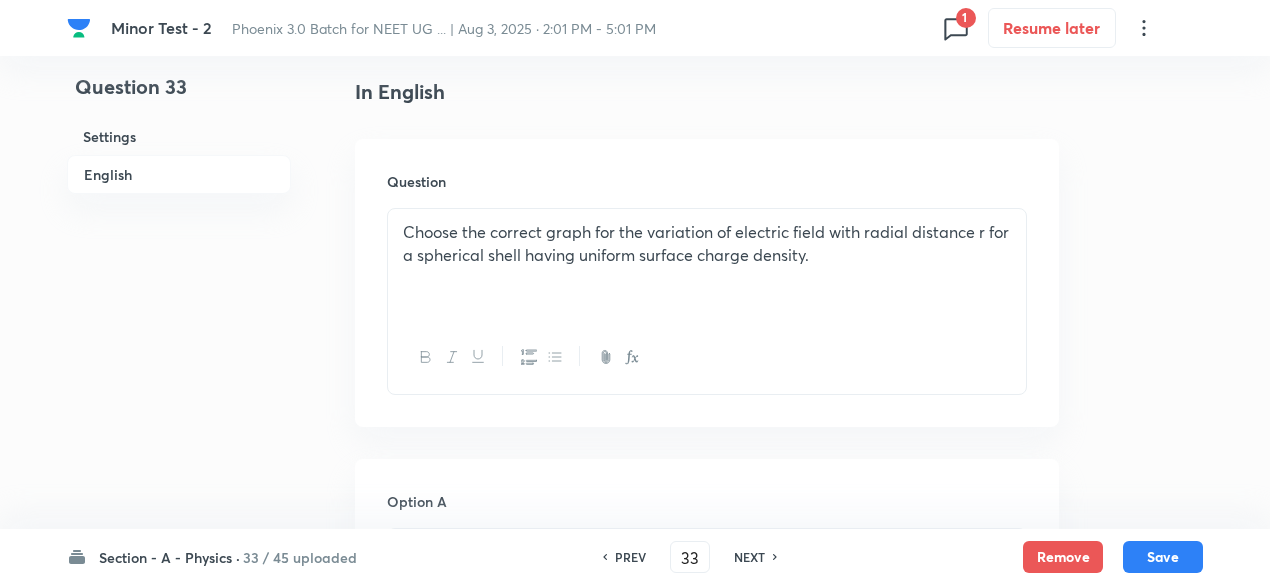 scroll, scrollTop: 543, scrollLeft: 0, axis: vertical 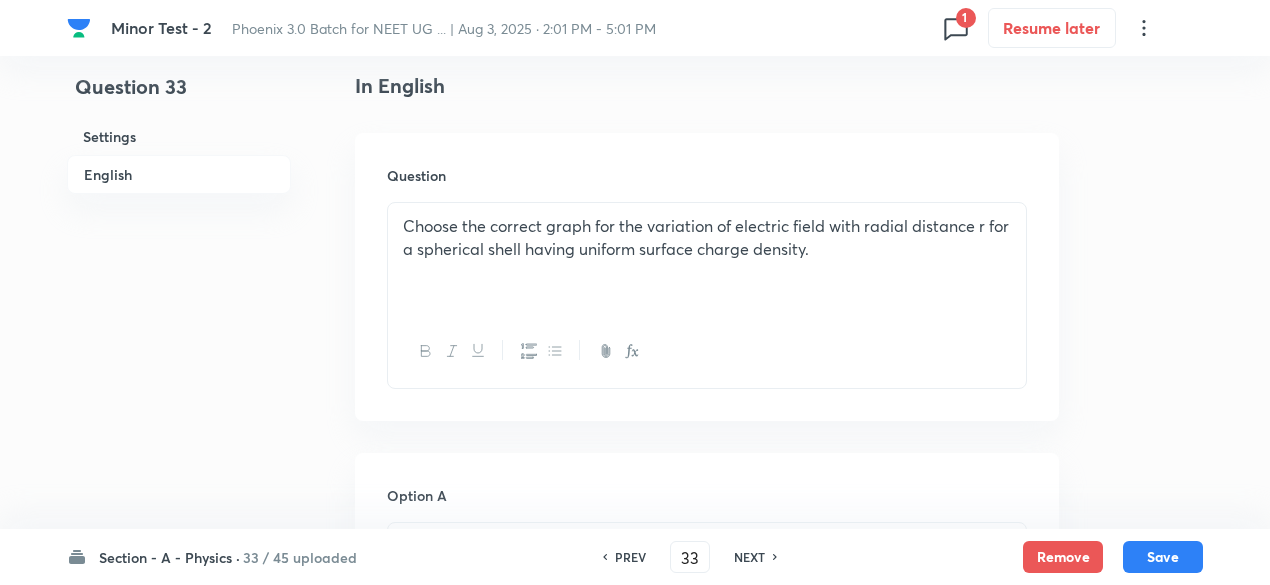 click on "Choose the correct graph for the variation of electric field with radial distance r for a spherical shell having uniform surface charge density." at bounding box center (707, 237) 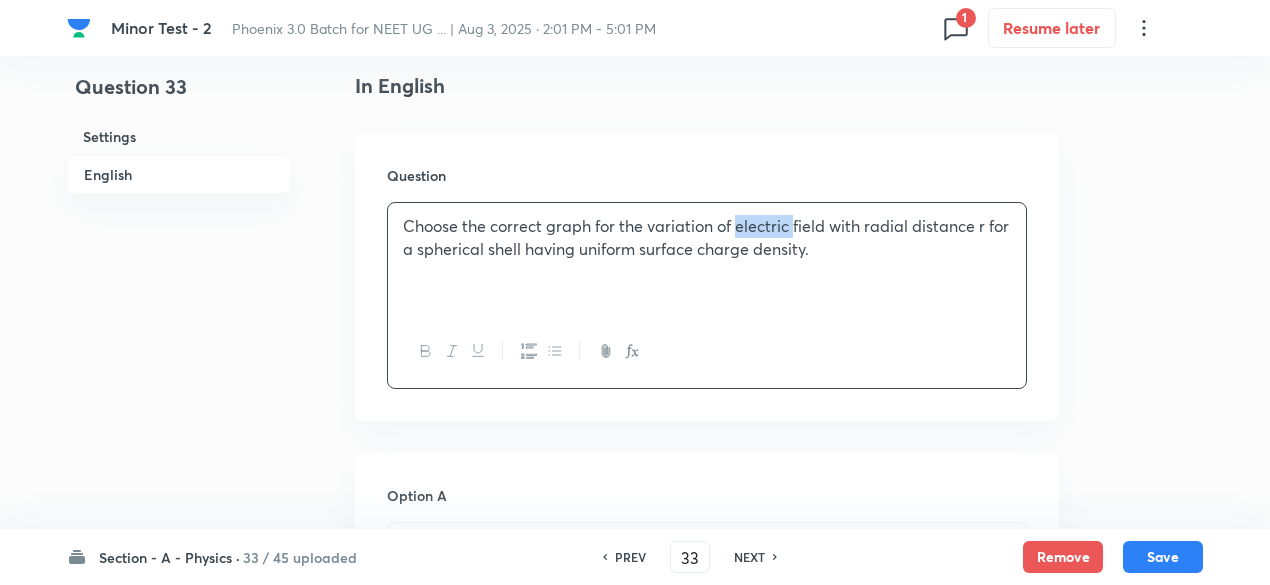 click on "Choose the correct graph for the variation of electric field with radial distance r for a spherical shell having uniform surface charge density." at bounding box center (707, 237) 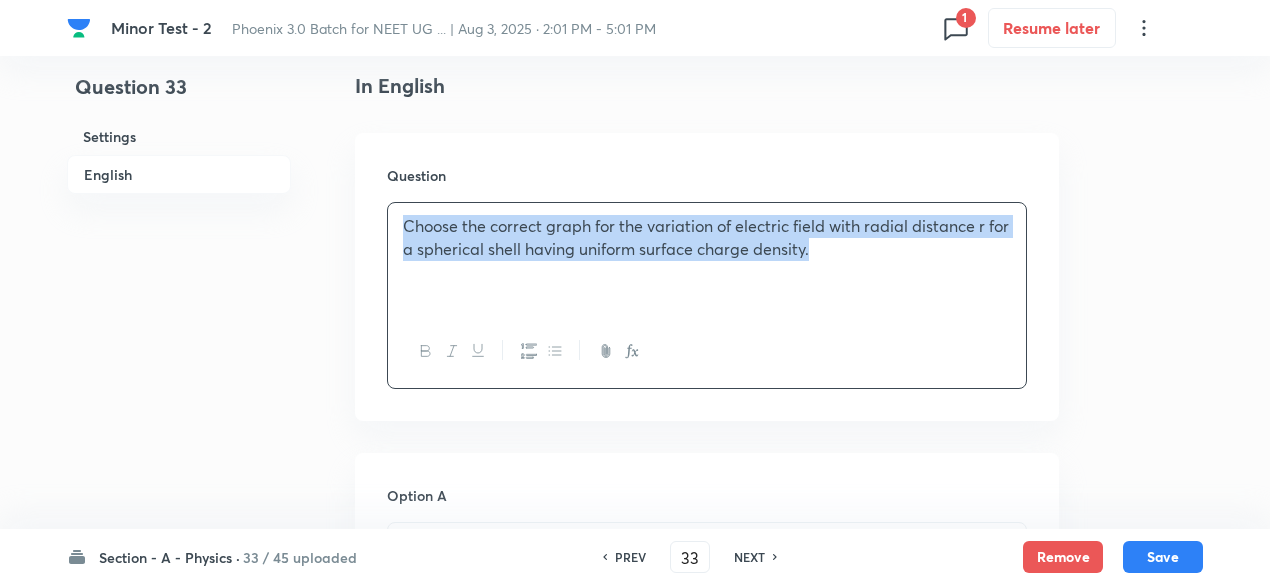 click on "Choose the correct graph for the variation of electric field with radial distance r for a spherical shell having uniform surface charge density." at bounding box center (707, 237) 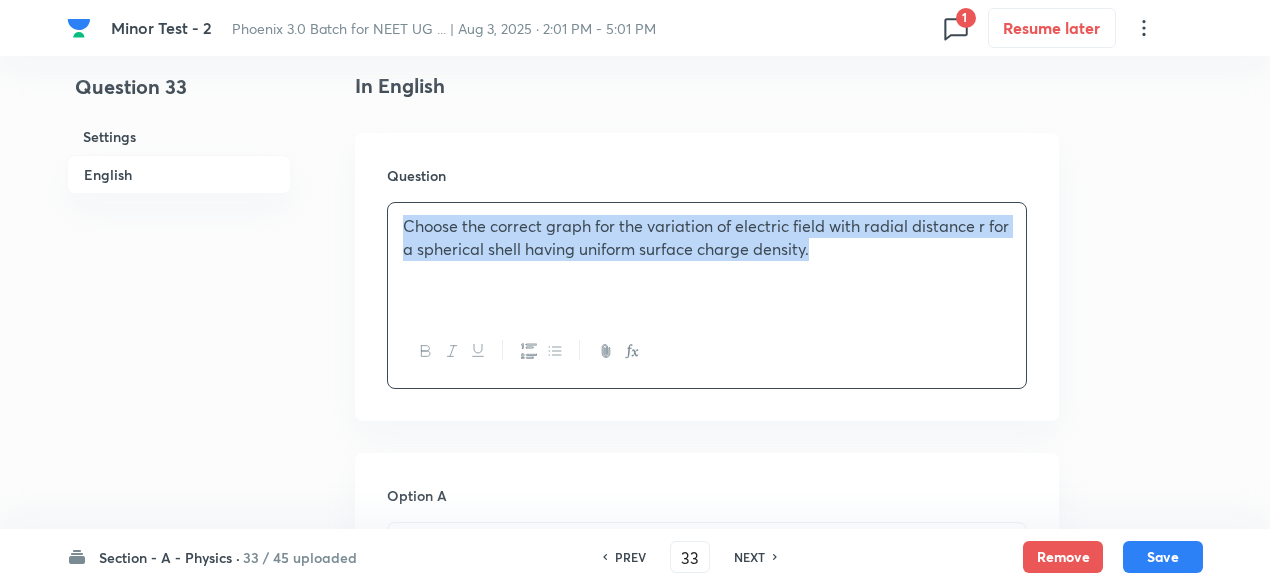 copy on "Choose the correct graph for the variation of electric field with radial distance r for a spherical shell having uniform surface charge density." 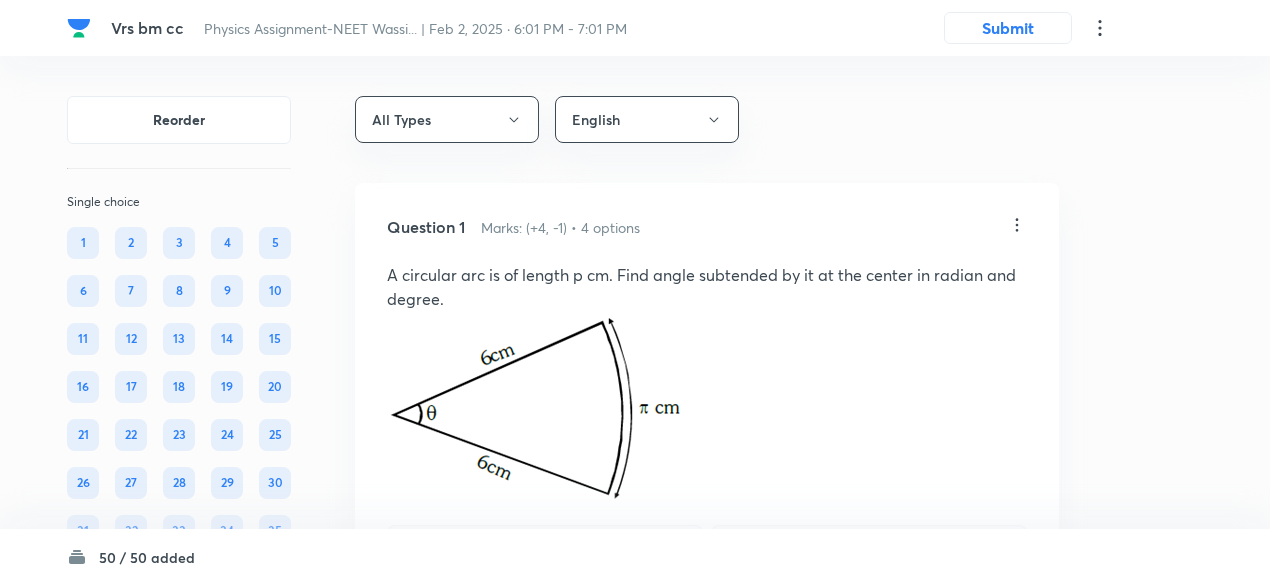 scroll, scrollTop: 0, scrollLeft: 0, axis: both 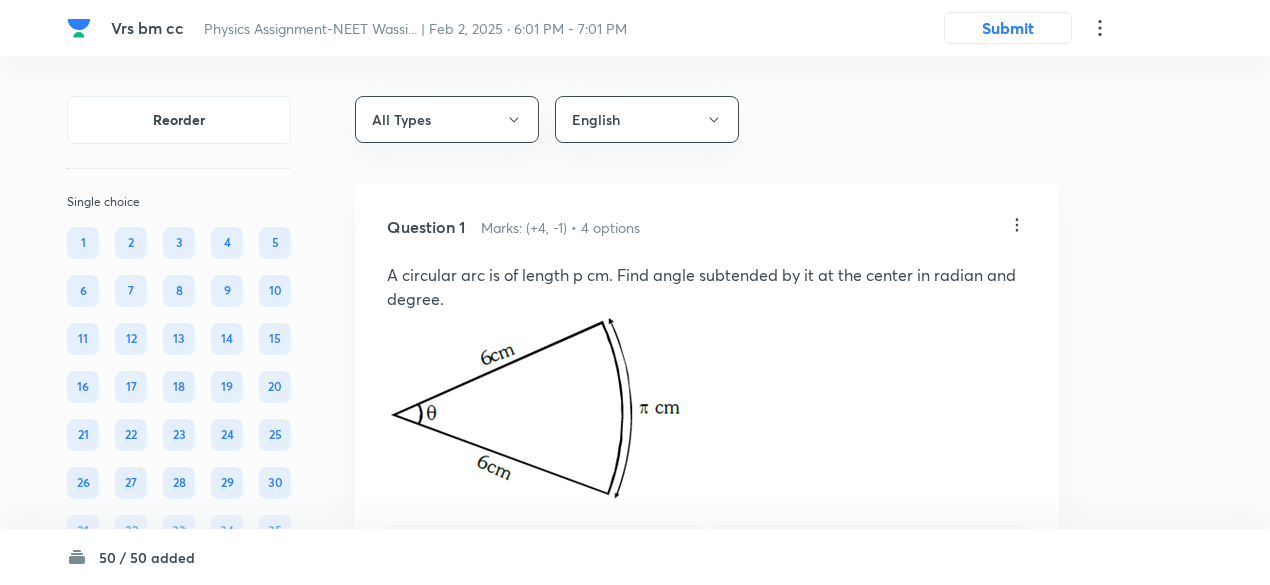 click on "Vrs bm cc Physics Assignment-NEET Wassi... | Feb 2, 2025 · 6:01 PM - 7:01 PM Submit Reorder Single choice 1 2 3 4 5 6 7 8 9 10 11 12 13 14 15 16 17 18 19 20 21 22 23 24 25 26 27 28 29 30 31 32 33 34 35 36 37 38 39 40 41 42 43 44 45 46 47 48 49 50 All Types English Question 1 Marks: (+4, -1) • 4 options A circular arc is of length p cm. Find angle subtended by it at the center in radian and degree. 30° Correct answer 60° 90° 45° Solution View Last used: 2 years ago Used 2 times in past Learners attempted: 17 Difficulty: Easy Question 2 Marks: (+4, -1) • 4 options Roots of the equation , are 3/2, 4 2/3, –4 3/2, –4 Correct answer 2/3, 4 Solution View Last used: 2 years ago Used 3 times in past Learners attempted: 664 Difficulty: Easy Question 3 Marks: (+4, -1) • 4 options Value of (1.002) 3 = ..... 1.008 1.004 1.006 Correct answer 1.005 Solution View Last used: 2 years ago Used 1 times in past Learners attempted: 64 Difficulty: Easy Question 4 Marks: (+4, -1) • 4 options View 2" at bounding box center (635, 13462) 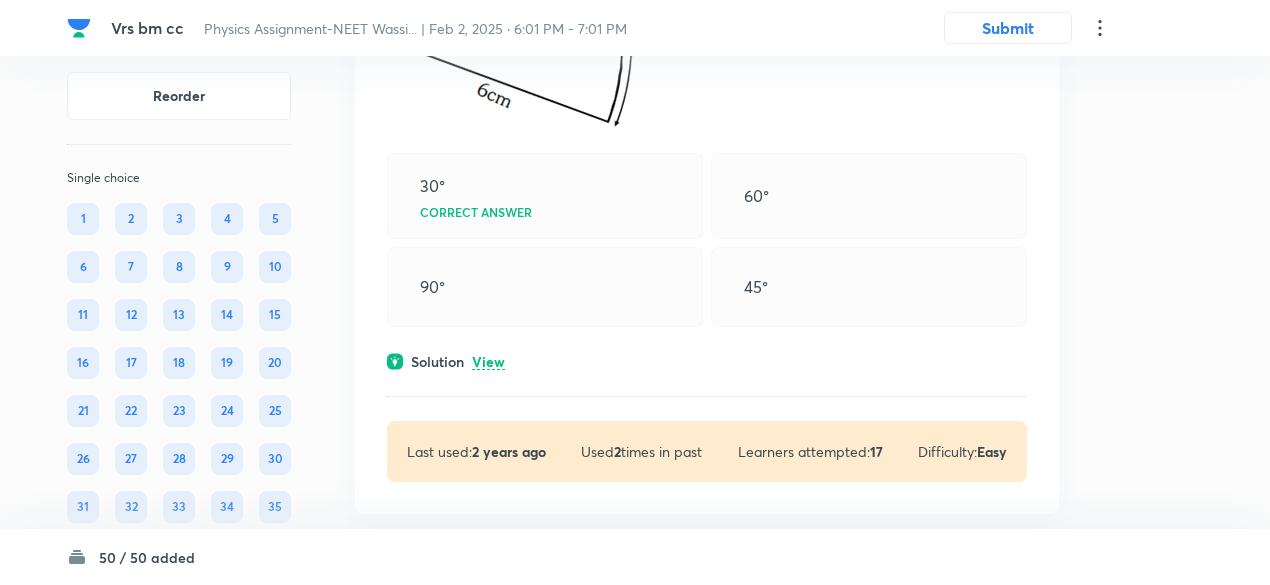 scroll, scrollTop: 389, scrollLeft: 0, axis: vertical 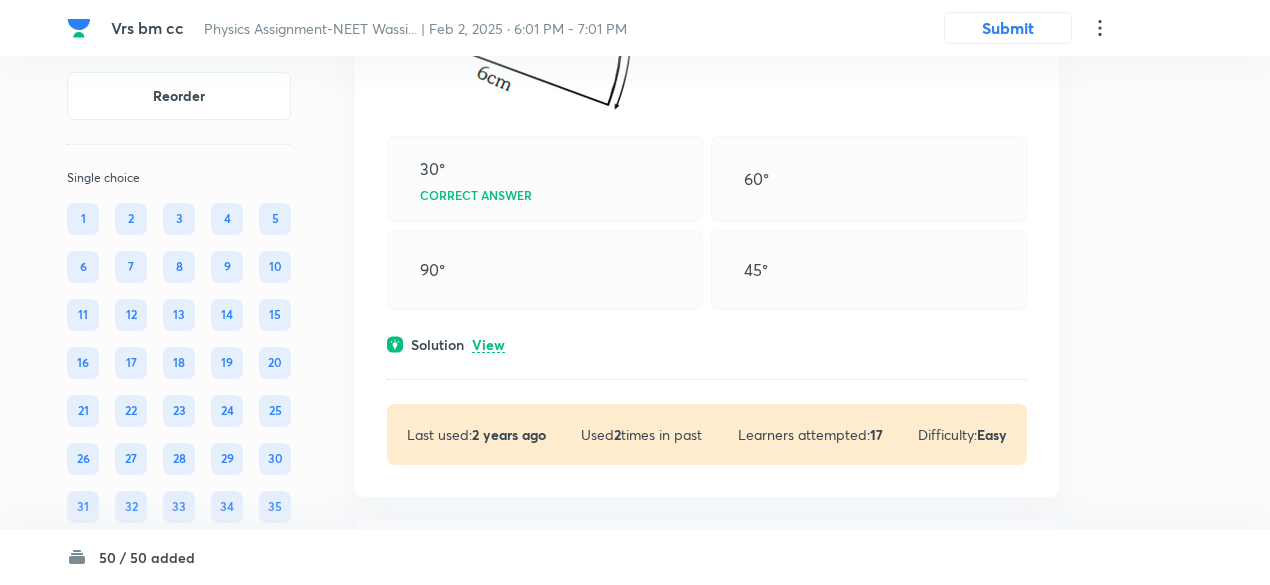 click on "View" at bounding box center [488, 345] 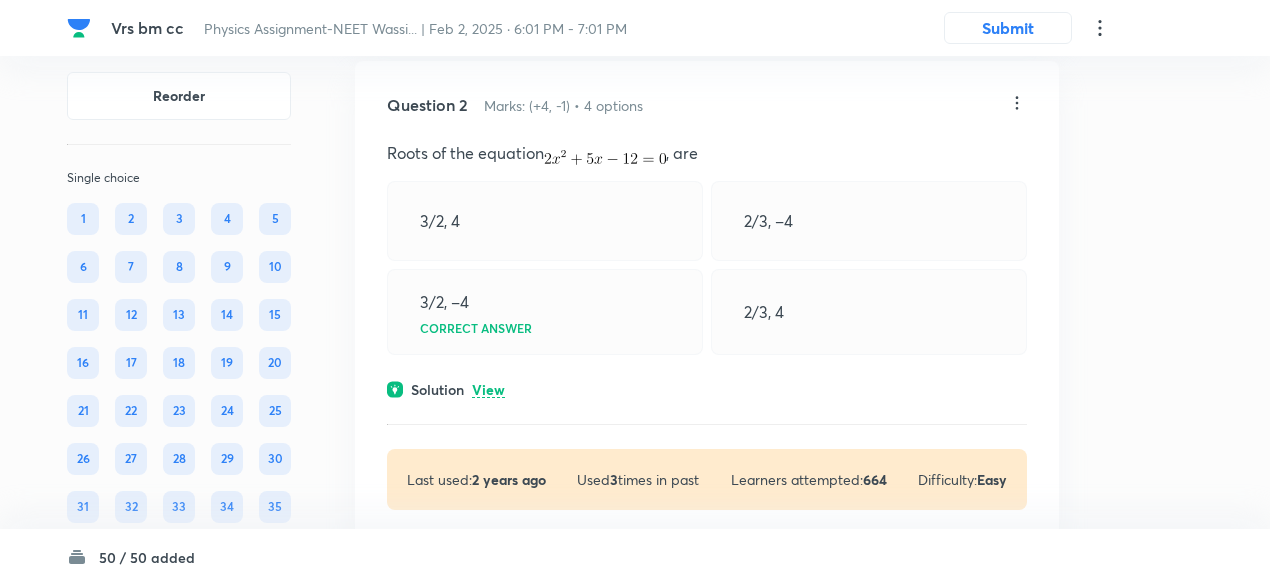 scroll, scrollTop: 1043, scrollLeft: 0, axis: vertical 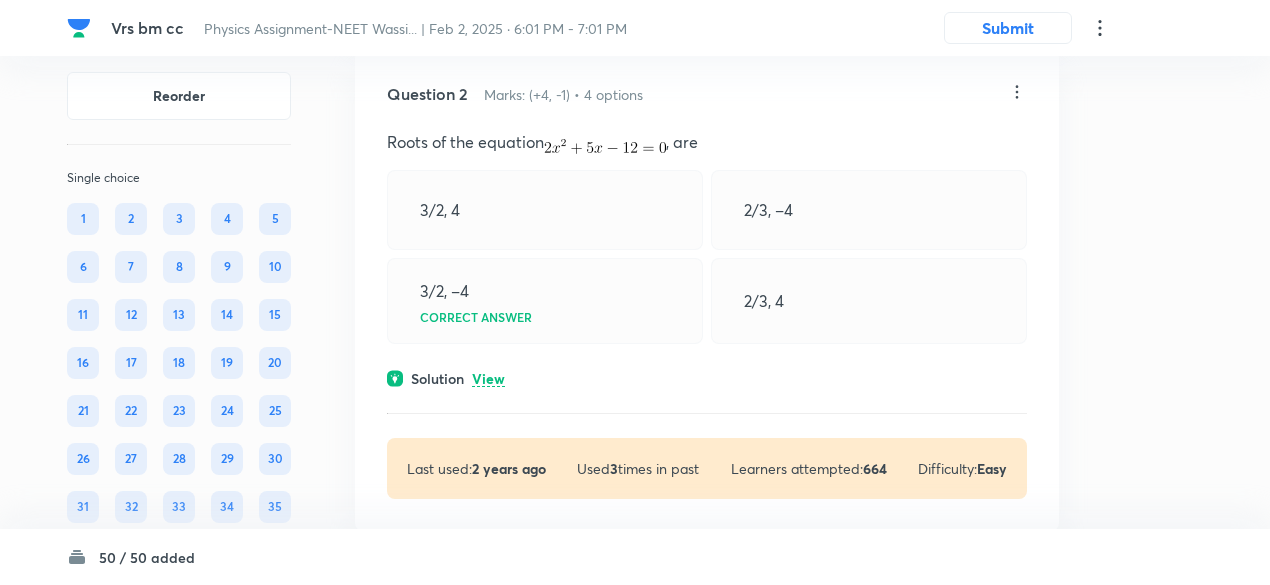 click on "View" at bounding box center [488, 379] 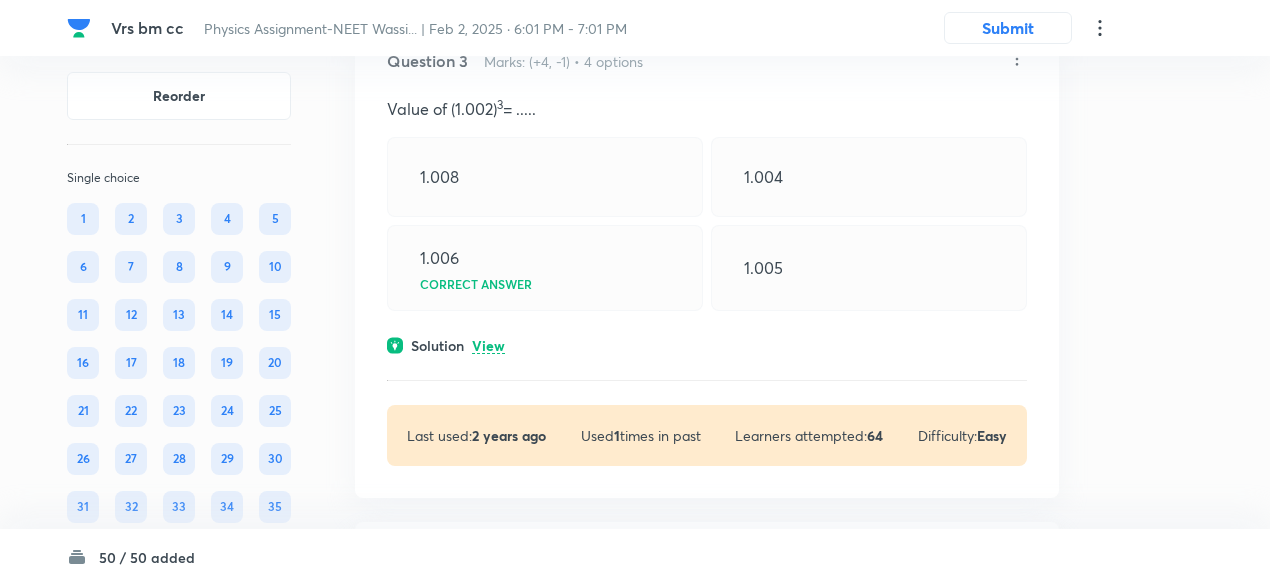 scroll, scrollTop: 1761, scrollLeft: 0, axis: vertical 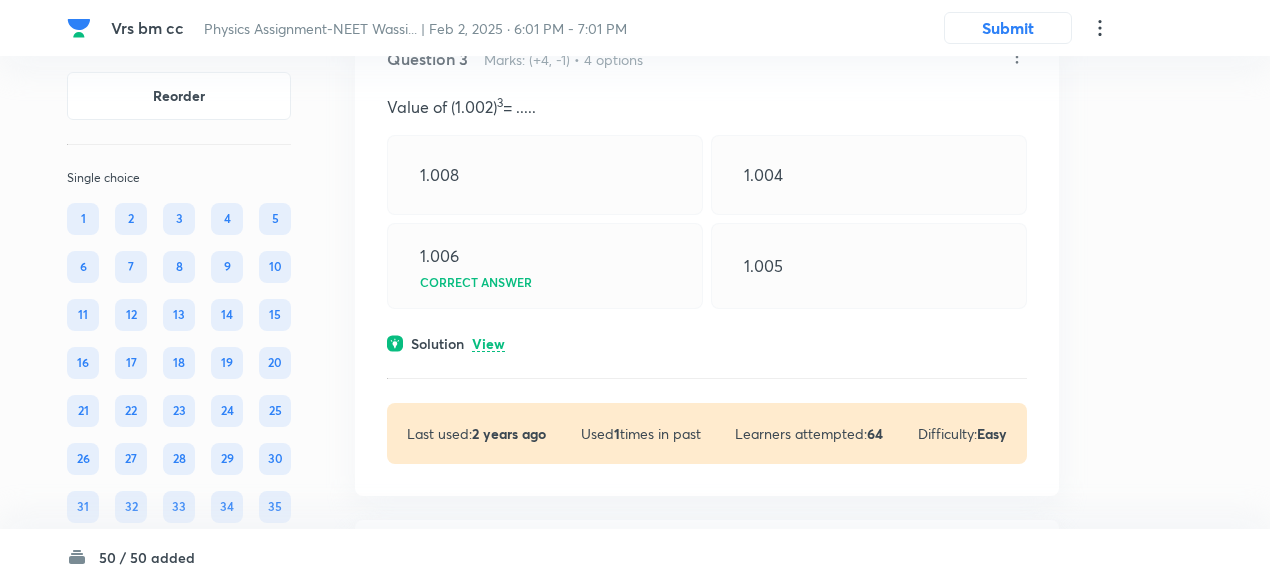 click on "View" at bounding box center (488, 344) 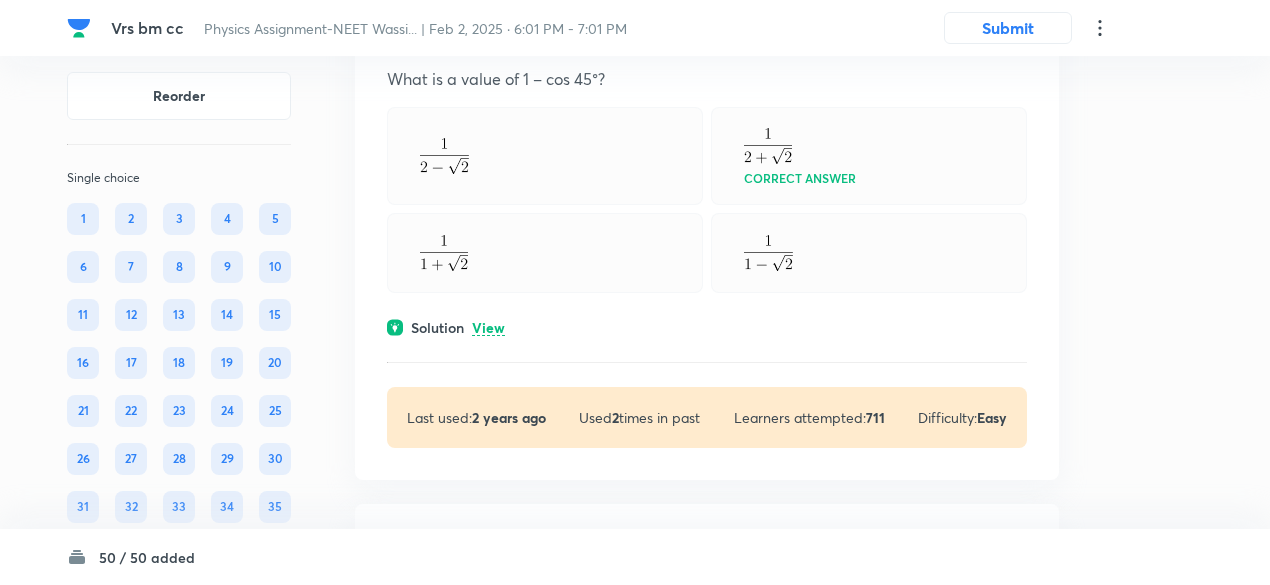 scroll, scrollTop: 2443, scrollLeft: 0, axis: vertical 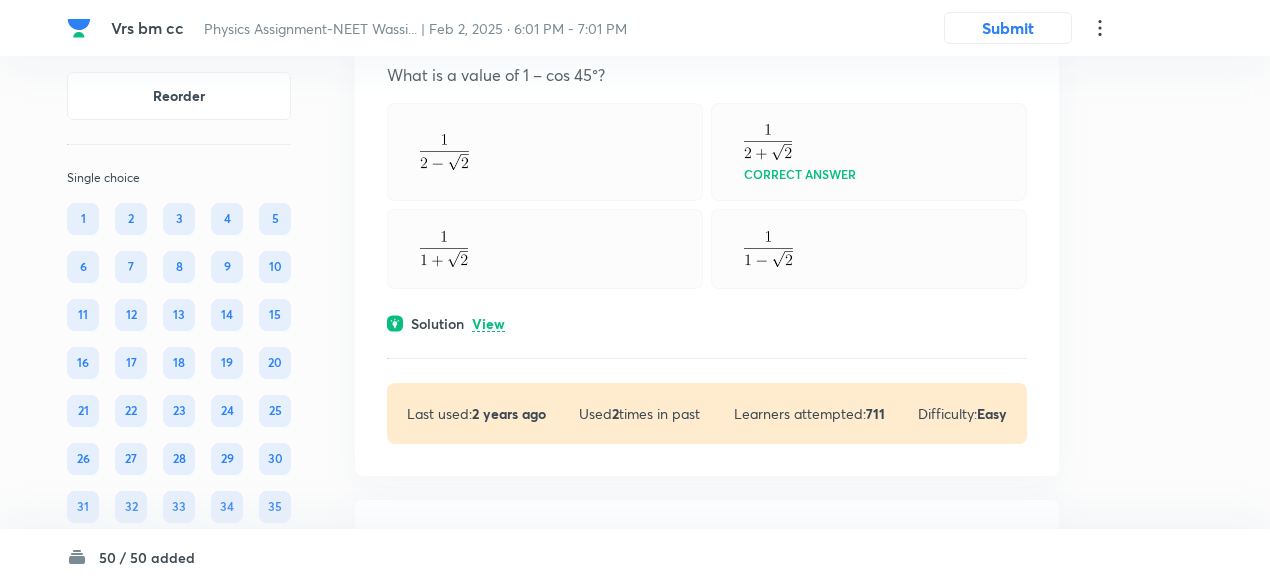 click on "View" at bounding box center (488, 324) 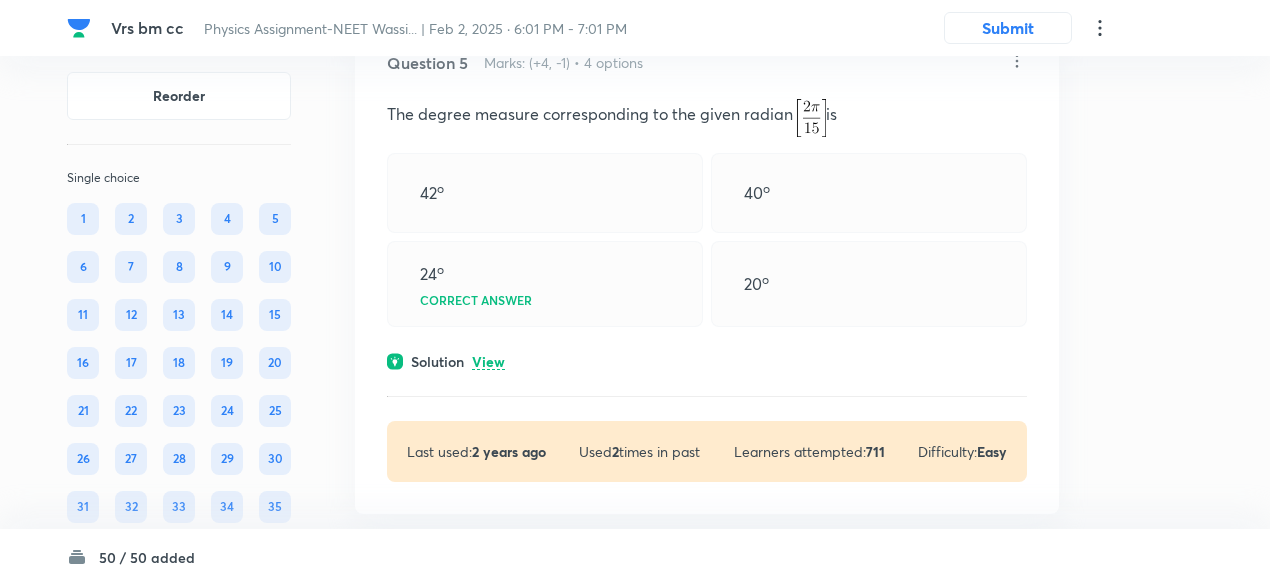 scroll, scrollTop: 3028, scrollLeft: 0, axis: vertical 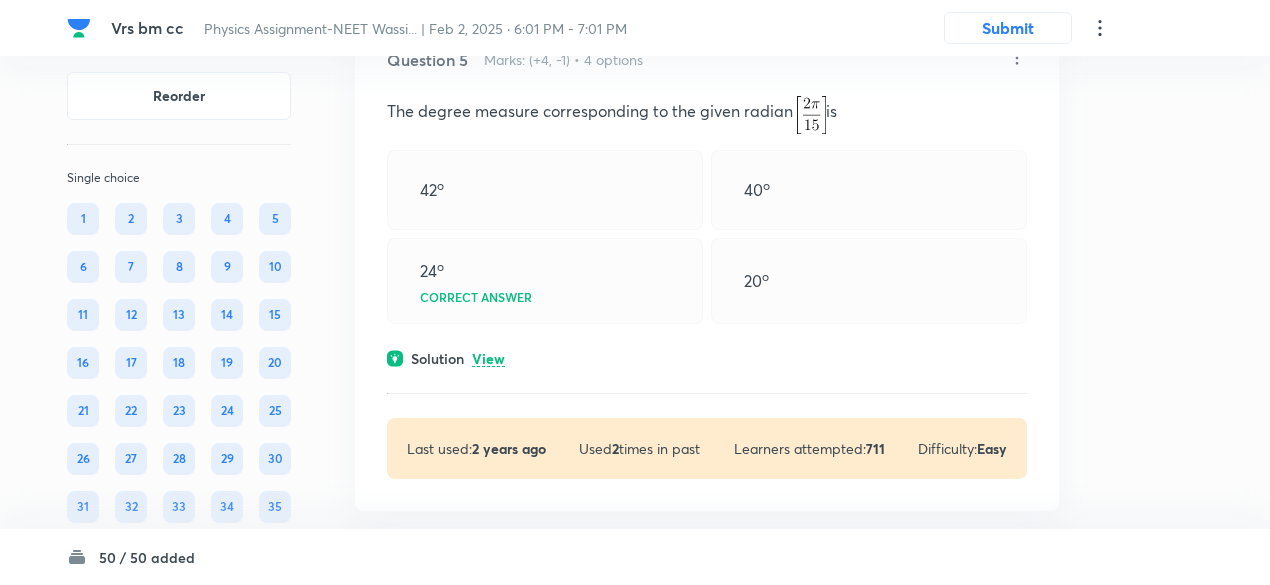 click on "Question 5 Marks: (+4, -1) • 4 options The degree measure corresponding to the given radian is 42 o 40 o 24 o Correct answer 20 o Solution View Last used: 2 years ago Used 2 times in past Learners attempted: 711 Difficulty: Easy" at bounding box center (707, 263) 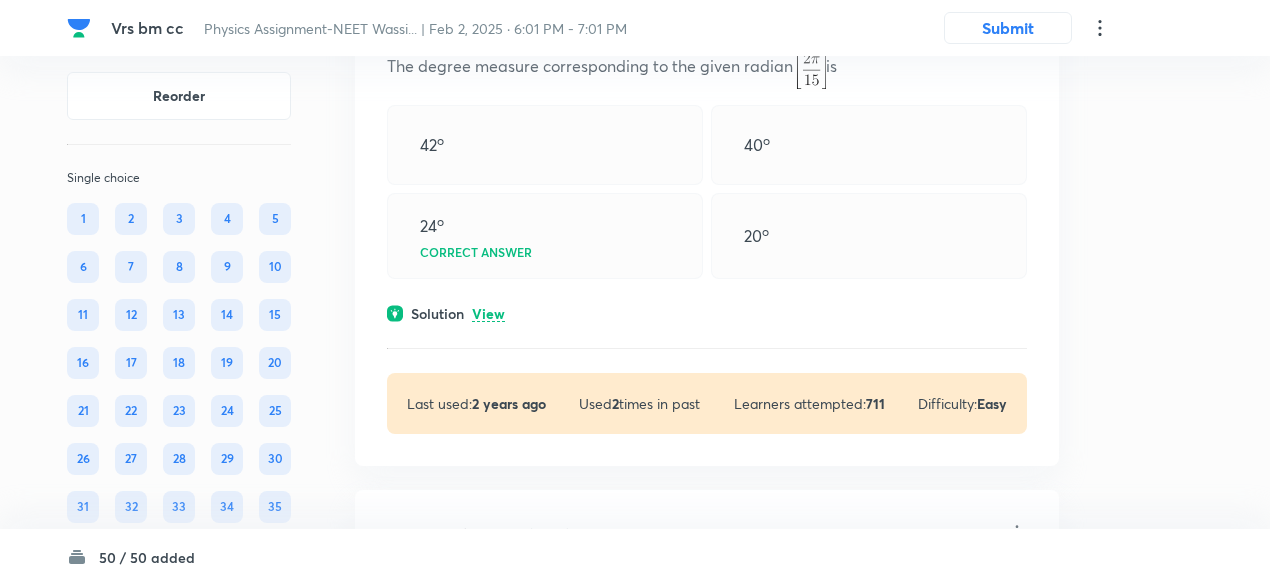 scroll, scrollTop: 3079, scrollLeft: 0, axis: vertical 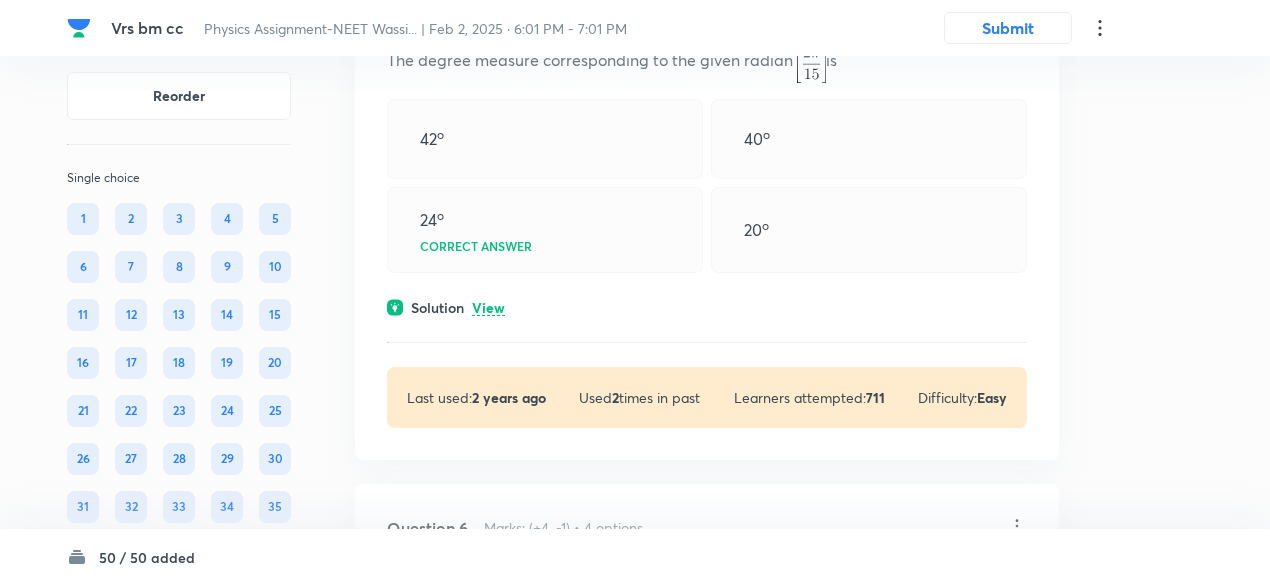 click on "View" at bounding box center (488, 308) 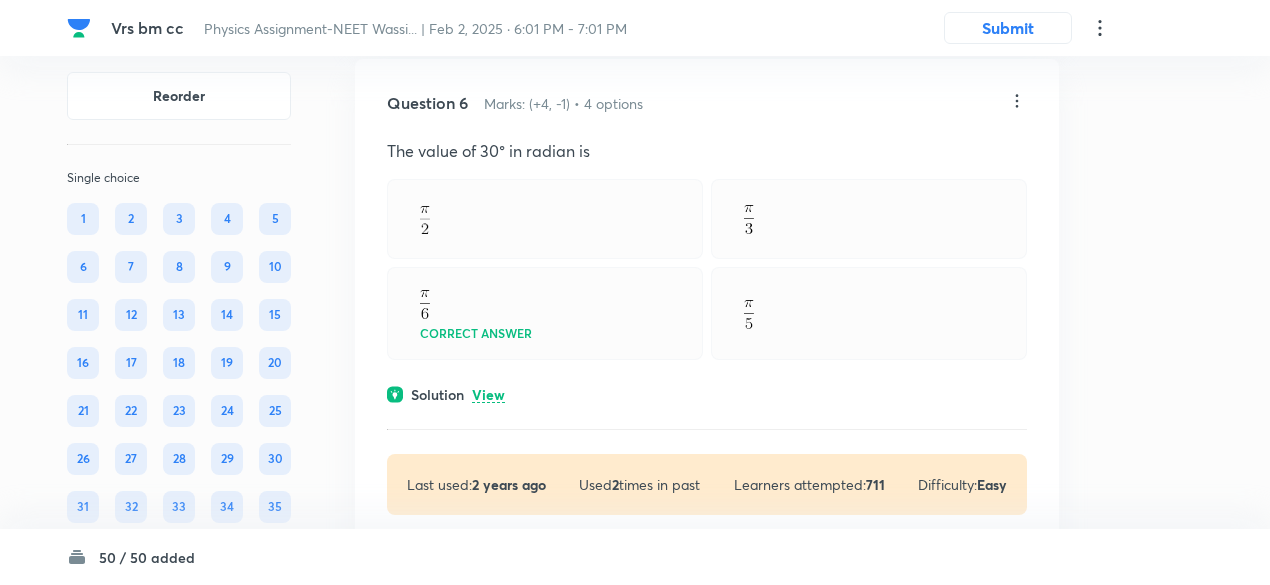 scroll, scrollTop: 3701, scrollLeft: 0, axis: vertical 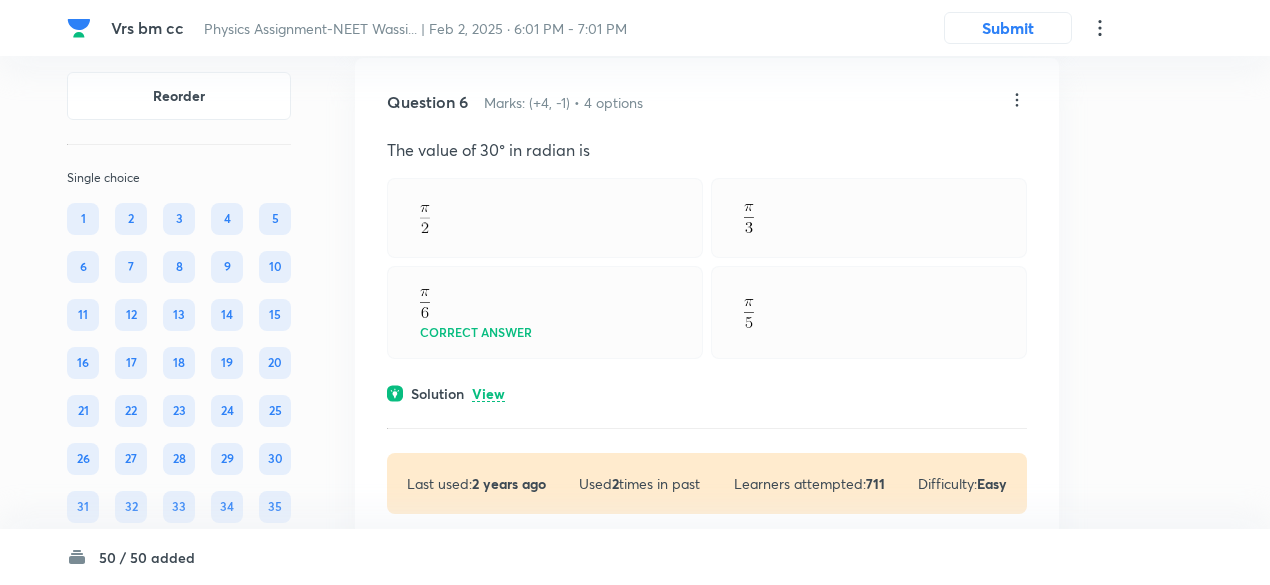 click on "View" at bounding box center [488, 394] 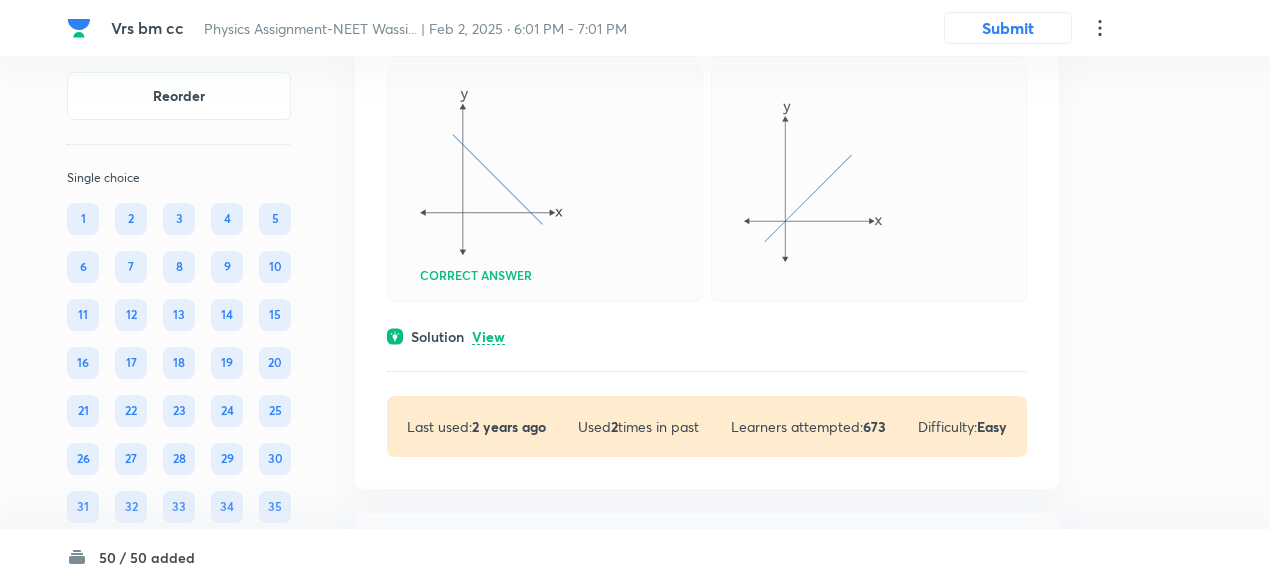 scroll, scrollTop: 4793, scrollLeft: 0, axis: vertical 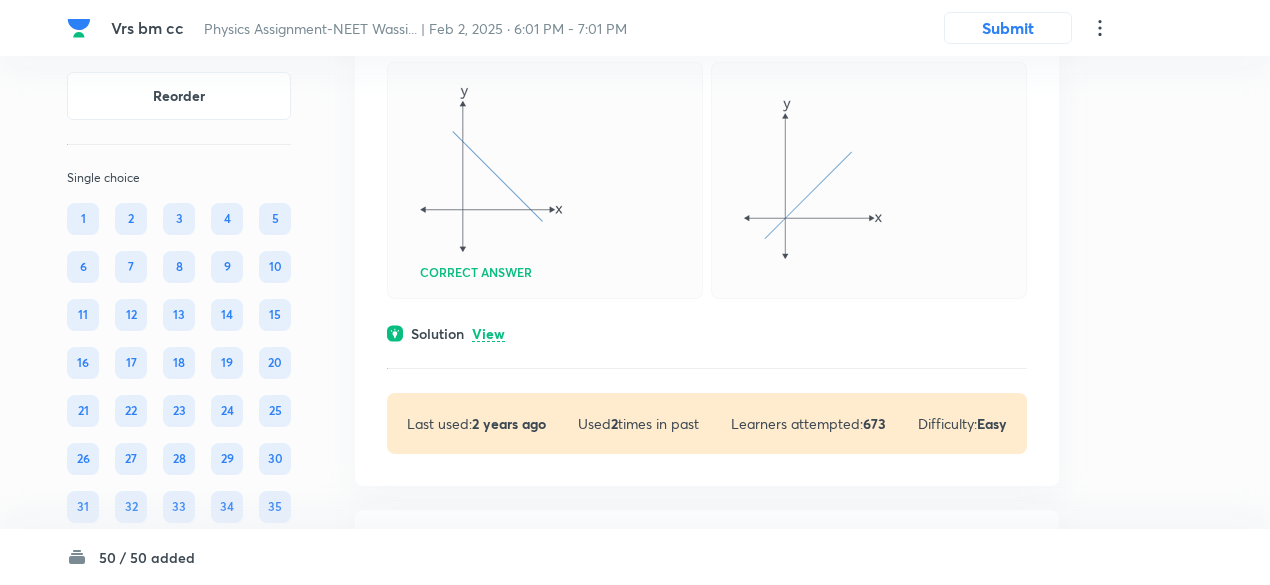 click on "View" at bounding box center [488, 334] 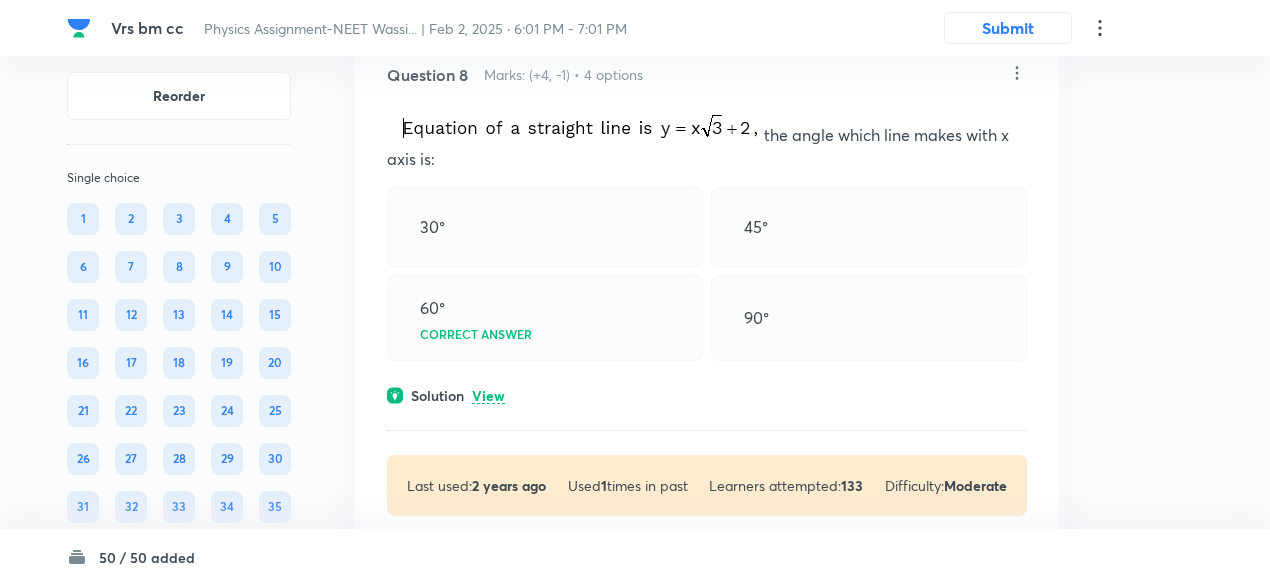scroll, scrollTop: 5604, scrollLeft: 0, axis: vertical 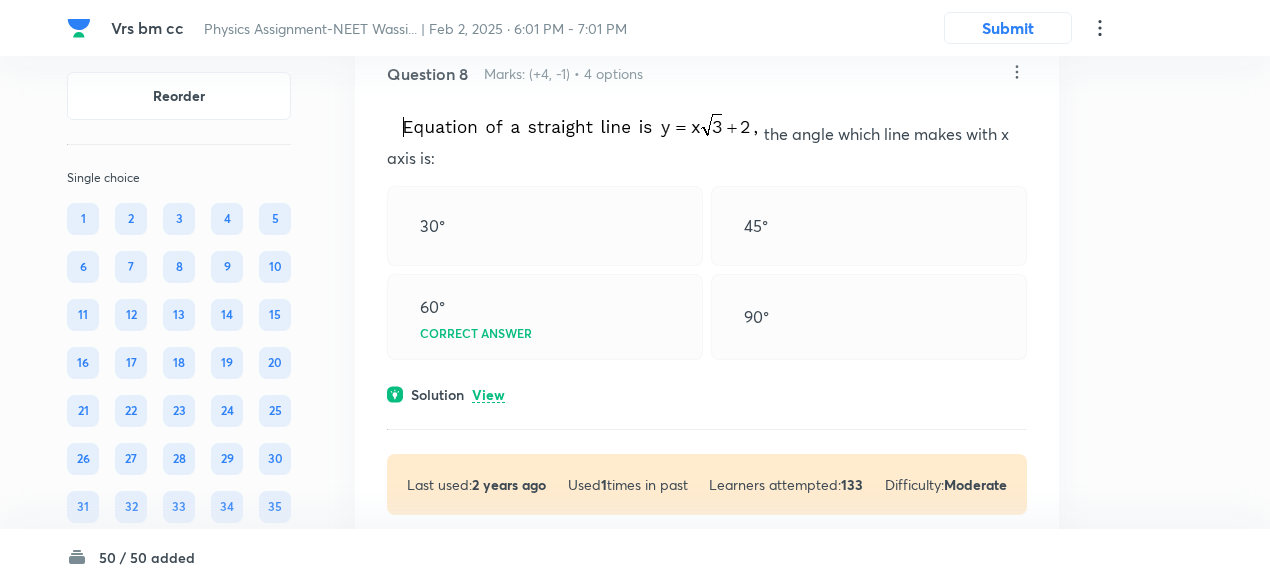 click on "View" at bounding box center [488, 395] 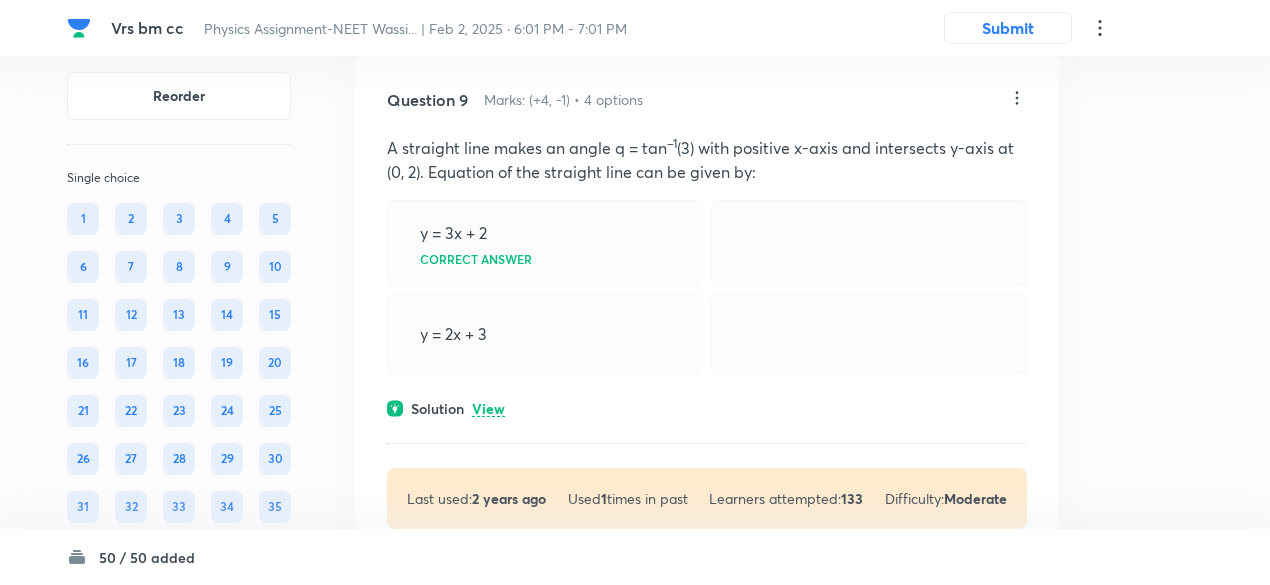 click on "View" at bounding box center [488, 409] 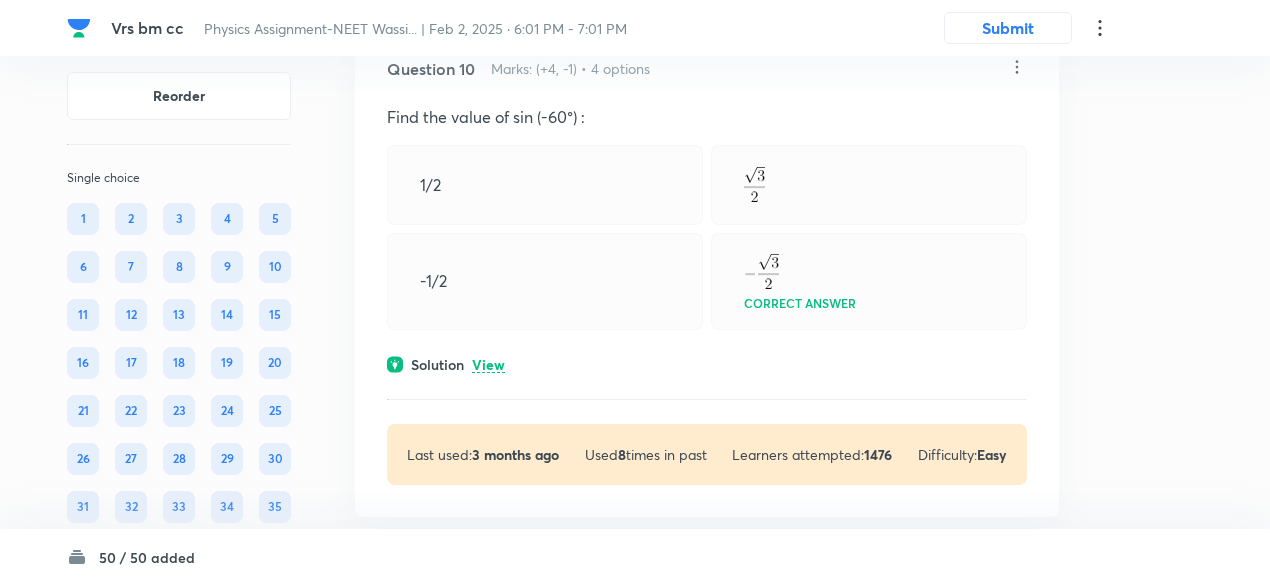 click on "View" at bounding box center (488, 365) 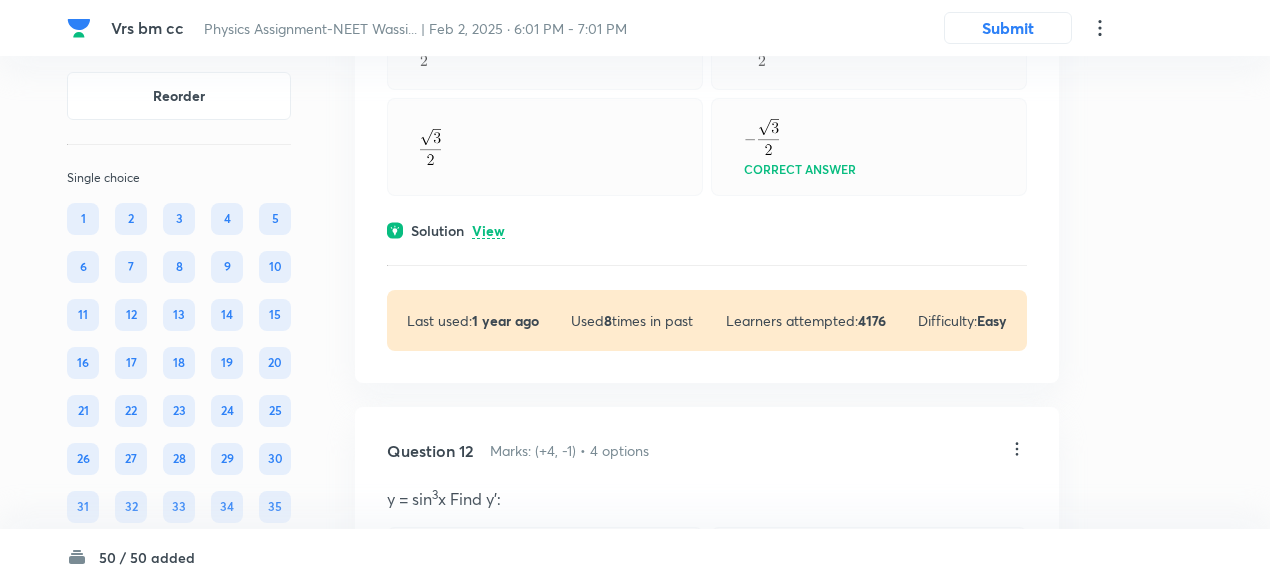 scroll, scrollTop: 7844, scrollLeft: 0, axis: vertical 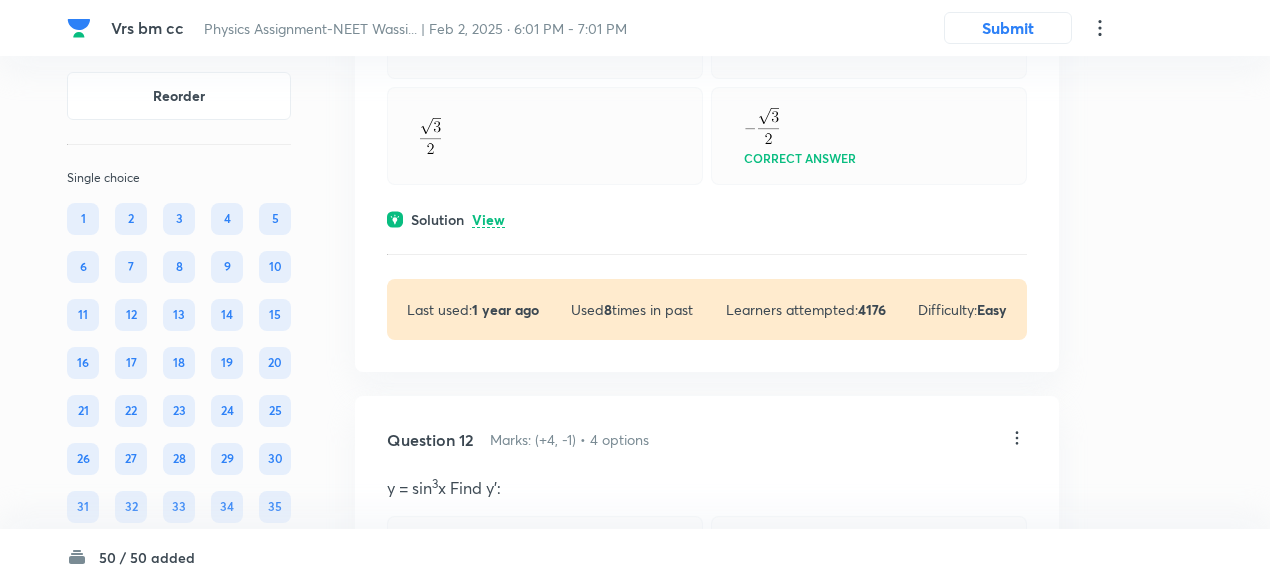click on "View" at bounding box center (488, 220) 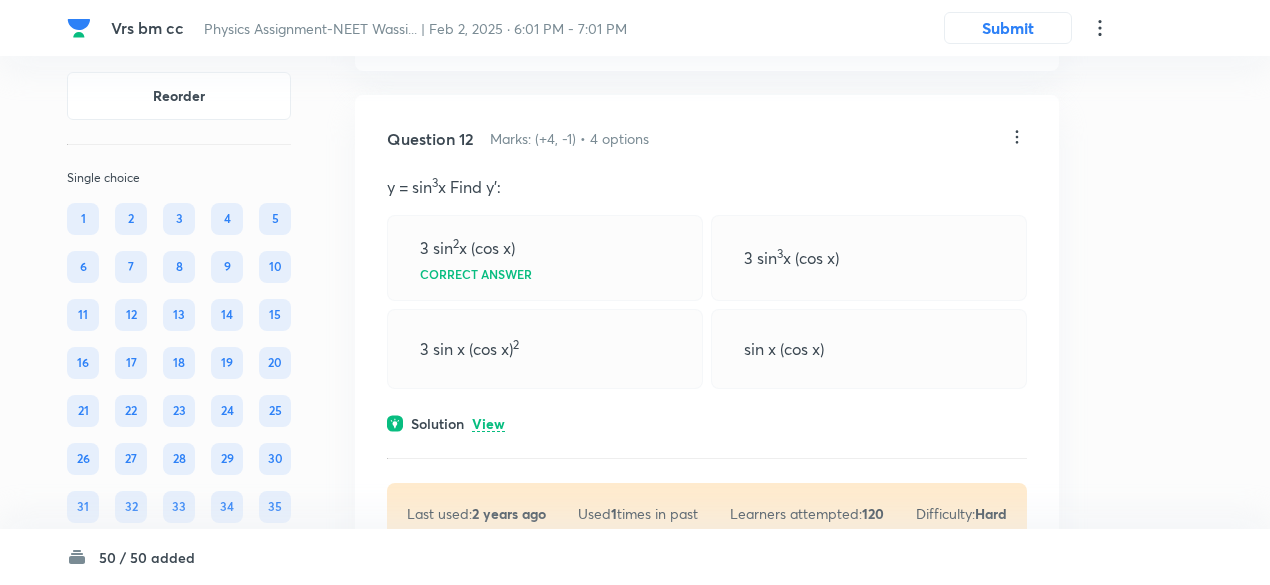 scroll, scrollTop: 8374, scrollLeft: 0, axis: vertical 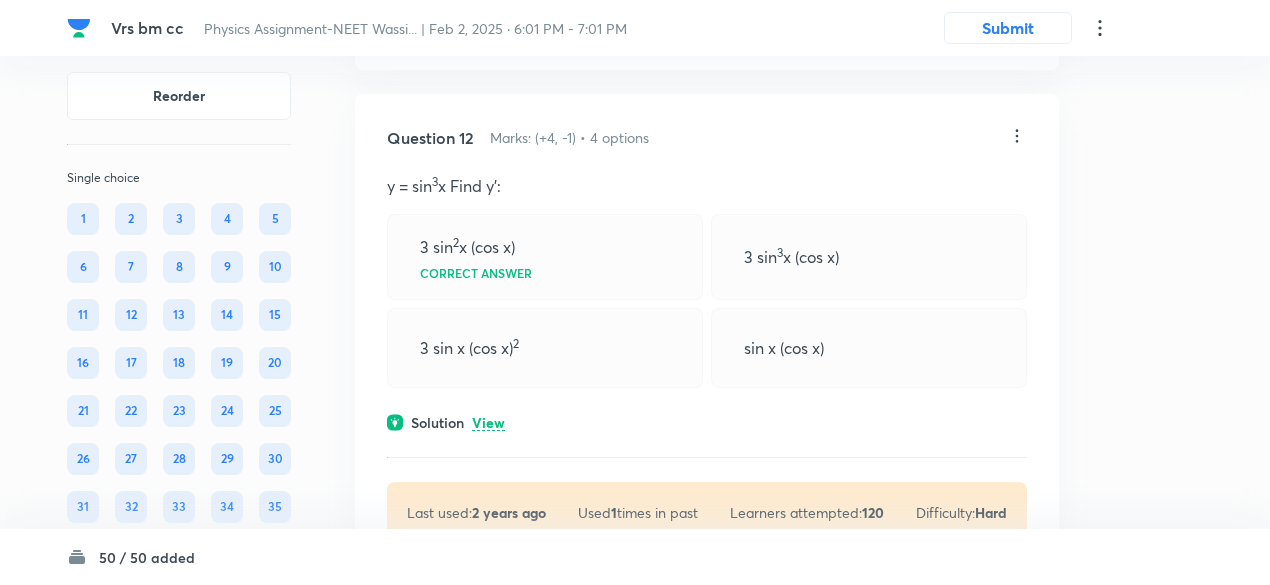click on "View" at bounding box center (488, 423) 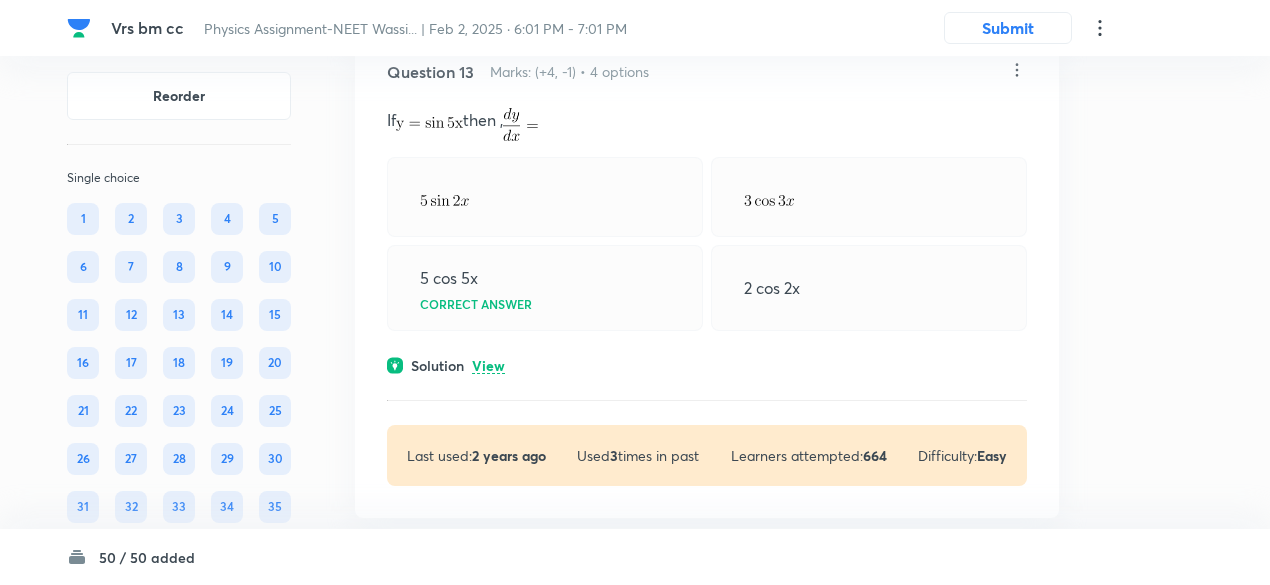 scroll, scrollTop: 9134, scrollLeft: 0, axis: vertical 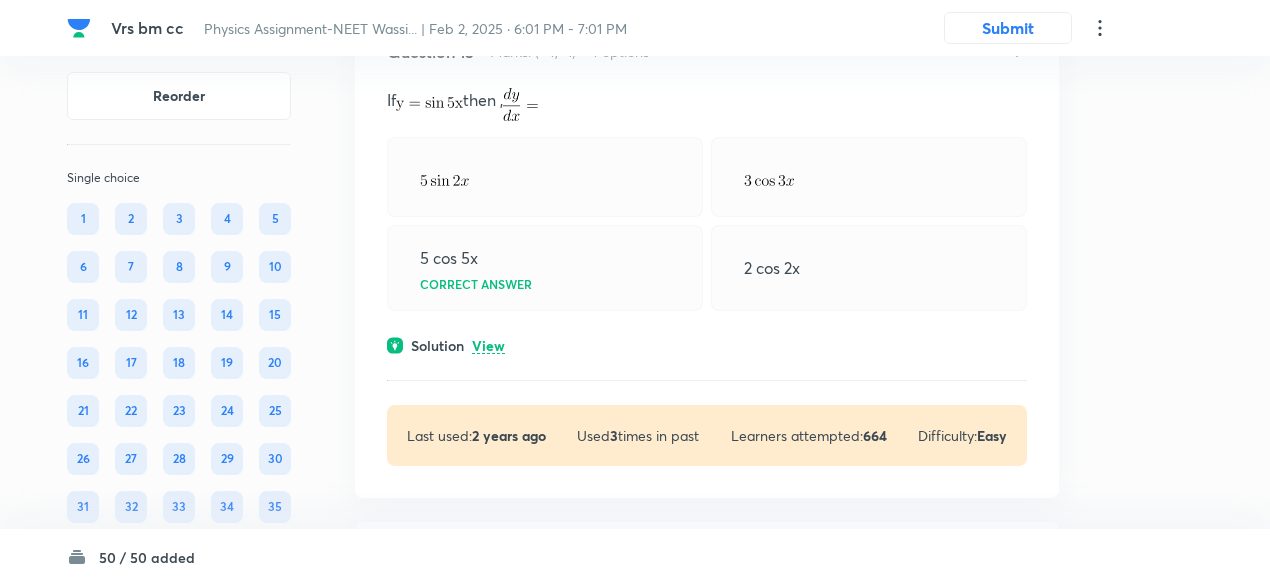 click on "View" at bounding box center [488, 346] 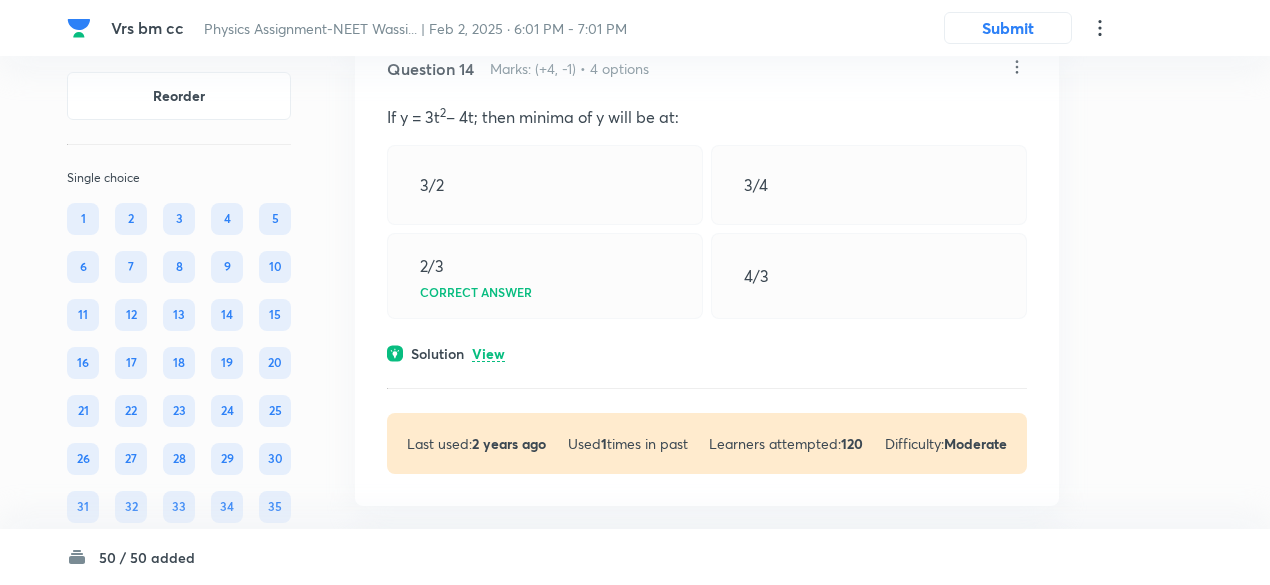 scroll, scrollTop: 9914, scrollLeft: 0, axis: vertical 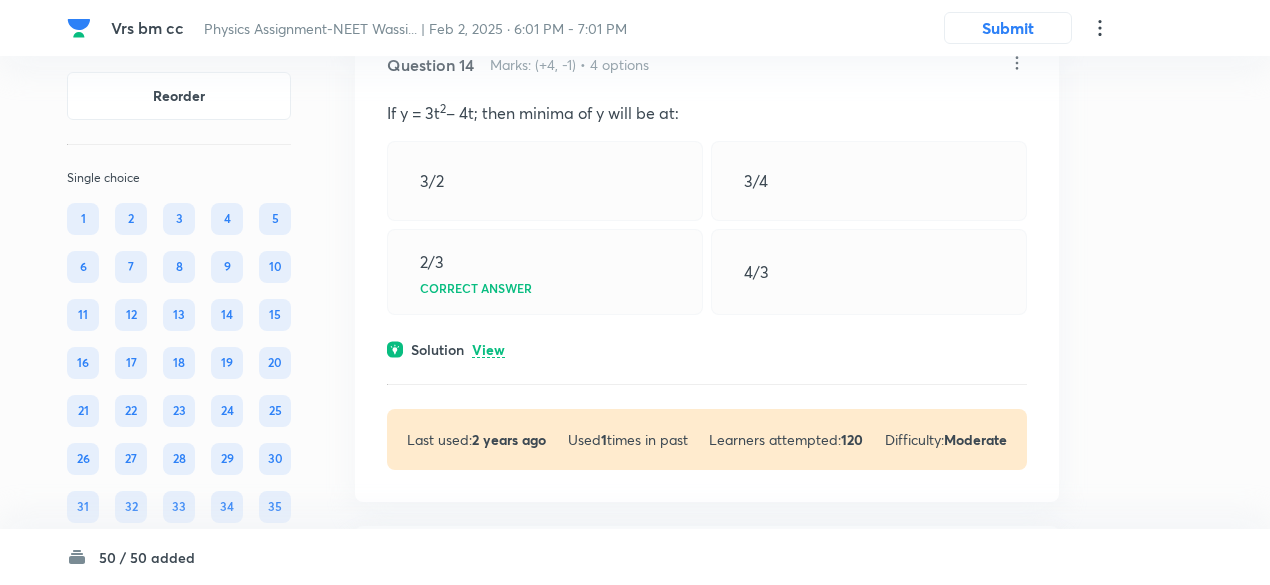 click on "View" at bounding box center (488, 350) 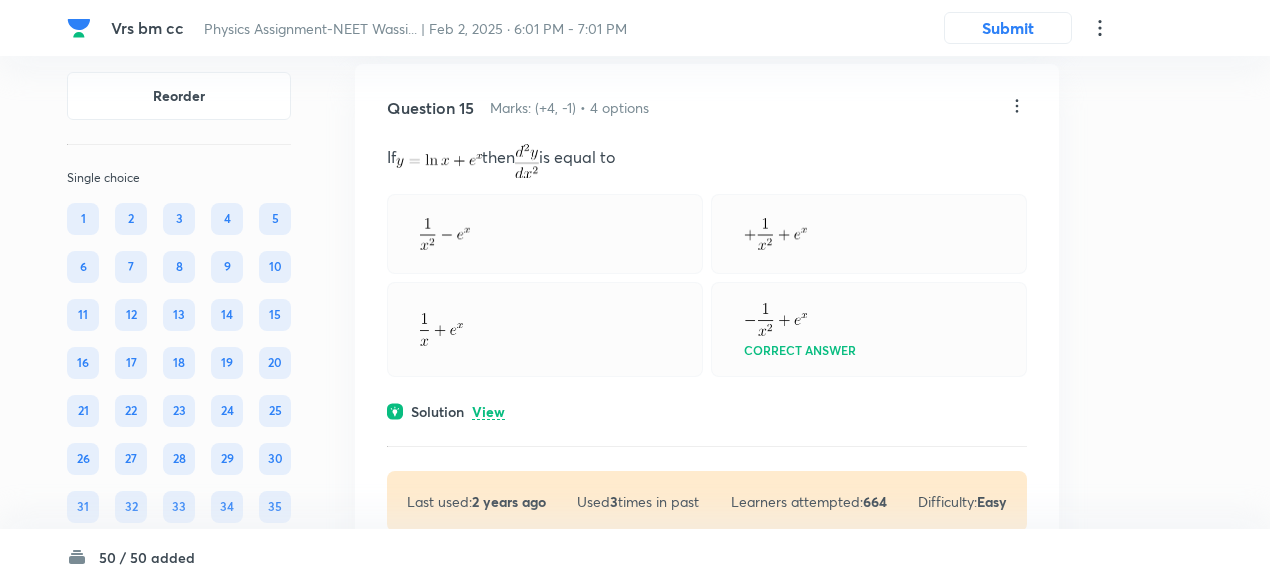 scroll, scrollTop: 10584, scrollLeft: 0, axis: vertical 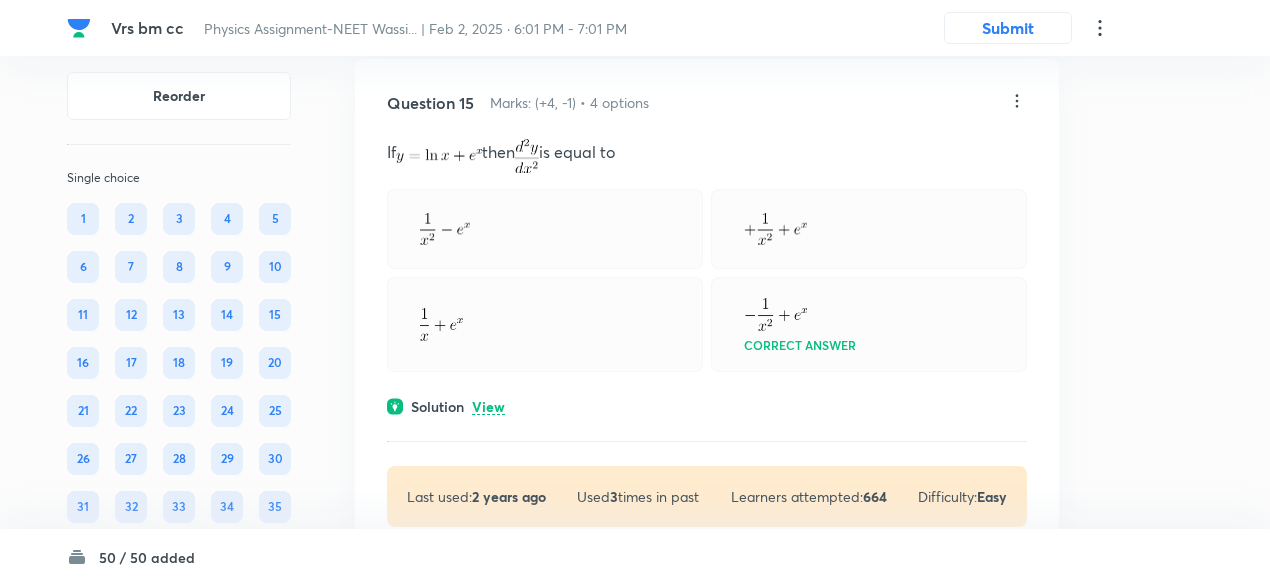 click on "View" at bounding box center (488, 407) 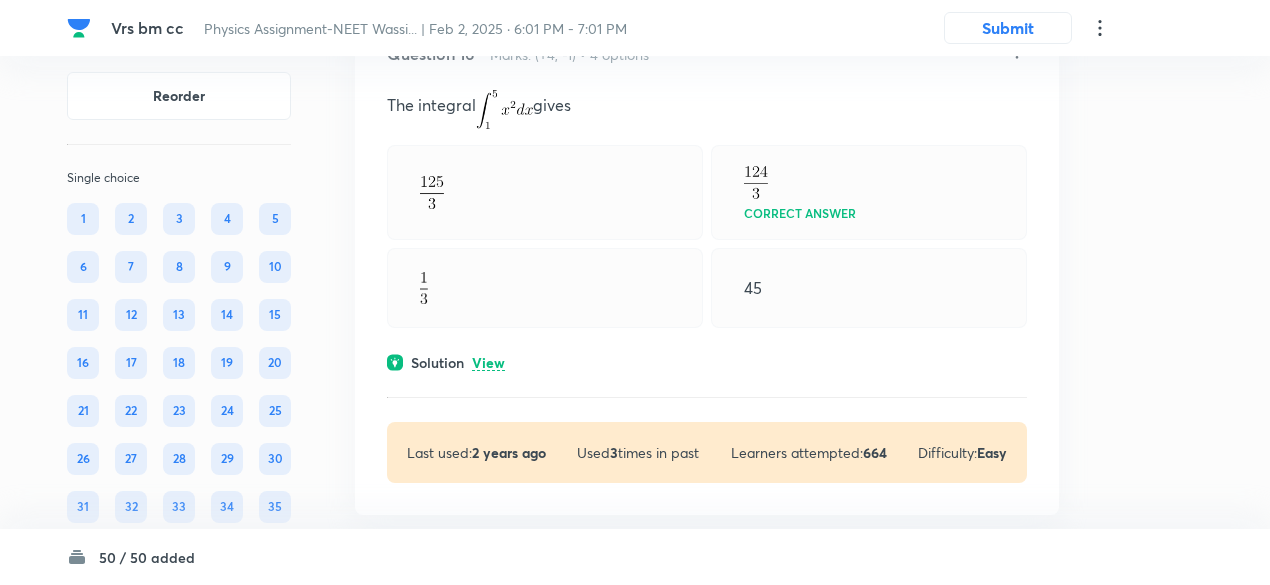 scroll, scrollTop: 11270, scrollLeft: 0, axis: vertical 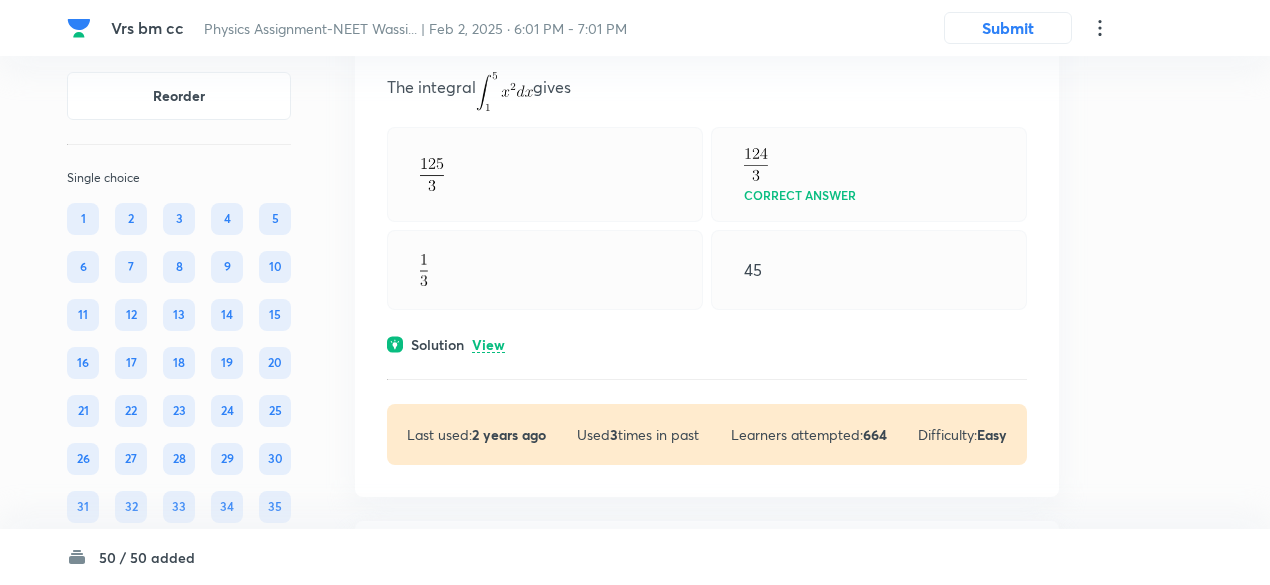 click on "View" at bounding box center (488, 345) 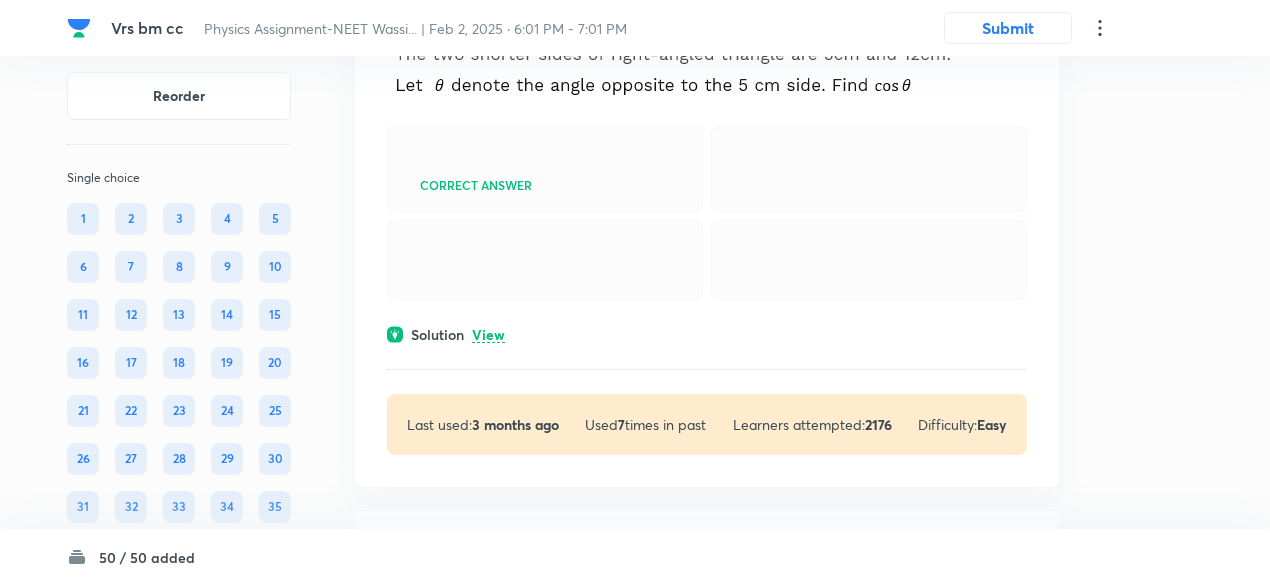scroll, scrollTop: 15160, scrollLeft: 0, axis: vertical 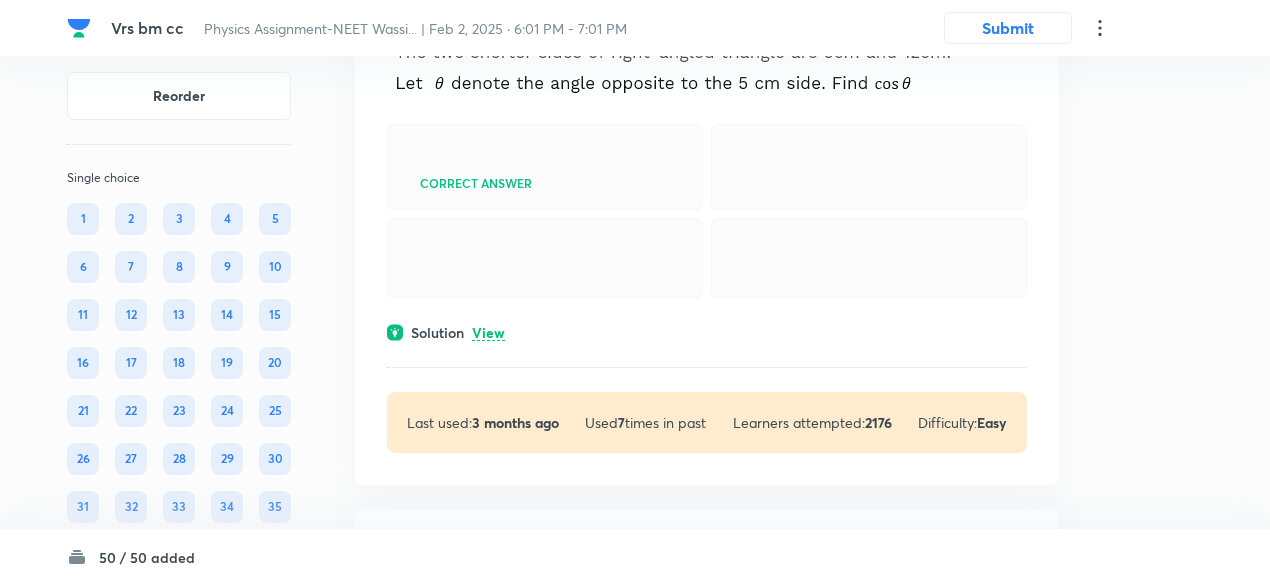 click on "View" at bounding box center [488, 333] 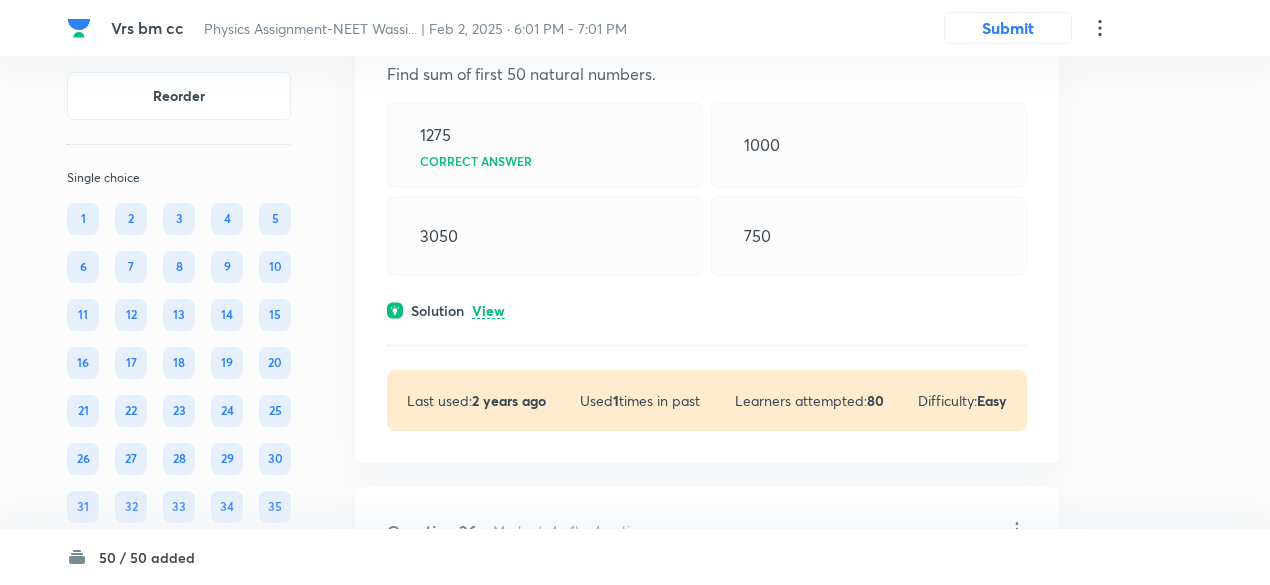scroll, scrollTop: 16565, scrollLeft: 0, axis: vertical 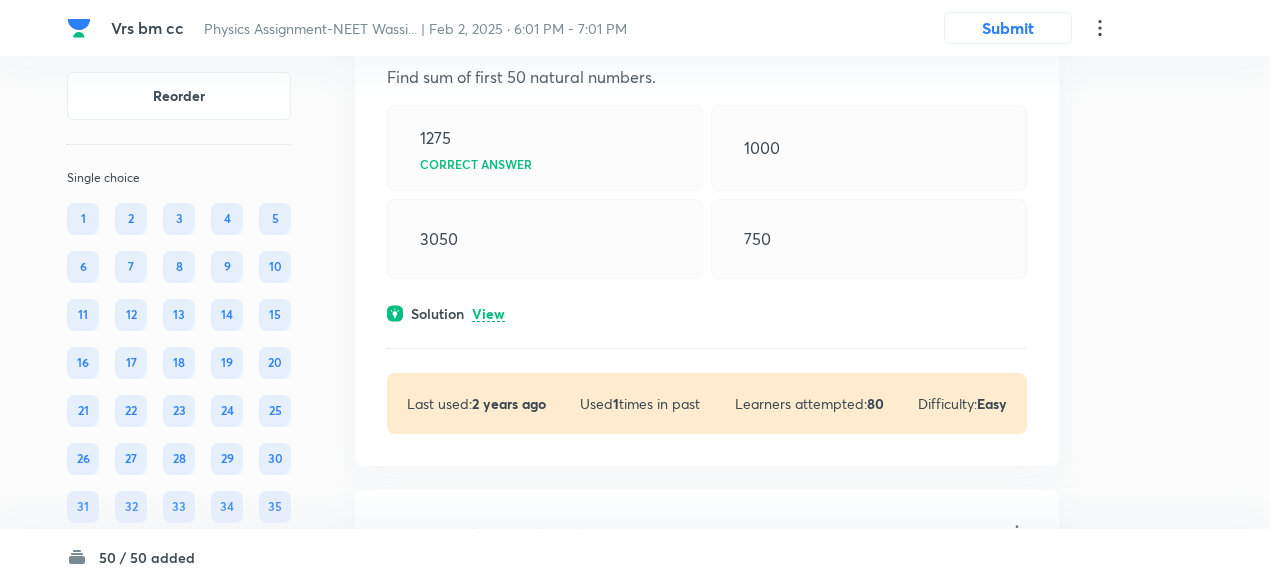 click on "View" at bounding box center [488, 314] 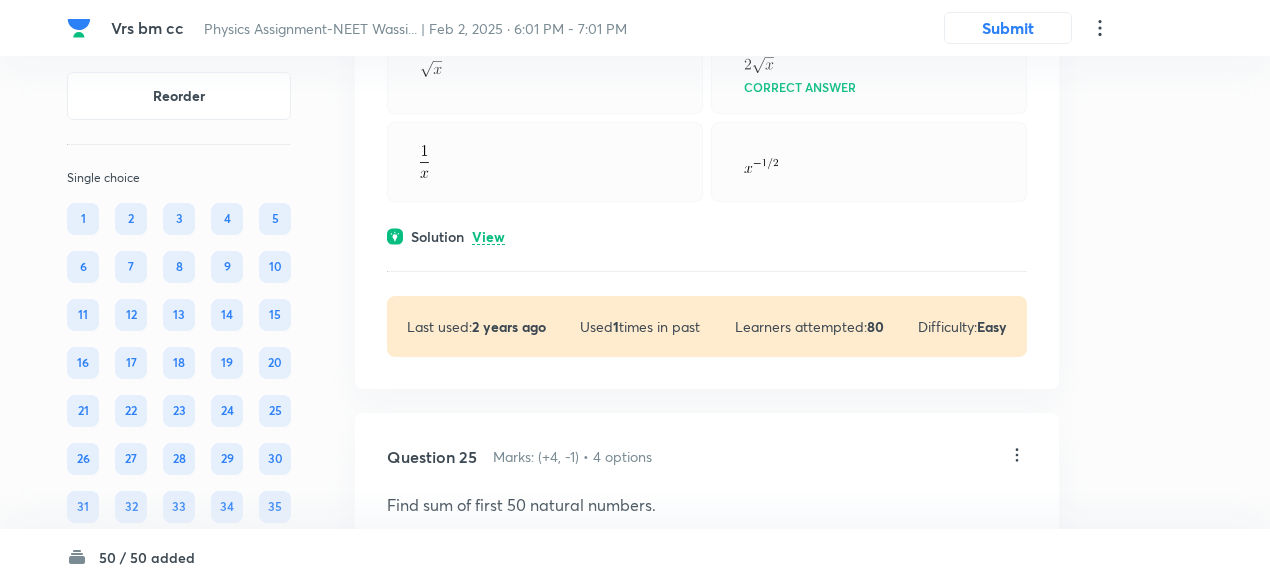 scroll, scrollTop: 16127, scrollLeft: 0, axis: vertical 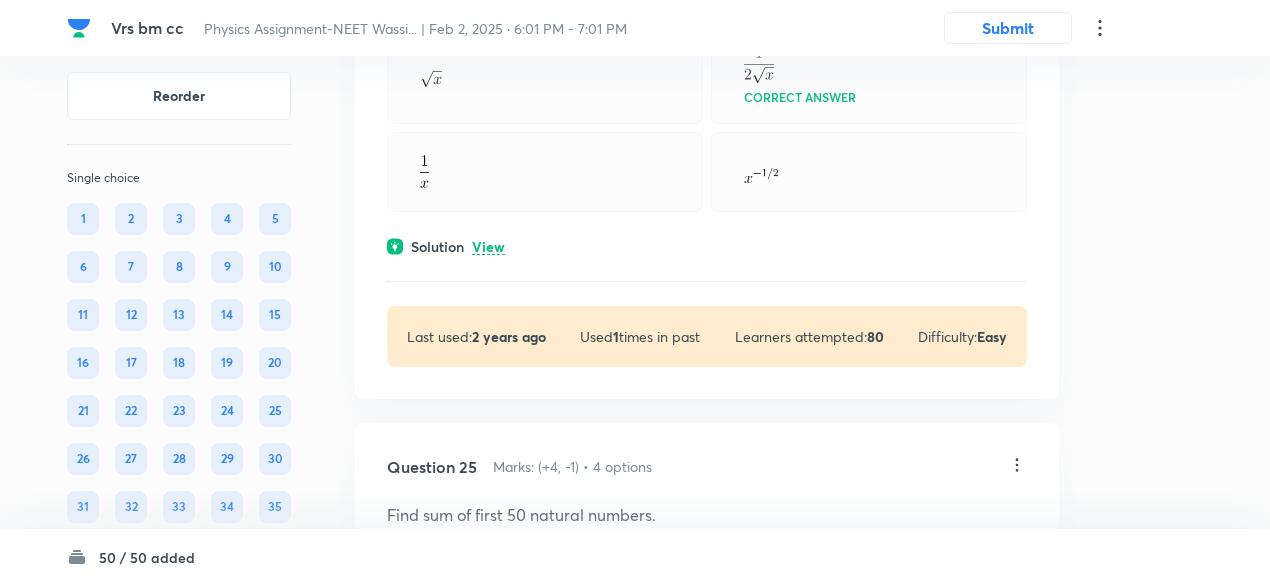 click on "View" at bounding box center [488, 247] 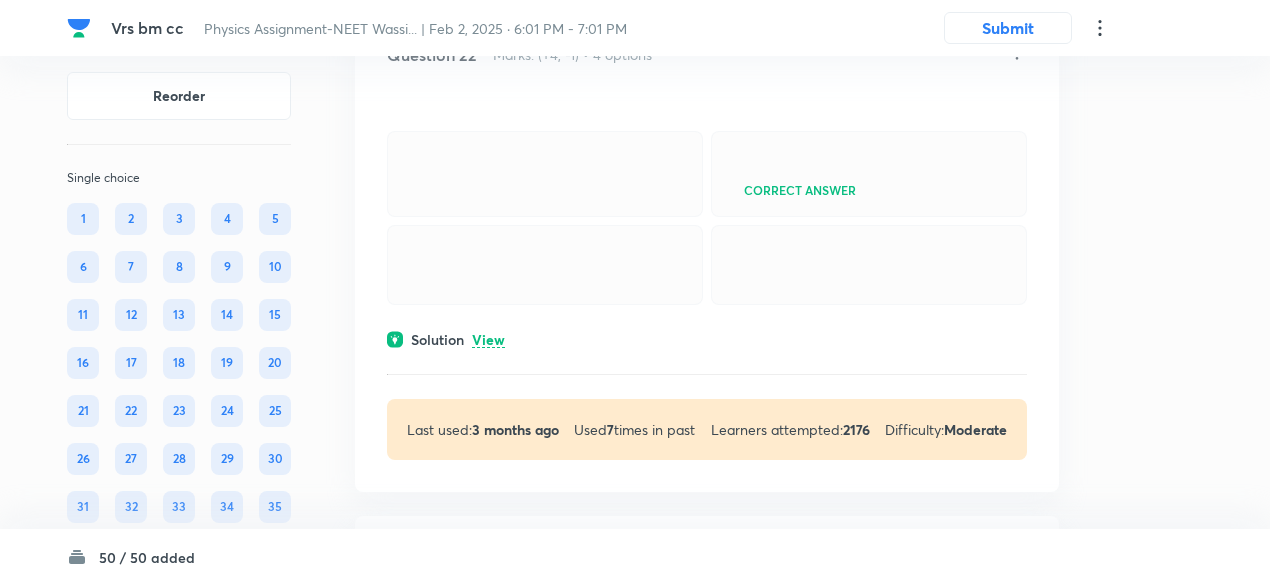 scroll, scrollTop: 14615, scrollLeft: 0, axis: vertical 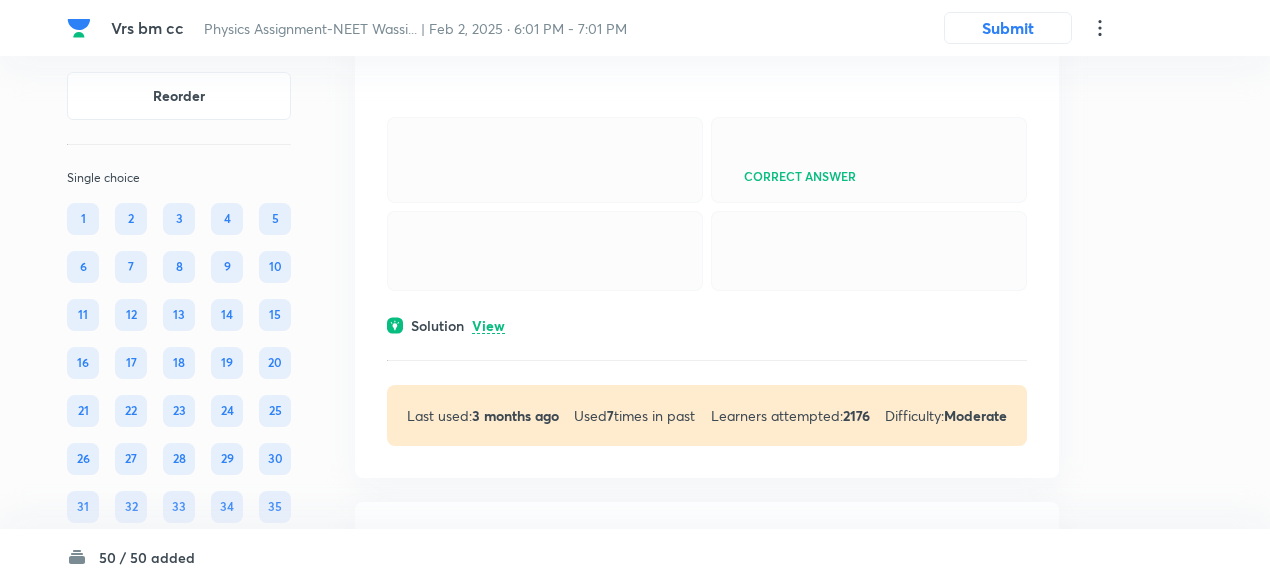 click on "Solution View" at bounding box center [707, 325] 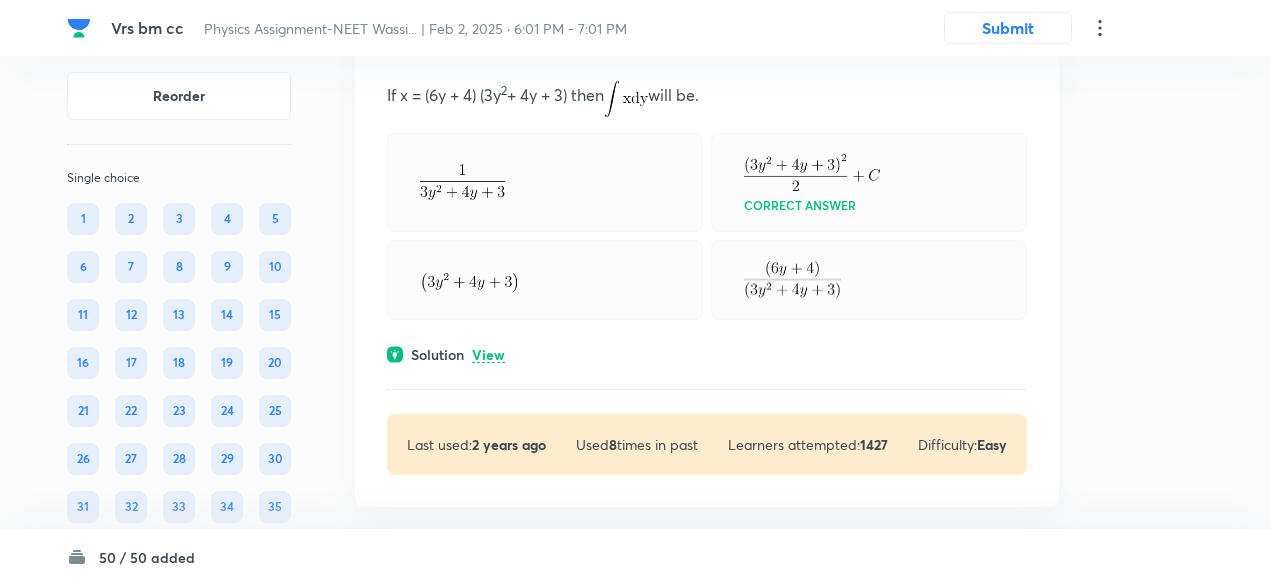 scroll, scrollTop: 14080, scrollLeft: 0, axis: vertical 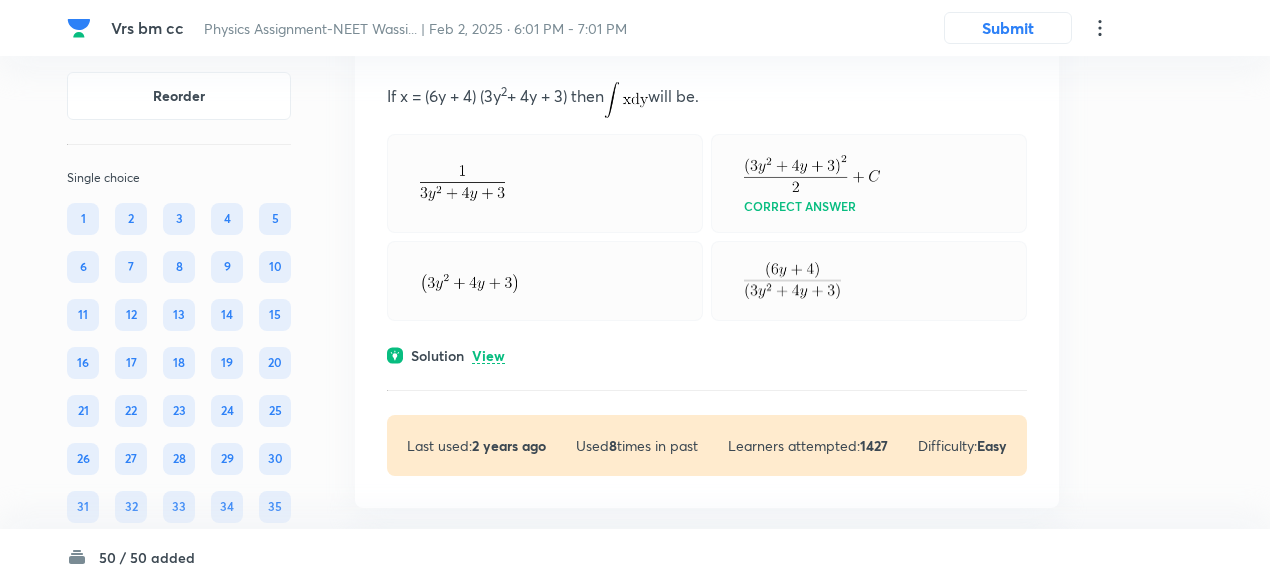 click on "View" at bounding box center [488, 356] 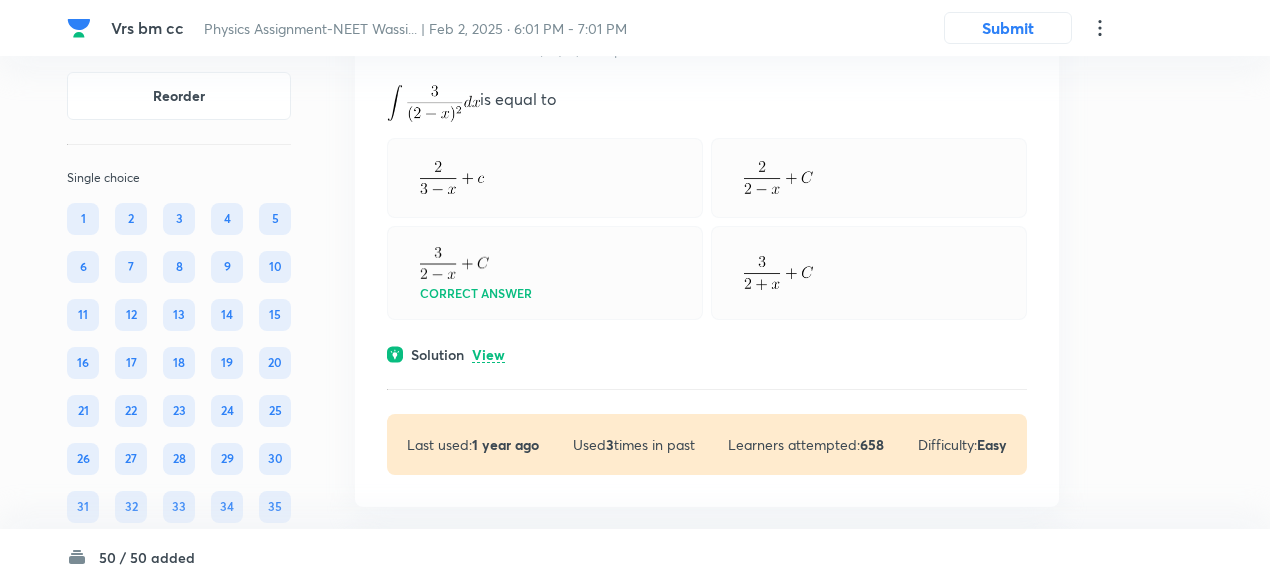 scroll, scrollTop: 13550, scrollLeft: 0, axis: vertical 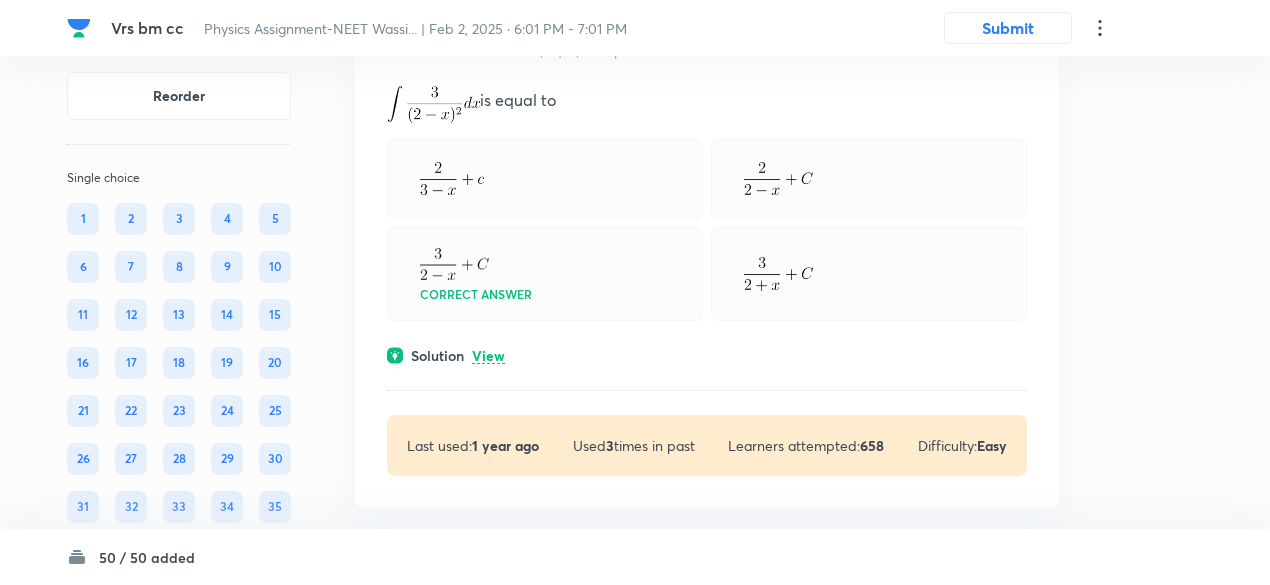 click on "View" at bounding box center (488, 356) 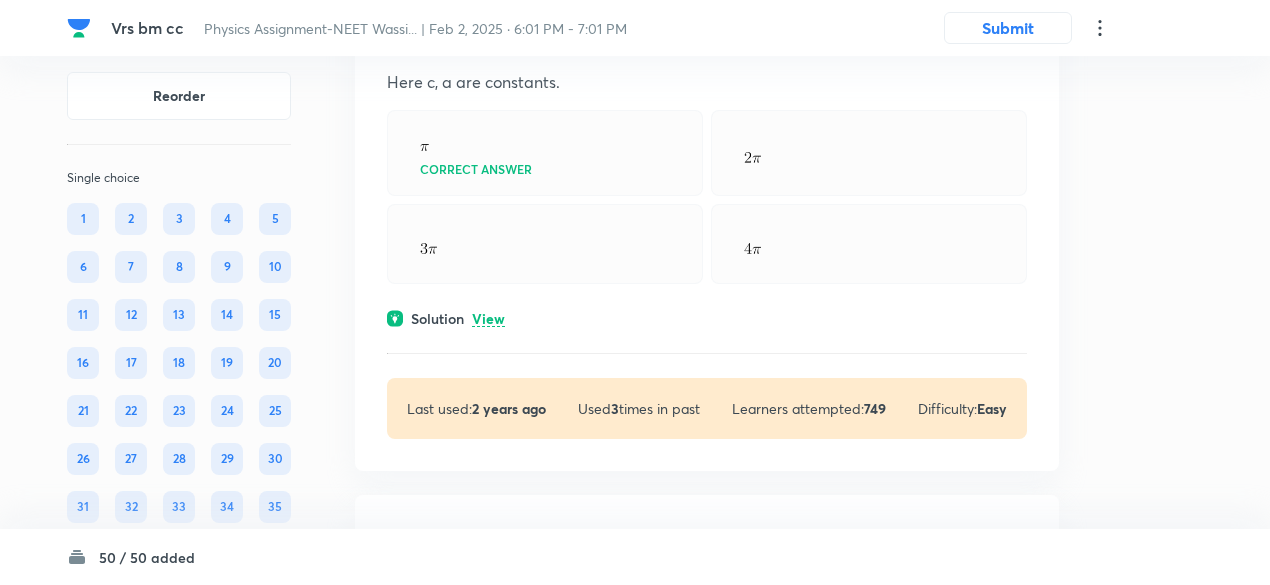 scroll, scrollTop: 13056, scrollLeft: 0, axis: vertical 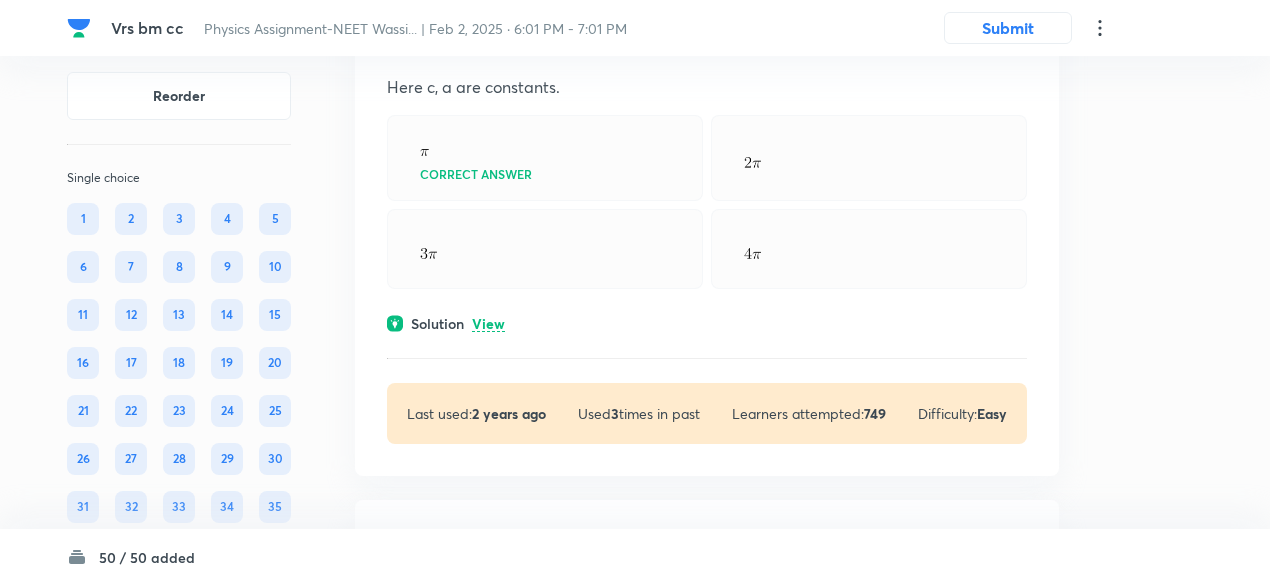click on "View" at bounding box center [488, 324] 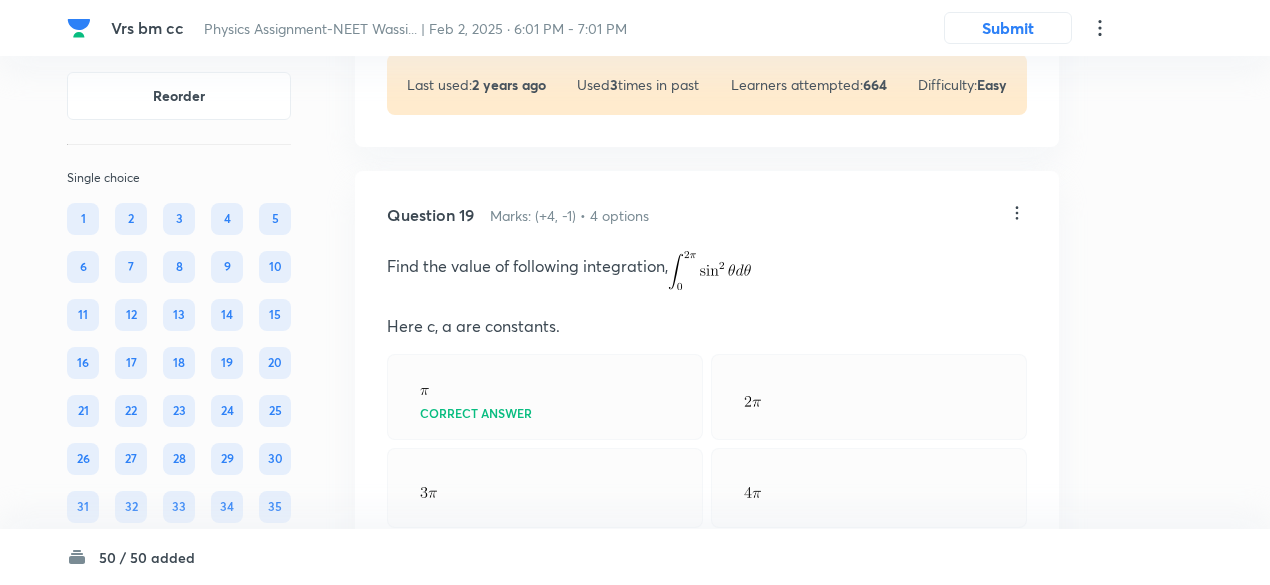 scroll, scrollTop: 12820, scrollLeft: 0, axis: vertical 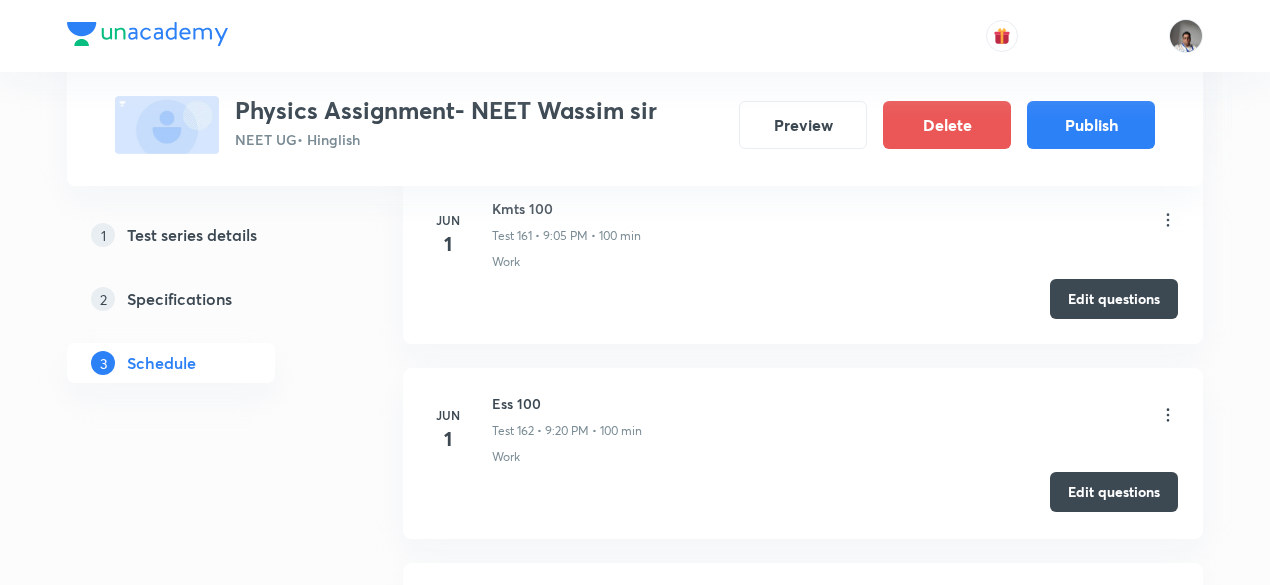 click on "Edit questions" at bounding box center [1114, 492] 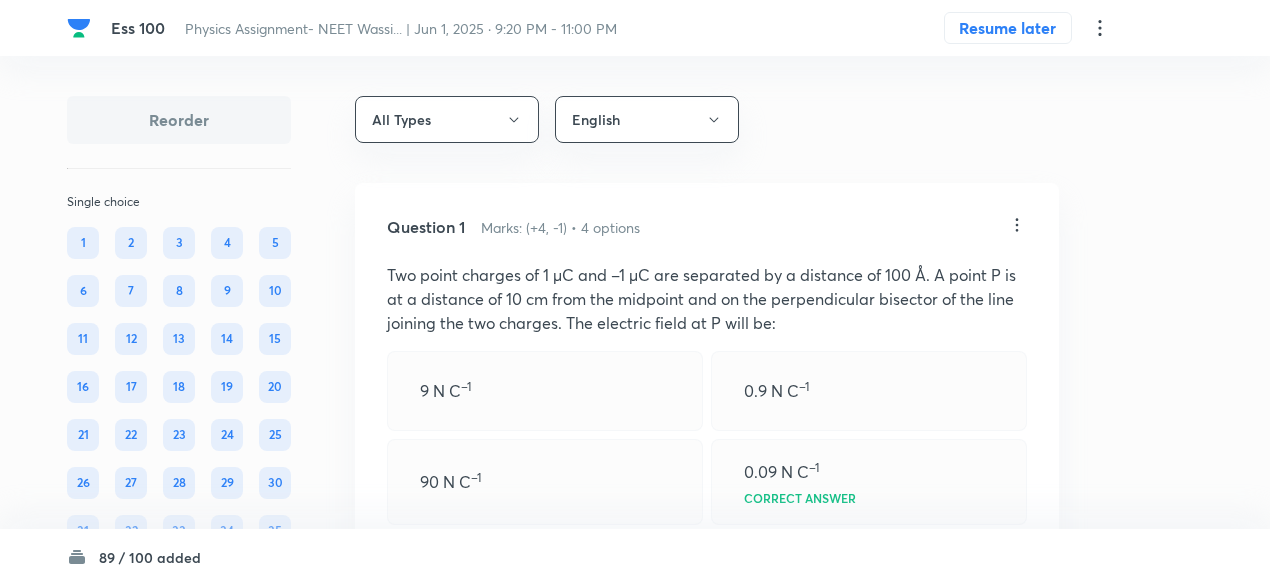 scroll, scrollTop: 0, scrollLeft: 0, axis: both 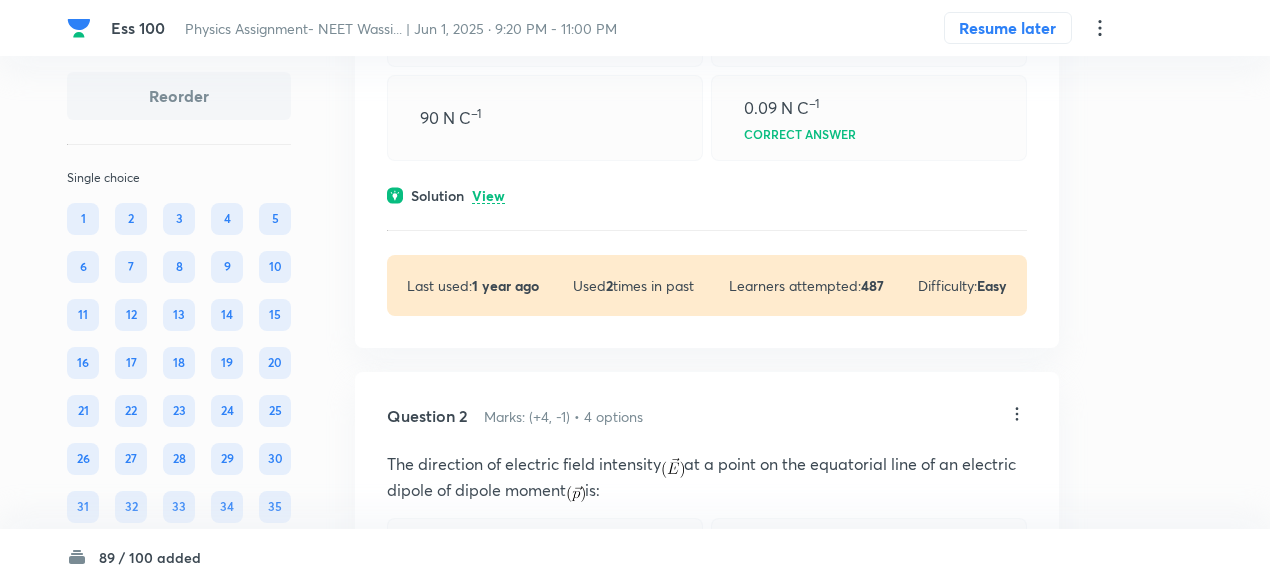 click on "View" at bounding box center [488, 196] 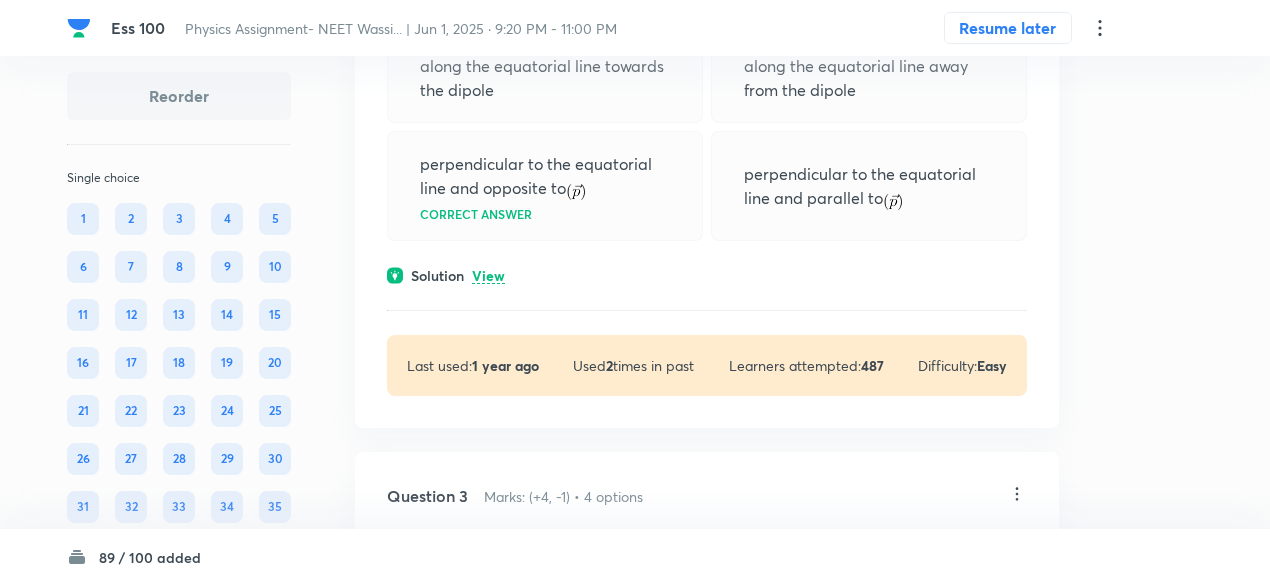 scroll, scrollTop: 1039, scrollLeft: 0, axis: vertical 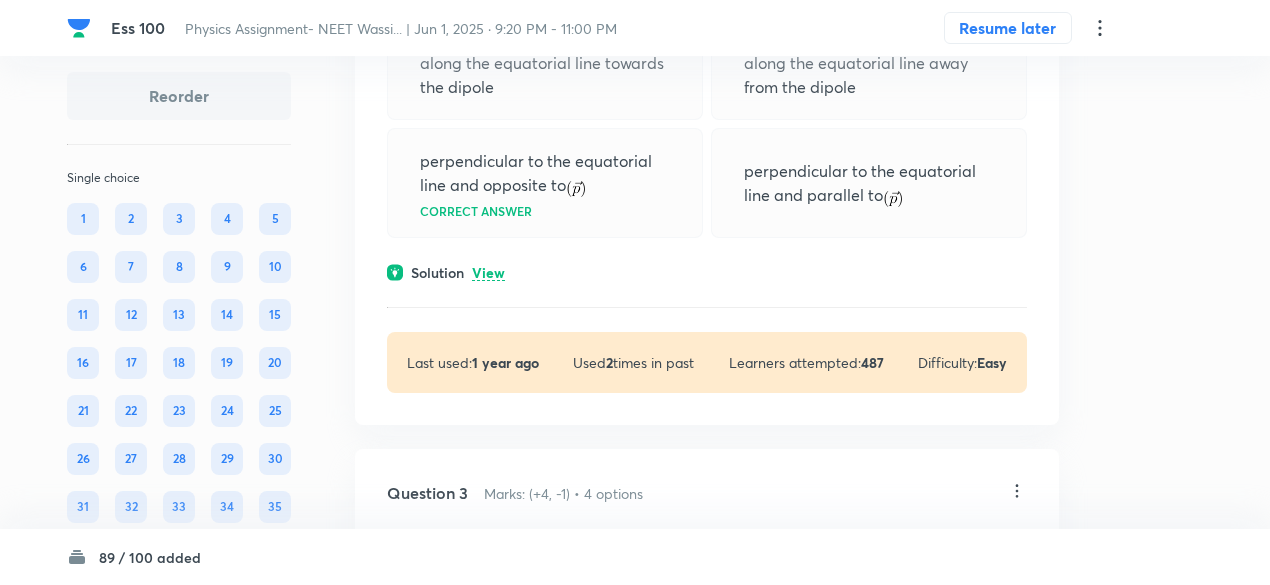 click on "View" at bounding box center (488, 273) 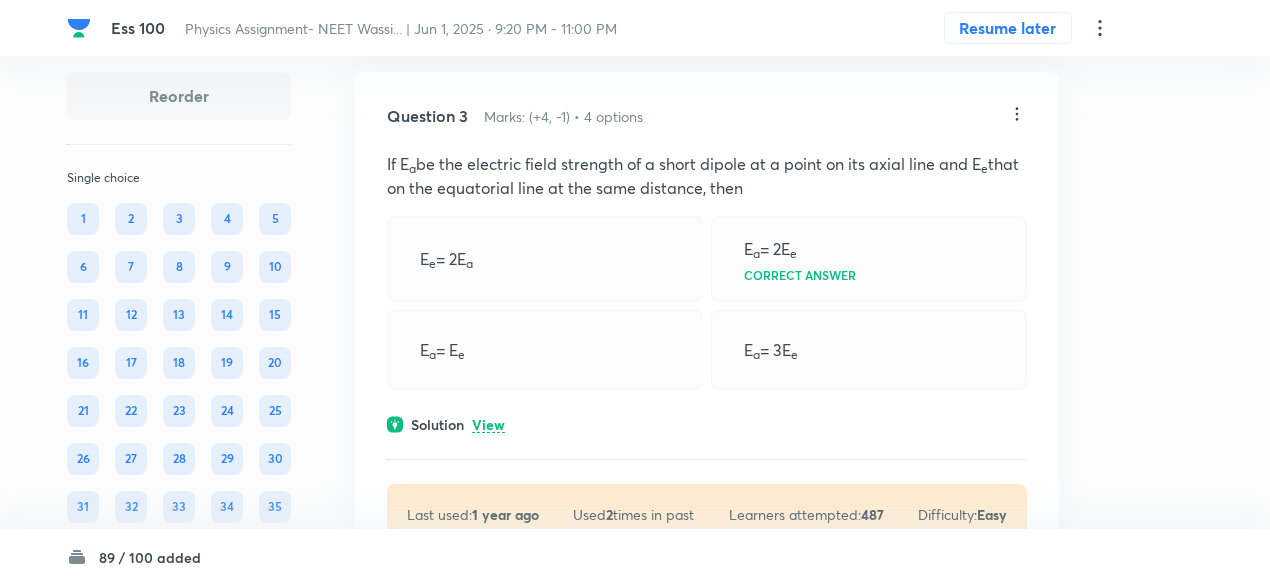 scroll, scrollTop: 1623, scrollLeft: 0, axis: vertical 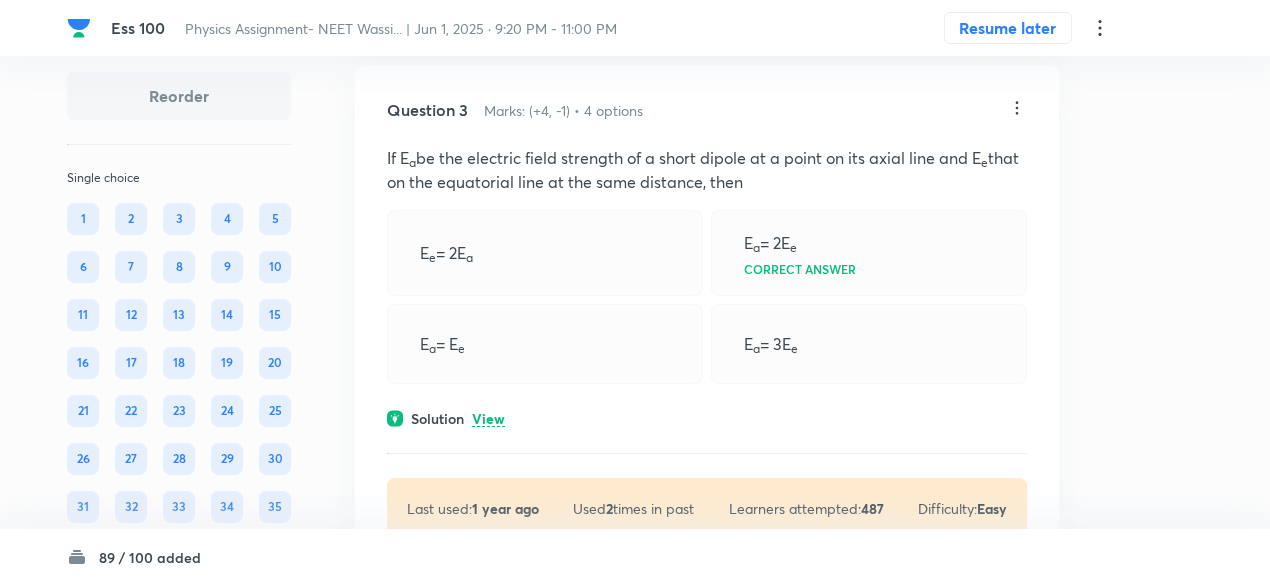 click on "View" at bounding box center [488, 419] 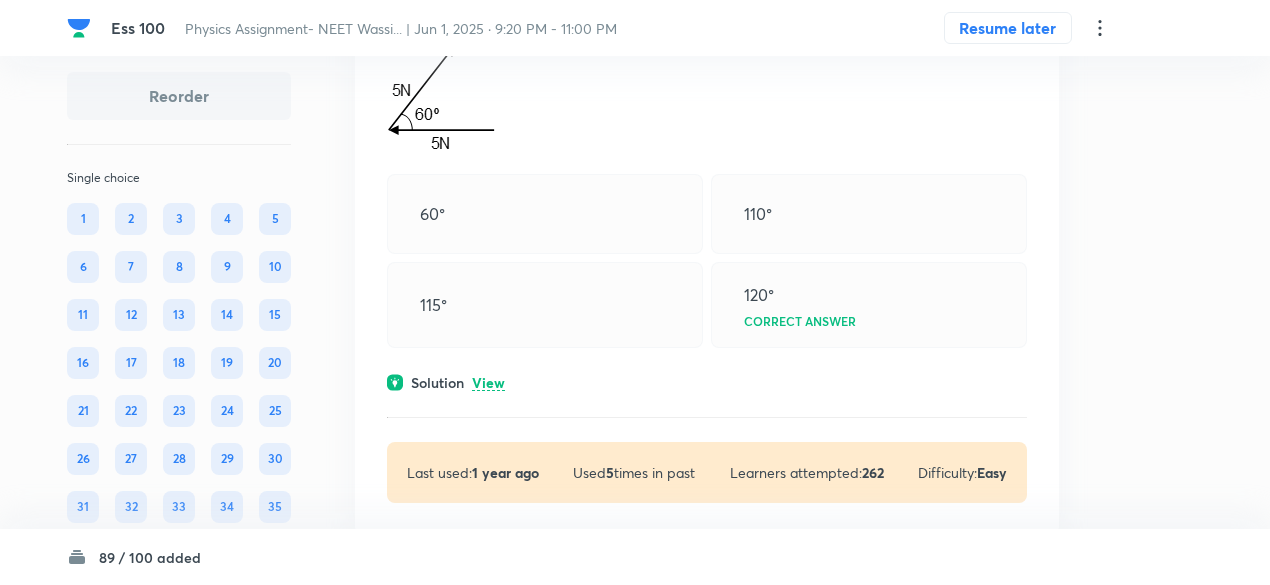 scroll, scrollTop: 2396, scrollLeft: 0, axis: vertical 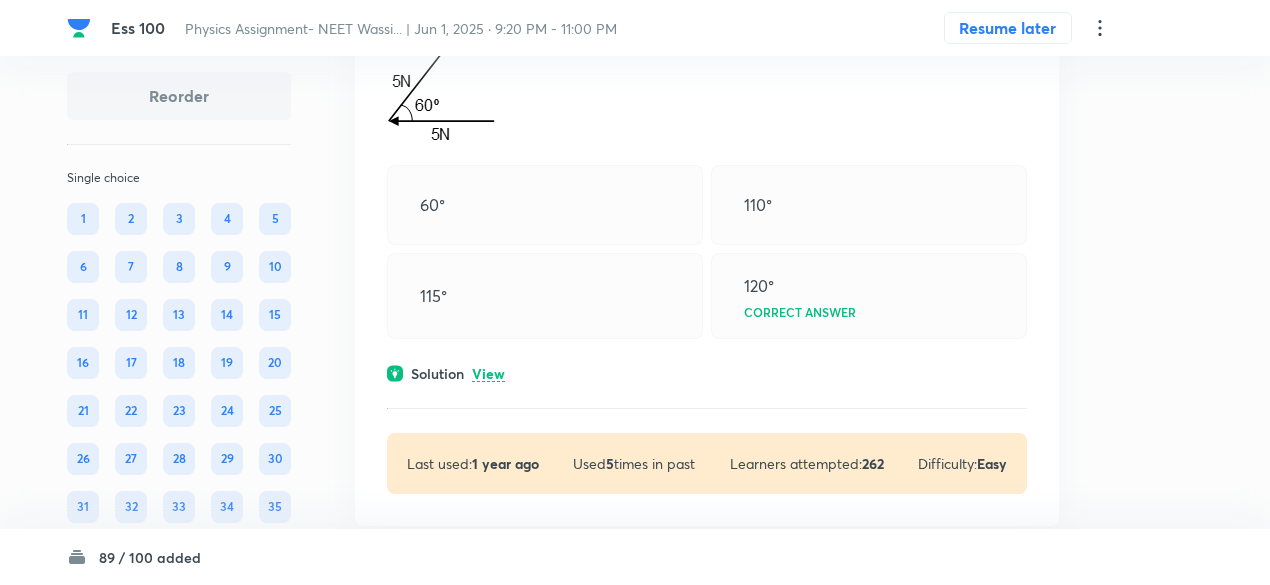 click on "View" at bounding box center [488, 374] 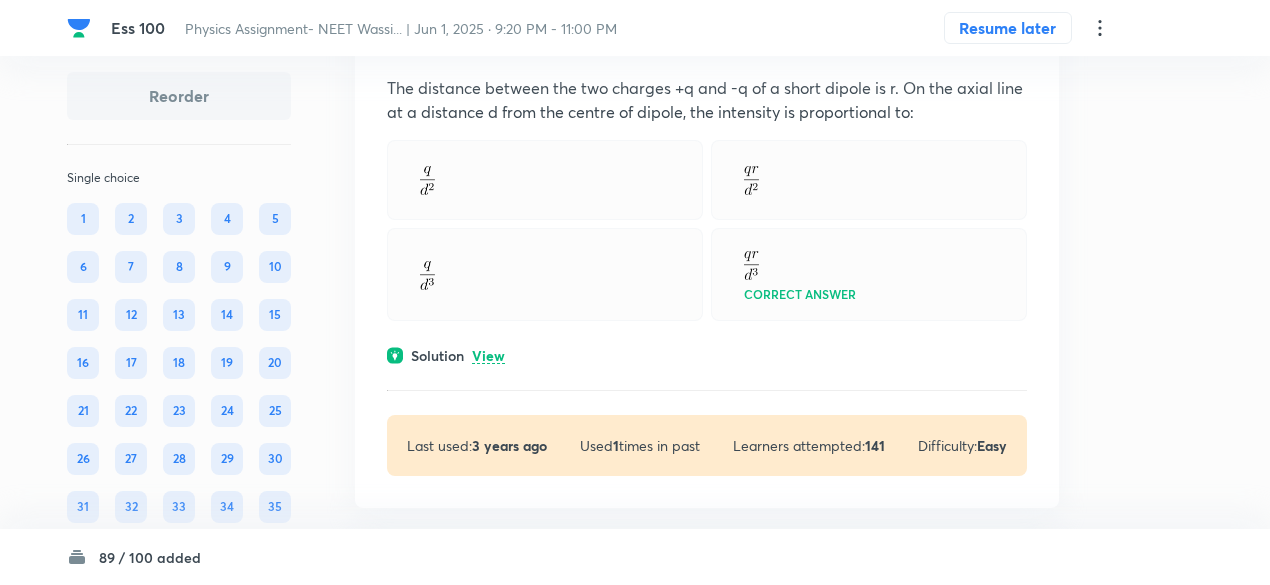 scroll, scrollTop: 3036, scrollLeft: 0, axis: vertical 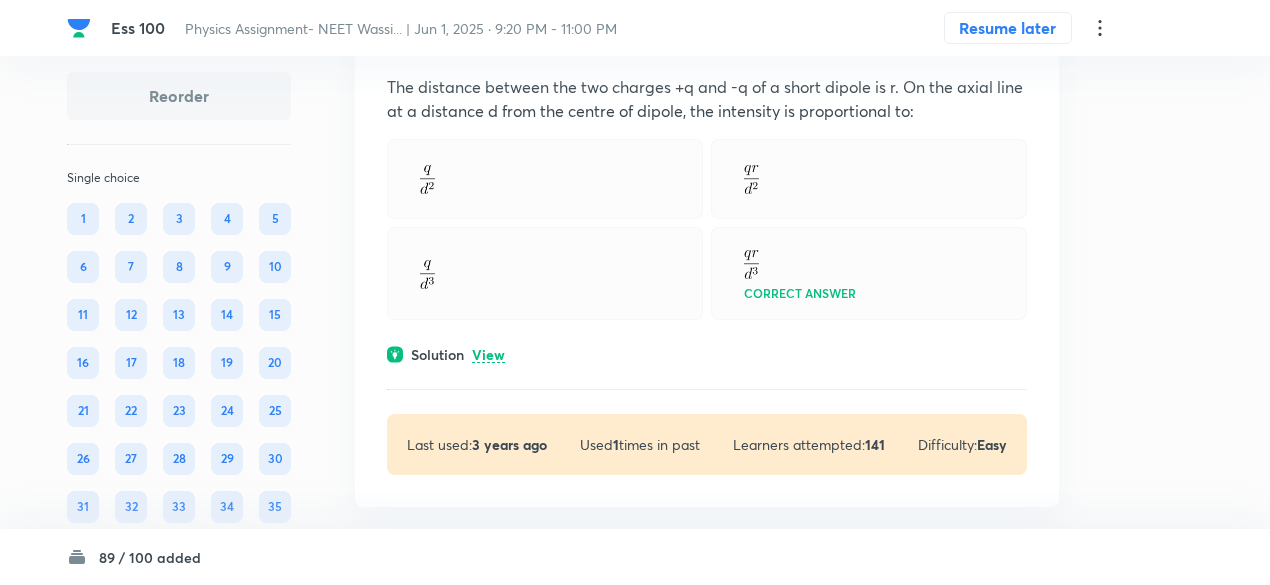 click on "View" at bounding box center [488, 355] 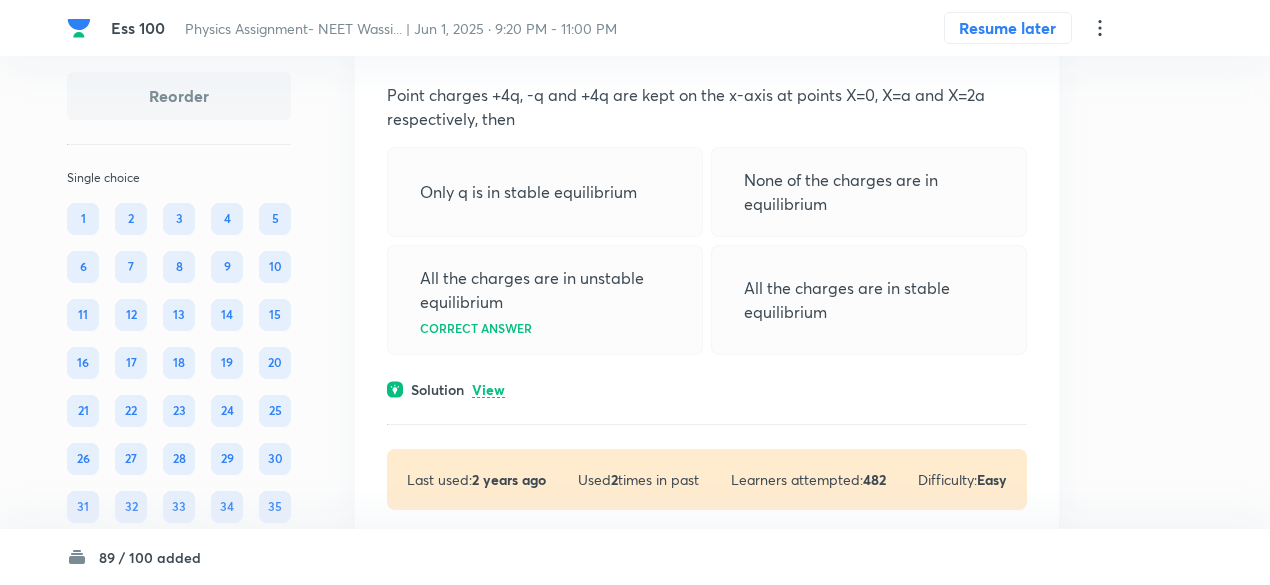 scroll, scrollTop: 3695, scrollLeft: 0, axis: vertical 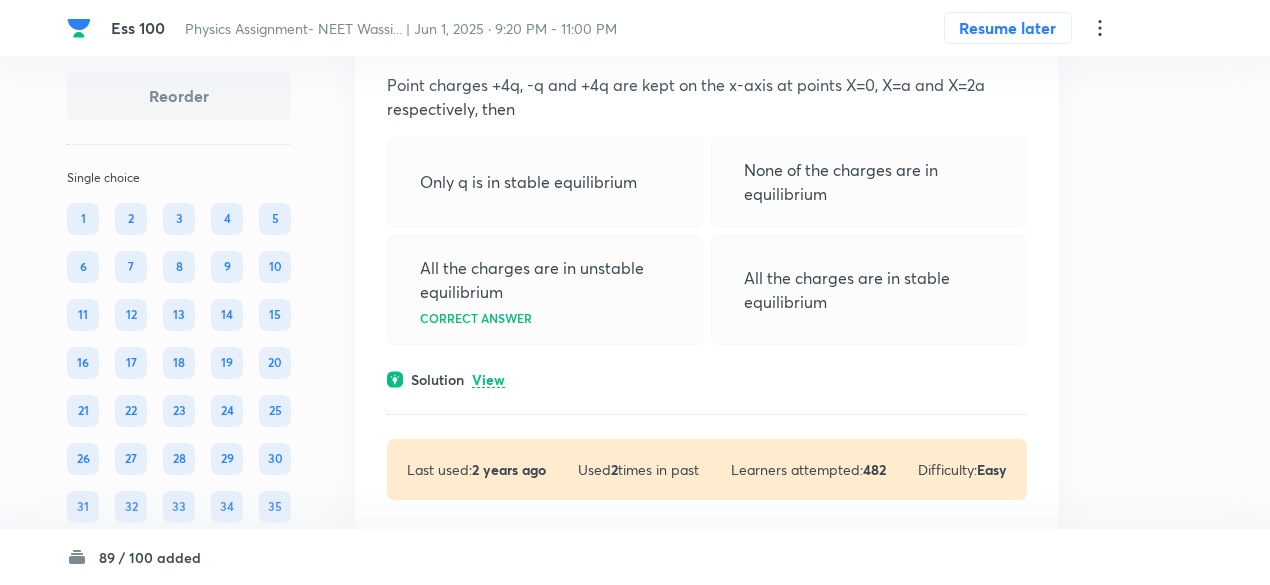 click on "Solution View" at bounding box center [707, 379] 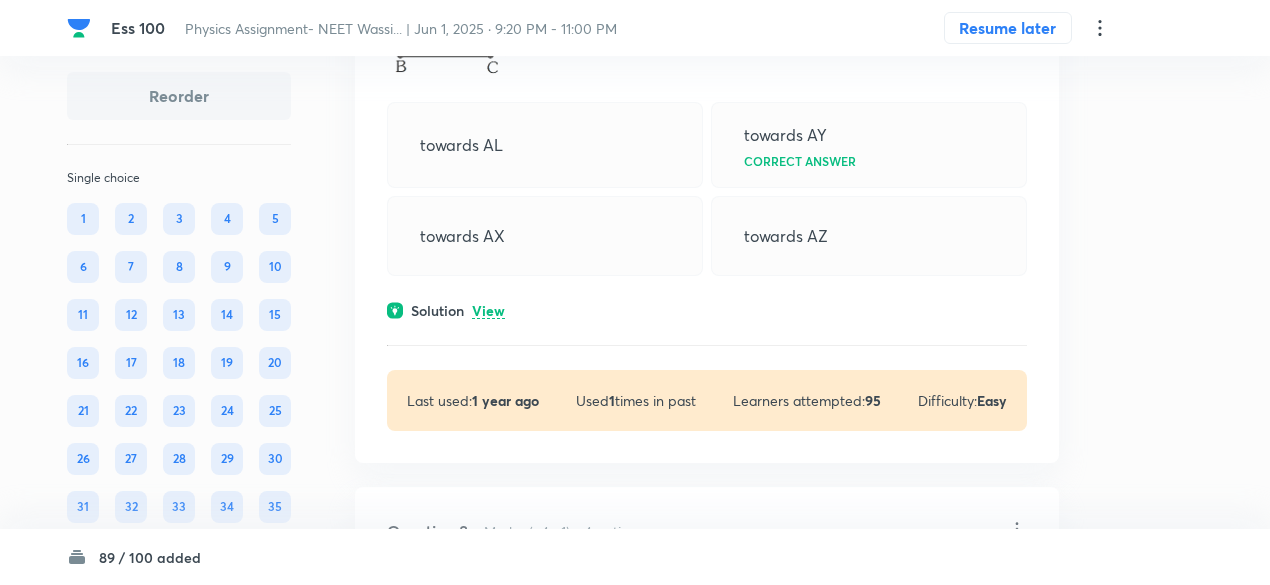 scroll, scrollTop: 4509, scrollLeft: 0, axis: vertical 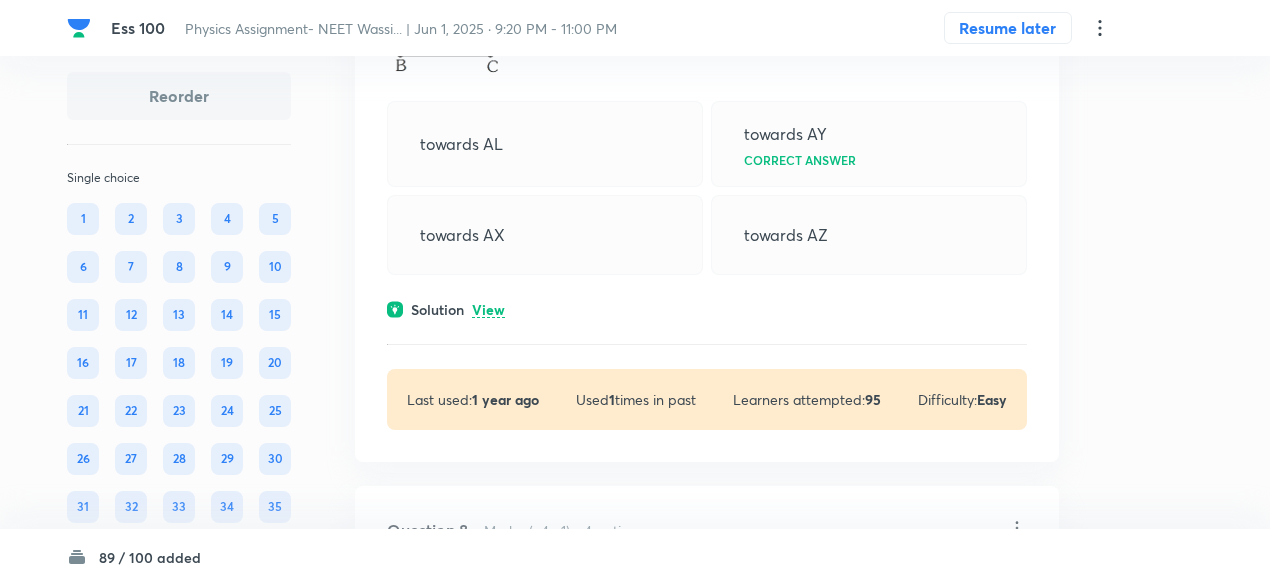 click on "View" at bounding box center [488, 310] 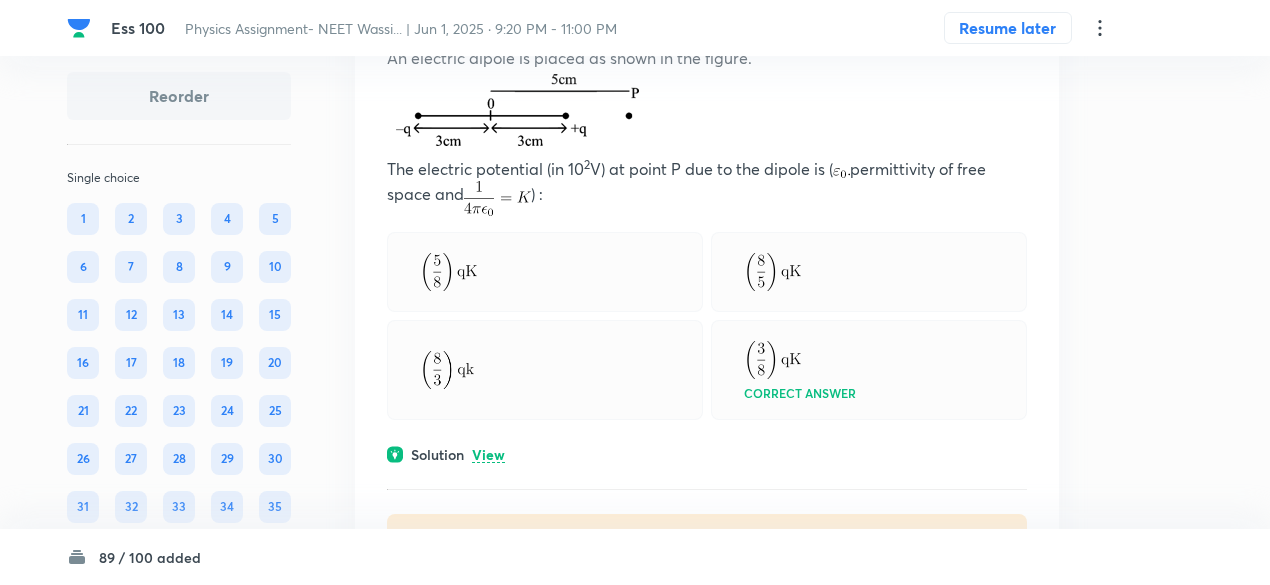 scroll, scrollTop: 5121, scrollLeft: 0, axis: vertical 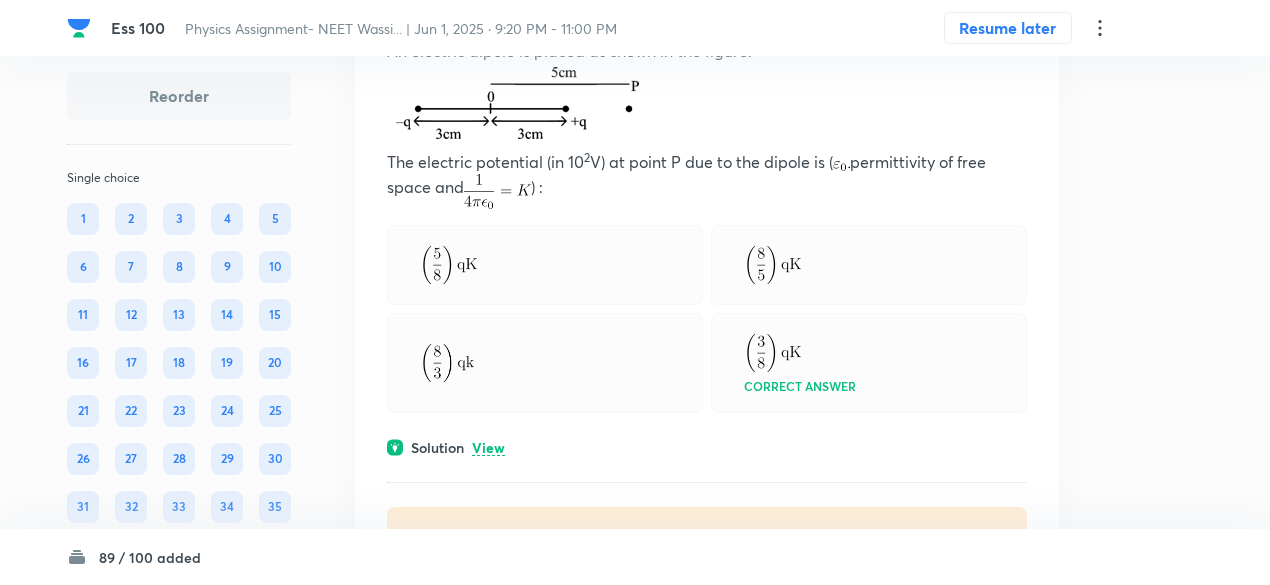 click on "View" at bounding box center [488, 448] 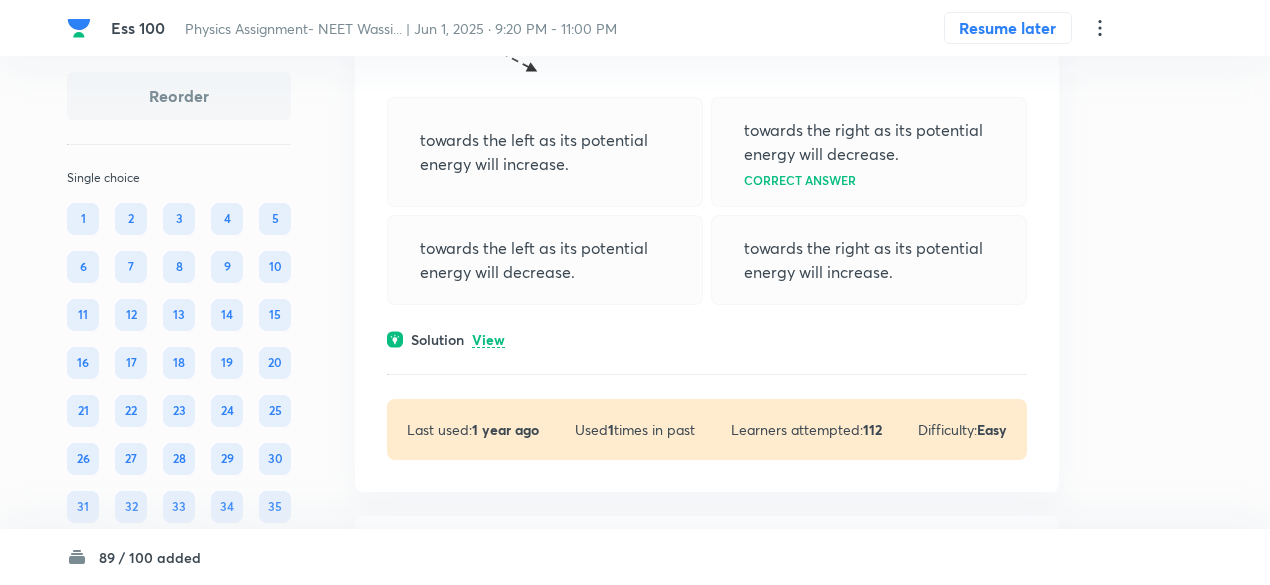 scroll, scrollTop: 6032, scrollLeft: 0, axis: vertical 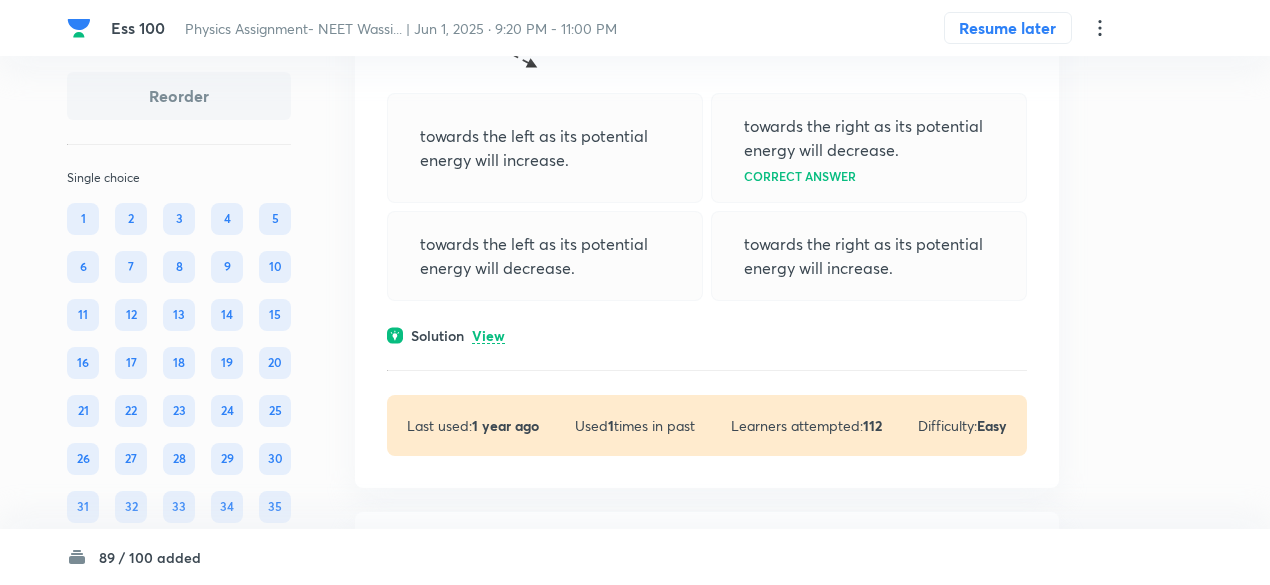 click on "View" at bounding box center (488, 336) 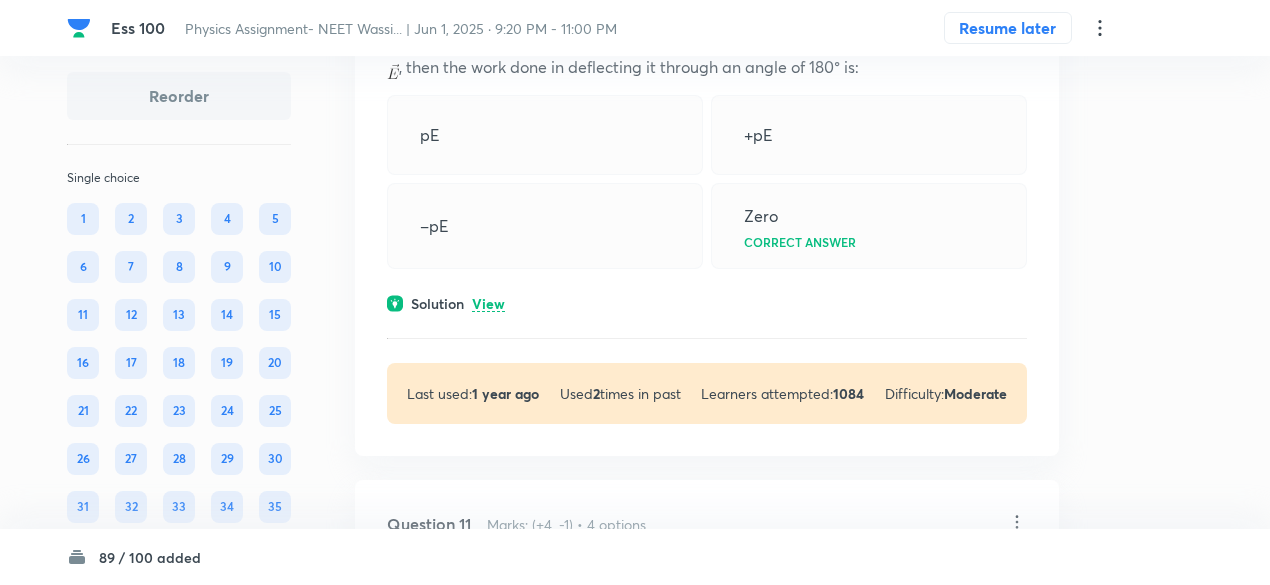 scroll, scrollTop: 6683, scrollLeft: 0, axis: vertical 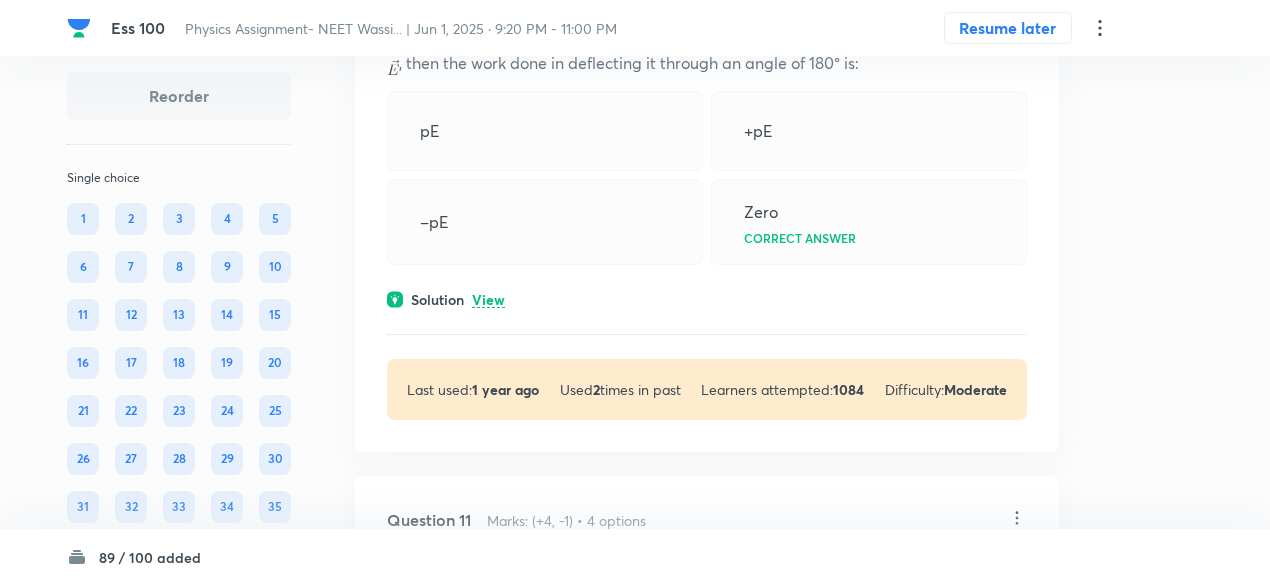 click on "Question 10 Marks: (+4, -1) • 4 options An electric dipole of moment is placed normal to the lines of force of electric intensity , then the work done in deflecting it through an angle of 180° is: pE +pE –pE Zero Correct answer Solution View Last used: 1 year ago Used 2 times in past Learners attempted: 1084 Difficulty: Moderate" at bounding box center (707, 199) 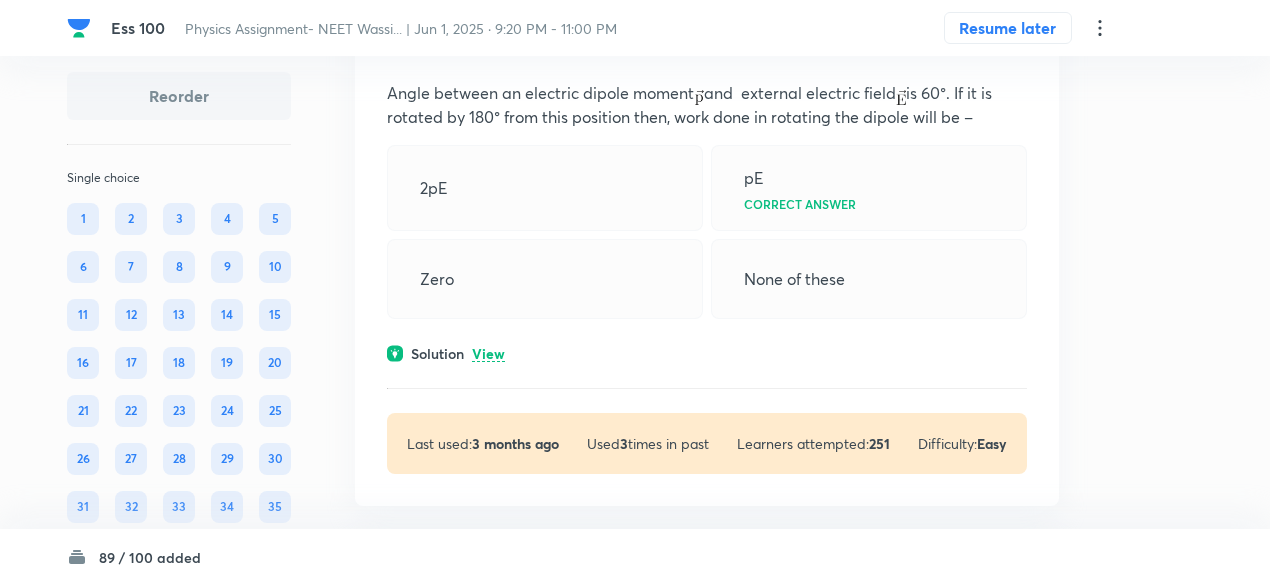 scroll, scrollTop: 7425, scrollLeft: 0, axis: vertical 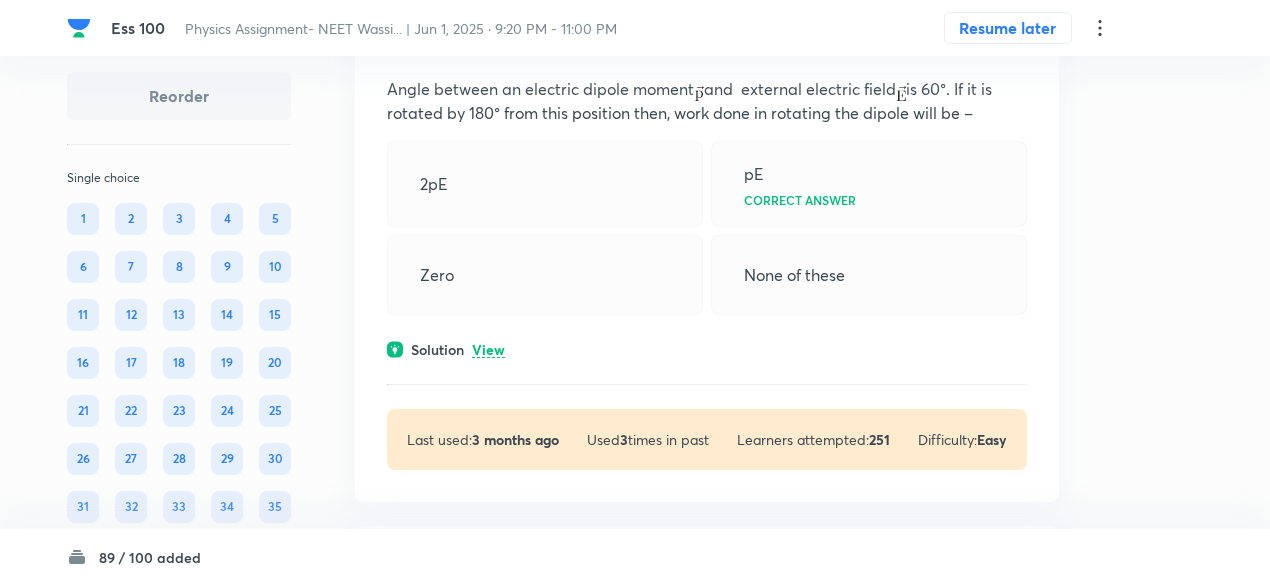 click on "View" at bounding box center (488, 350) 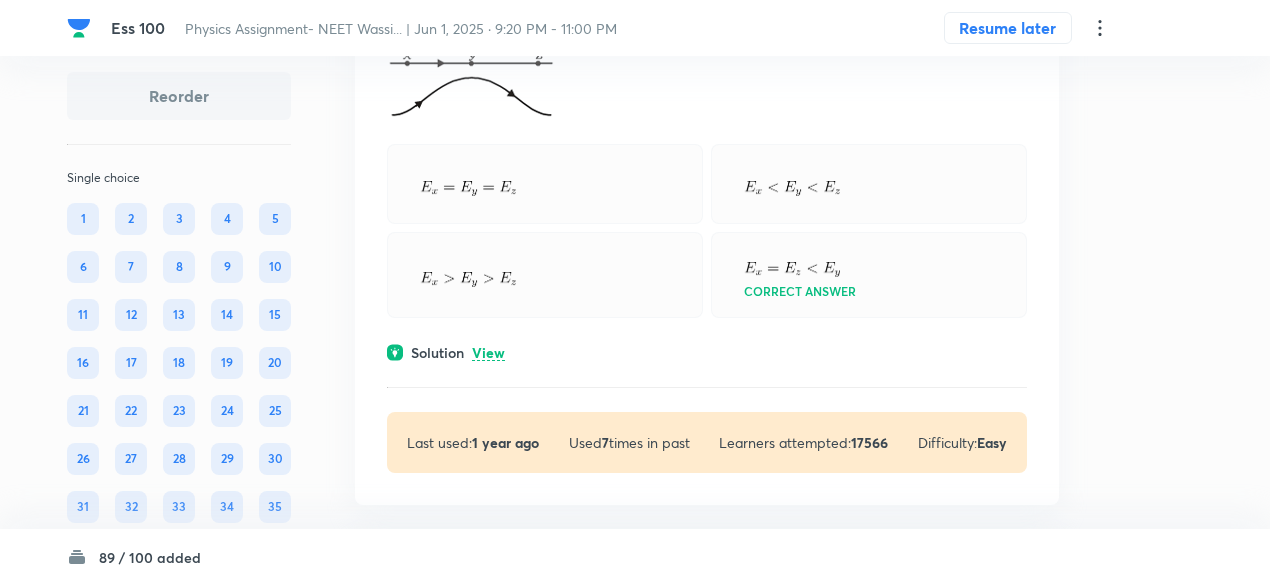 click on "View" at bounding box center [488, 353] 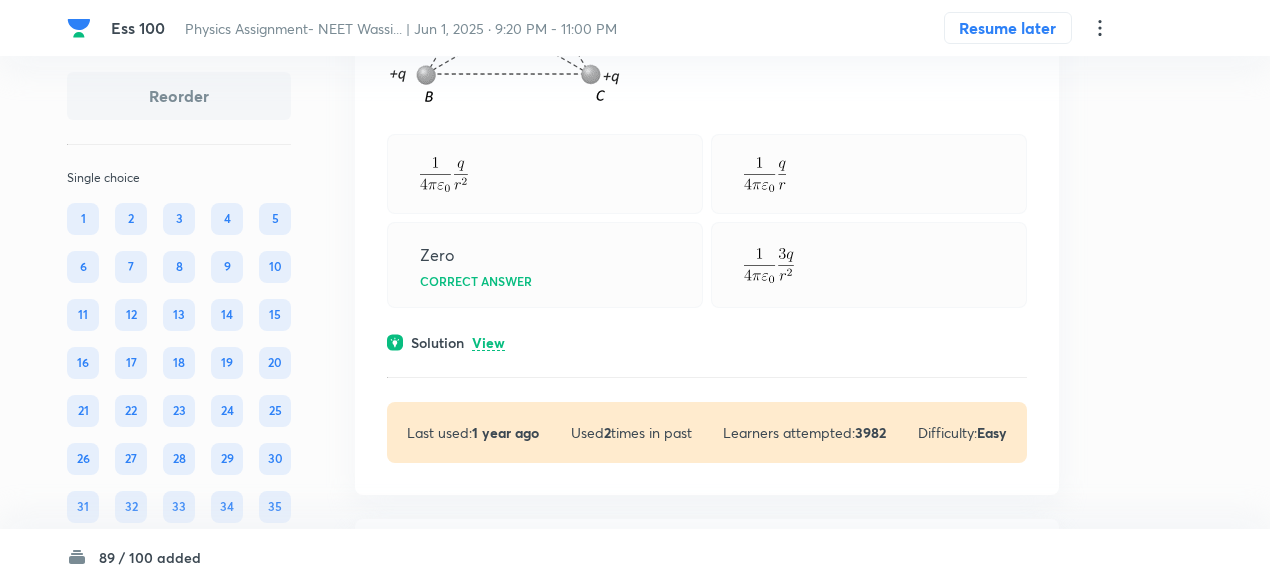 scroll, scrollTop: 9043, scrollLeft: 0, axis: vertical 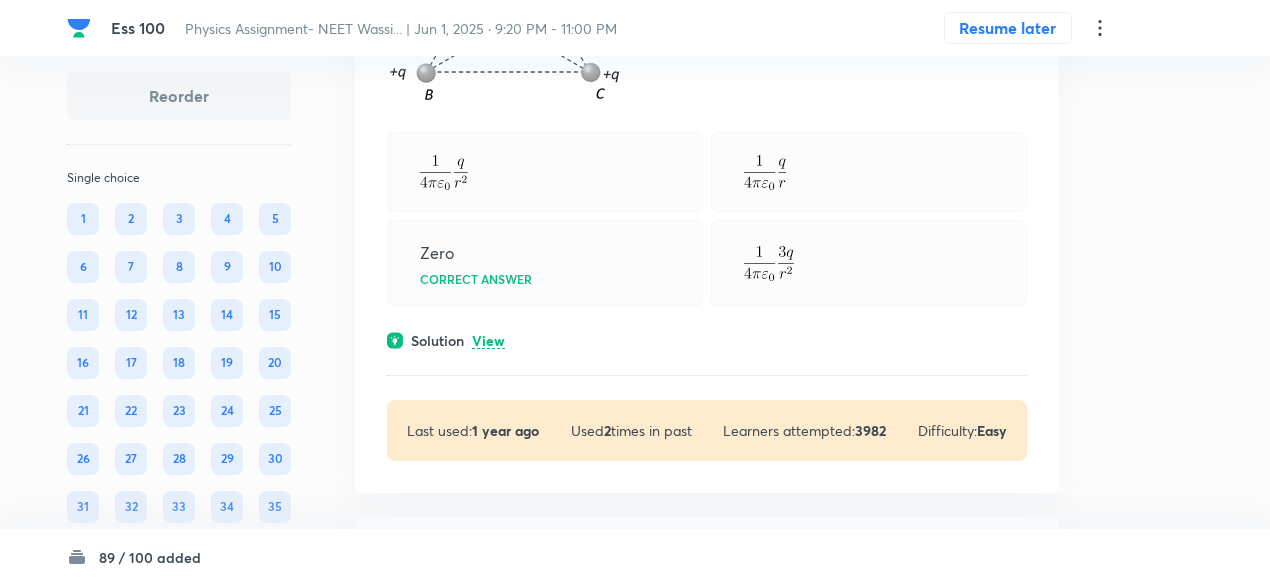 click on "View" at bounding box center [488, 341] 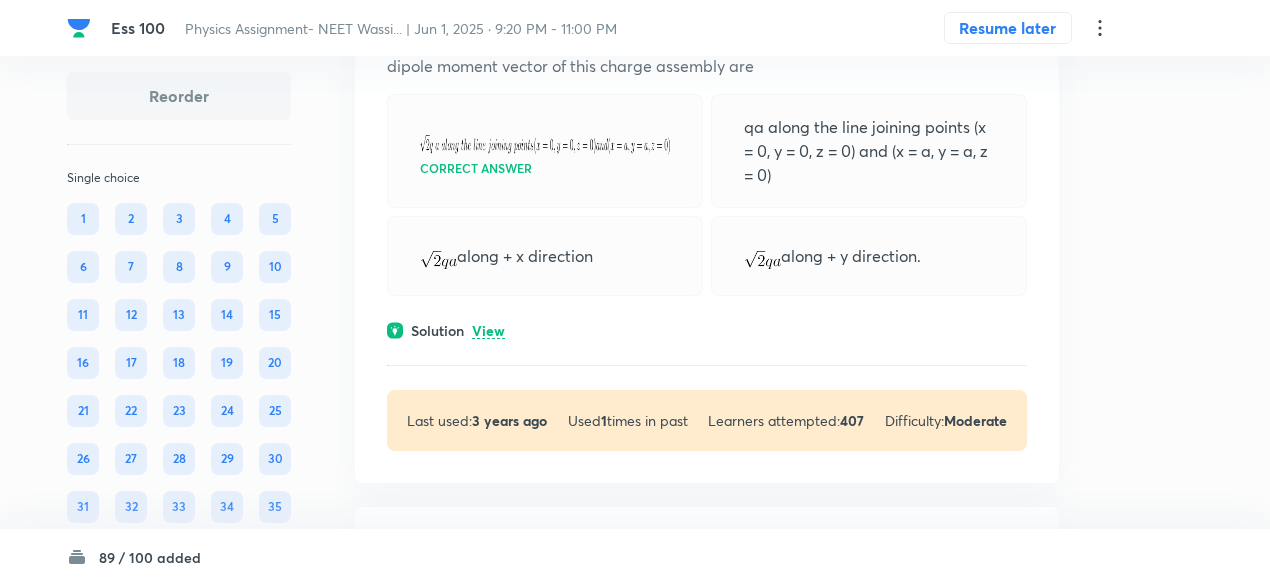scroll, scrollTop: 9915, scrollLeft: 0, axis: vertical 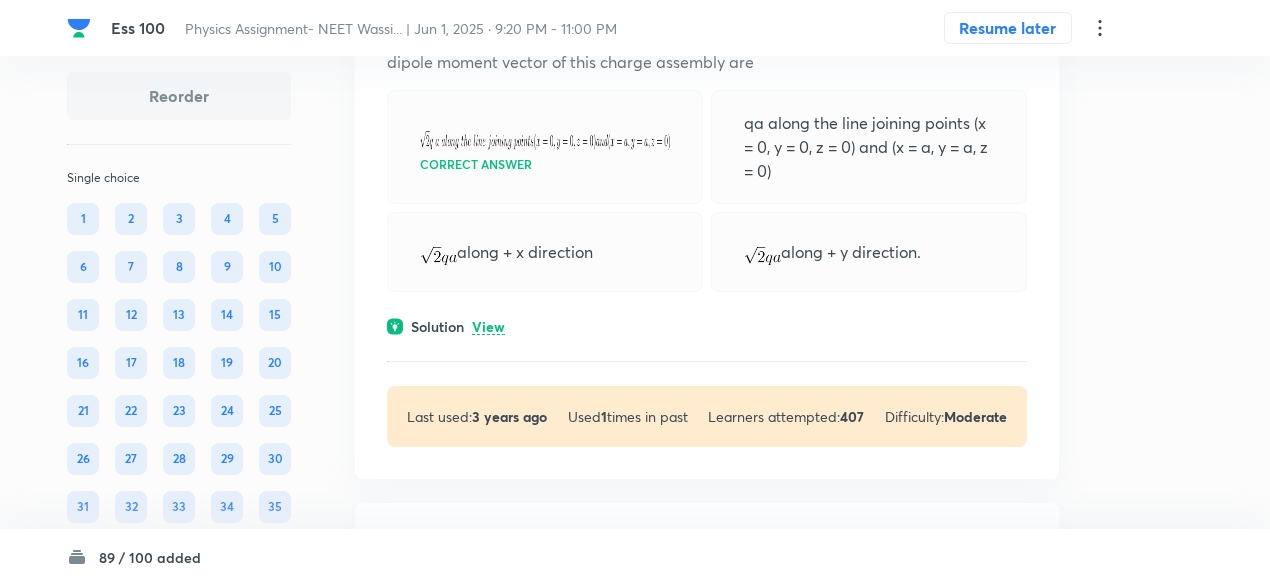 click on "View" at bounding box center [488, 327] 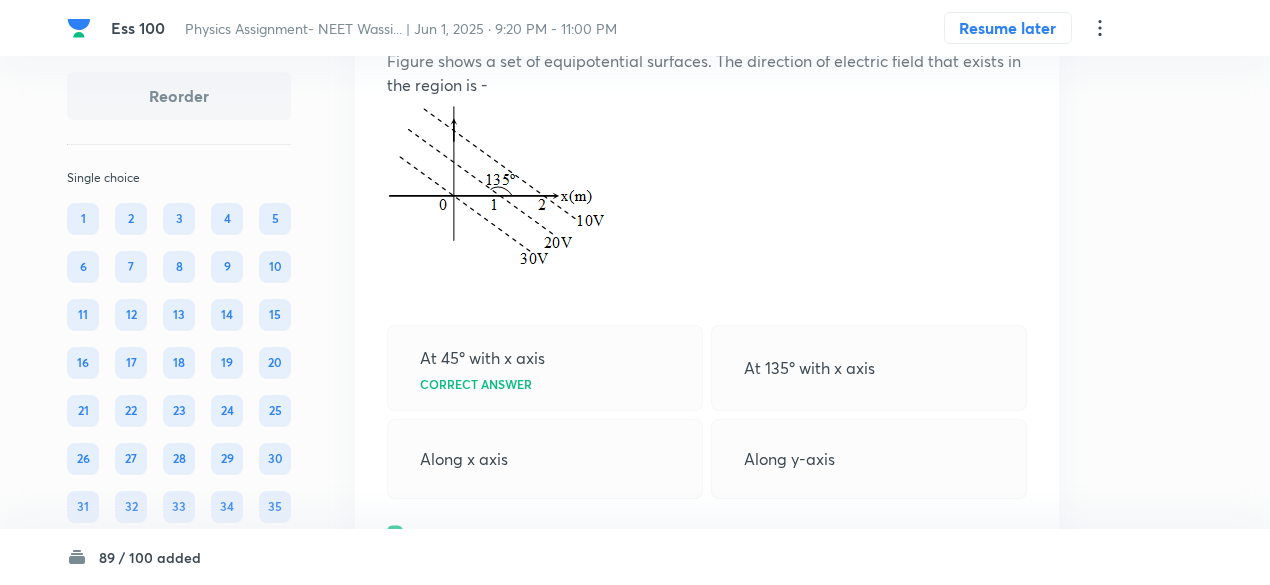 scroll, scrollTop: 10841, scrollLeft: 0, axis: vertical 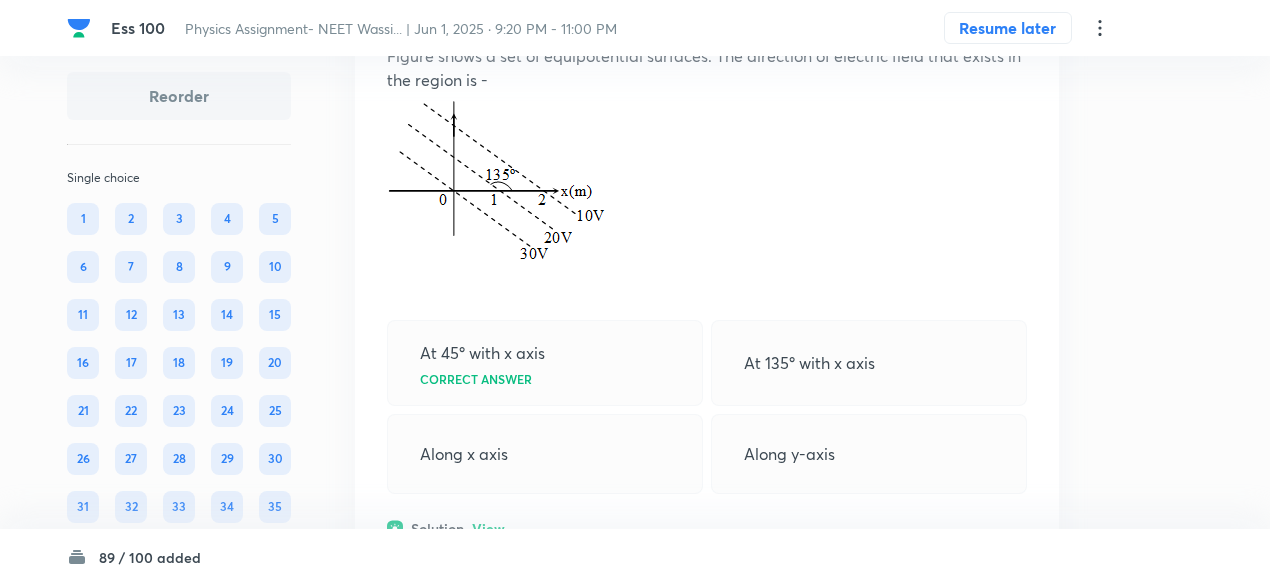 click on "View" at bounding box center [488, 529] 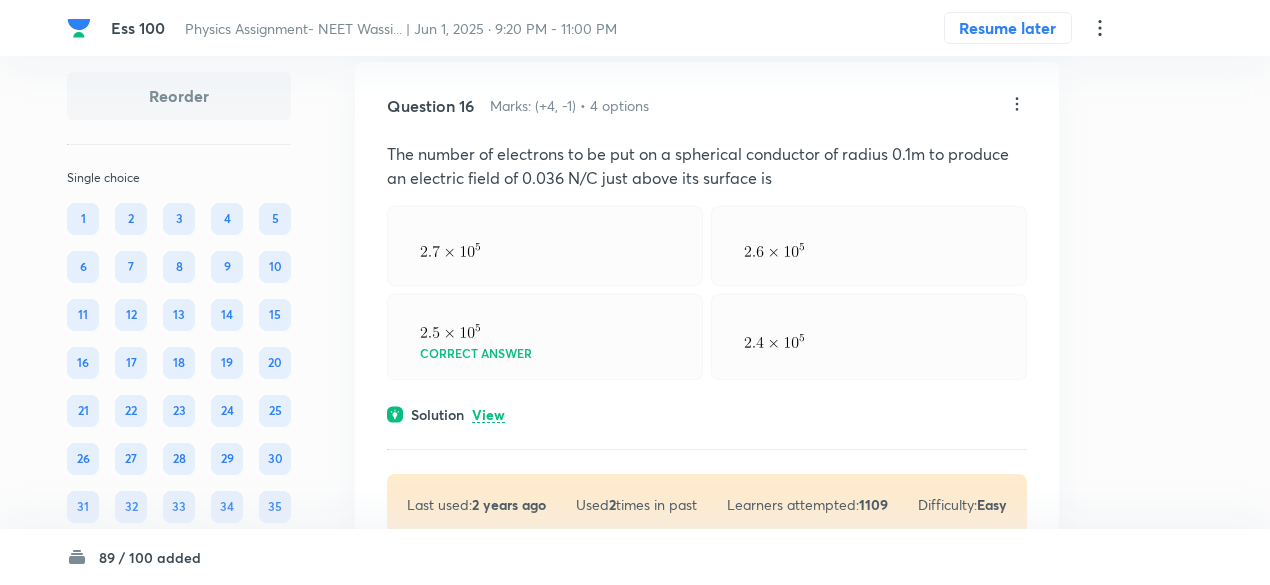 scroll, scrollTop: 11595, scrollLeft: 0, axis: vertical 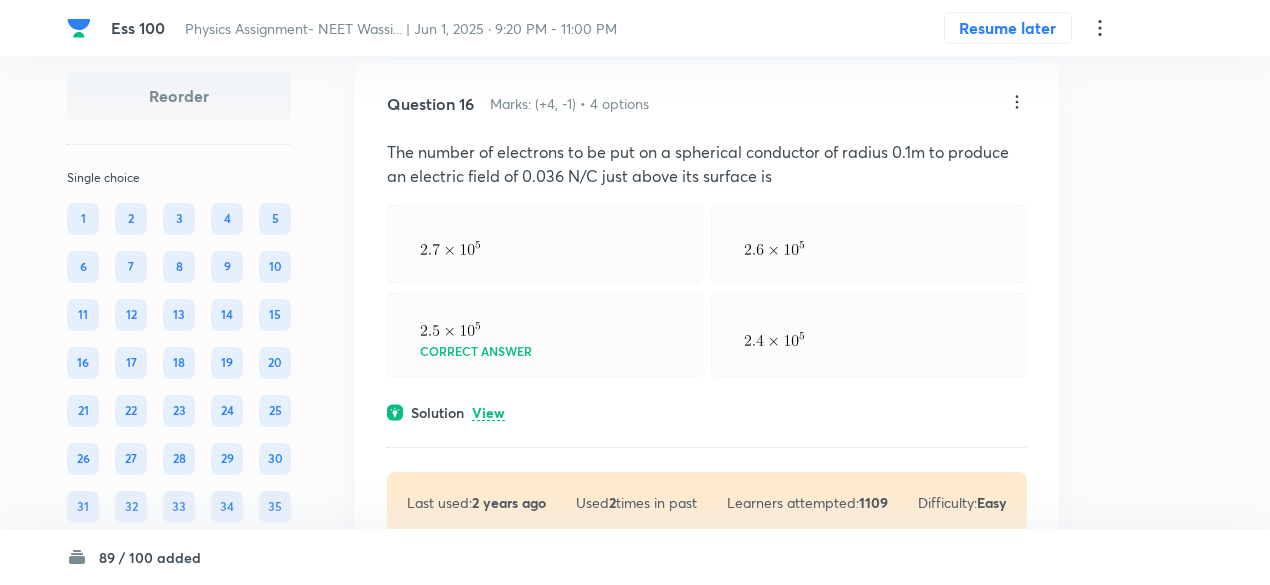 click on "View" at bounding box center [488, 413] 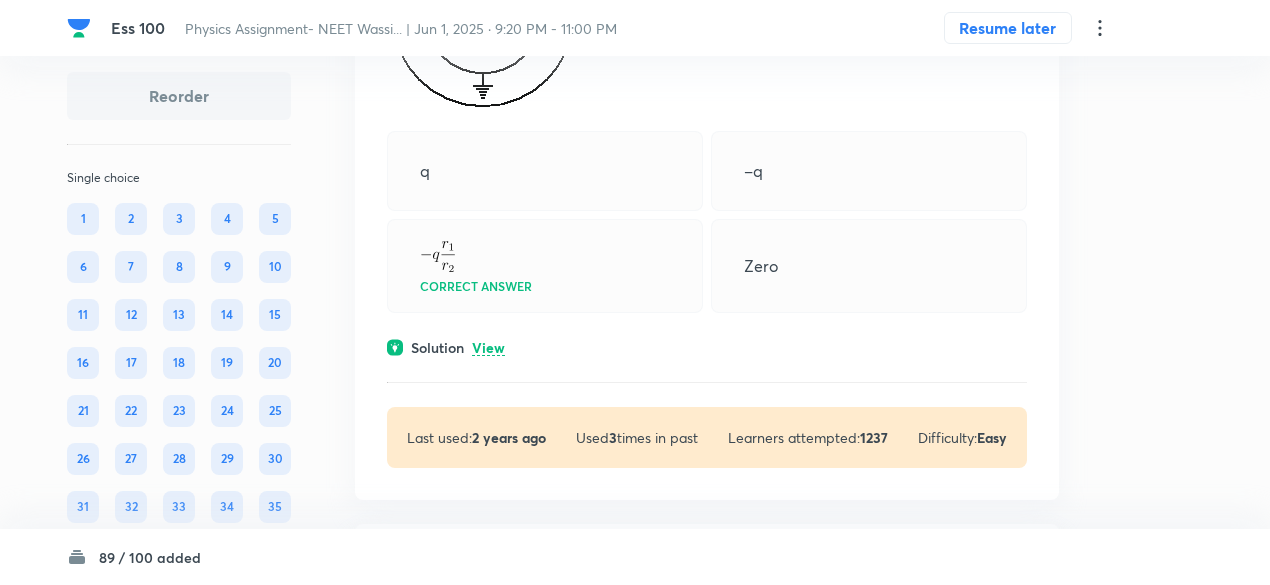 scroll, scrollTop: 12500, scrollLeft: 0, axis: vertical 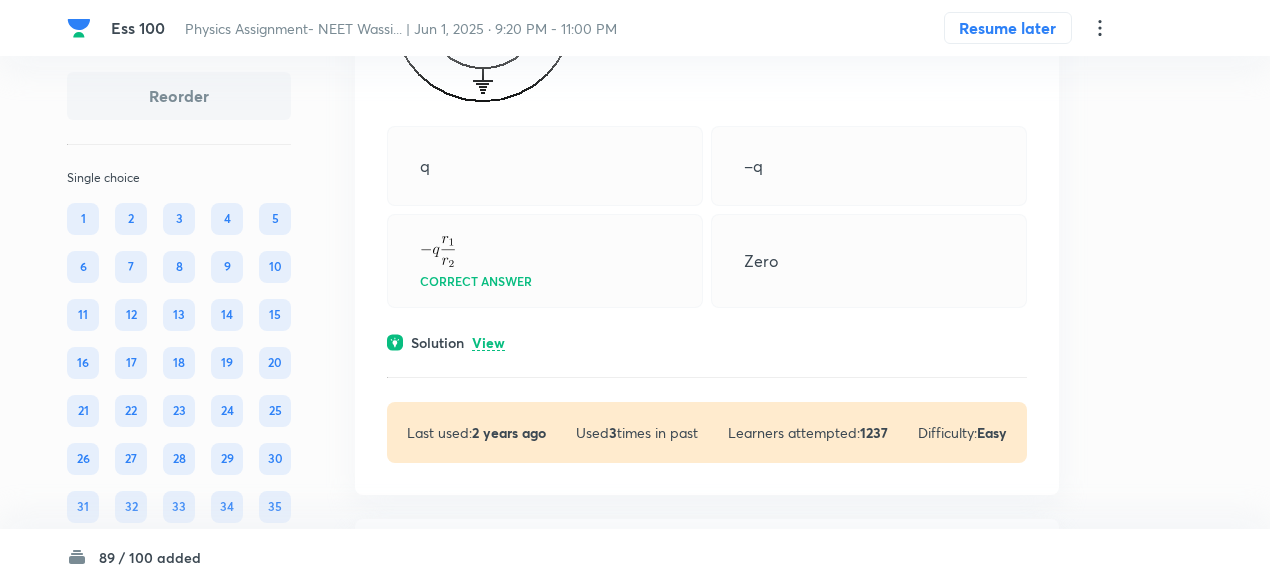 click on "View" at bounding box center (488, 343) 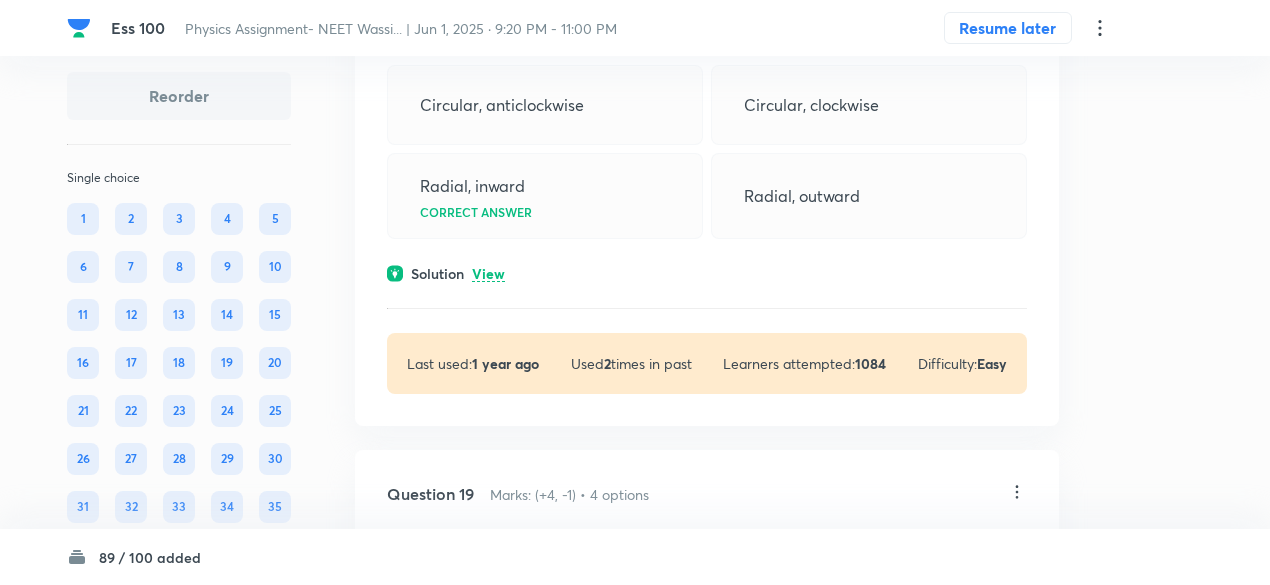 scroll, scrollTop: 13436, scrollLeft: 0, axis: vertical 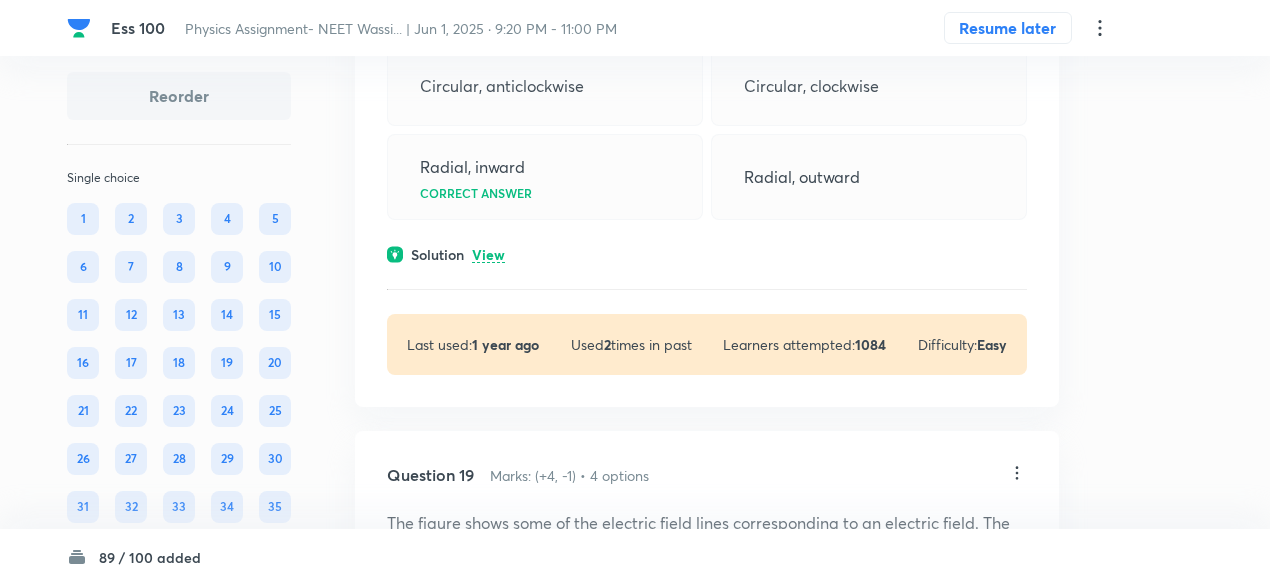 click on "View" at bounding box center [488, 255] 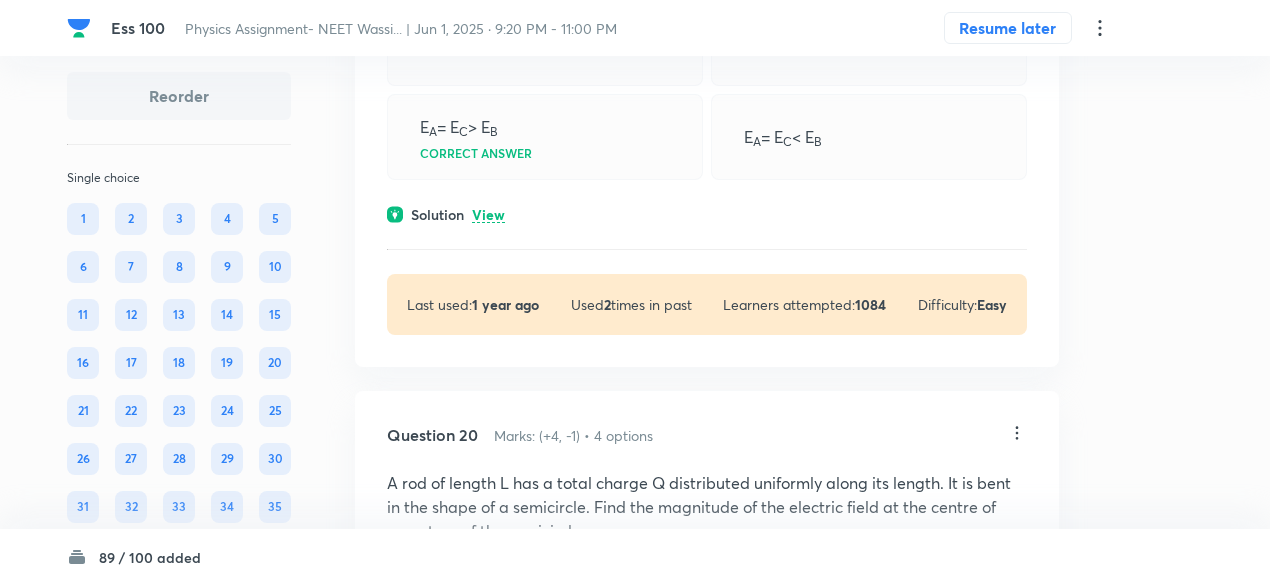 scroll, scrollTop: 14330, scrollLeft: 0, axis: vertical 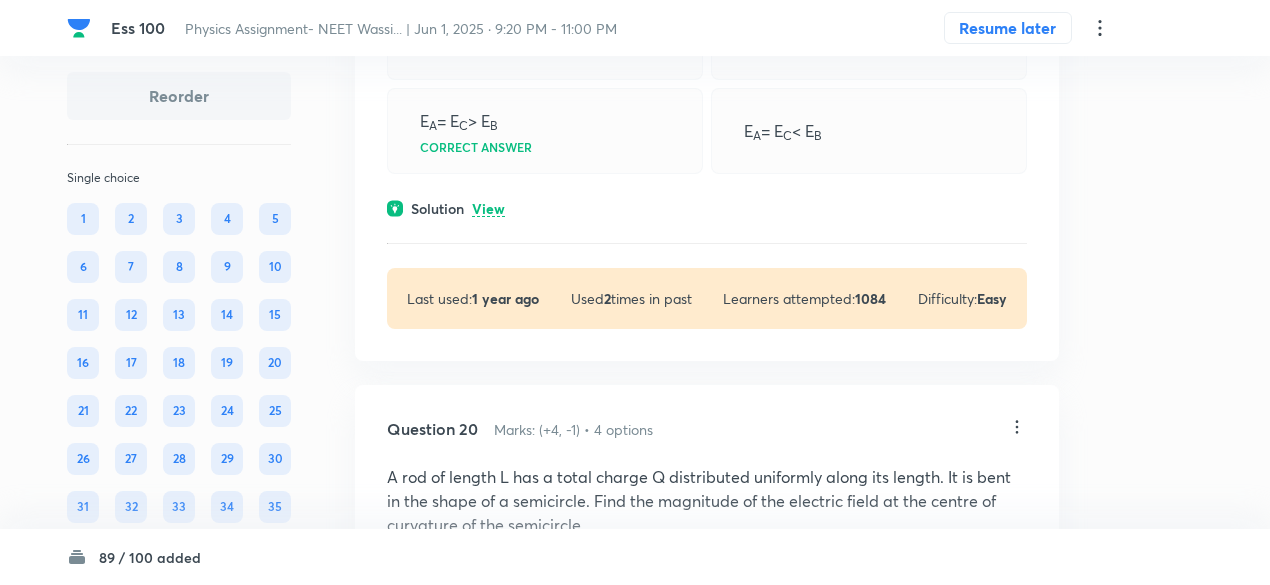 click on "View" at bounding box center [488, 209] 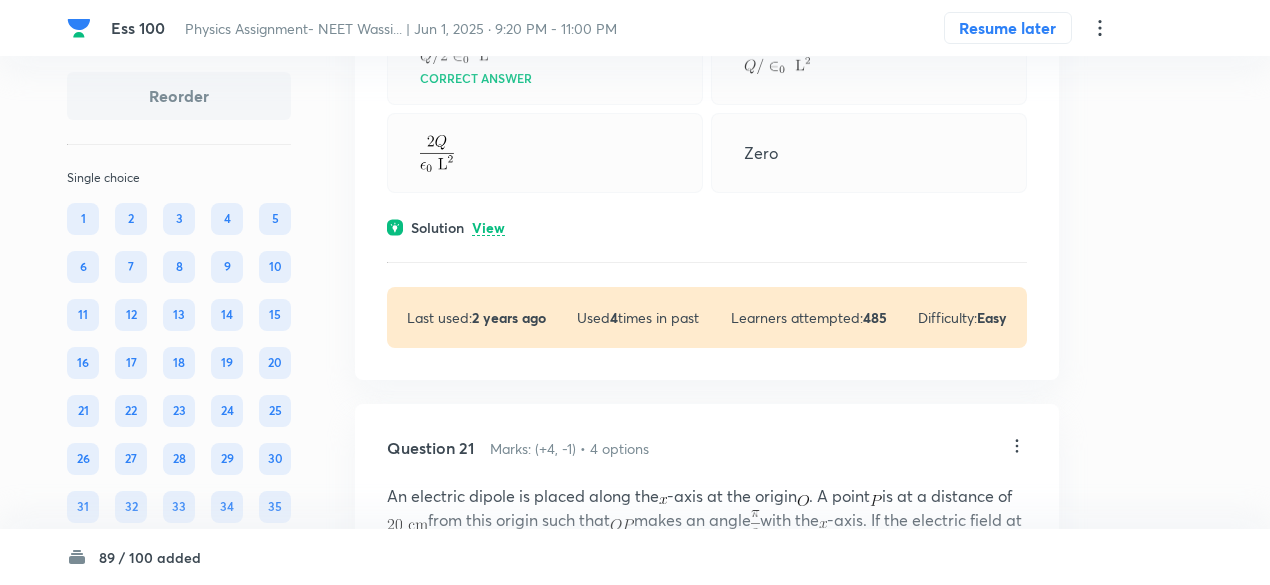 scroll, scrollTop: 14954, scrollLeft: 0, axis: vertical 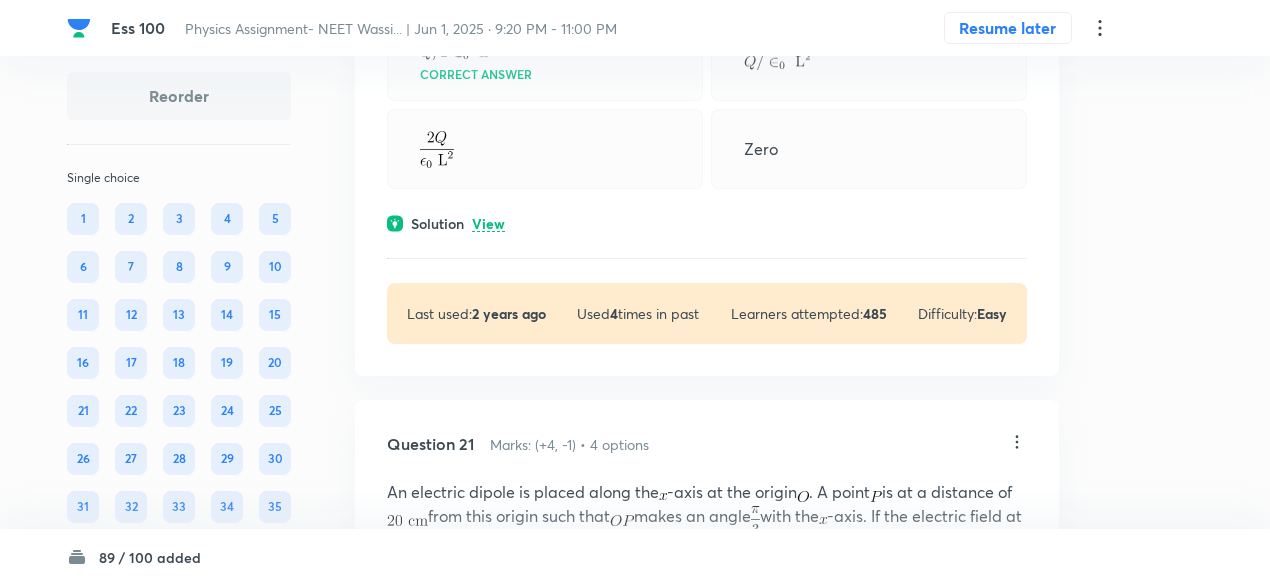 click on "View" at bounding box center (488, 224) 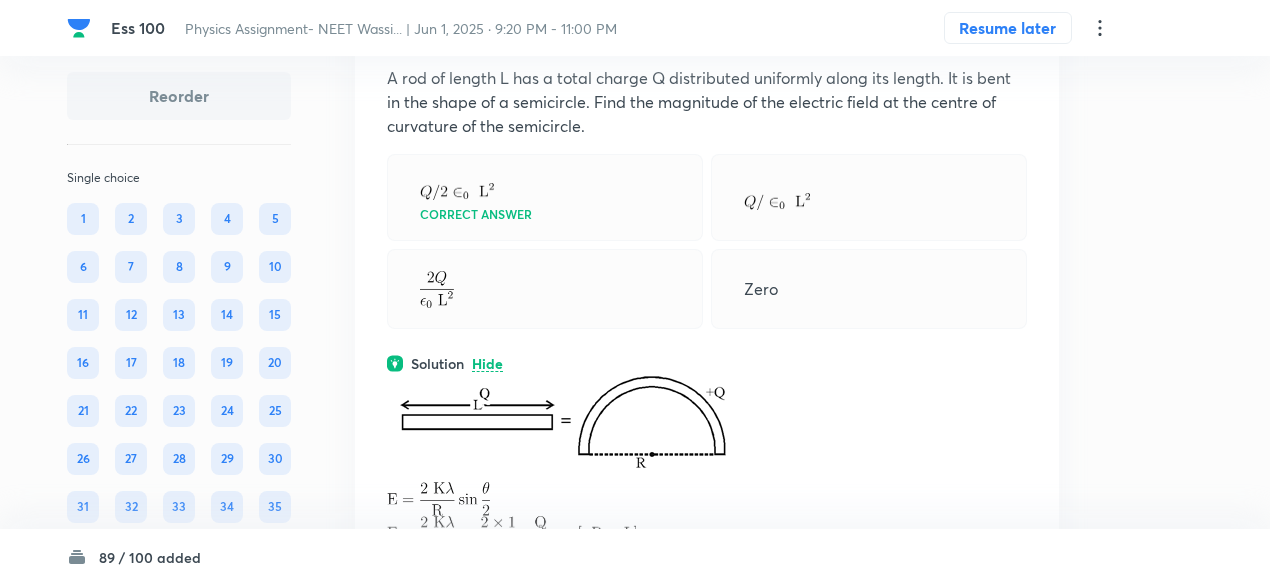 scroll, scrollTop: 14813, scrollLeft: 0, axis: vertical 